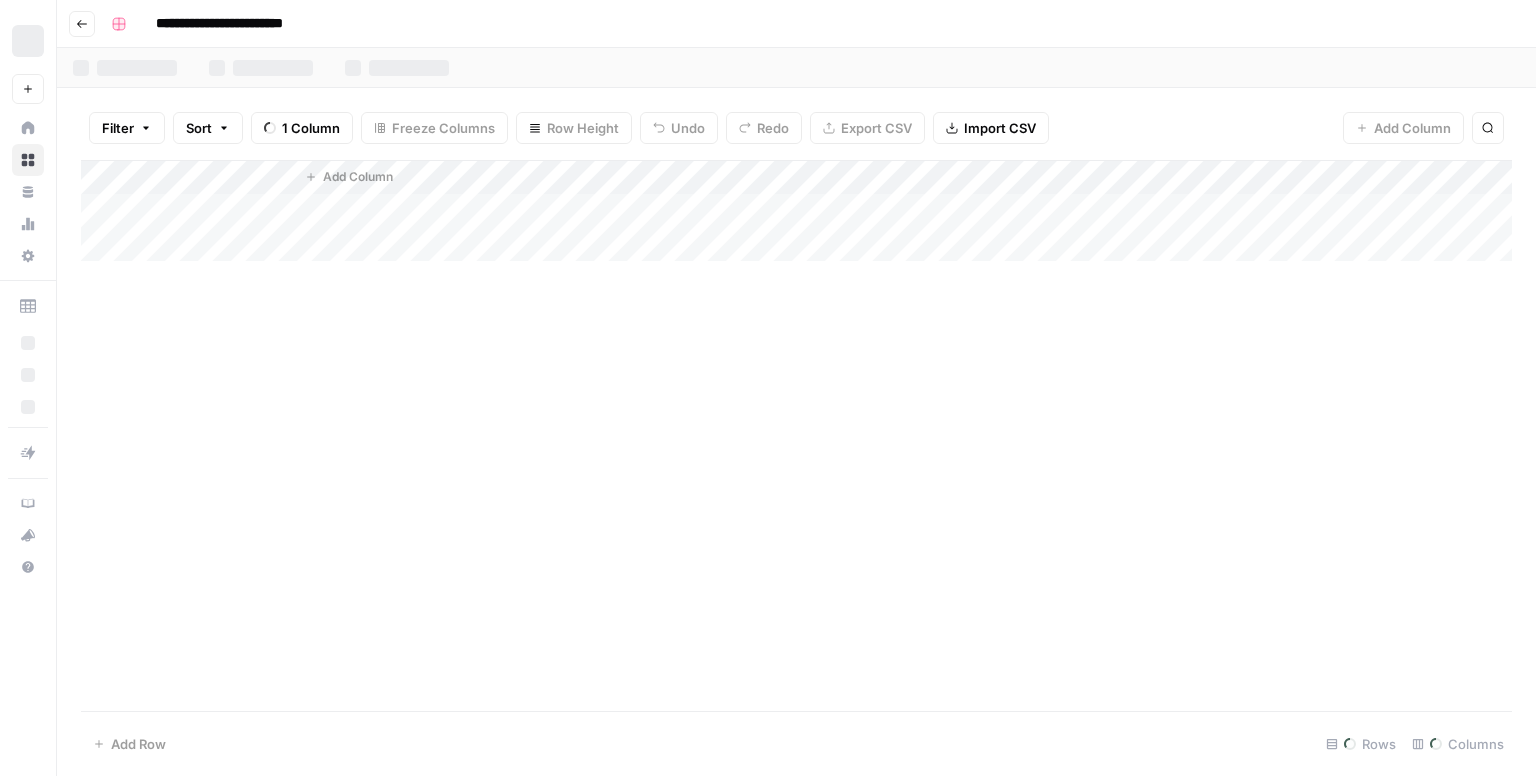 scroll, scrollTop: 0, scrollLeft: 0, axis: both 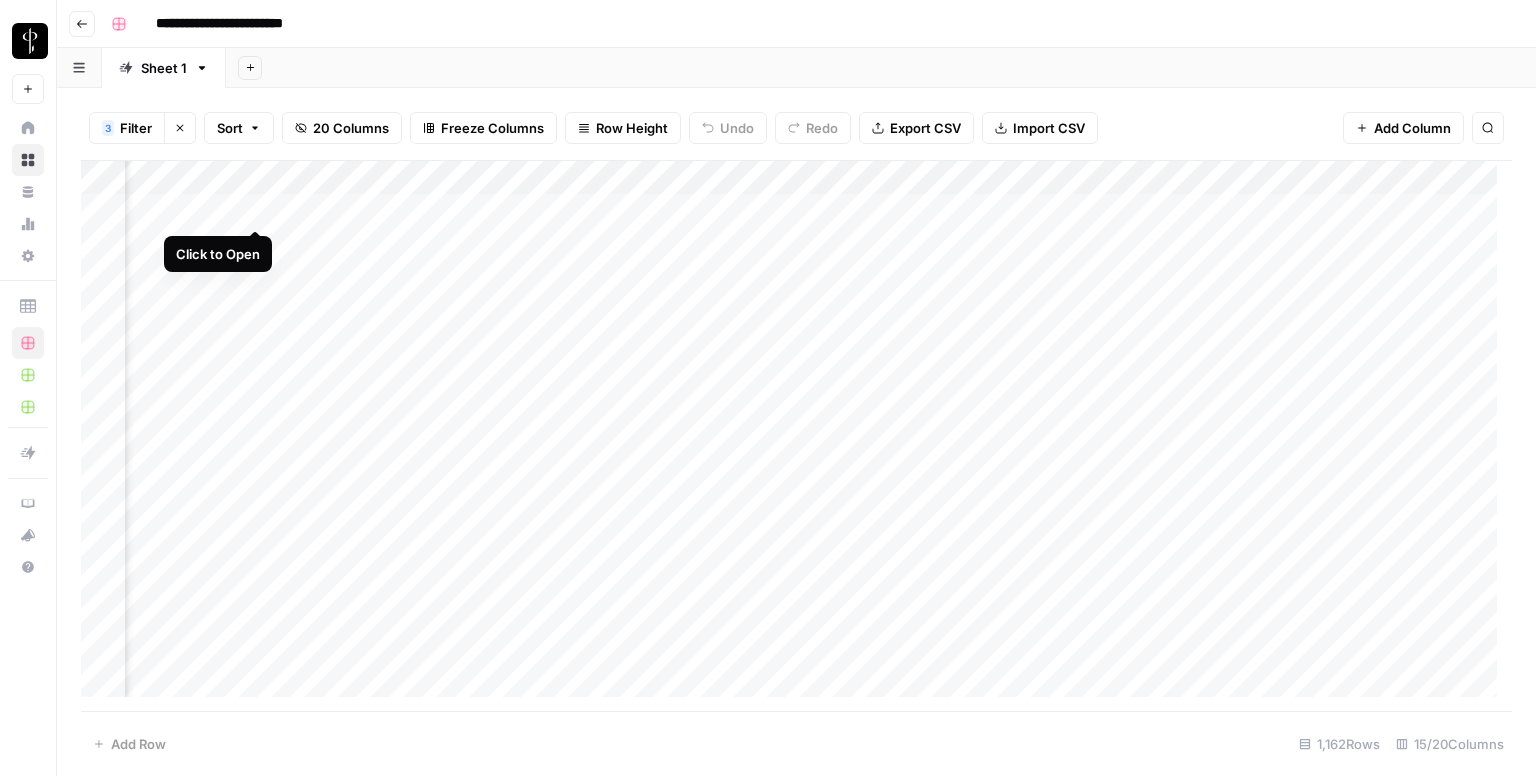 click on "Add Column" at bounding box center (796, 436) 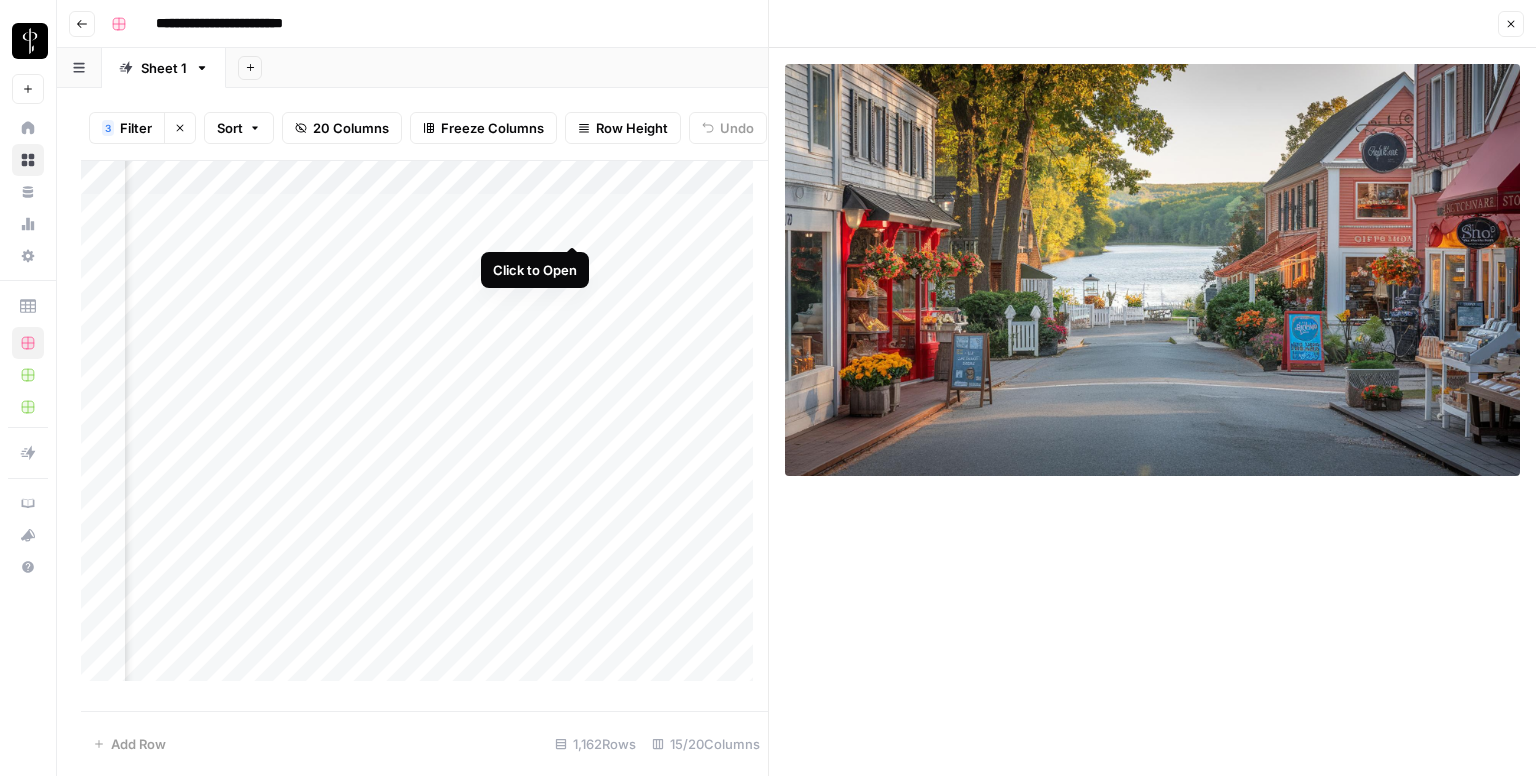 click on "Add Column" at bounding box center [424, 429] 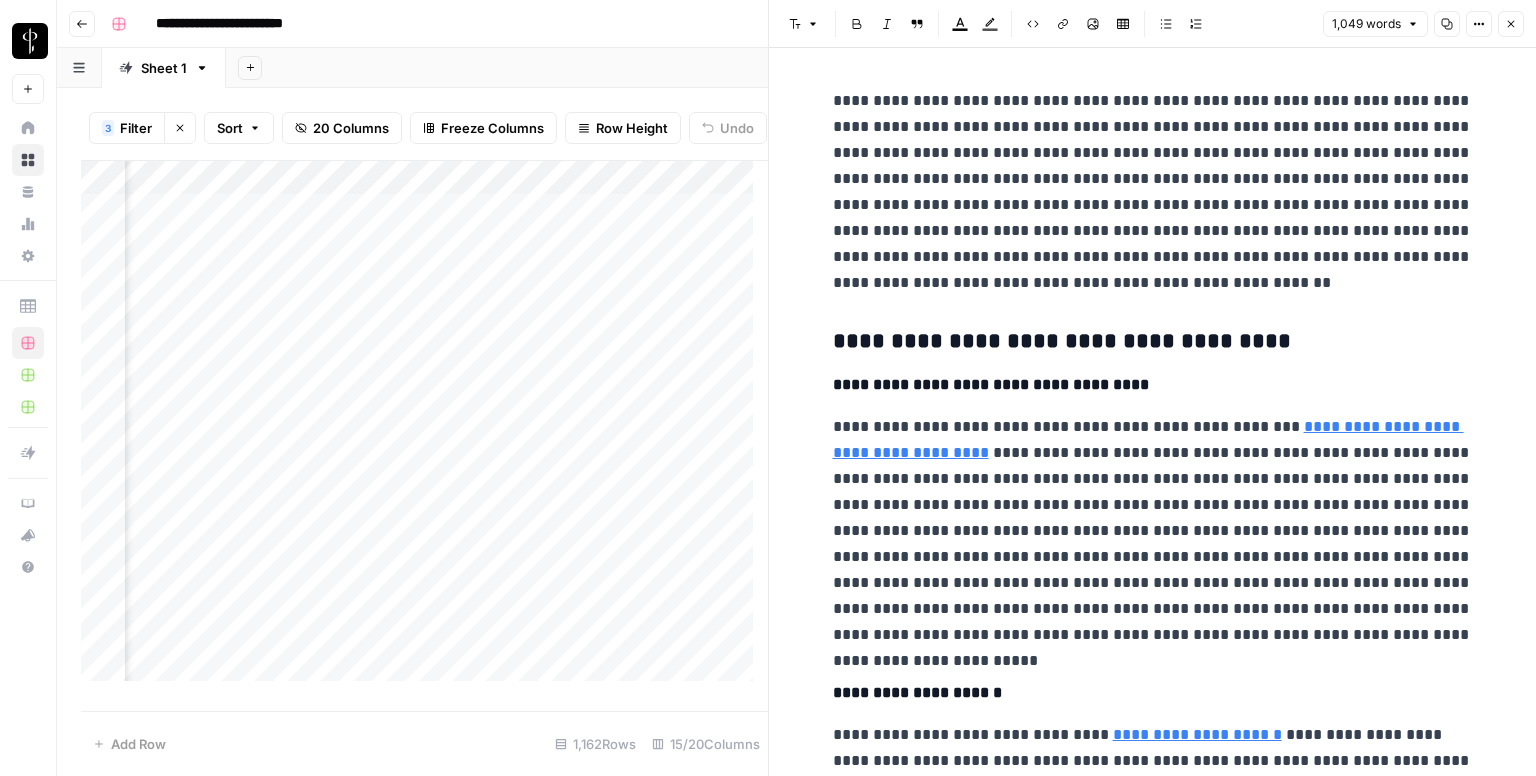 click on "**********" at bounding box center [1153, 342] 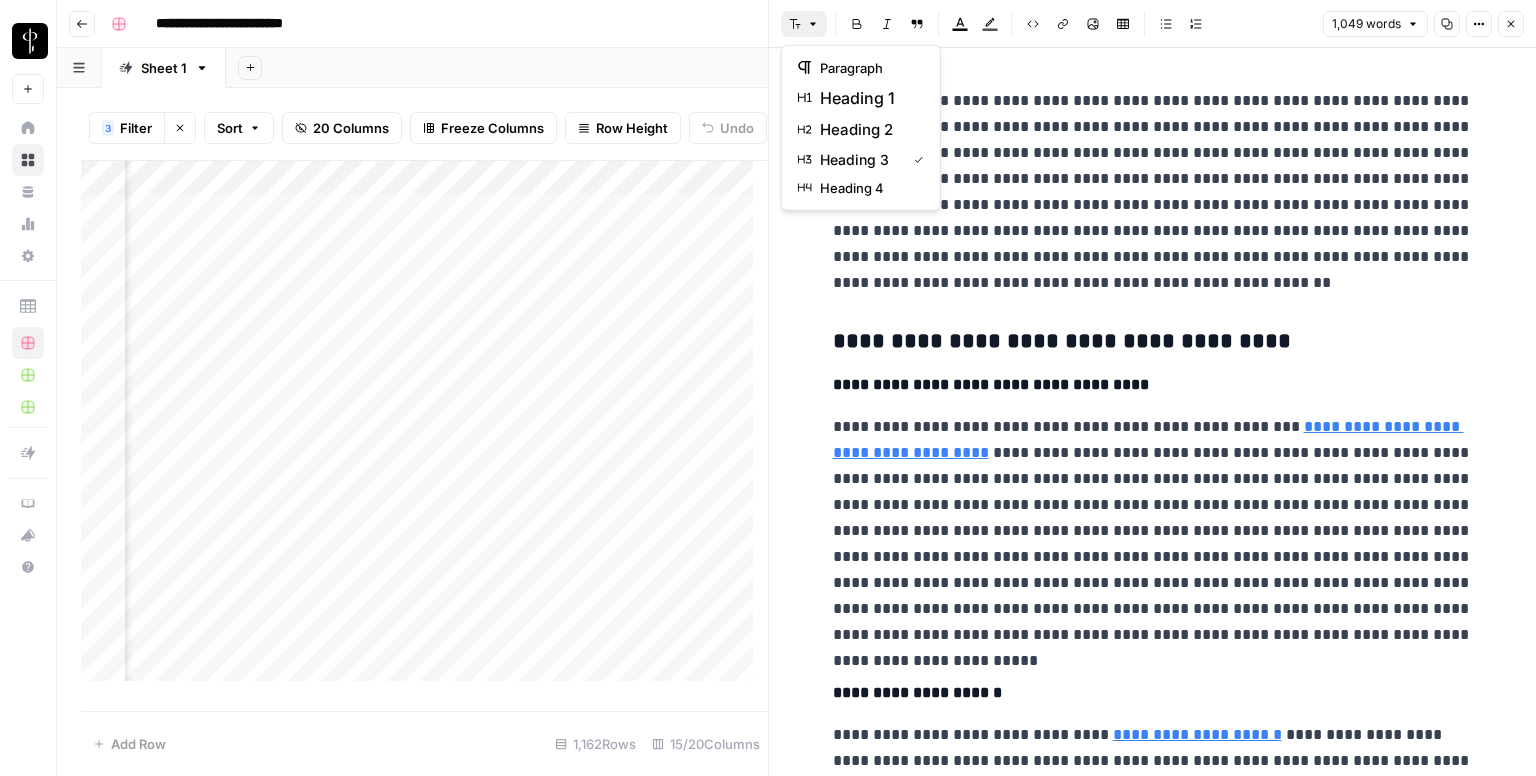 click 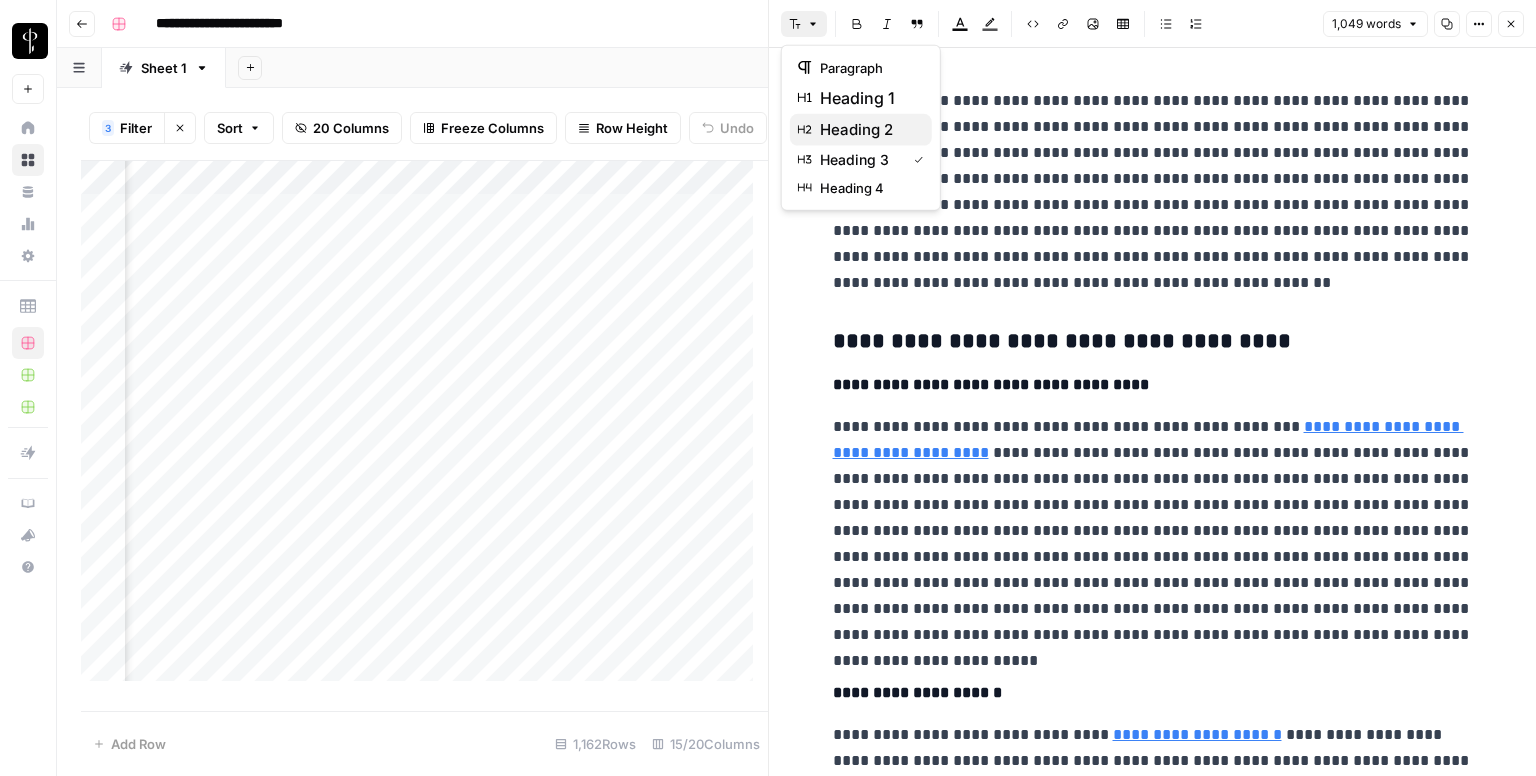 click on "heading 2" at bounding box center [856, 130] 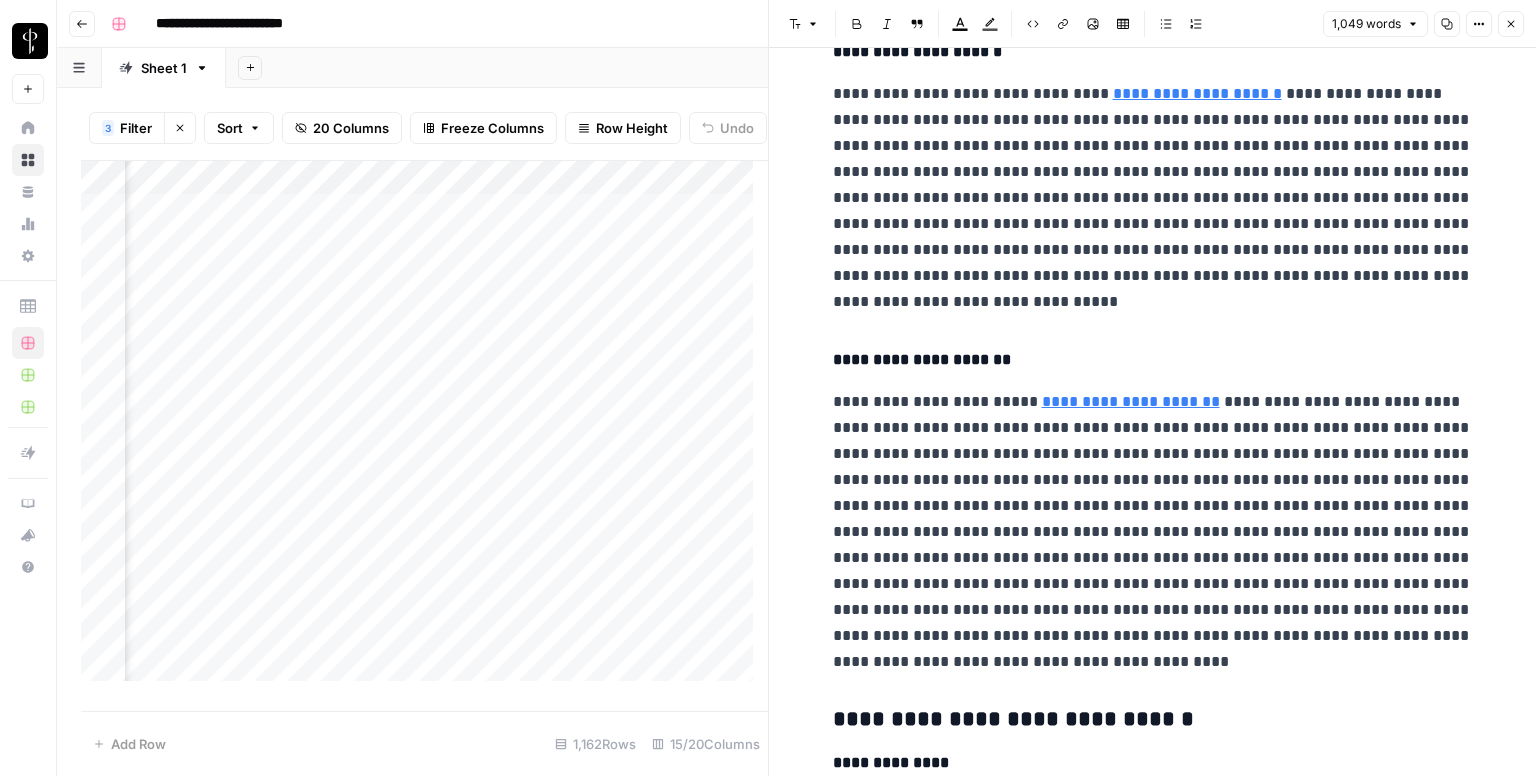 scroll, scrollTop: 0, scrollLeft: 0, axis: both 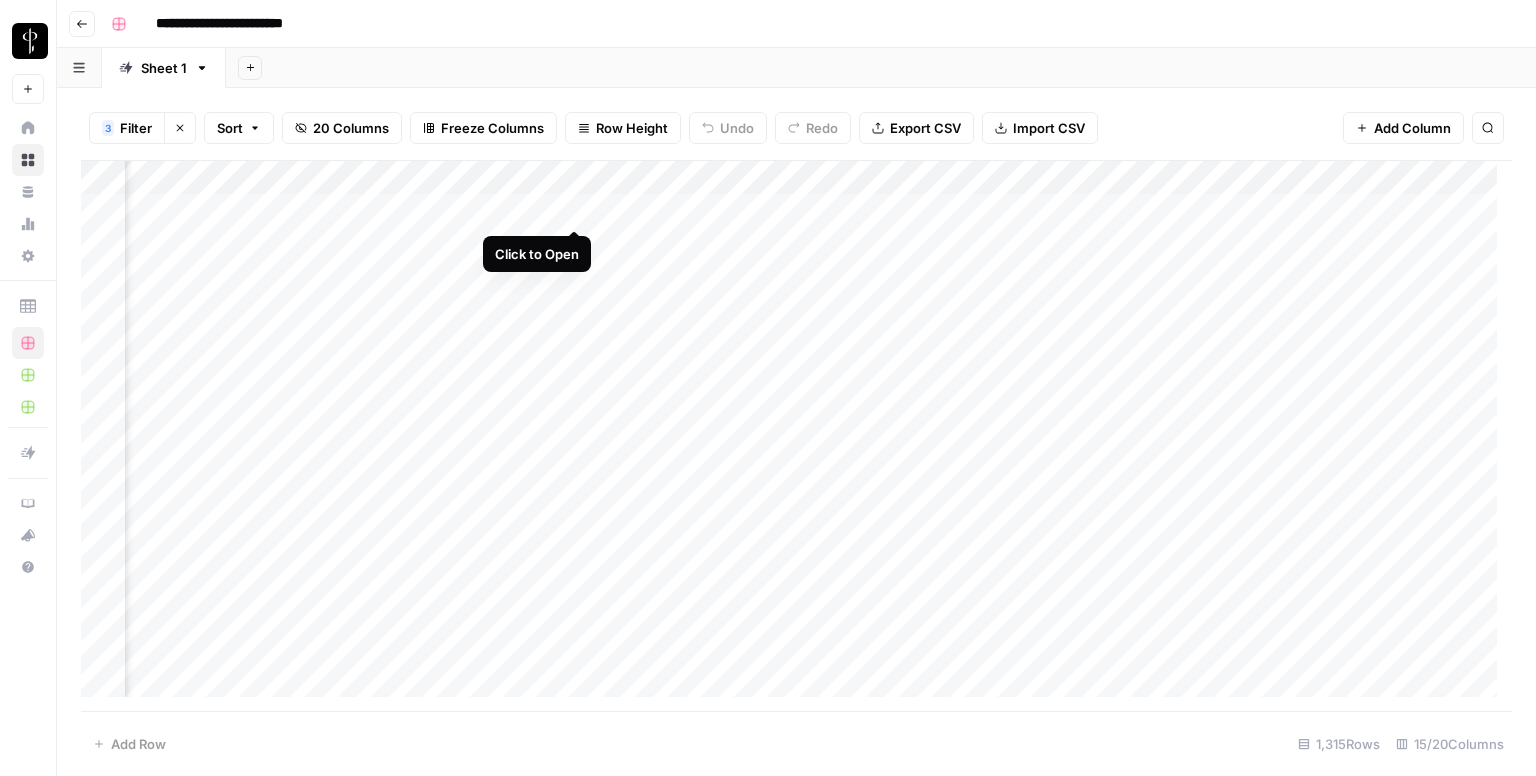 click on "Add Column" at bounding box center [796, 436] 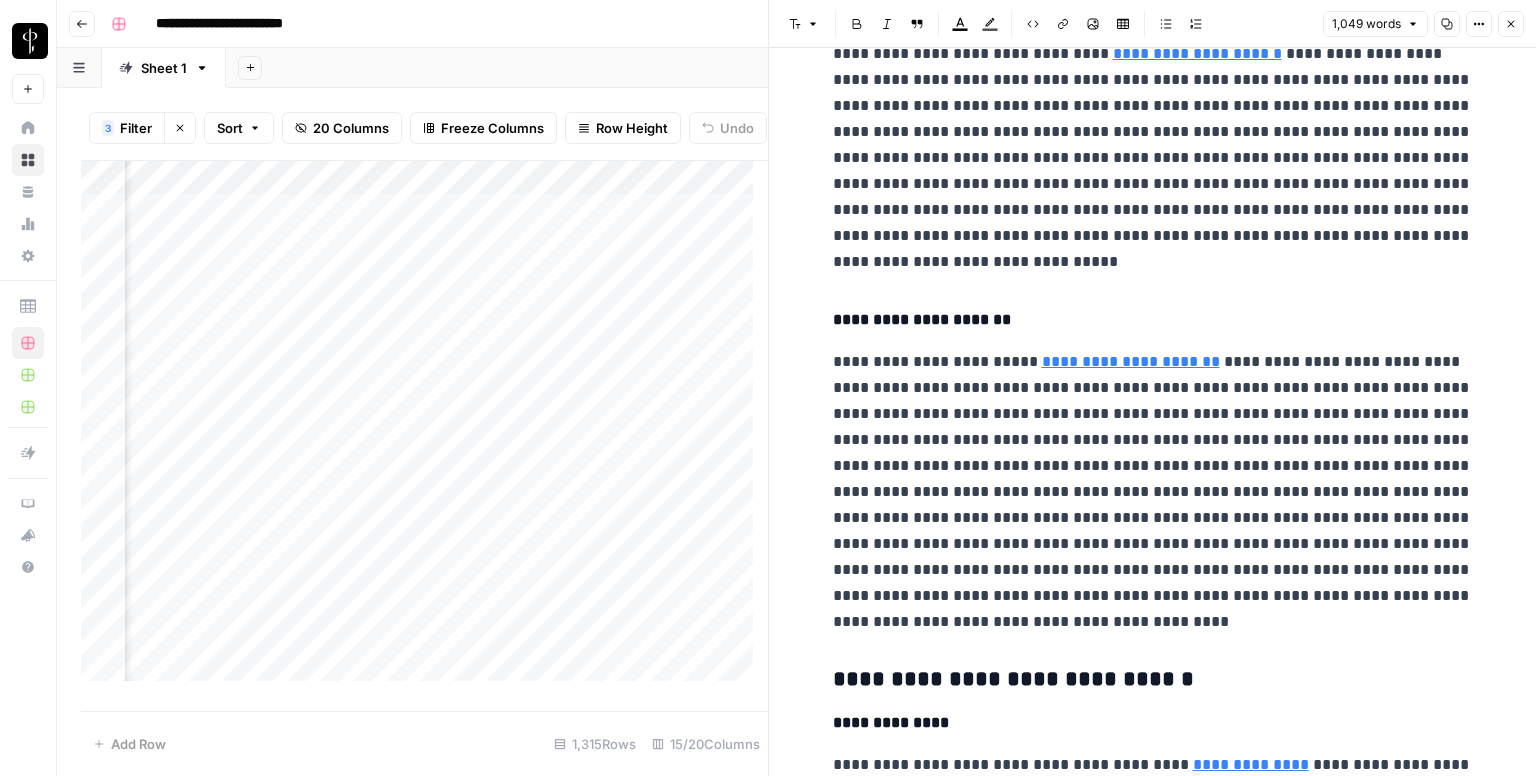 scroll, scrollTop: 954, scrollLeft: 0, axis: vertical 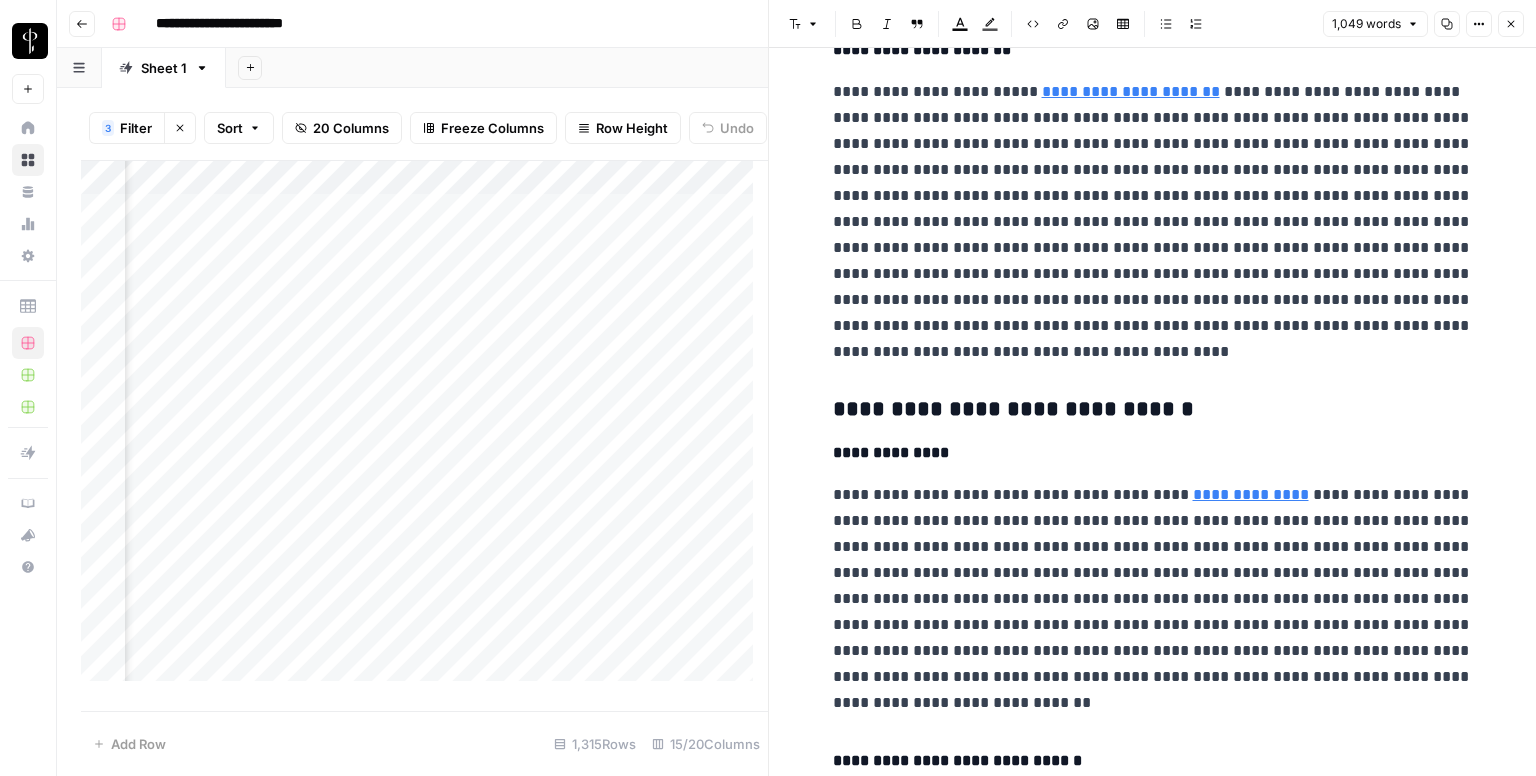 click on "**********" at bounding box center (1153, 410) 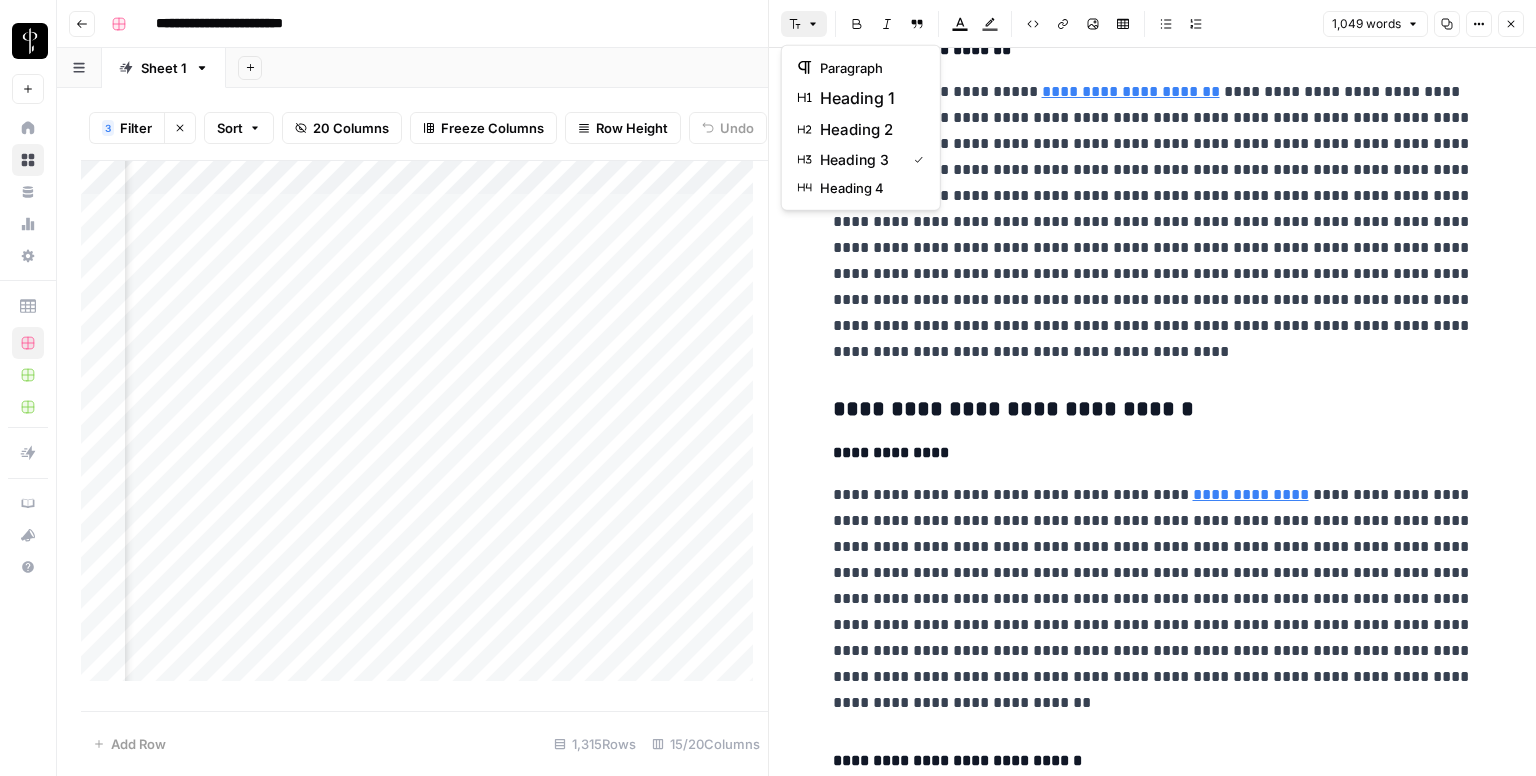 click 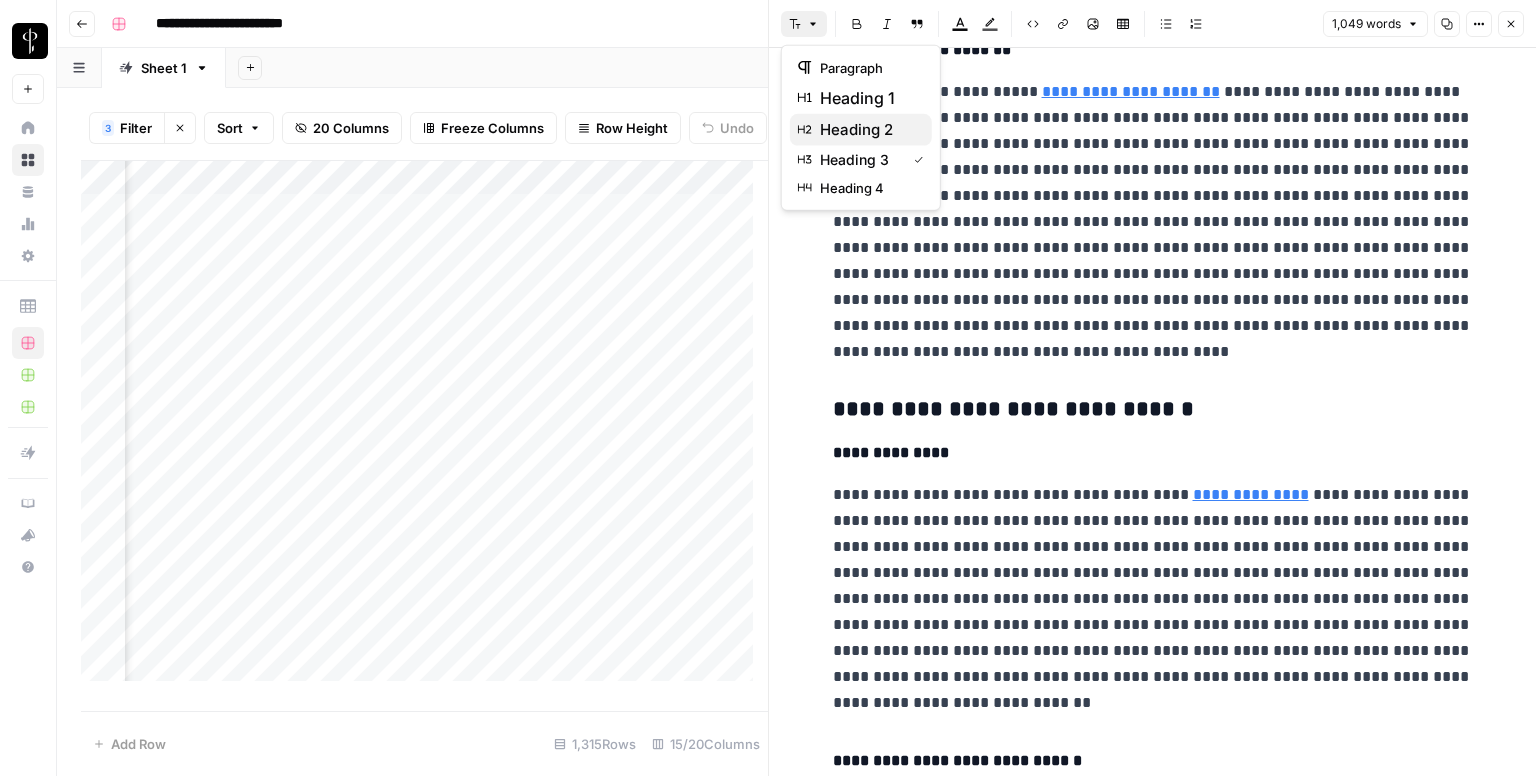 click on "heading 2" at bounding box center [856, 130] 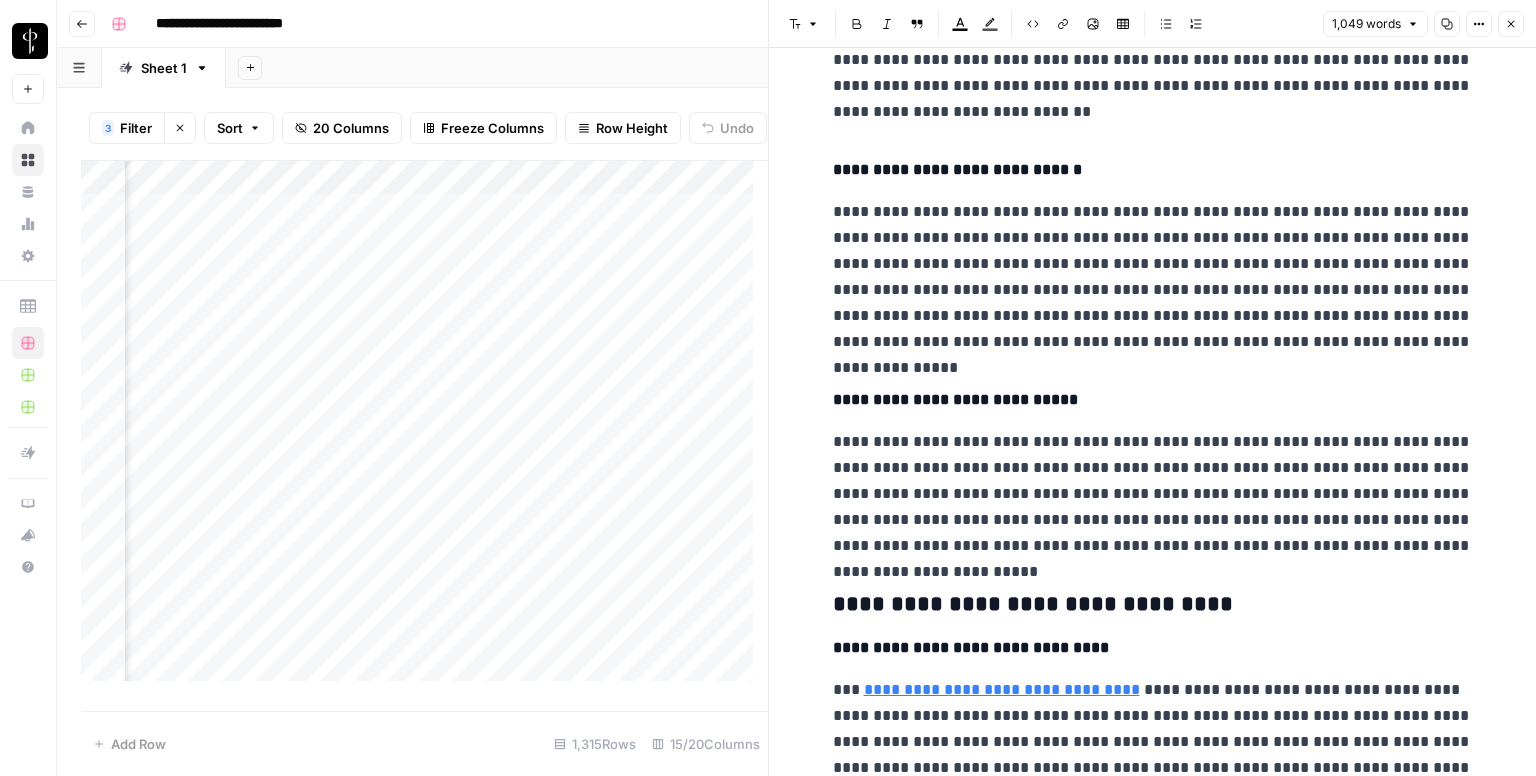 scroll, scrollTop: 1579, scrollLeft: 0, axis: vertical 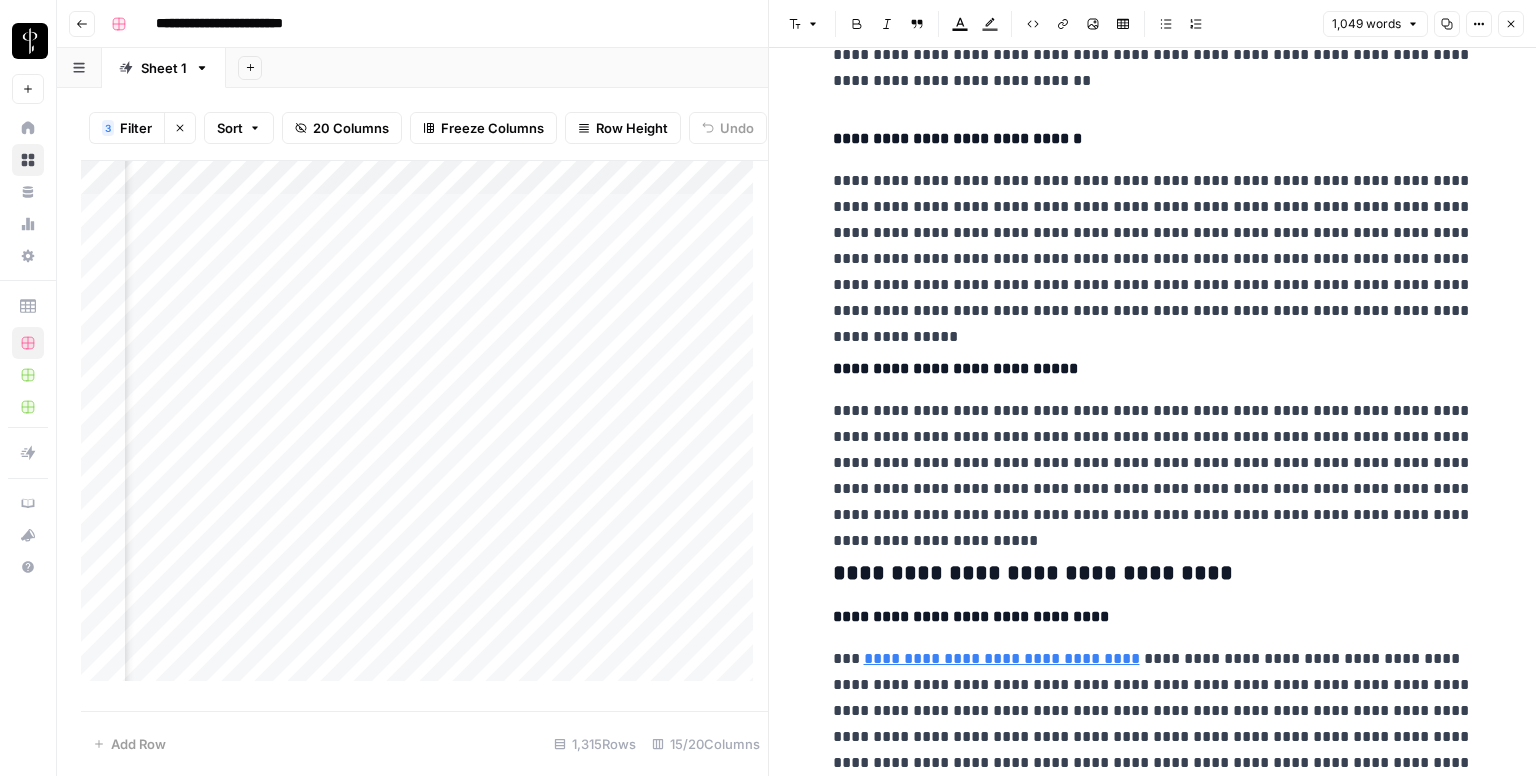 click on "**********" at bounding box center [1153, 574] 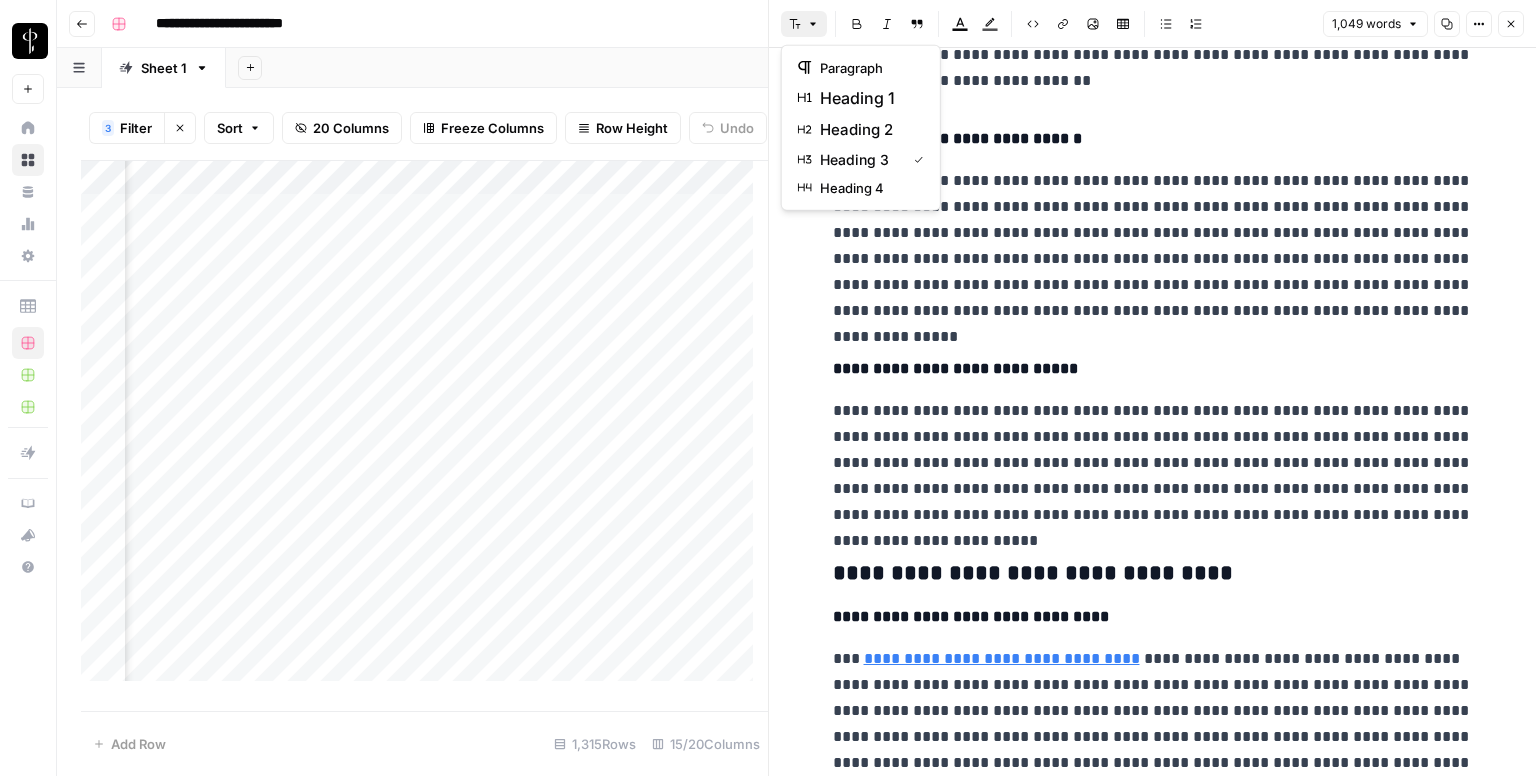 click 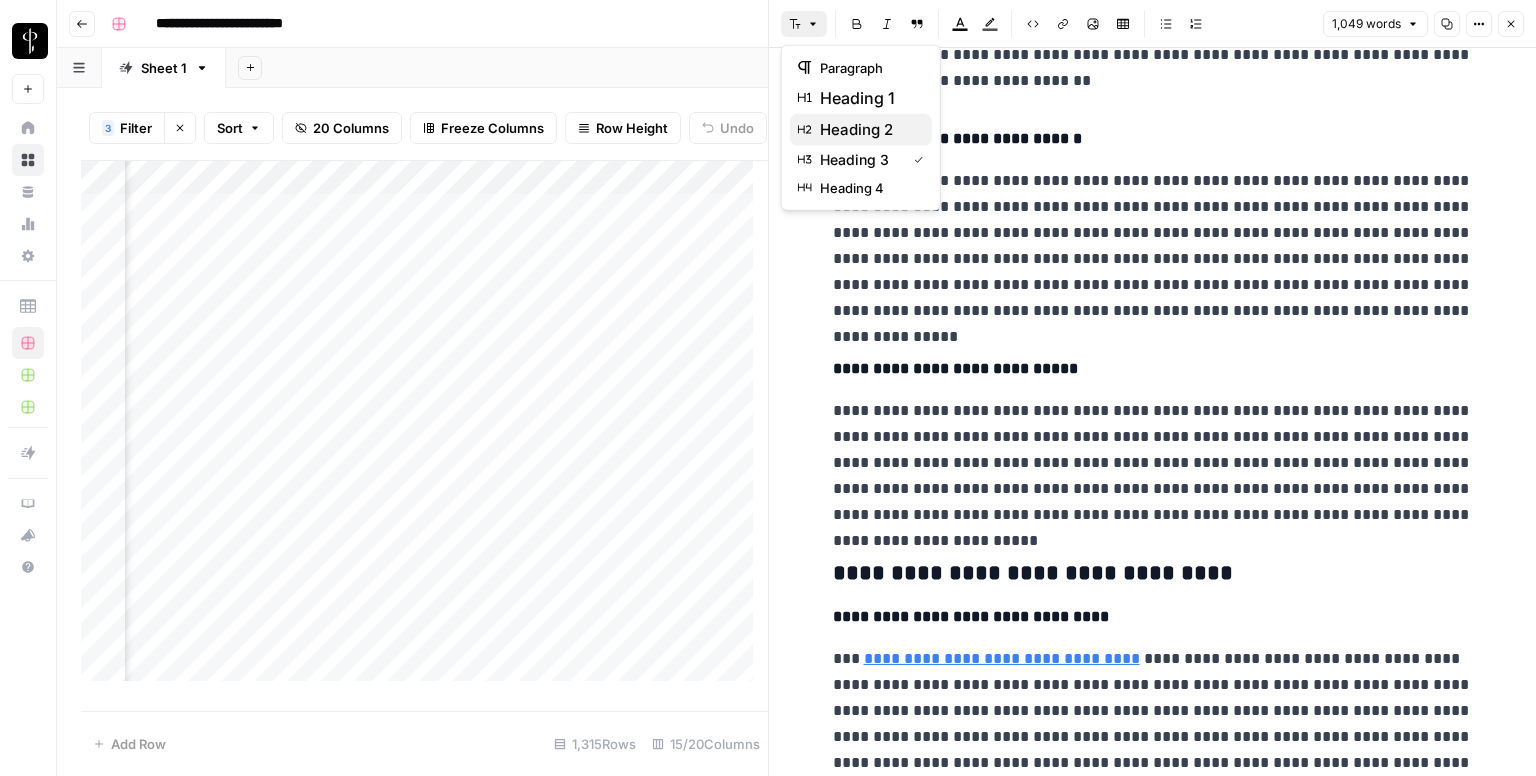 click on "heading 2" at bounding box center (856, 130) 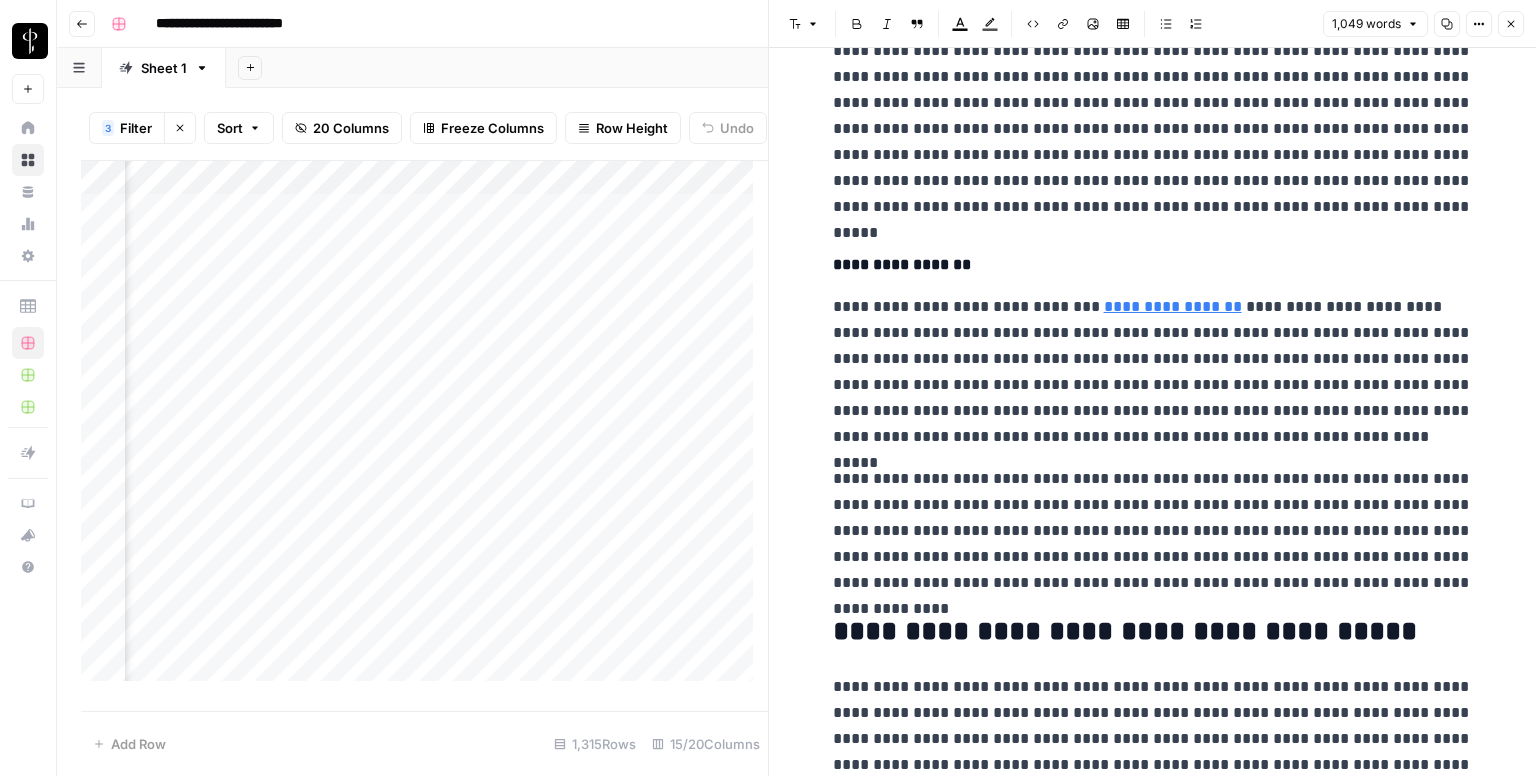 scroll, scrollTop: 2330, scrollLeft: 0, axis: vertical 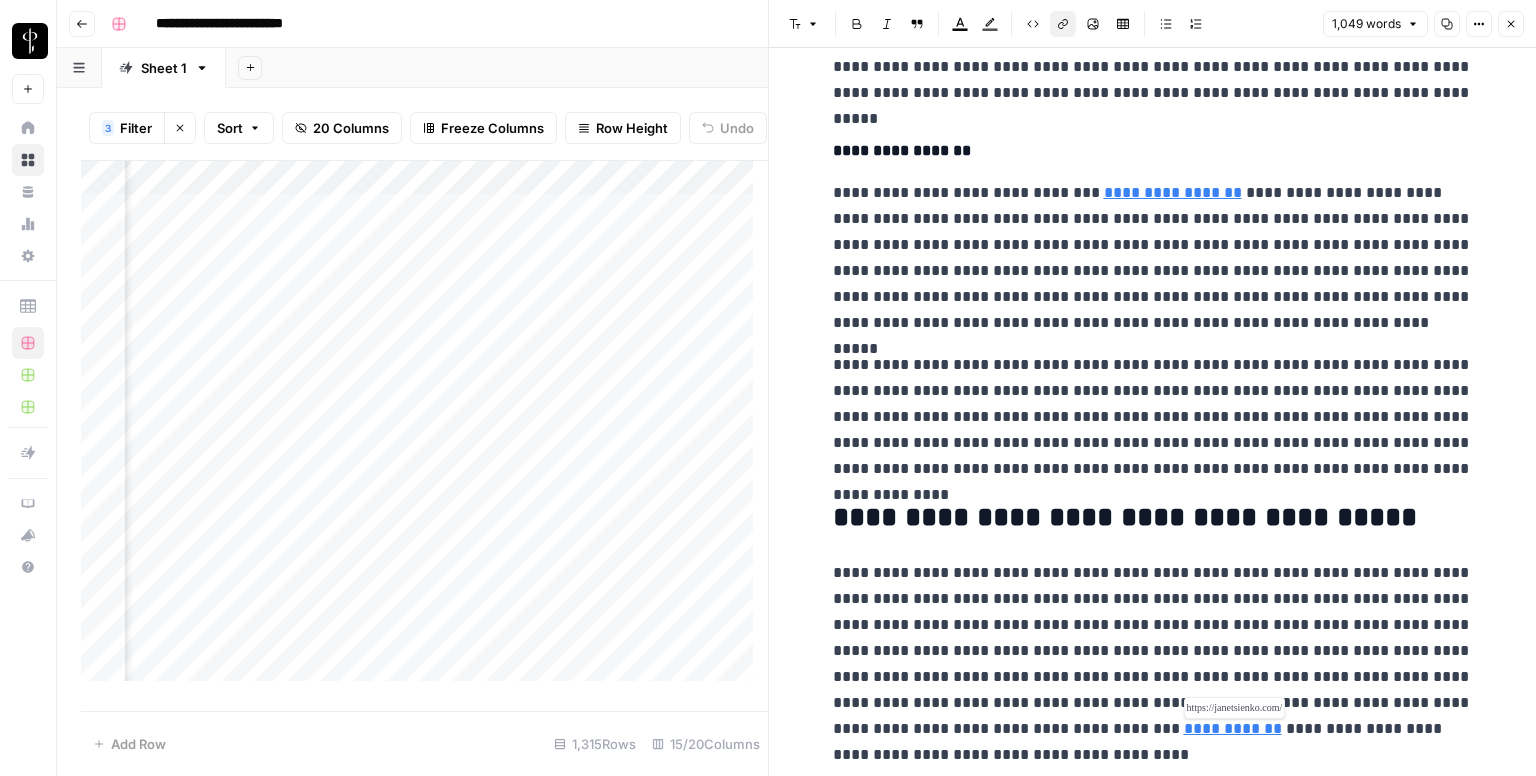 click on "**********" at bounding box center (1233, 728) 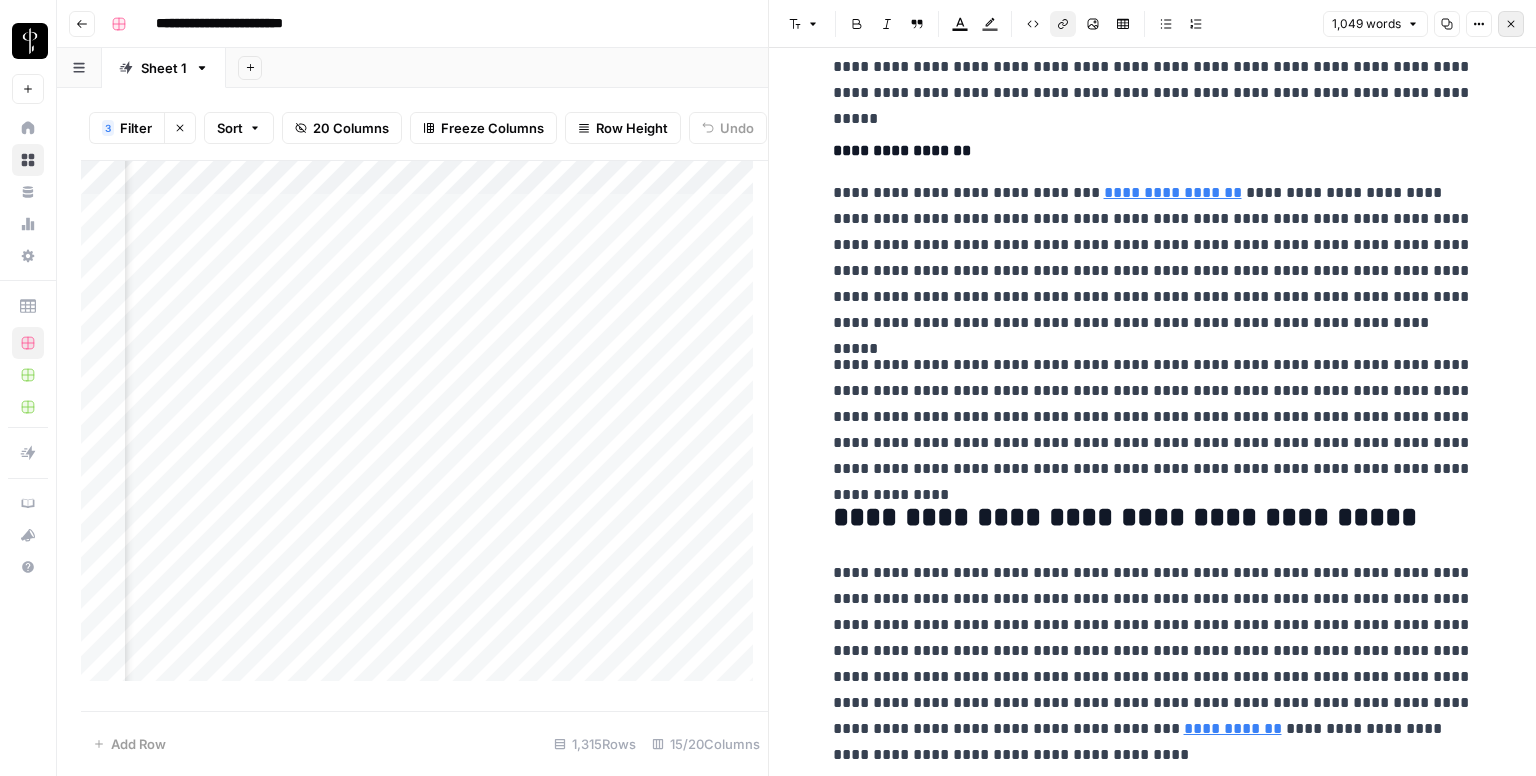 click 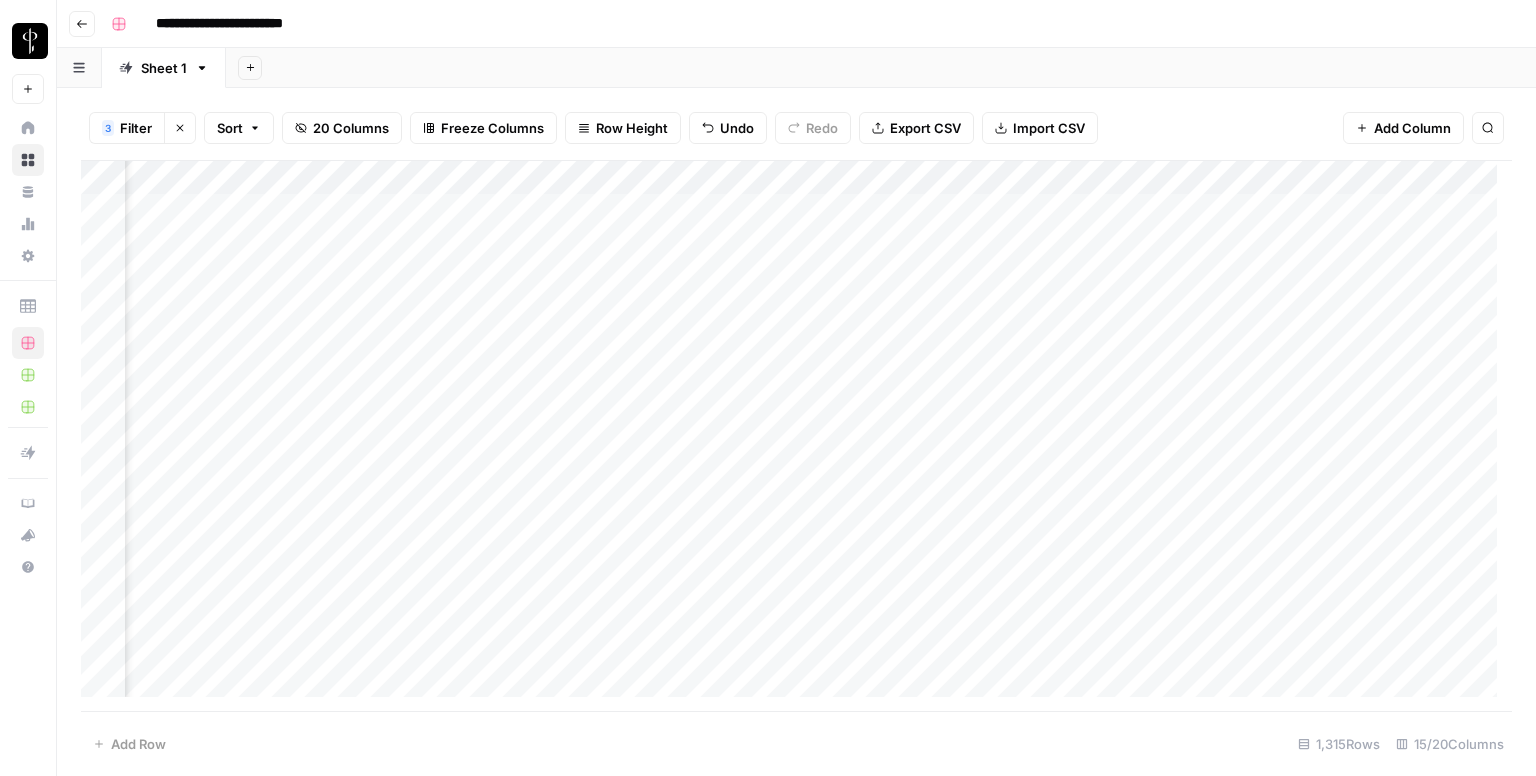 click on "Add Column" at bounding box center (796, 436) 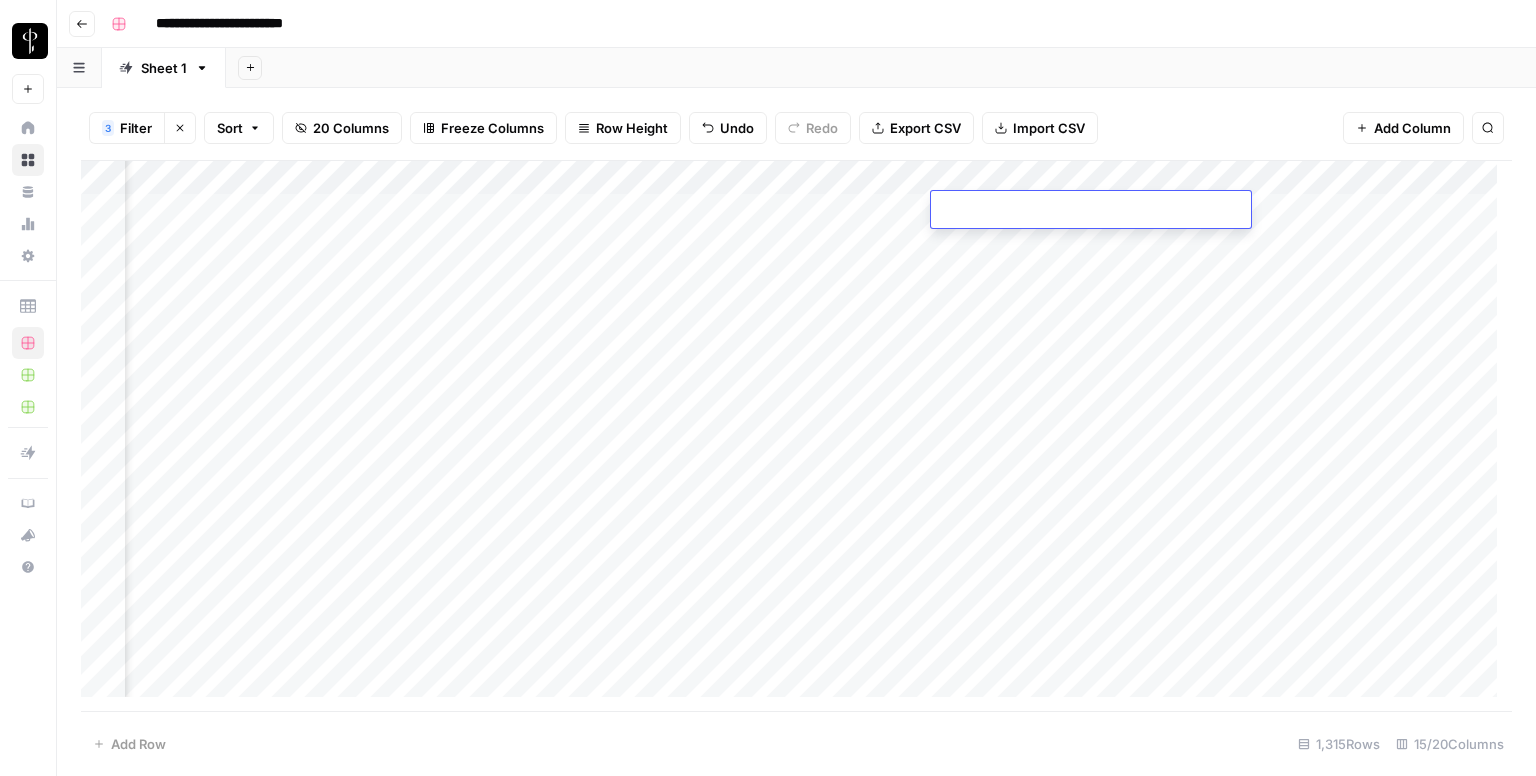 click at bounding box center [1091, 211] 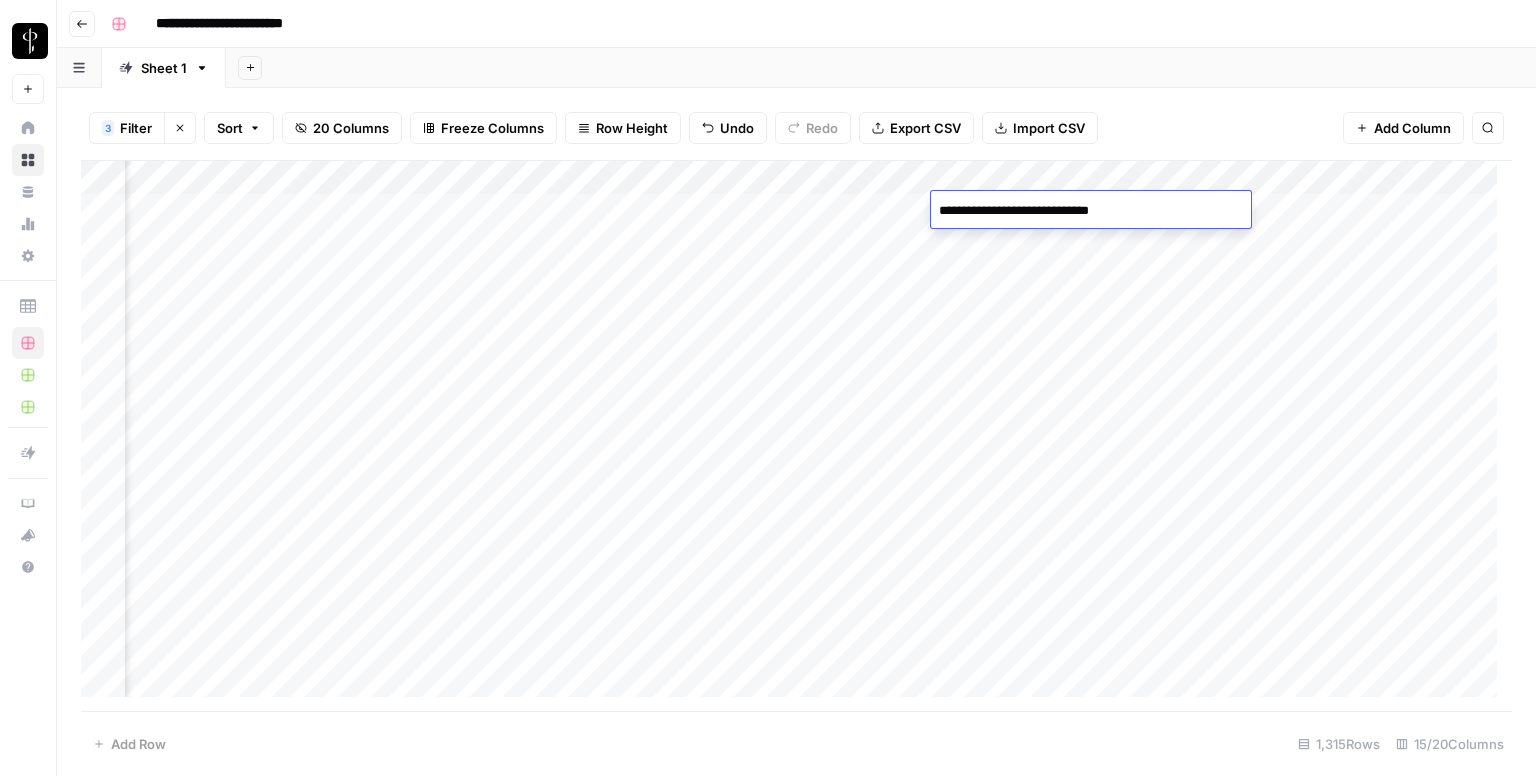 click on "Add Column" at bounding box center [796, 436] 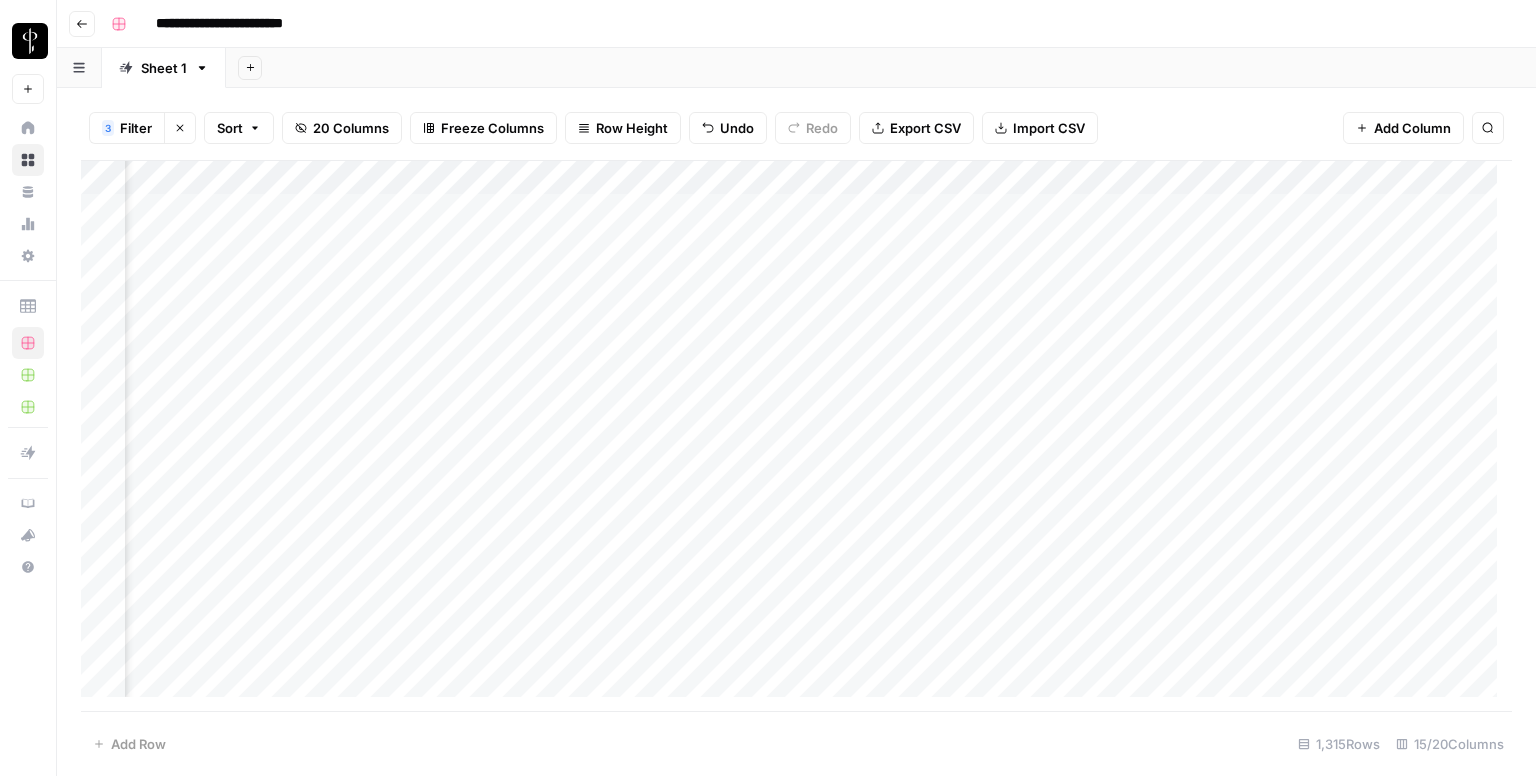 click on "Add Column" at bounding box center [796, 436] 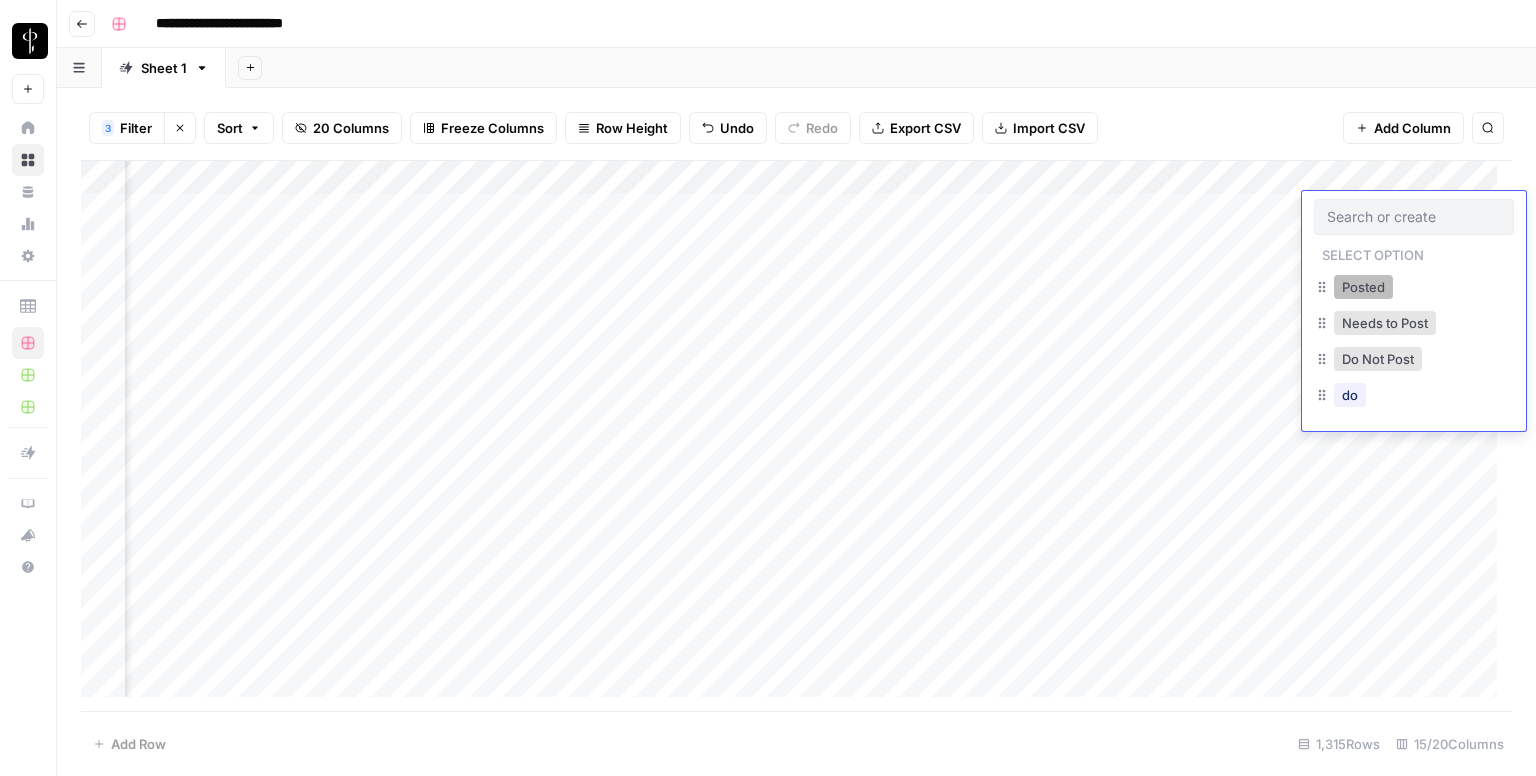 click on "Posted" at bounding box center (1363, 287) 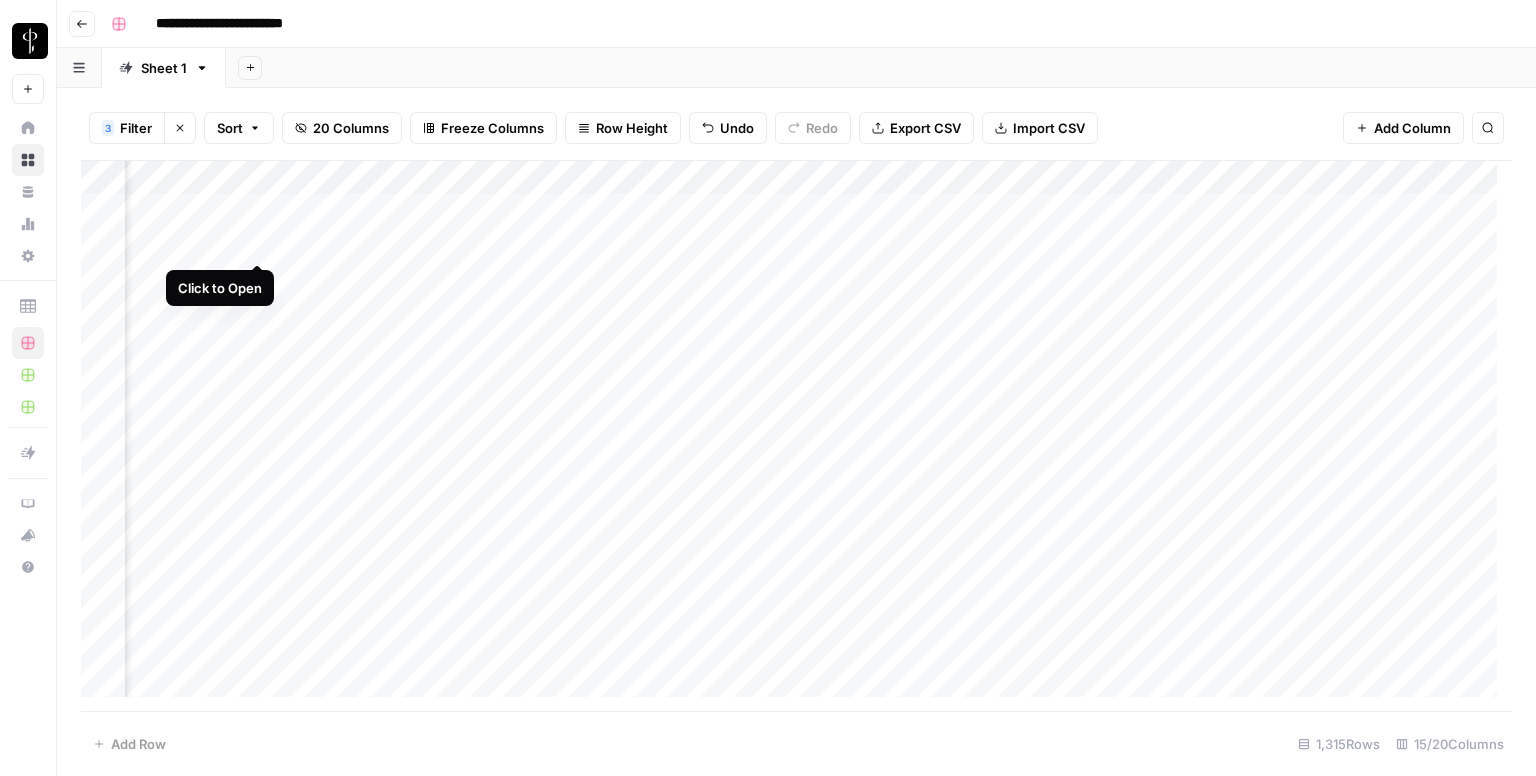 click on "Add Column" at bounding box center (796, 436) 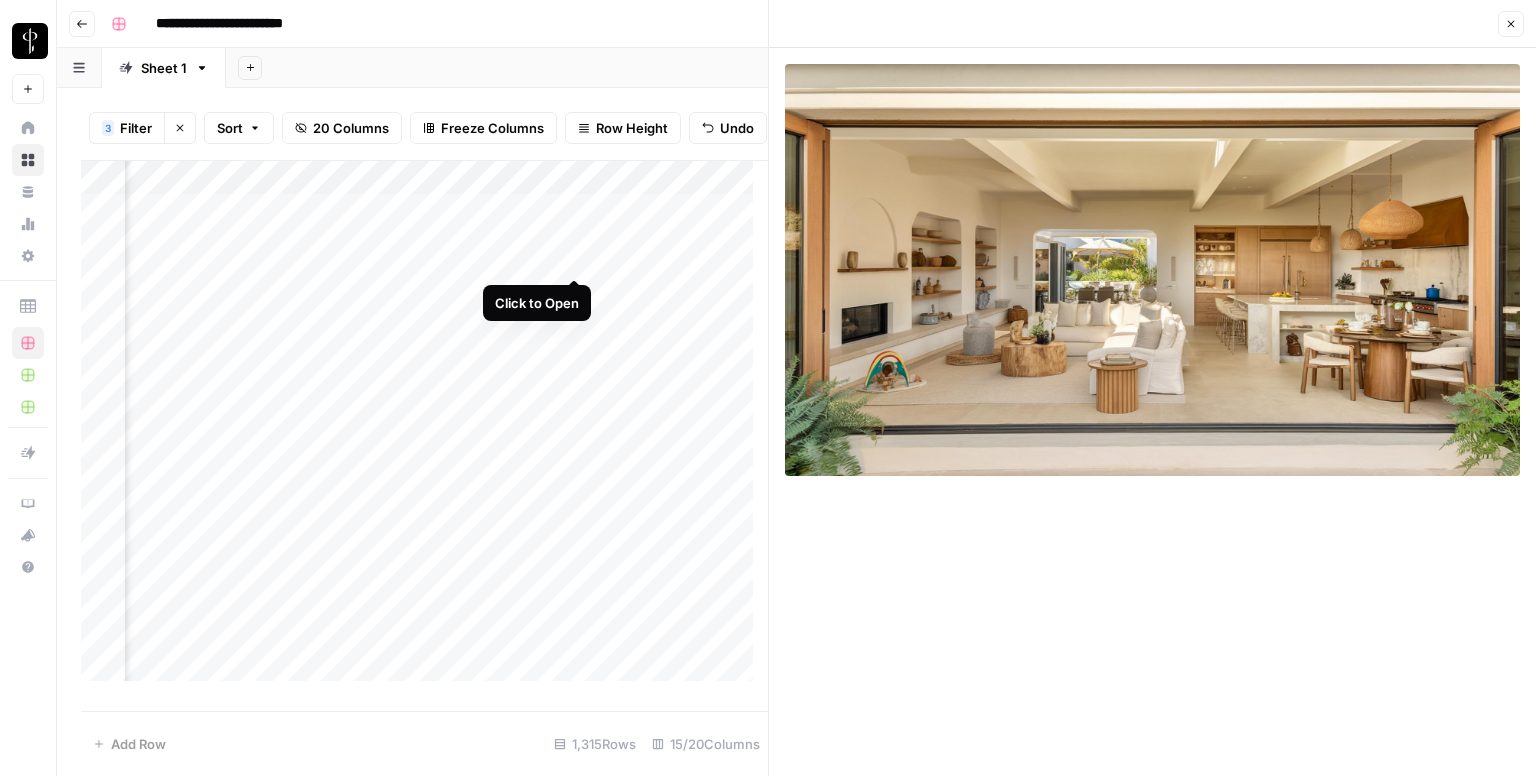 click on "Add Column" at bounding box center [424, 429] 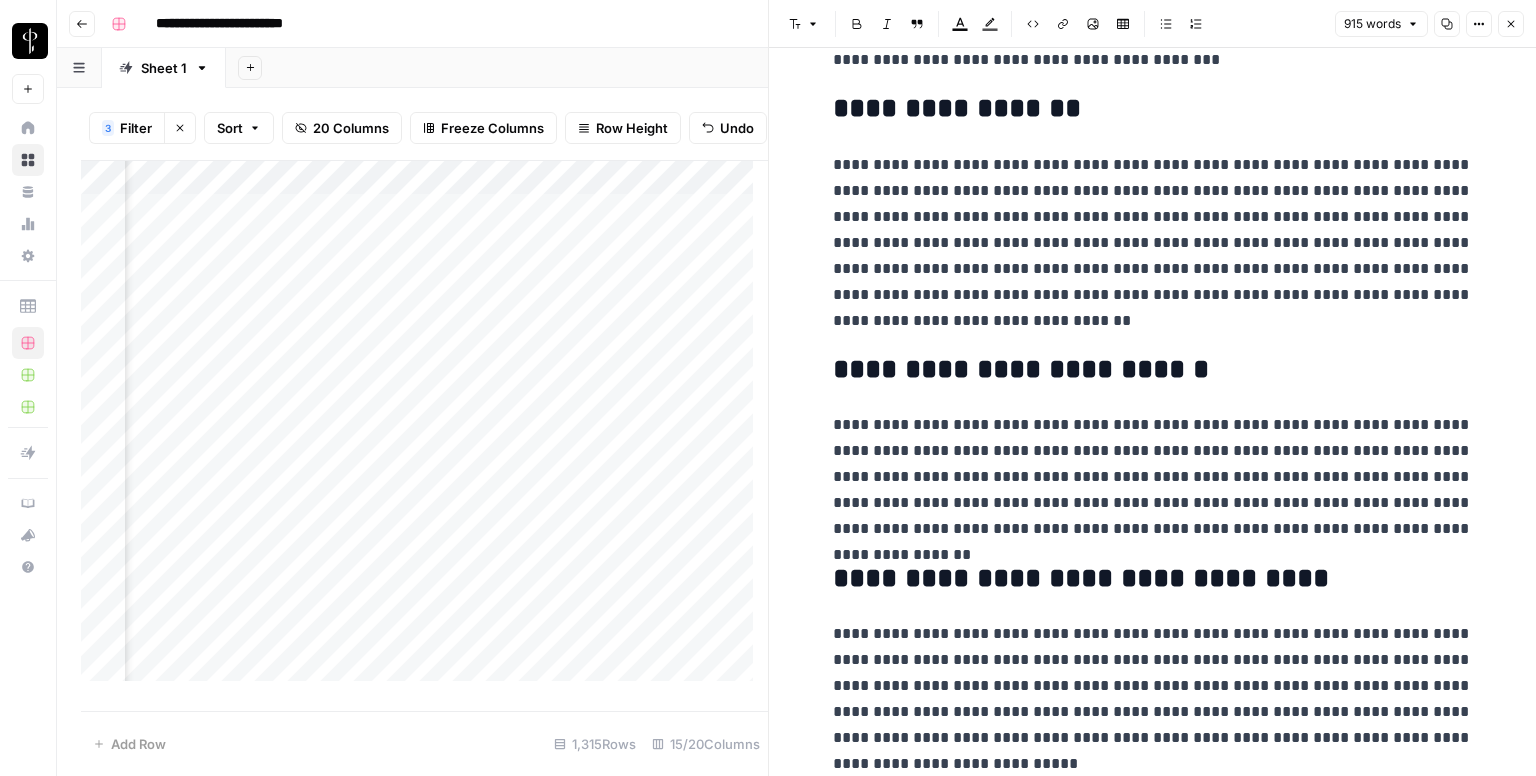scroll, scrollTop: 2160, scrollLeft: 0, axis: vertical 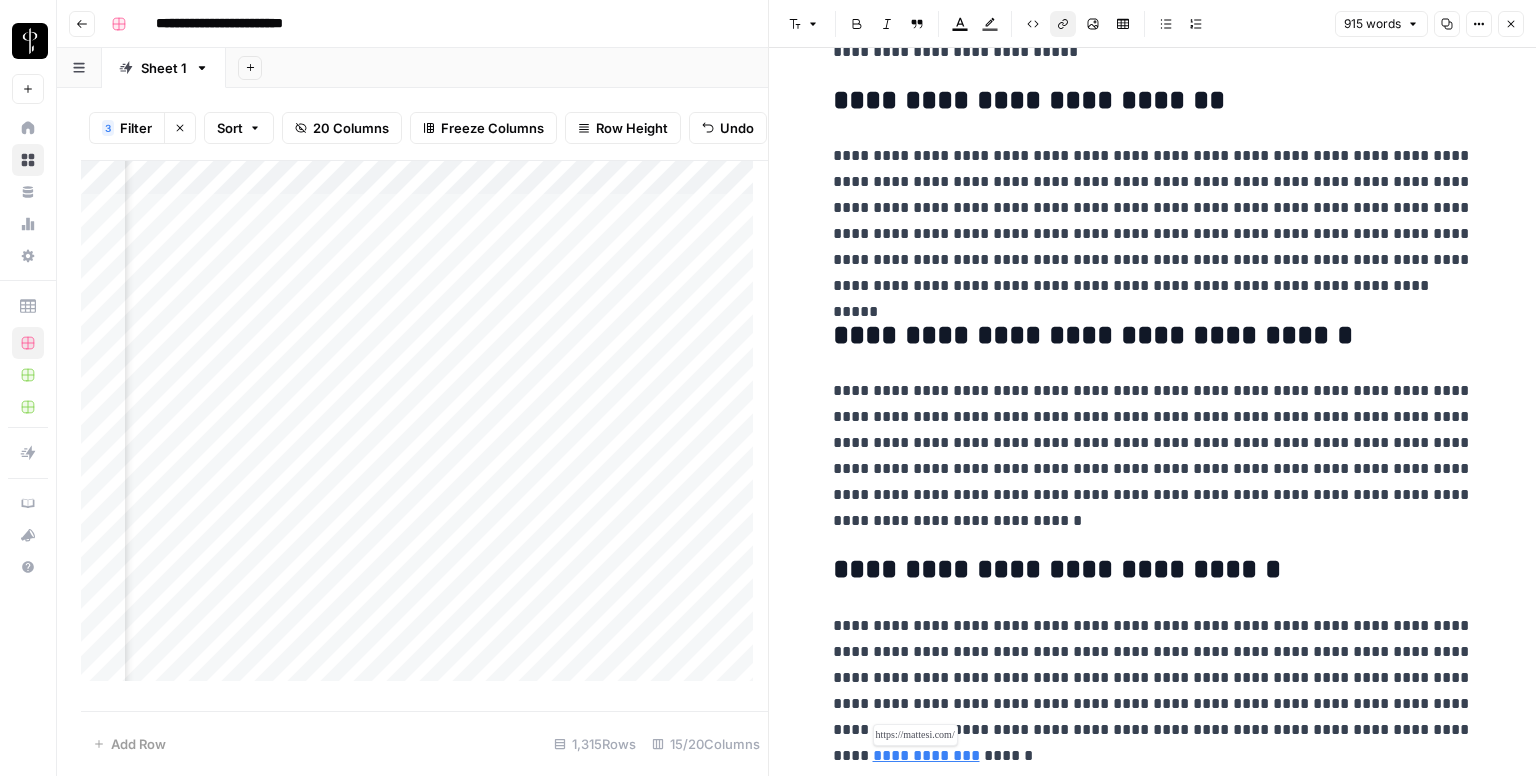 click on "**********" at bounding box center (926, 755) 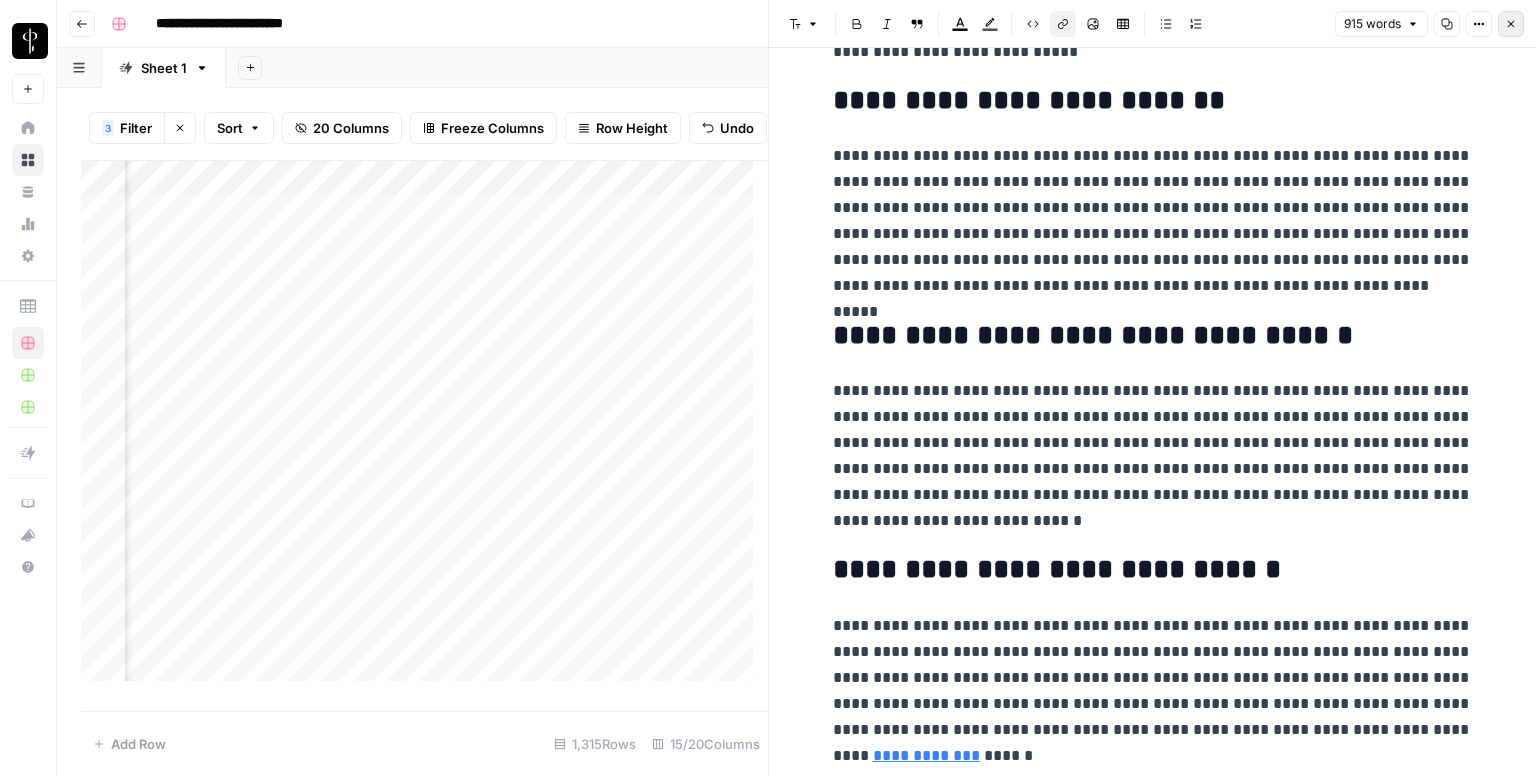 click 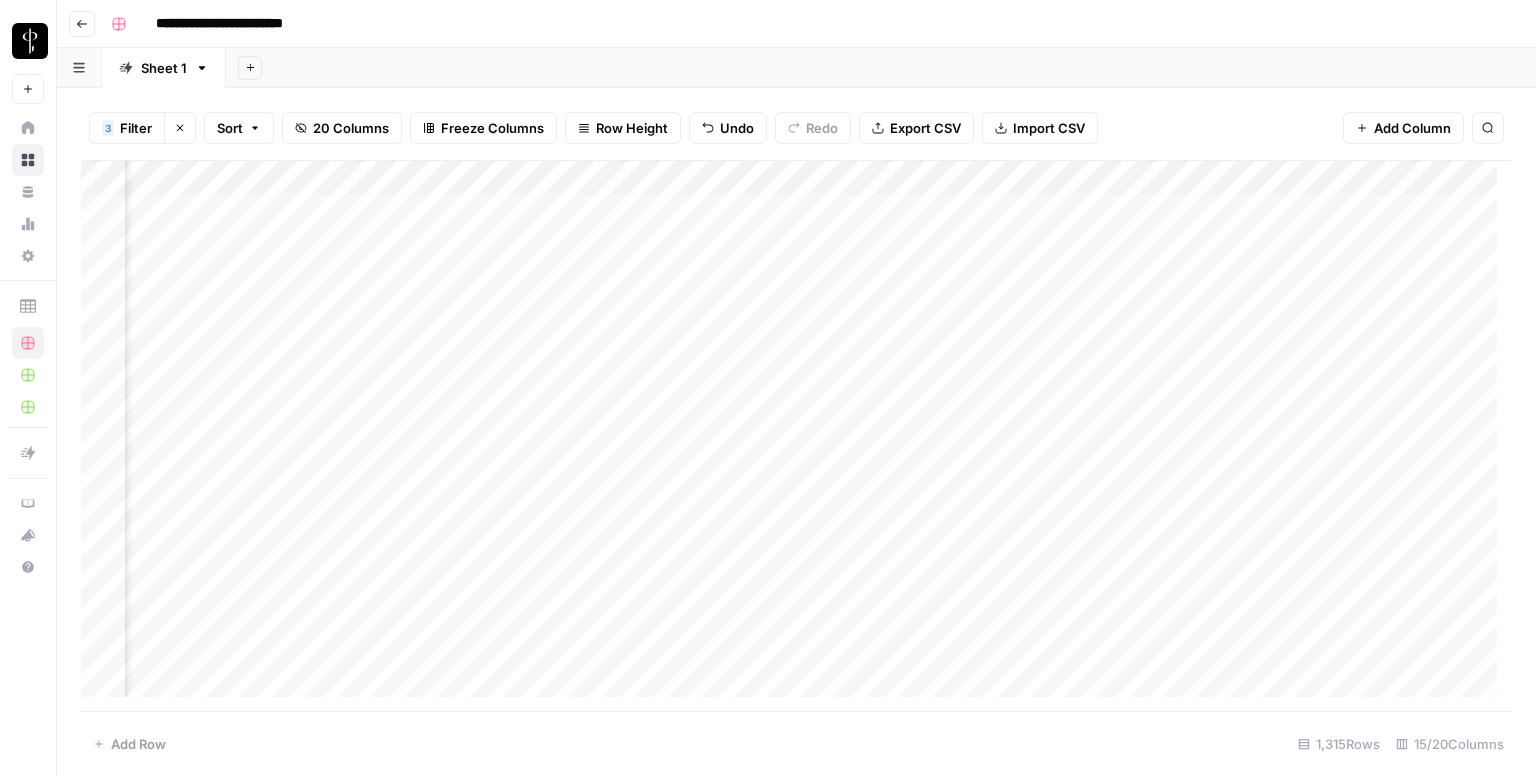 click on "Add Column" at bounding box center (796, 436) 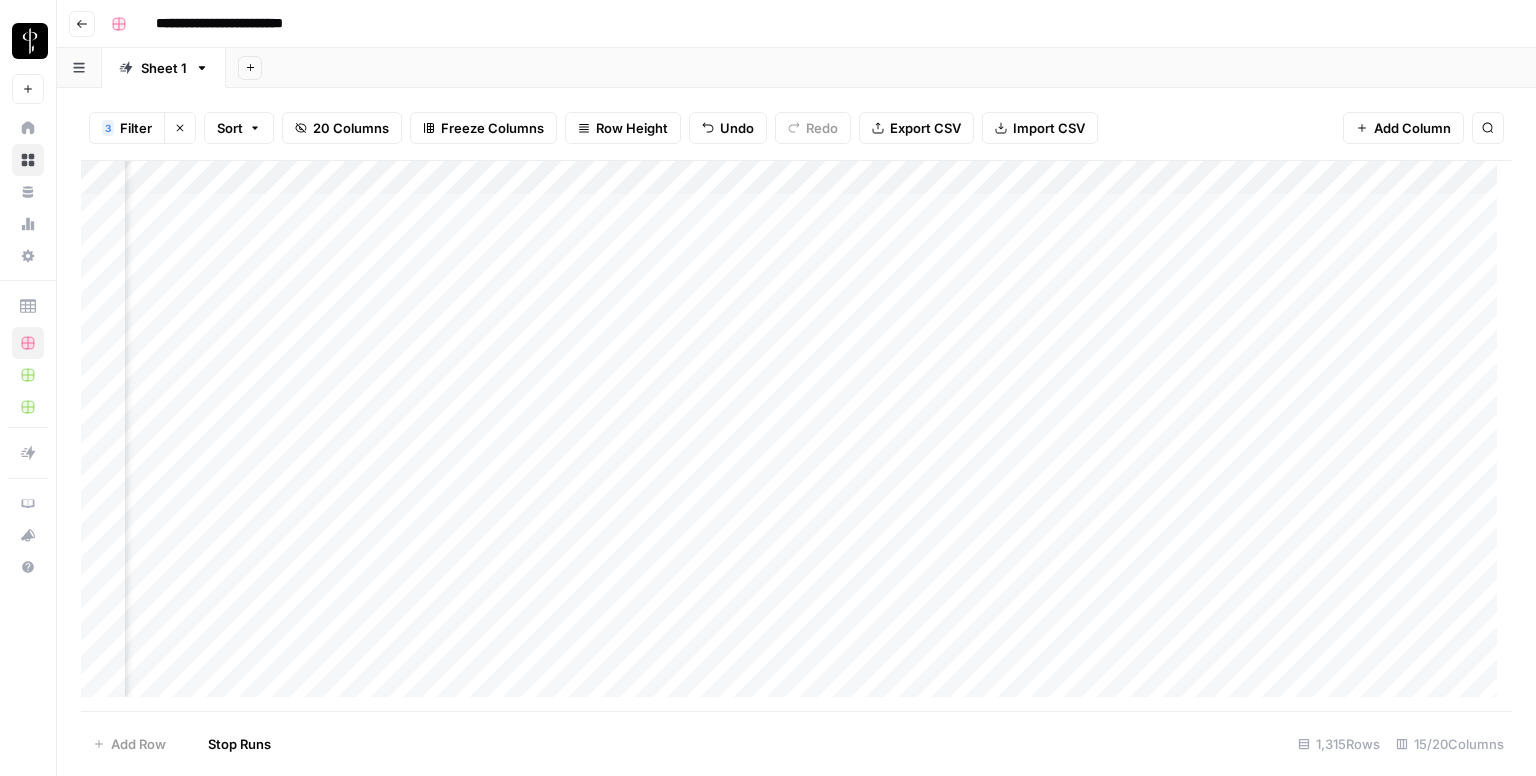click on "Add Column" at bounding box center [796, 436] 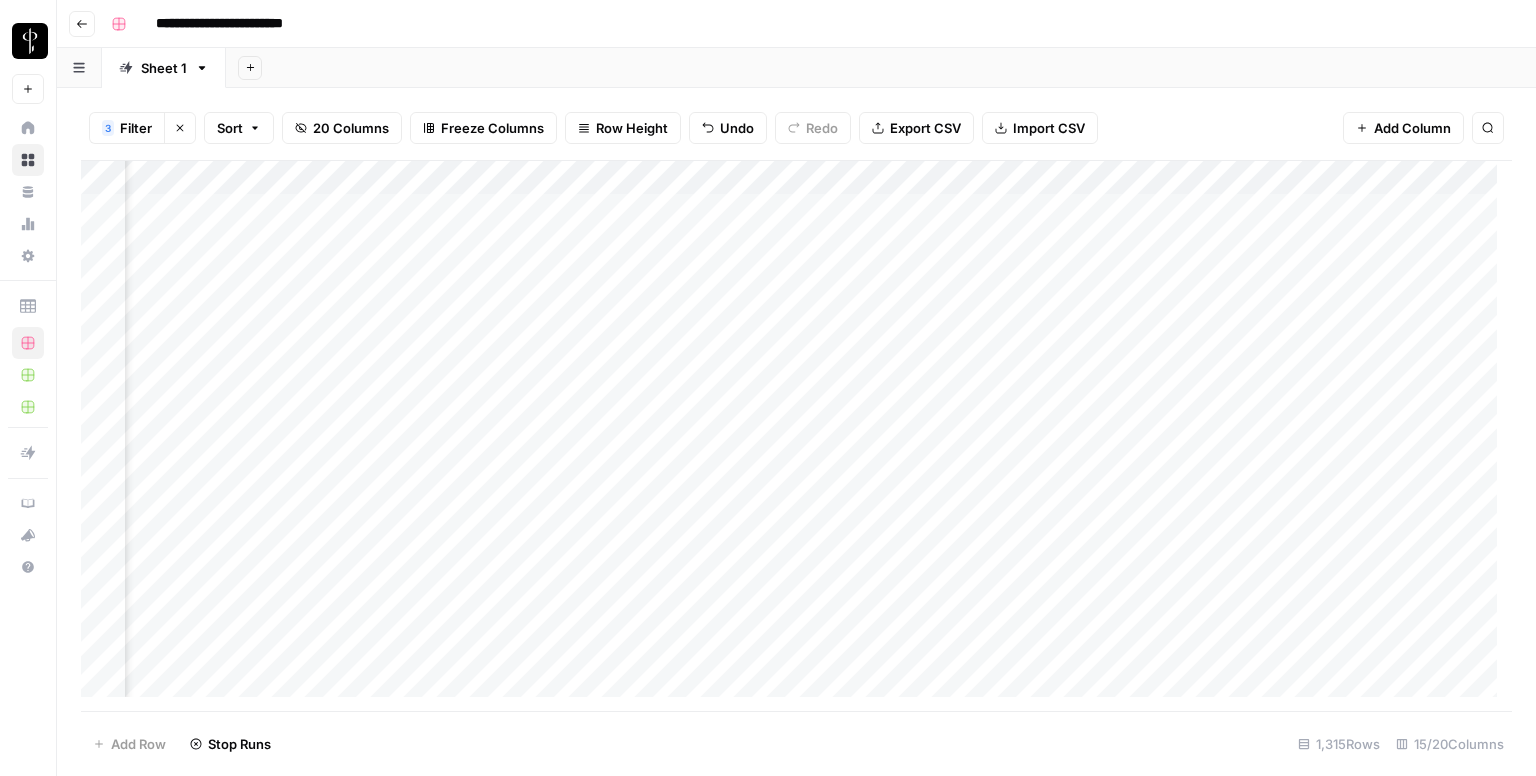 click on "Add Column" at bounding box center [796, 436] 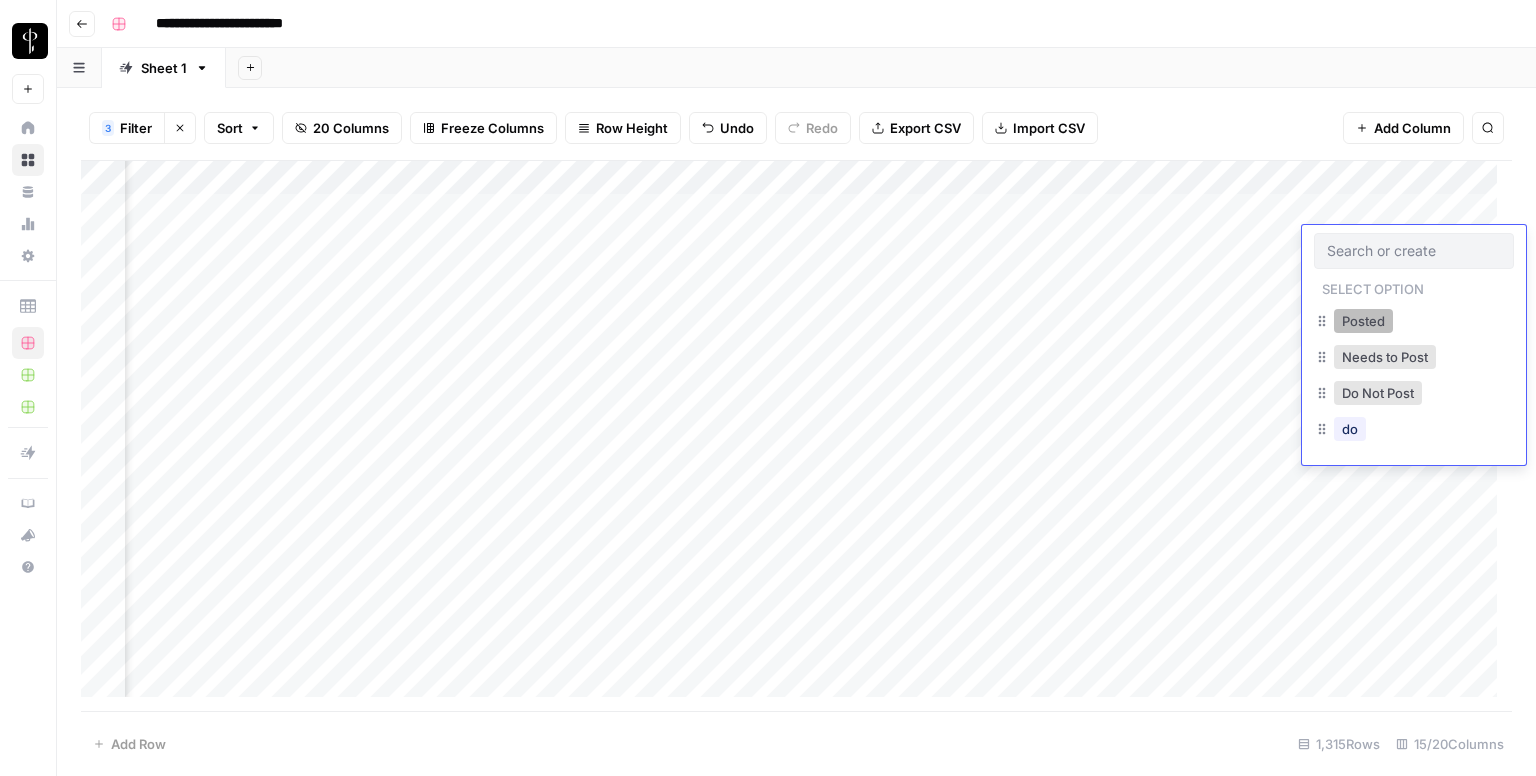 click on "Posted" at bounding box center (1363, 321) 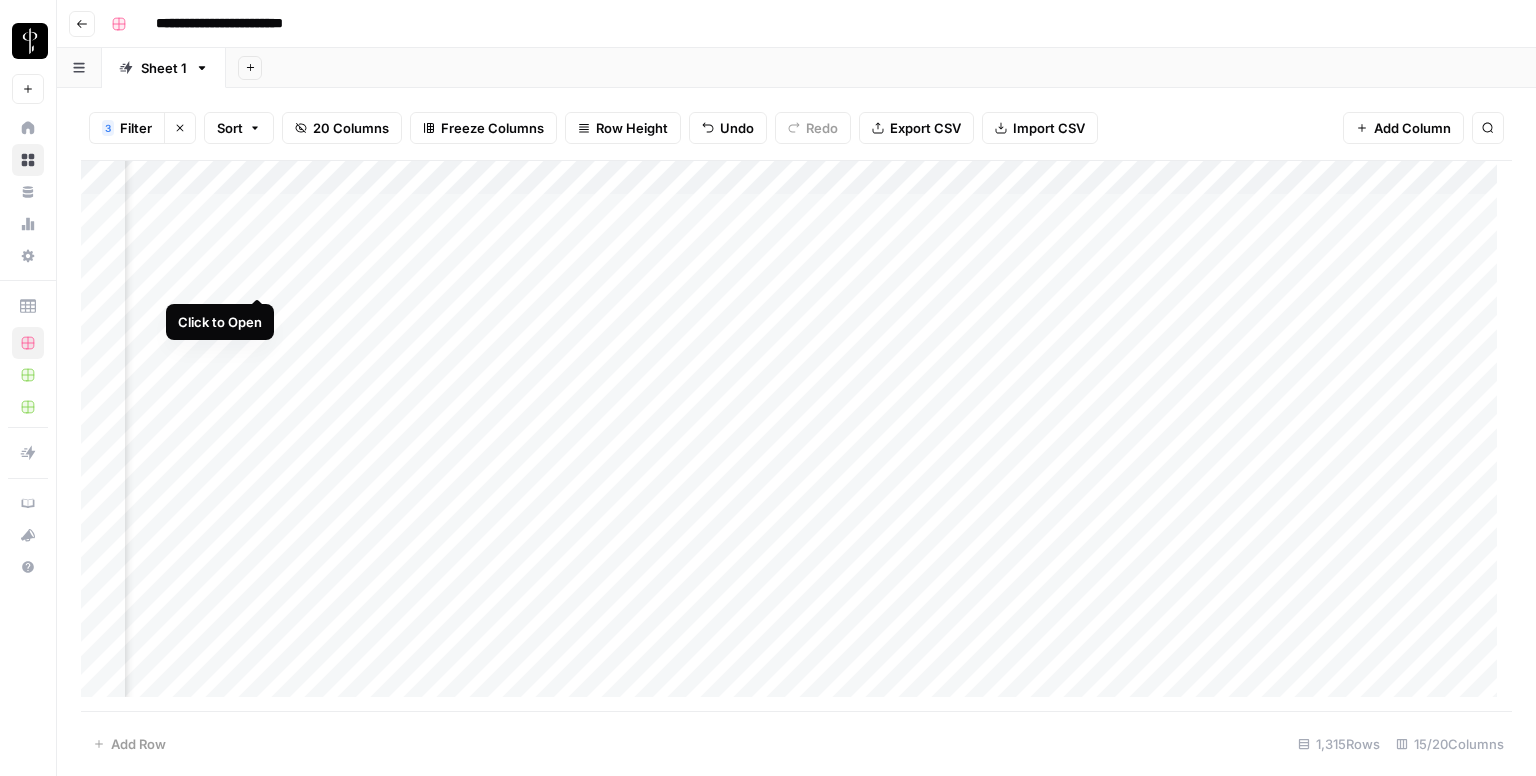 click on "Add Column" at bounding box center [796, 436] 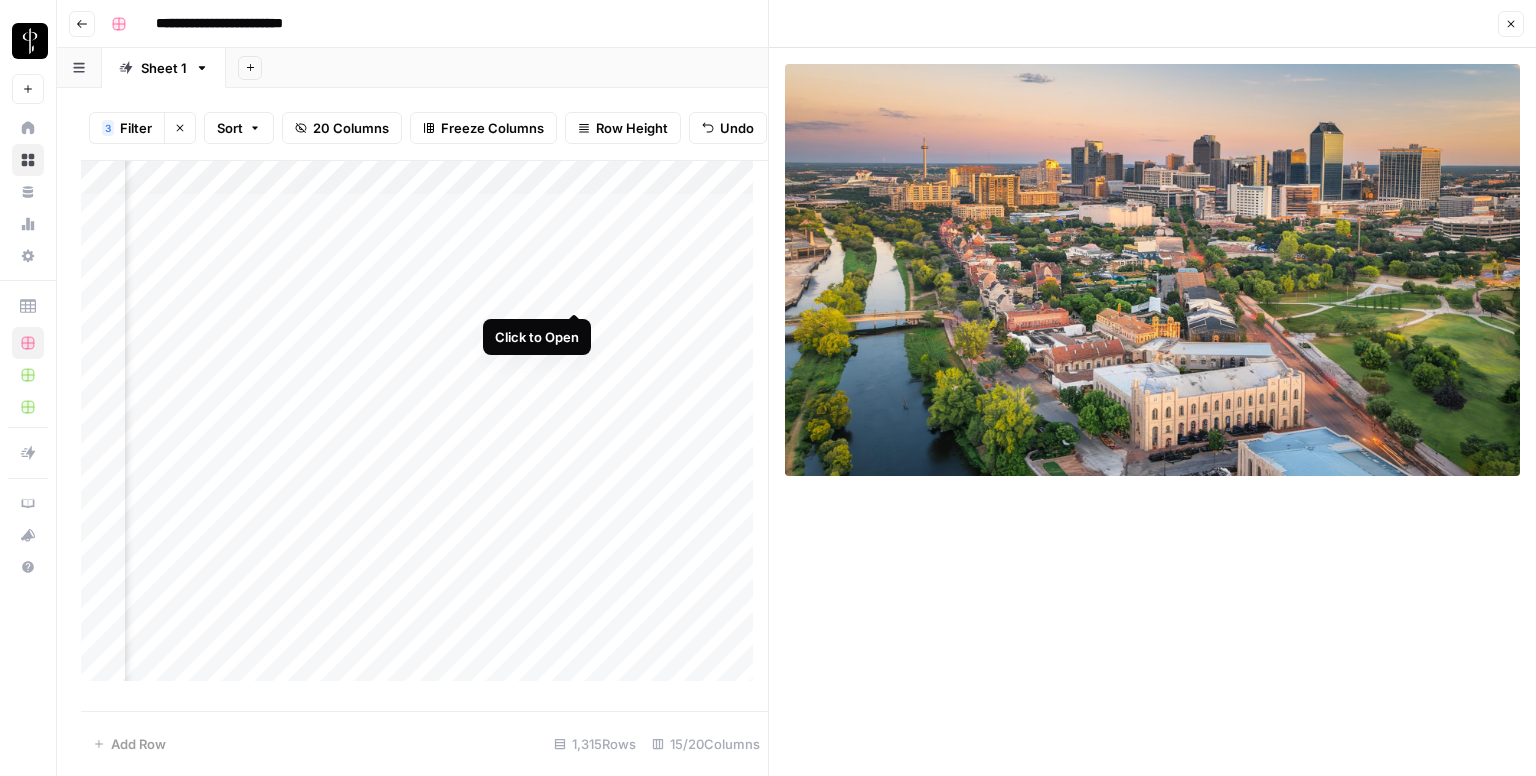 click on "Add Column" at bounding box center (424, 429) 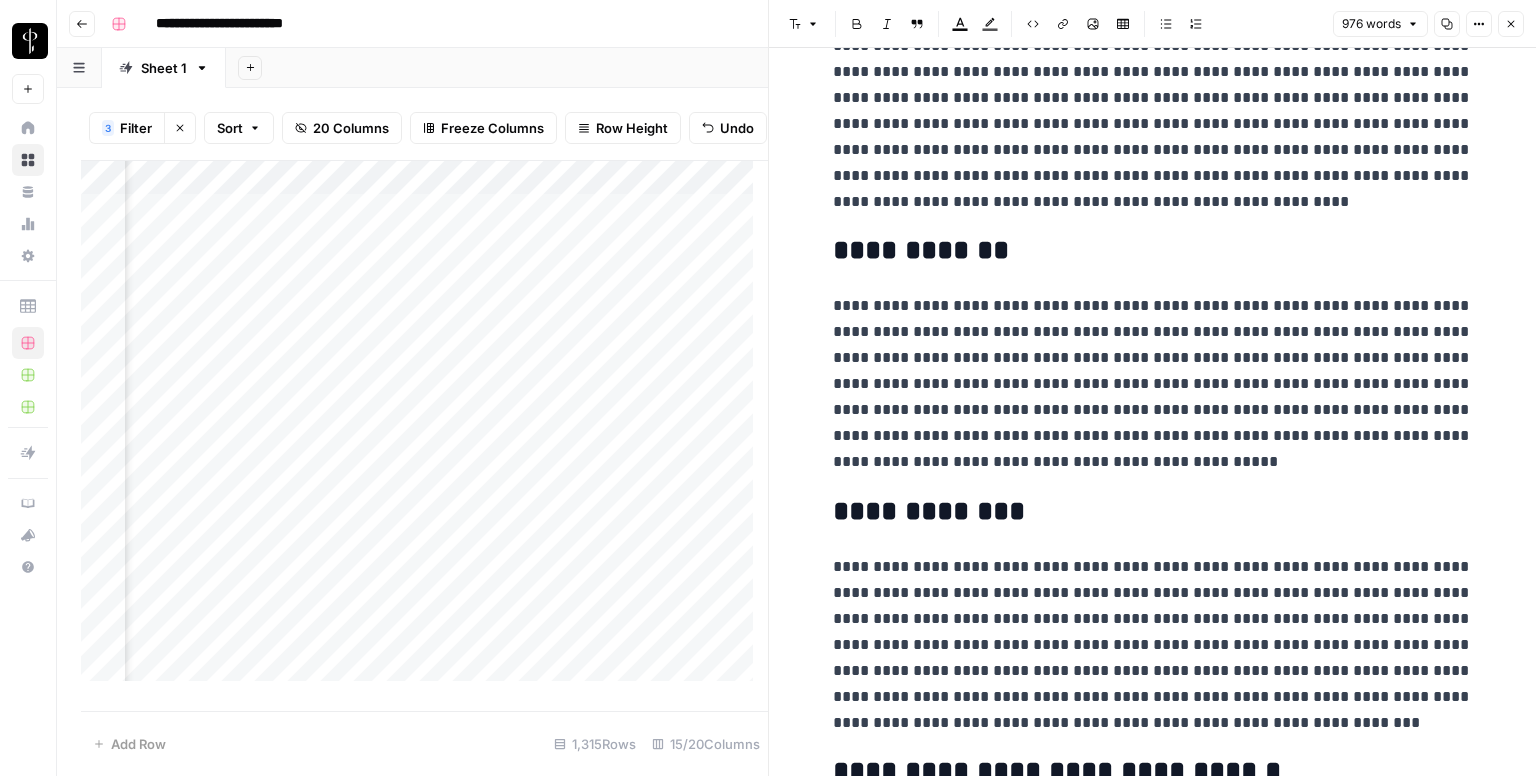 scroll, scrollTop: 2342, scrollLeft: 0, axis: vertical 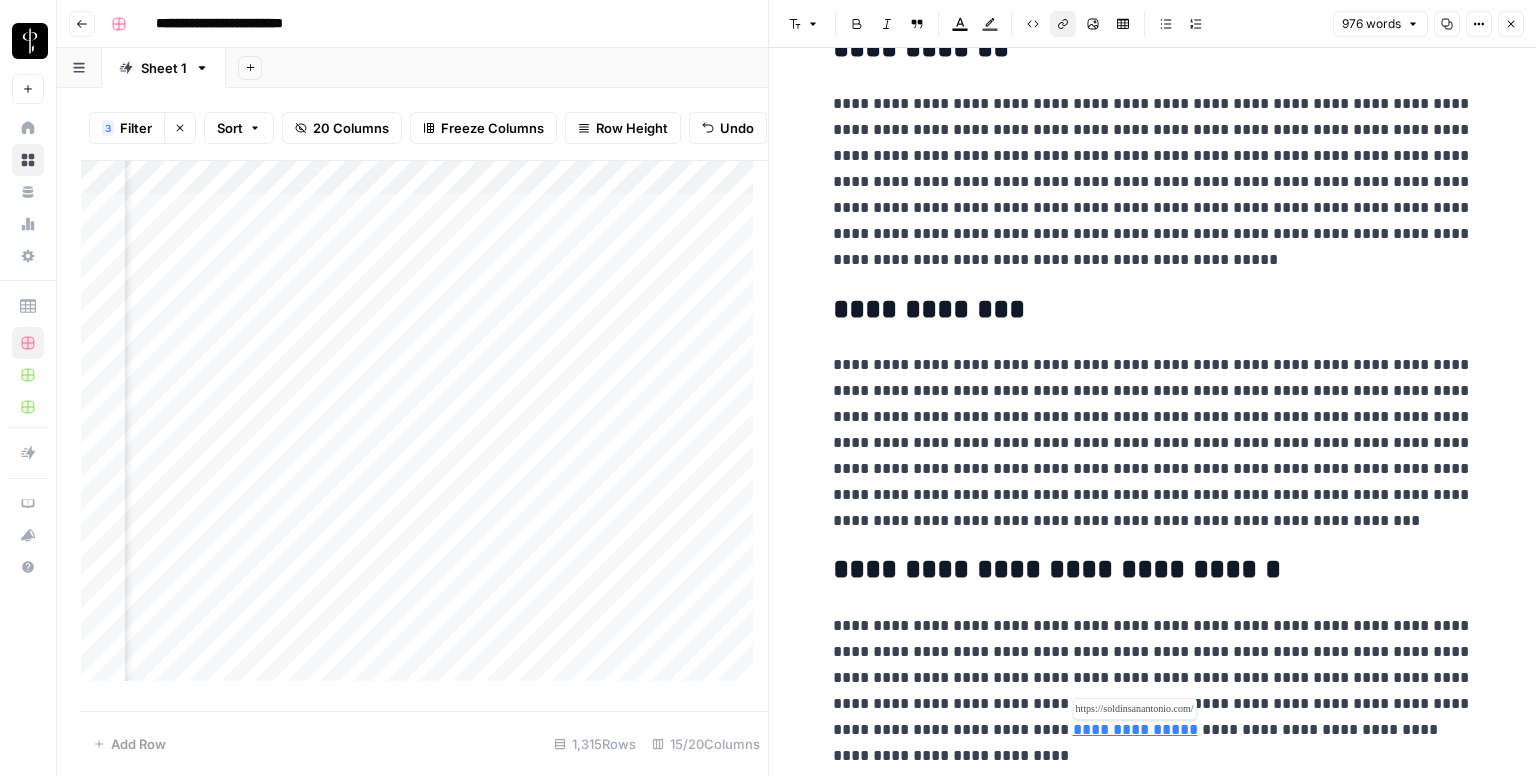 click on "**********" at bounding box center (1135, 729) 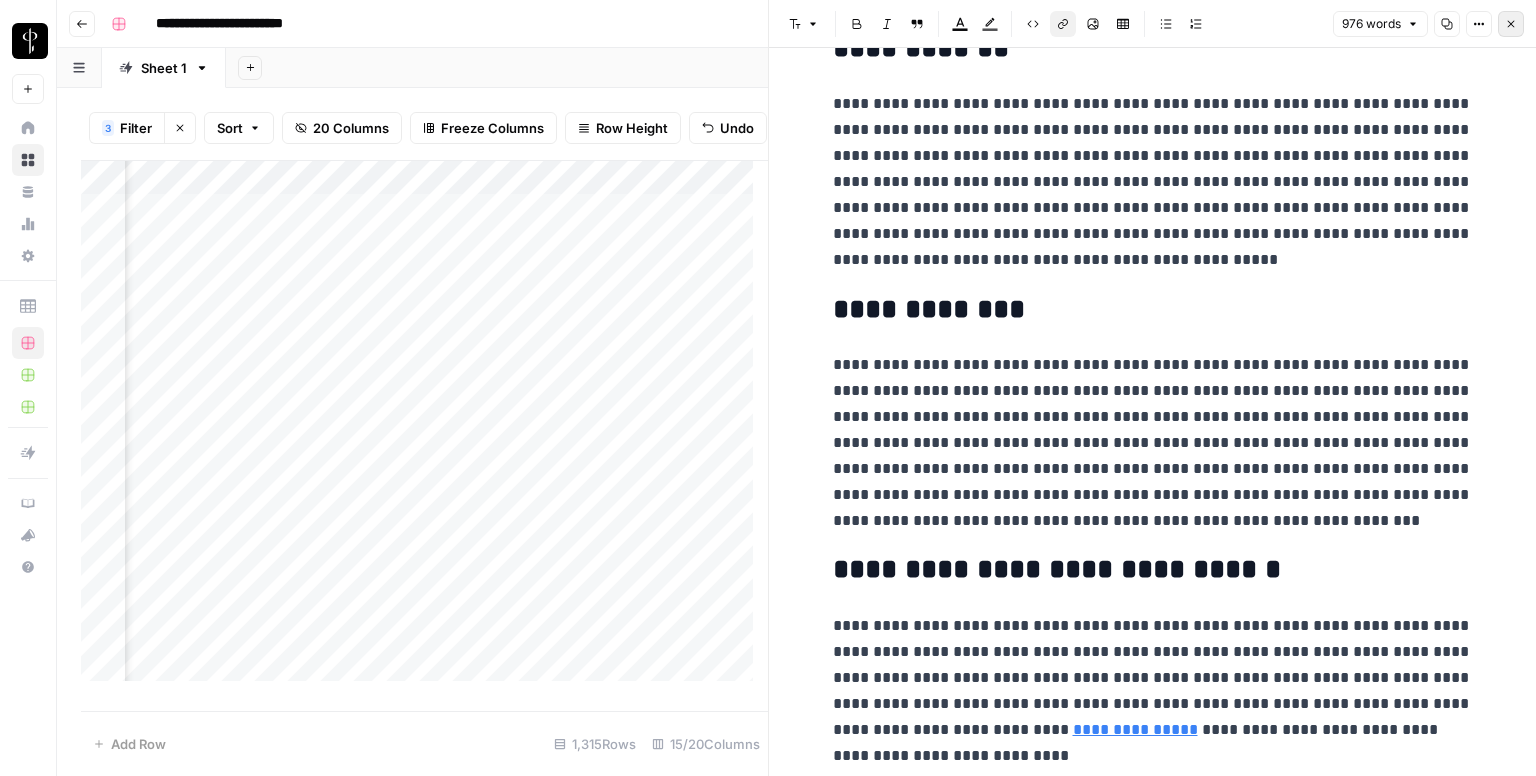 click 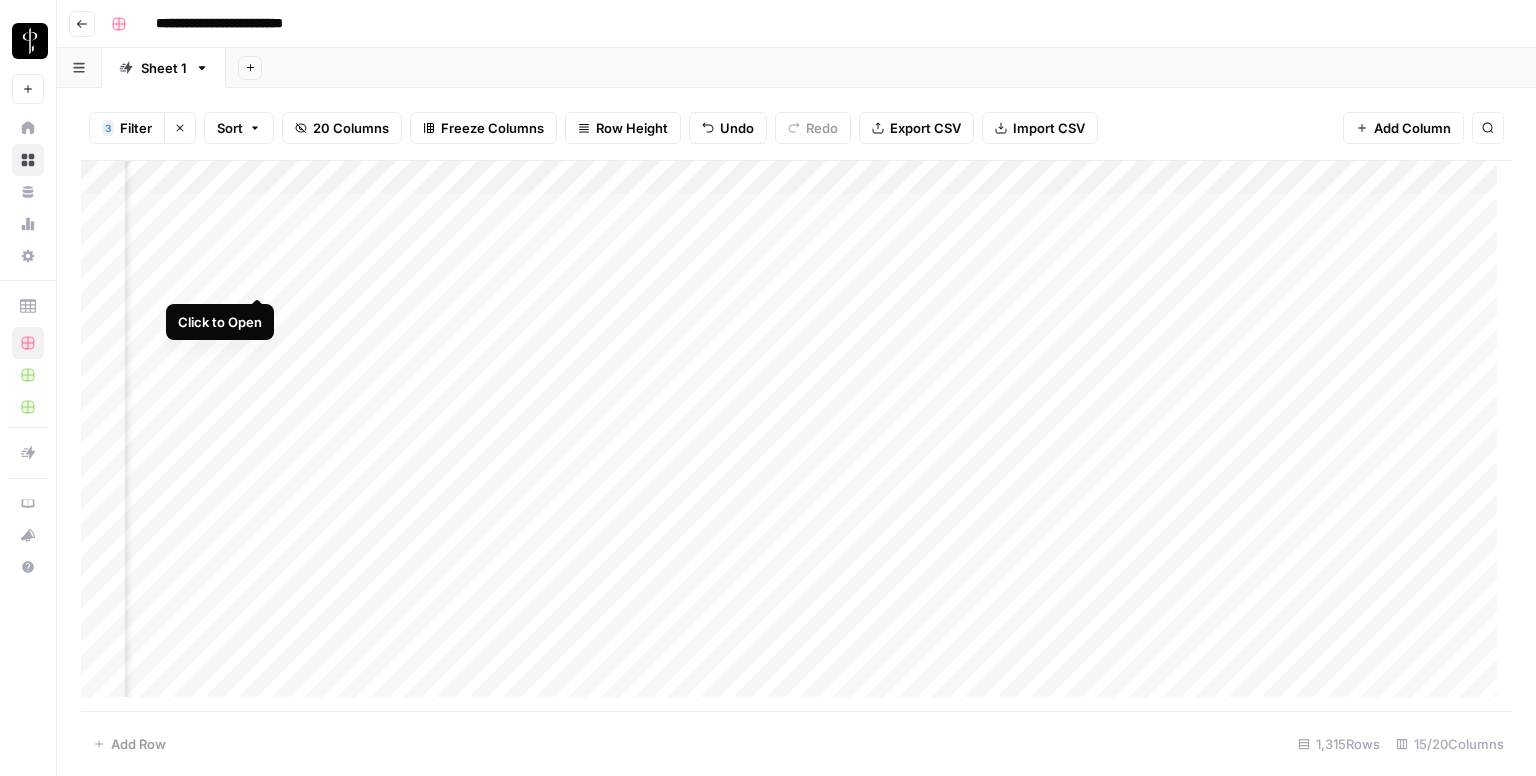 click on "Add Column" at bounding box center [796, 436] 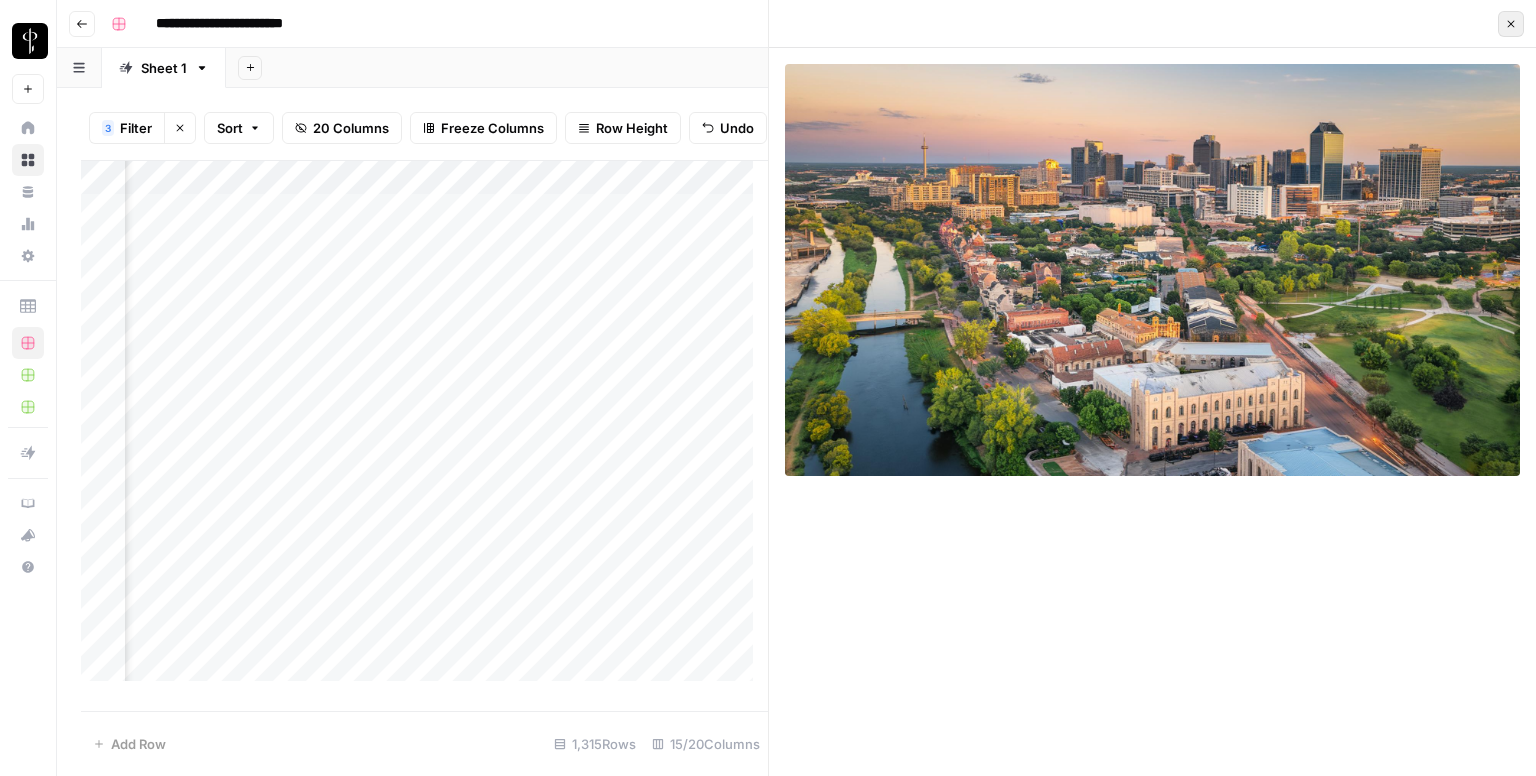 click on "Close" at bounding box center (1511, 24) 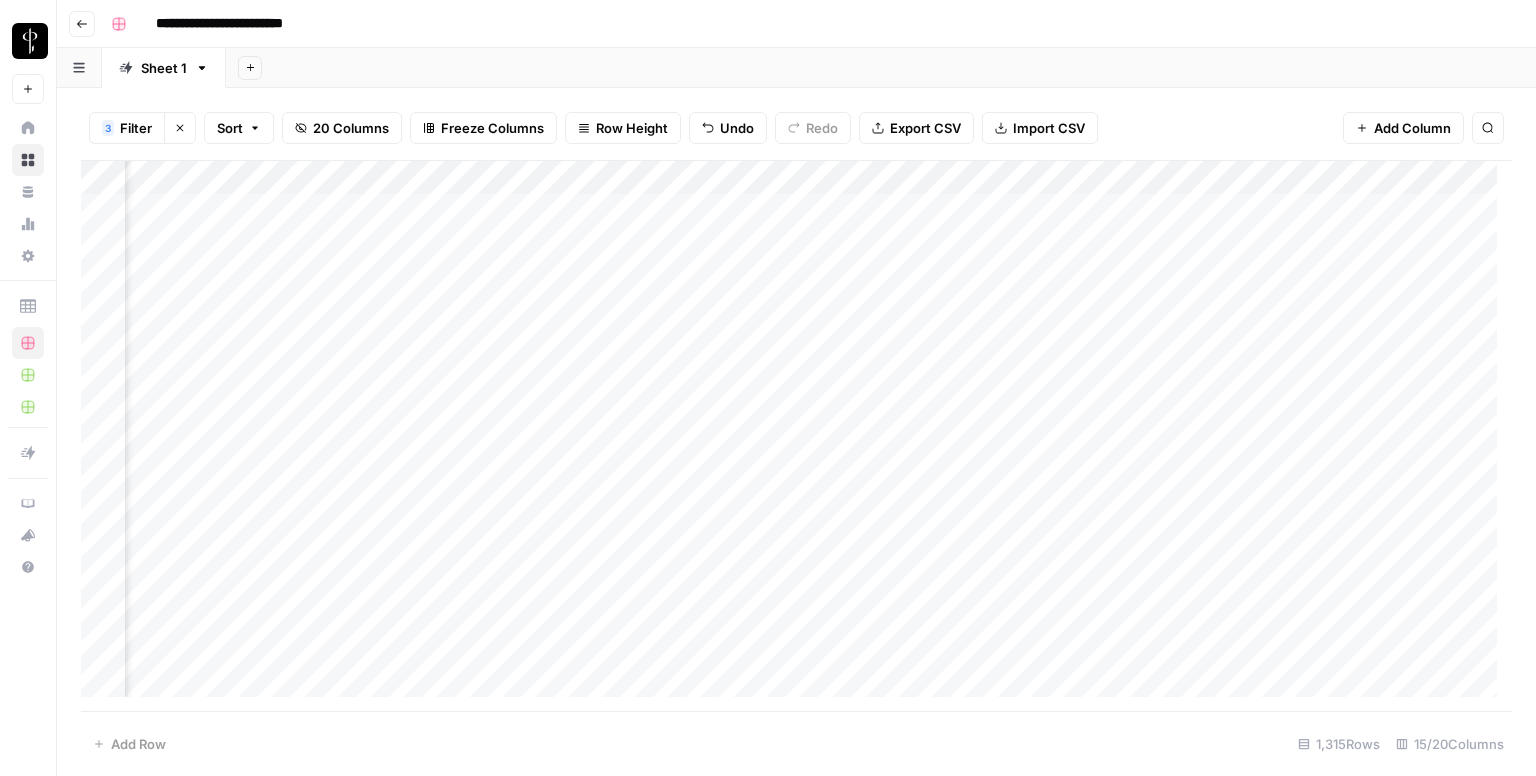 click on "Add Column" at bounding box center (796, 436) 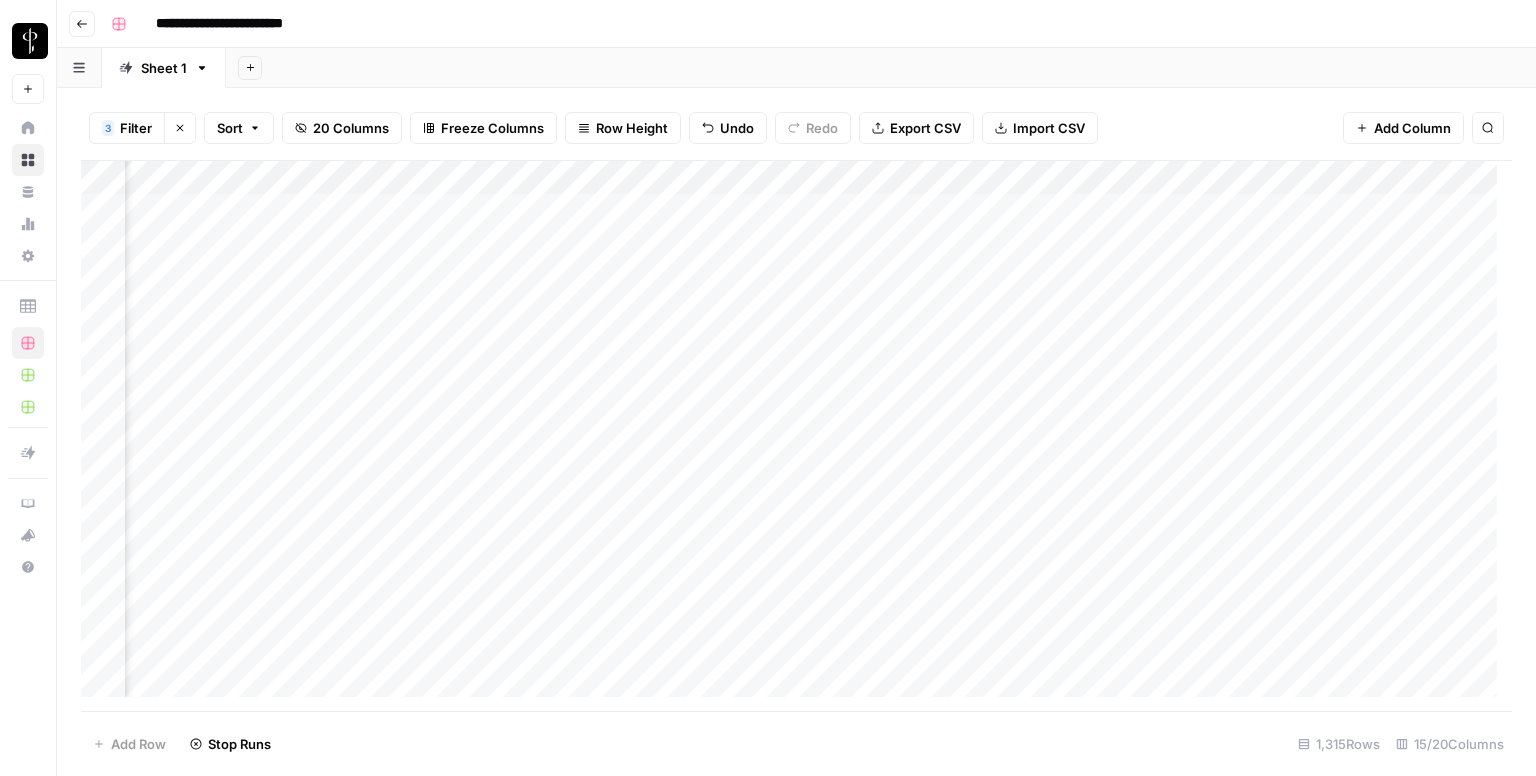 click on "Add Column" at bounding box center [796, 436] 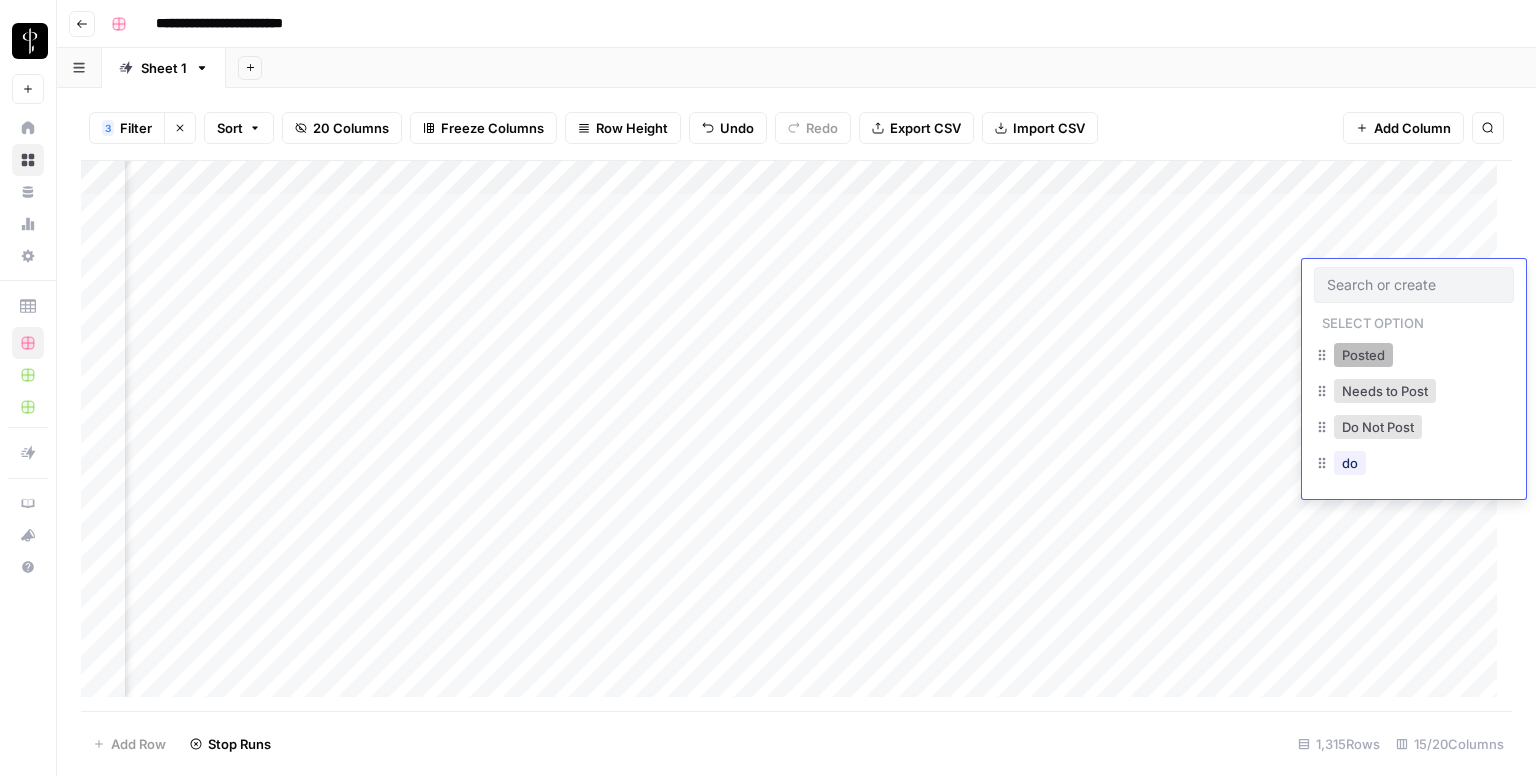 click on "Posted" at bounding box center [1363, 355] 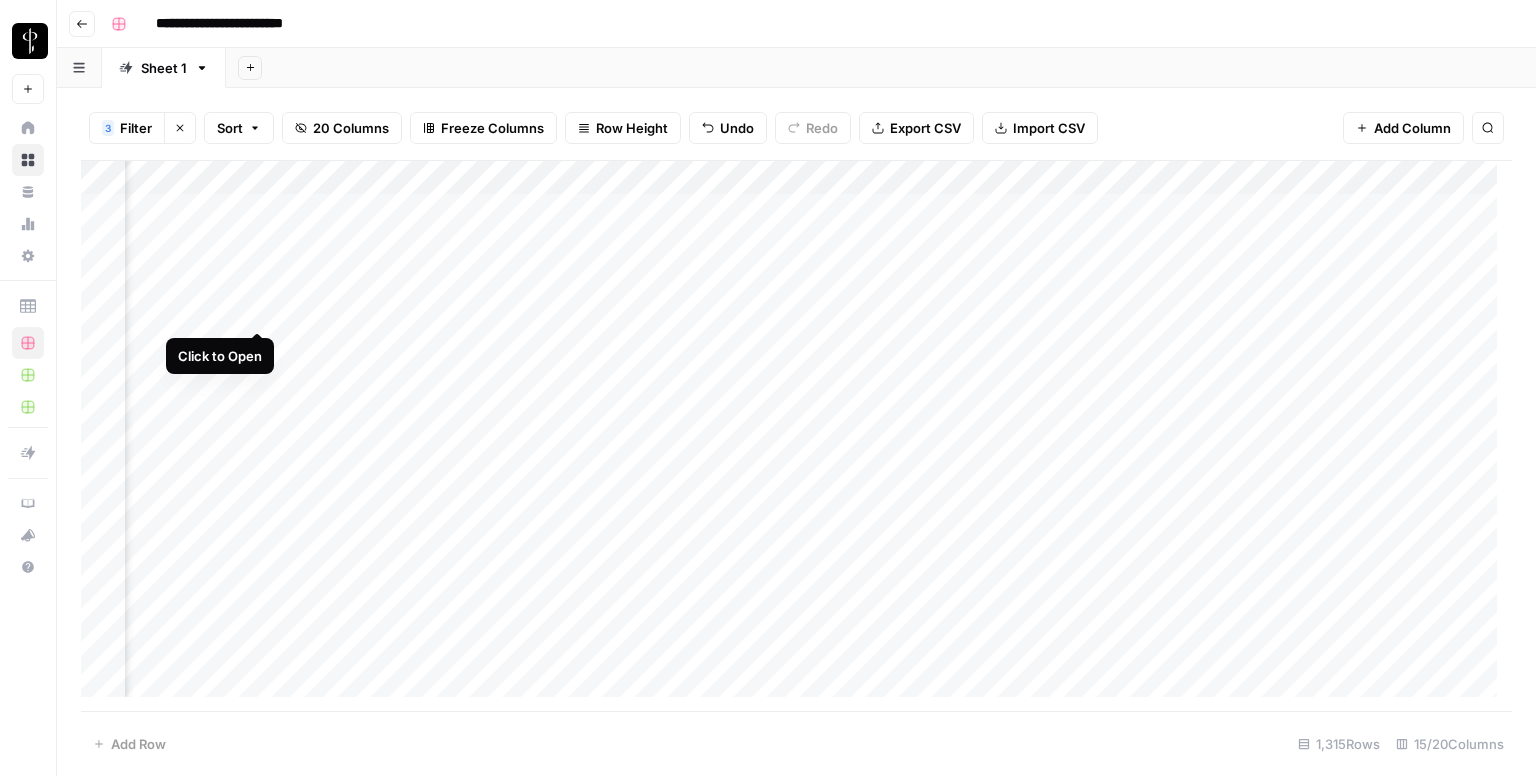 click on "Add Column" at bounding box center (796, 436) 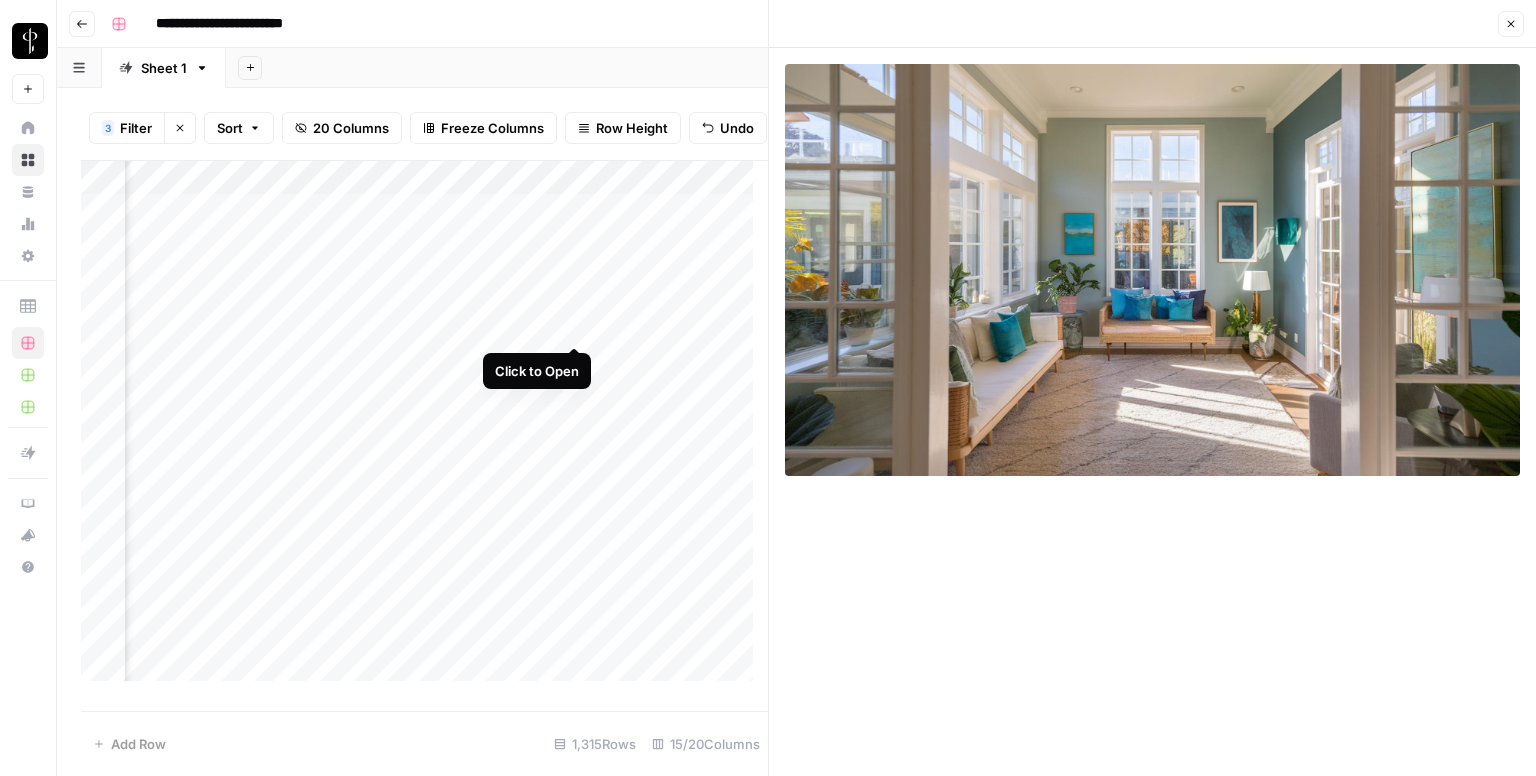 click on "Add Column" at bounding box center (424, 429) 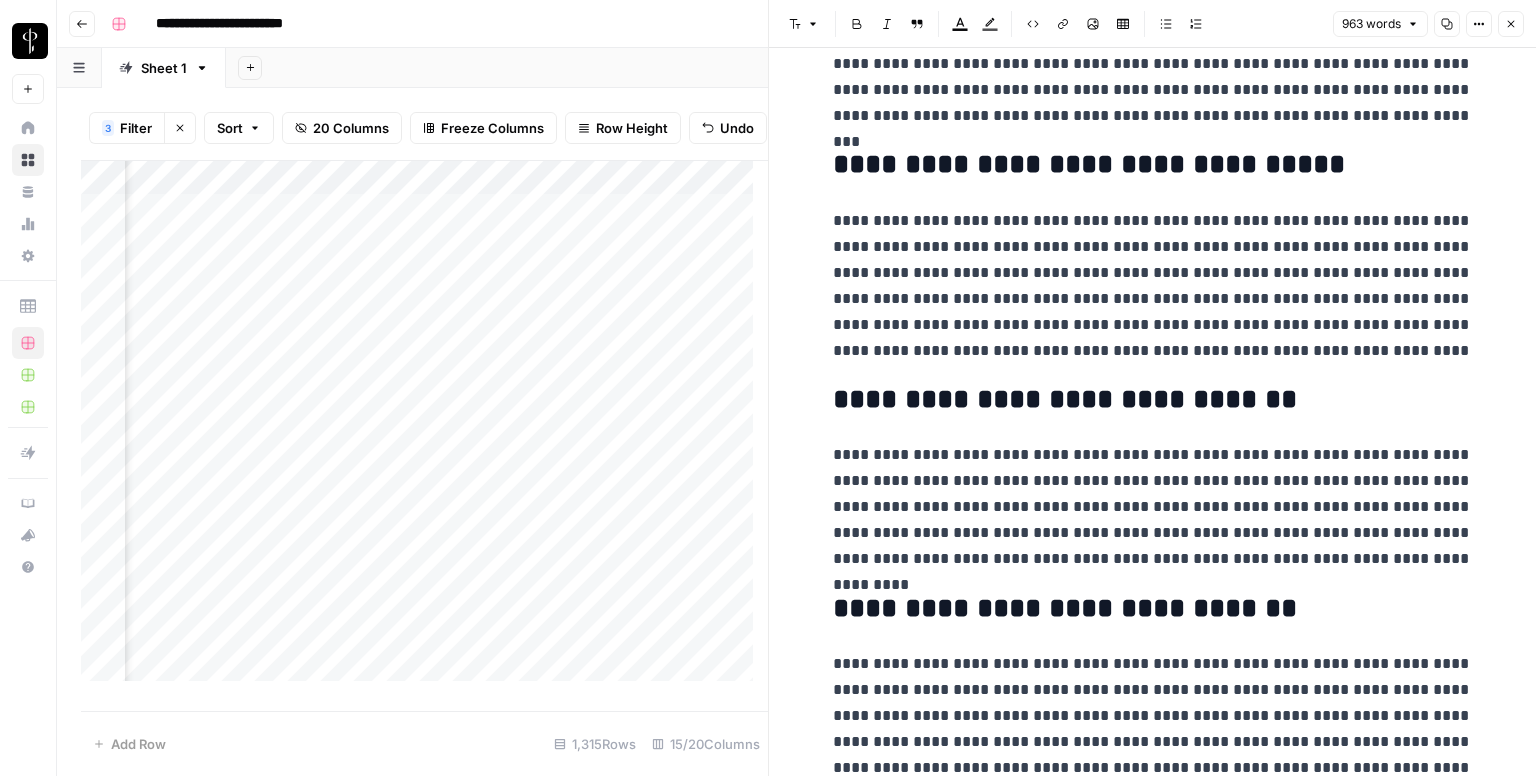 scroll, scrollTop: 2134, scrollLeft: 0, axis: vertical 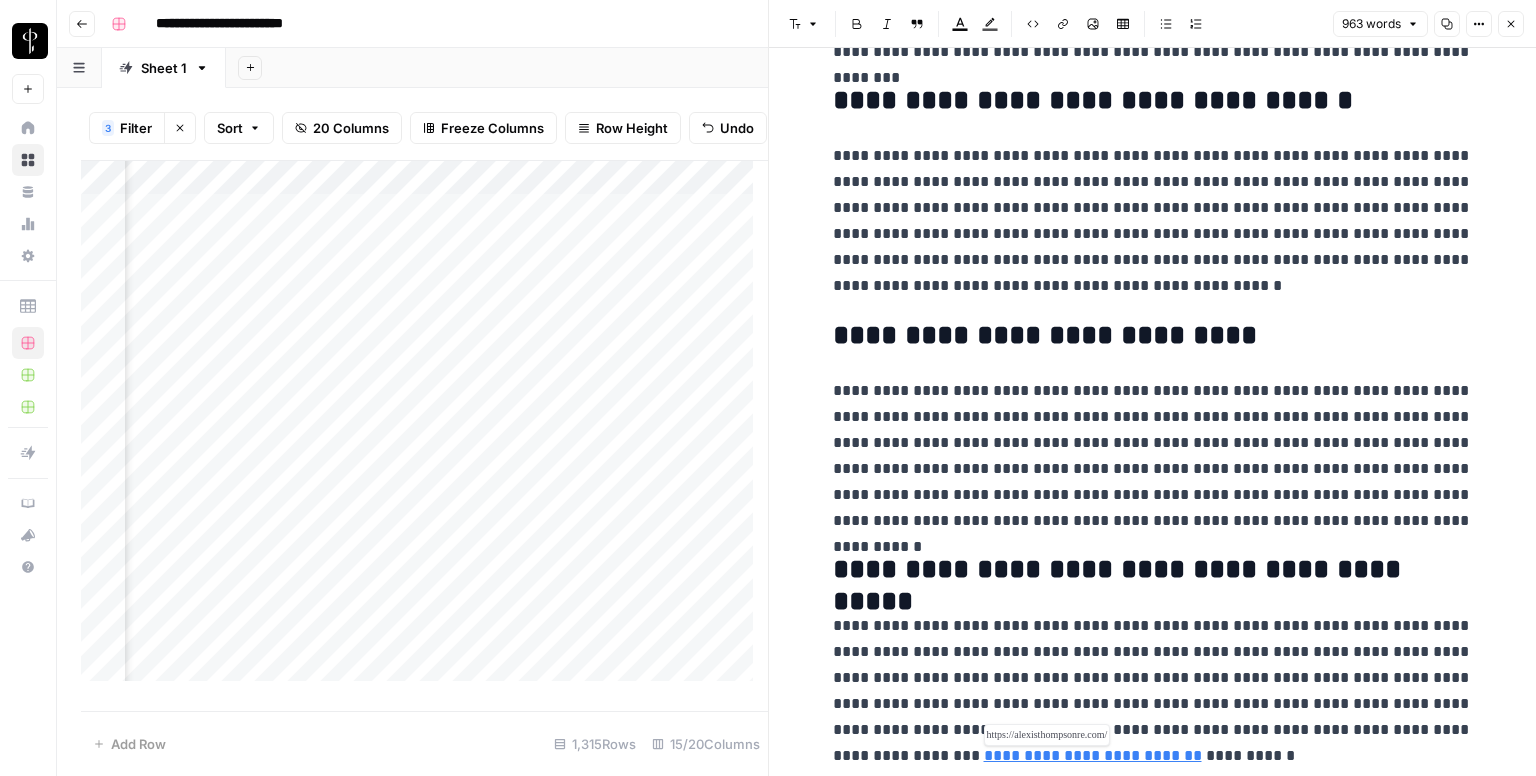 click on "**********" at bounding box center (1093, 755) 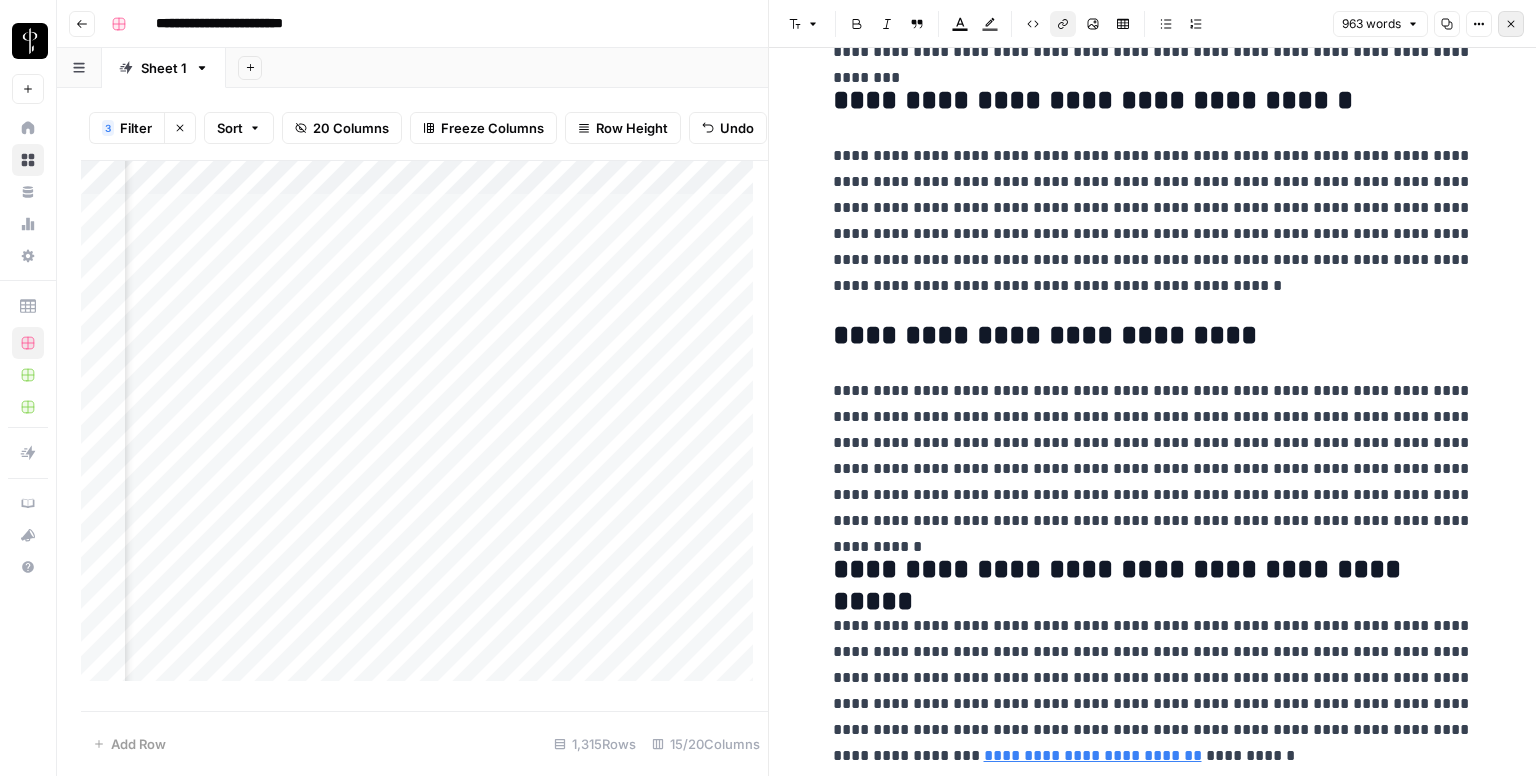 click on "Close" at bounding box center [1511, 24] 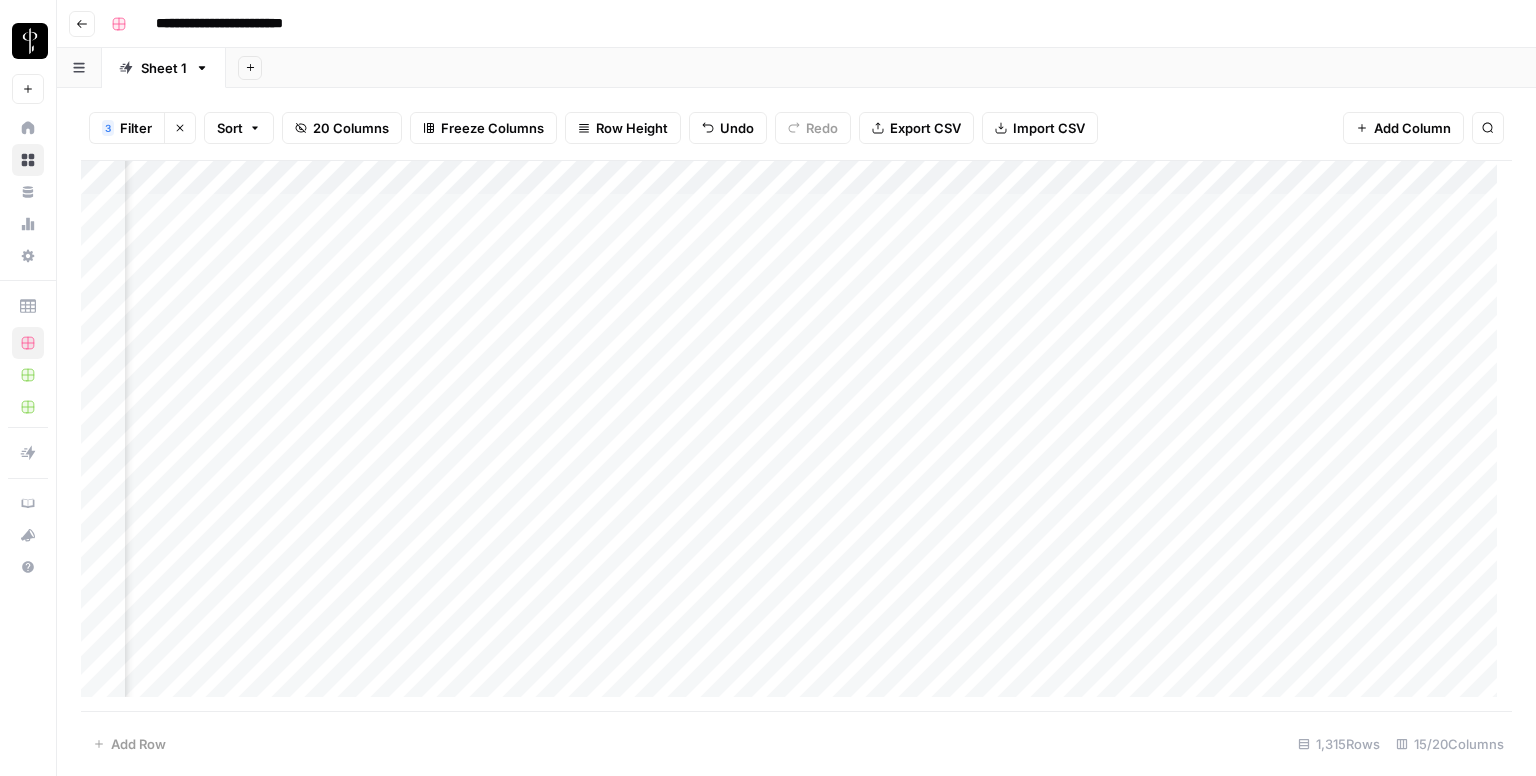 click on "Add Column" at bounding box center (796, 436) 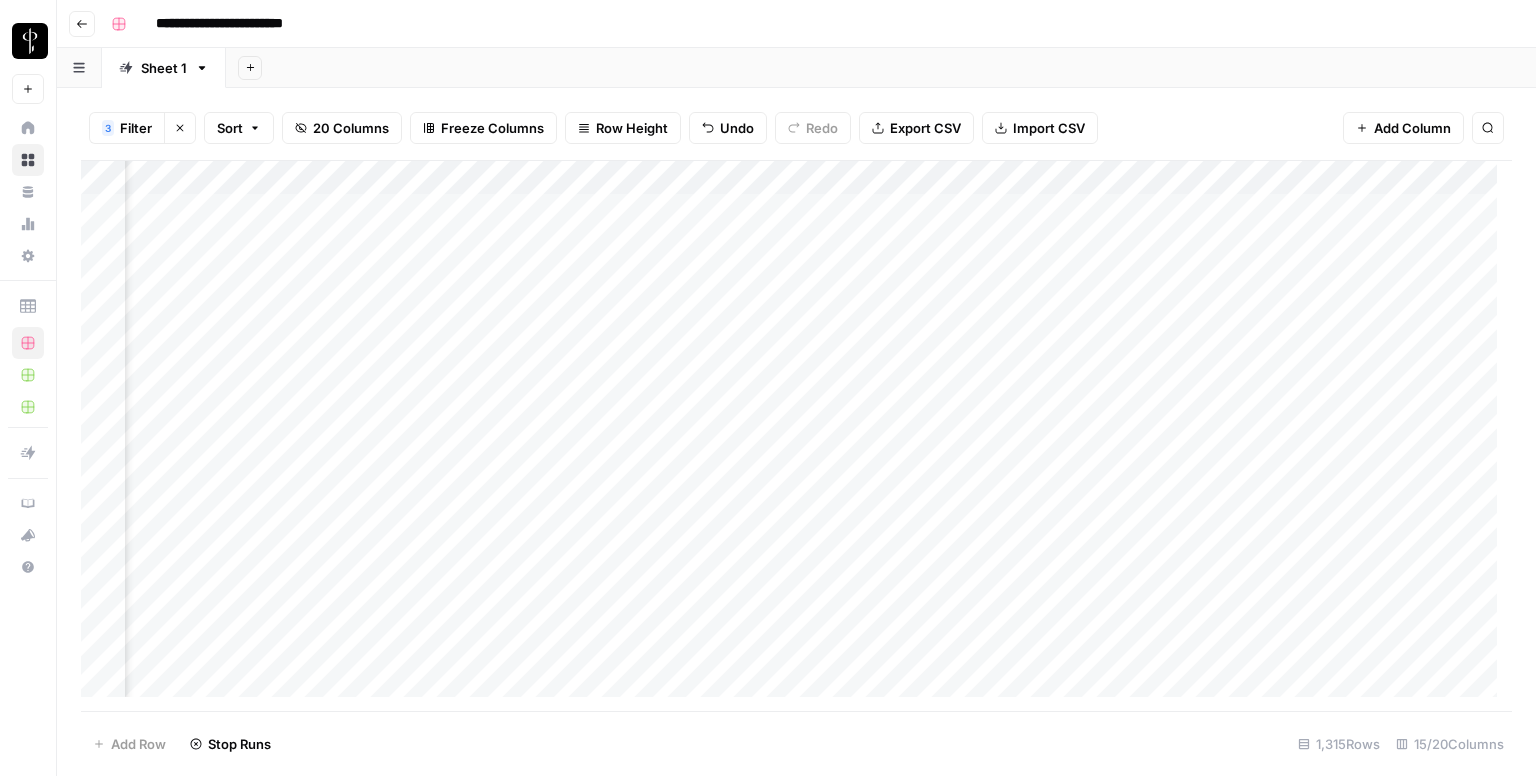 click on "Add Column" at bounding box center [796, 436] 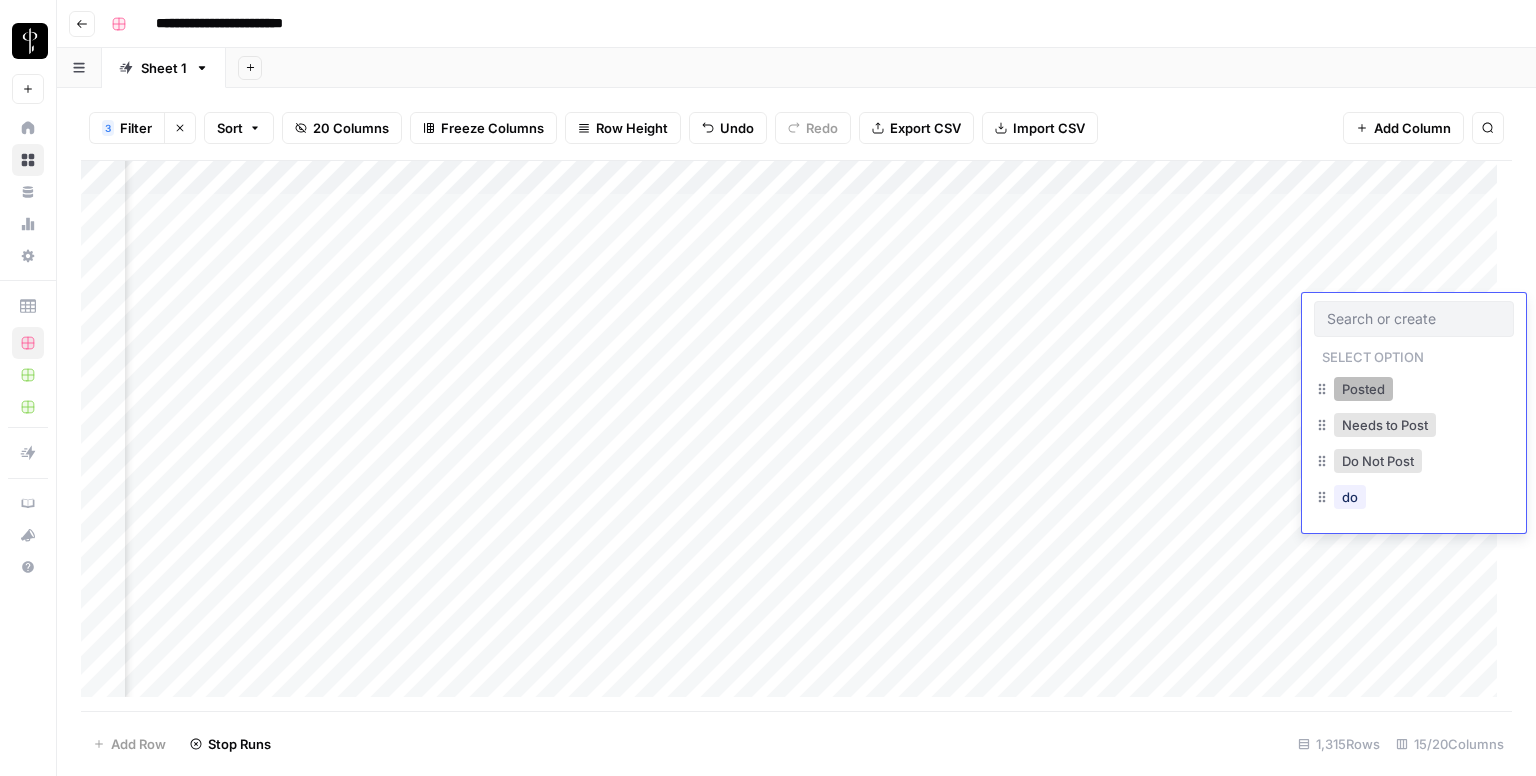 click on "Posted" at bounding box center [1363, 389] 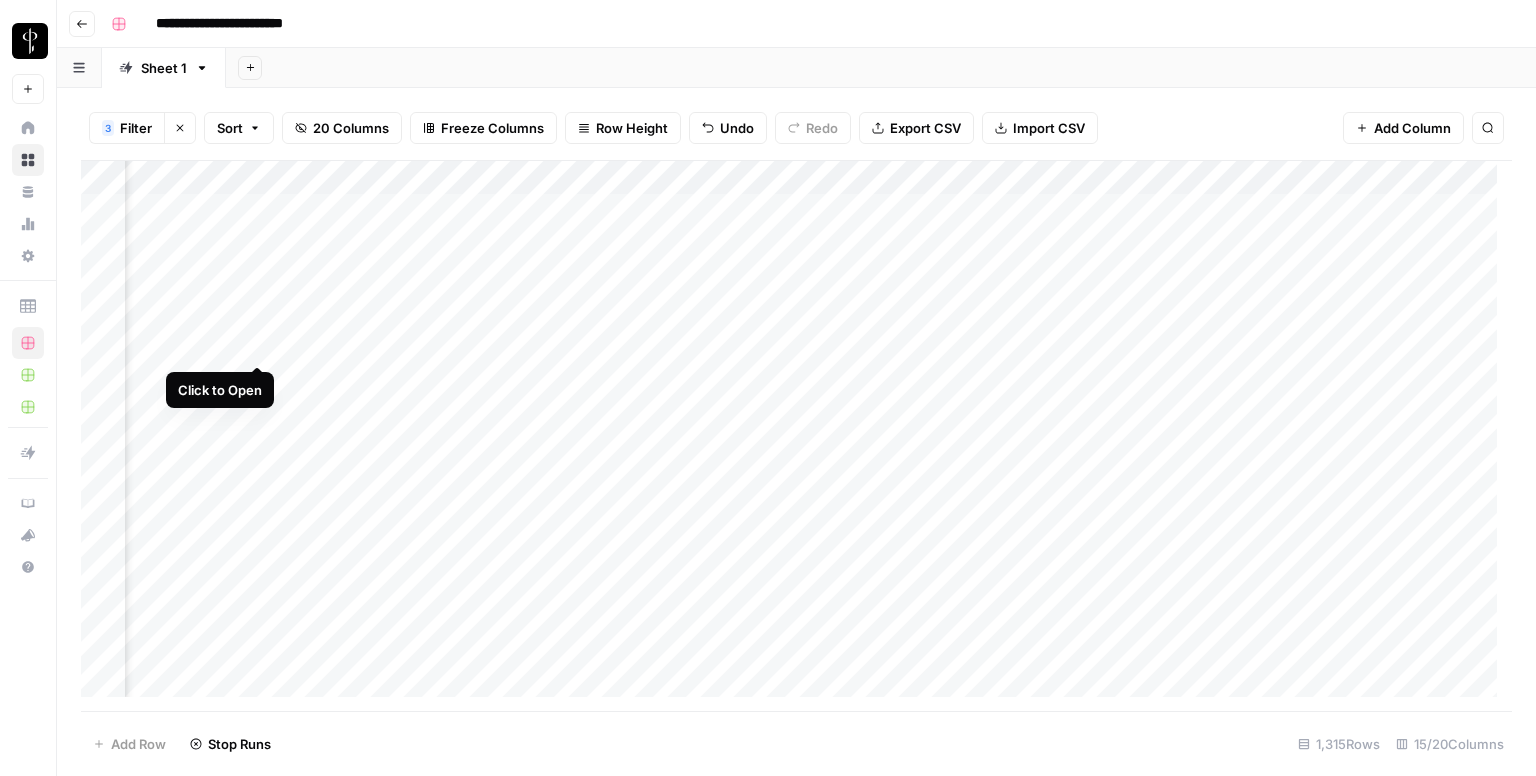 click on "Add Column" at bounding box center (796, 436) 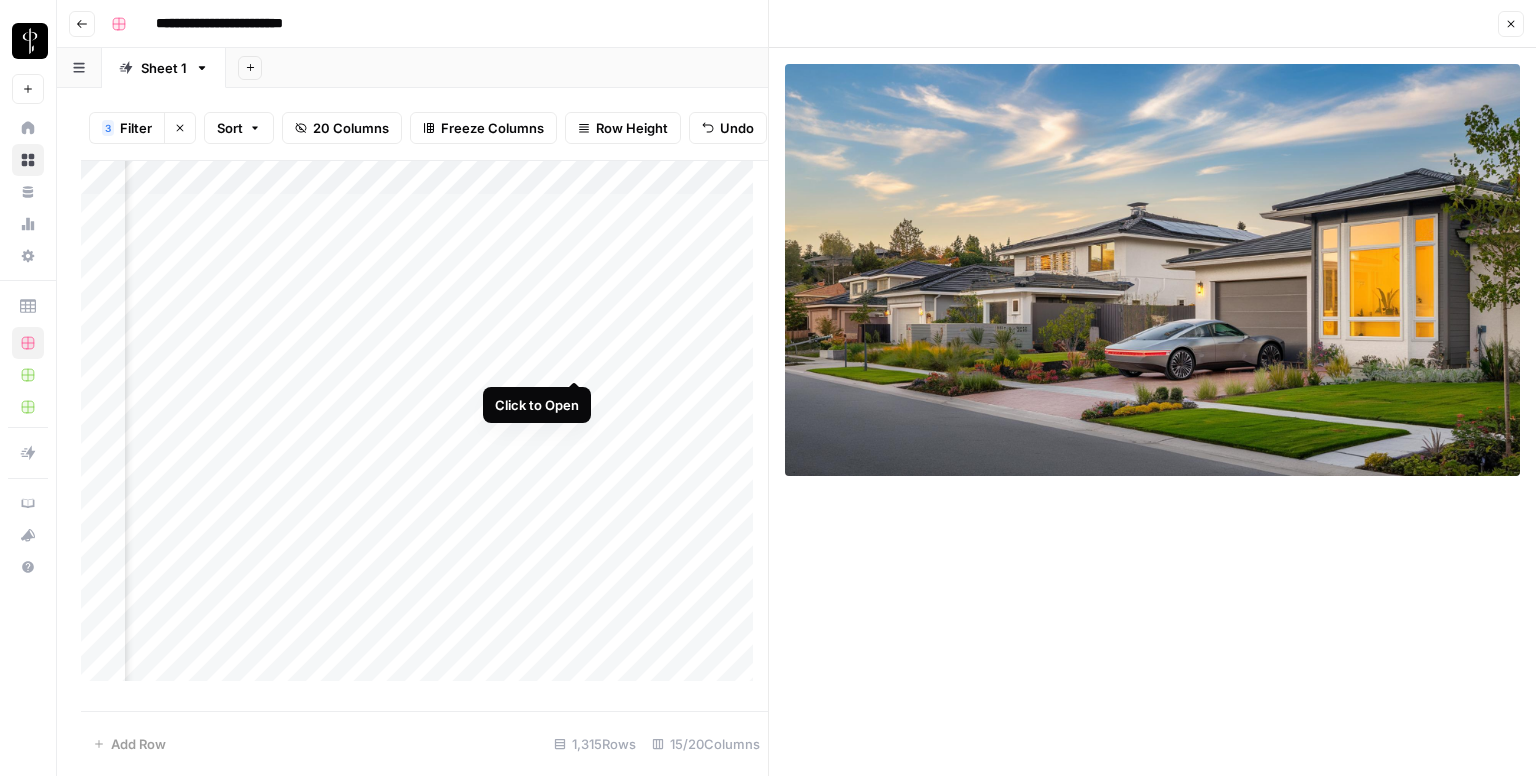 click on "Add Column" at bounding box center (424, 429) 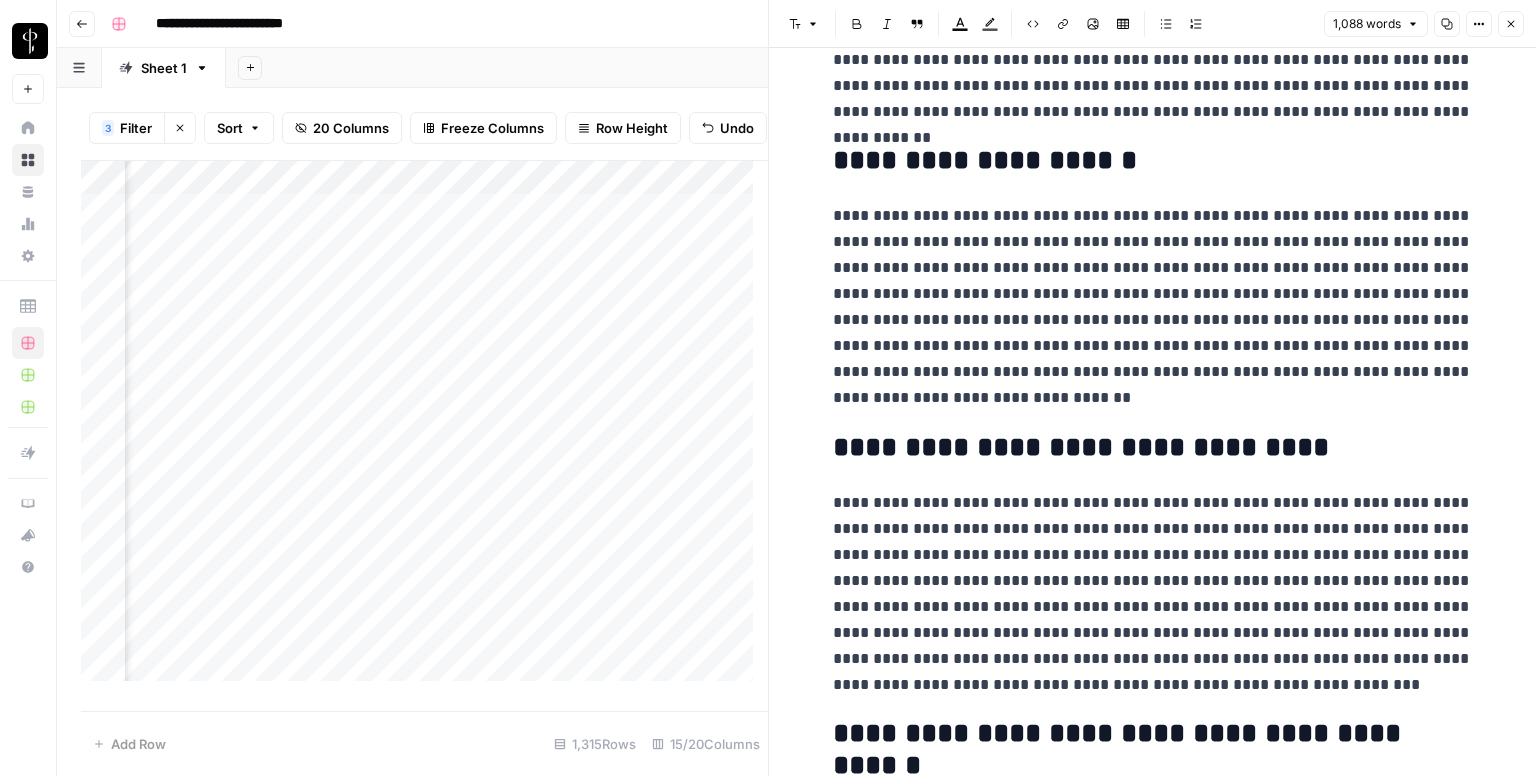 scroll, scrollTop: 2550, scrollLeft: 0, axis: vertical 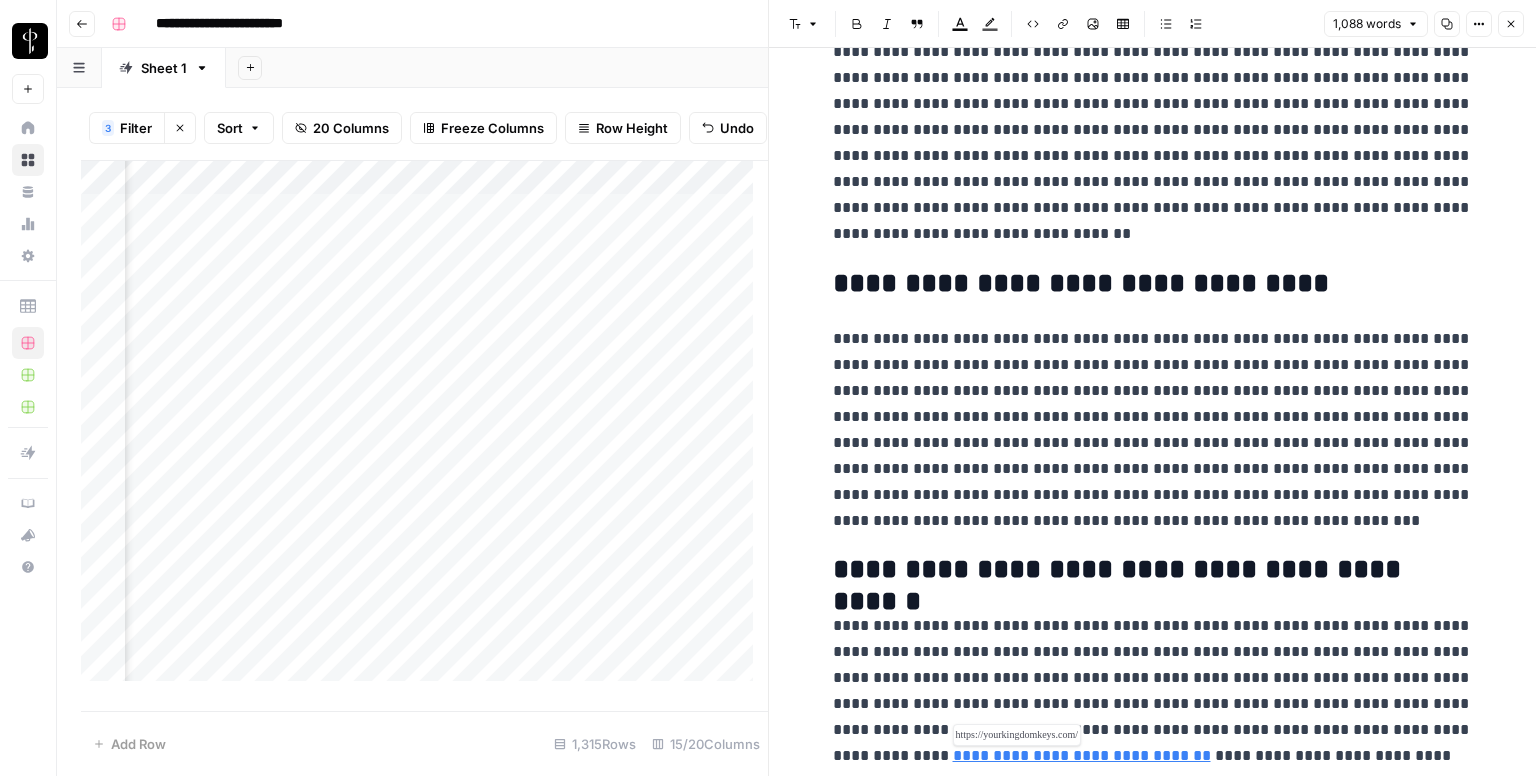 click on "**********" at bounding box center (1082, 755) 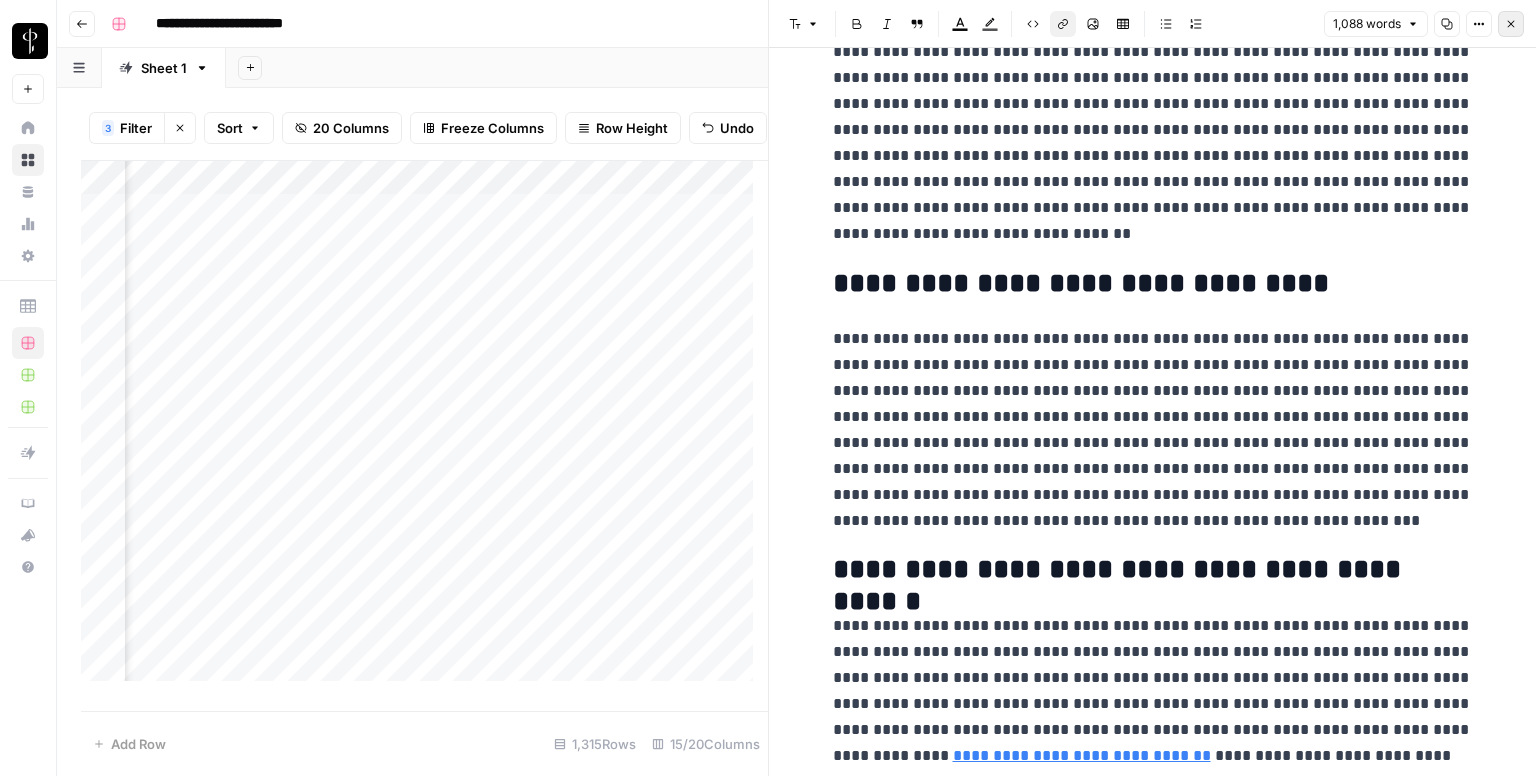 click on "Close" at bounding box center [1511, 24] 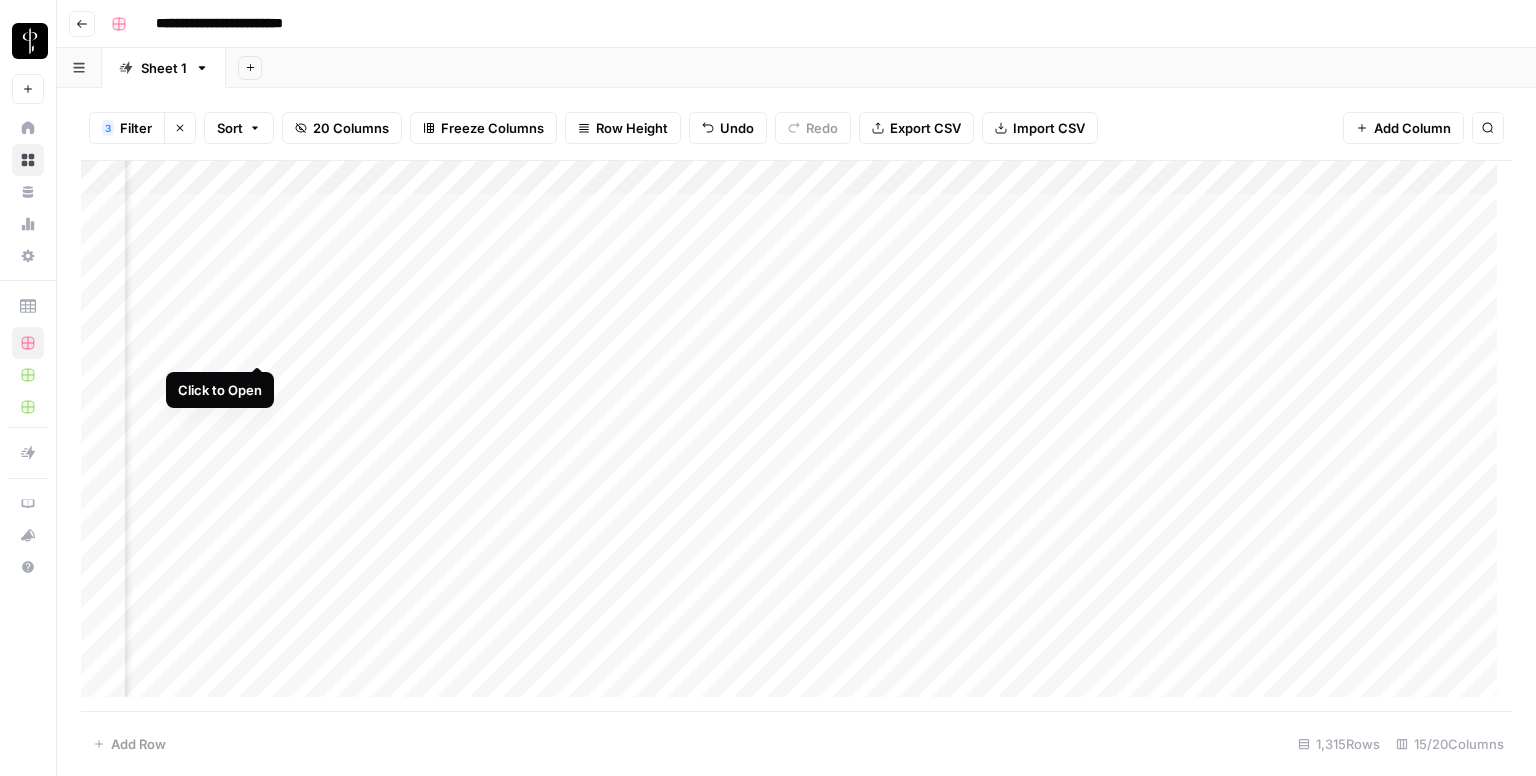 click on "Add Column" at bounding box center [796, 436] 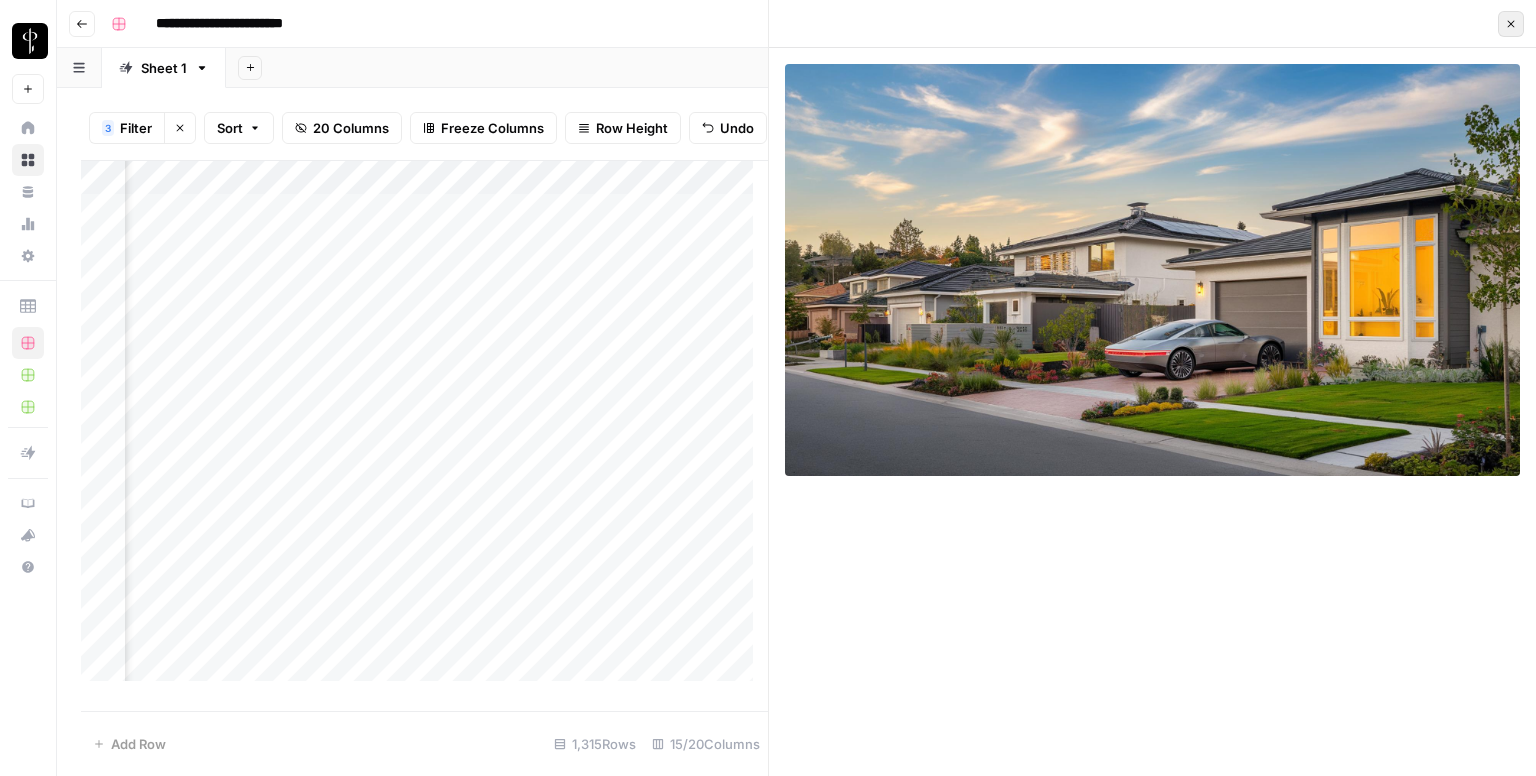 click on "Close" at bounding box center [1511, 24] 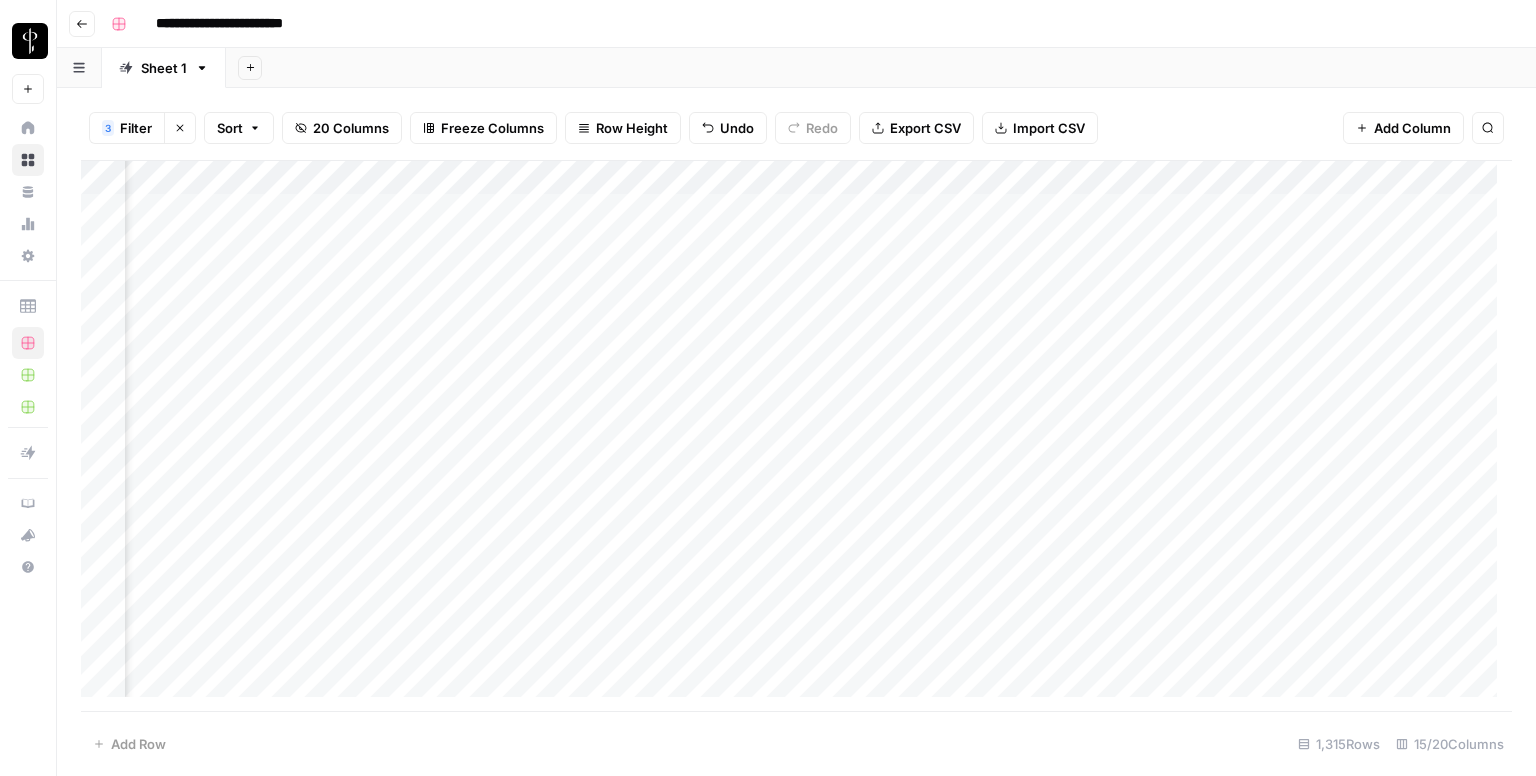 click on "Add Column" at bounding box center [796, 436] 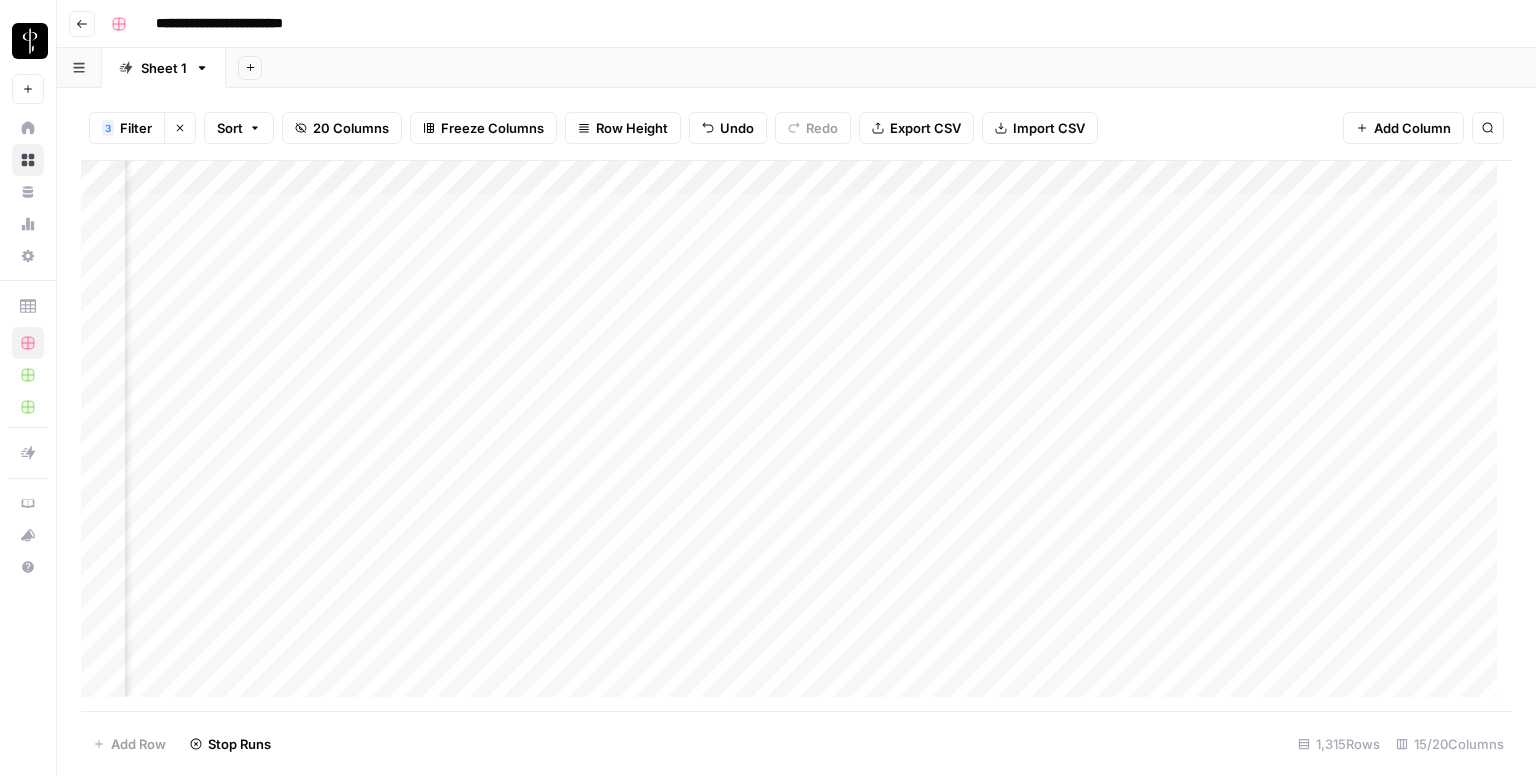 click on "Add Column" at bounding box center [796, 436] 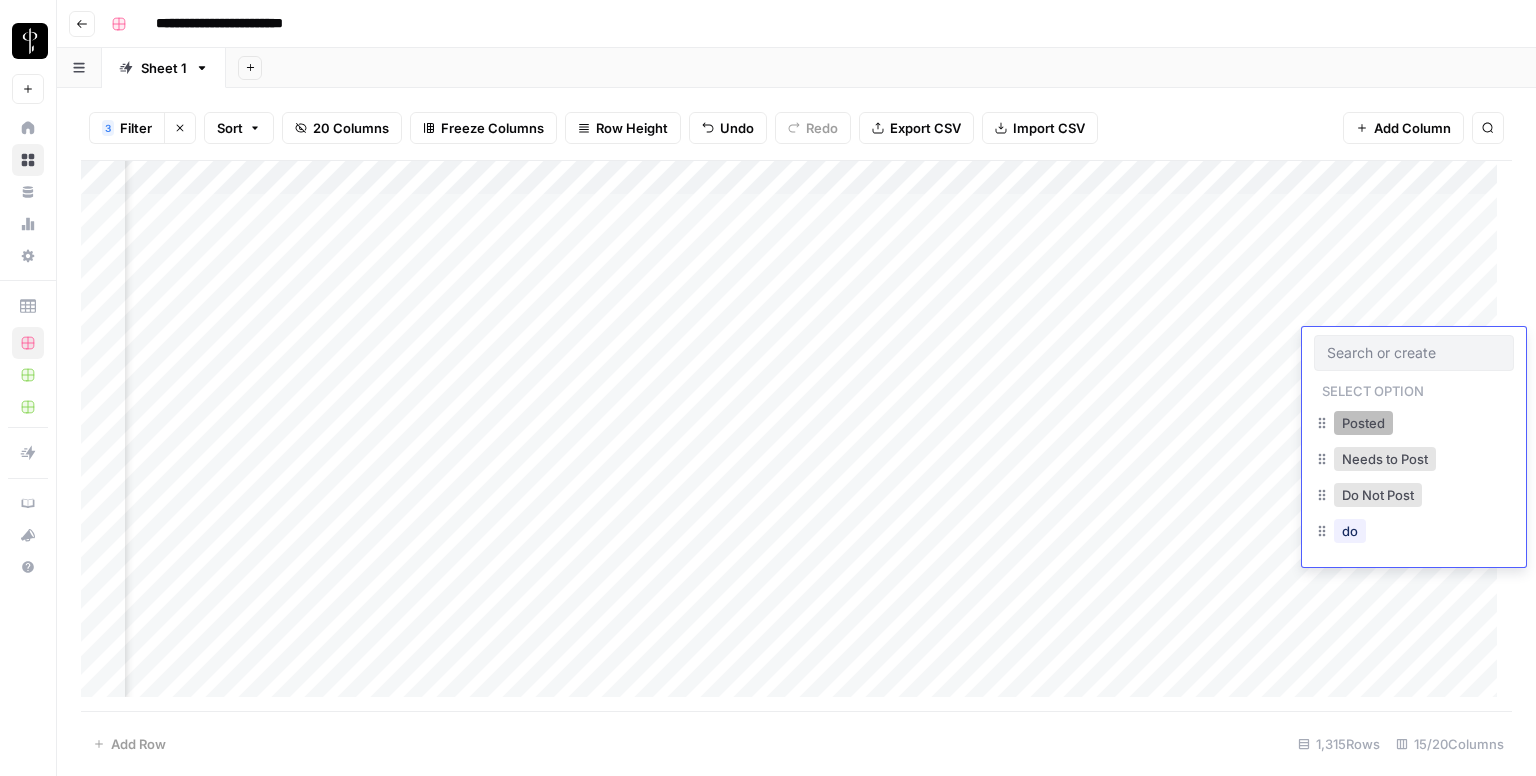 click on "Posted" at bounding box center [1363, 423] 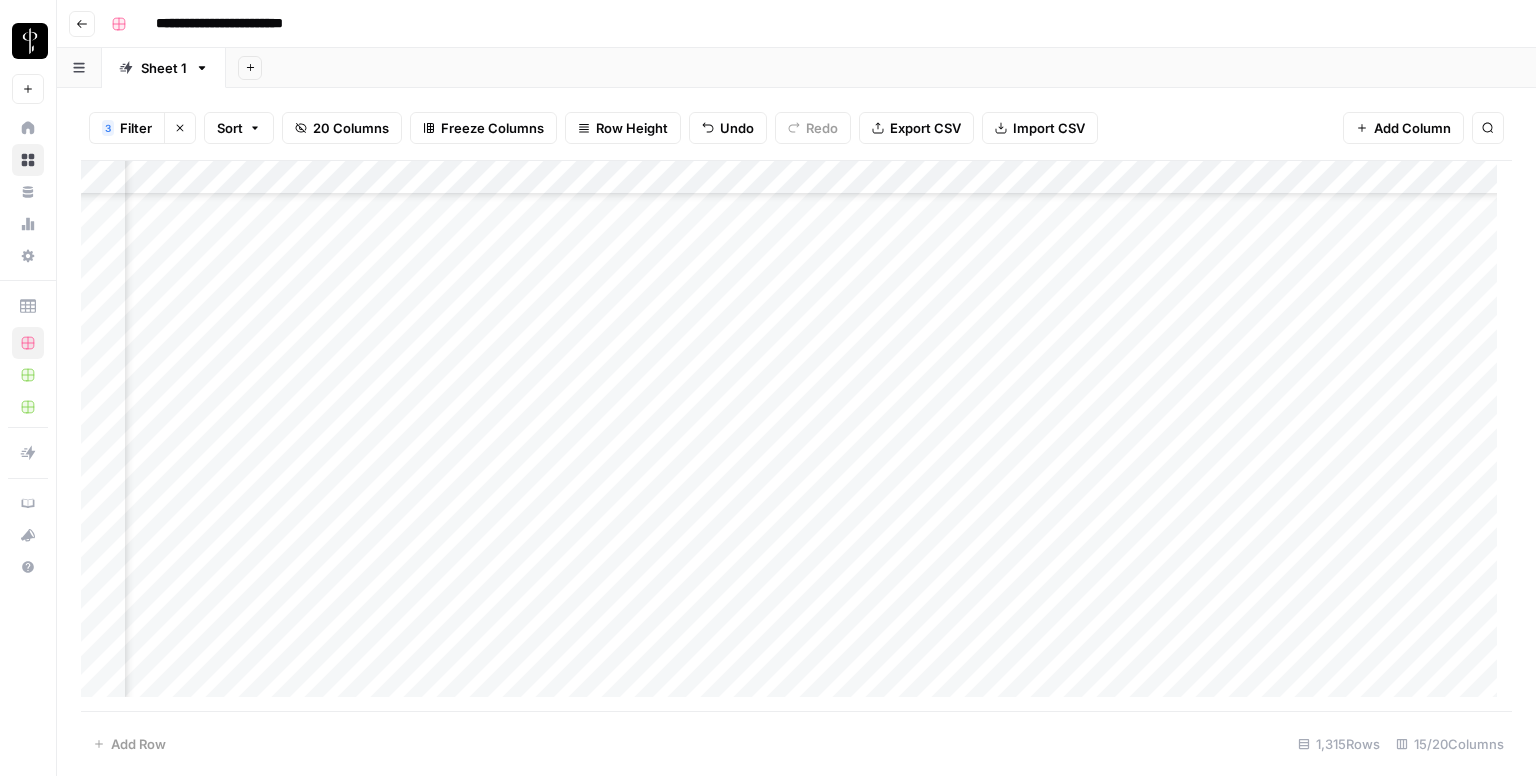 scroll, scrollTop: 139, scrollLeft: 1392, axis: both 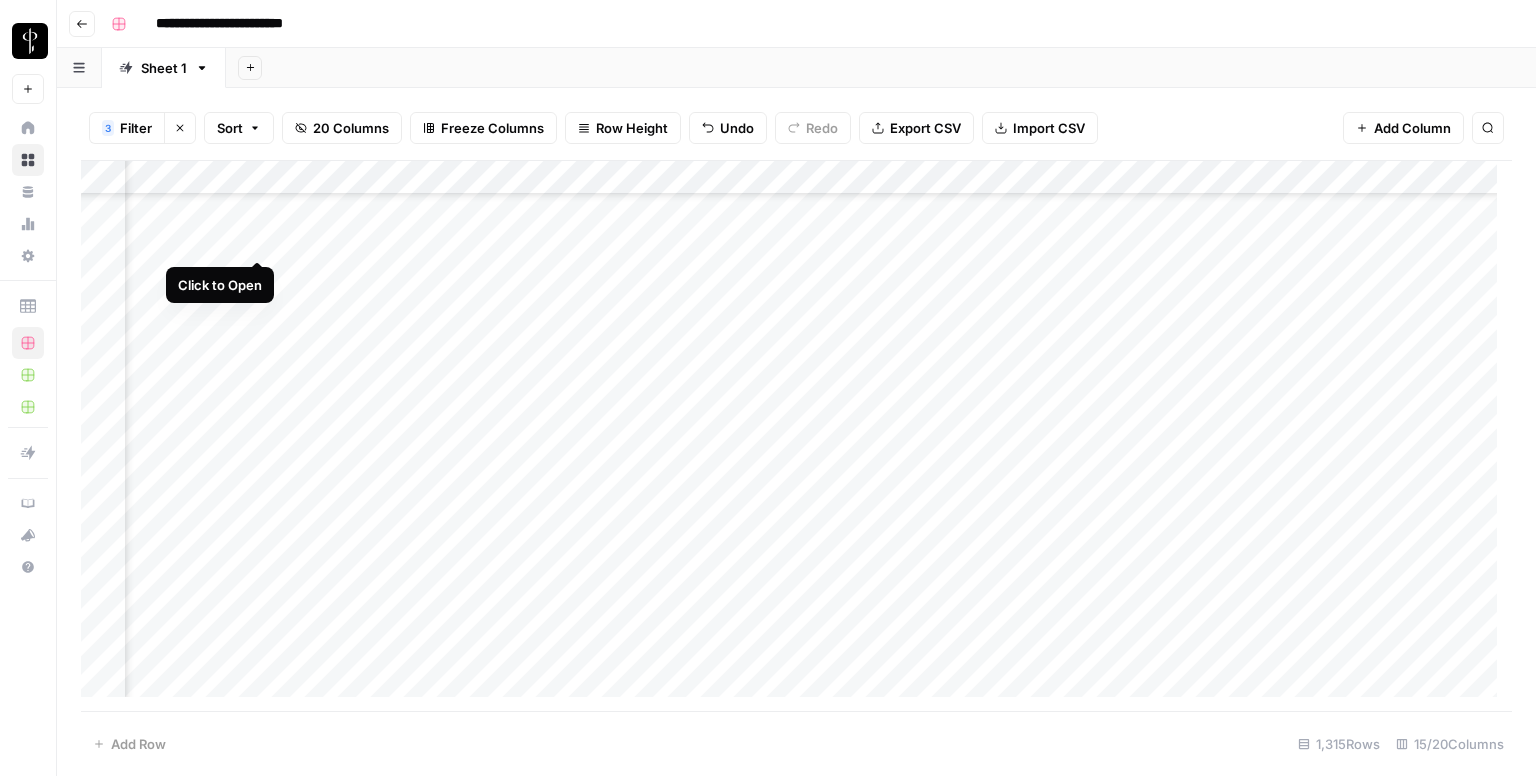 click on "Add Column" at bounding box center [796, 436] 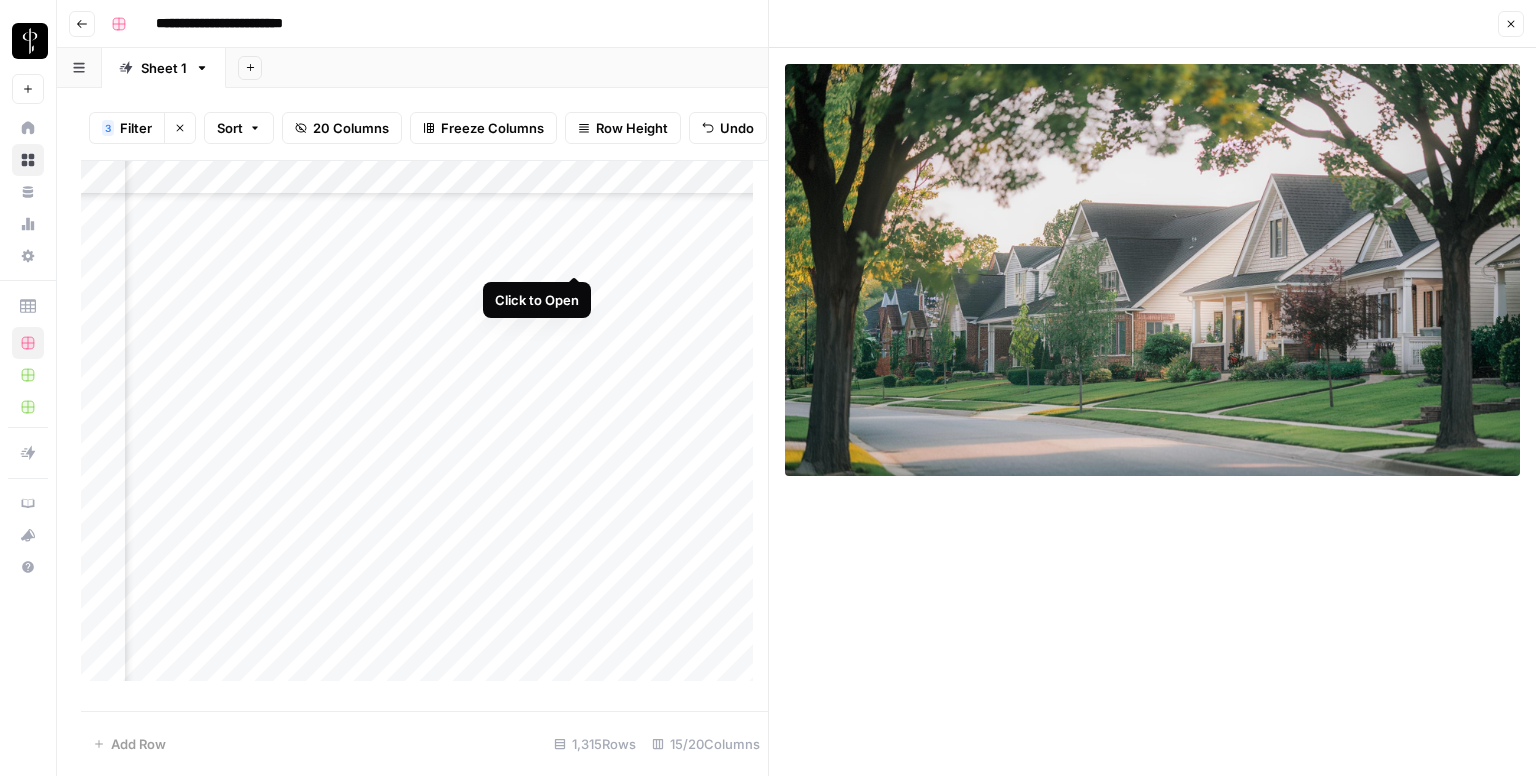 click on "Add Column" at bounding box center [424, 429] 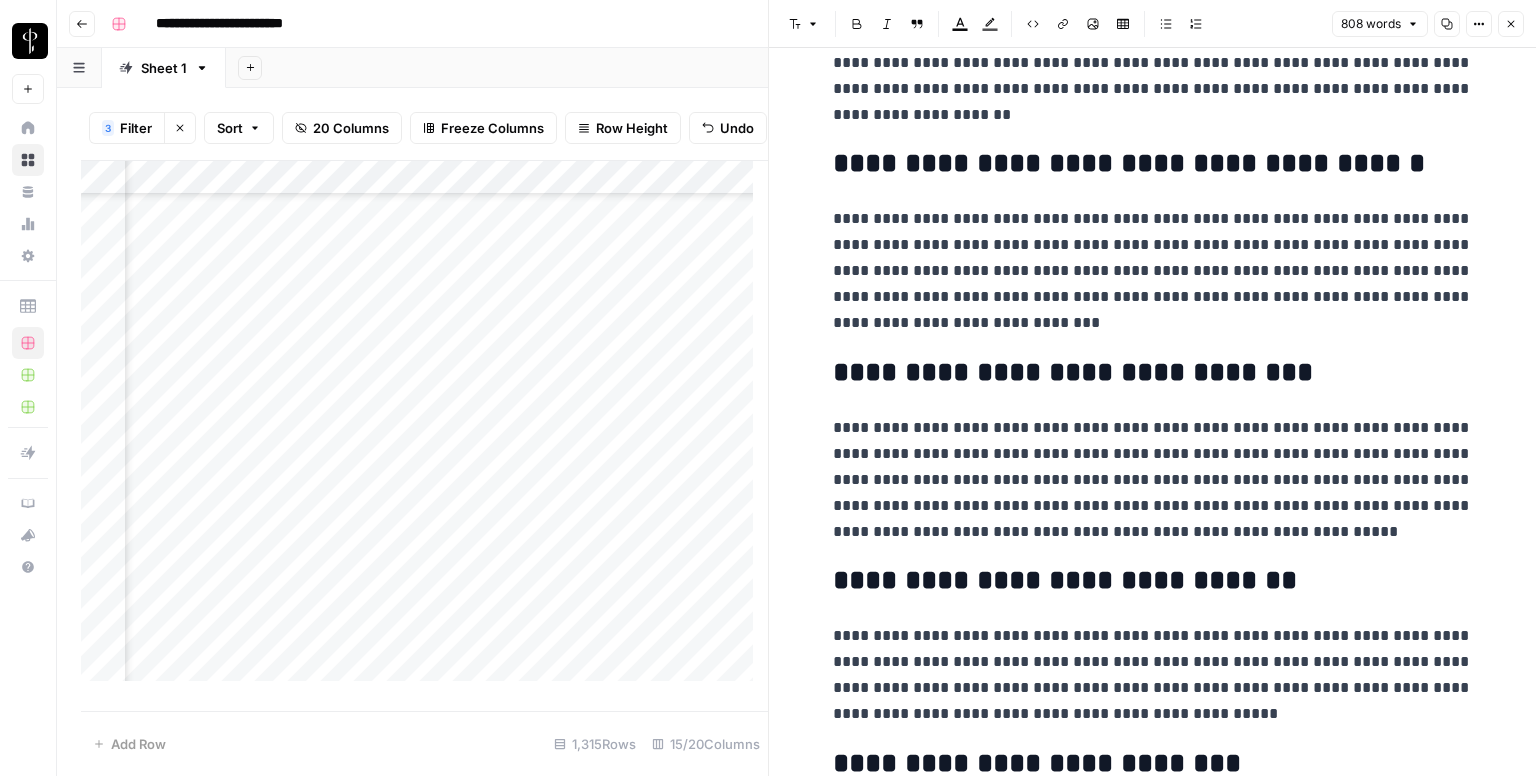 scroll, scrollTop: 1822, scrollLeft: 0, axis: vertical 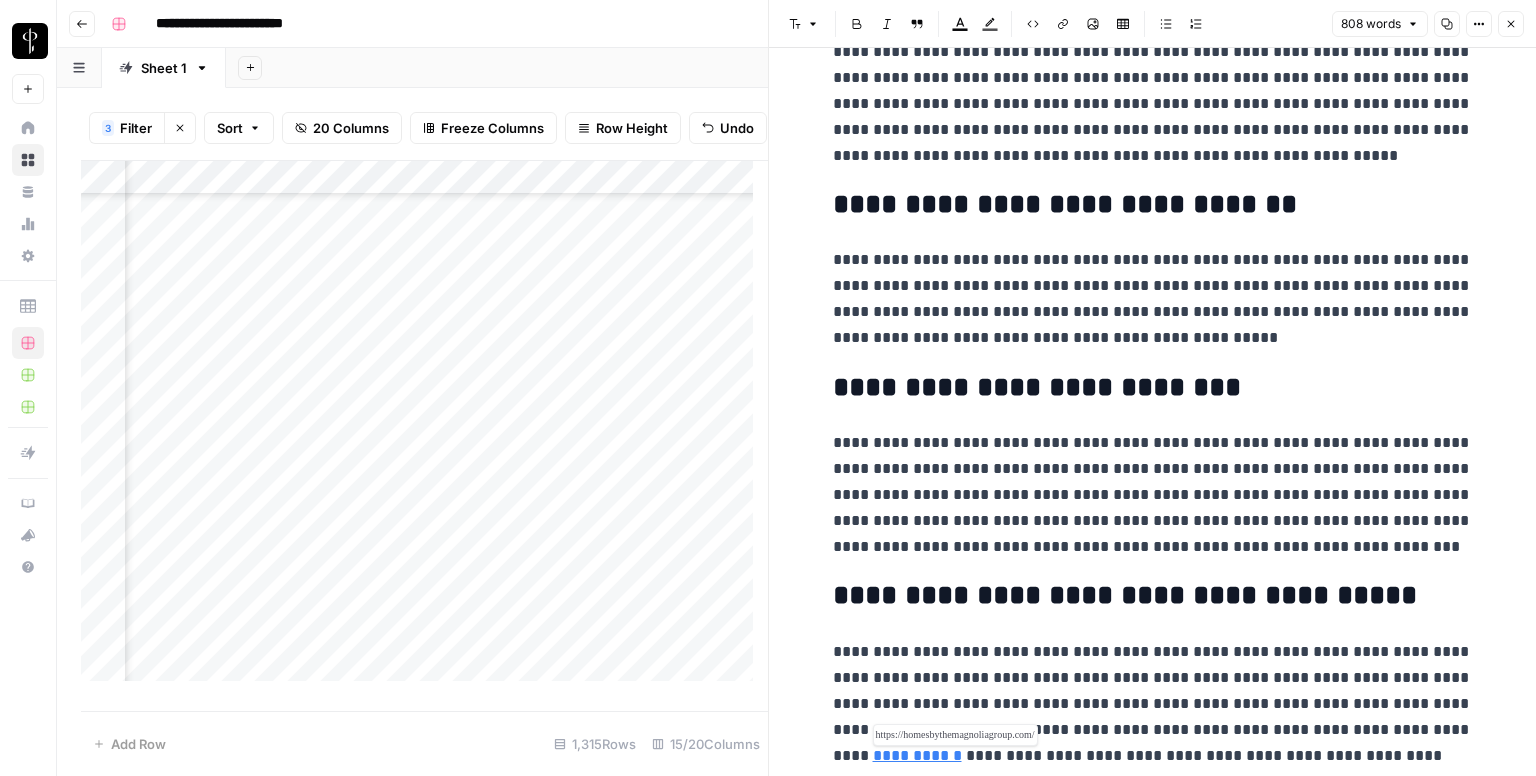 click on "**********" at bounding box center (917, 755) 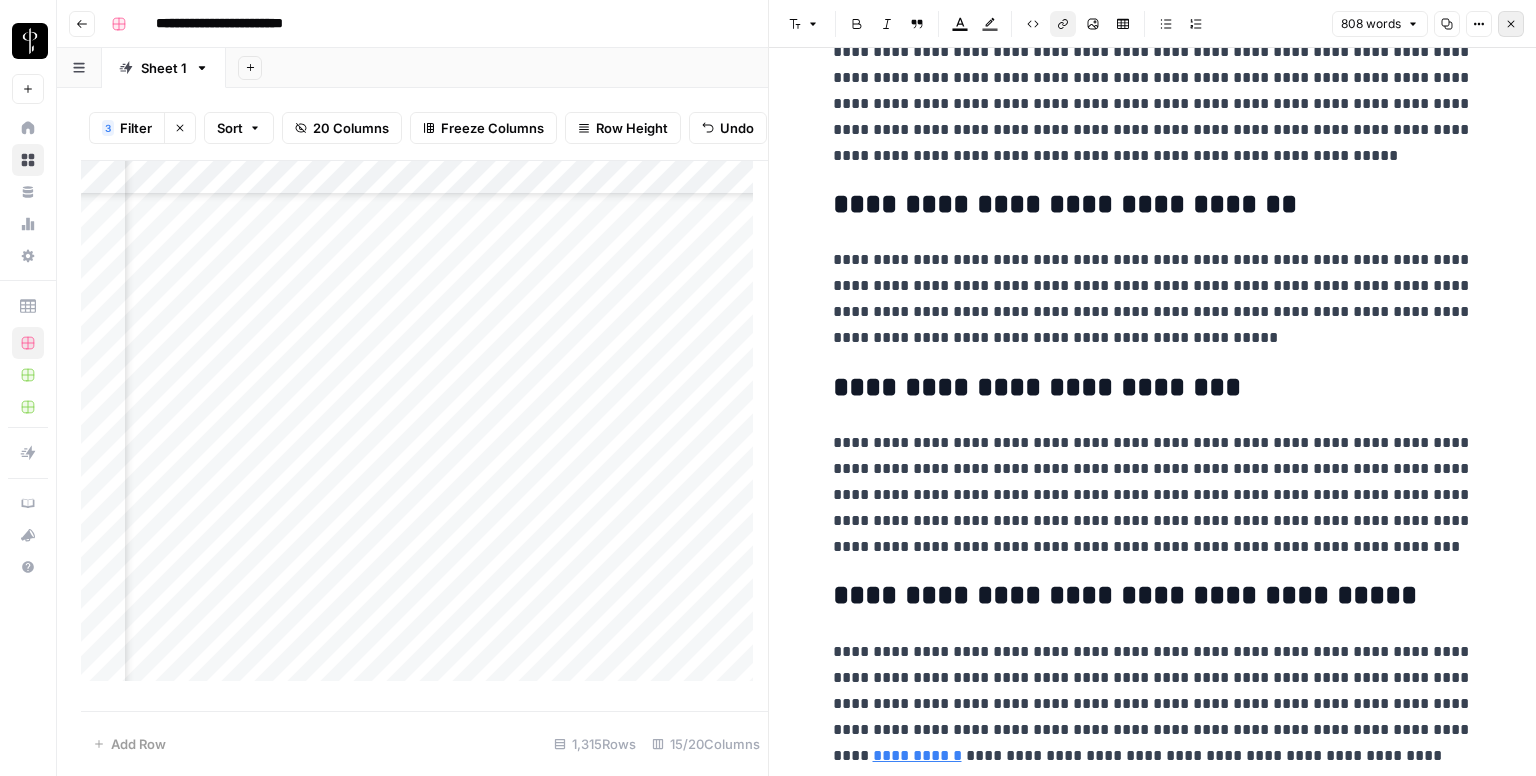 click 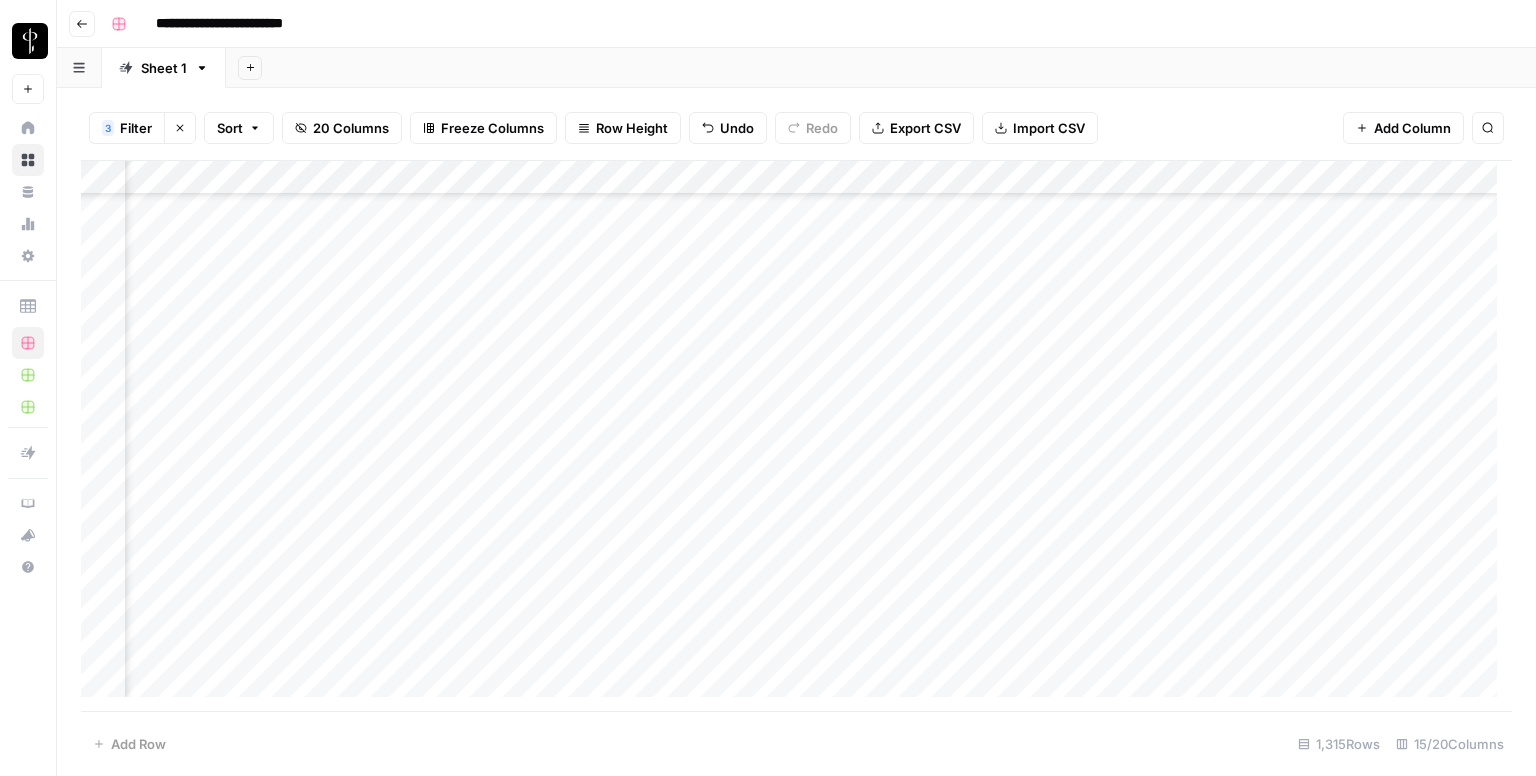 click on "Add Column" at bounding box center (796, 436) 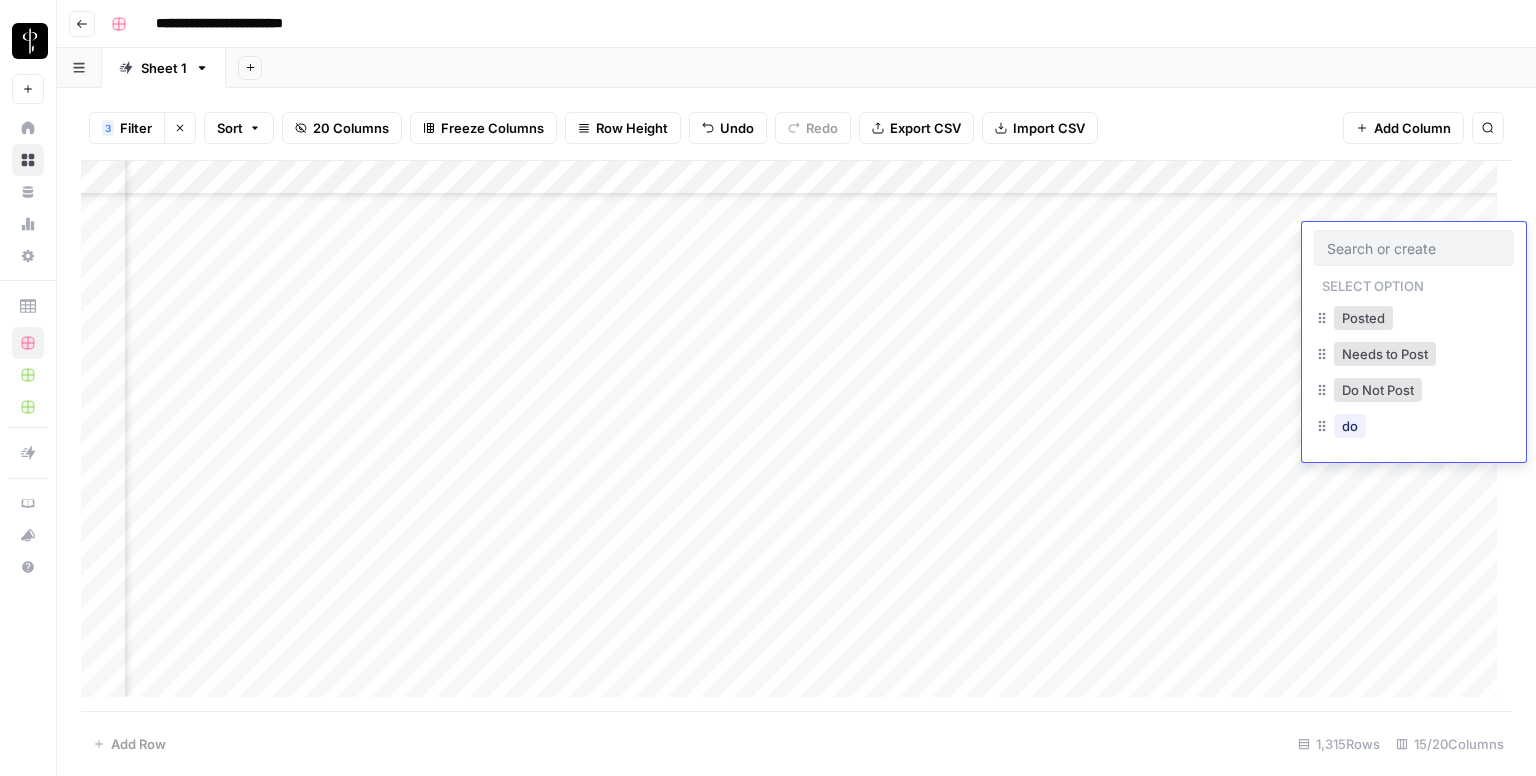 click at bounding box center (1414, 248) 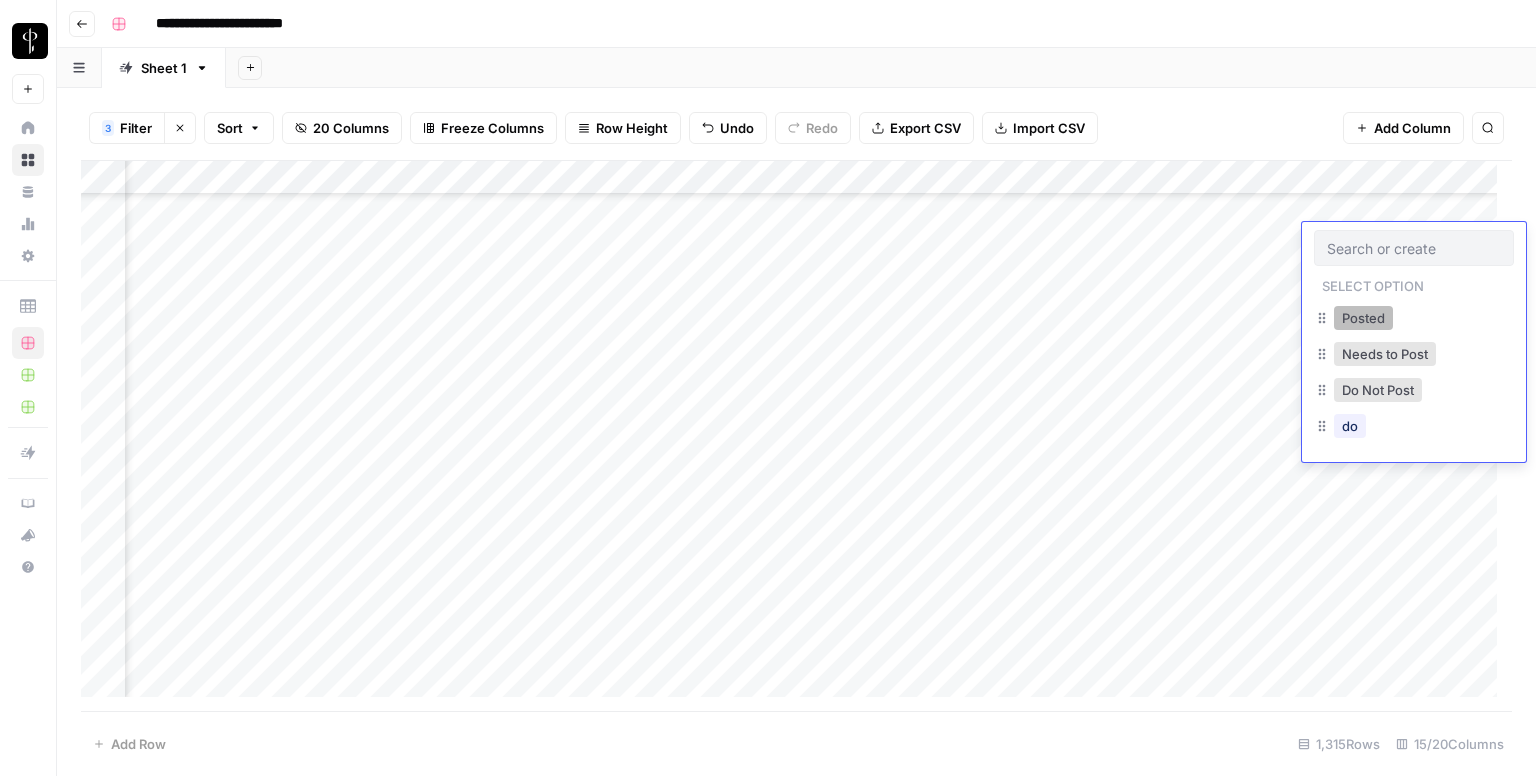 click on "Posted" at bounding box center (1363, 318) 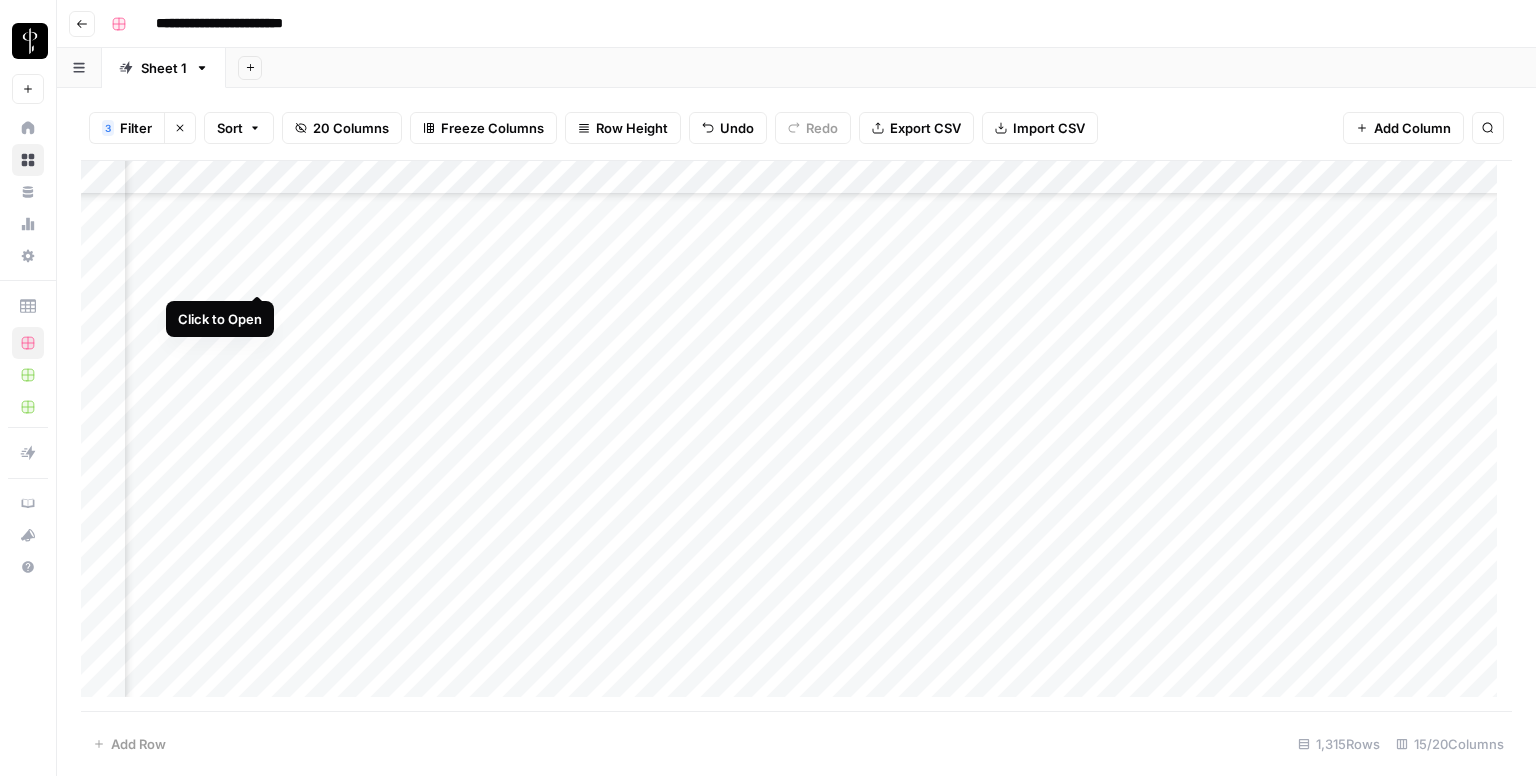 click on "Add Column" at bounding box center (796, 436) 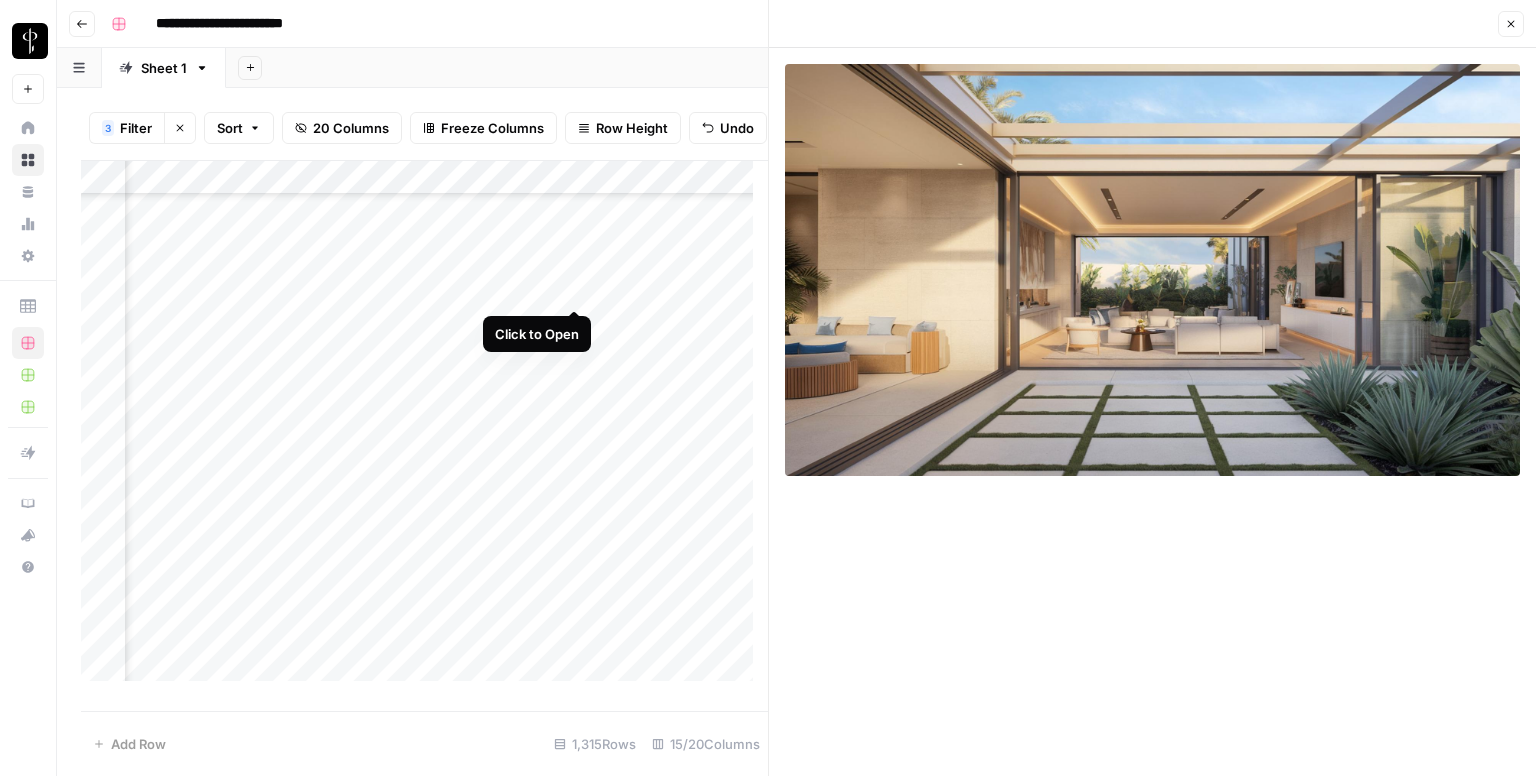 click on "Add Column" at bounding box center [424, 429] 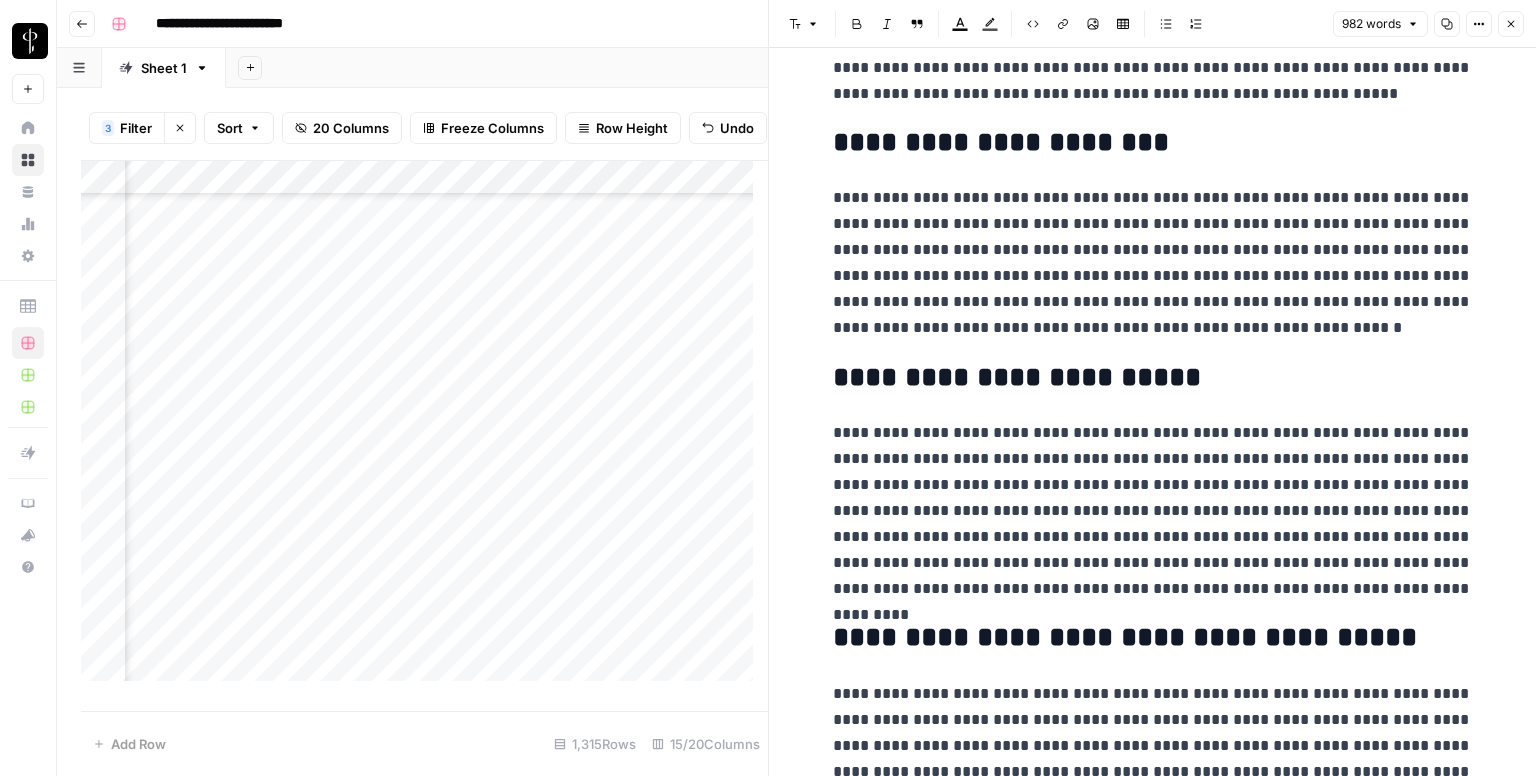 scroll, scrollTop: 2316, scrollLeft: 0, axis: vertical 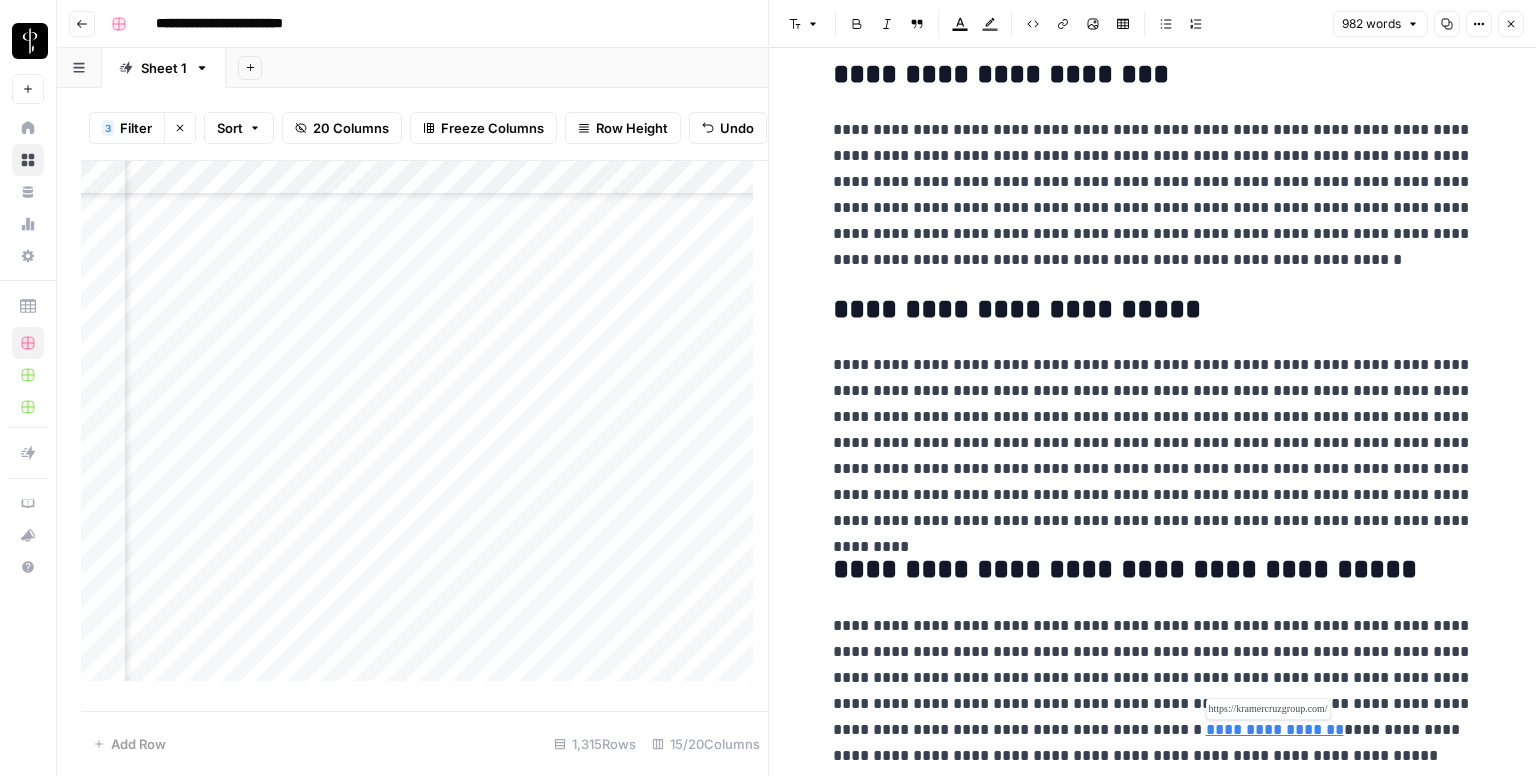 click on "**********" at bounding box center (1275, 729) 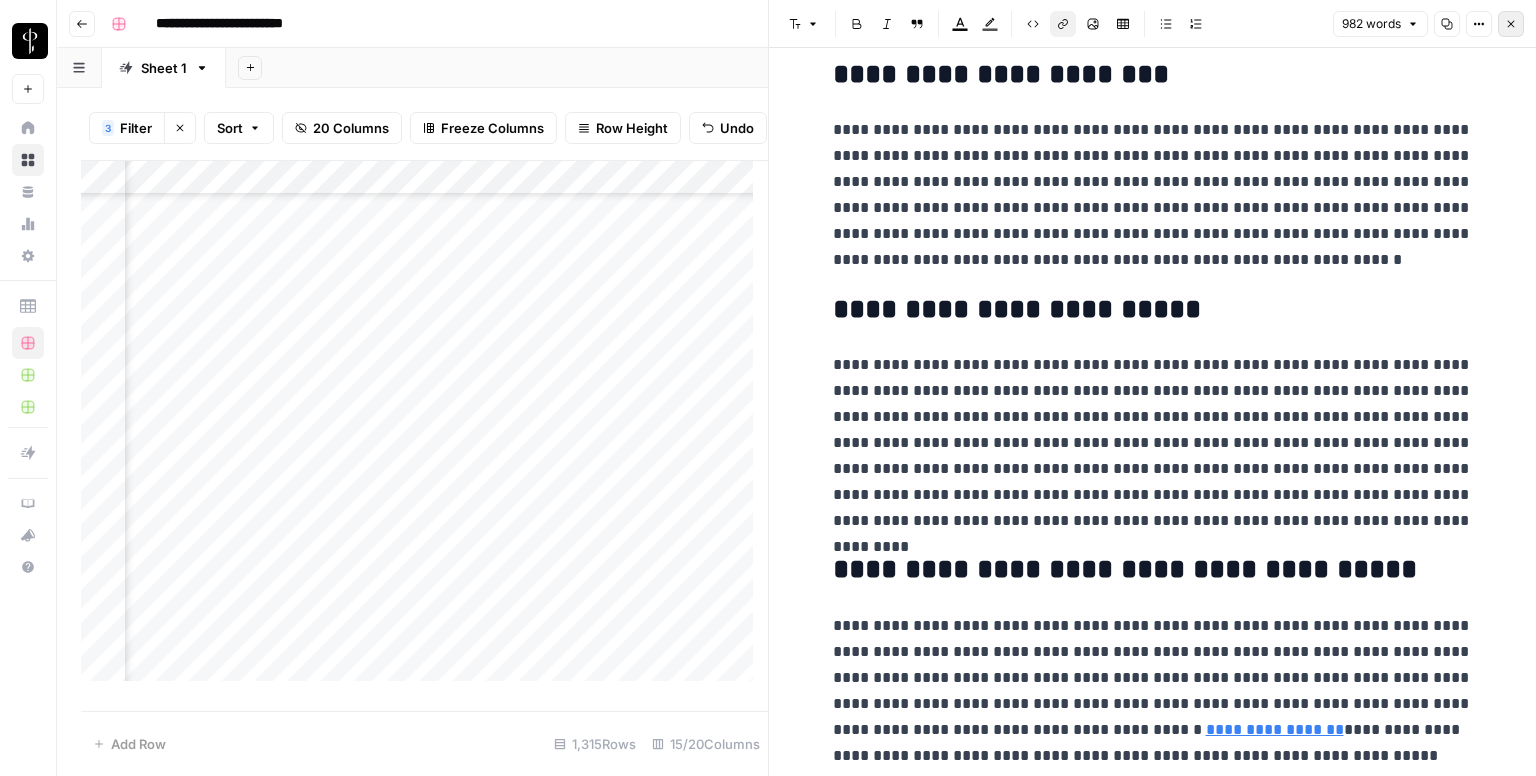 click on "Close" at bounding box center (1511, 24) 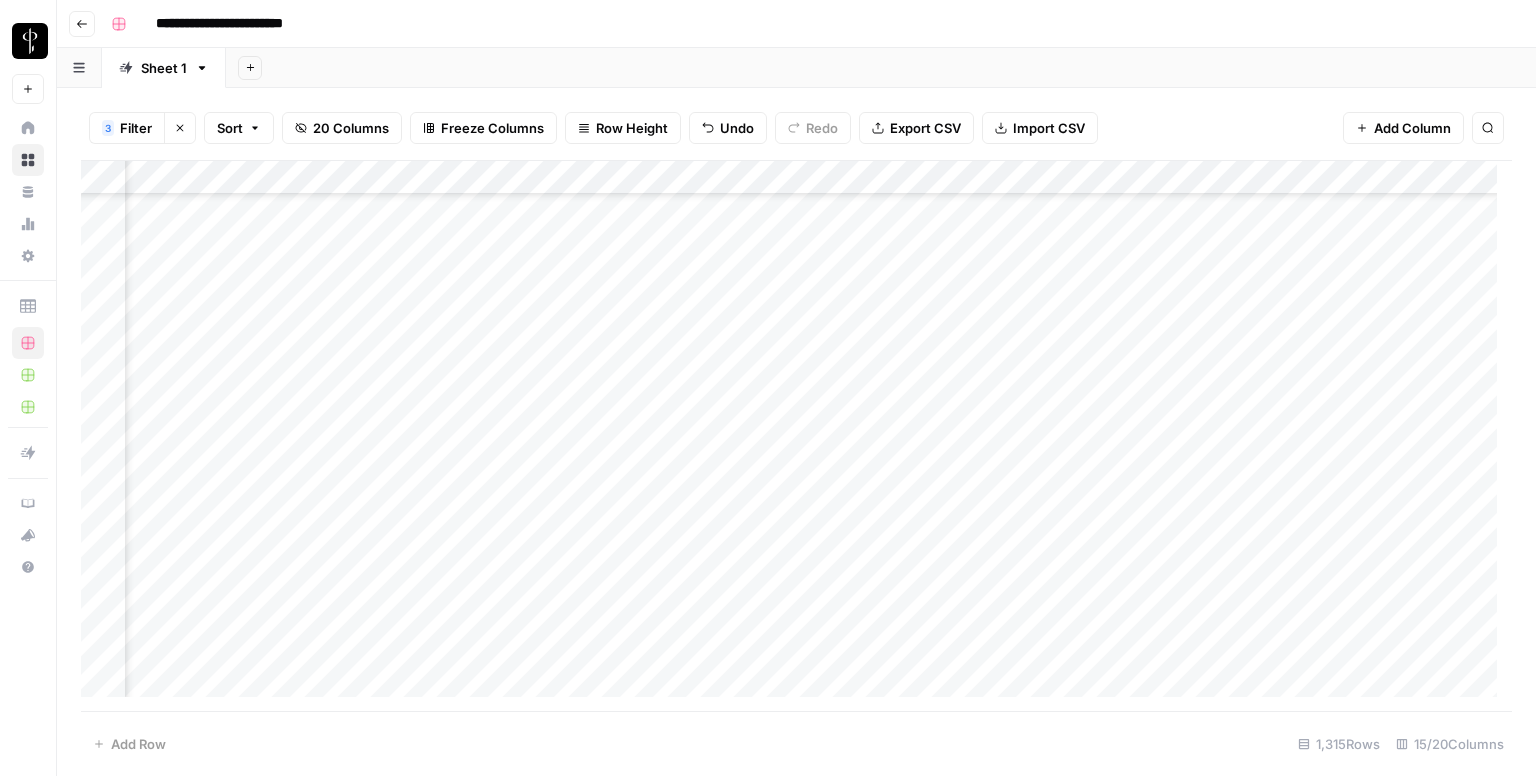 click on "Add Column" at bounding box center [796, 436] 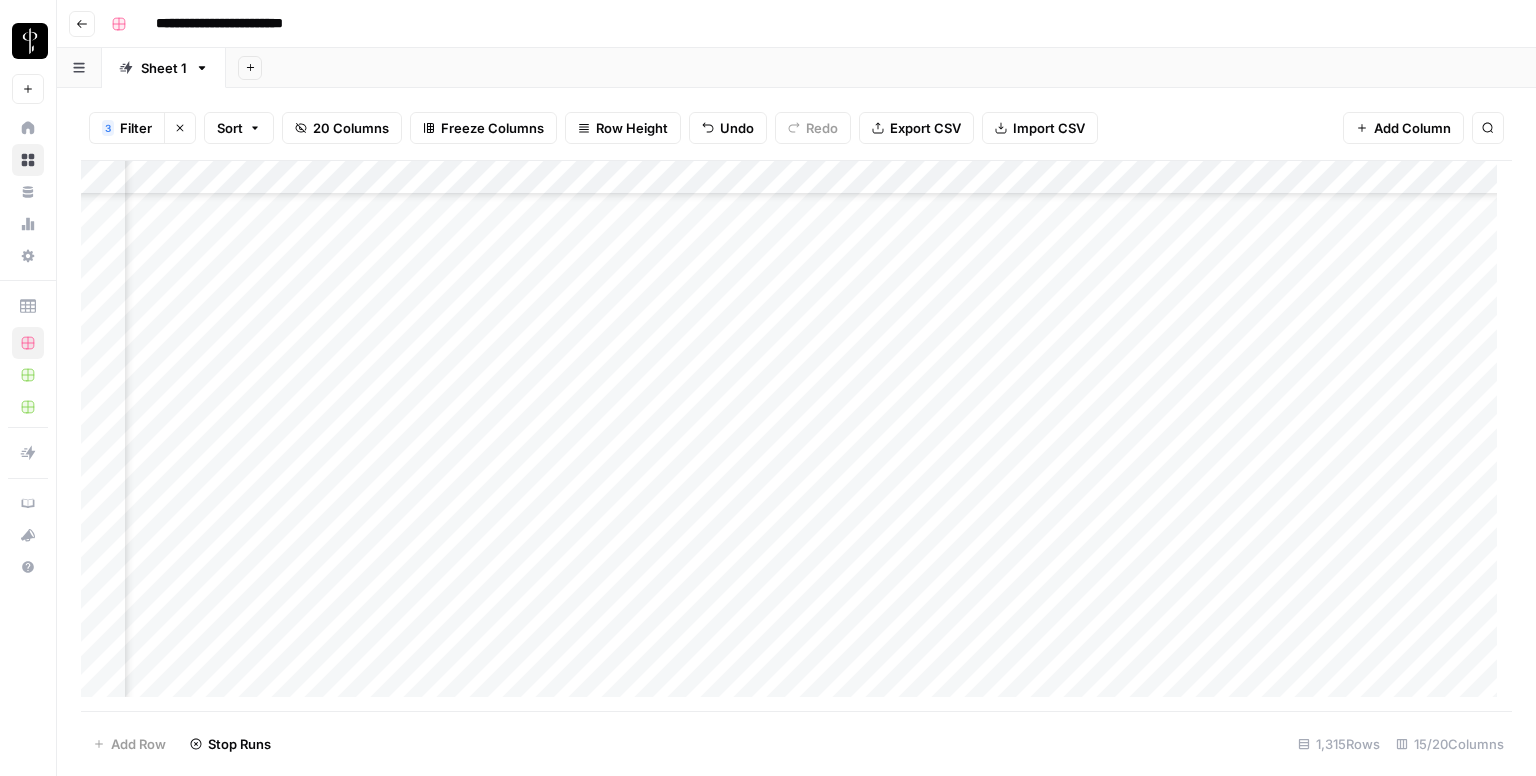 click on "Add Column" at bounding box center (796, 436) 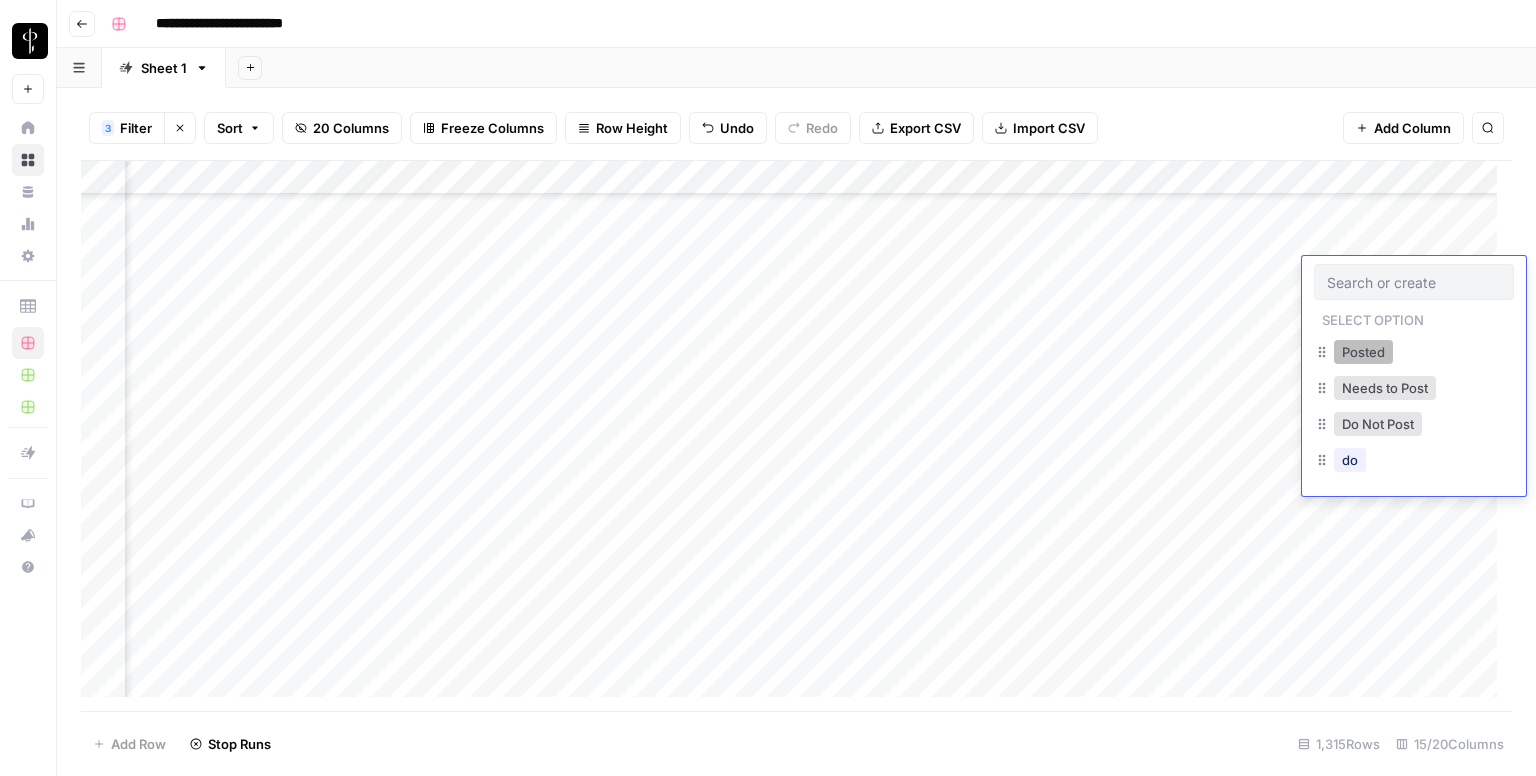 click on "Posted" at bounding box center (1363, 352) 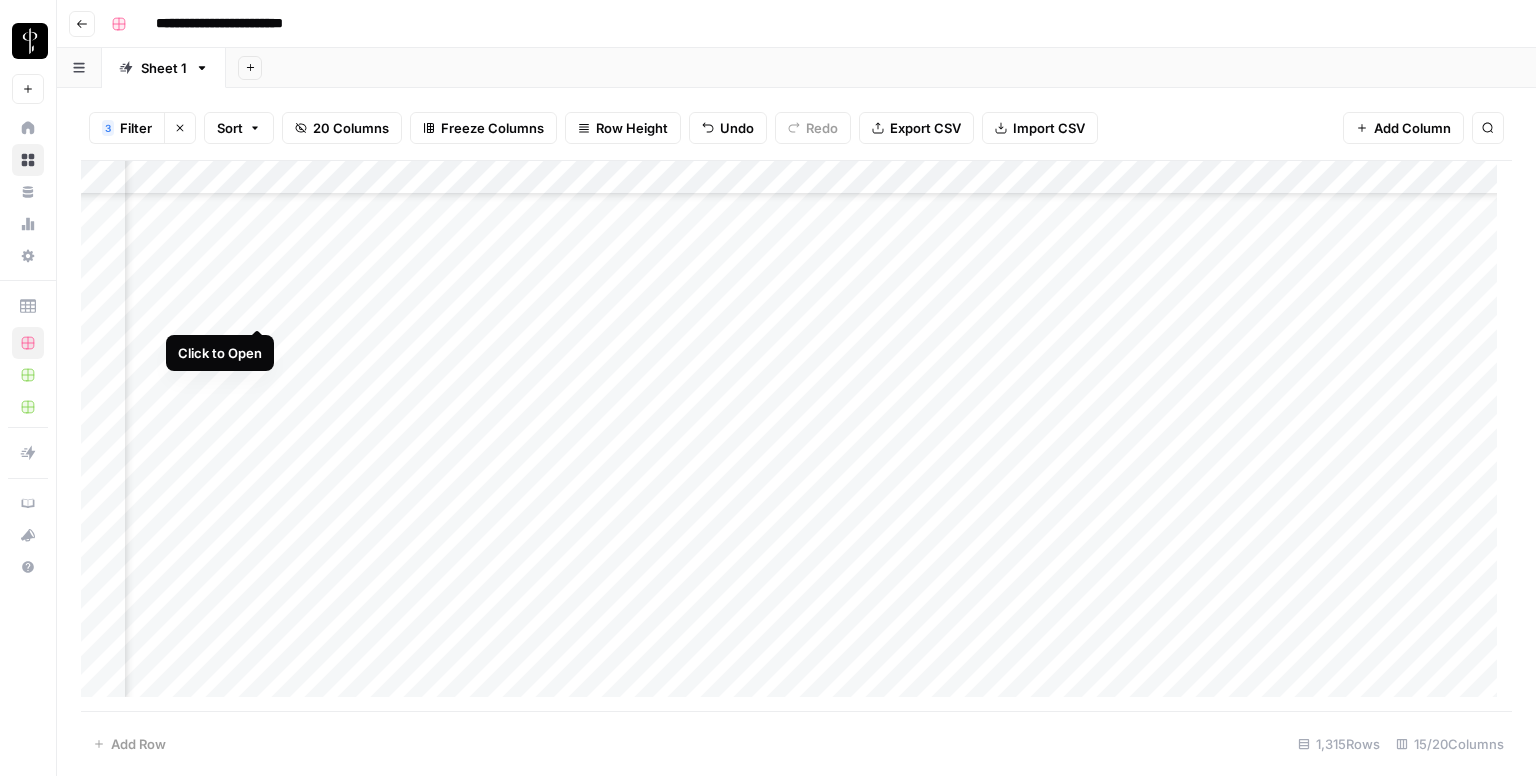 click on "Add Column" at bounding box center (796, 436) 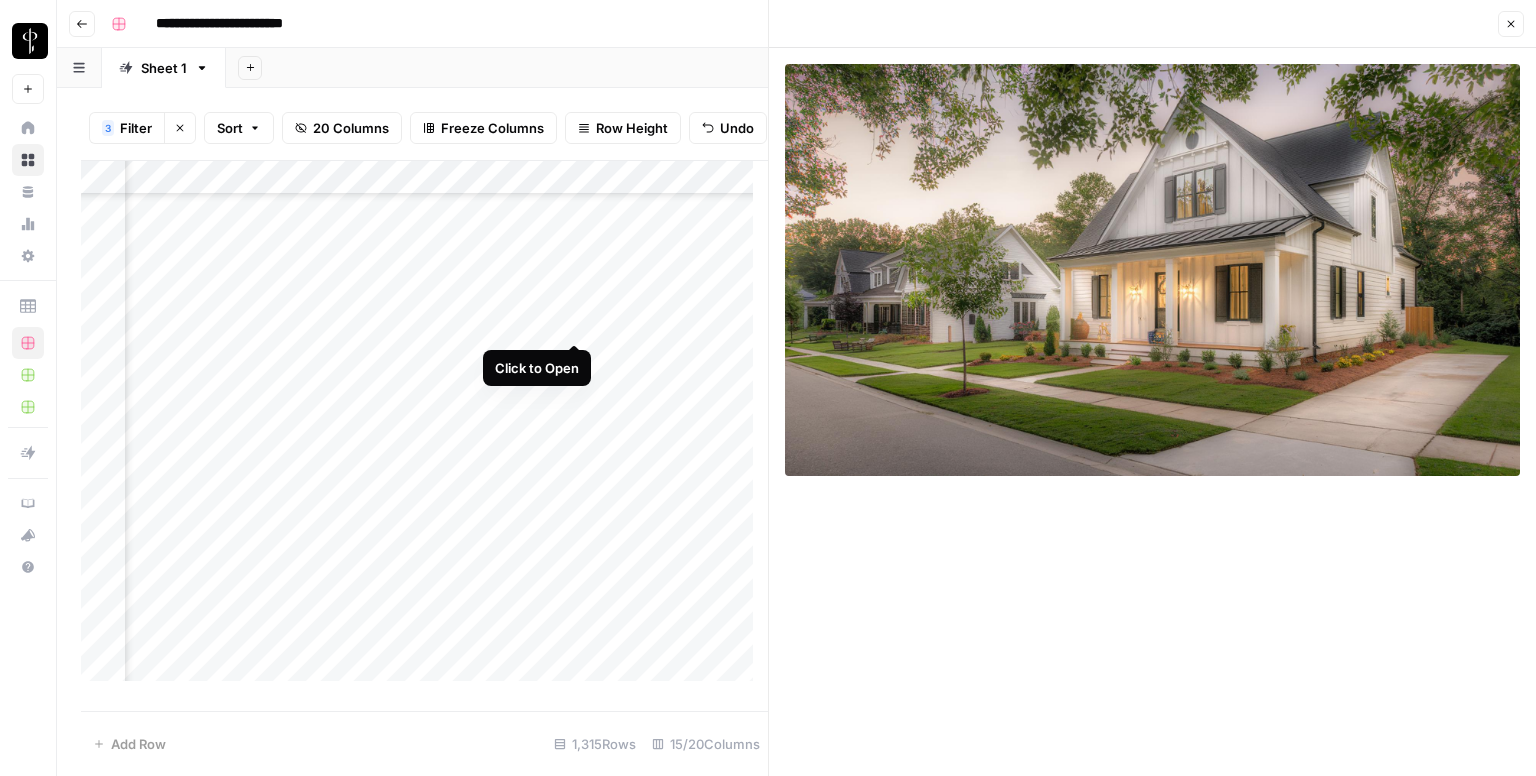 click on "Add Column" at bounding box center (424, 429) 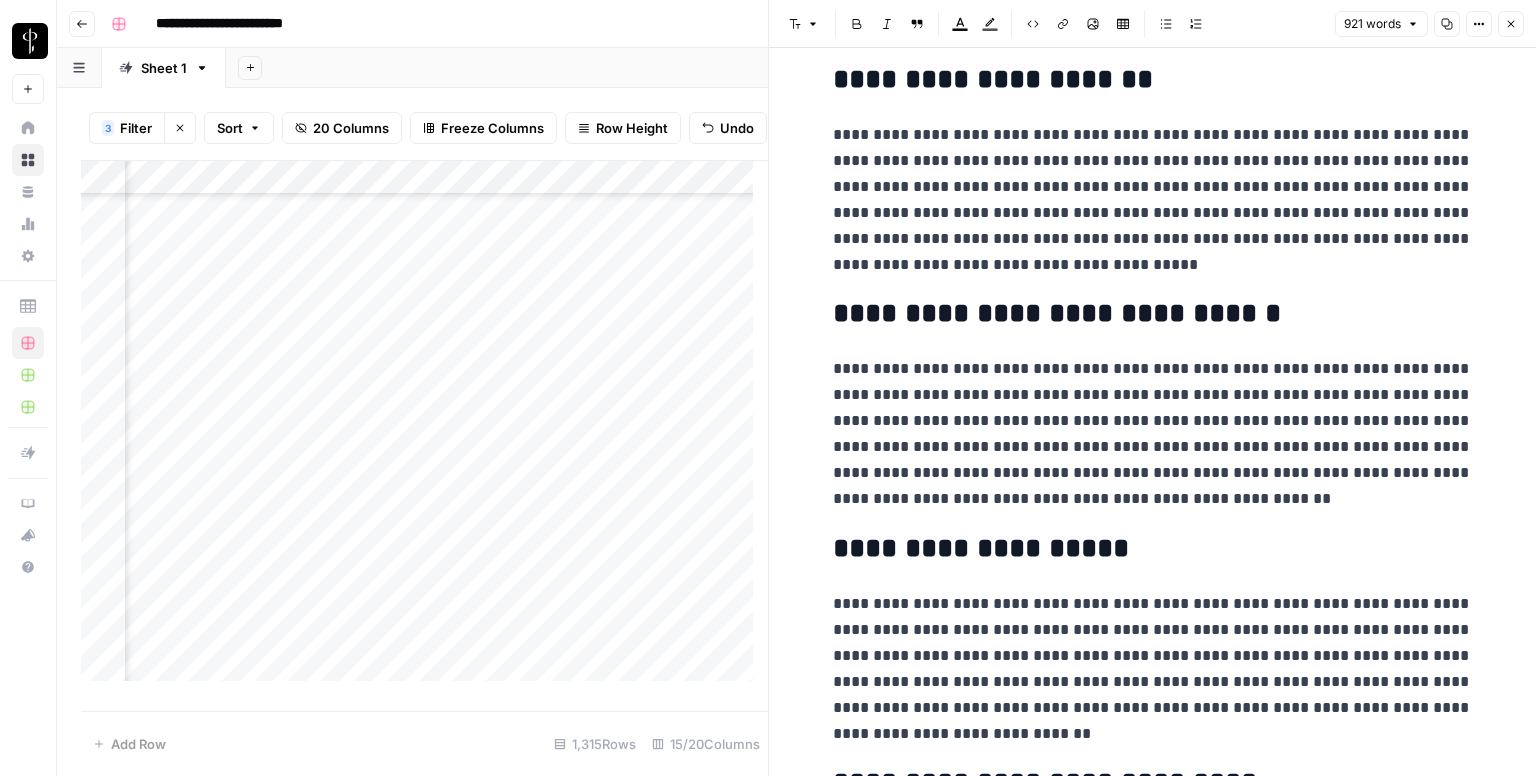 scroll, scrollTop: 2160, scrollLeft: 0, axis: vertical 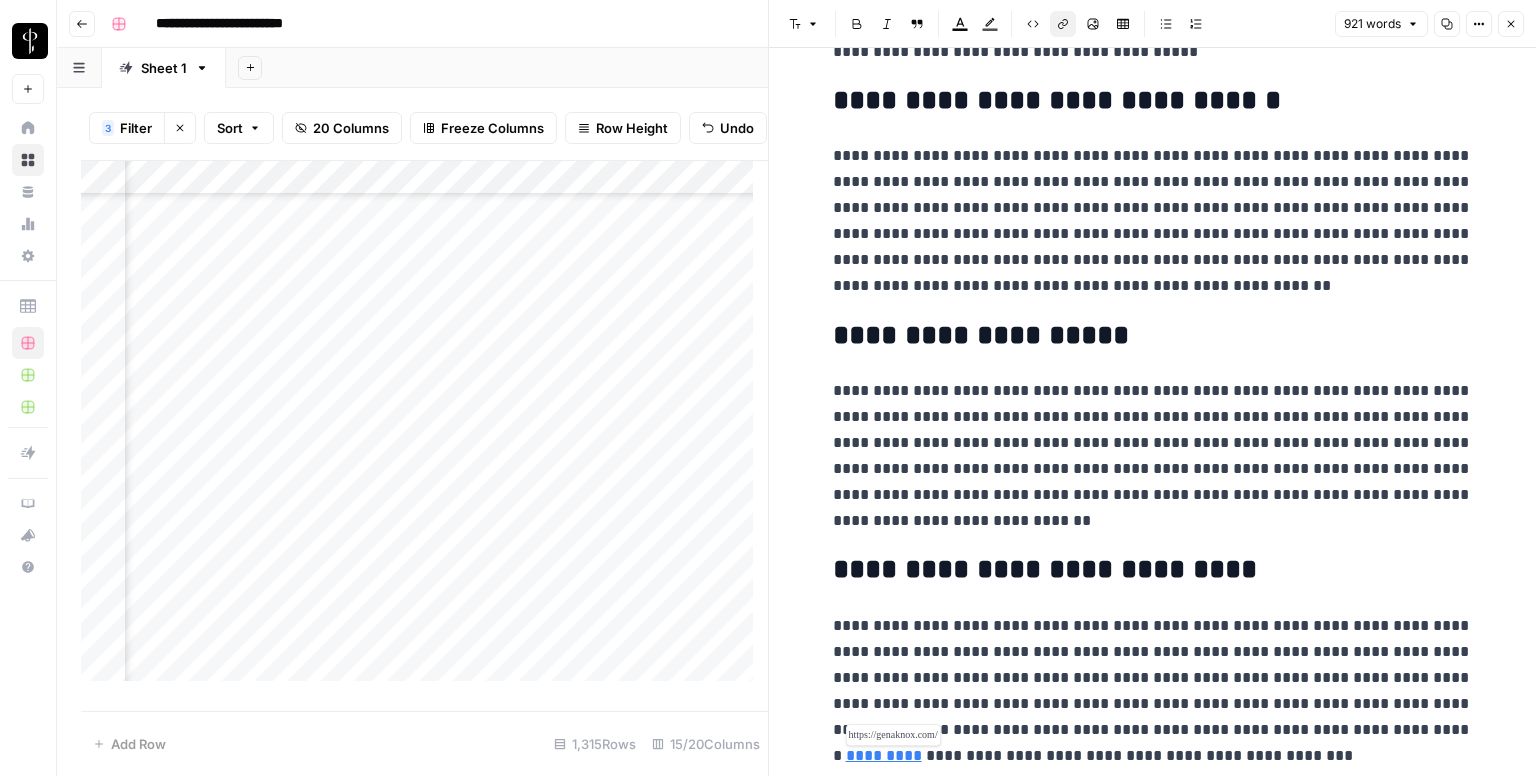 click on "*********" at bounding box center [884, 755] 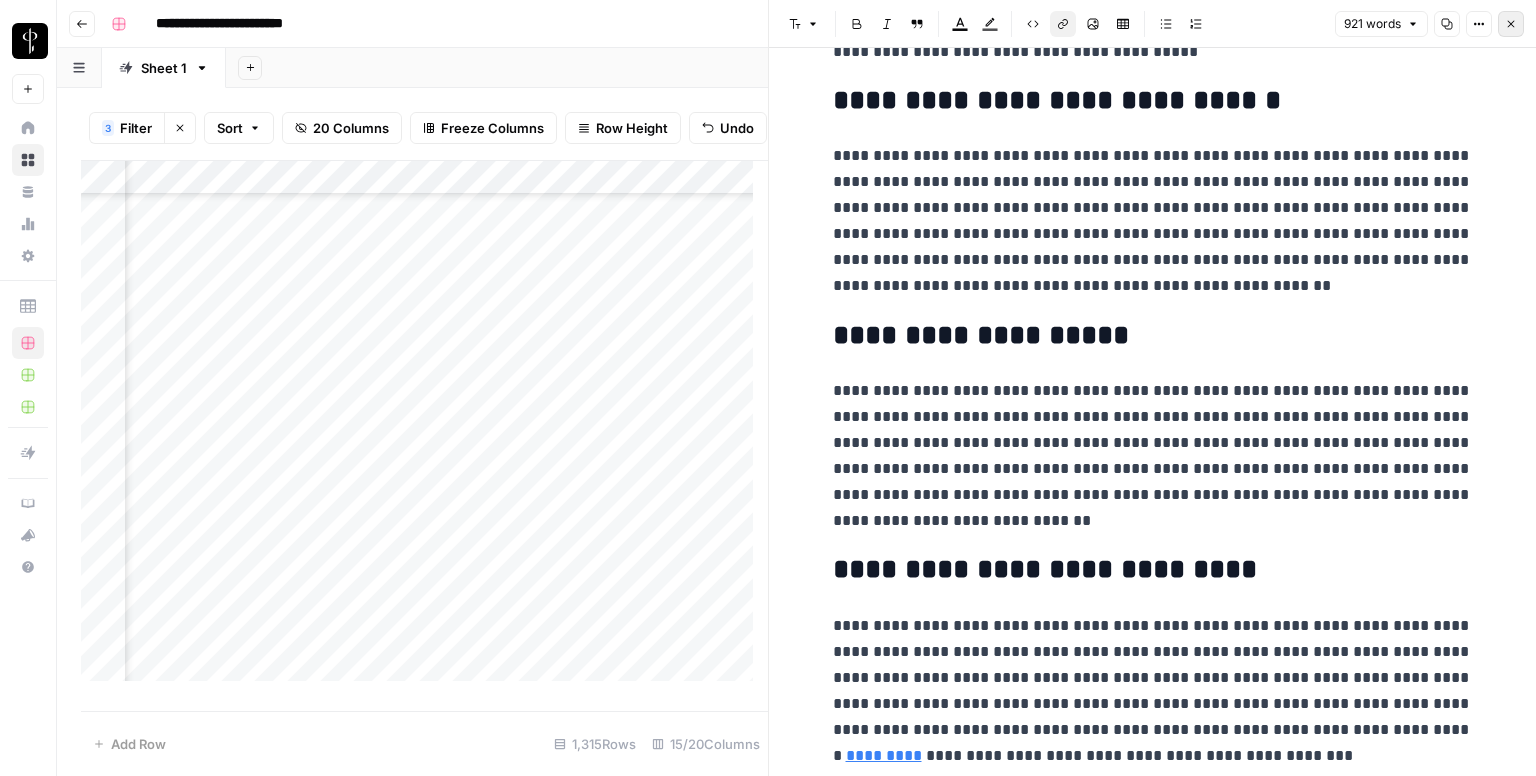 click on "Close" at bounding box center [1511, 24] 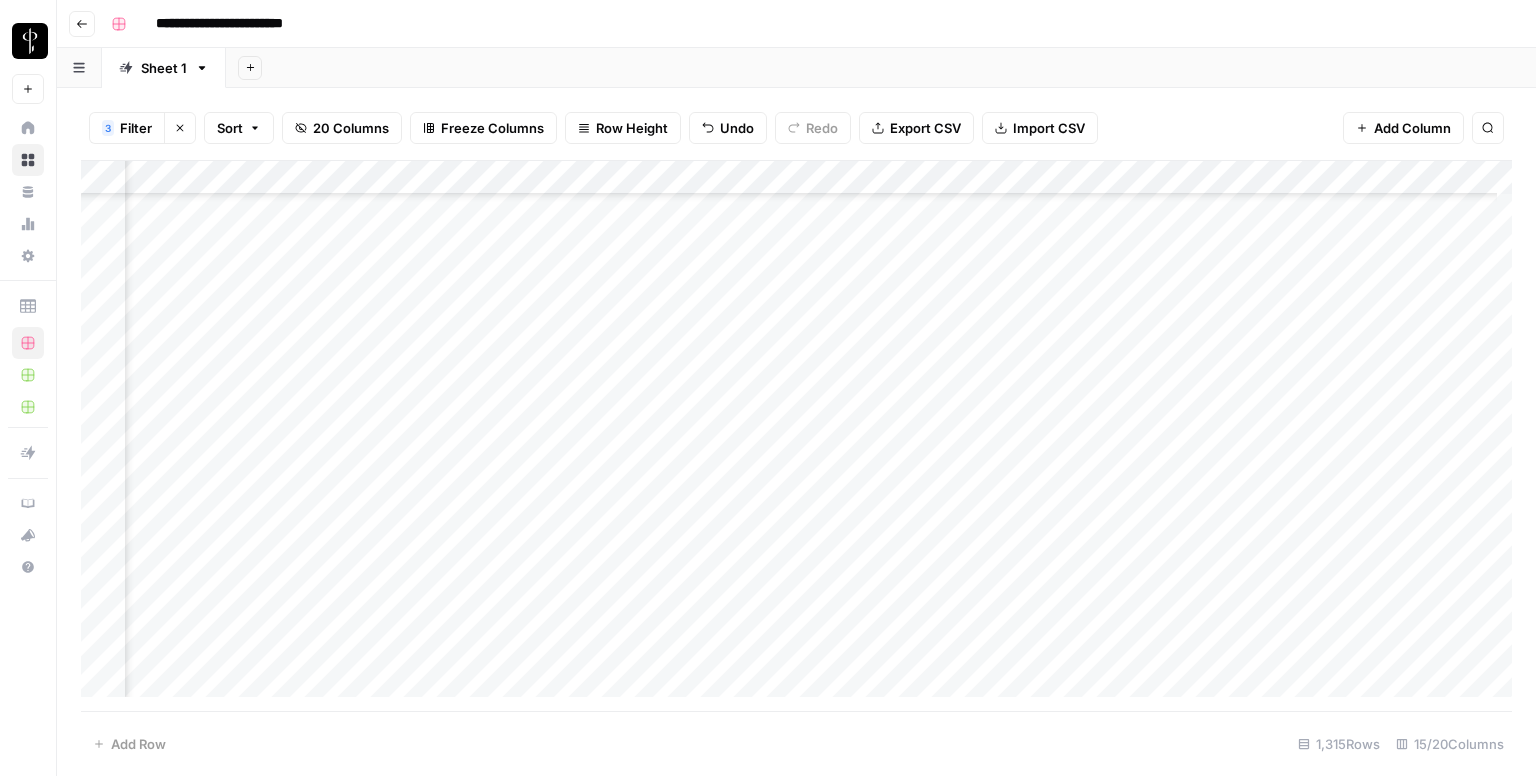 click on "Add Column" at bounding box center (796, 436) 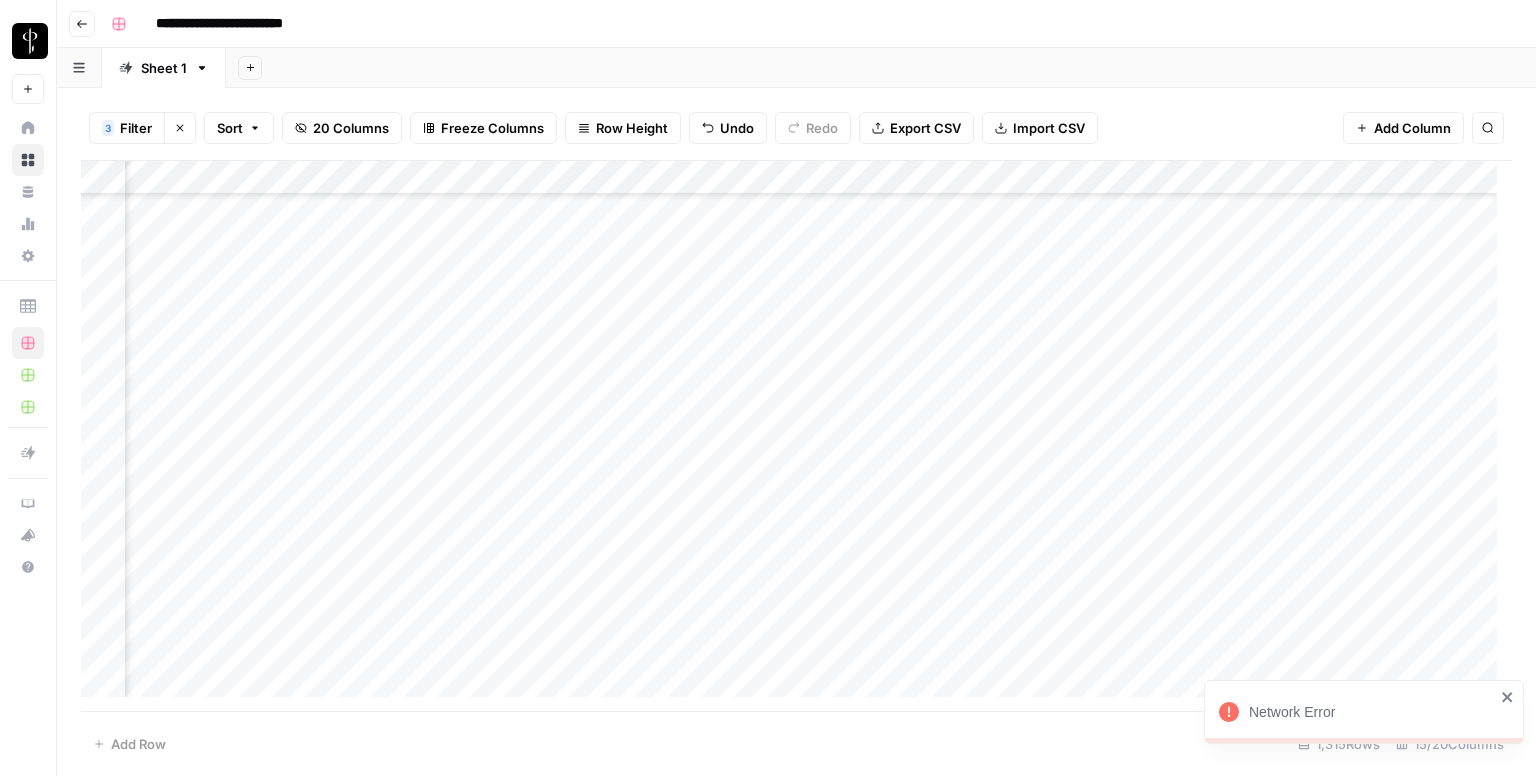 click on "Add Column" at bounding box center (796, 436) 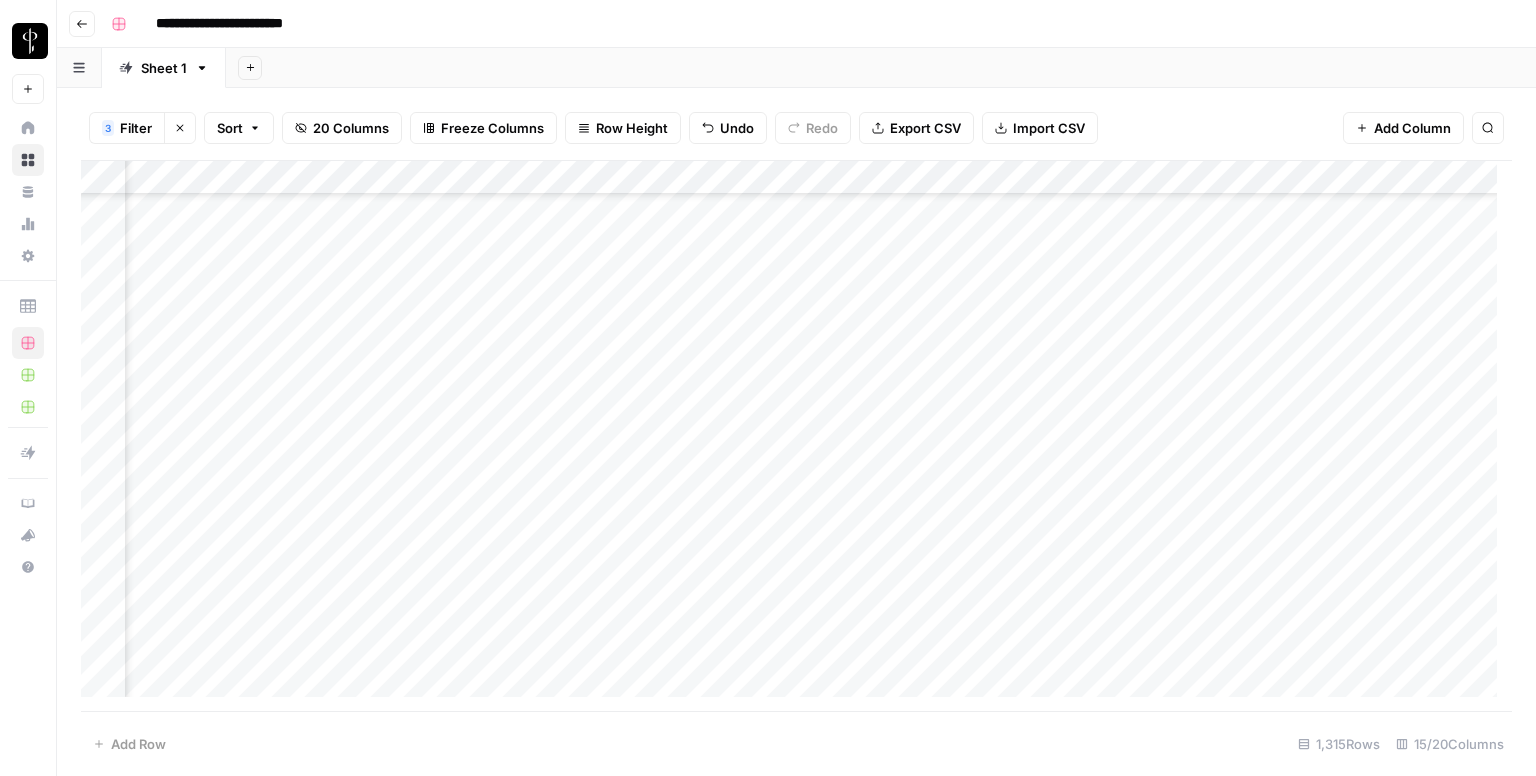 click at bounding box center (869, 308) 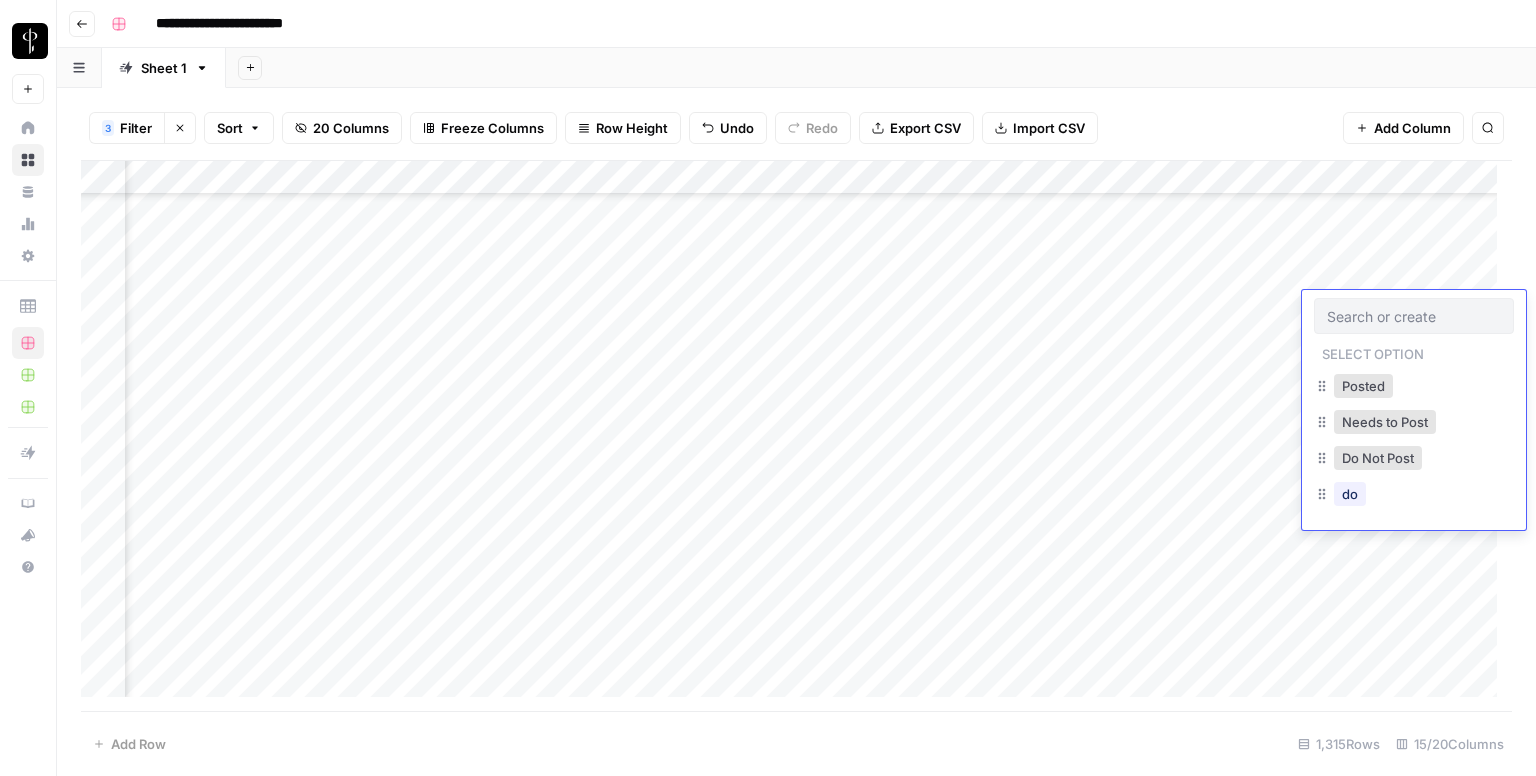 click at bounding box center [1414, 316] 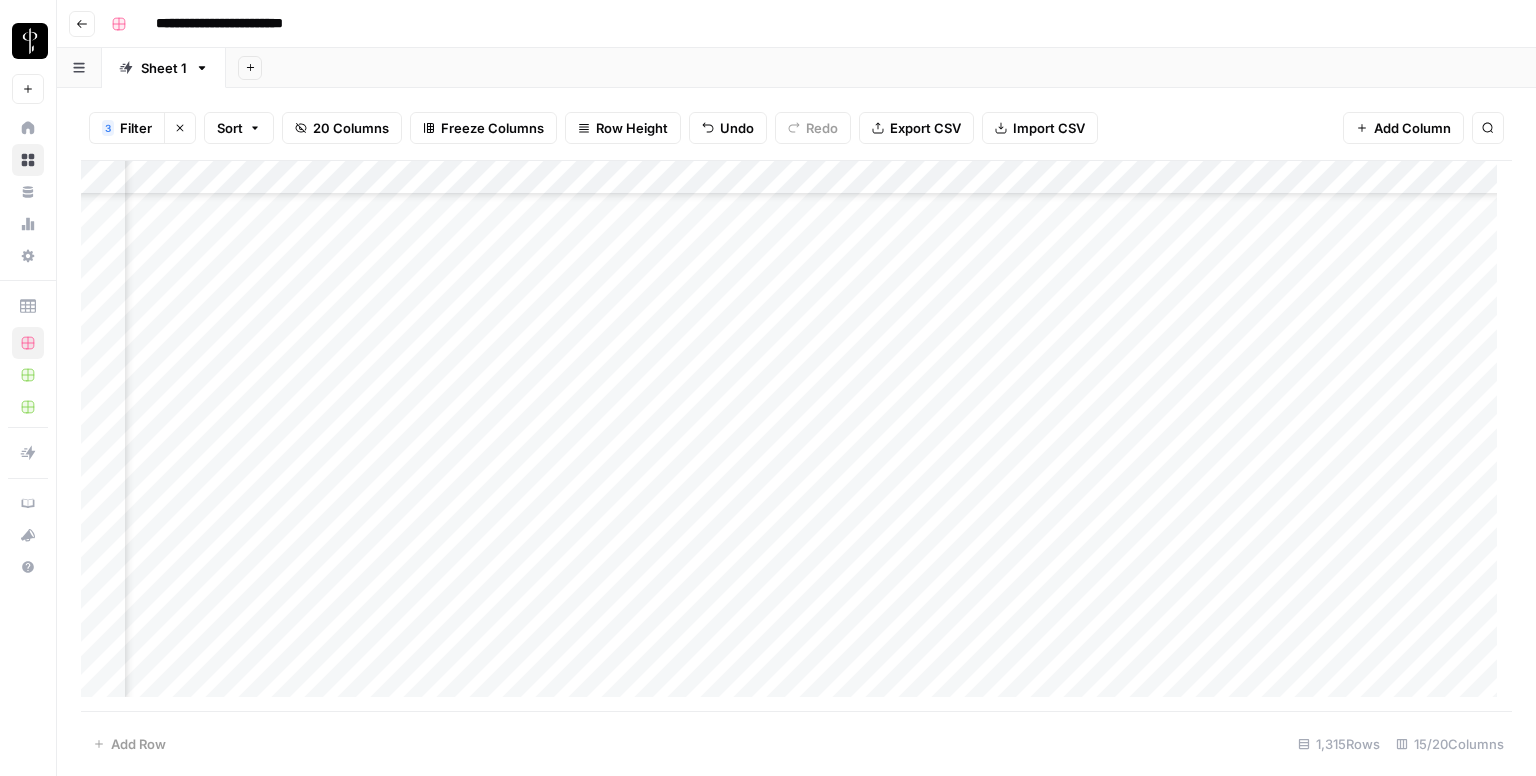 click on "Add Column" at bounding box center (796, 436) 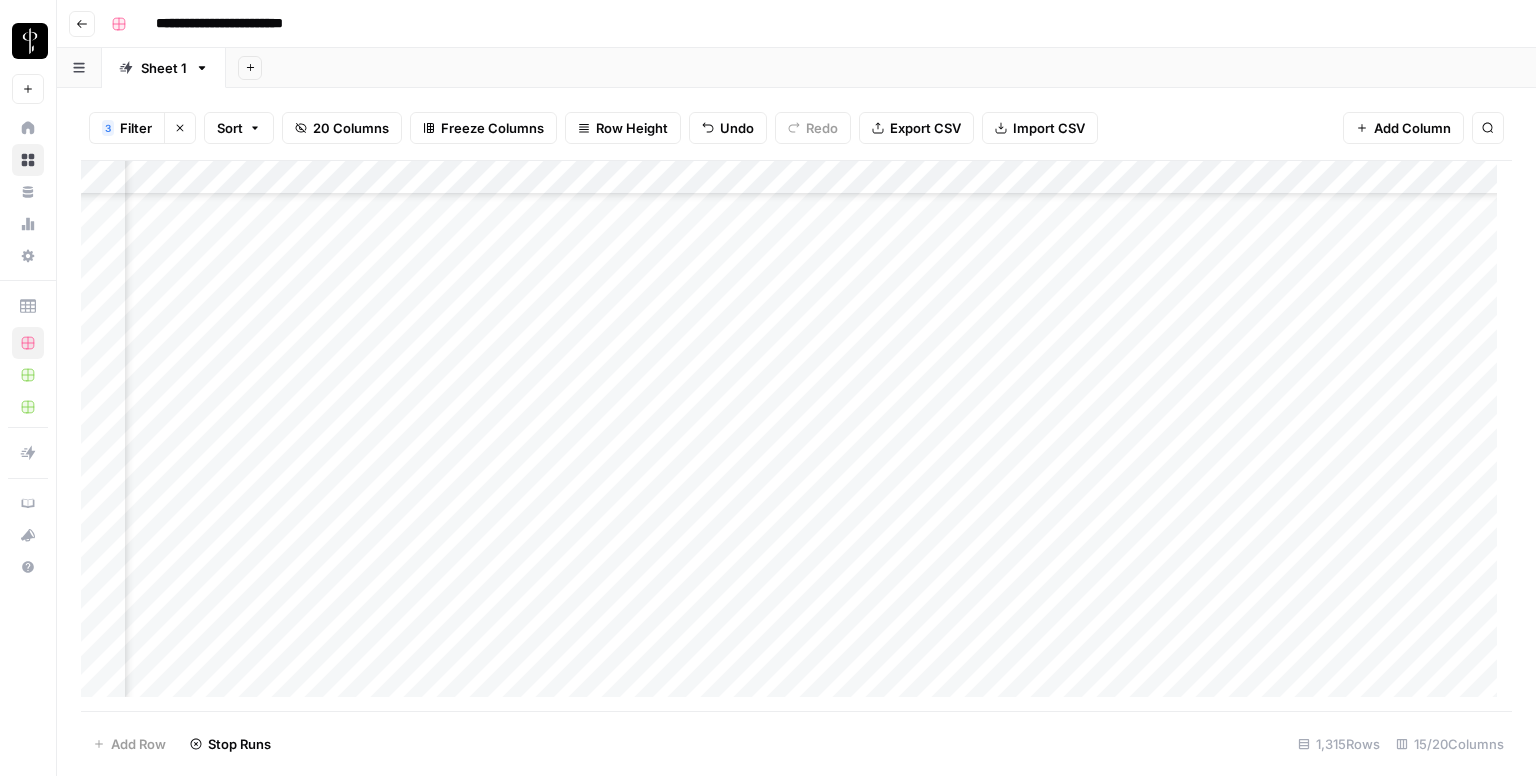 click on "Add Column" at bounding box center [796, 436] 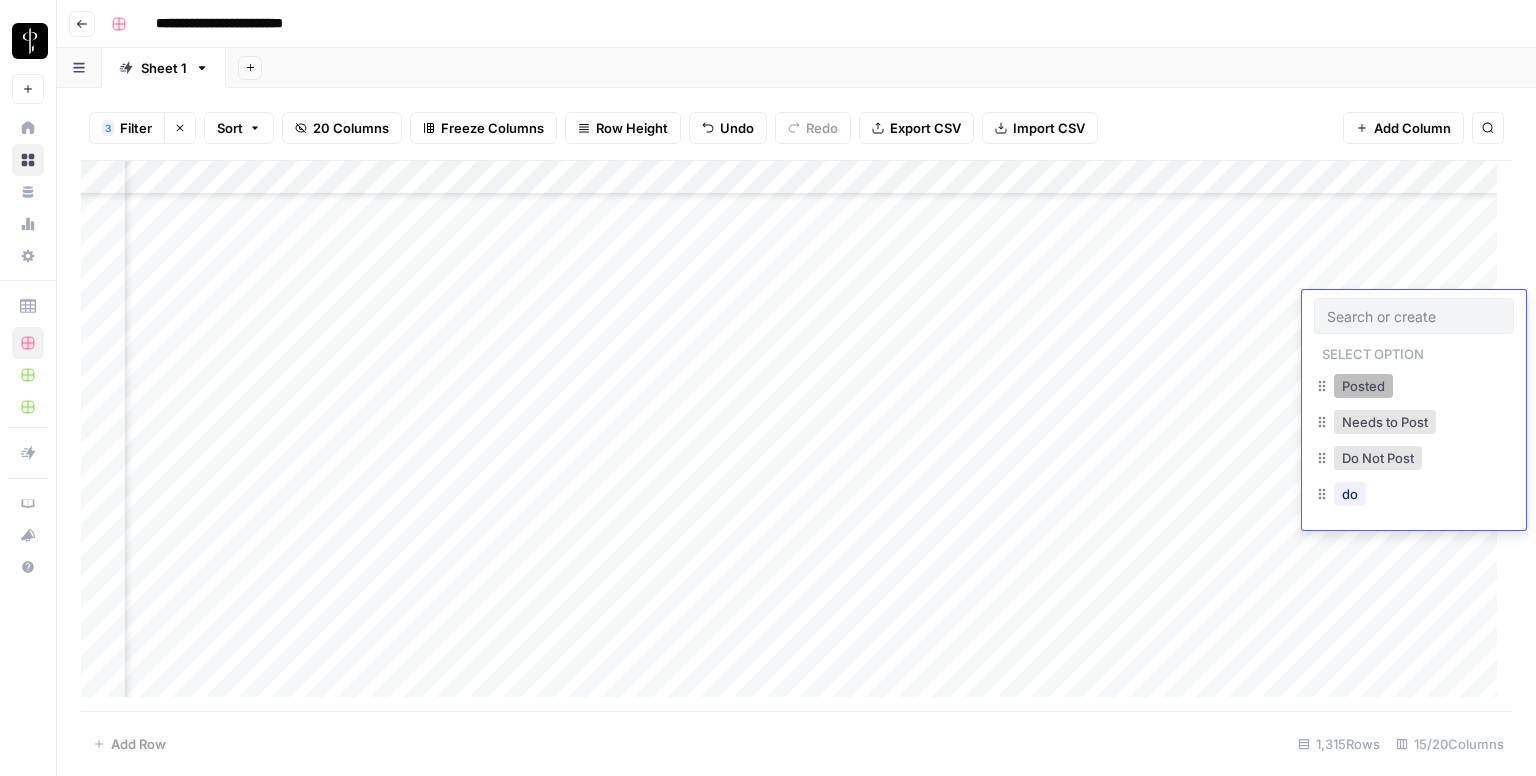 click on "Posted" at bounding box center (1363, 386) 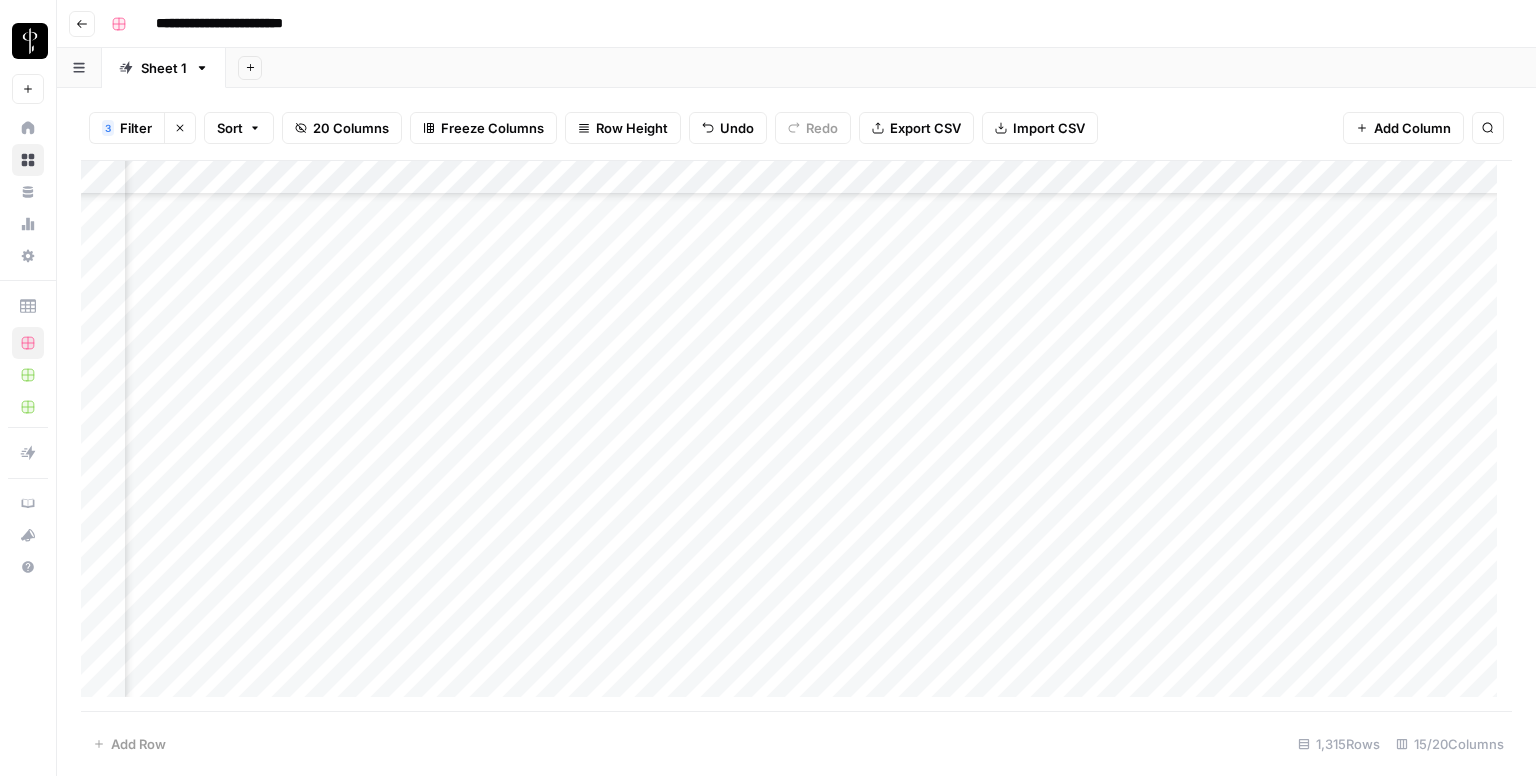 click on "Add Column" at bounding box center [796, 436] 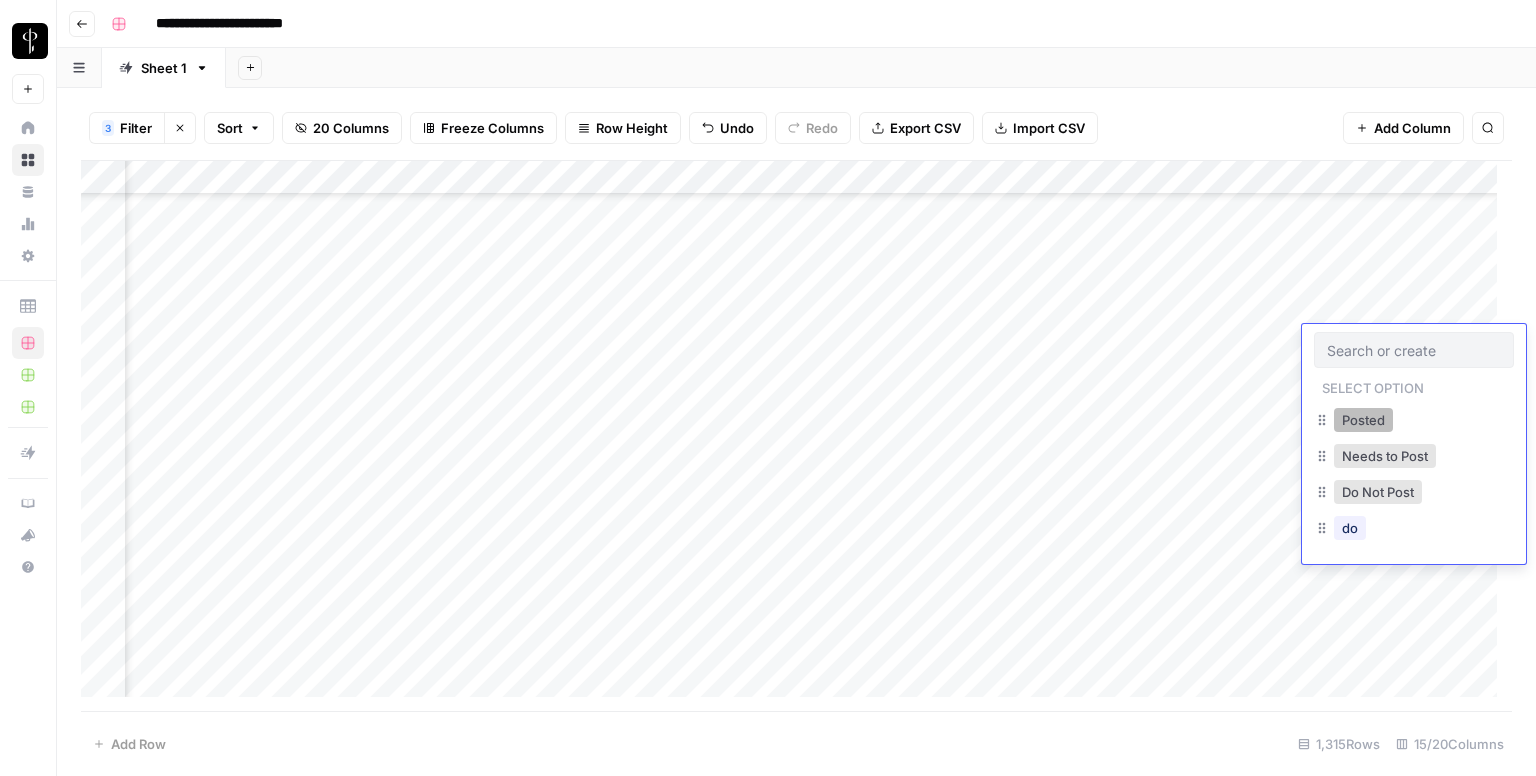click on "Posted" at bounding box center [1363, 420] 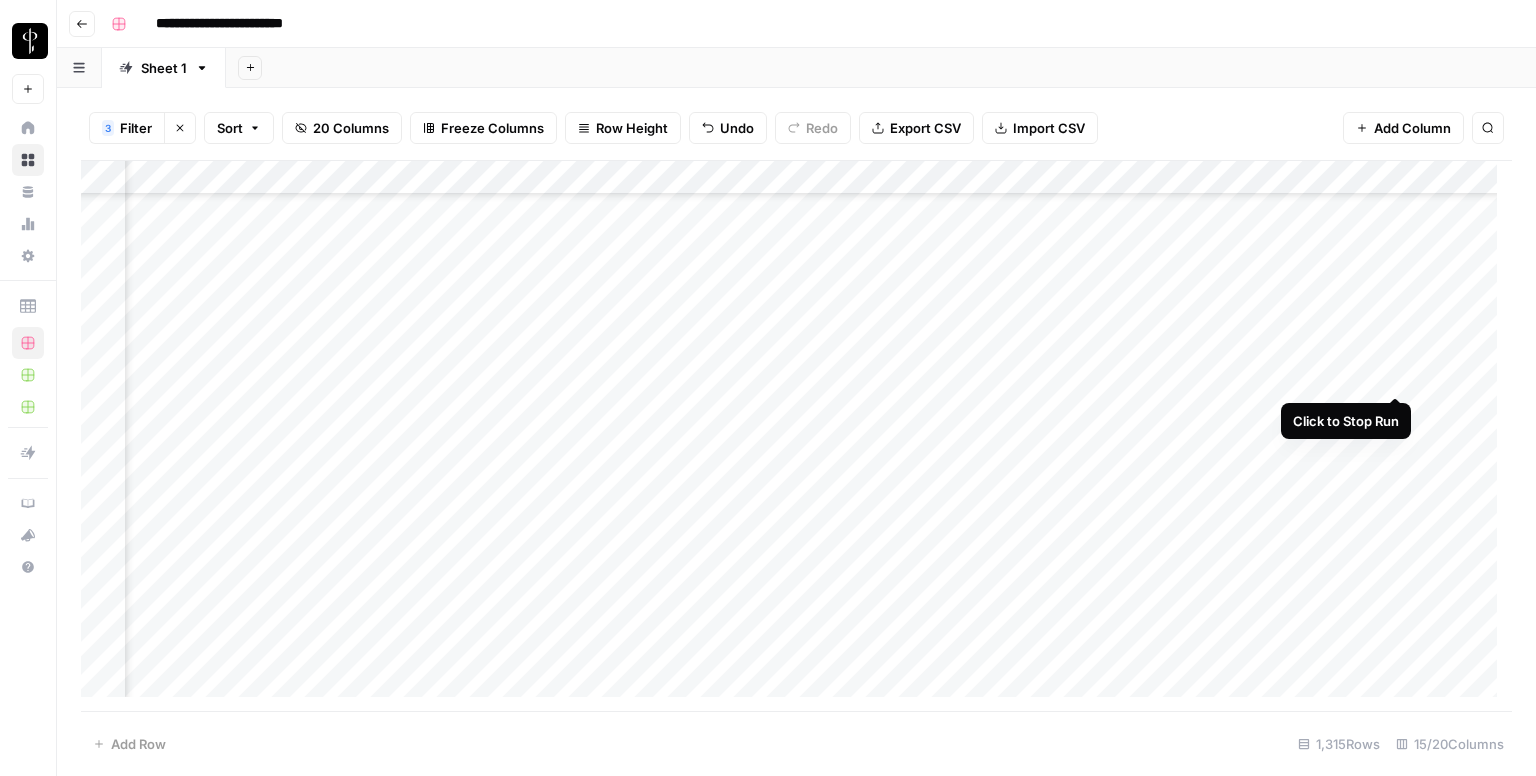 click on "Add Column" at bounding box center [796, 436] 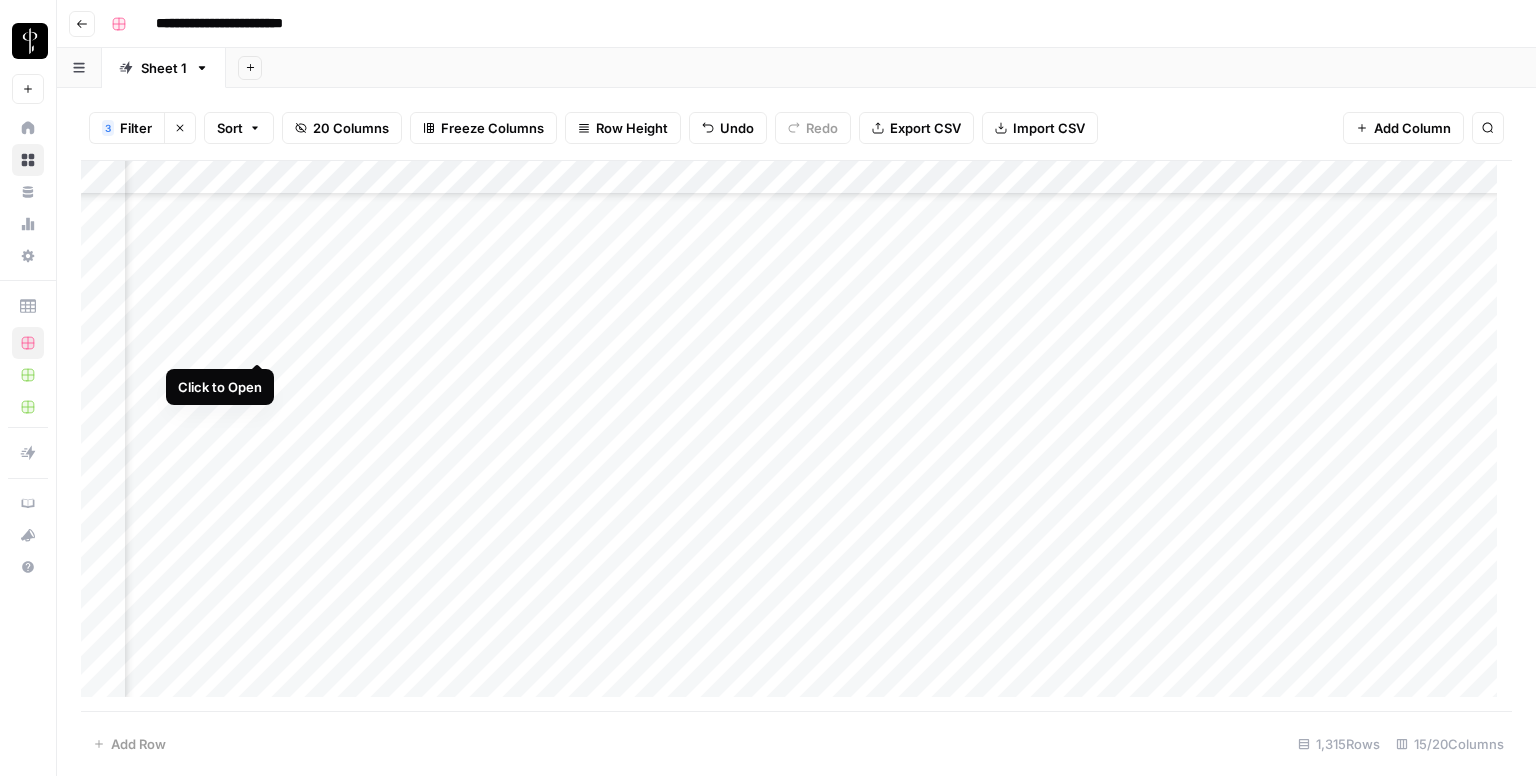 click on "Add Column" at bounding box center [796, 436] 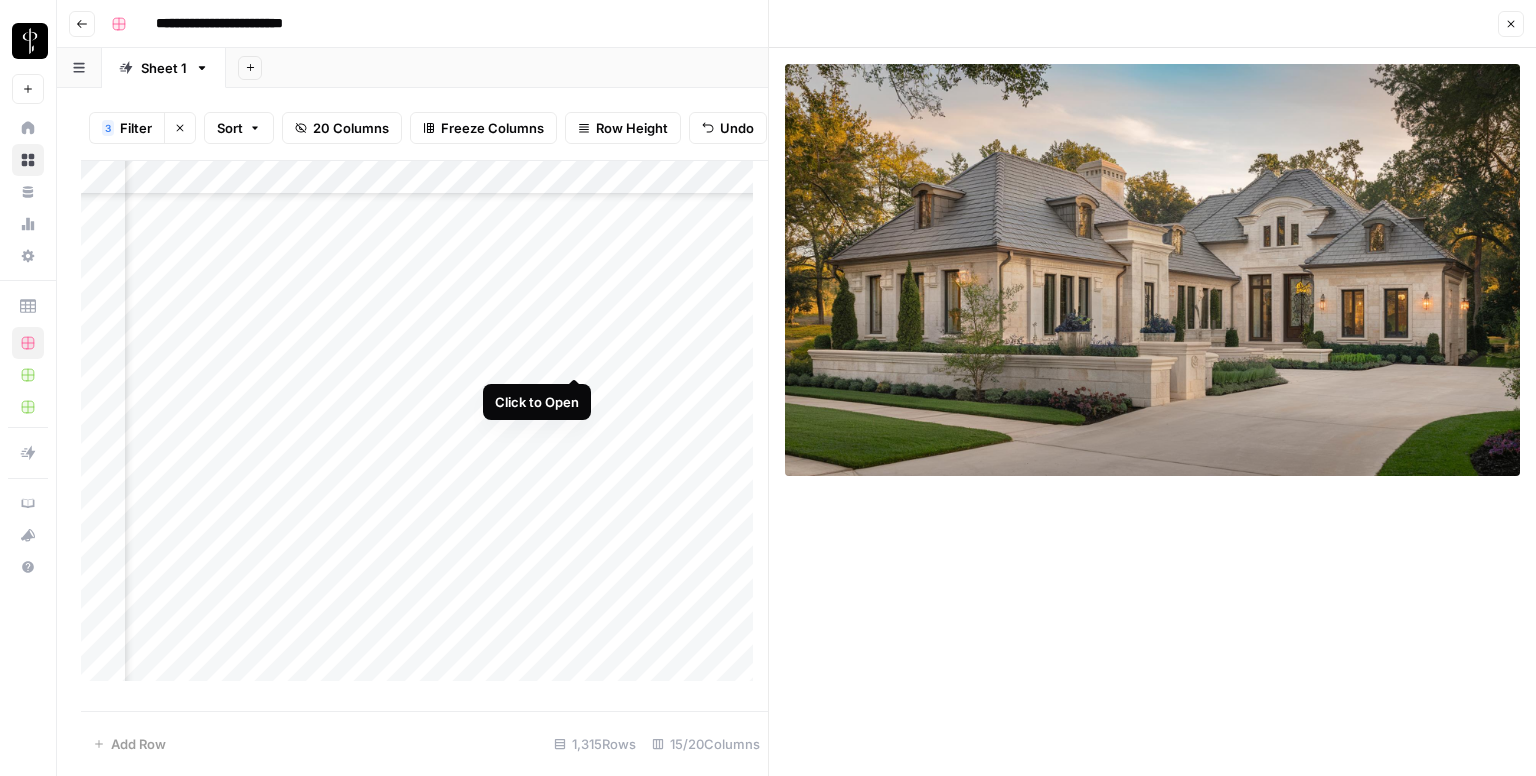click on "Add Column" at bounding box center (424, 429) 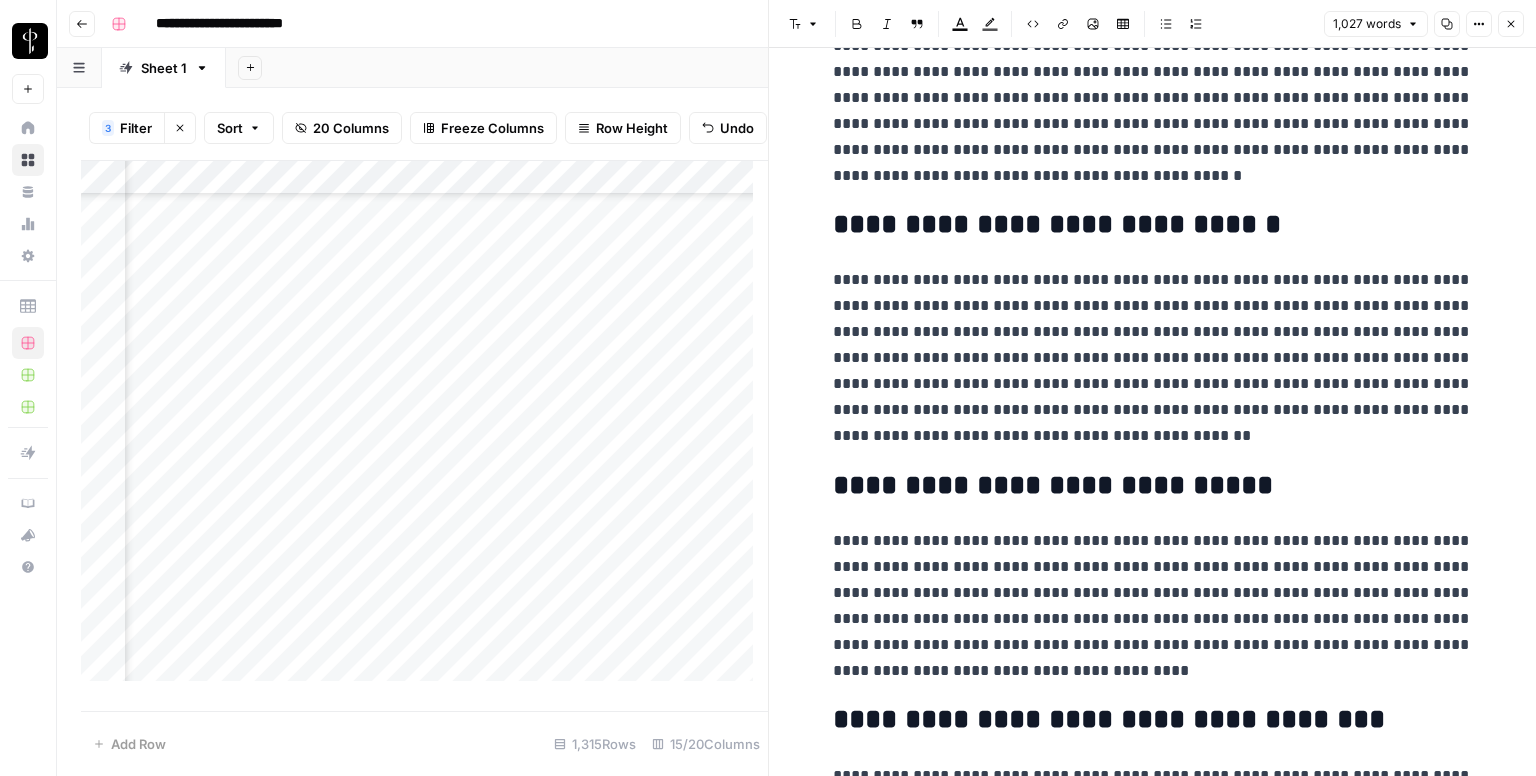 scroll, scrollTop: 2420, scrollLeft: 0, axis: vertical 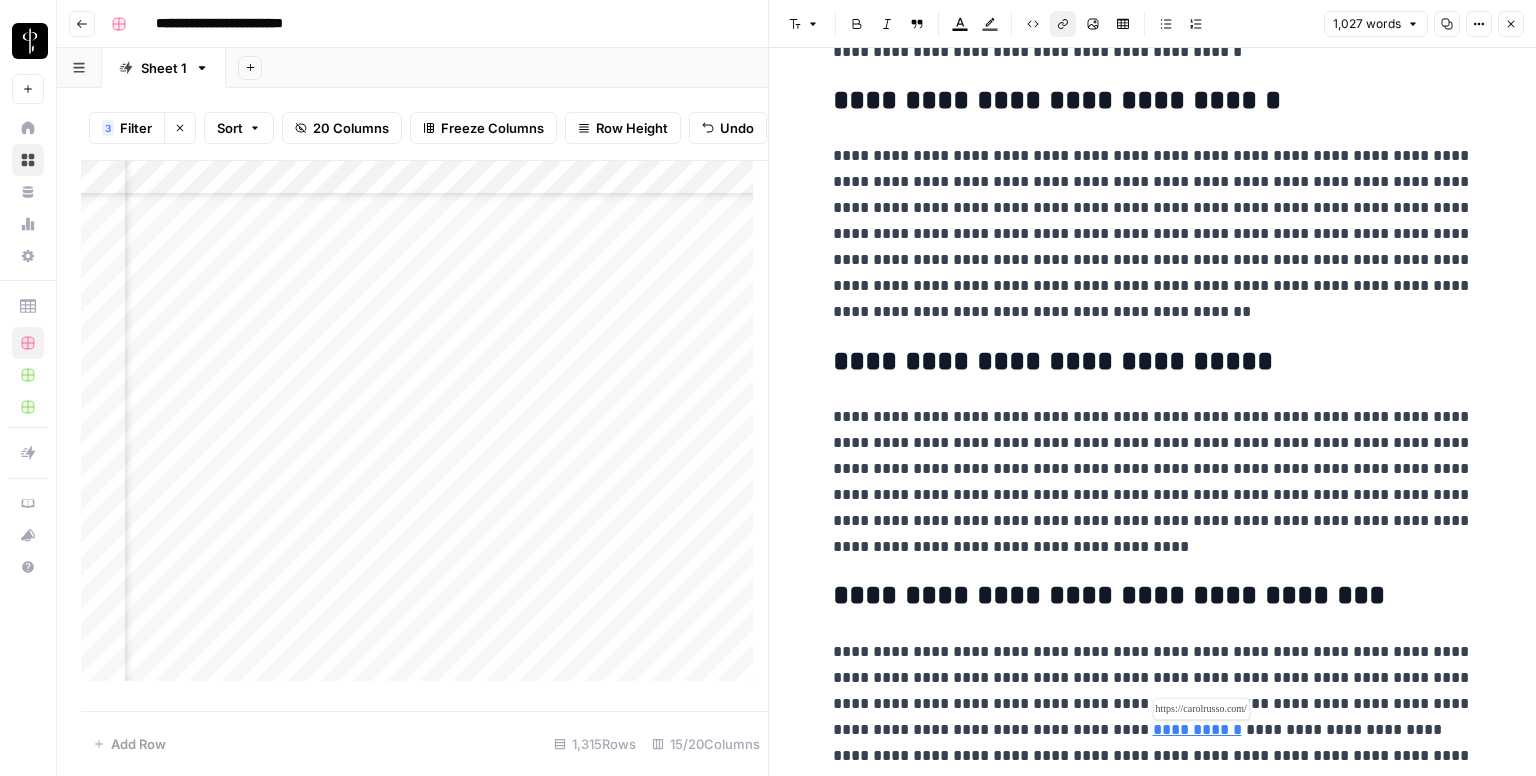 click on "**********" at bounding box center (1197, 729) 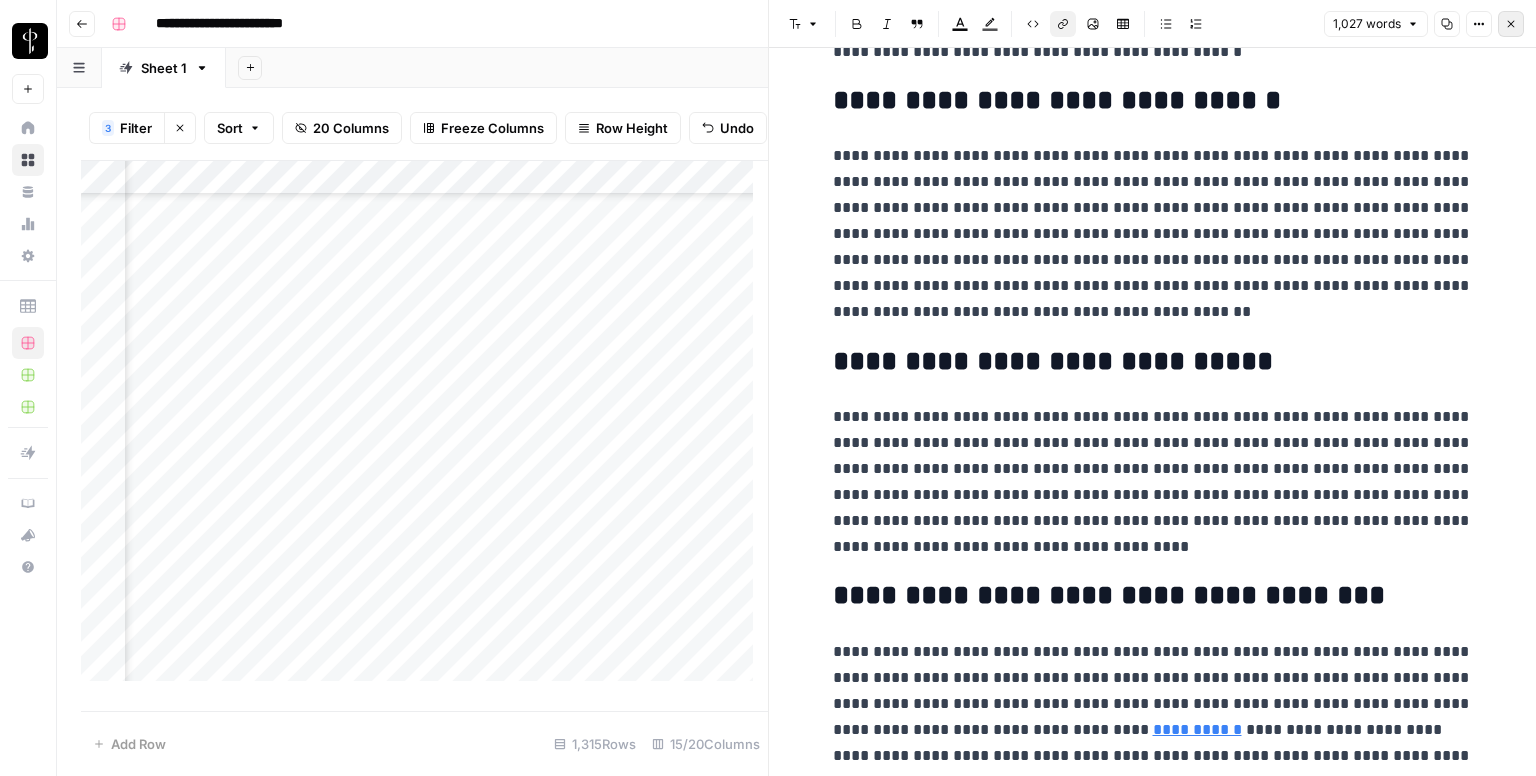 click 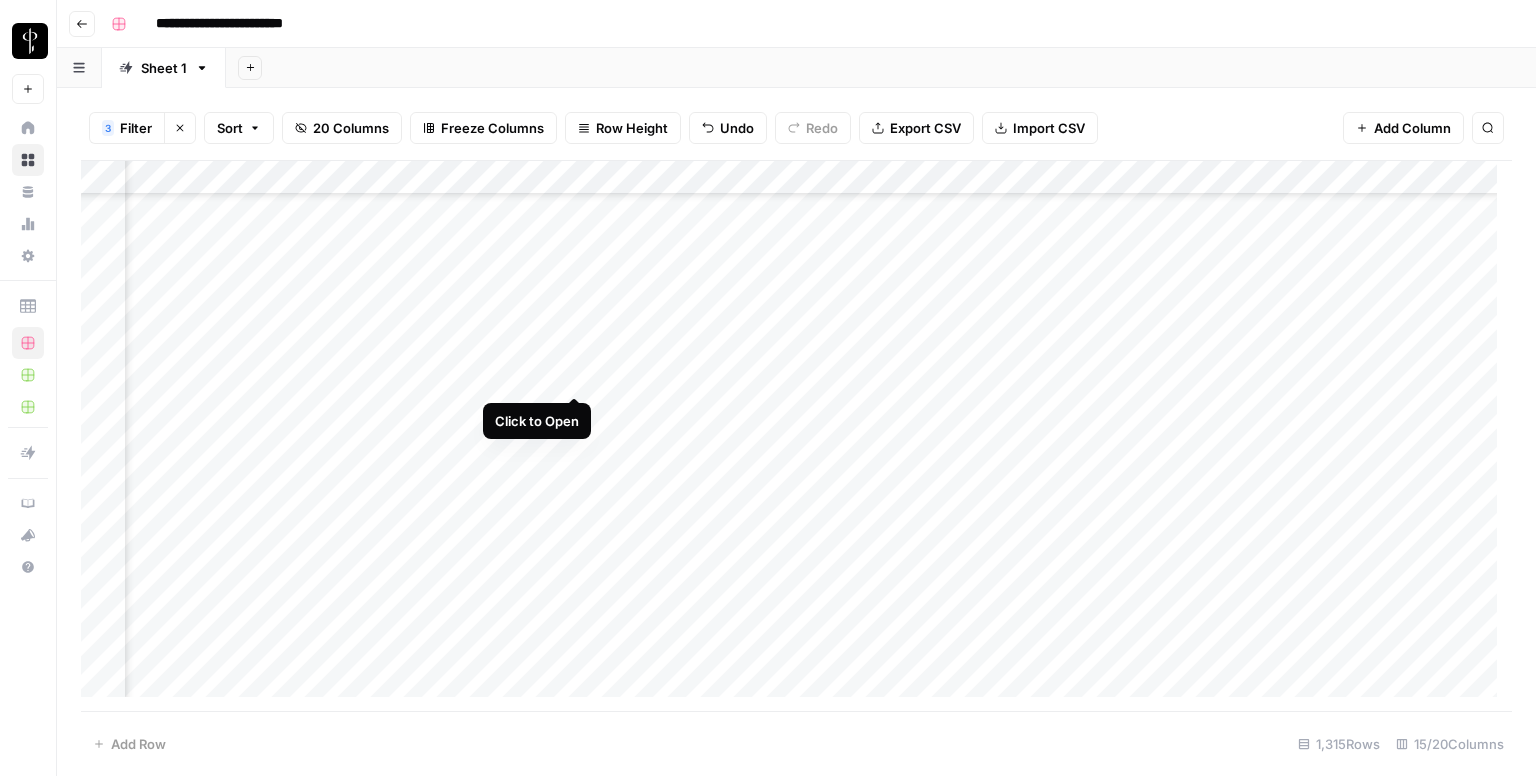 click on "Add Column" at bounding box center (796, 436) 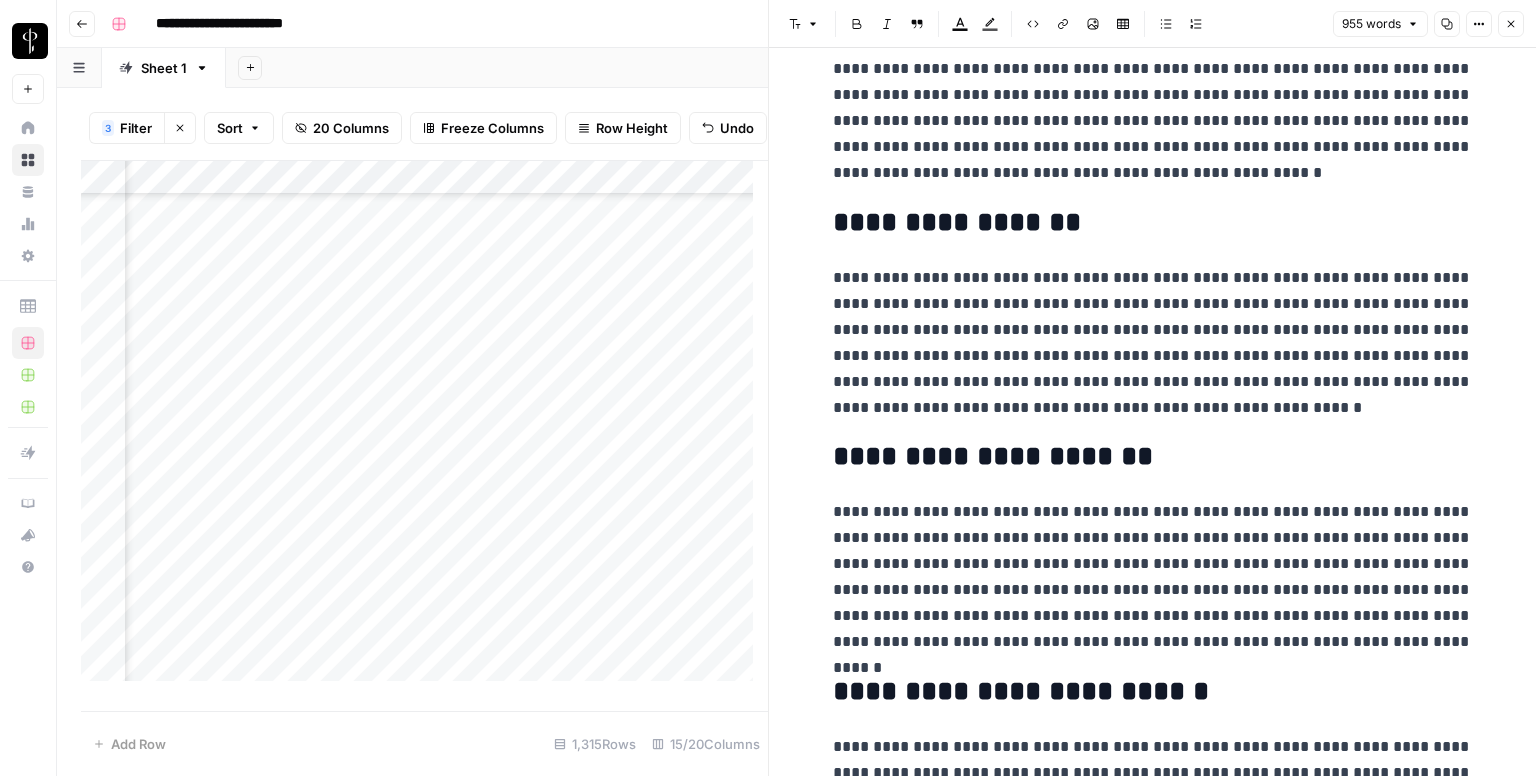scroll, scrollTop: 2160, scrollLeft: 0, axis: vertical 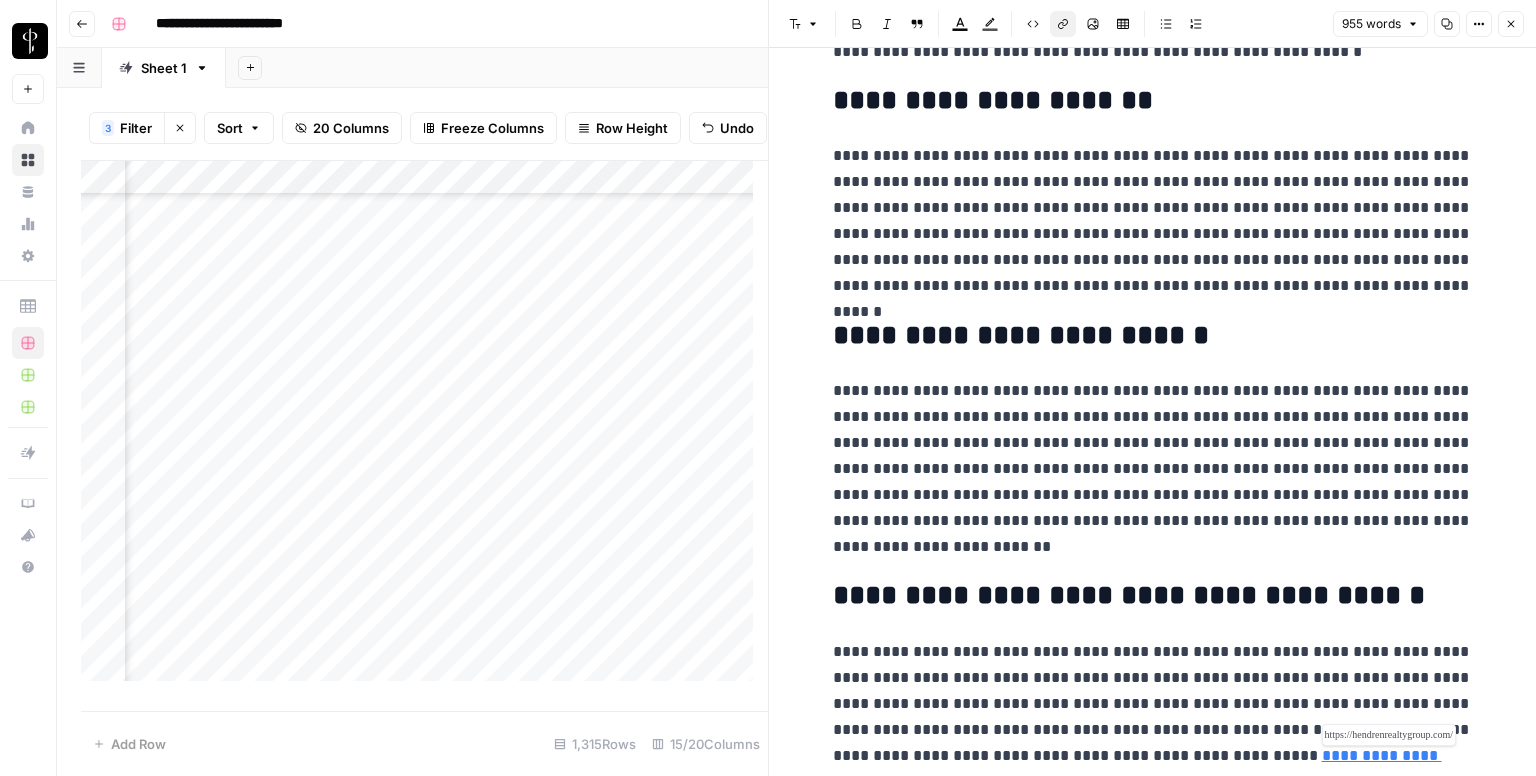 click on "**********" at bounding box center (1137, 768) 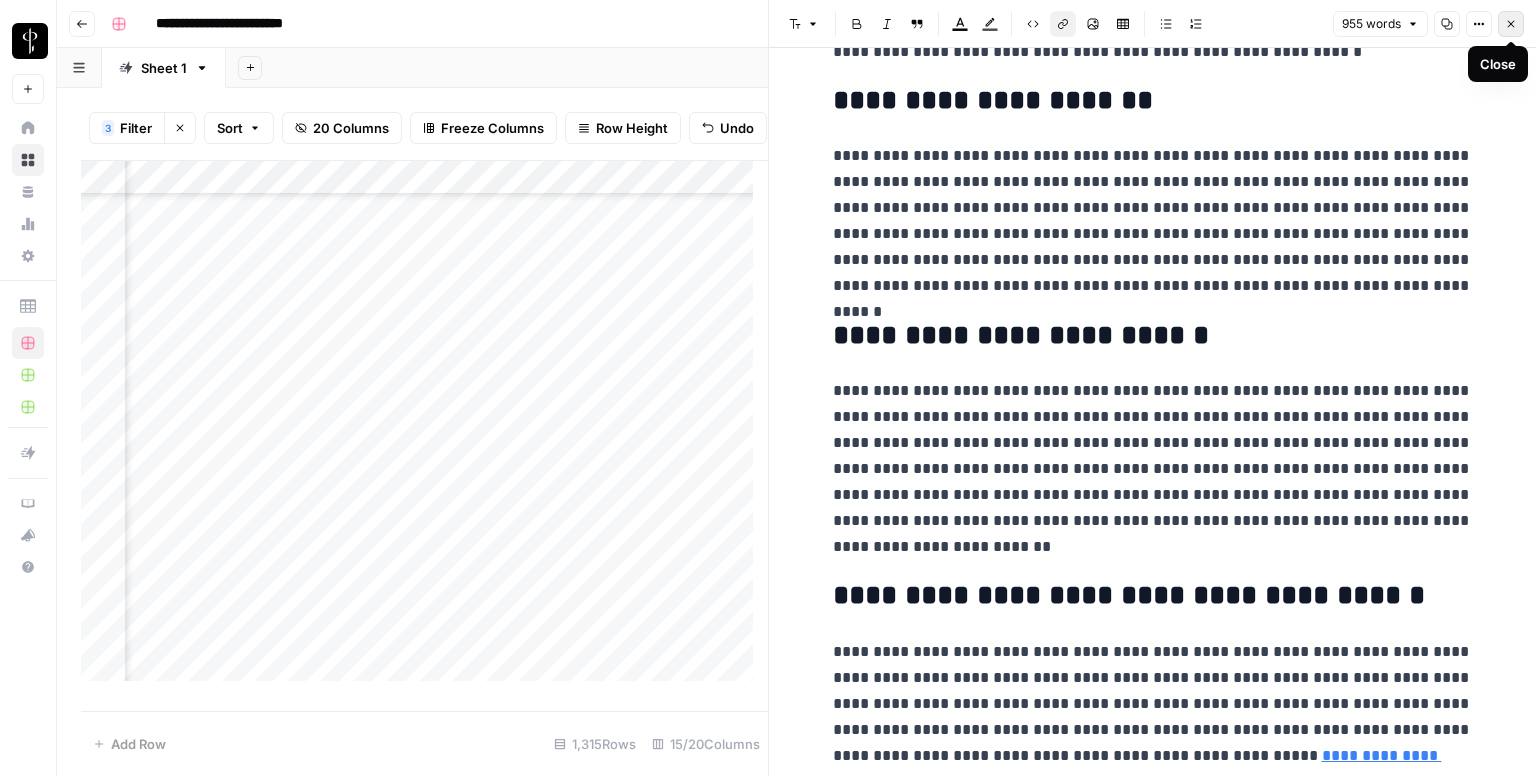 click on "Close" at bounding box center [1511, 24] 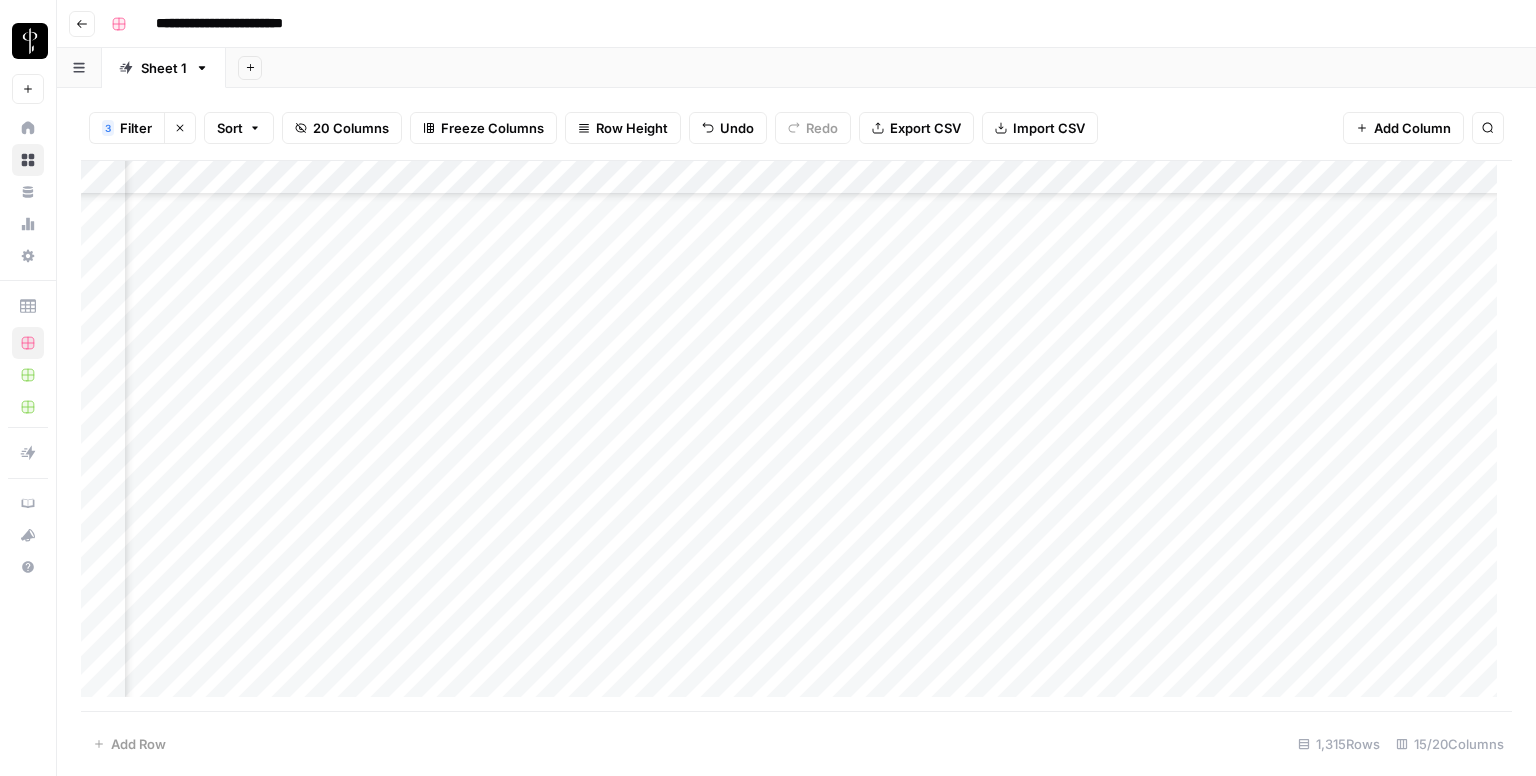 click on "Add Column" at bounding box center (796, 436) 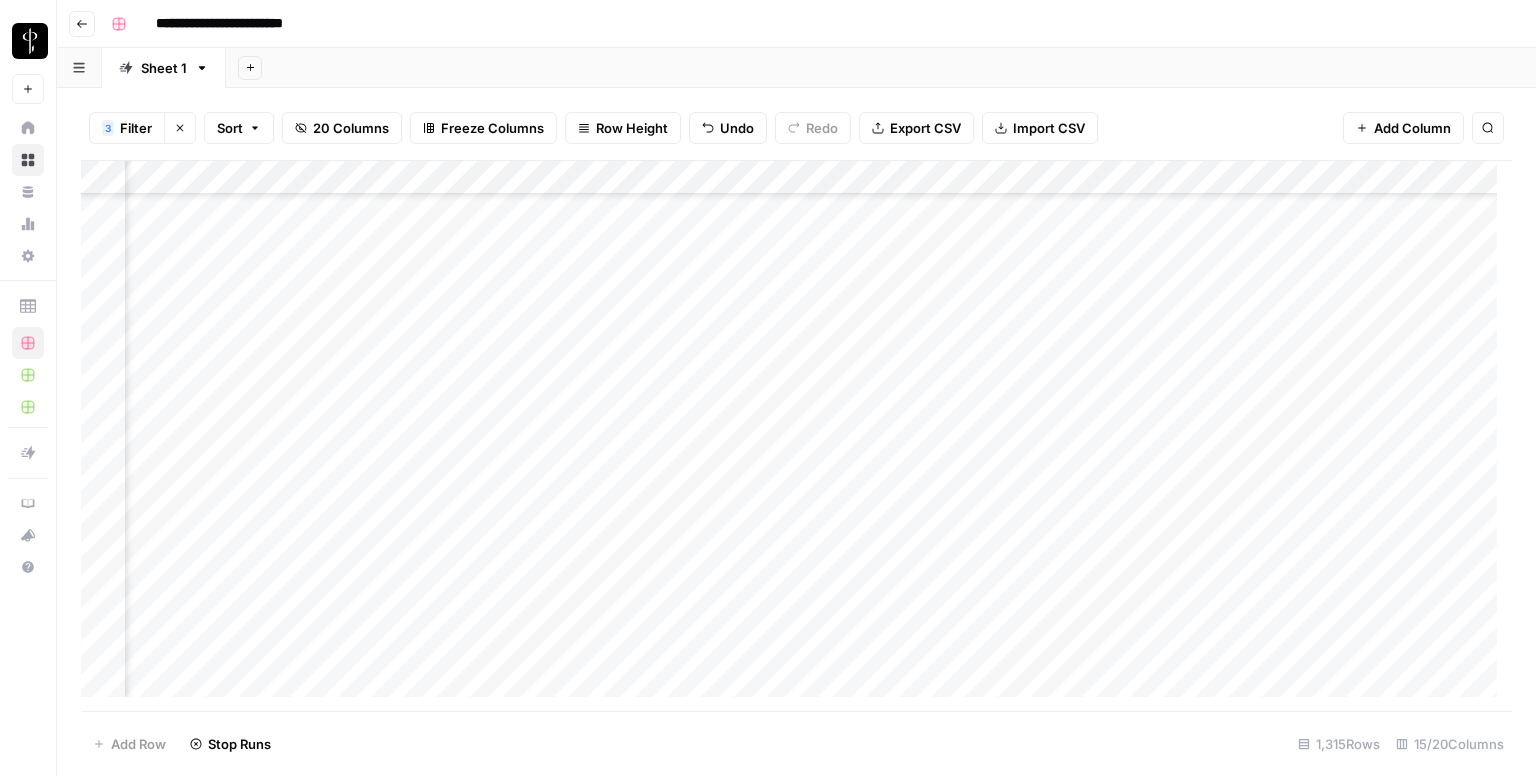 click on "Add Column" at bounding box center [796, 436] 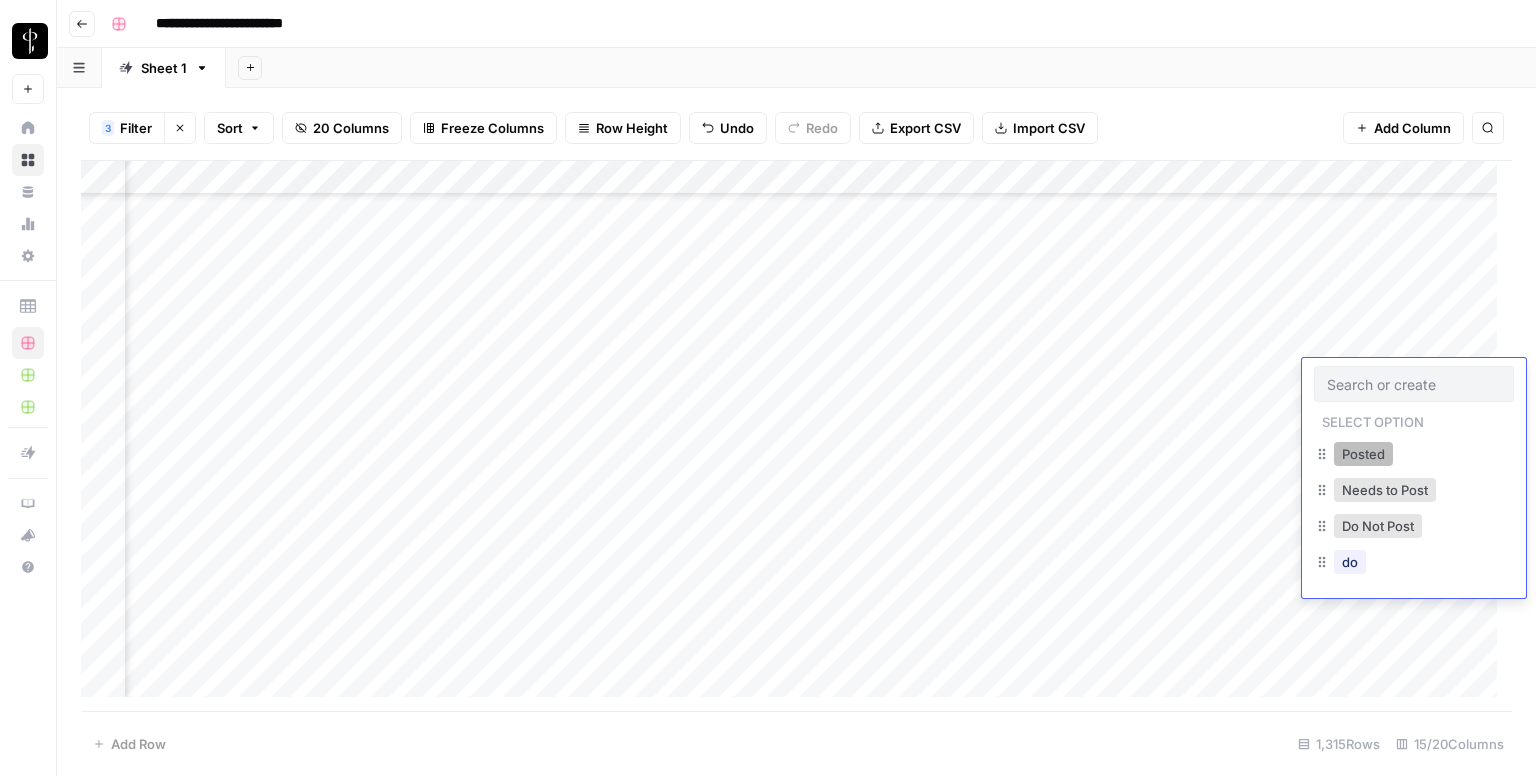 click on "Posted" at bounding box center (1363, 454) 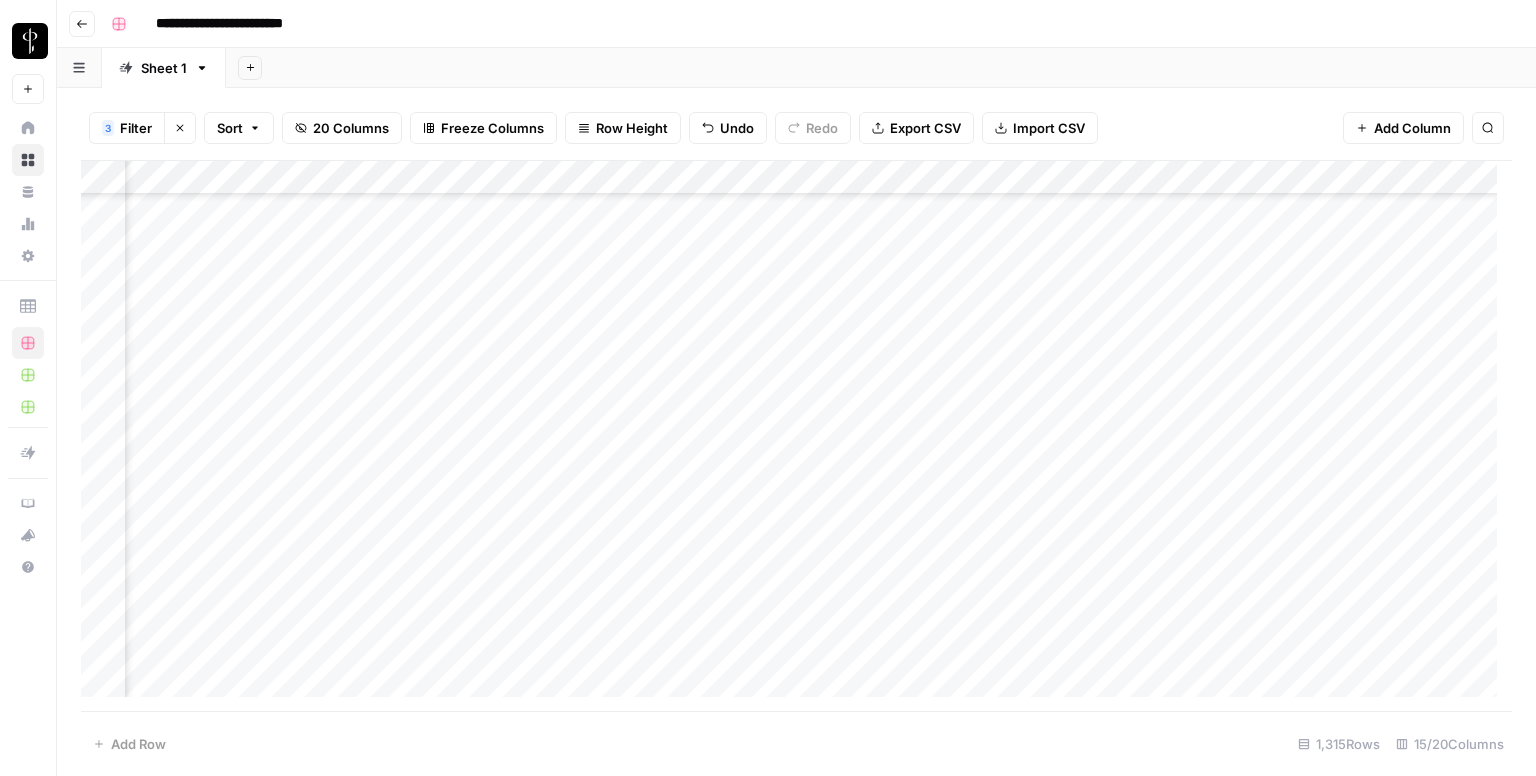 scroll, scrollTop: 143, scrollLeft: 1392, axis: both 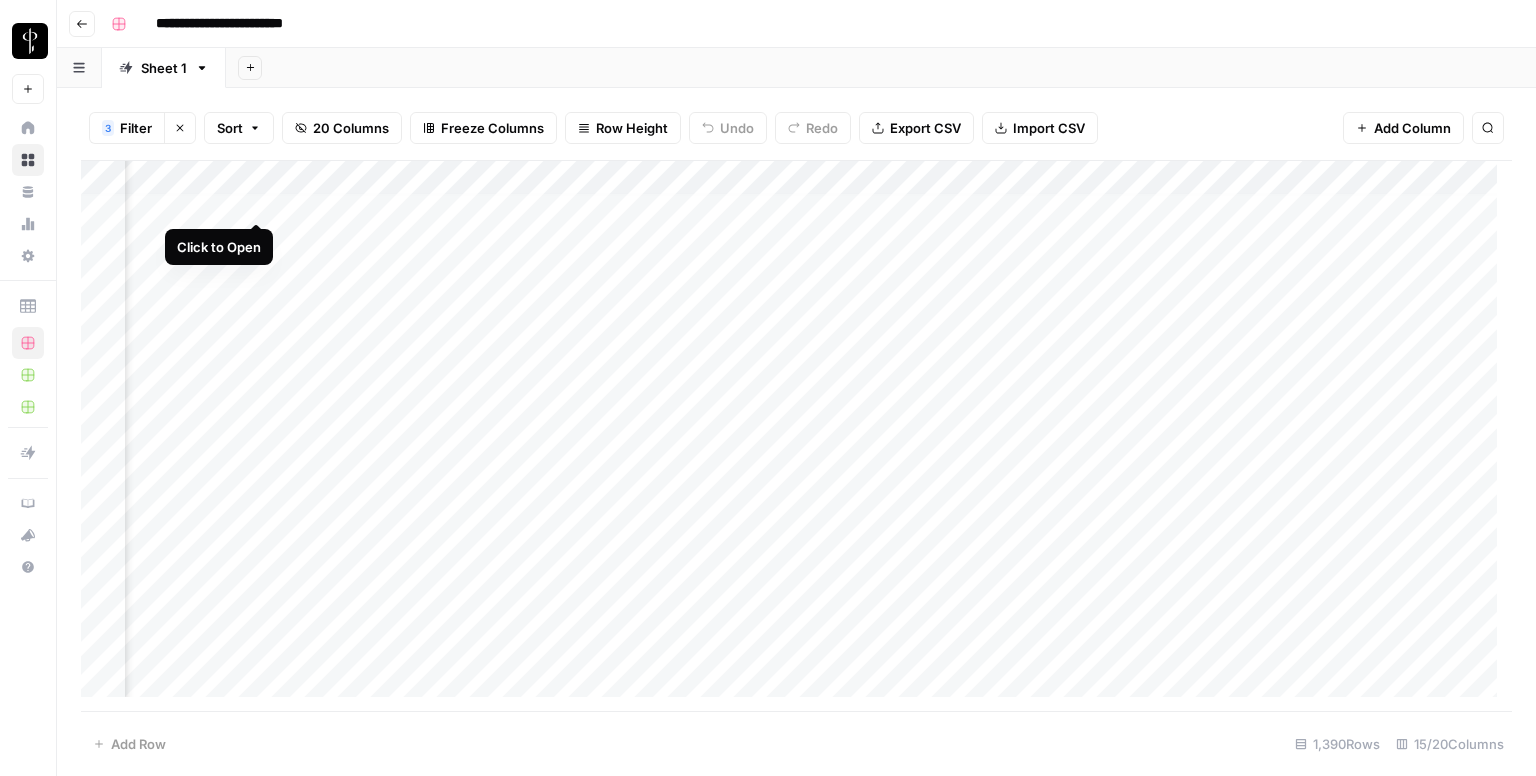 click on "Add Column" at bounding box center (796, 436) 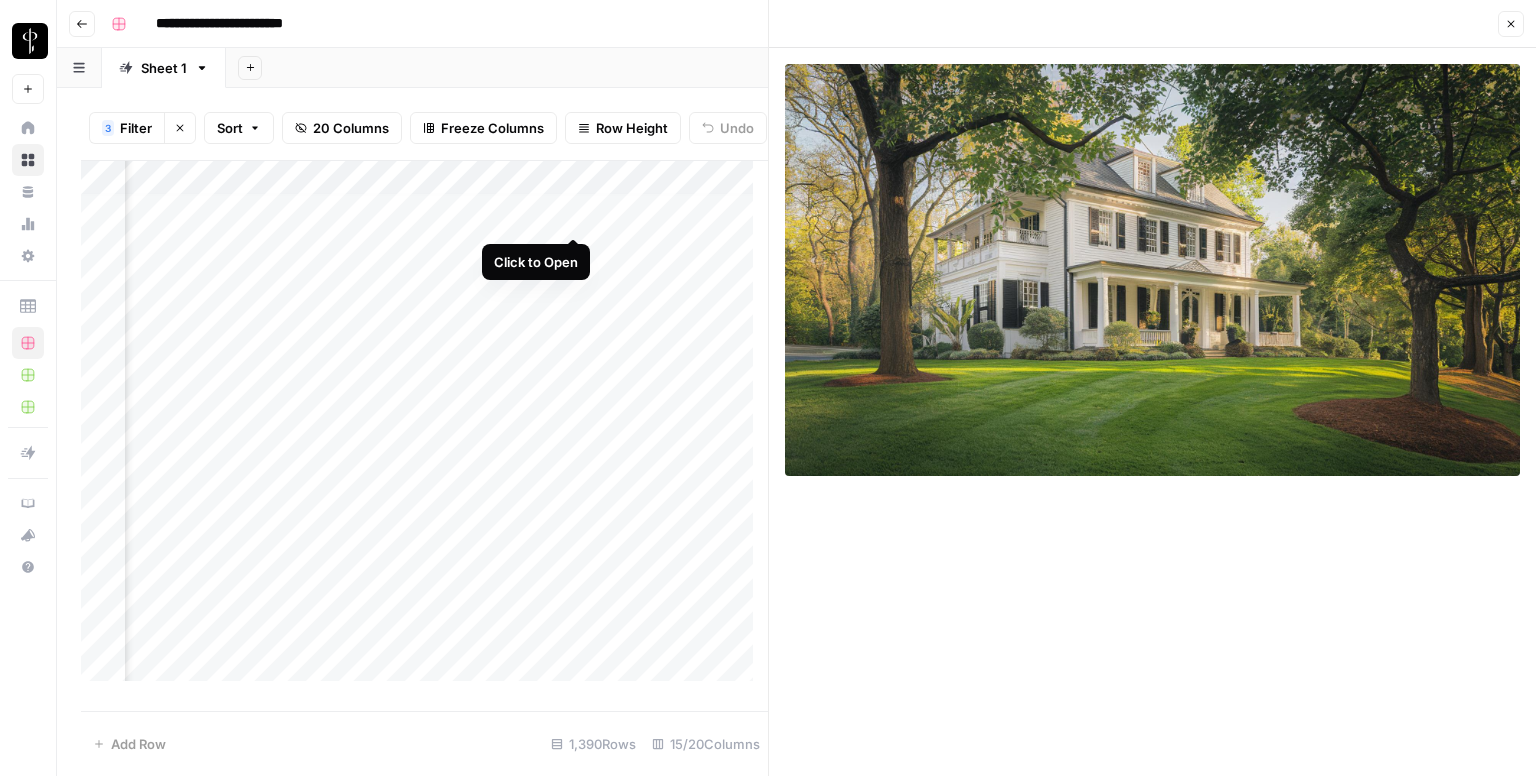 click on "Add Column" at bounding box center [424, 429] 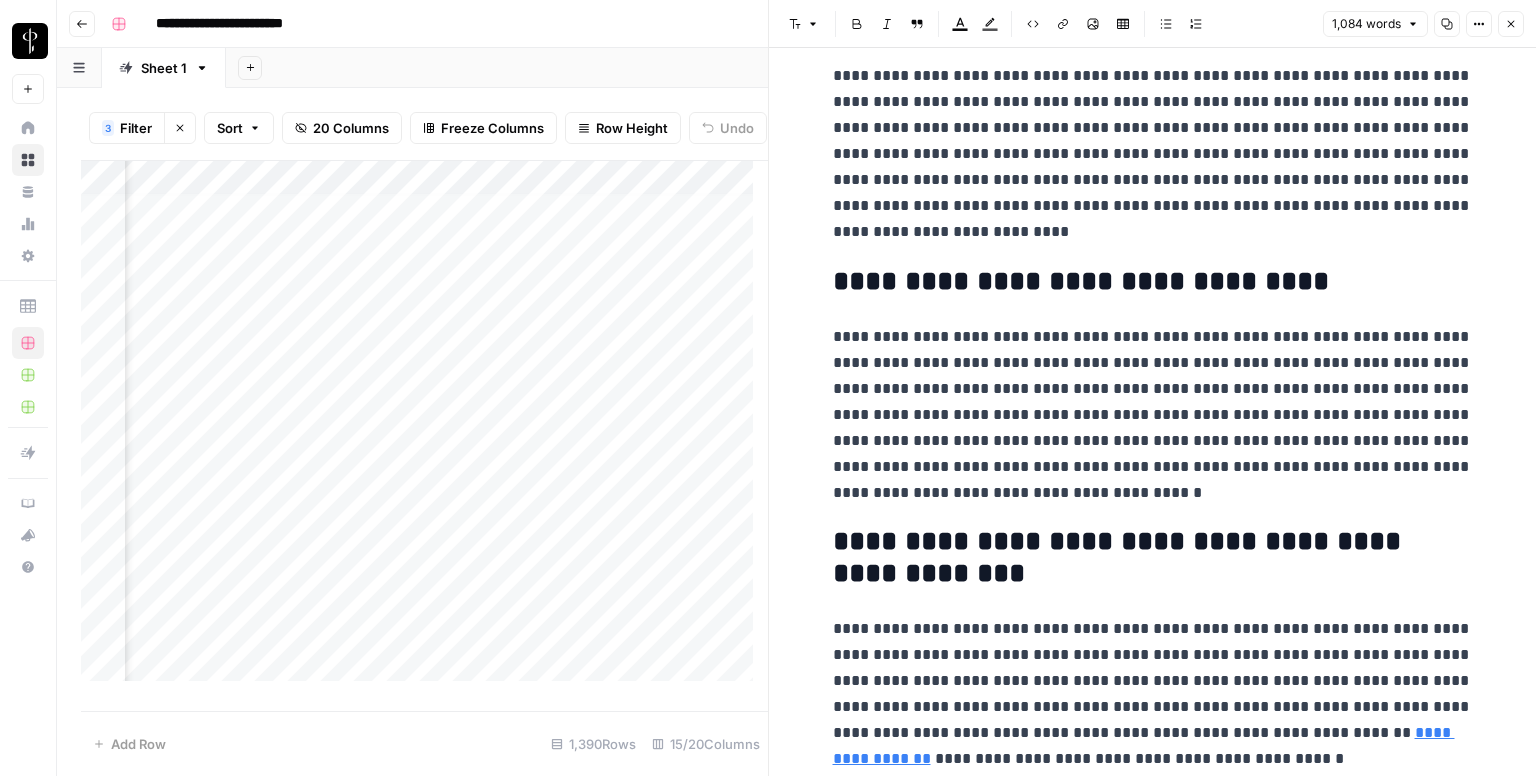 scroll, scrollTop: 2426, scrollLeft: 0, axis: vertical 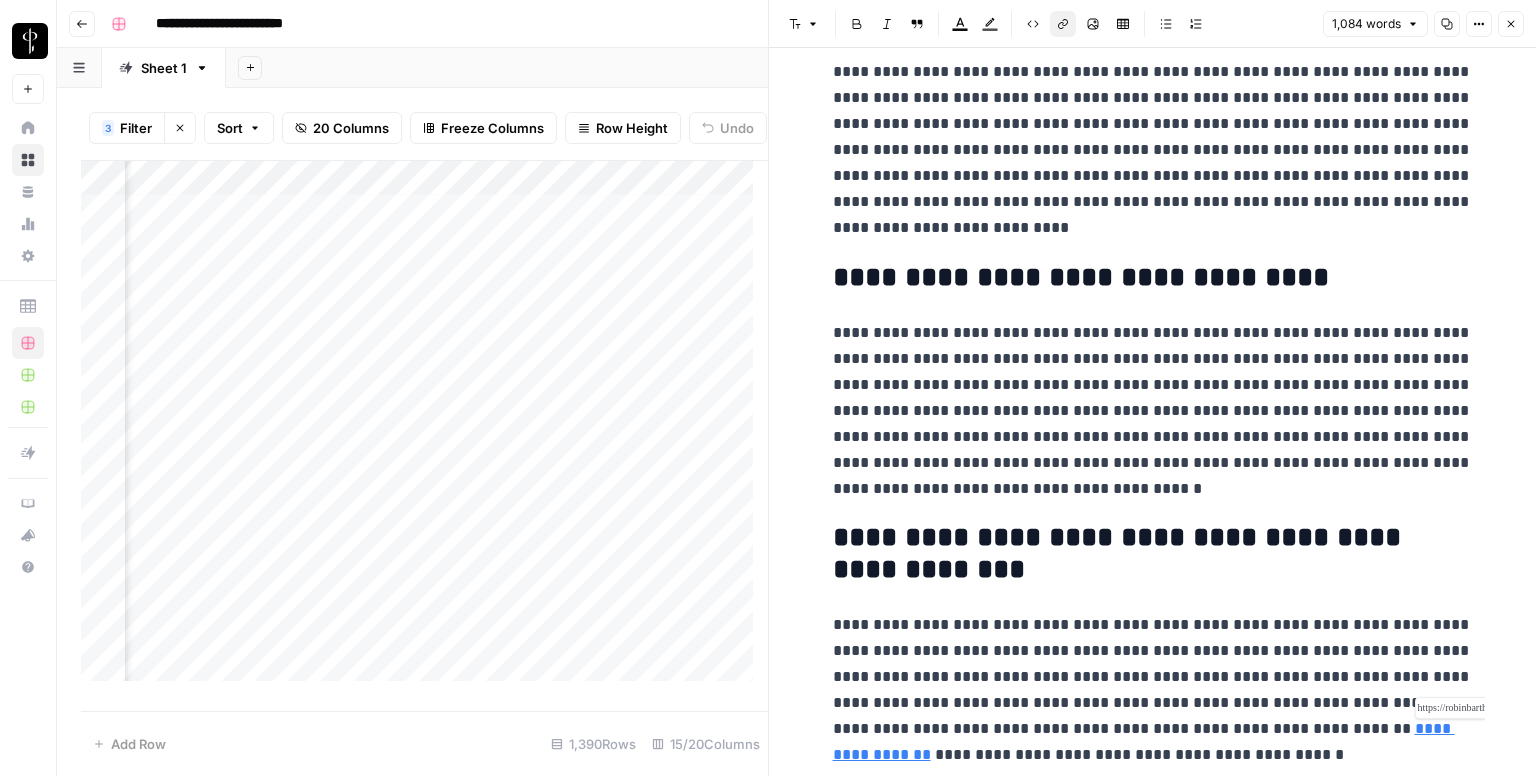 click on "**********" at bounding box center (1144, 741) 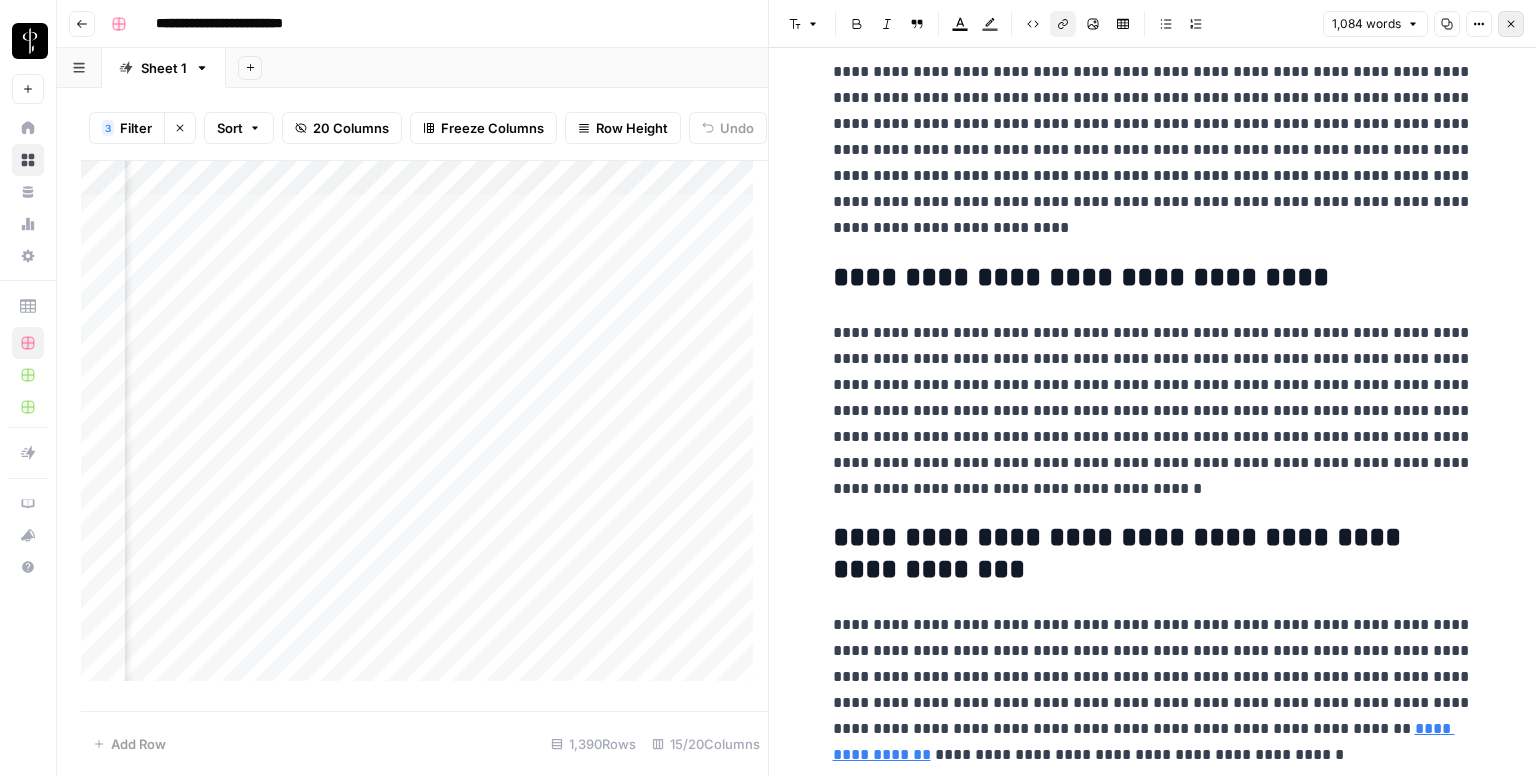 click on "Close" at bounding box center [1511, 24] 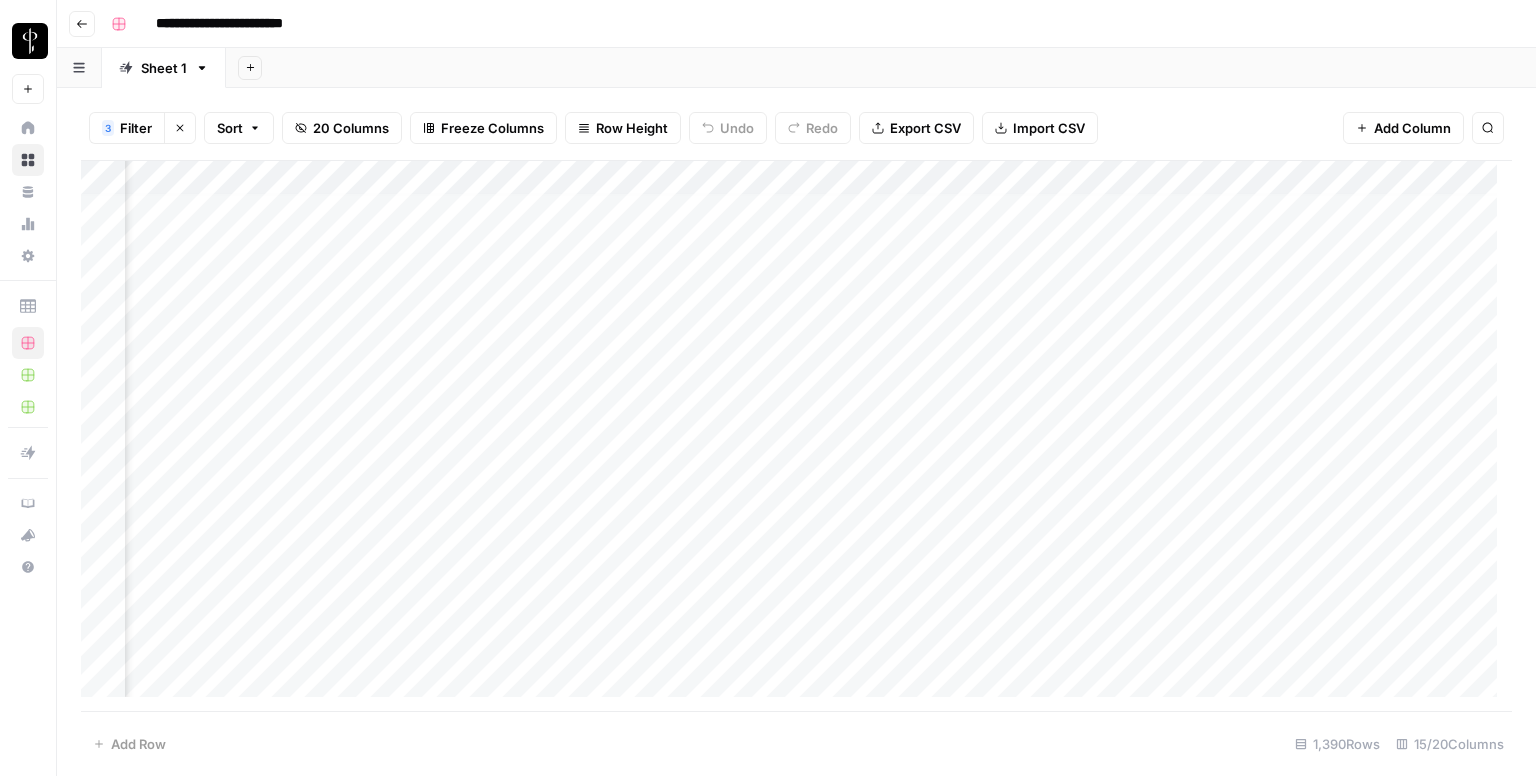 click on "Add Column" at bounding box center (796, 436) 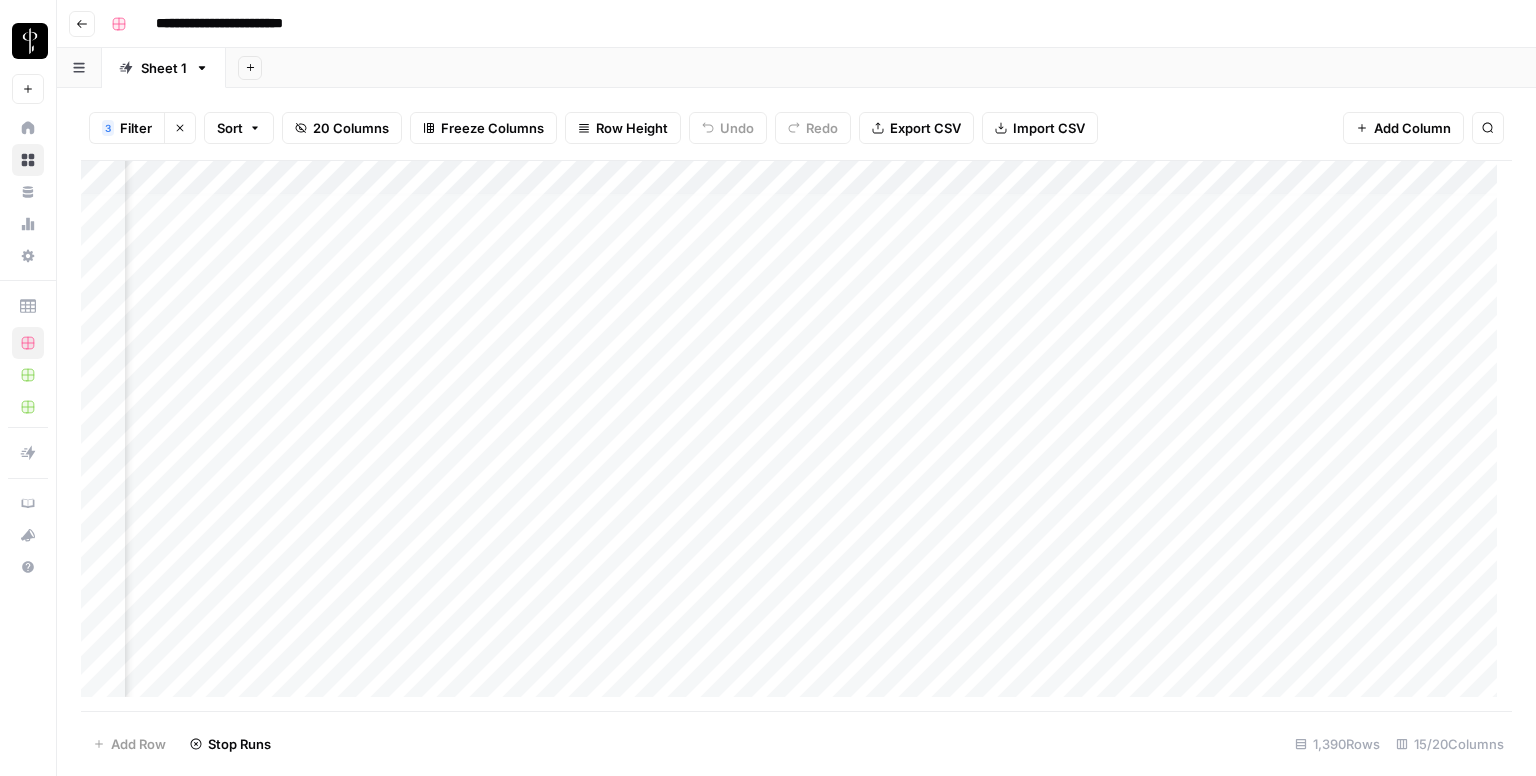click on "Add Column" at bounding box center (796, 436) 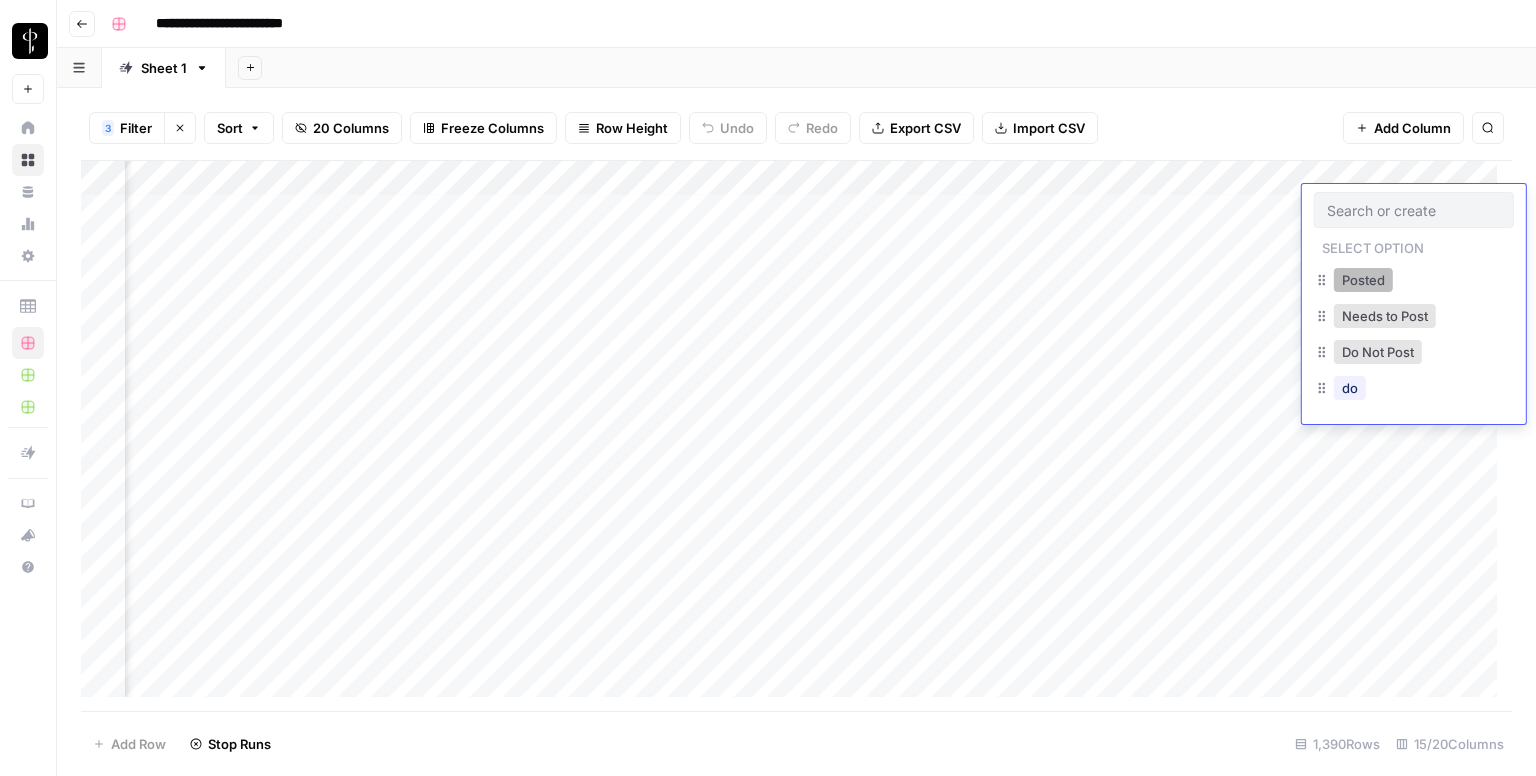 click on "Posted" at bounding box center (1363, 280) 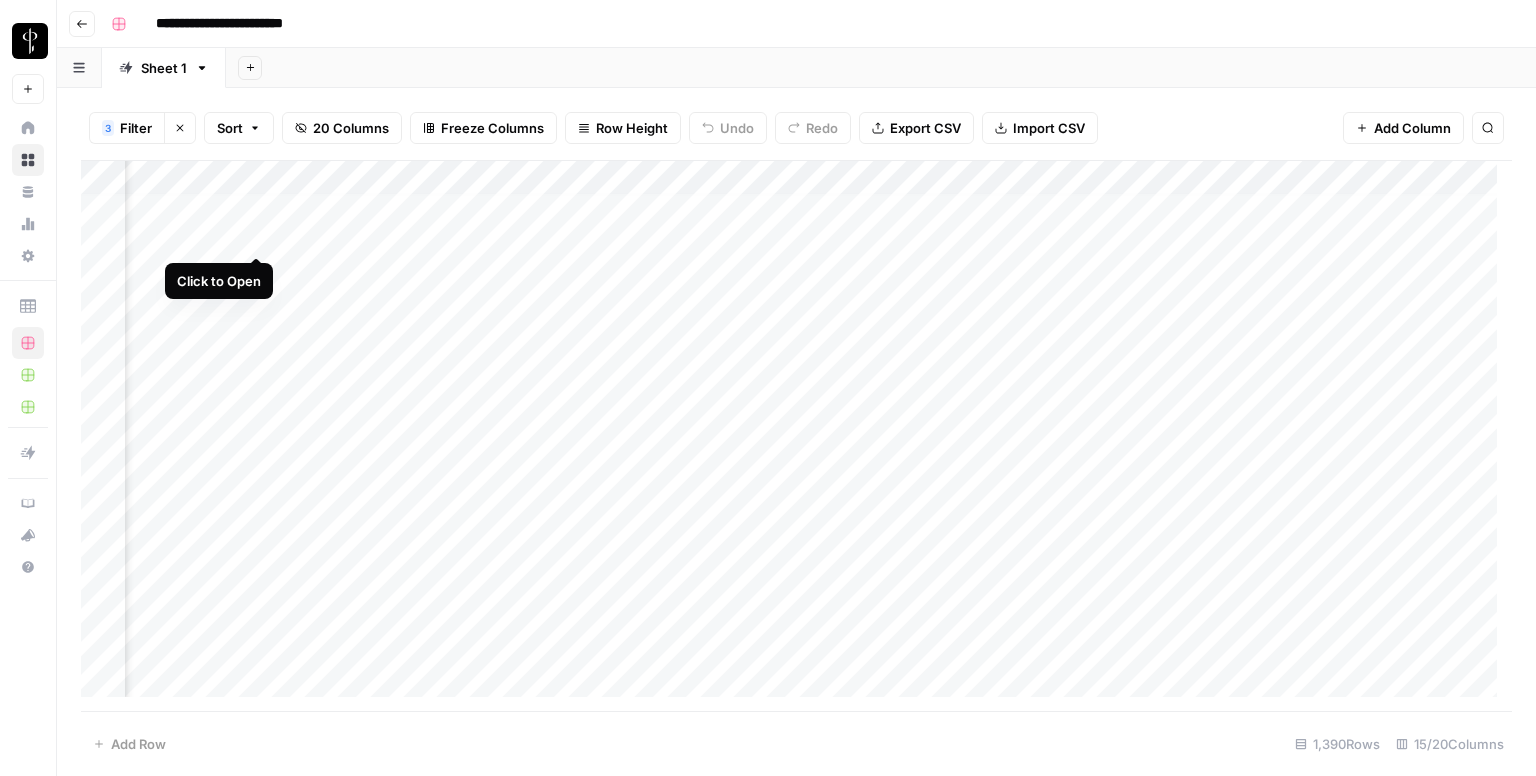 click on "Add Column" at bounding box center [796, 436] 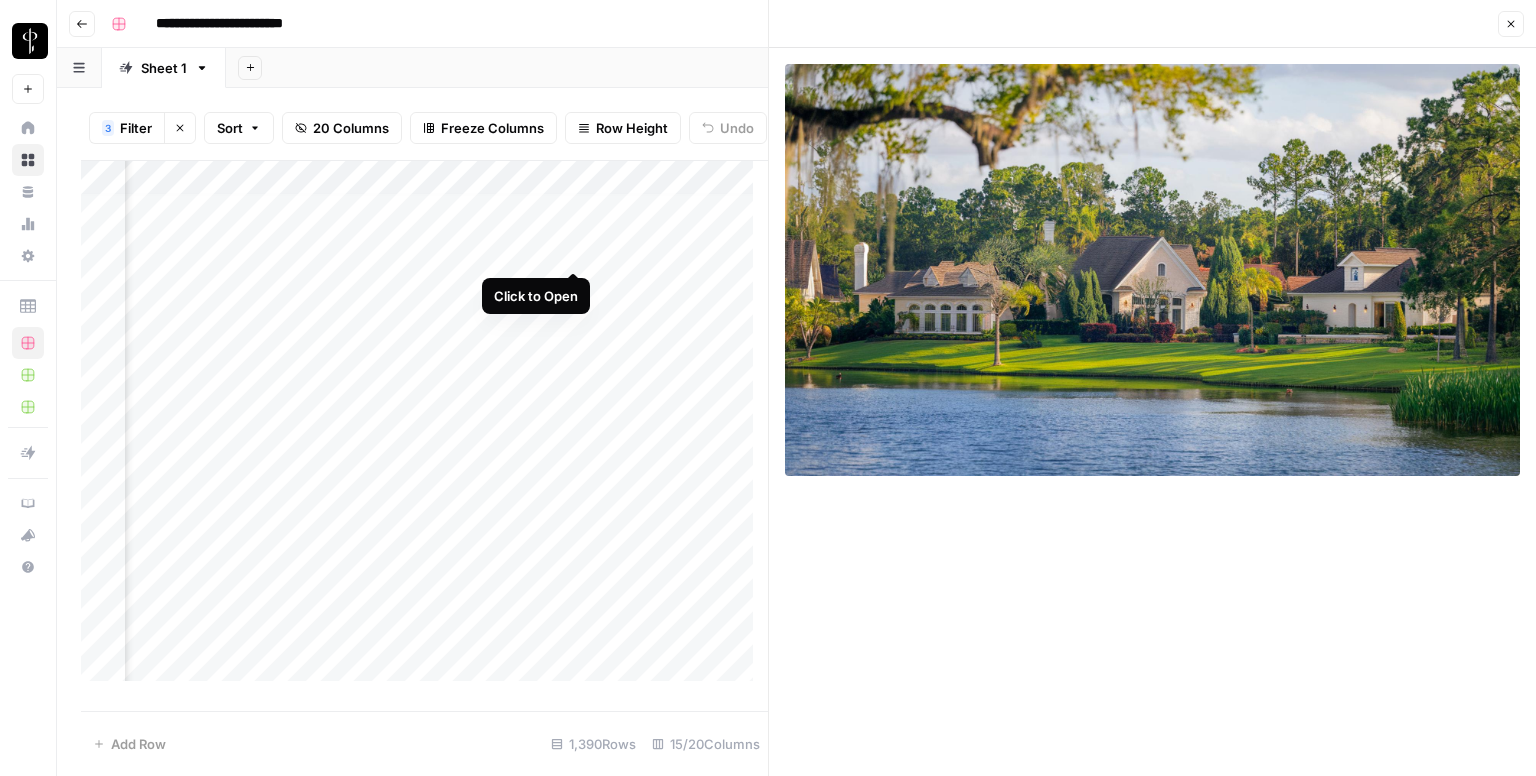 click on "Add Column" at bounding box center (424, 429) 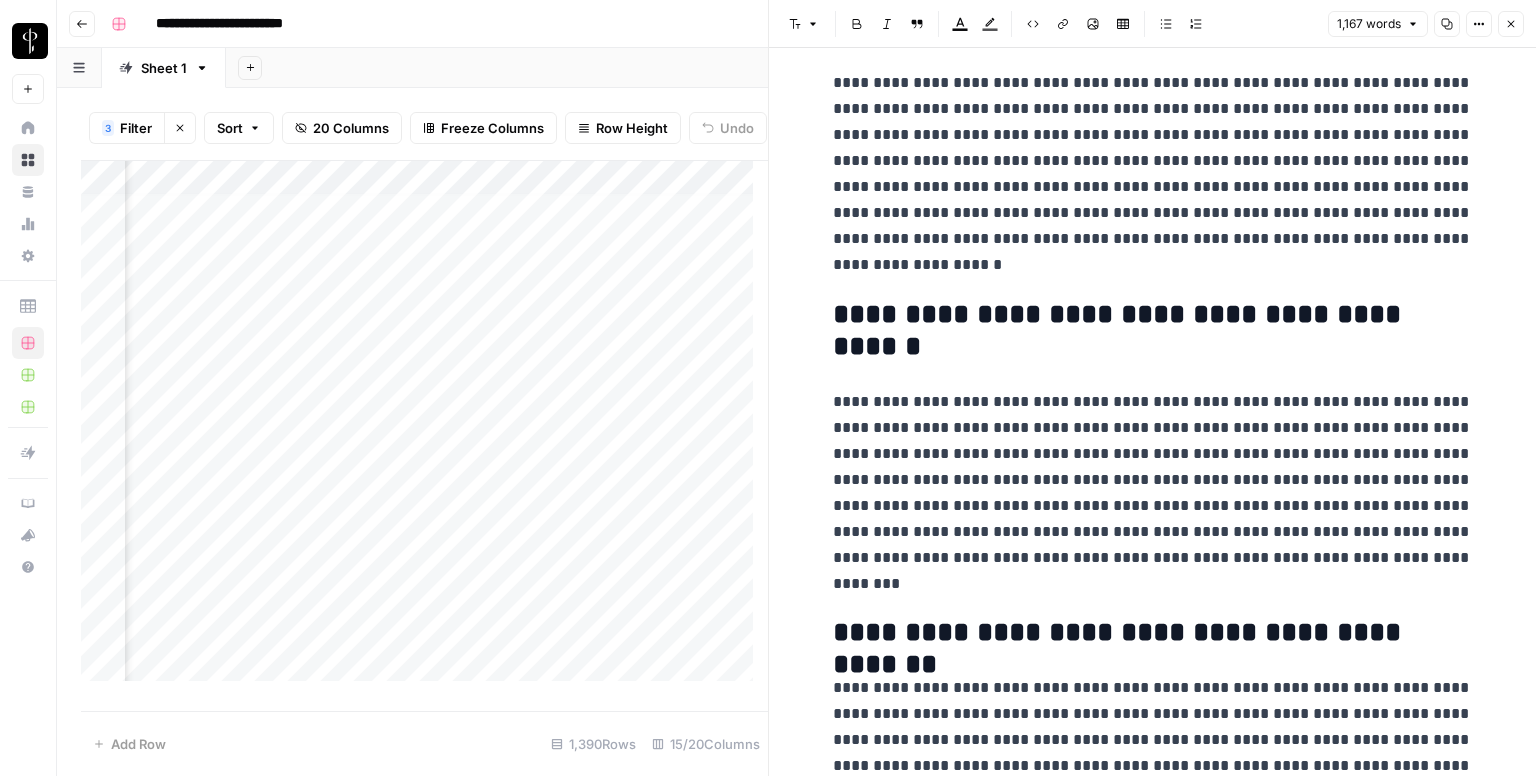 scroll, scrollTop: 2718, scrollLeft: 0, axis: vertical 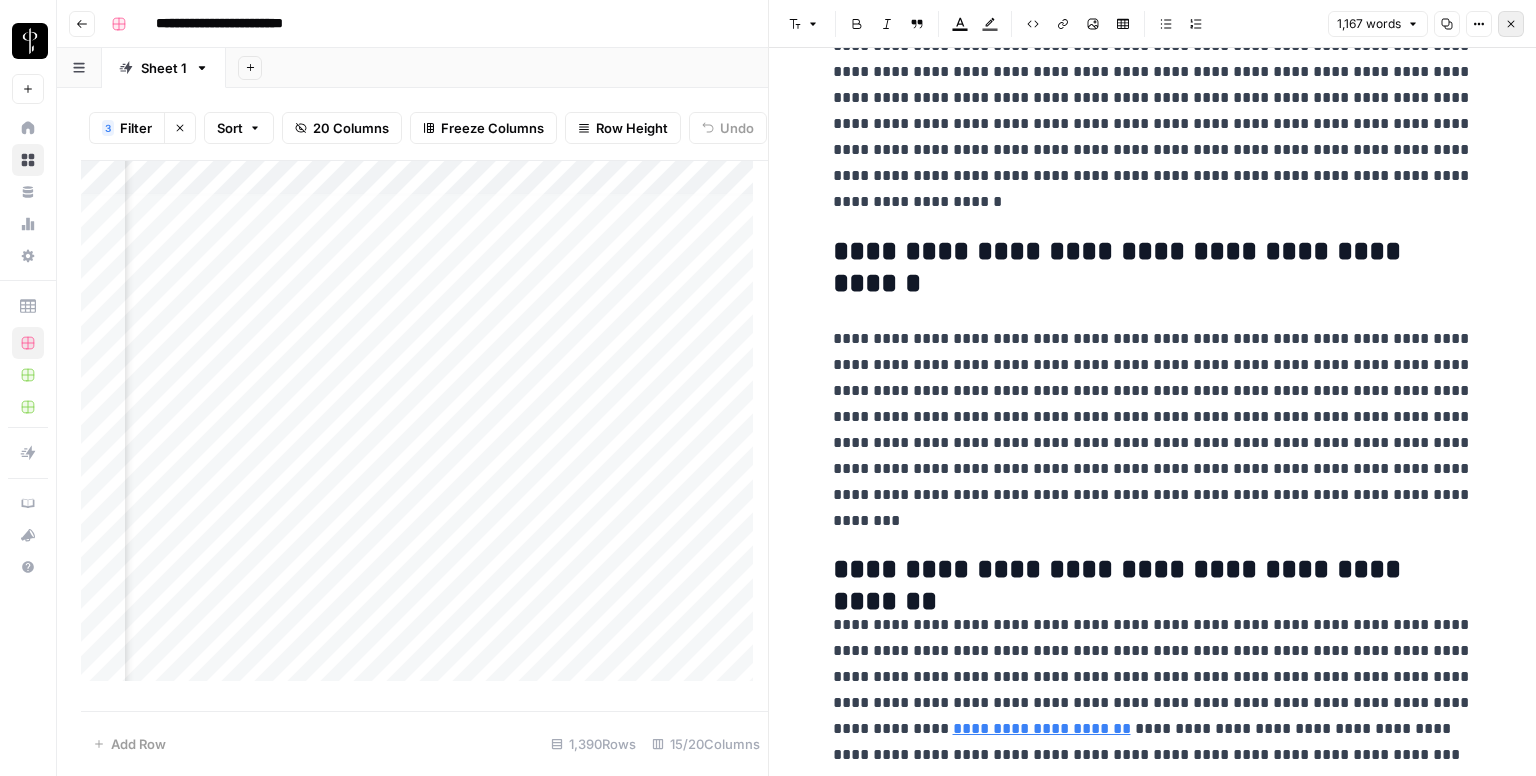 click 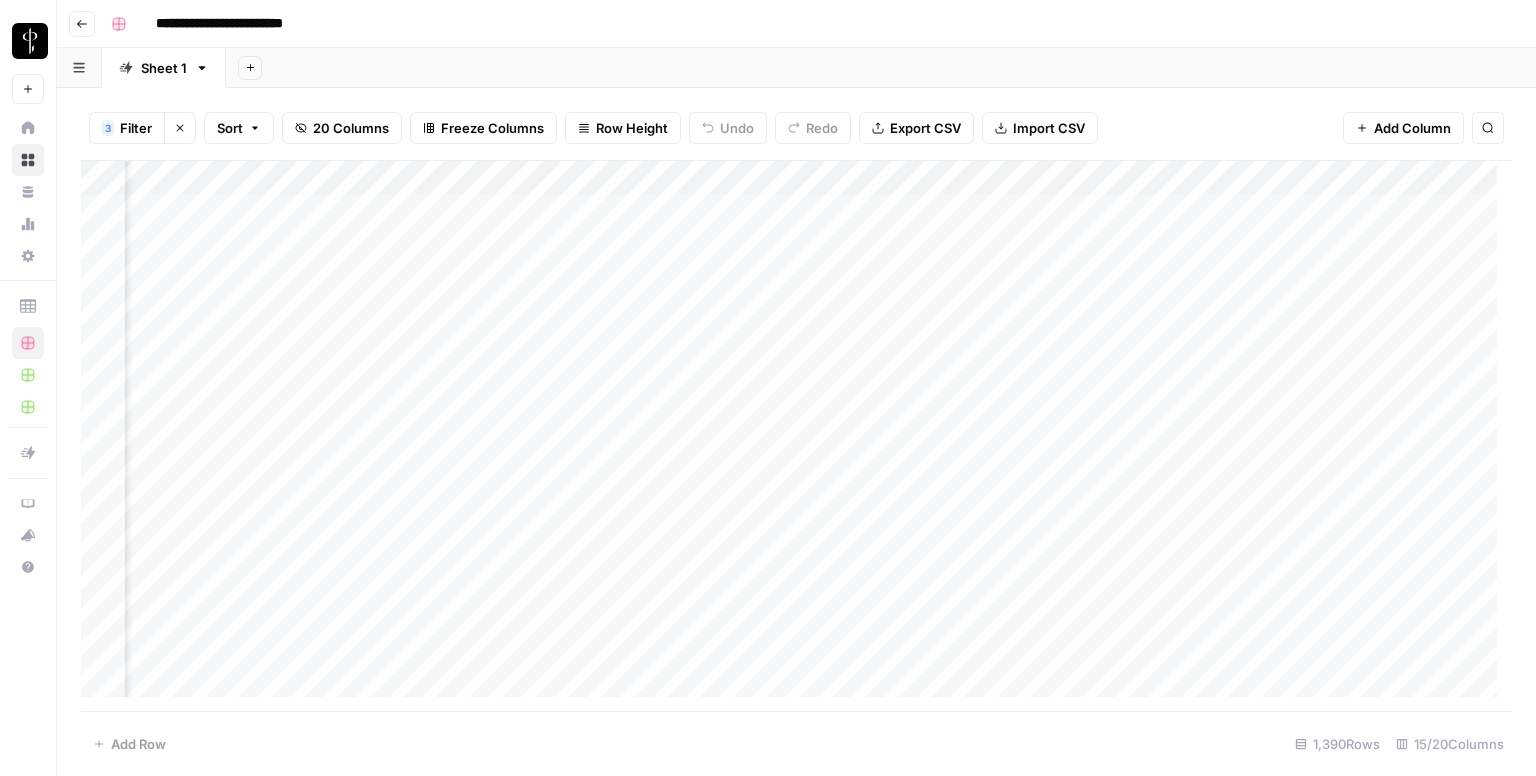 click on "Add Column" at bounding box center [796, 436] 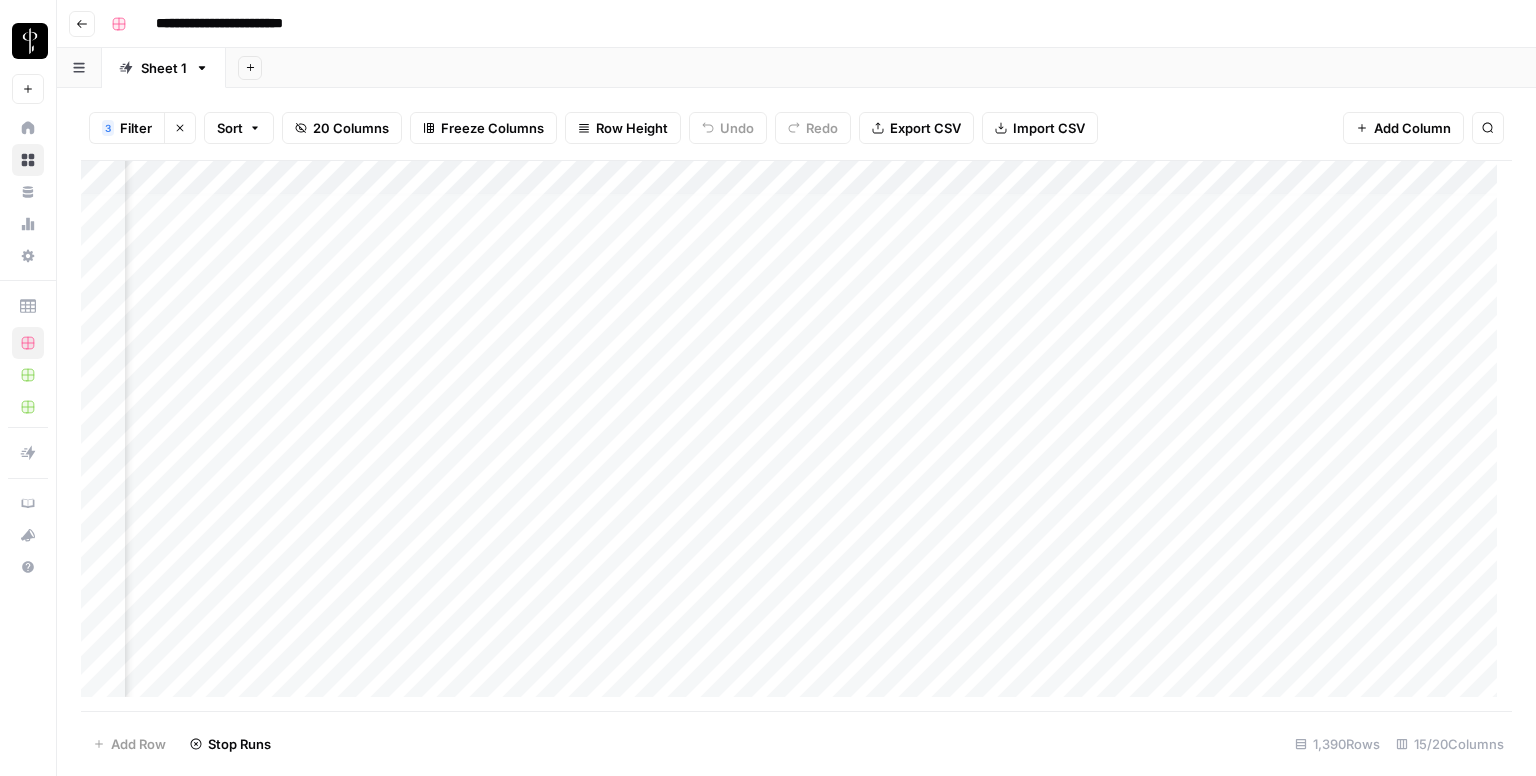 click on "Add Column" at bounding box center [796, 436] 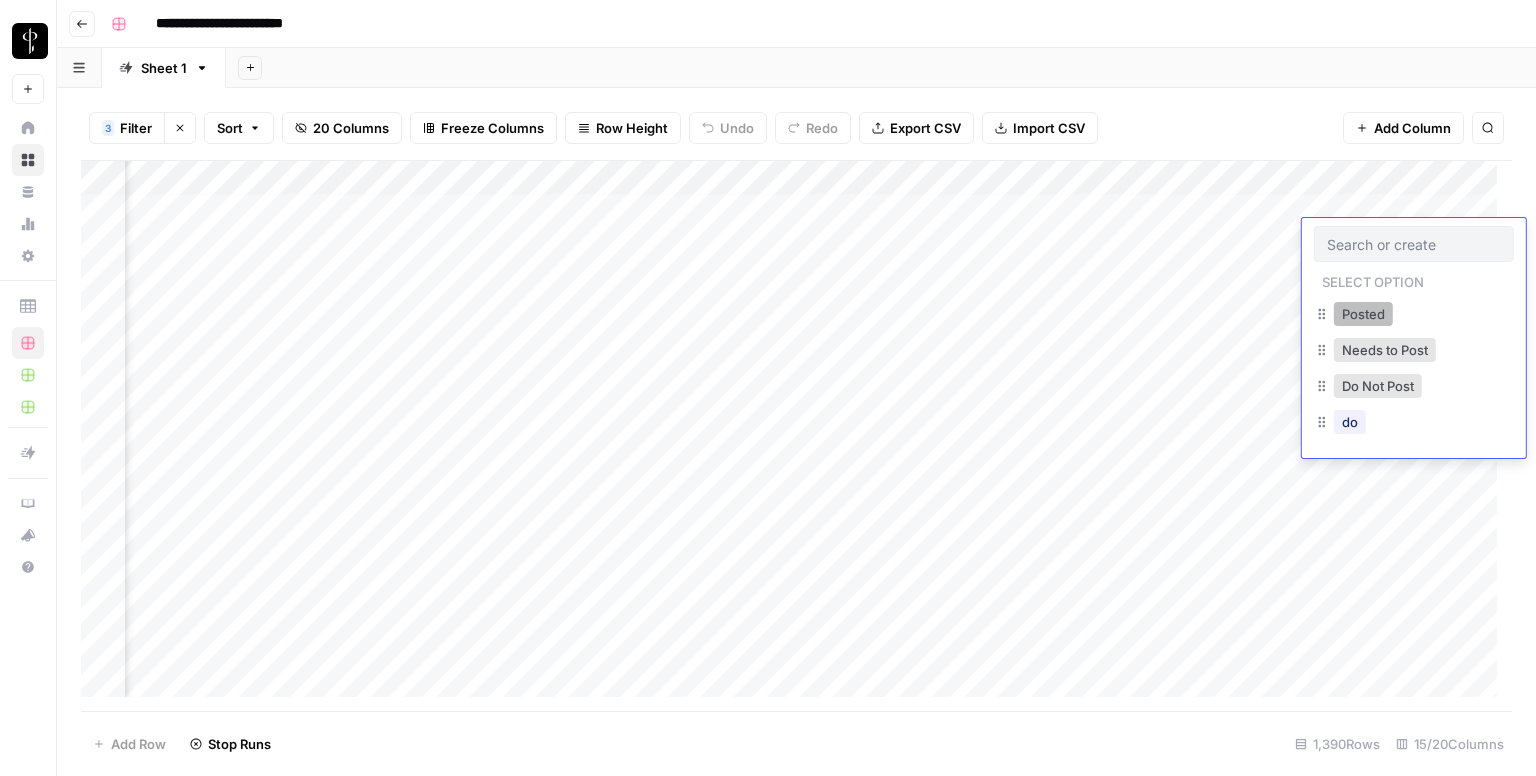 click on "Posted" at bounding box center [1363, 314] 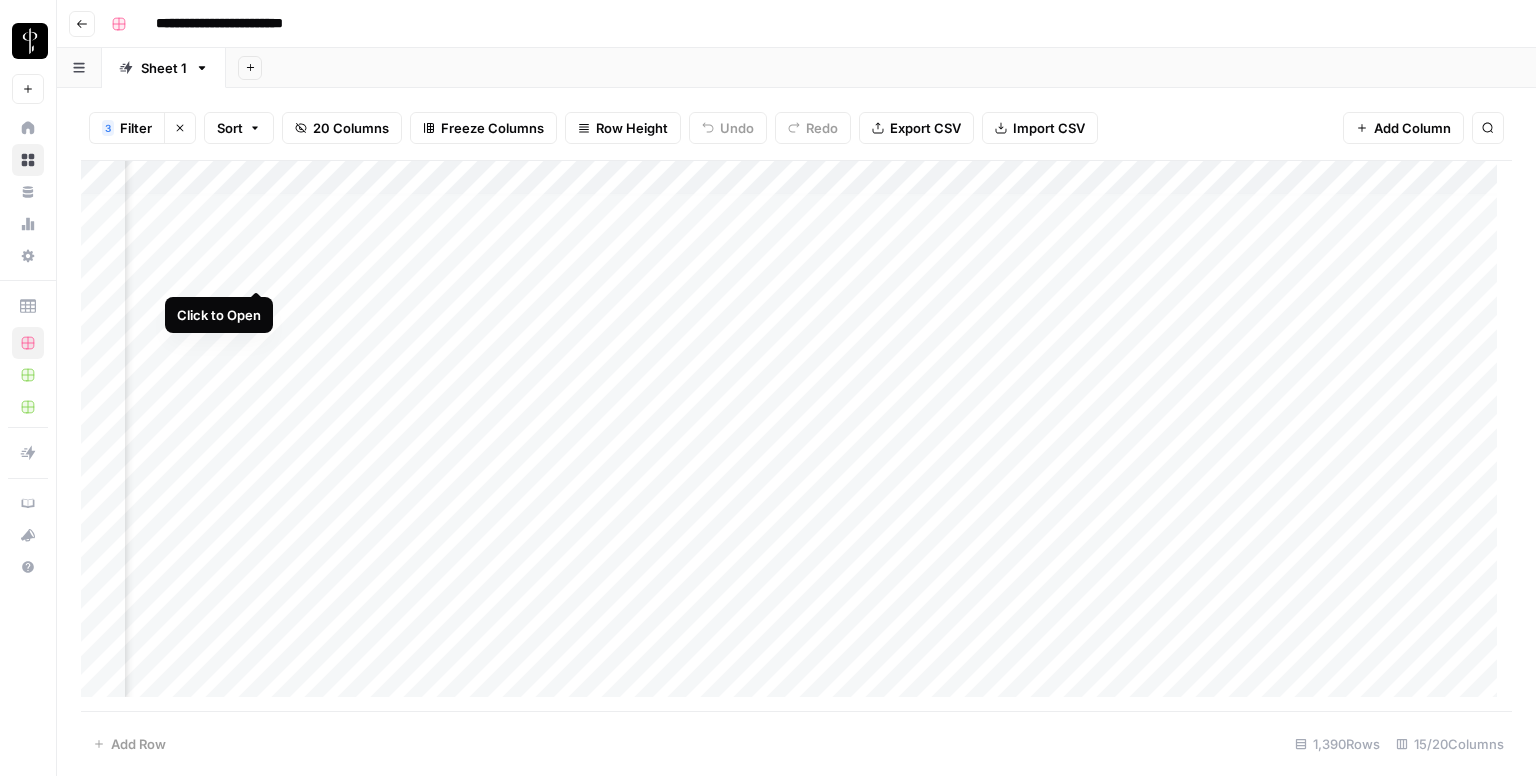 click on "Add Column" at bounding box center [796, 436] 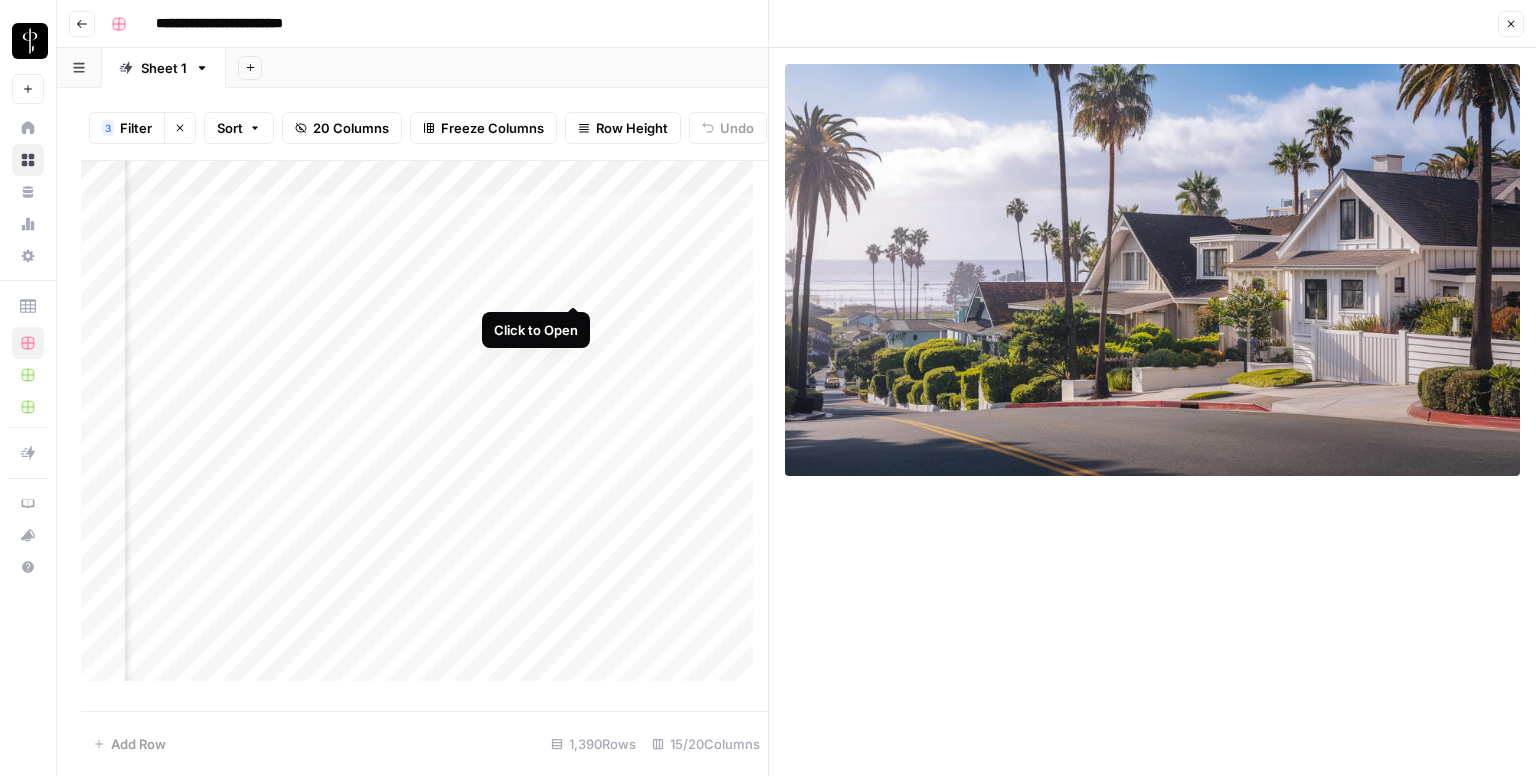 click on "Add Column" at bounding box center (424, 429) 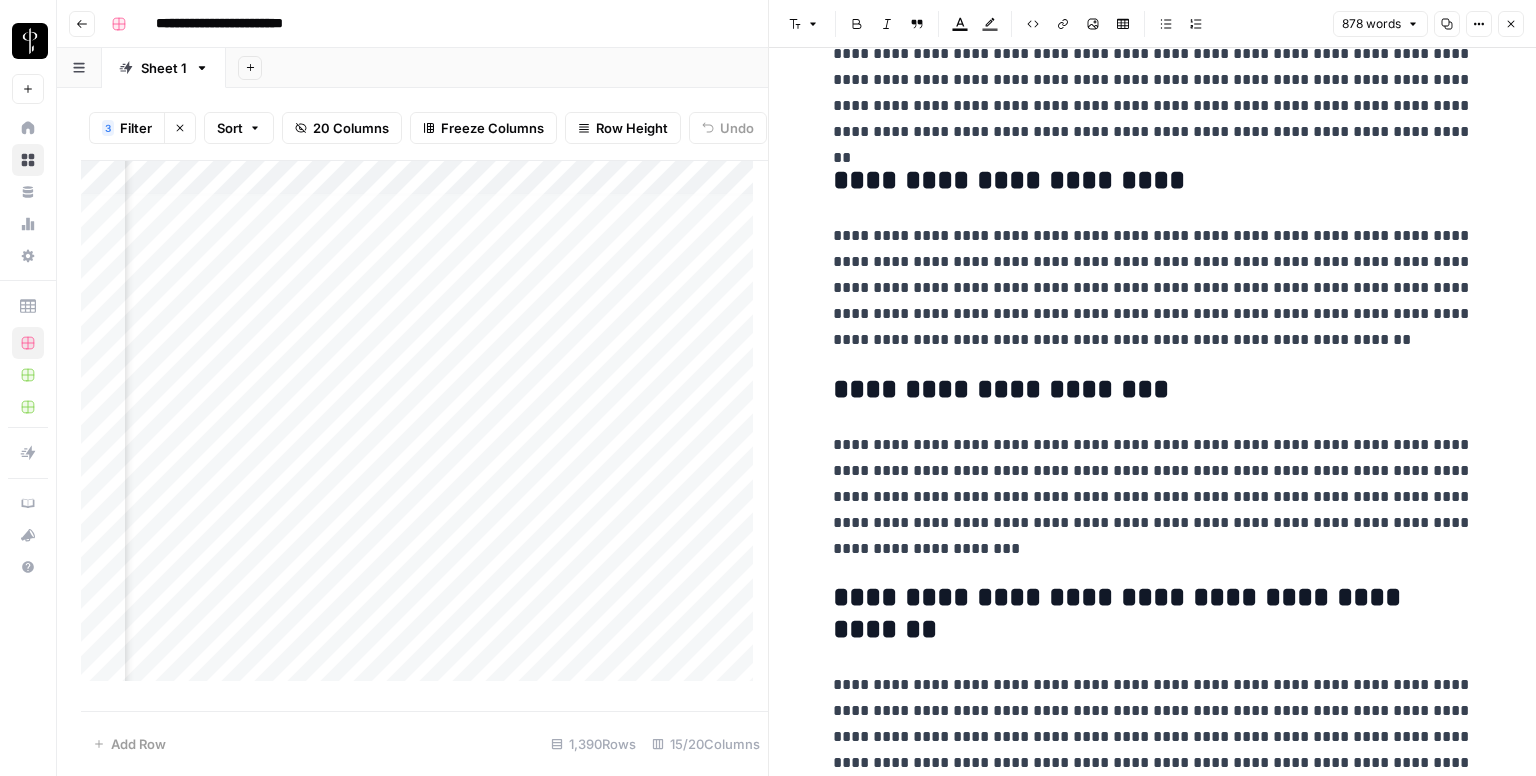 scroll, scrollTop: 2114, scrollLeft: 0, axis: vertical 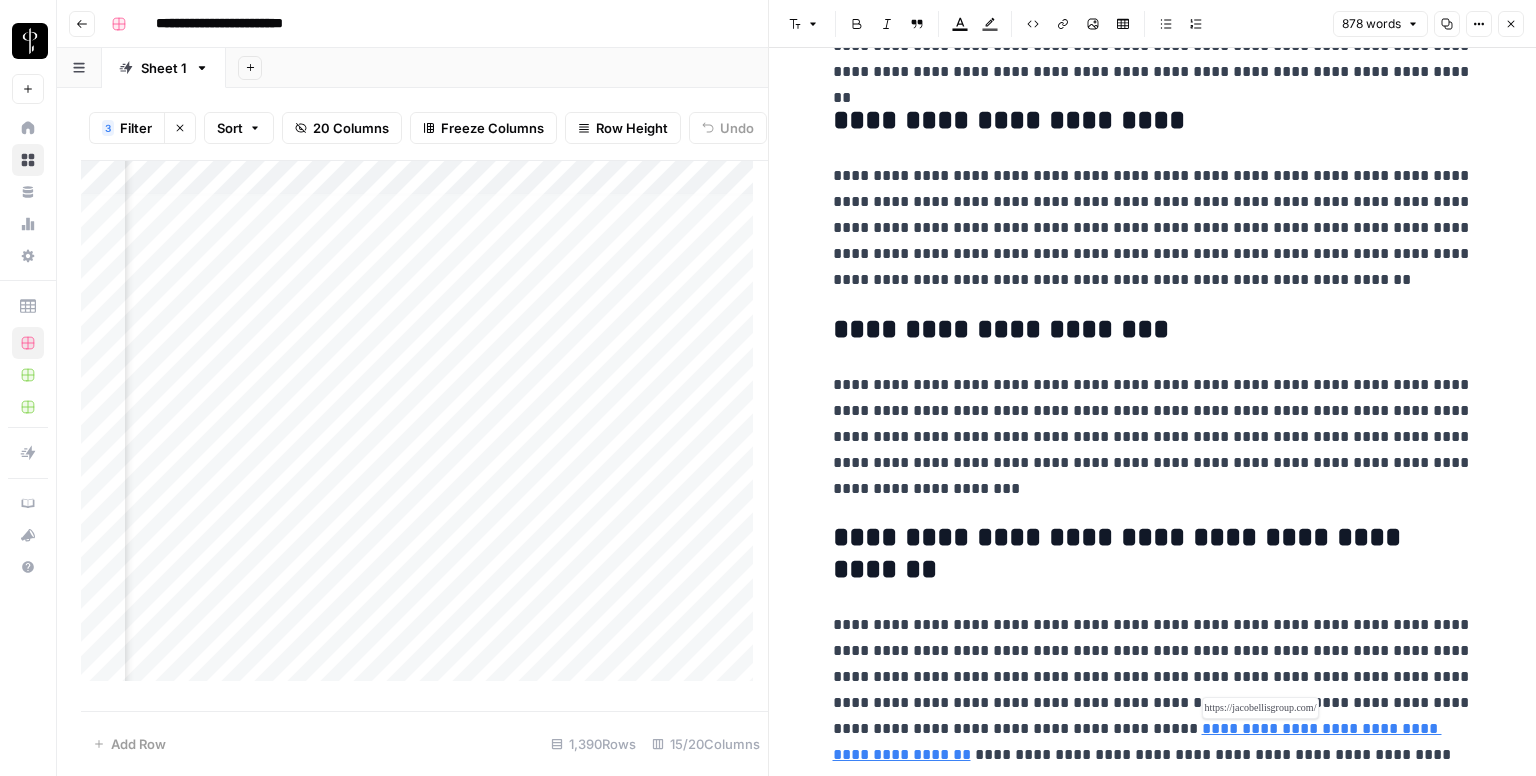 click on "**********" at bounding box center [1137, 741] 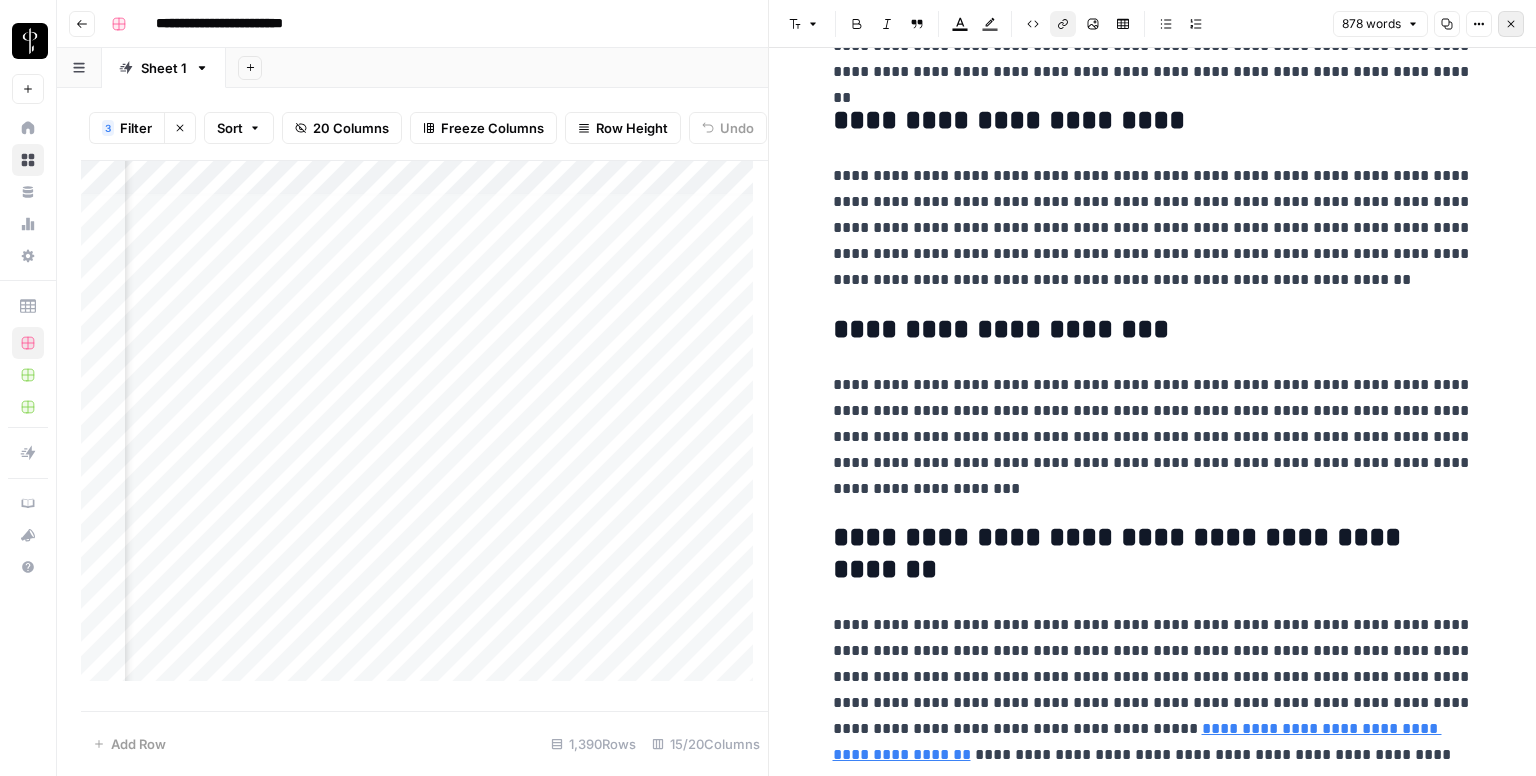 click on "Close" at bounding box center [1511, 24] 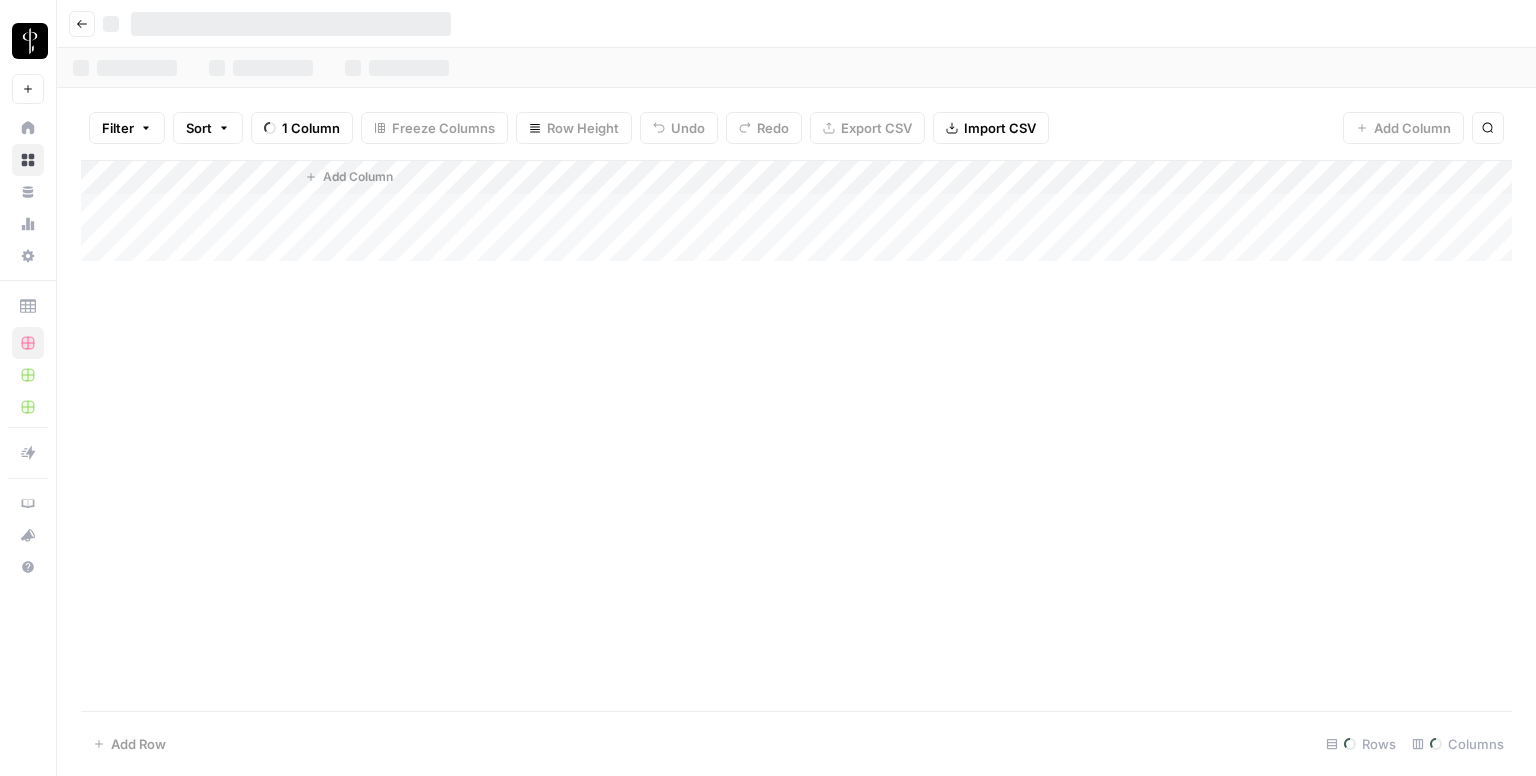 scroll, scrollTop: 0, scrollLeft: 0, axis: both 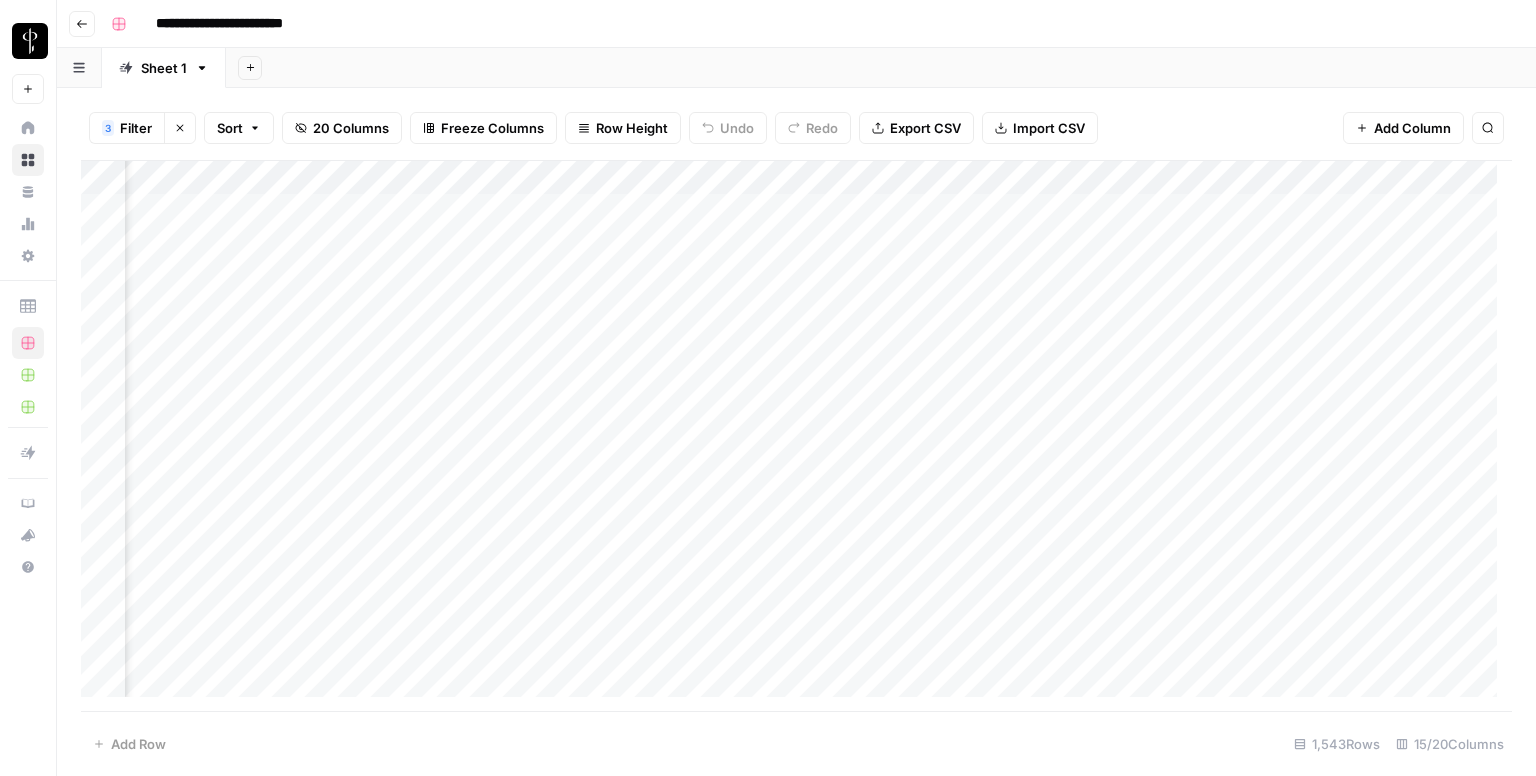 click on "Add Column" at bounding box center [796, 436] 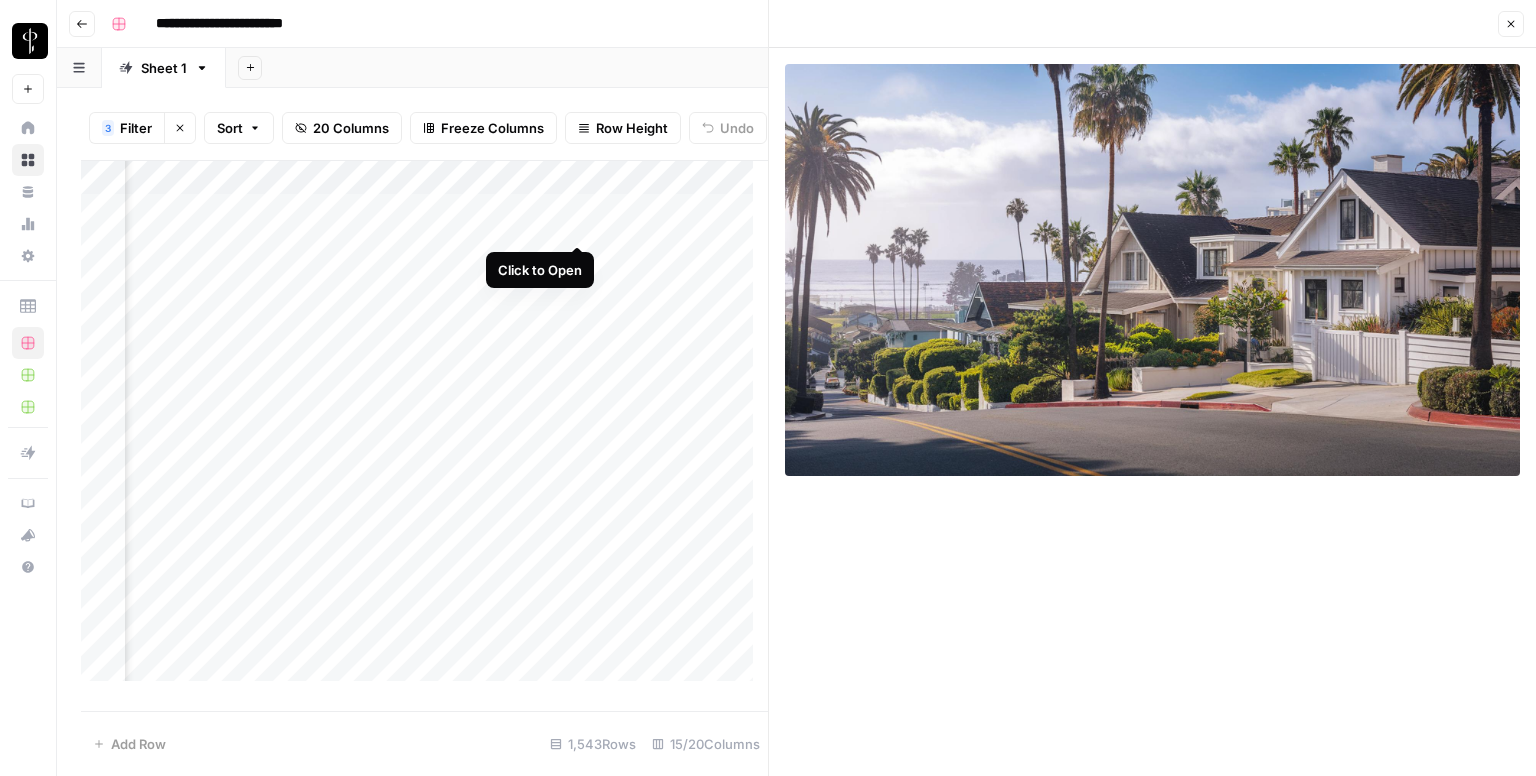 click on "Add Column" at bounding box center [424, 429] 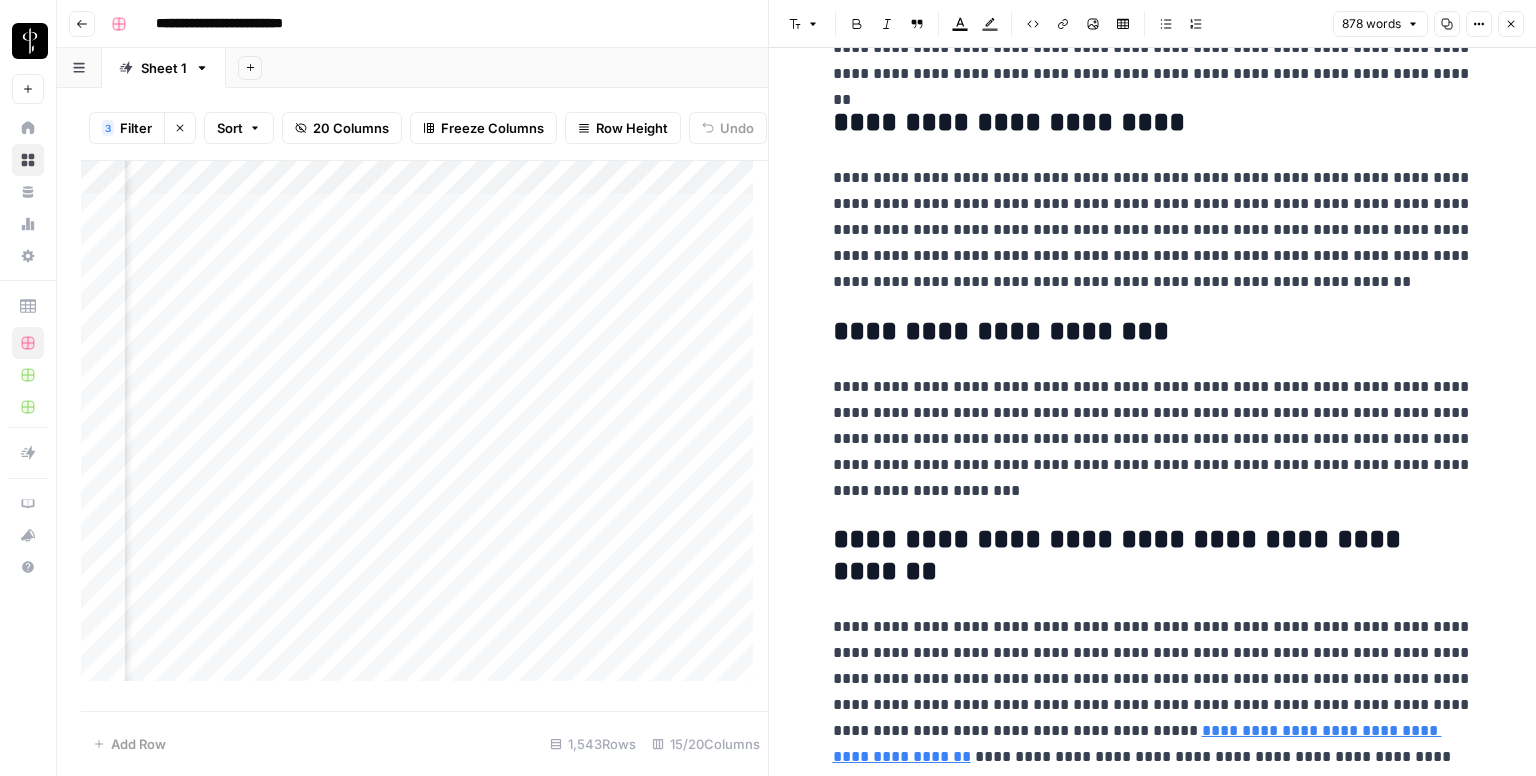 scroll, scrollTop: 2114, scrollLeft: 0, axis: vertical 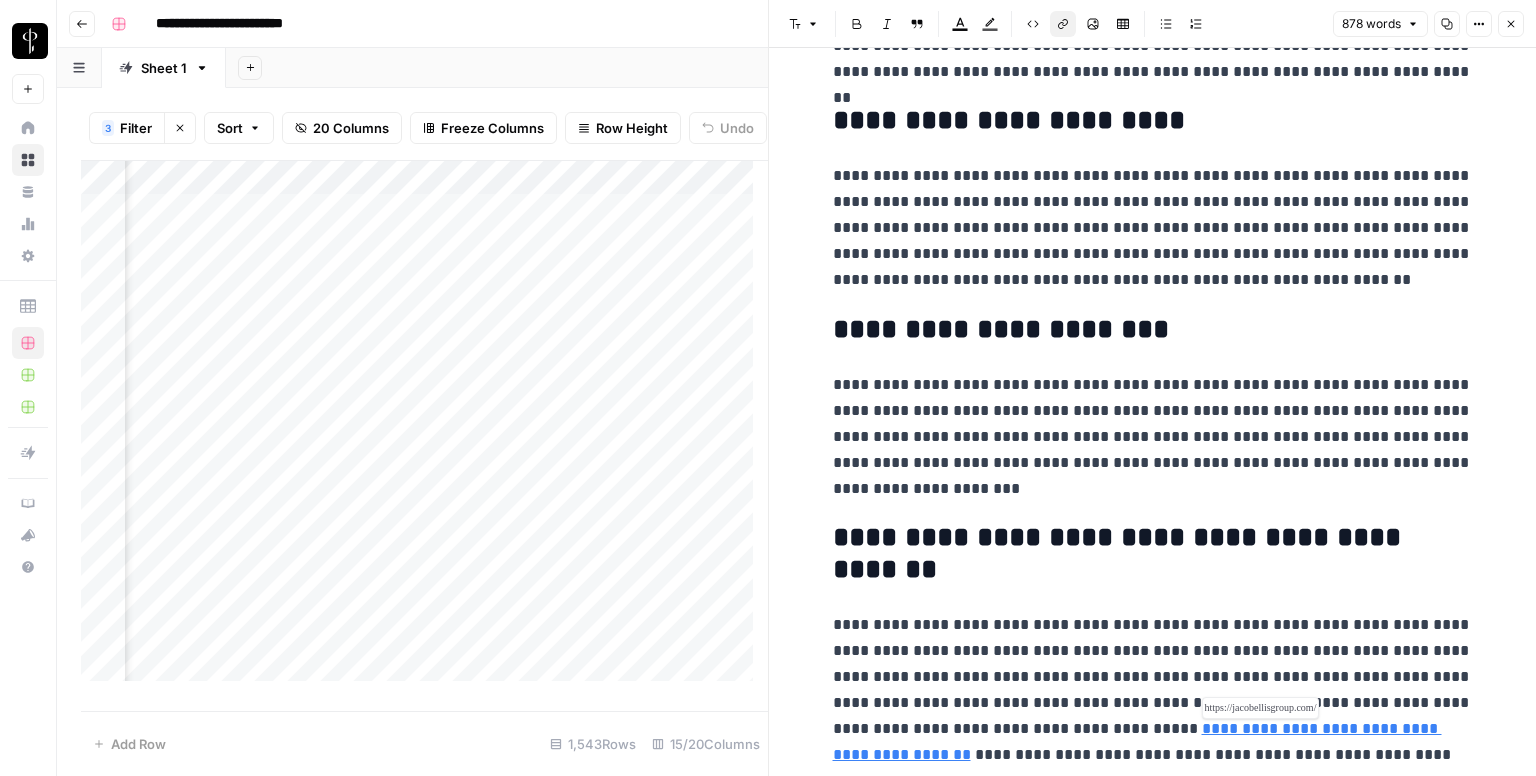 click on "**********" at bounding box center [1137, 741] 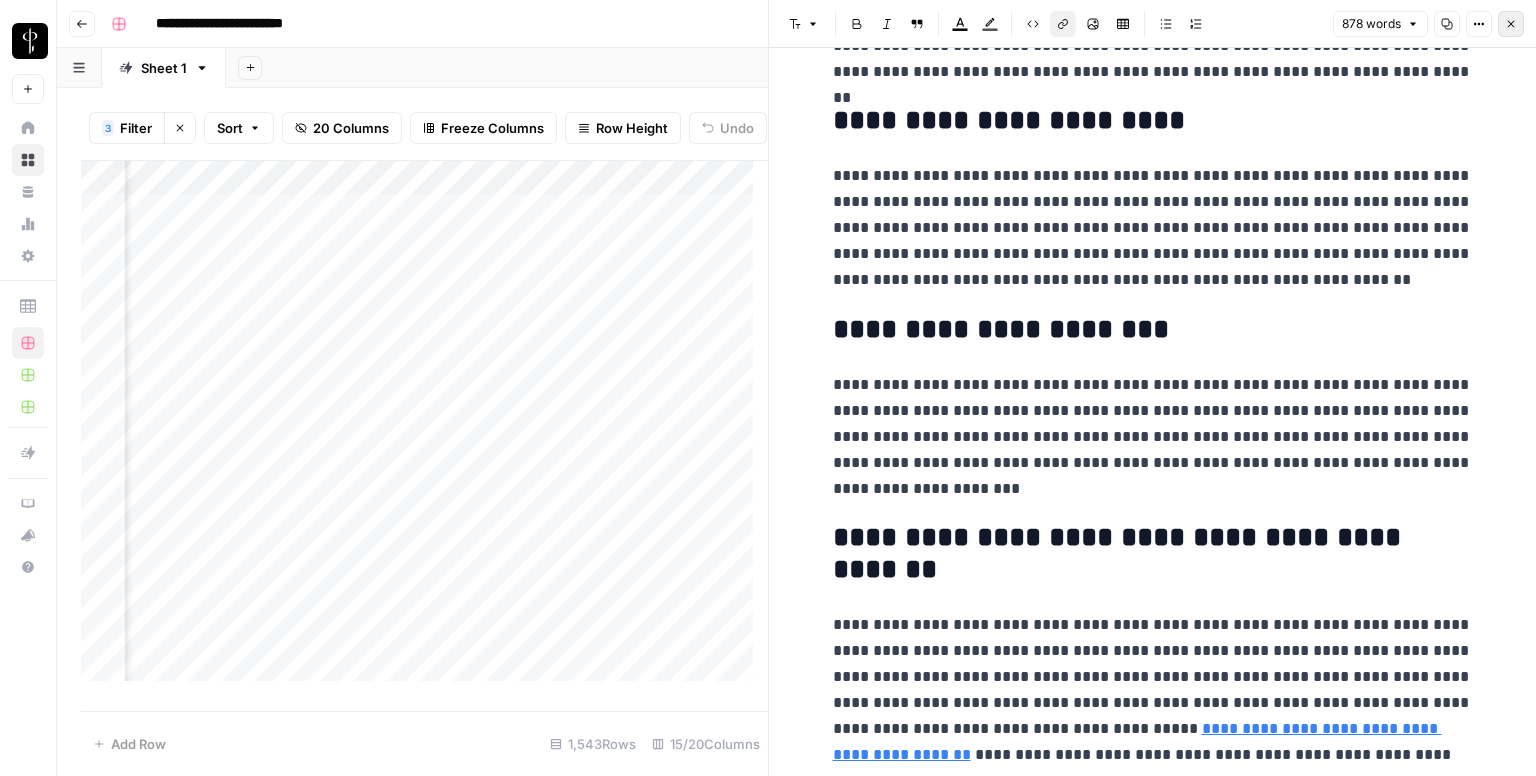 click on "Close" at bounding box center [1511, 24] 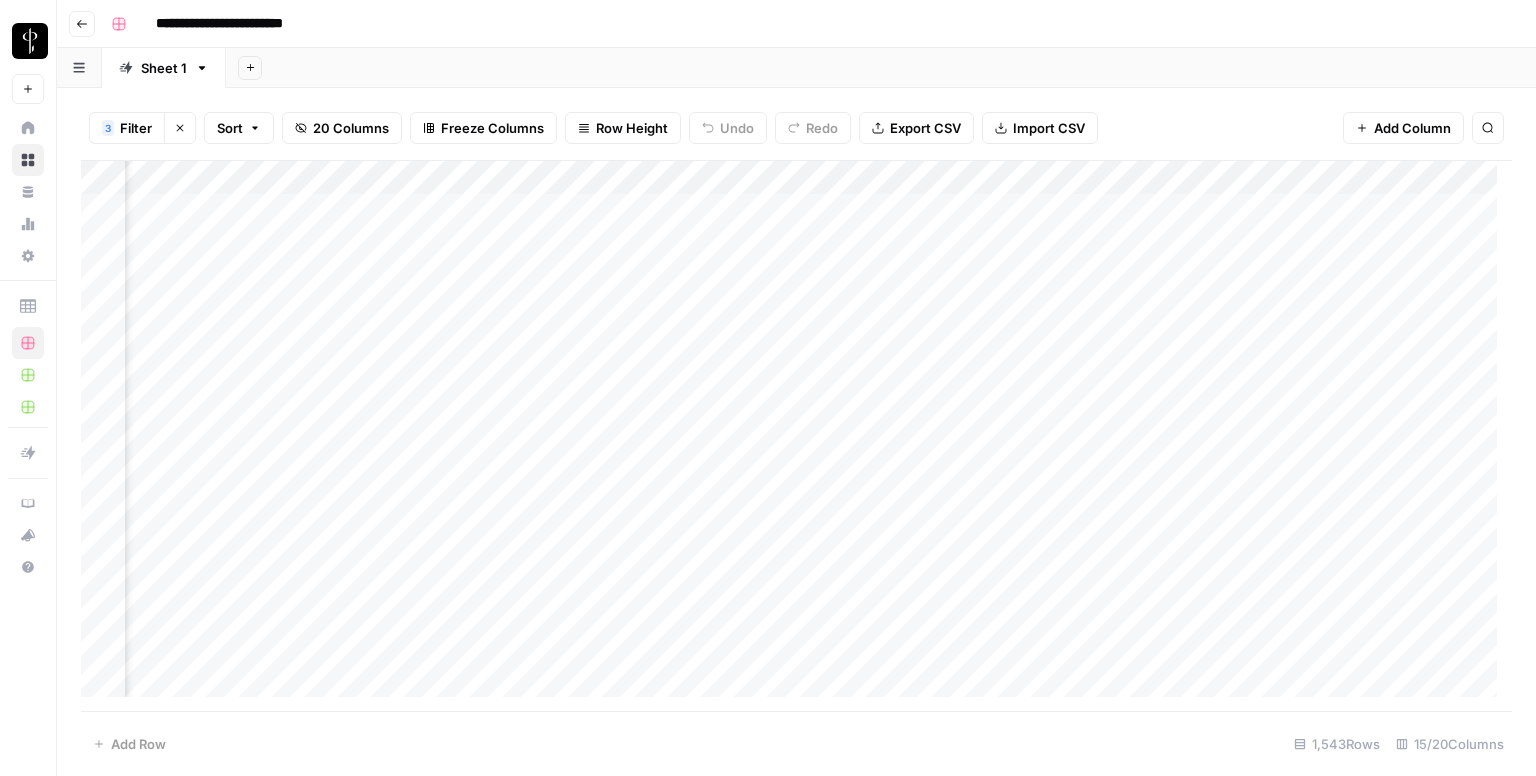 click on "Add Column" at bounding box center [796, 436] 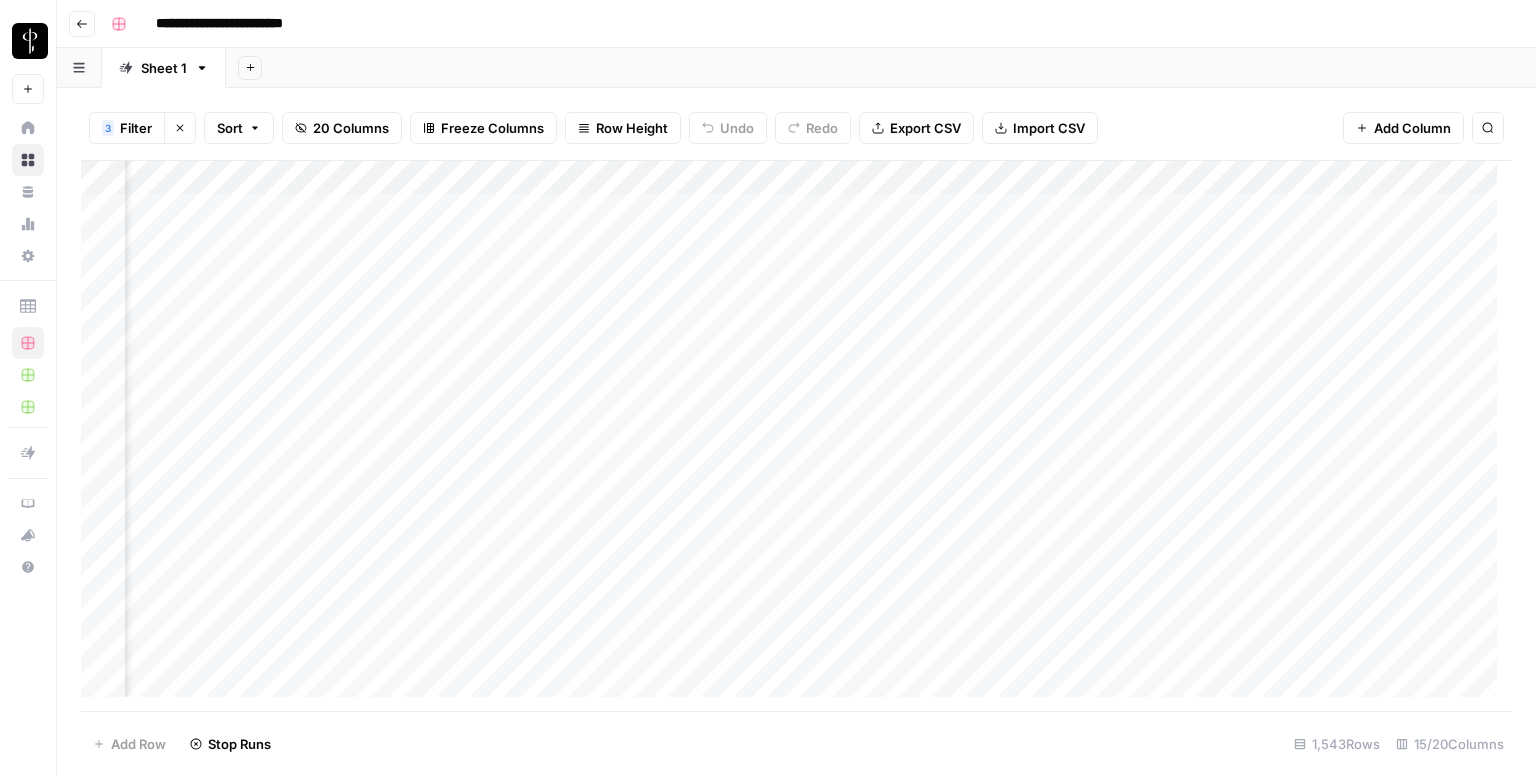click on "Add Column" at bounding box center [796, 436] 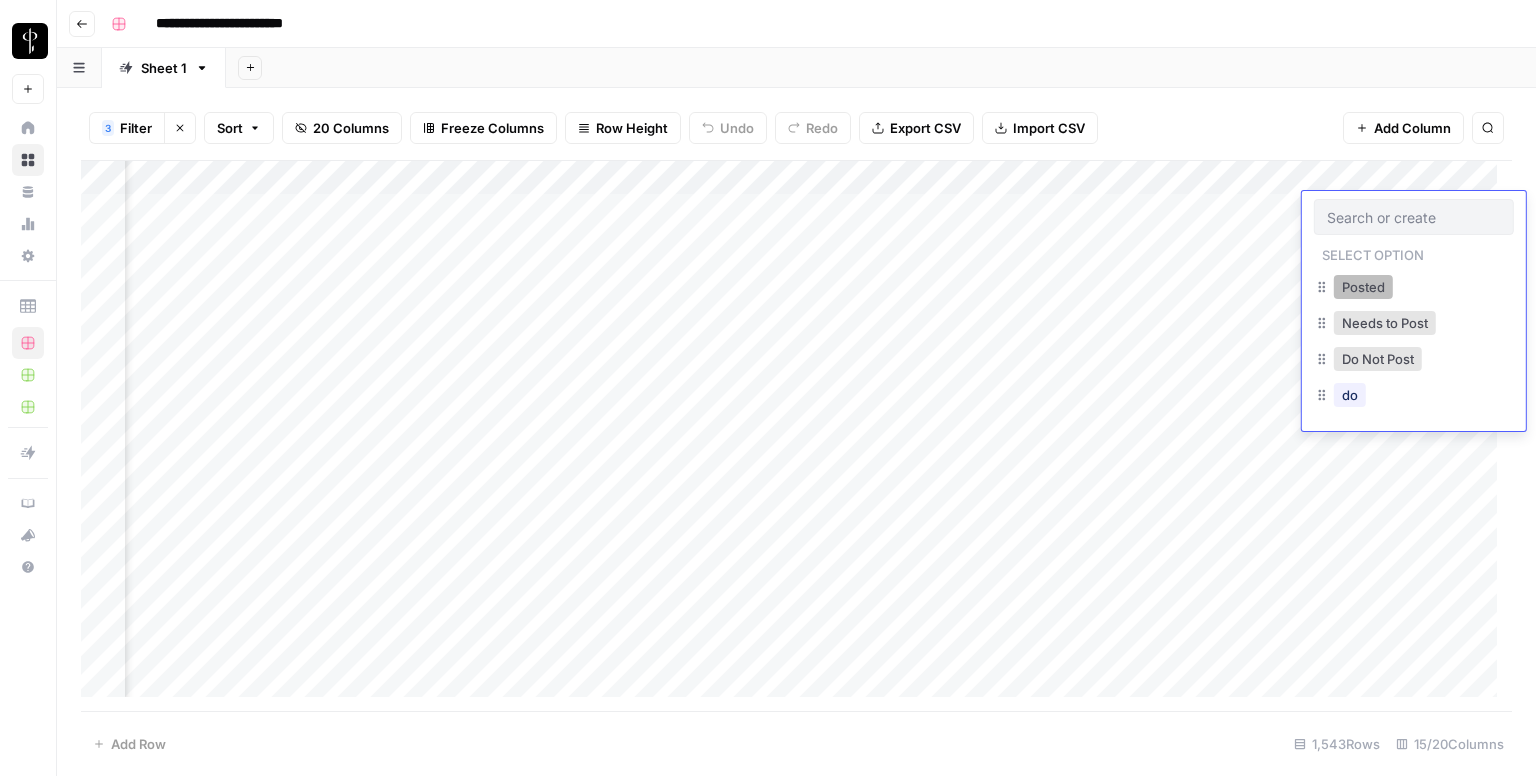 click on "Posted" at bounding box center [1363, 287] 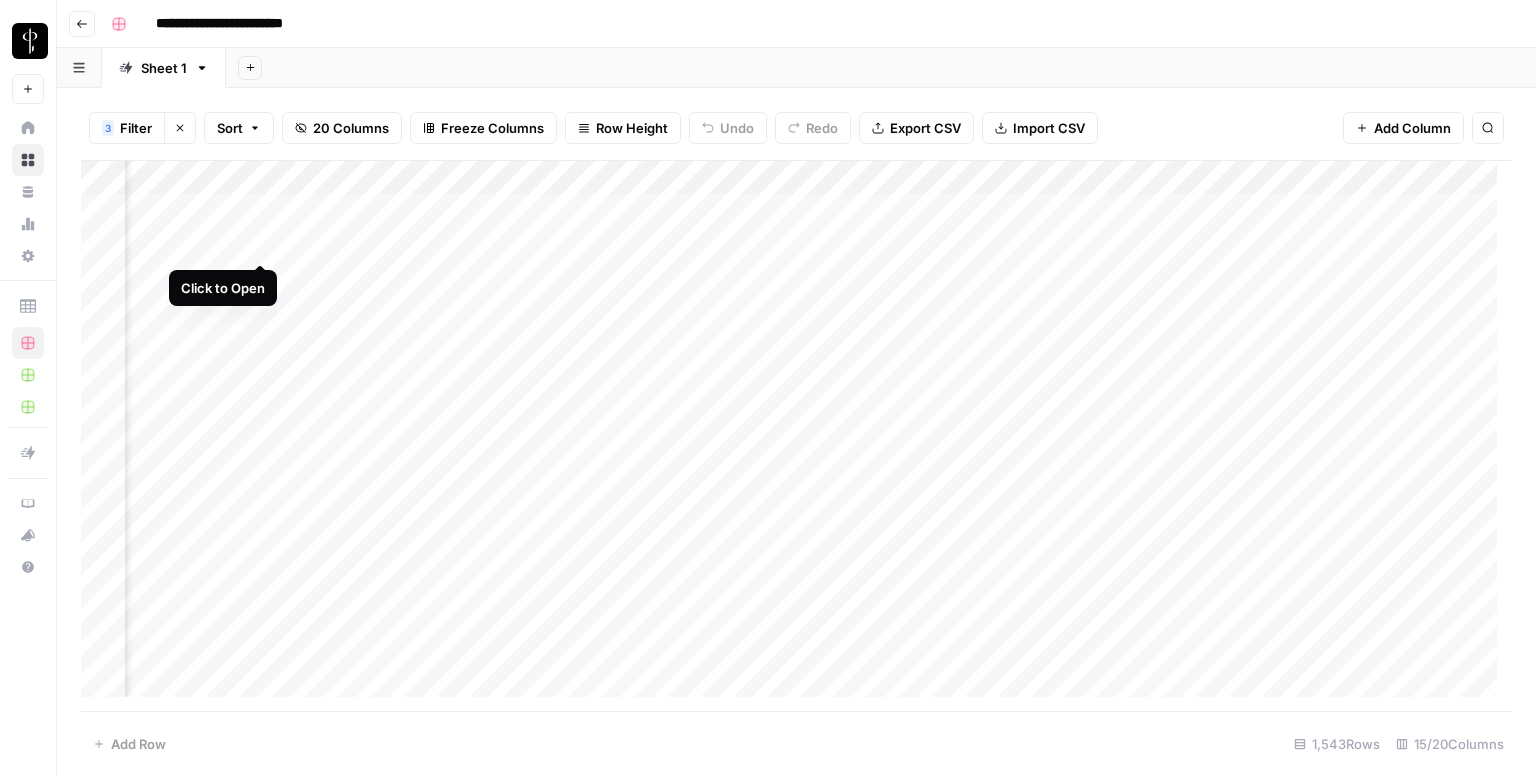 click on "Add Column" at bounding box center [796, 436] 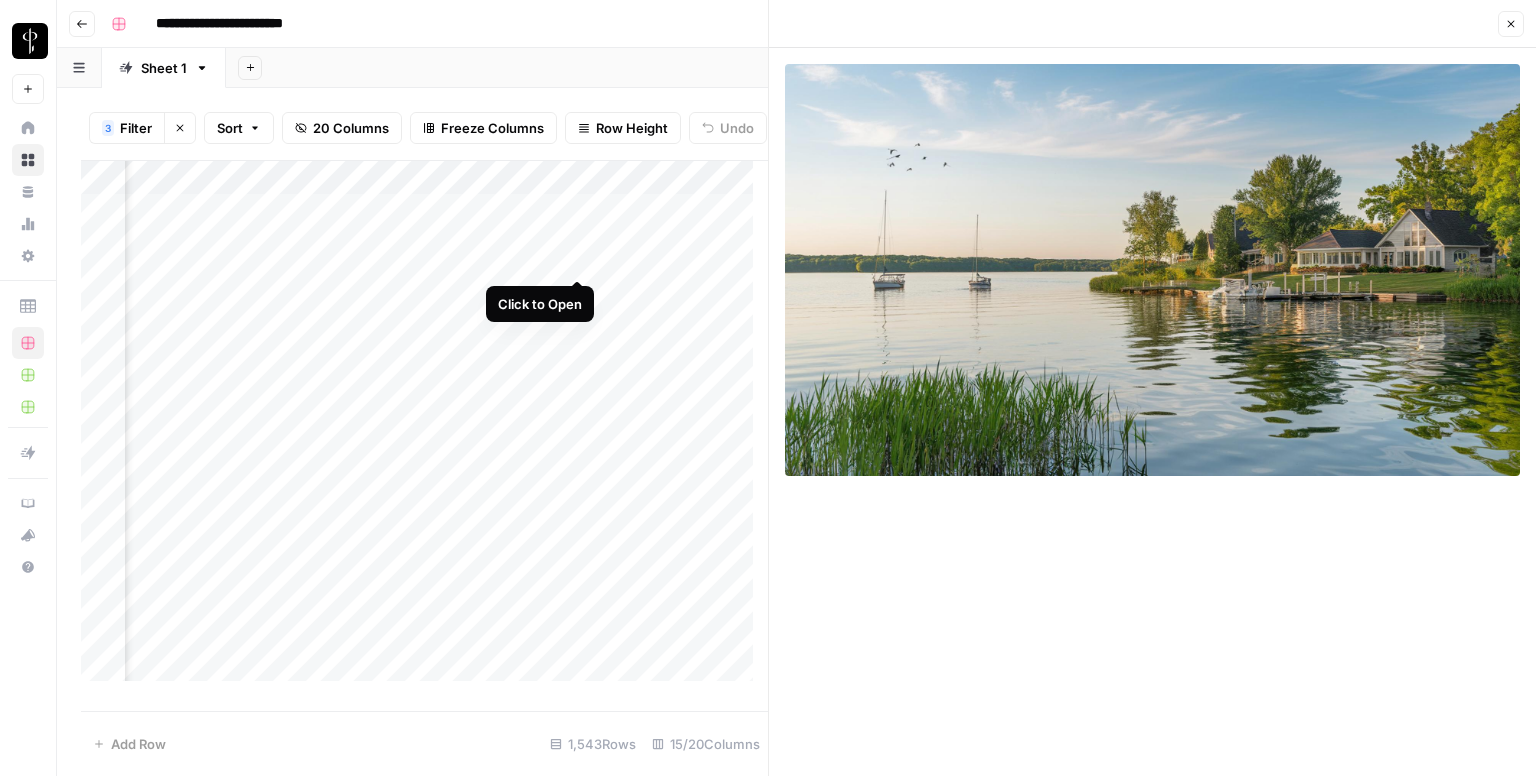 click on "Add Column" at bounding box center (424, 429) 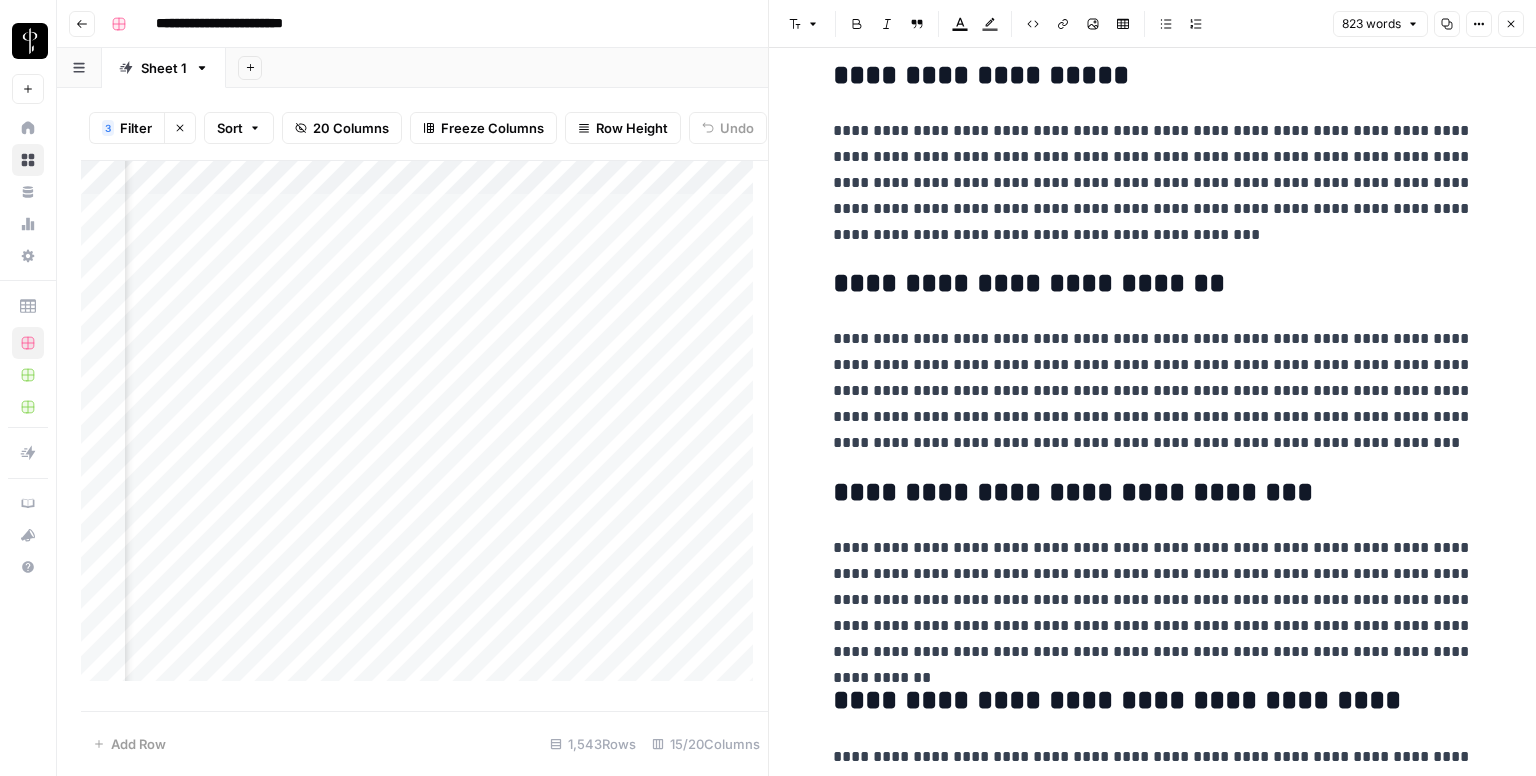 scroll, scrollTop: 1874, scrollLeft: 0, axis: vertical 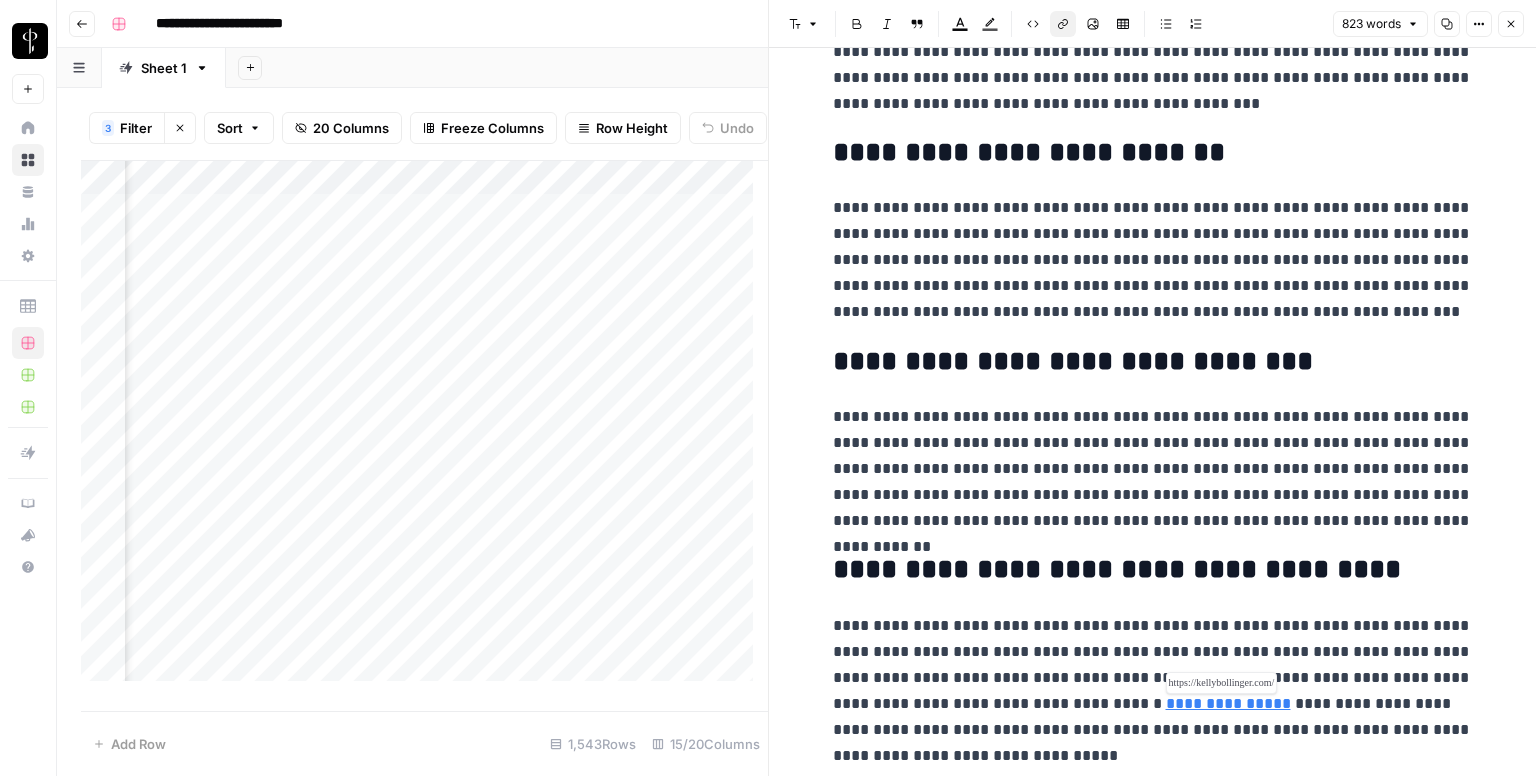 click on "**********" at bounding box center (1228, 703) 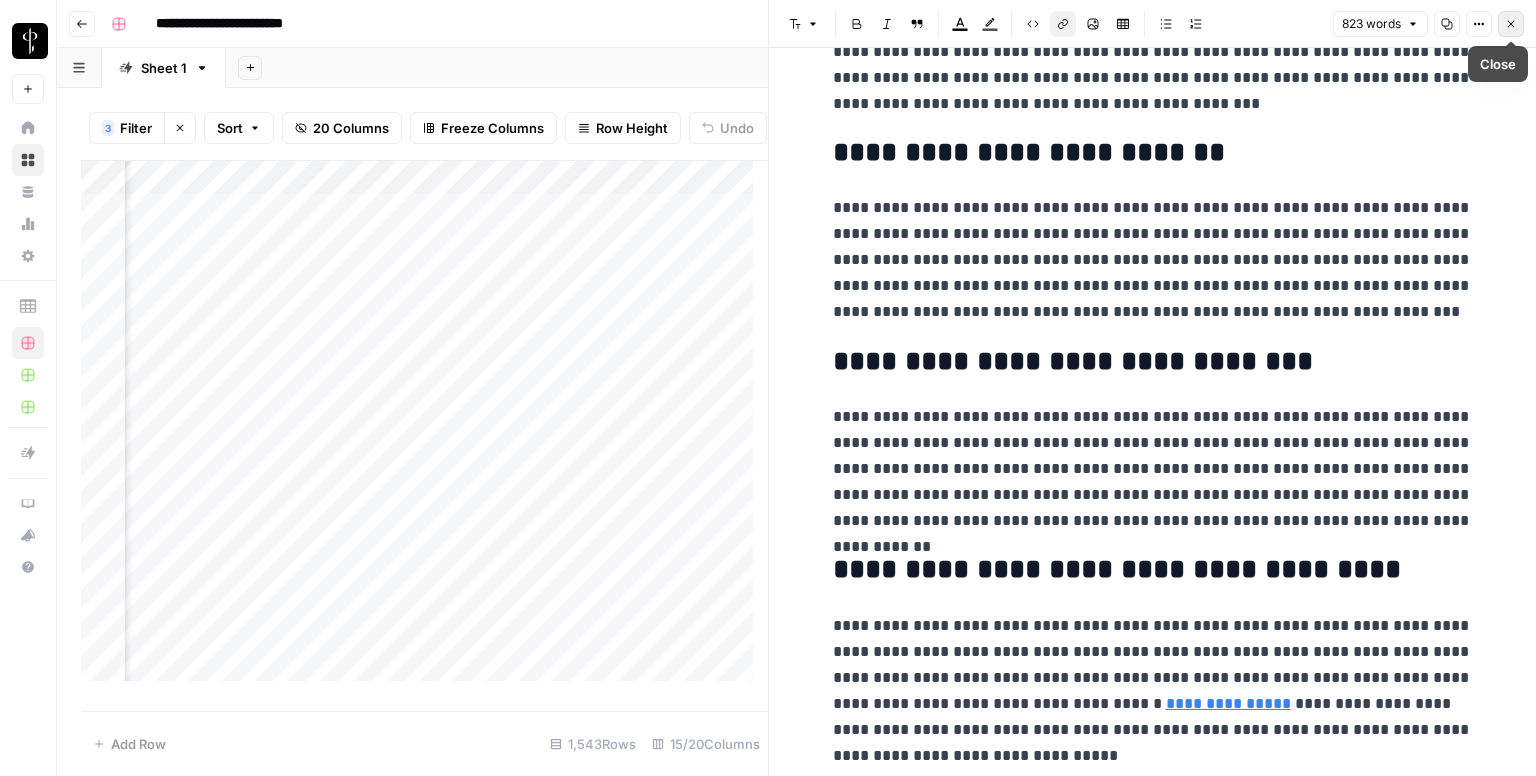 click on "Close" at bounding box center (1511, 24) 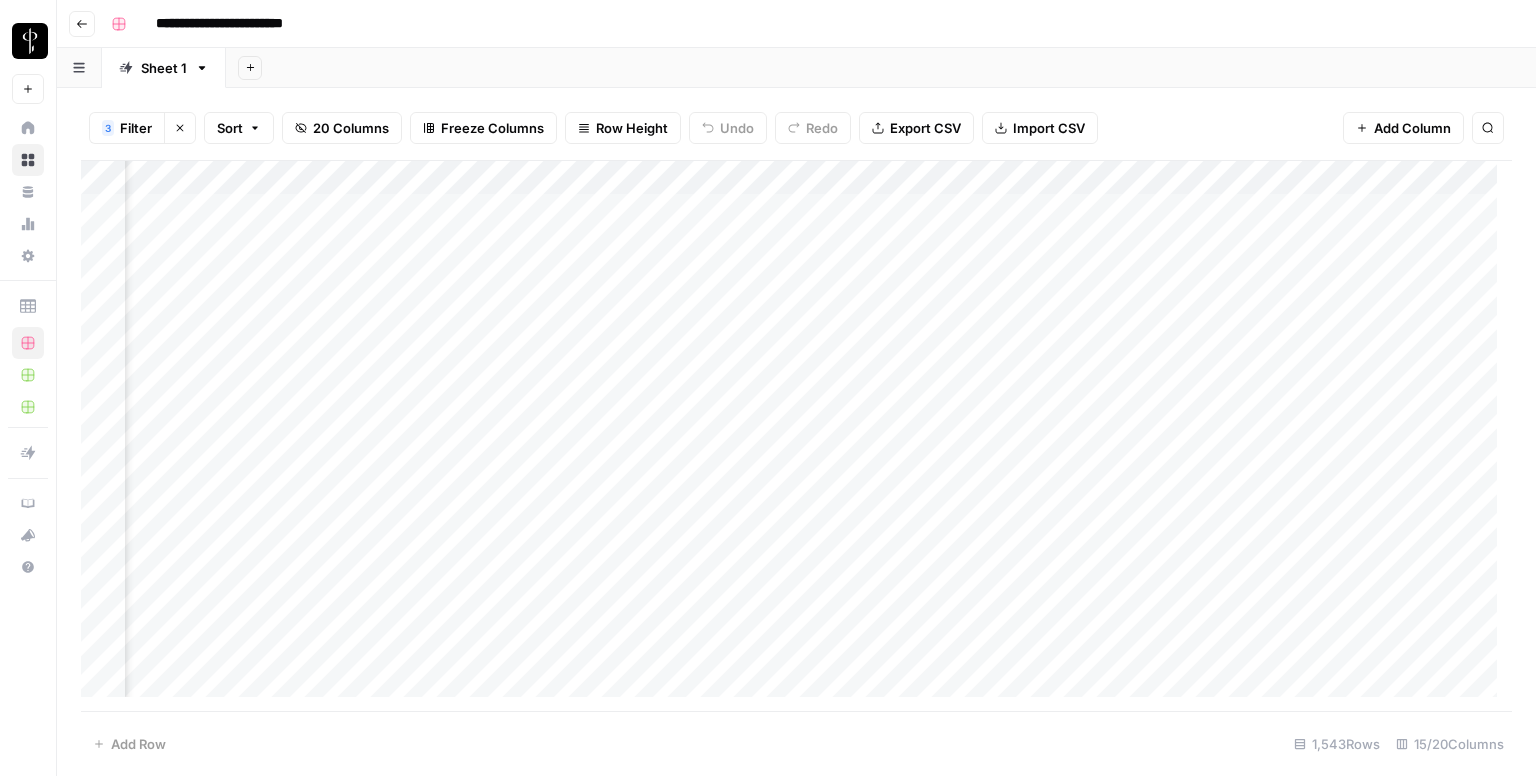 click on "Add Column" at bounding box center (796, 436) 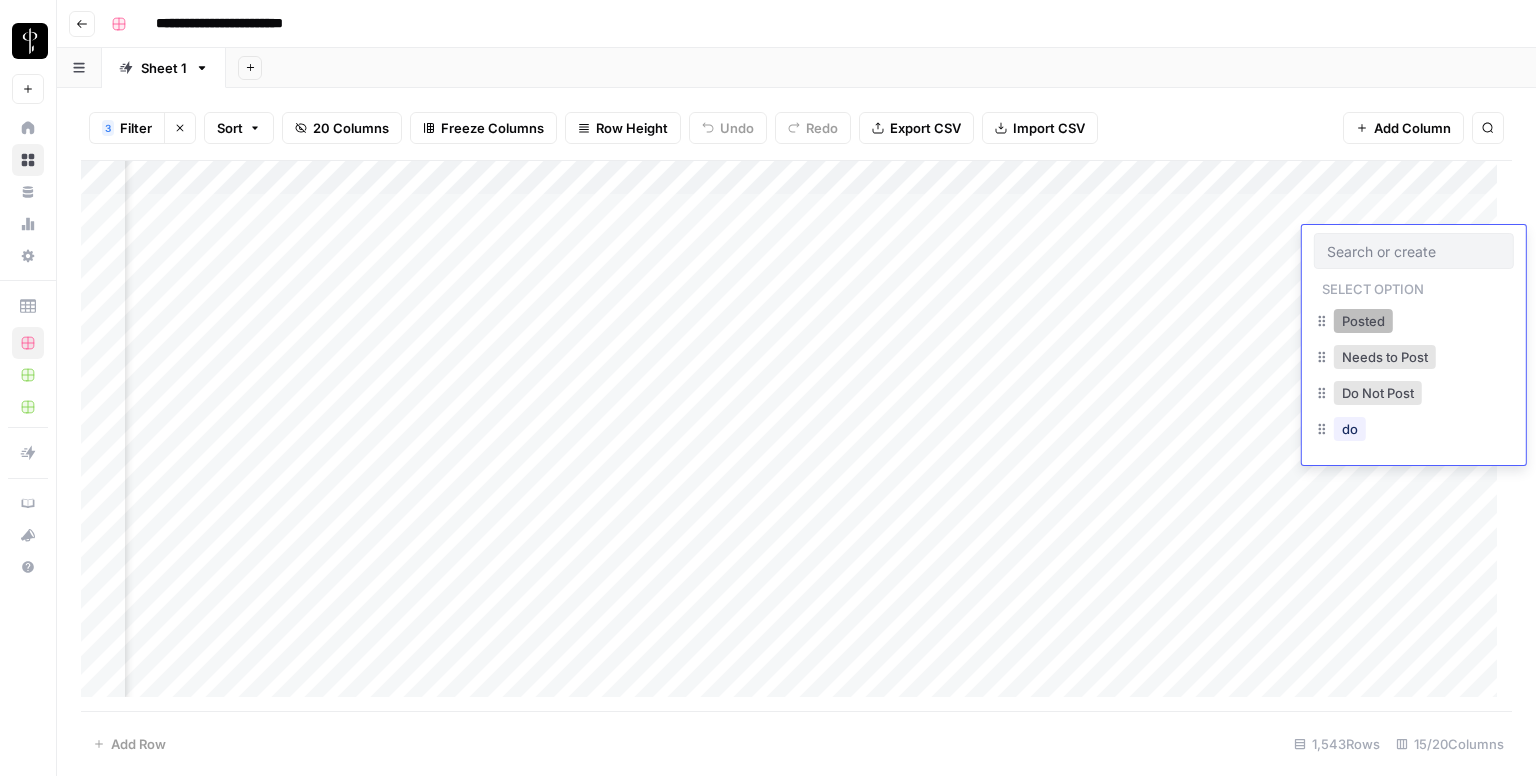 click on "Posted" at bounding box center [1363, 321] 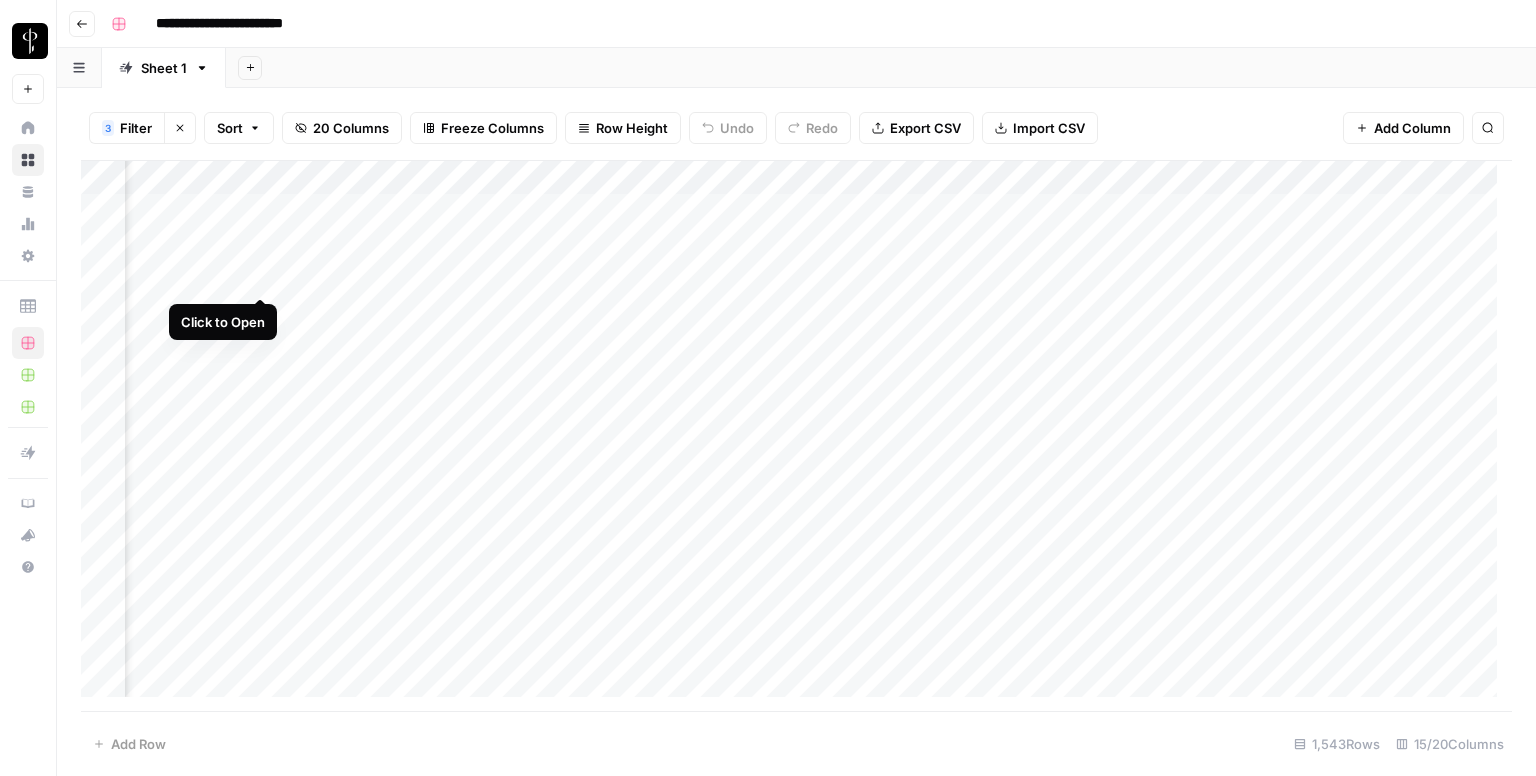 click on "Add Column" at bounding box center [796, 436] 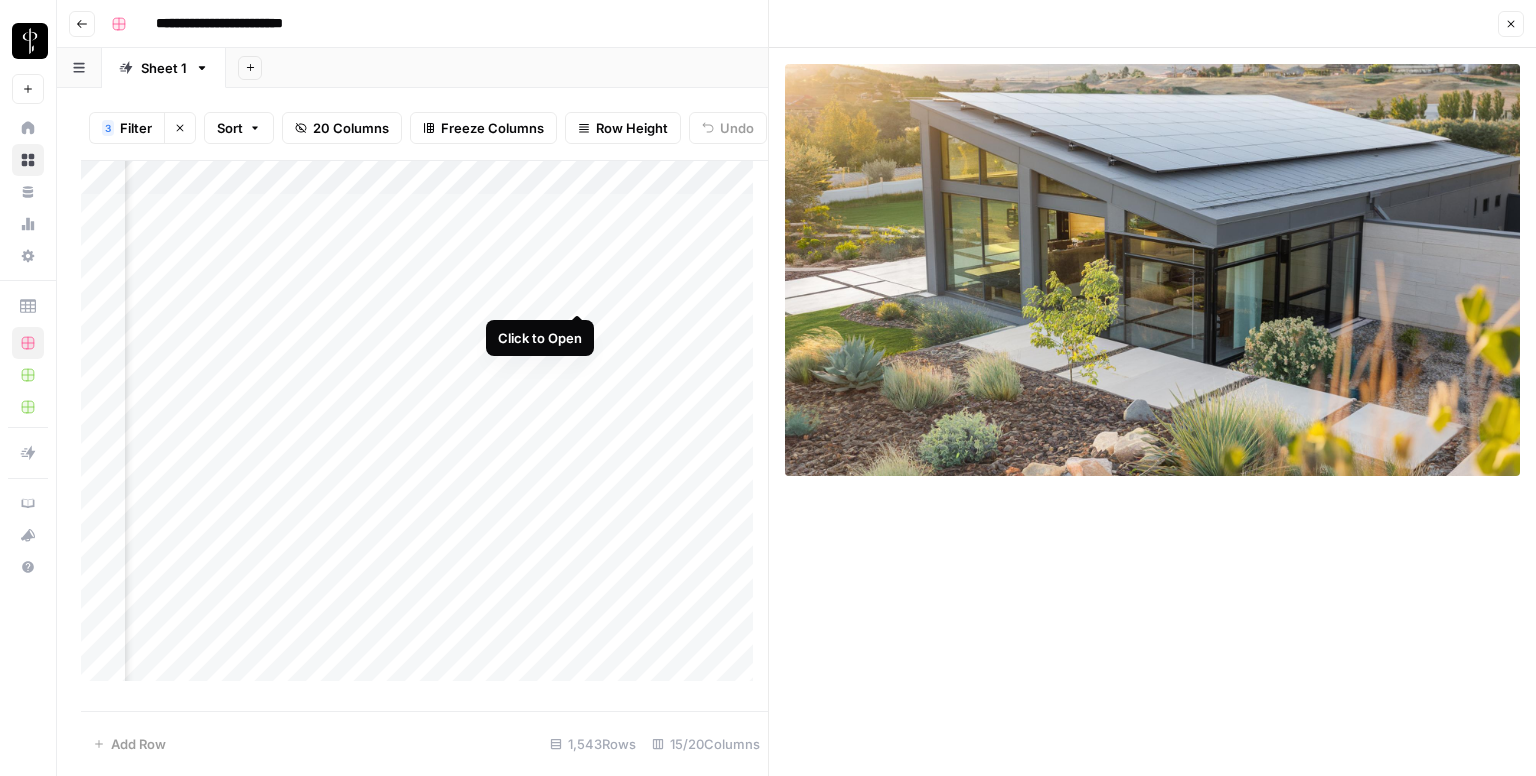 click on "Add Column" at bounding box center (424, 429) 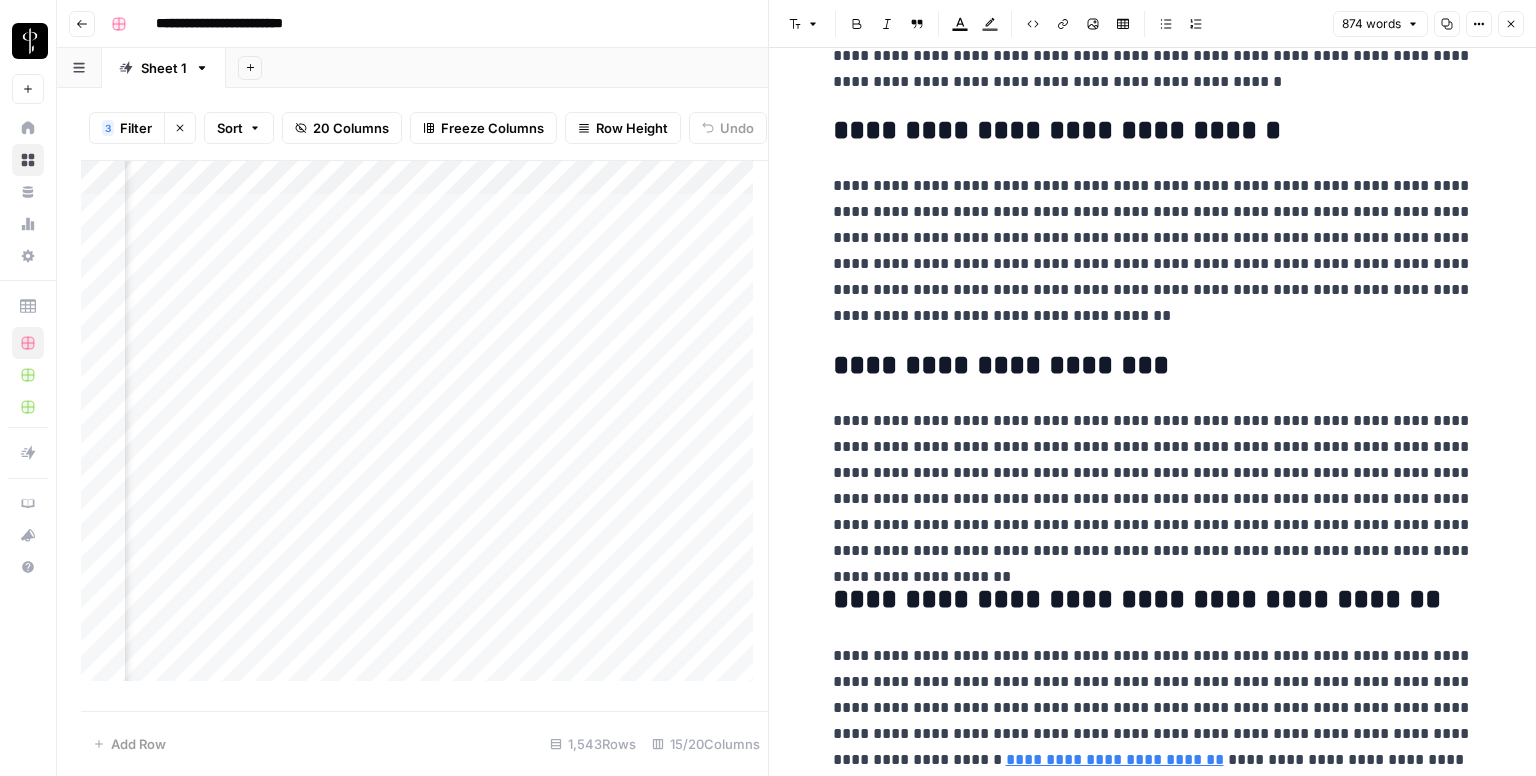 scroll, scrollTop: 2134, scrollLeft: 0, axis: vertical 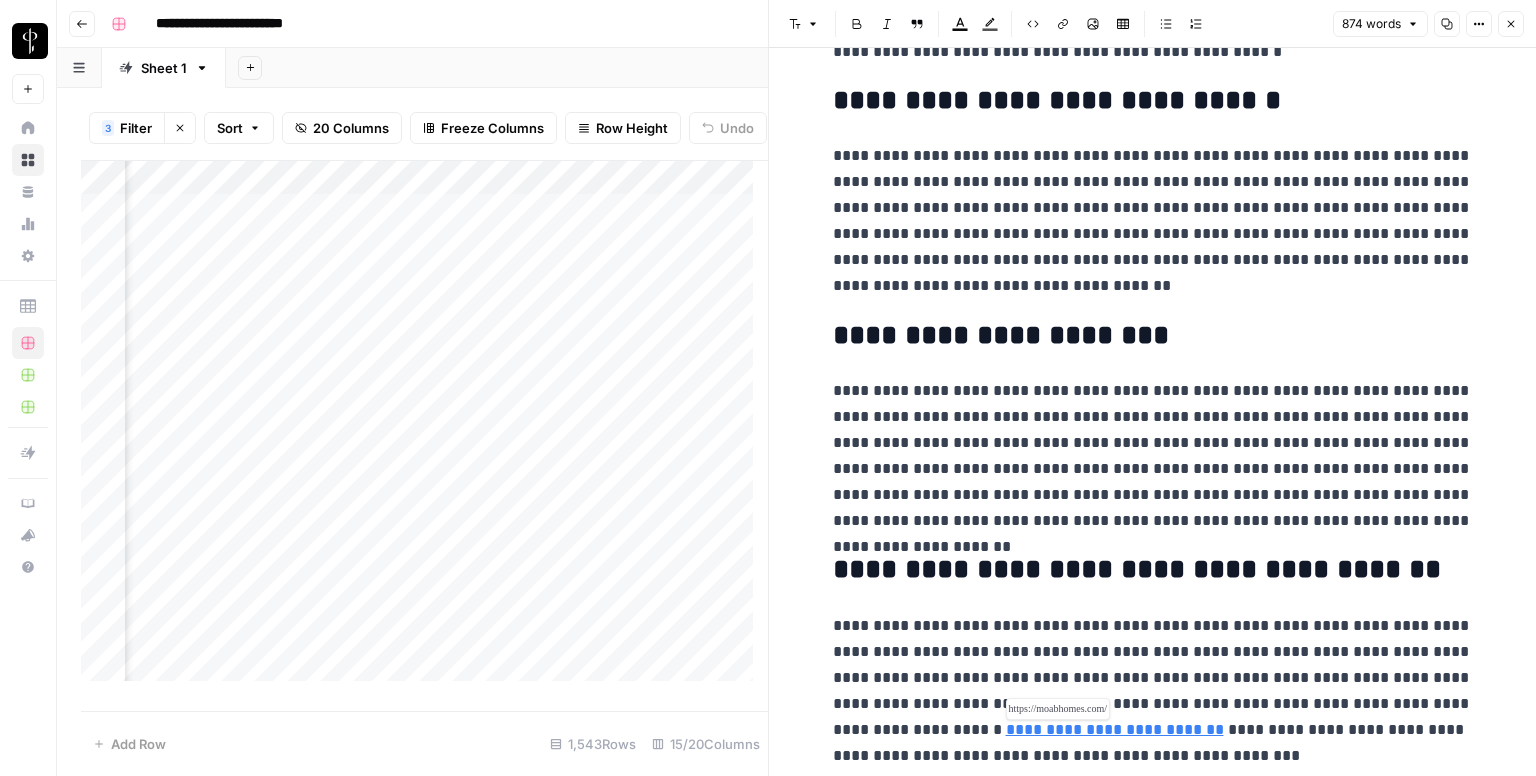 click on "**********" at bounding box center [1115, 729] 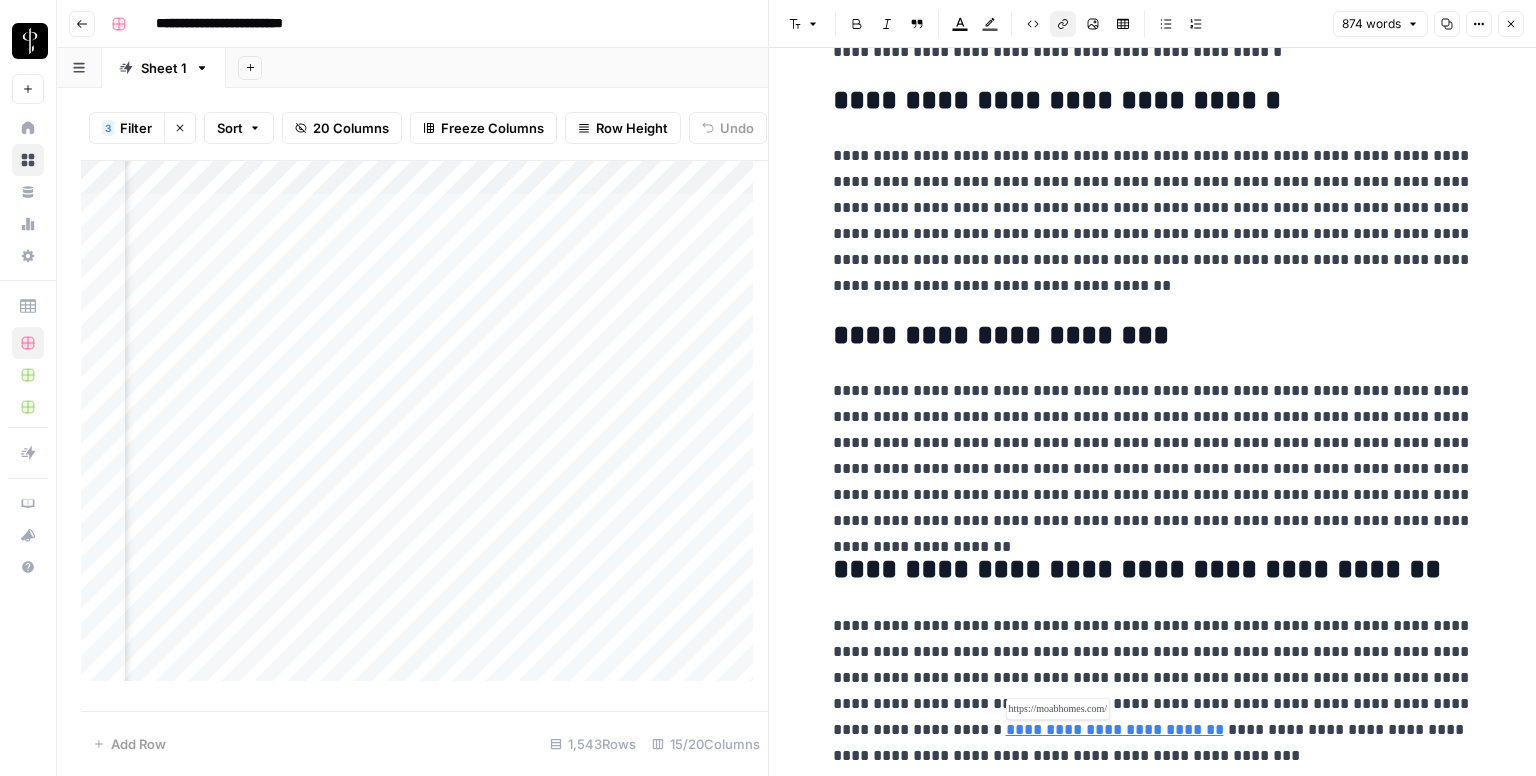 click on "**********" at bounding box center (1115, 729) 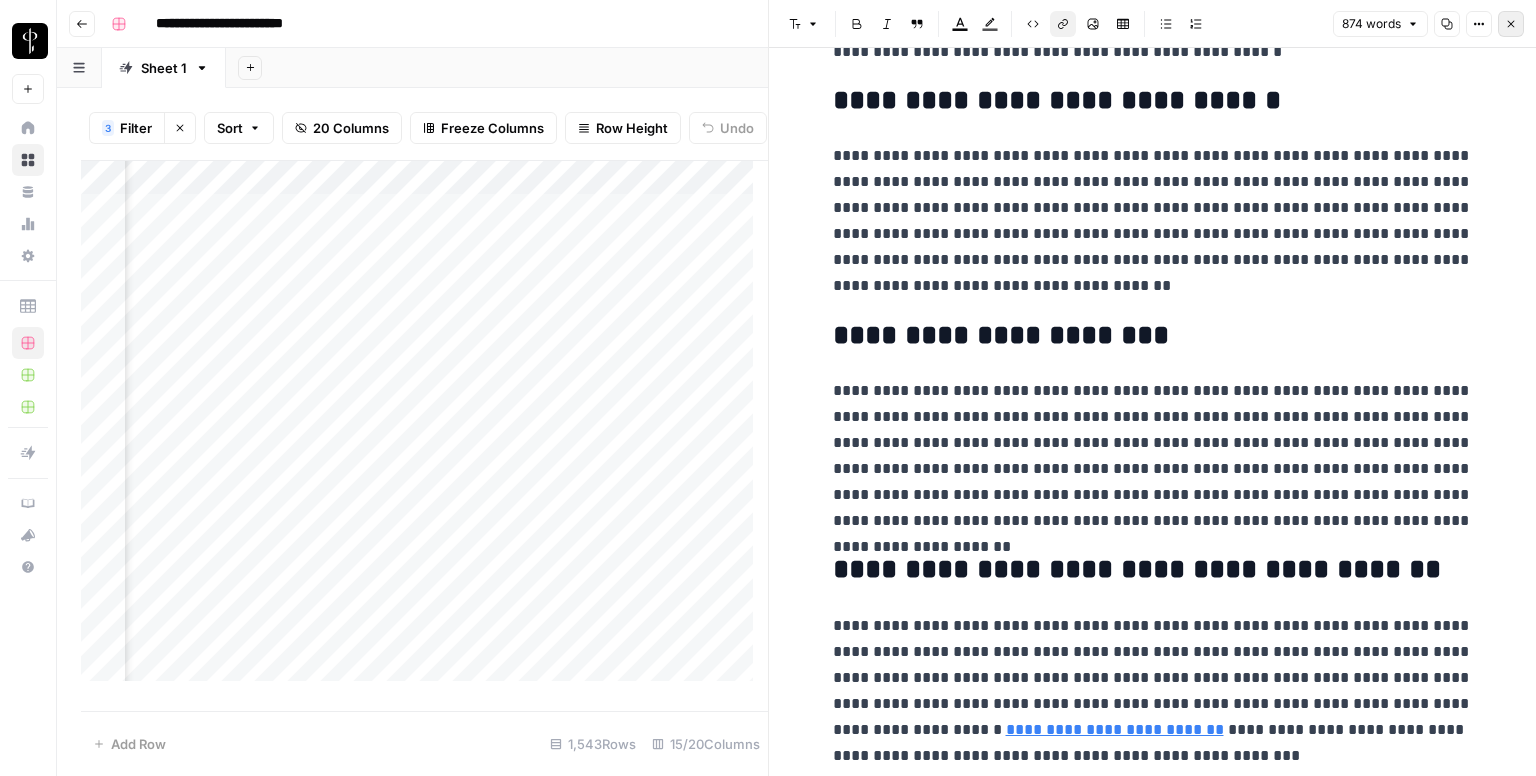 click 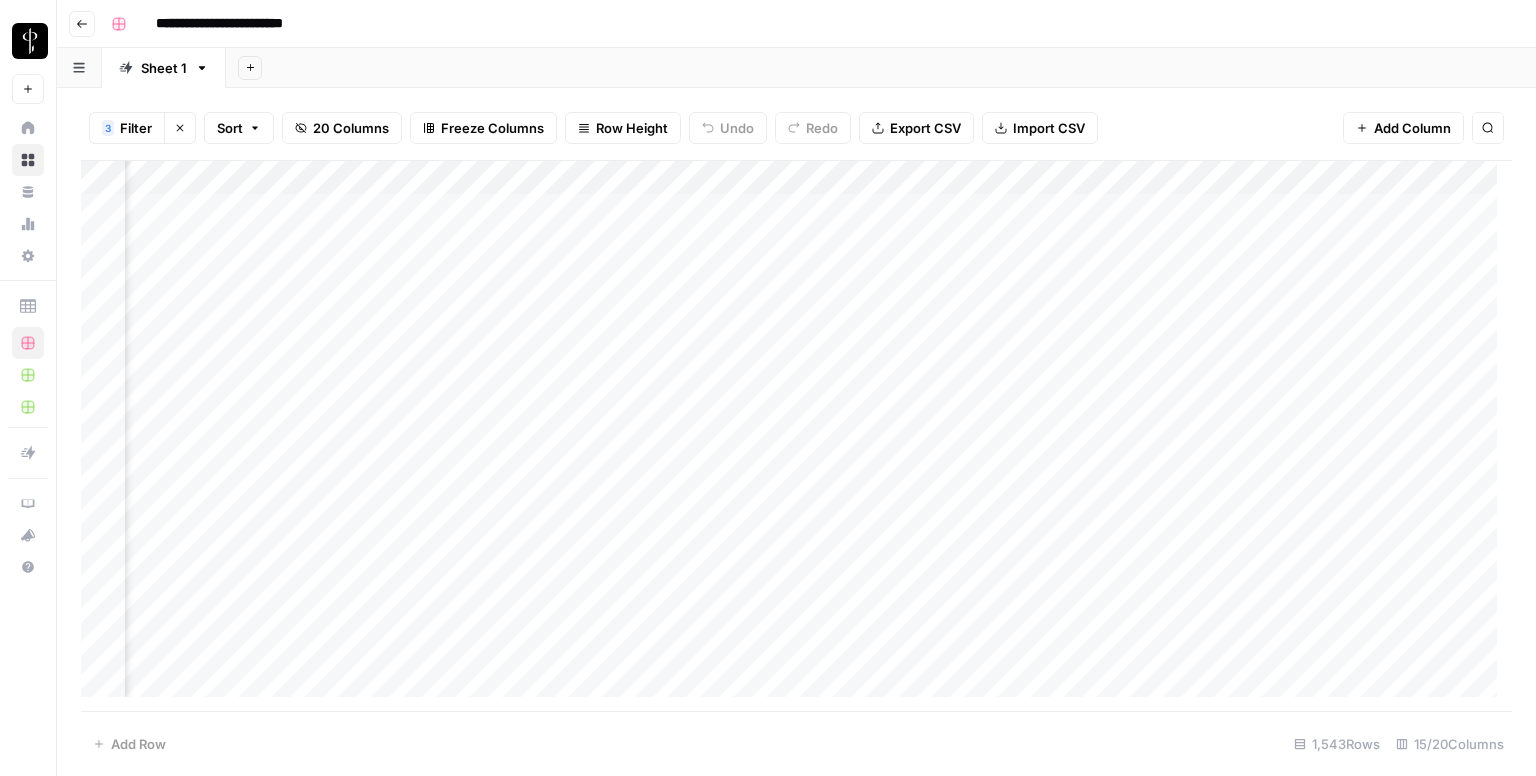 click on "Add Column" at bounding box center [796, 436] 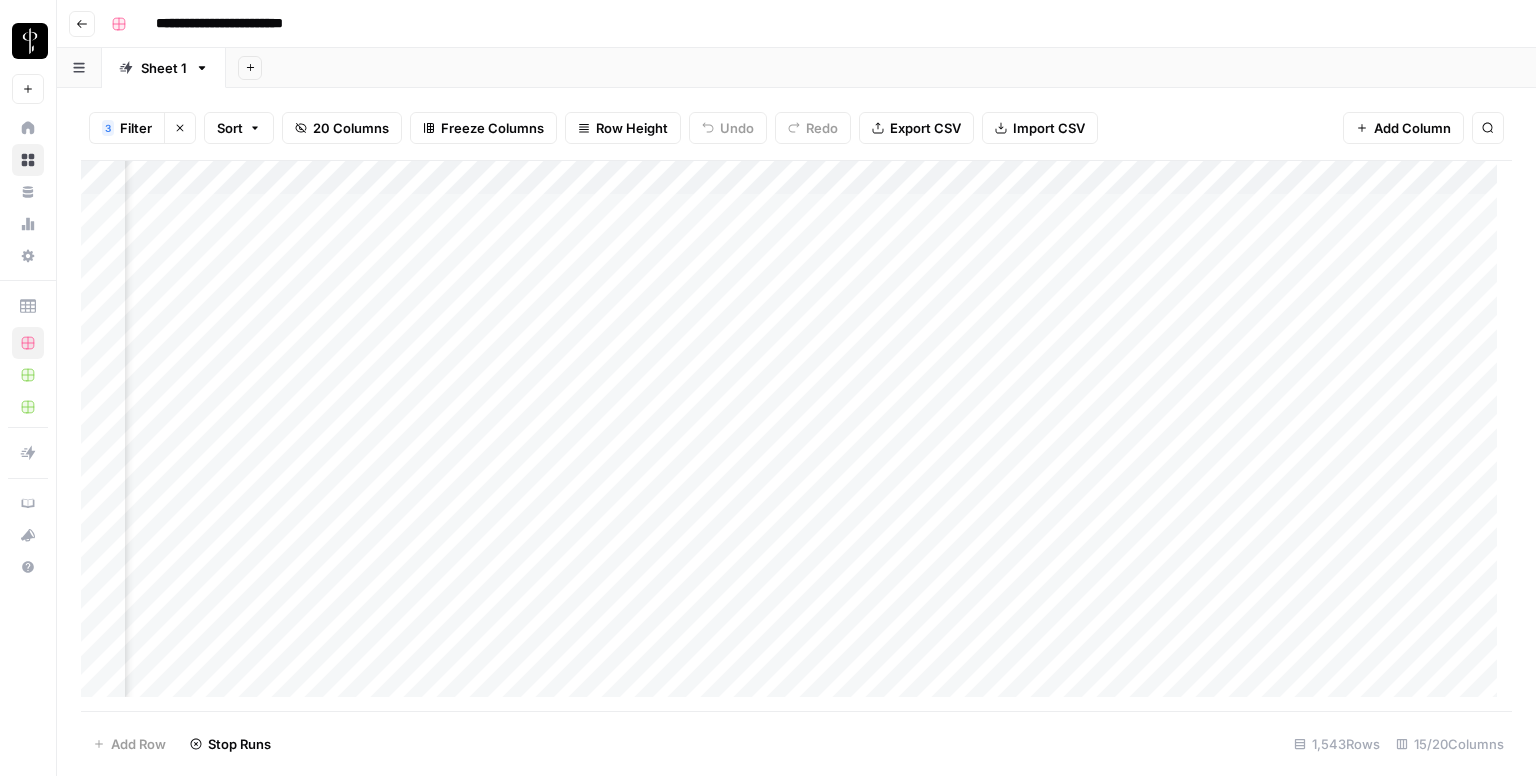 click on "Add Column" at bounding box center [796, 436] 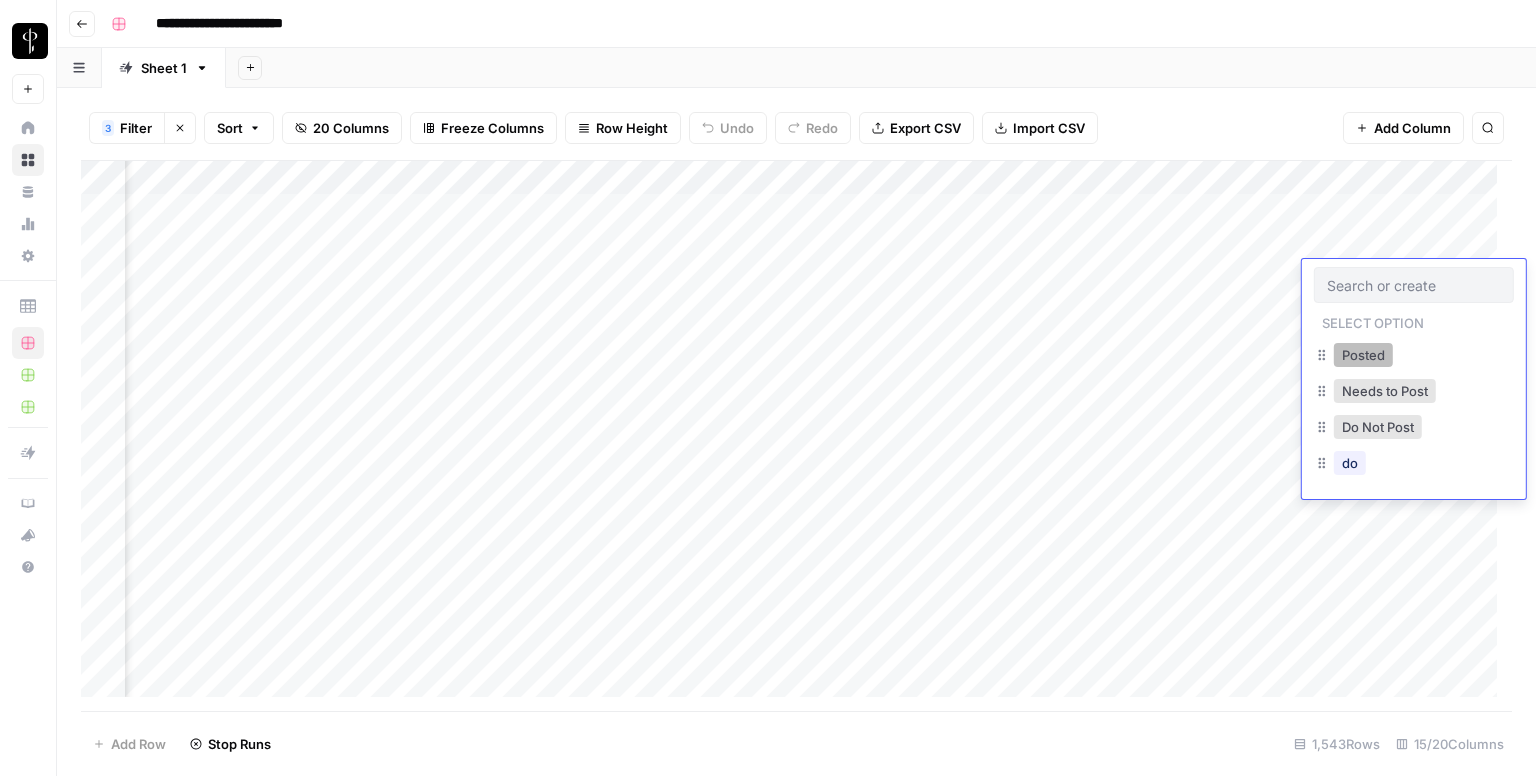 click on "Posted" at bounding box center [1363, 355] 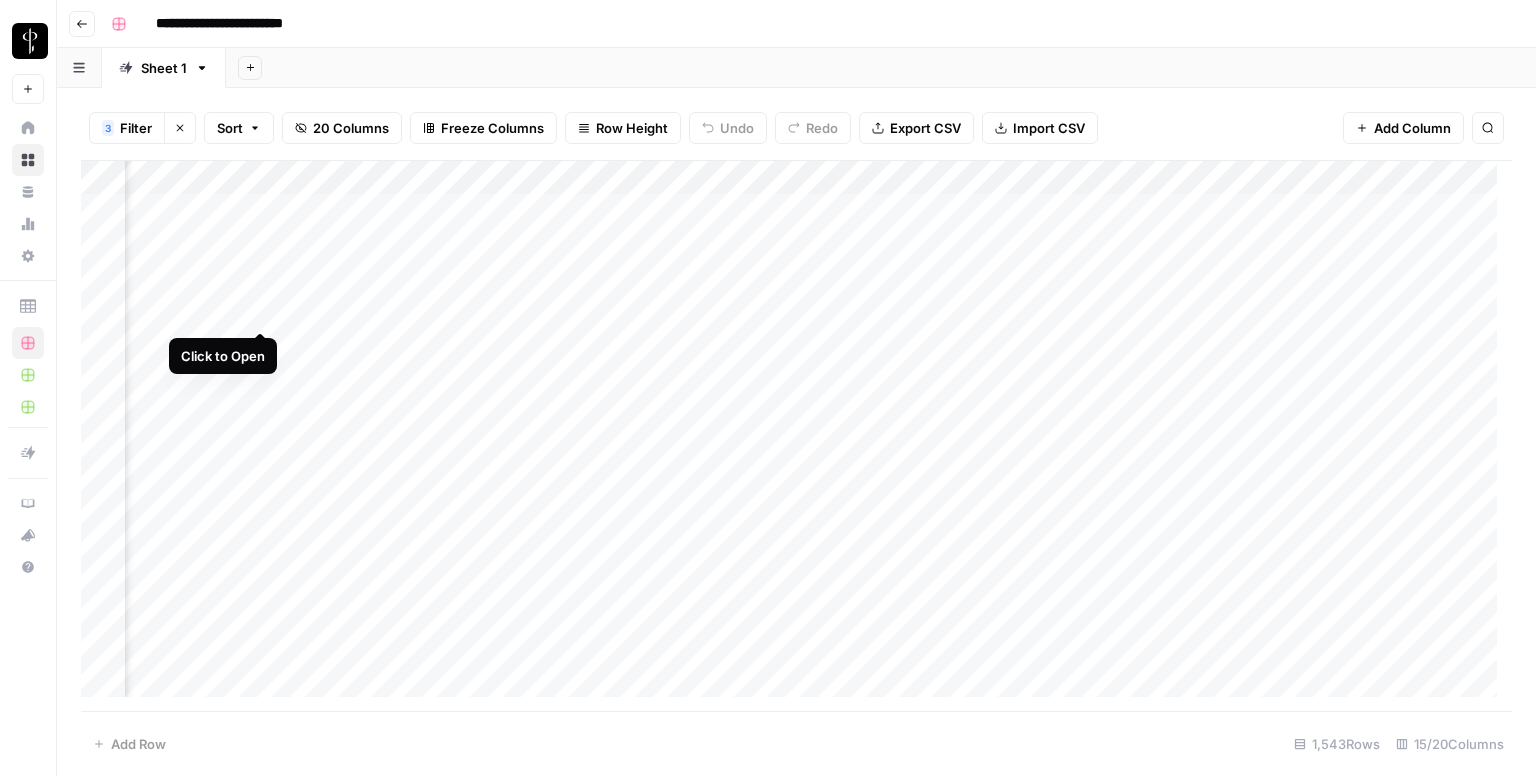 click on "Add Column" at bounding box center (796, 436) 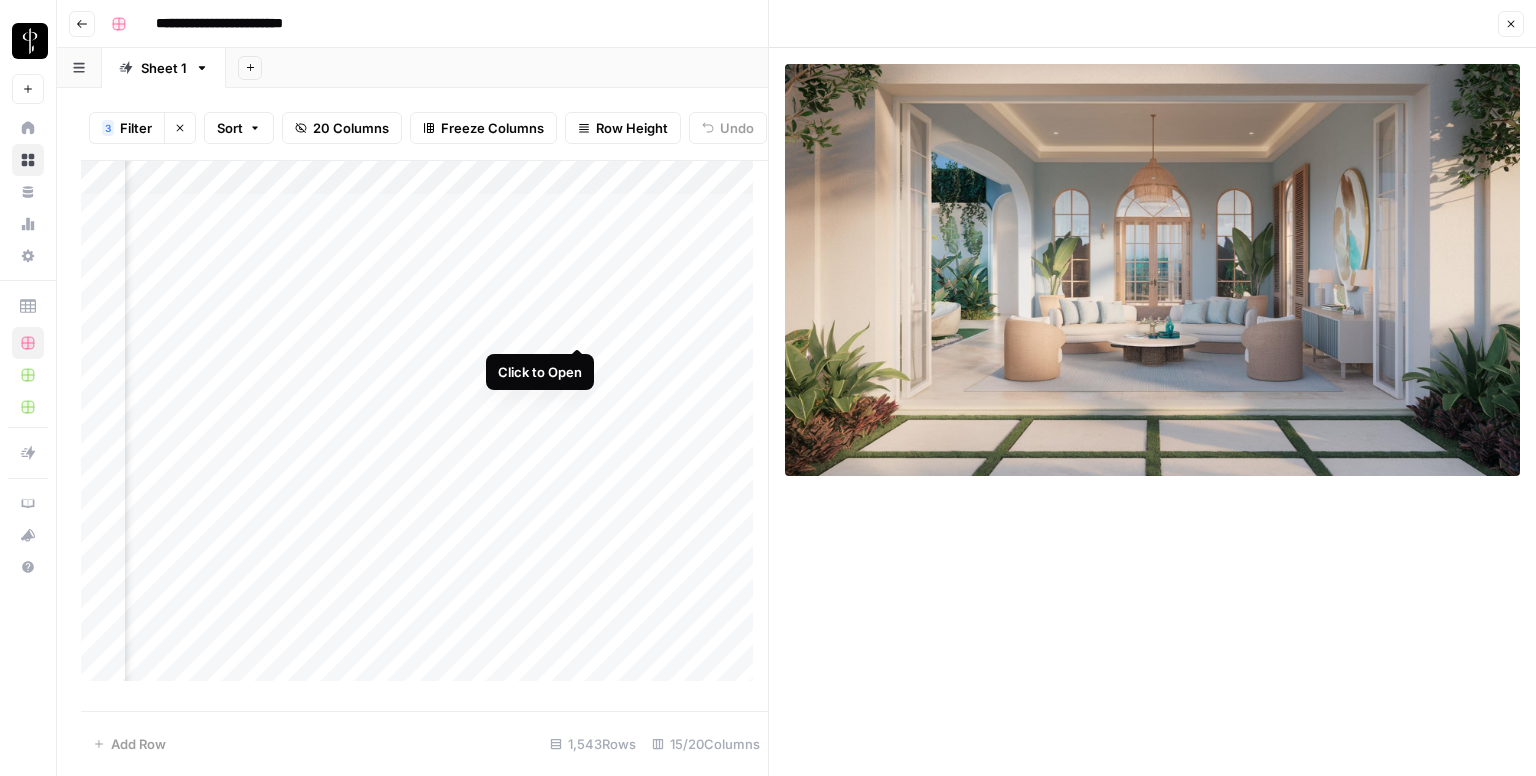 click on "Add Column" at bounding box center [424, 429] 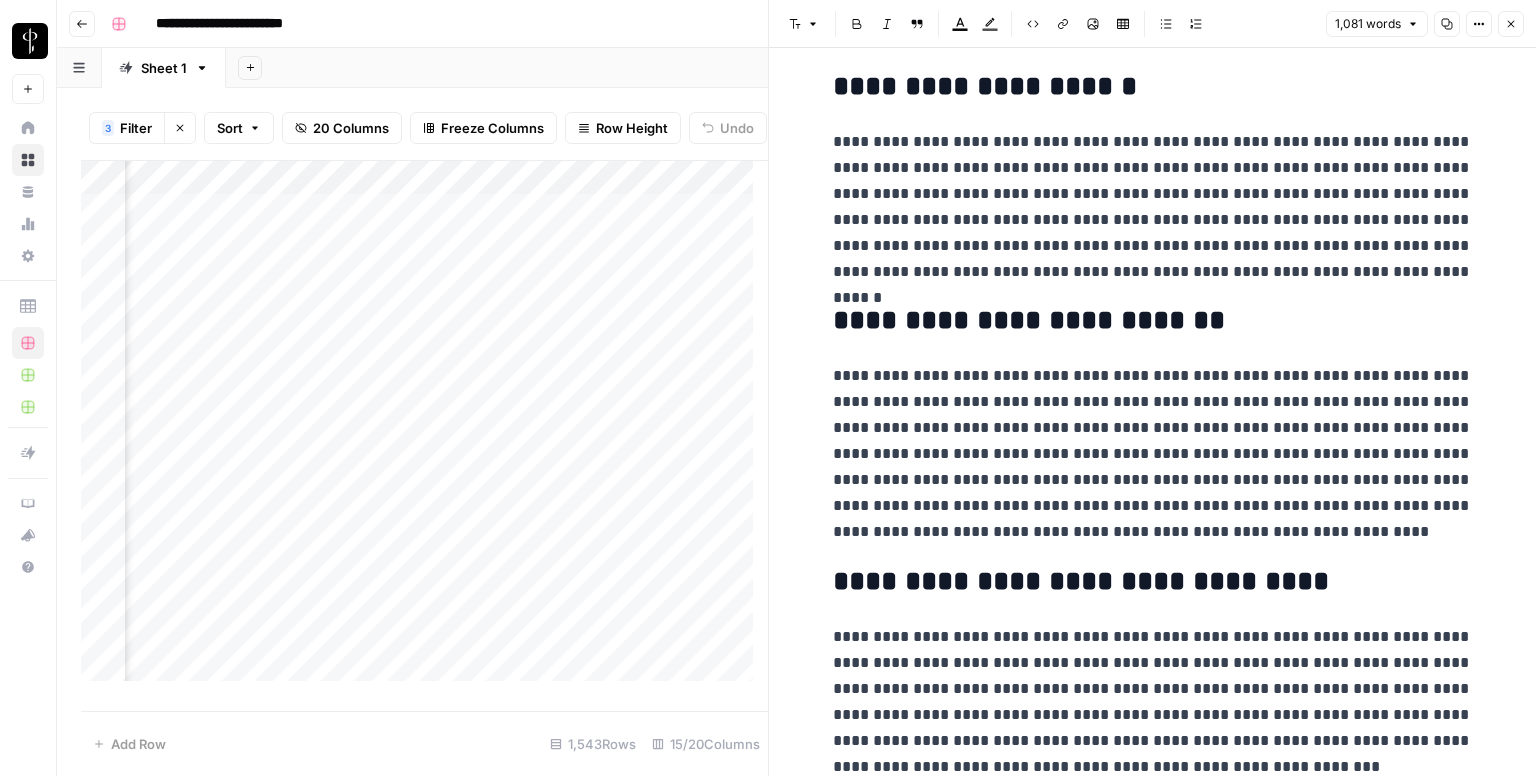scroll, scrollTop: 2374, scrollLeft: 0, axis: vertical 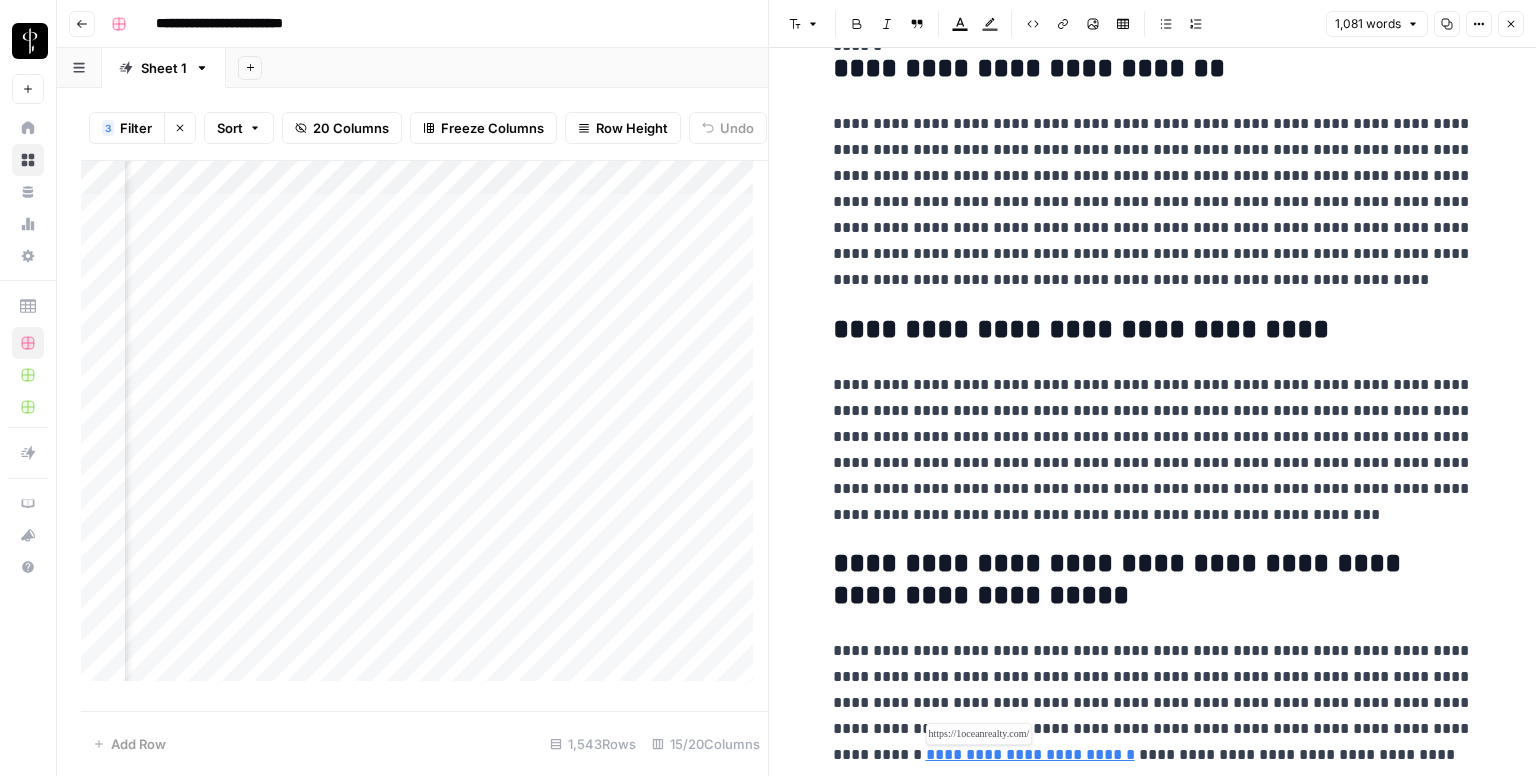 click on "**********" at bounding box center [1030, 754] 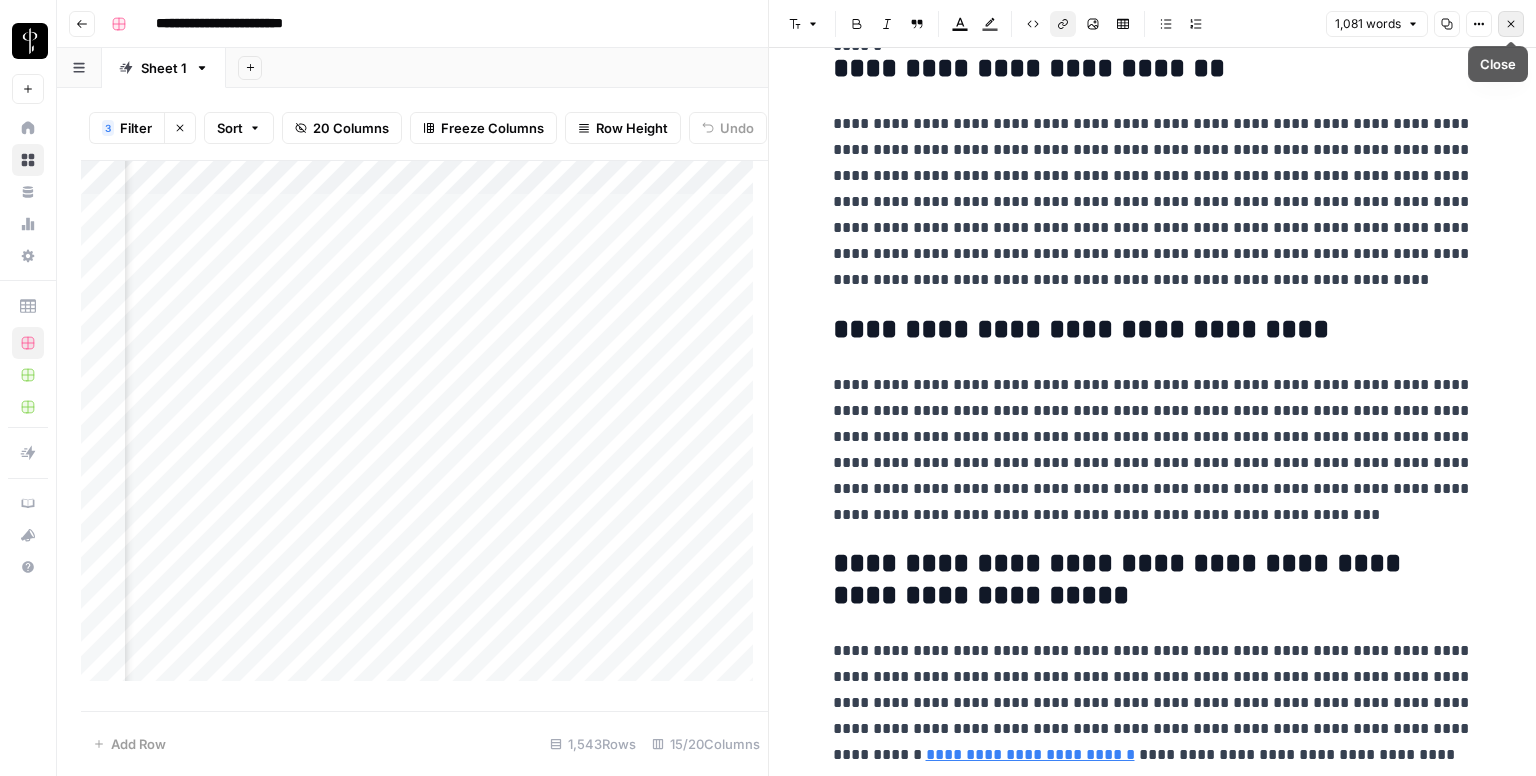 click on "Close" at bounding box center (1511, 24) 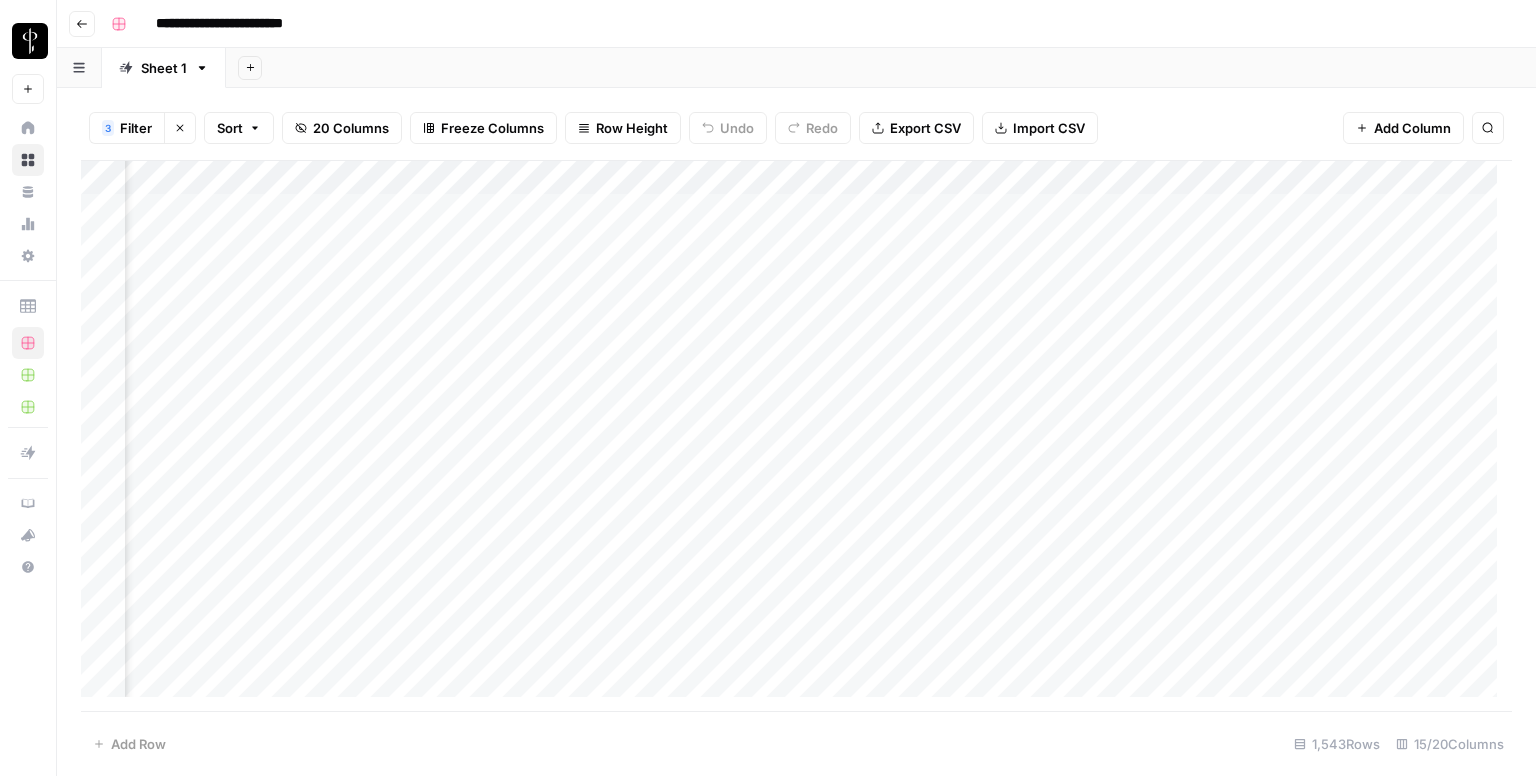 click on "Add Column" at bounding box center (796, 436) 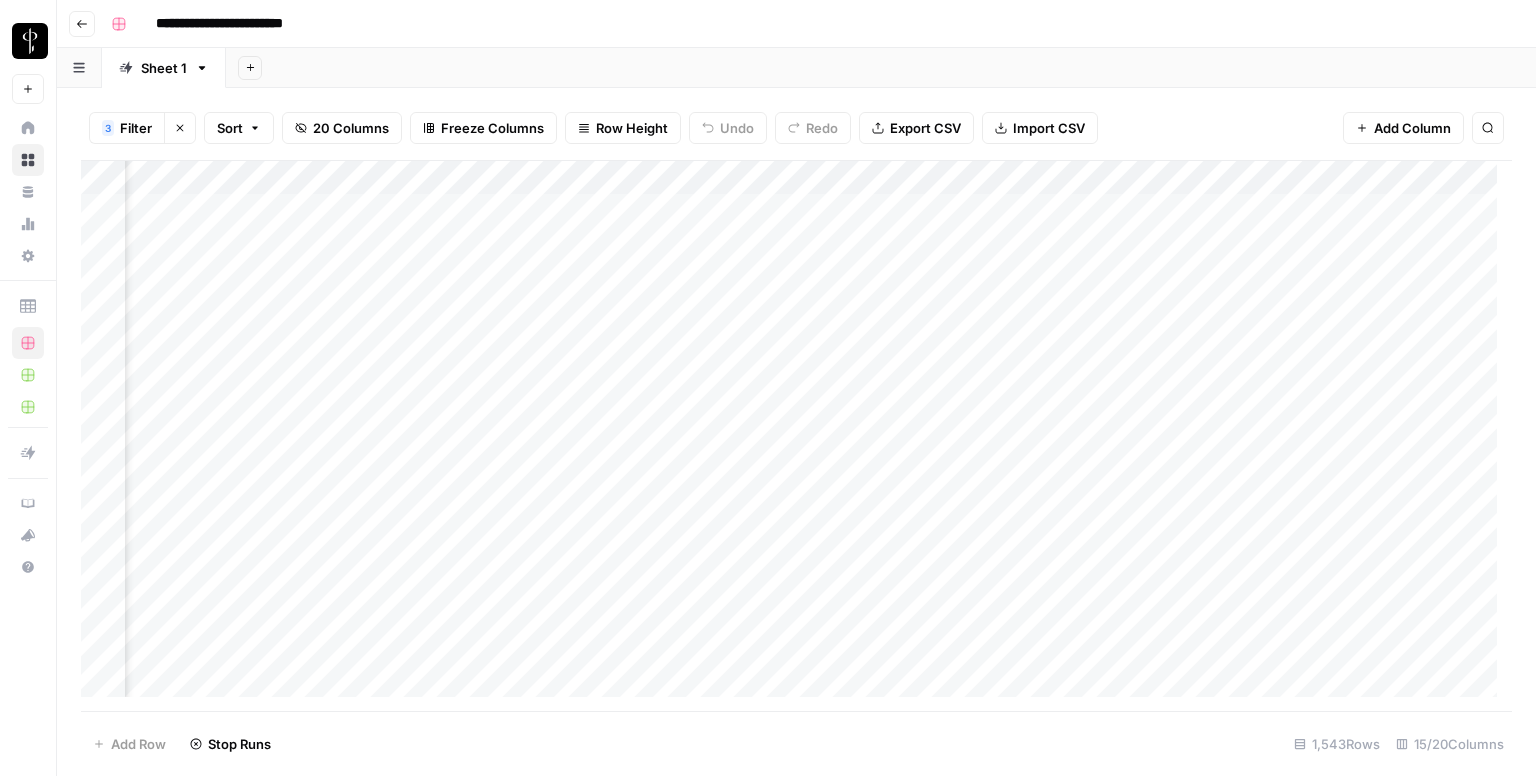 click on "Add Column" at bounding box center (796, 436) 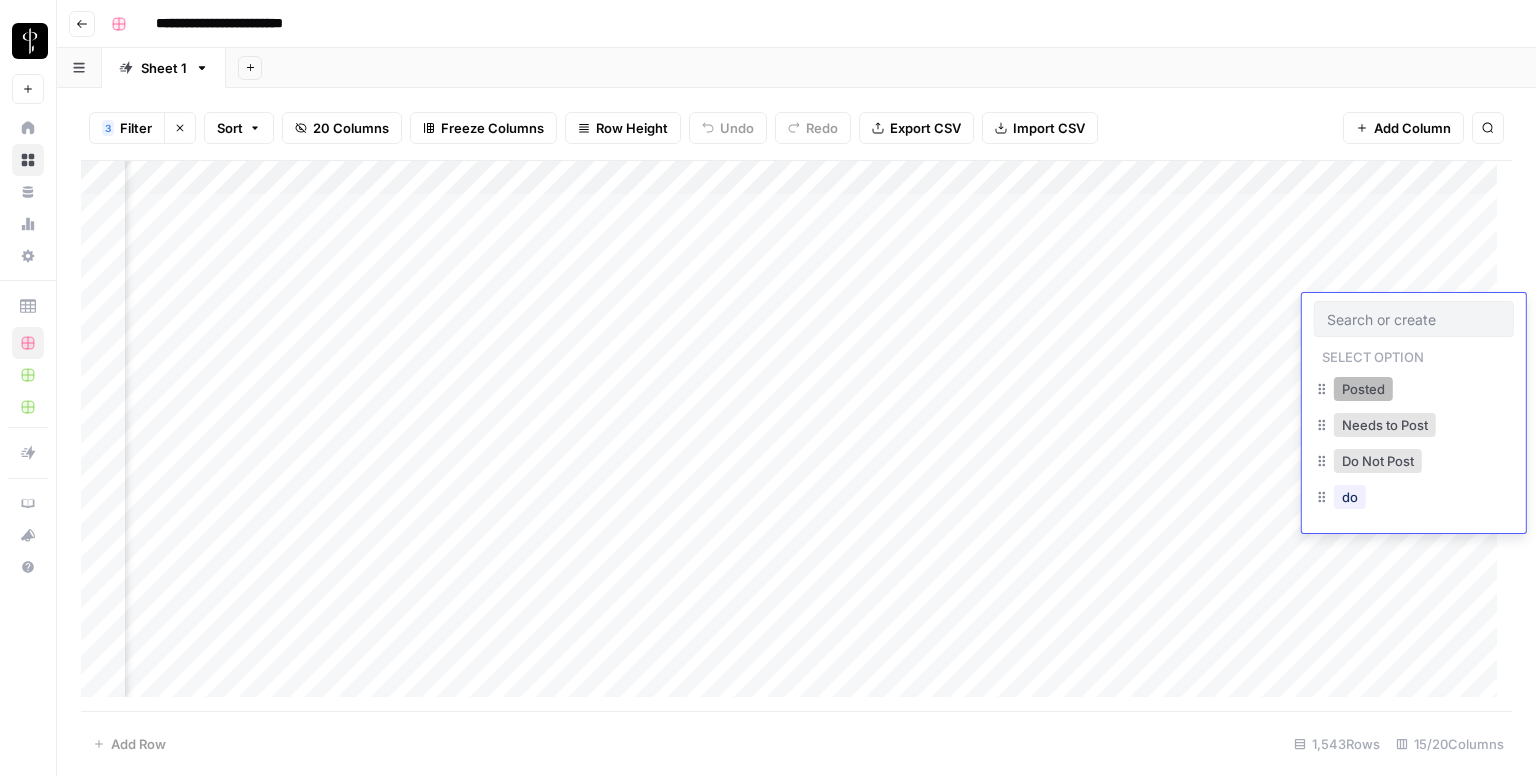 click on "Posted" at bounding box center (1363, 389) 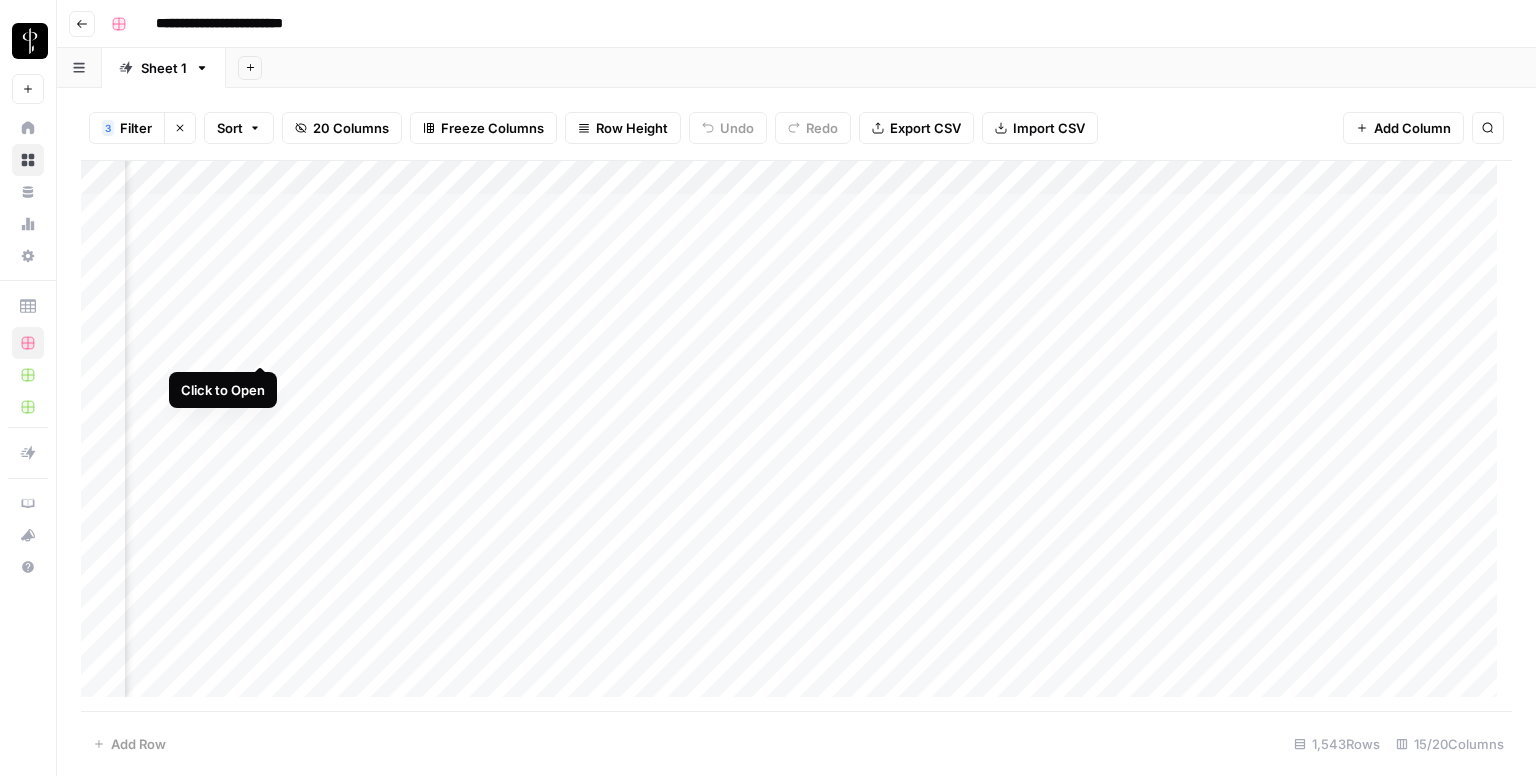 click on "Add Column" at bounding box center (796, 436) 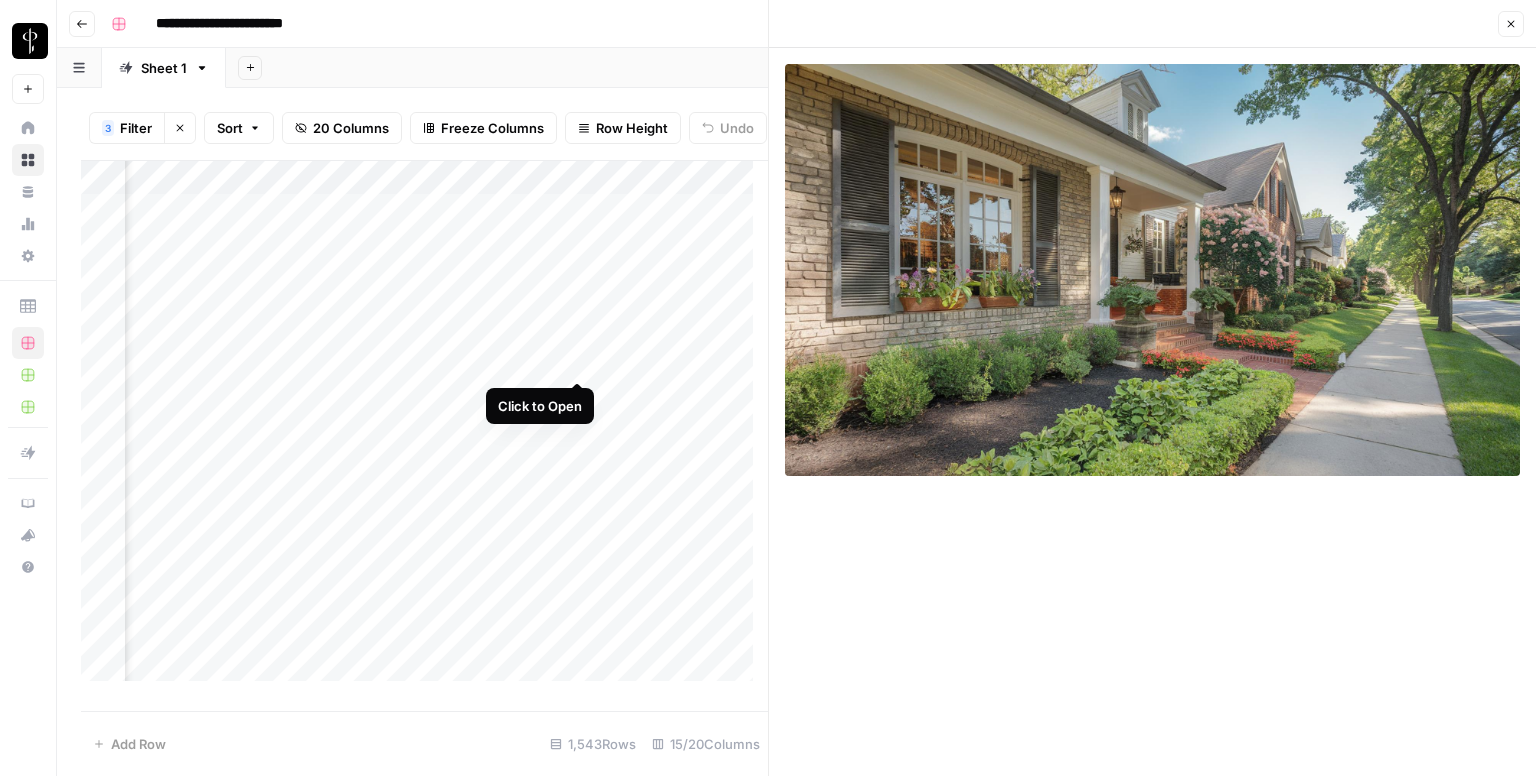 click on "Add Column" at bounding box center [424, 429] 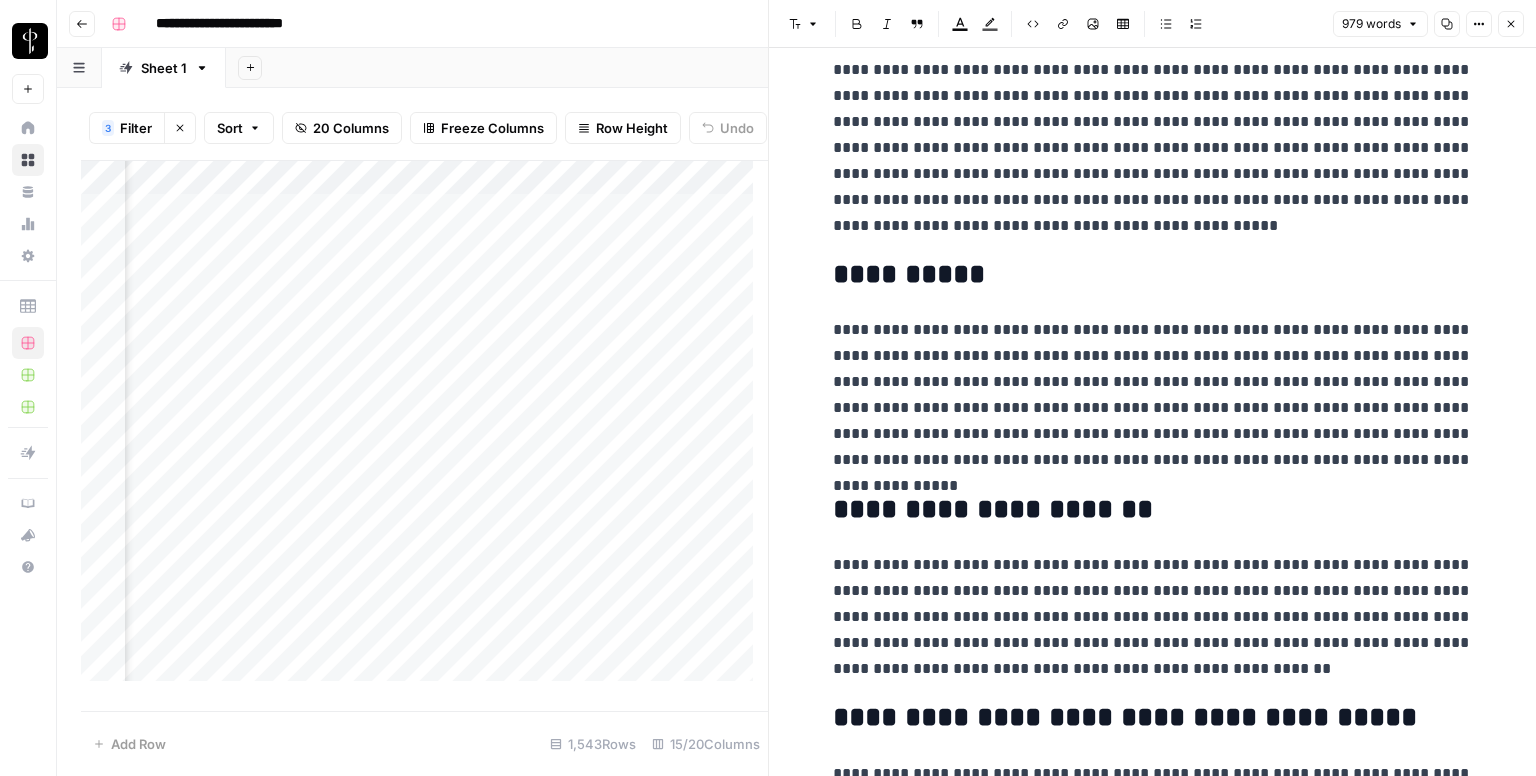 scroll, scrollTop: 2186, scrollLeft: 0, axis: vertical 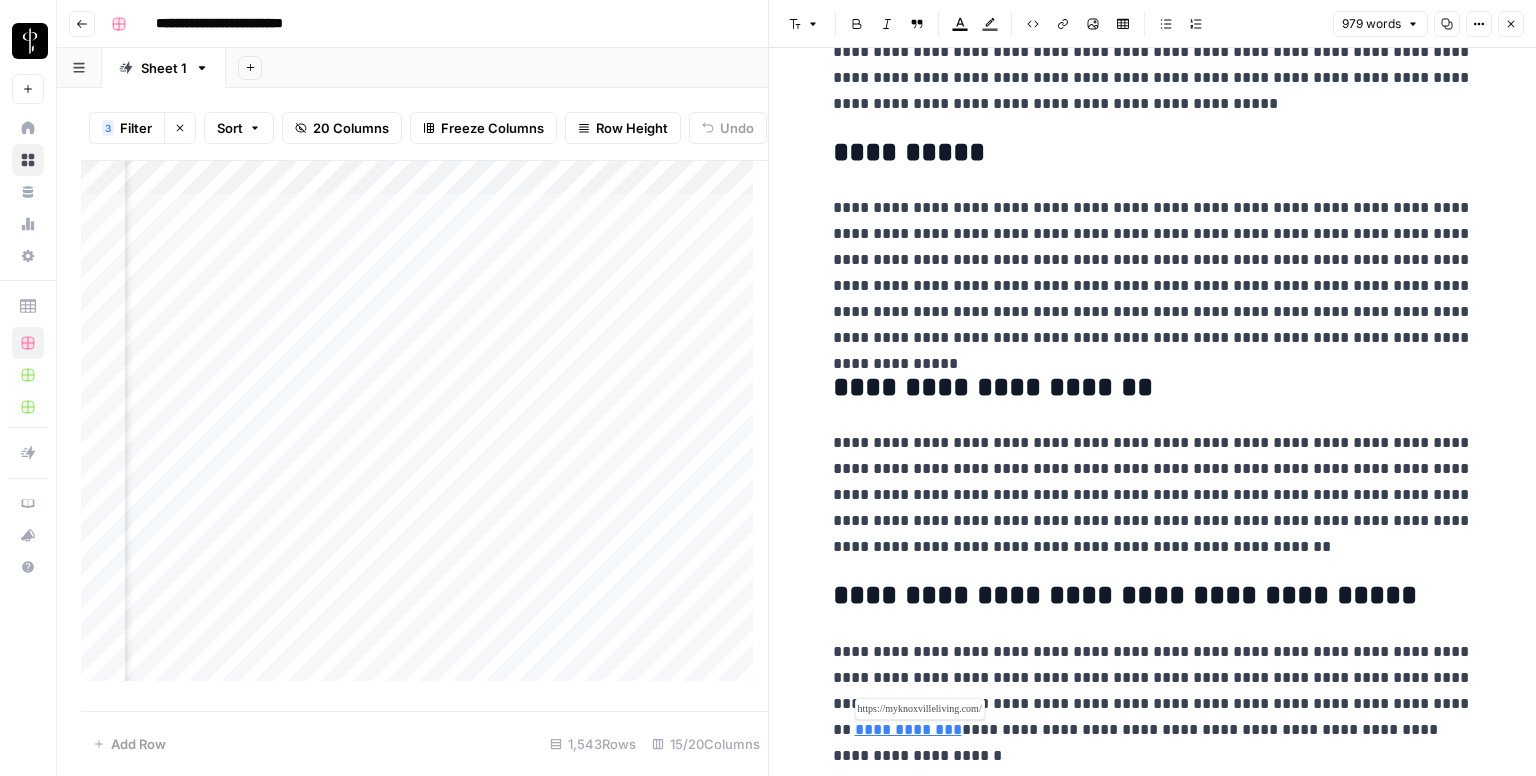 click on "**********" at bounding box center [908, 729] 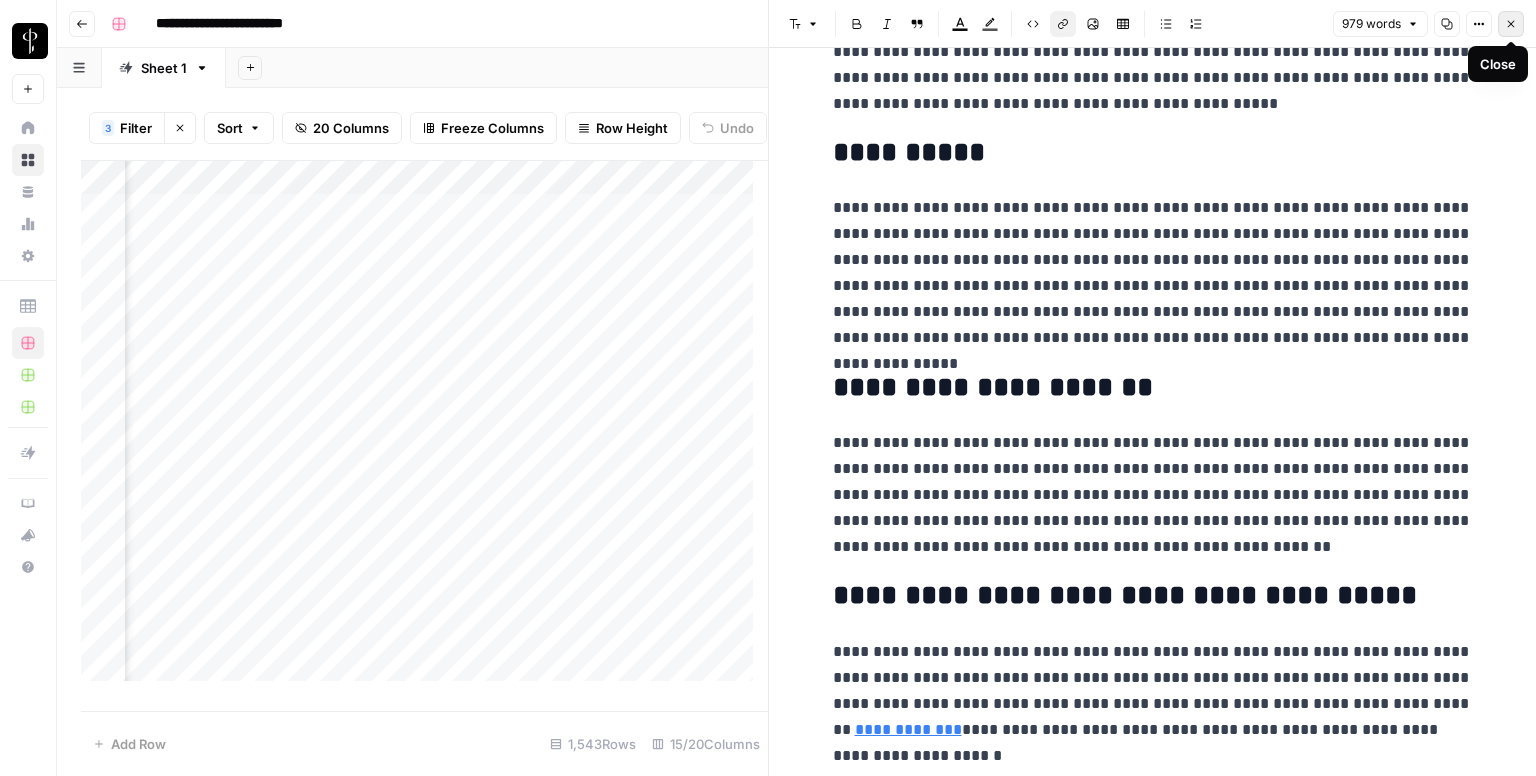 click on "Close" at bounding box center (1511, 24) 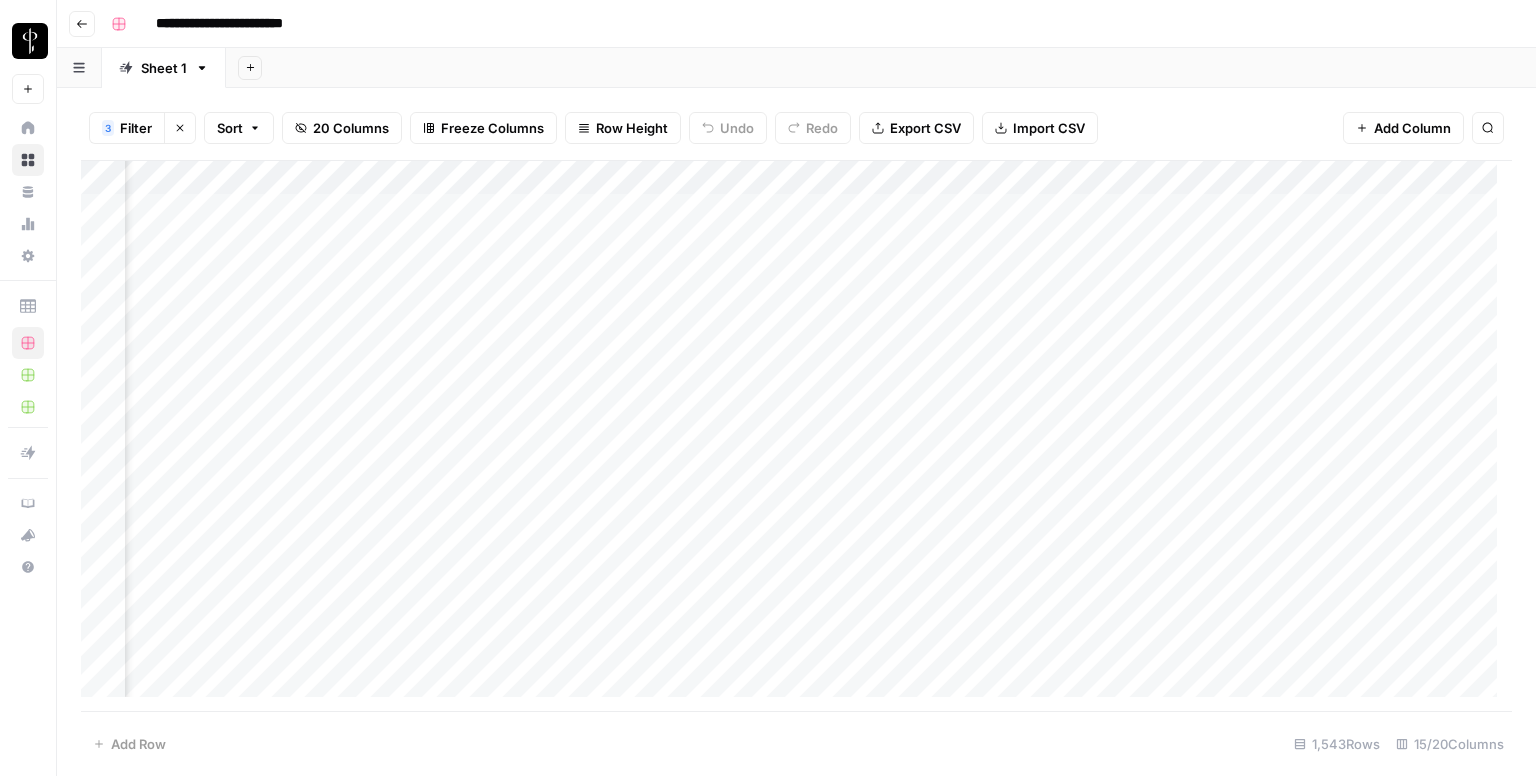 click on "Add Column" at bounding box center (796, 436) 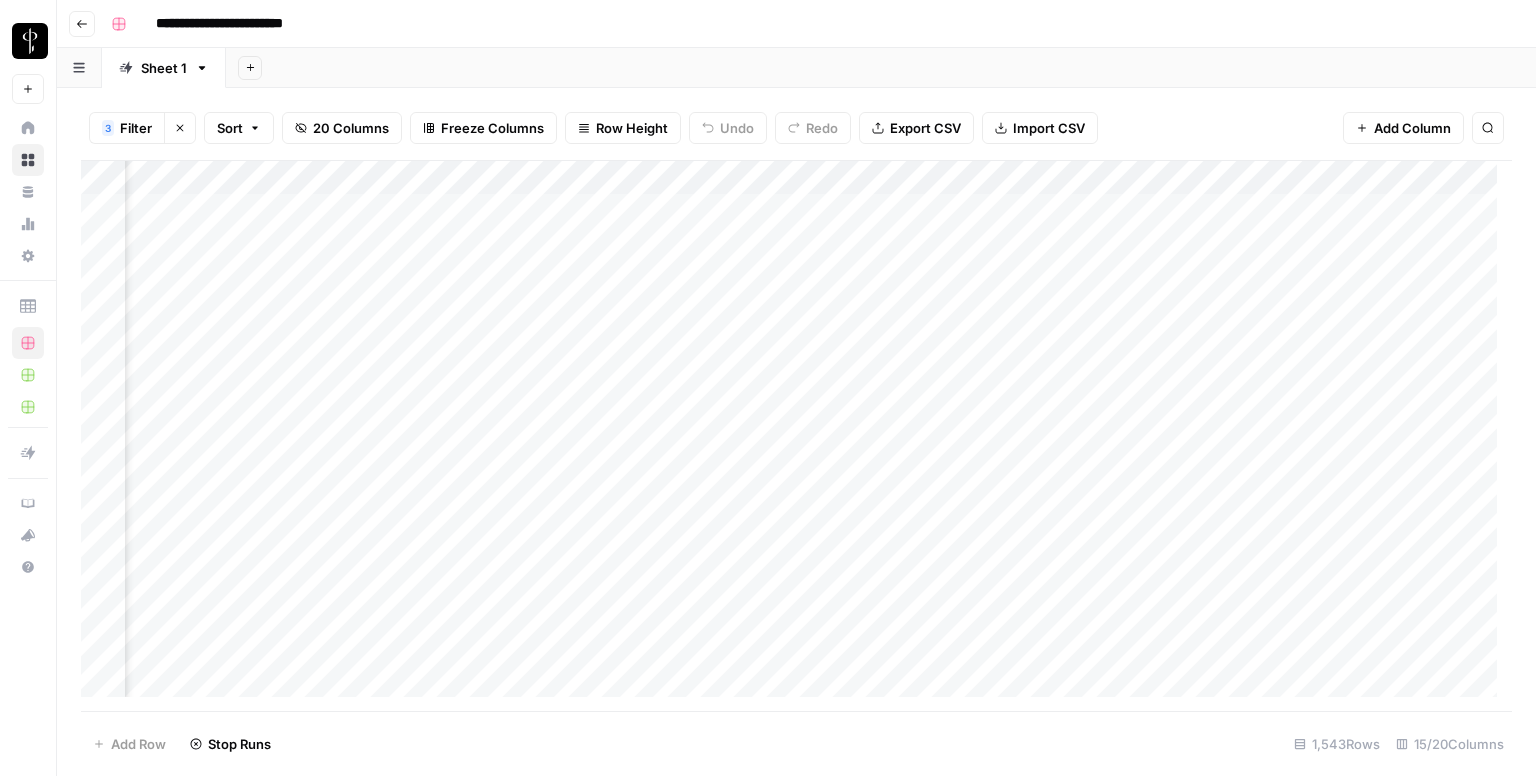click on "Add Column" at bounding box center (796, 436) 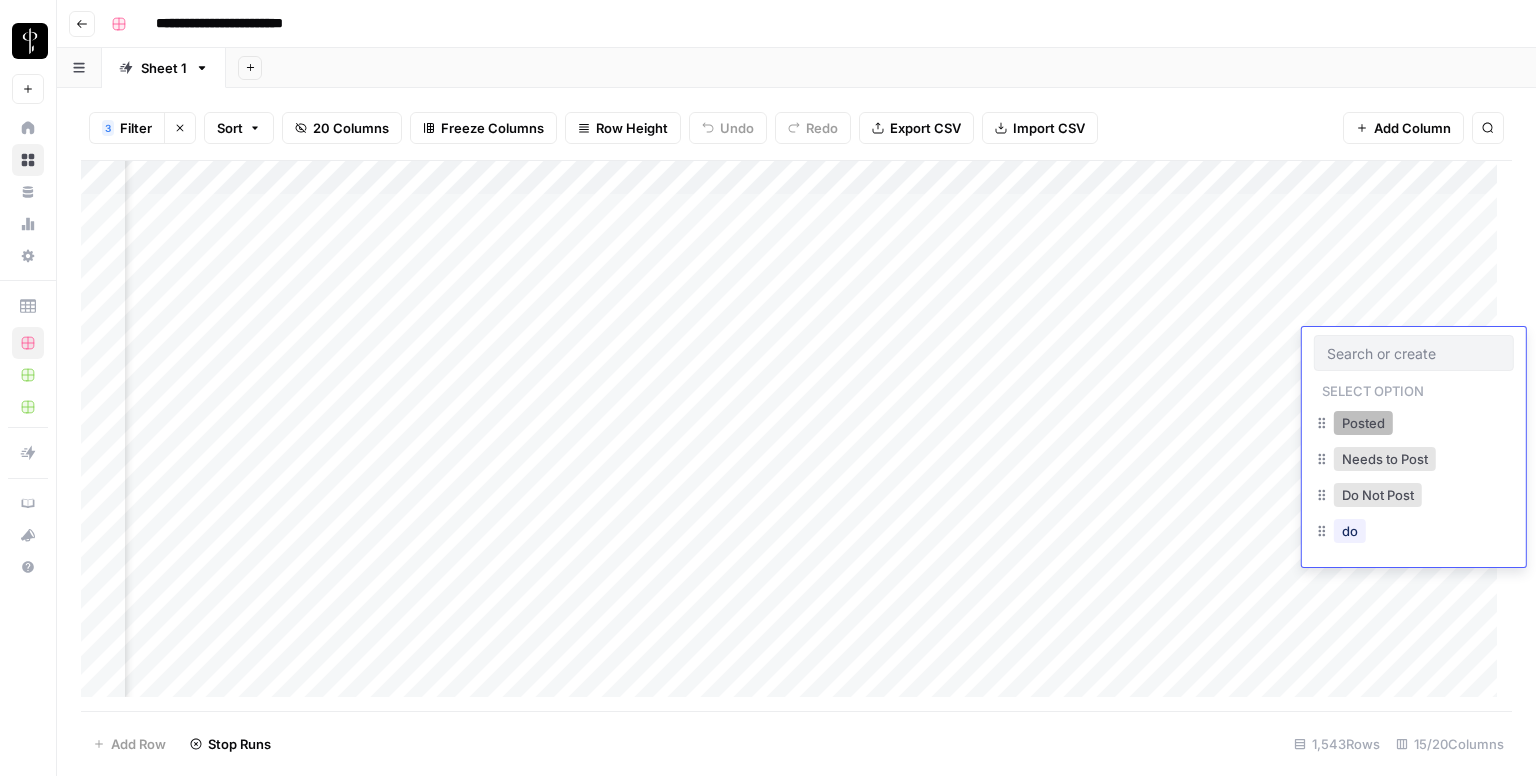 click on "Posted" at bounding box center [1363, 423] 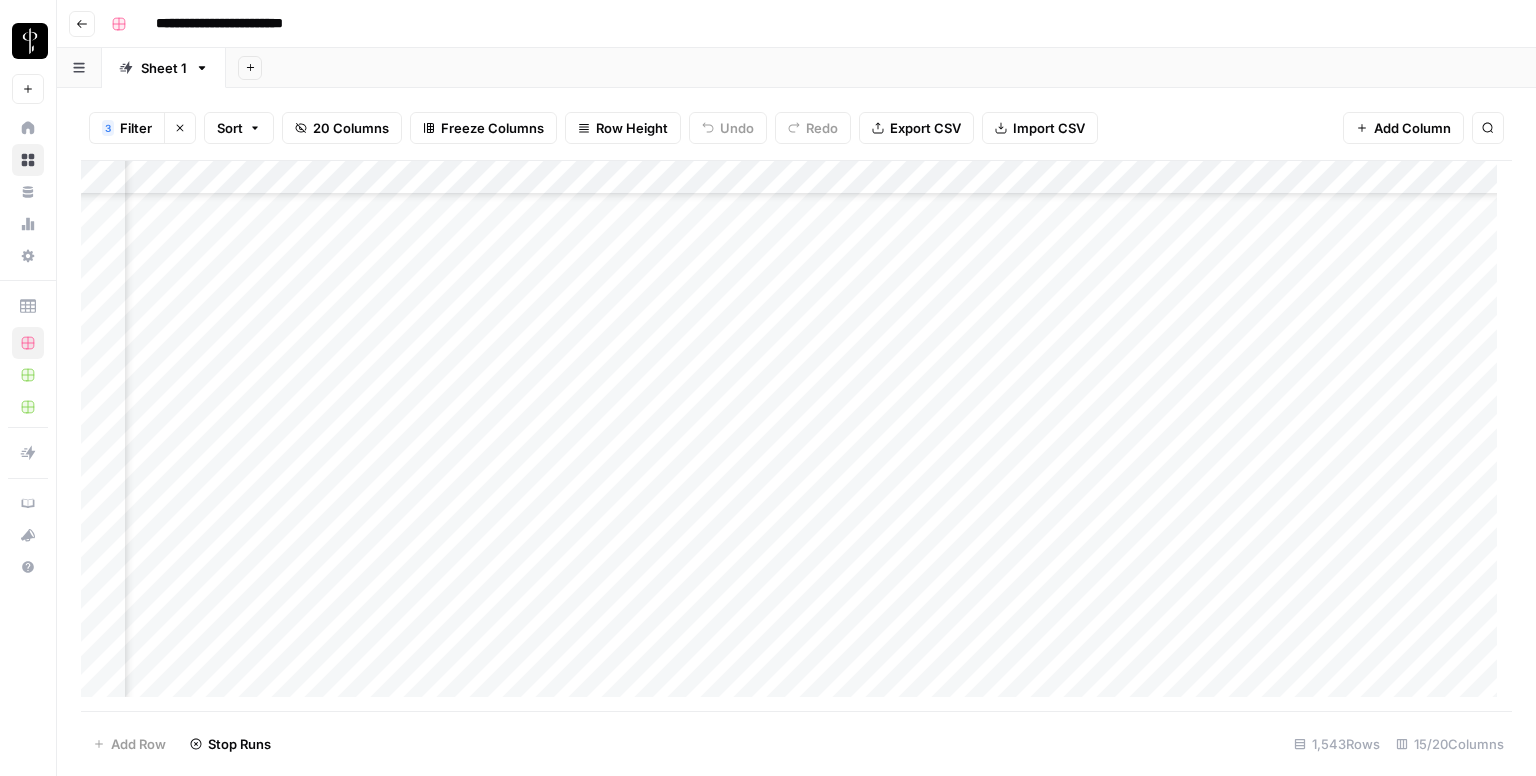 scroll, scrollTop: 144, scrollLeft: 1388, axis: both 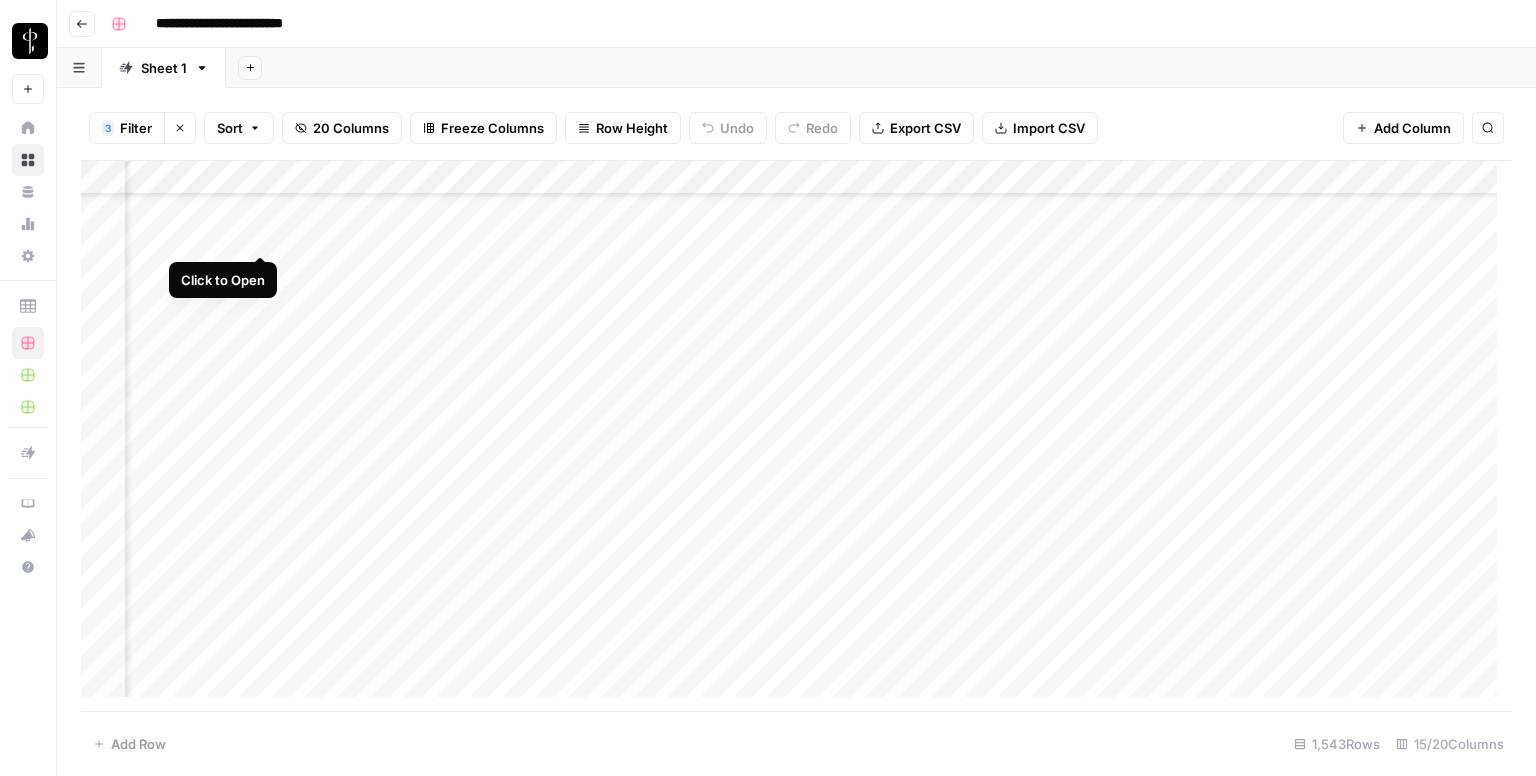 click on "Add Column" at bounding box center [796, 436] 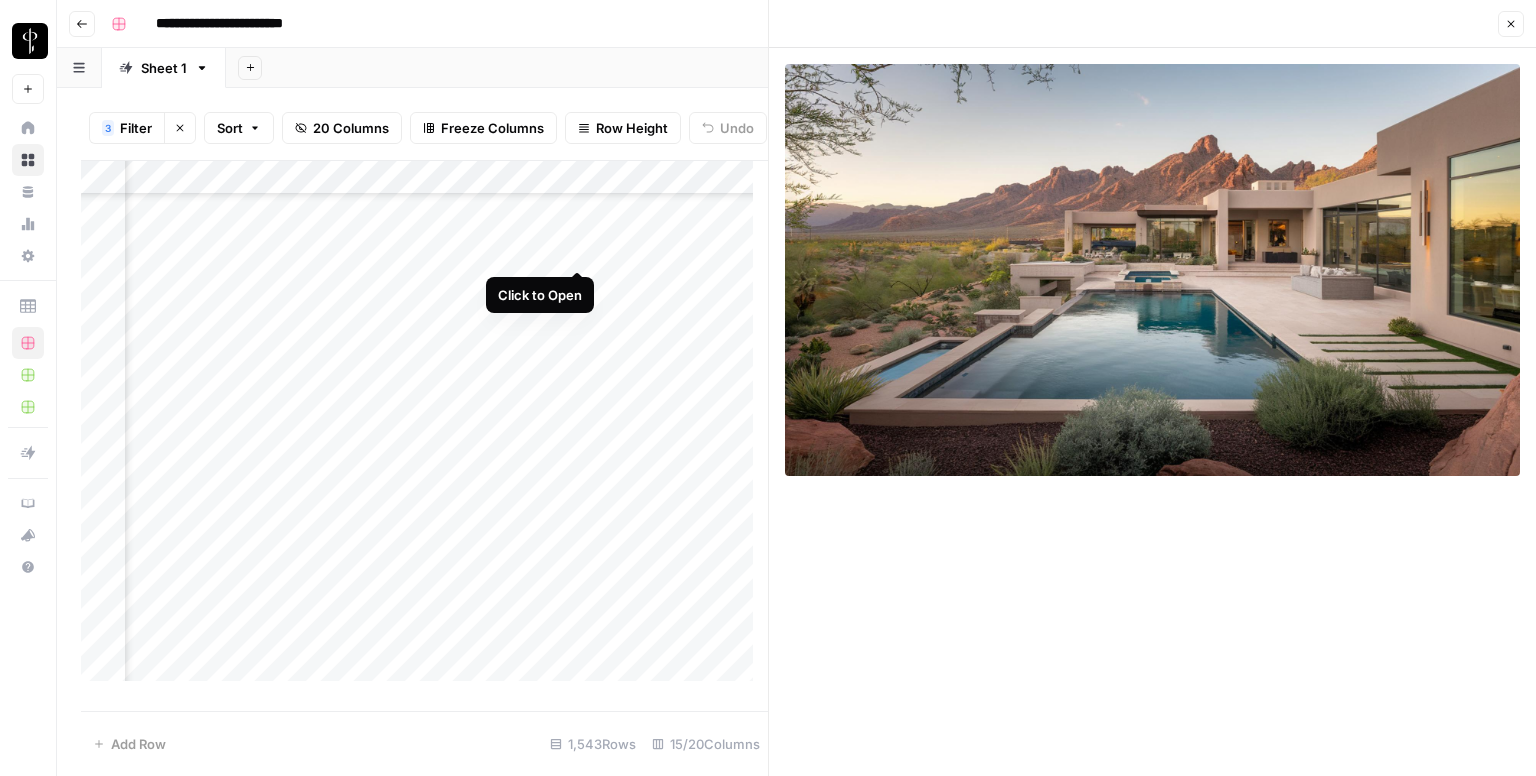 click on "Add Column" at bounding box center (424, 429) 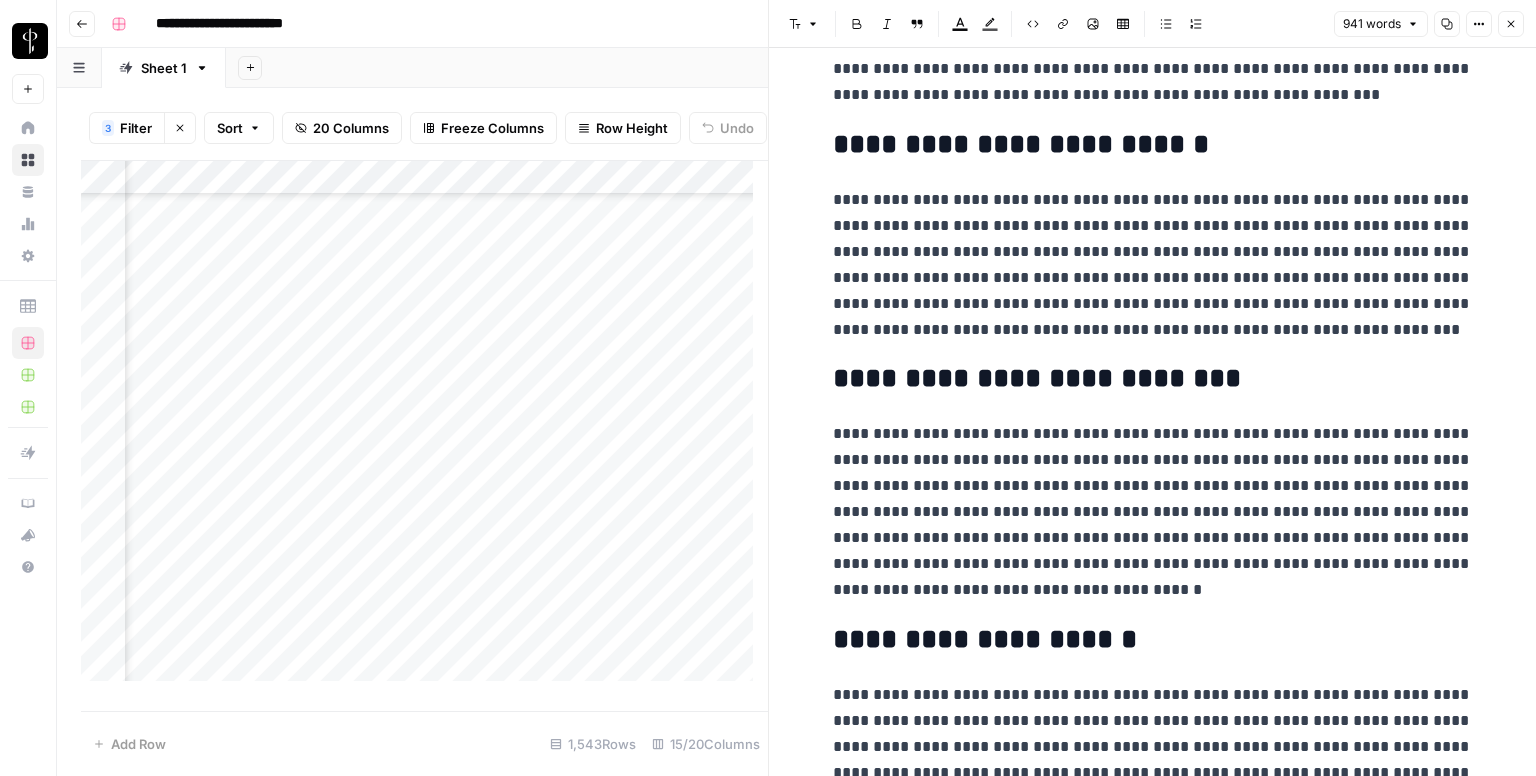 scroll, scrollTop: 2238, scrollLeft: 0, axis: vertical 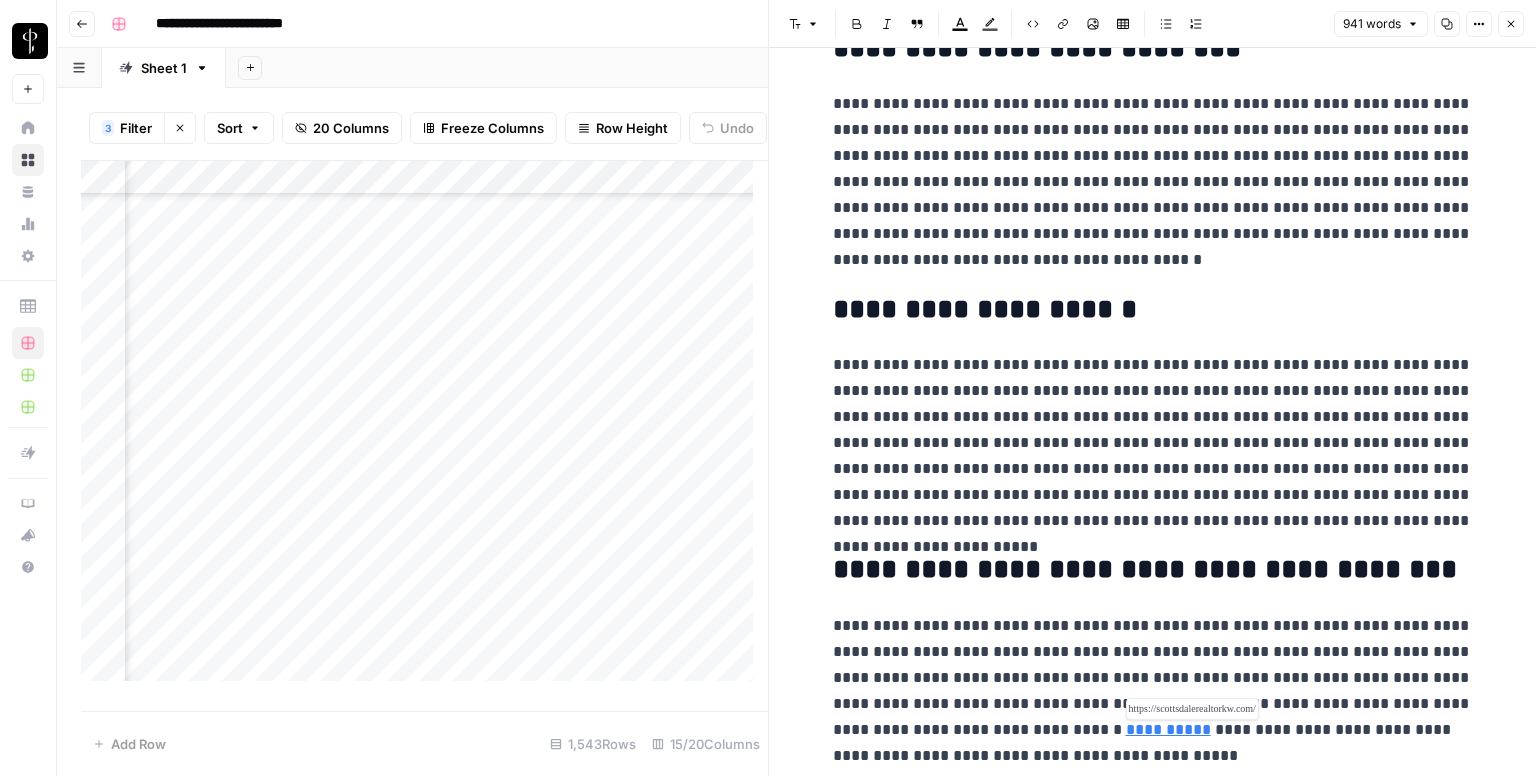 click on "**********" at bounding box center (1168, 729) 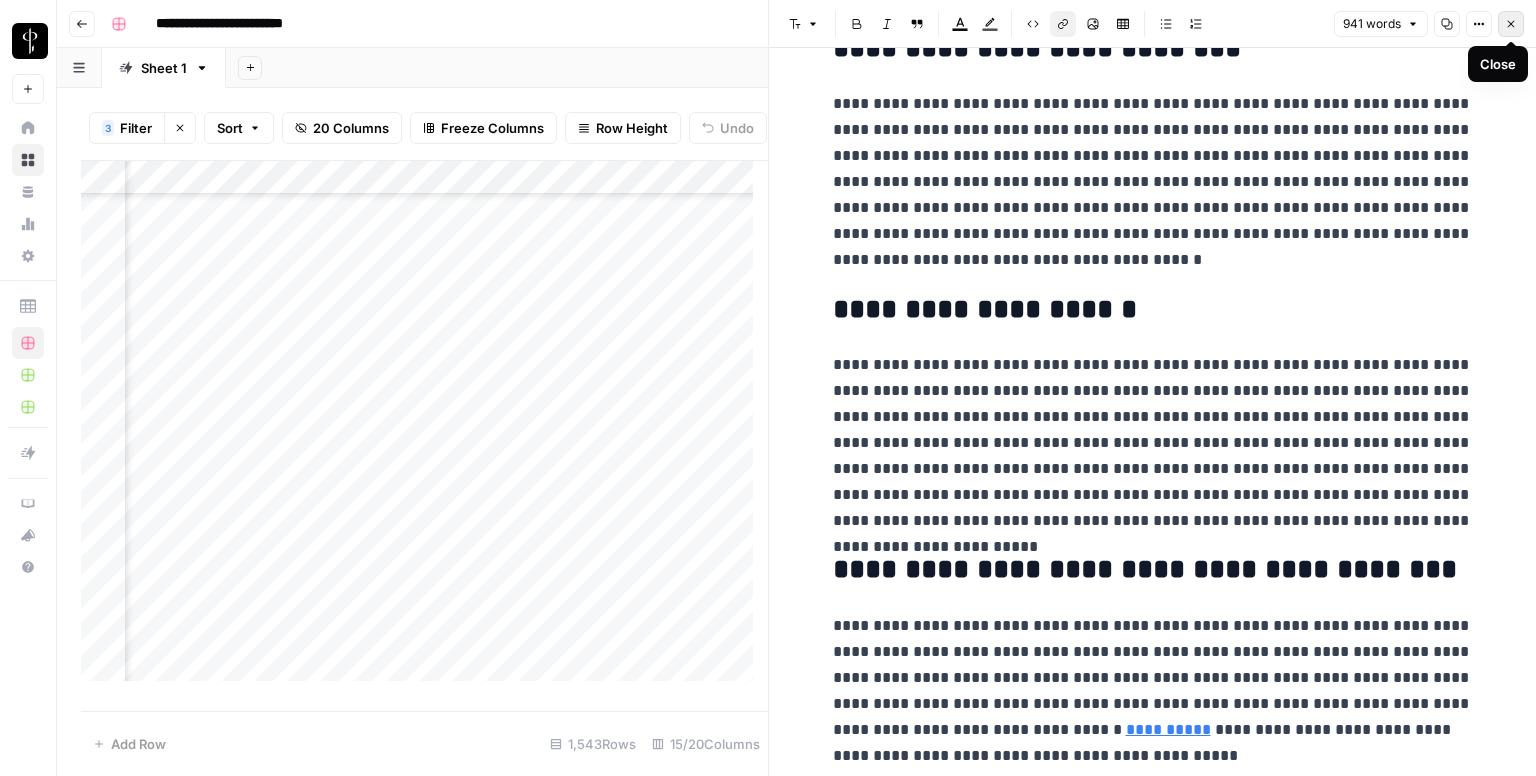 click on "Close" at bounding box center (1511, 24) 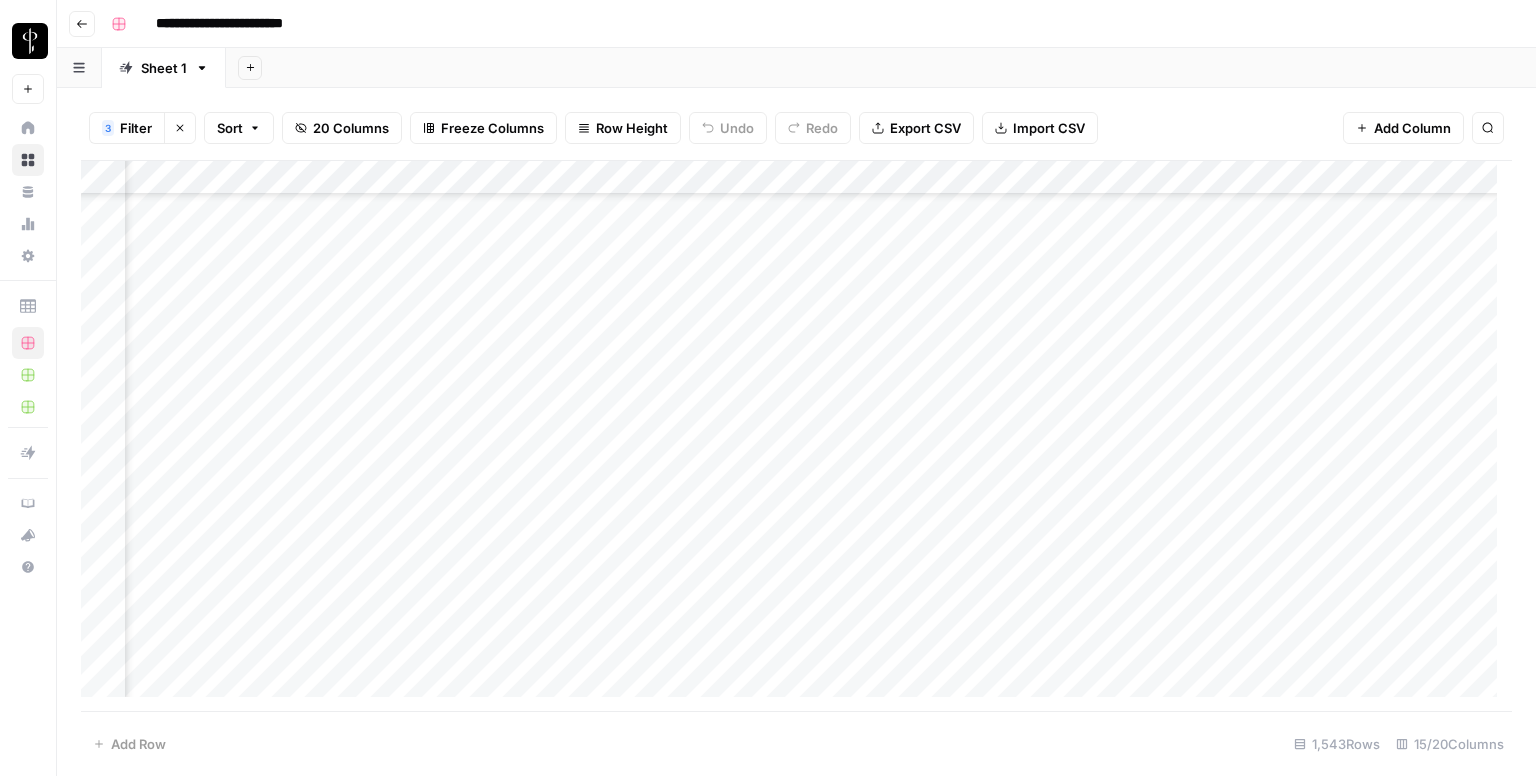click on "Add Column" at bounding box center [796, 436] 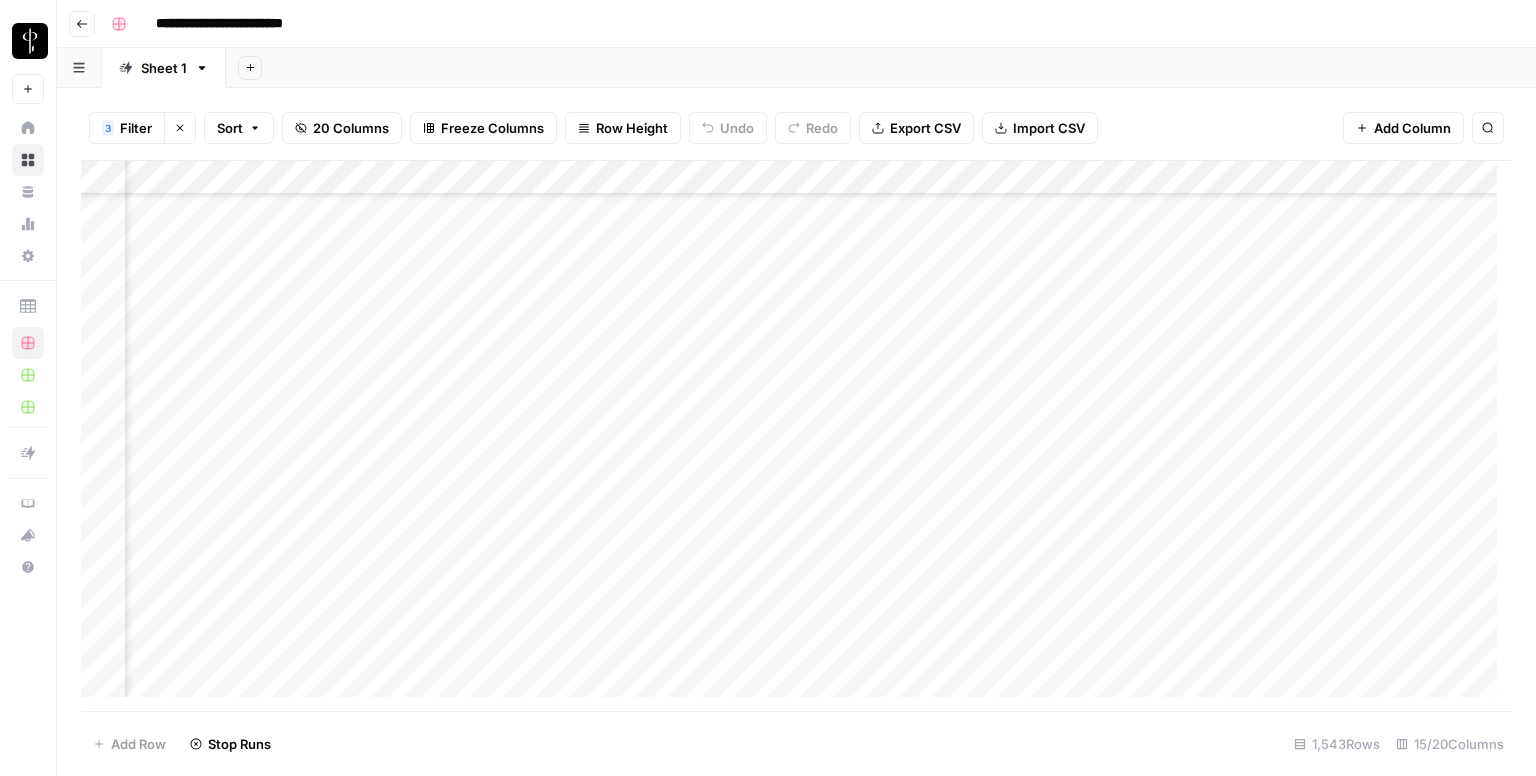 click on "Add Column" at bounding box center [796, 436] 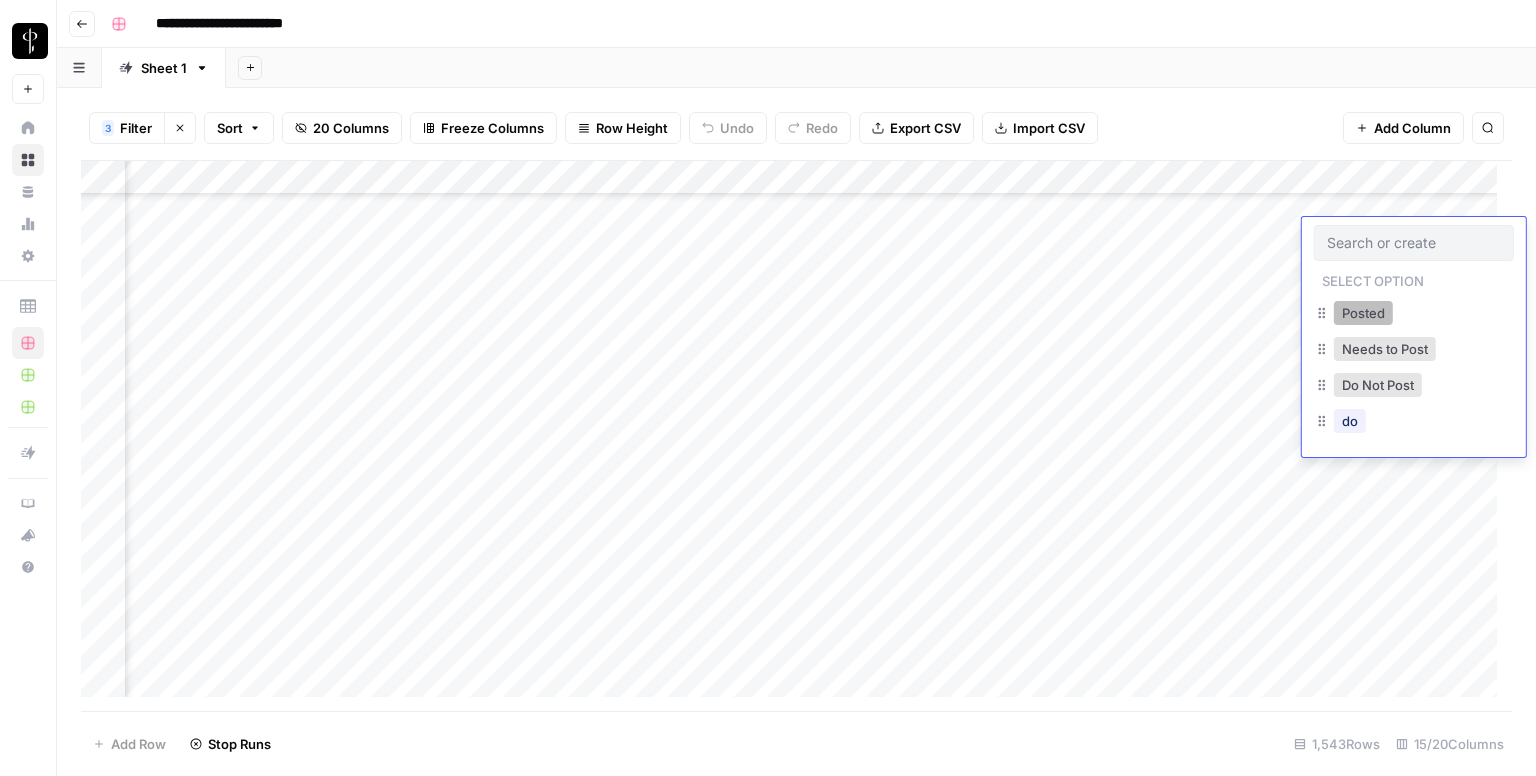 click on "Posted" at bounding box center (1363, 313) 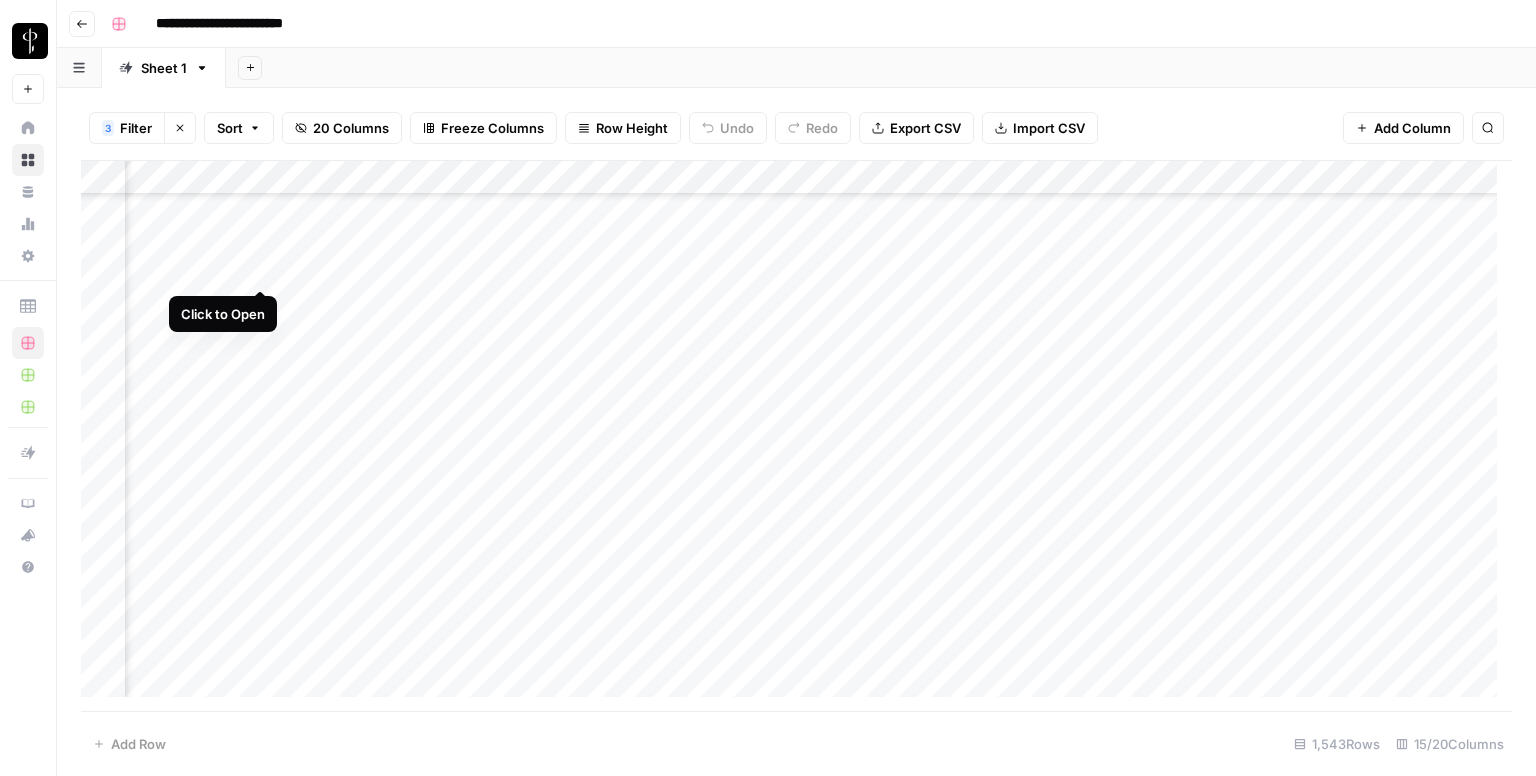 click on "Add Column" at bounding box center [796, 436] 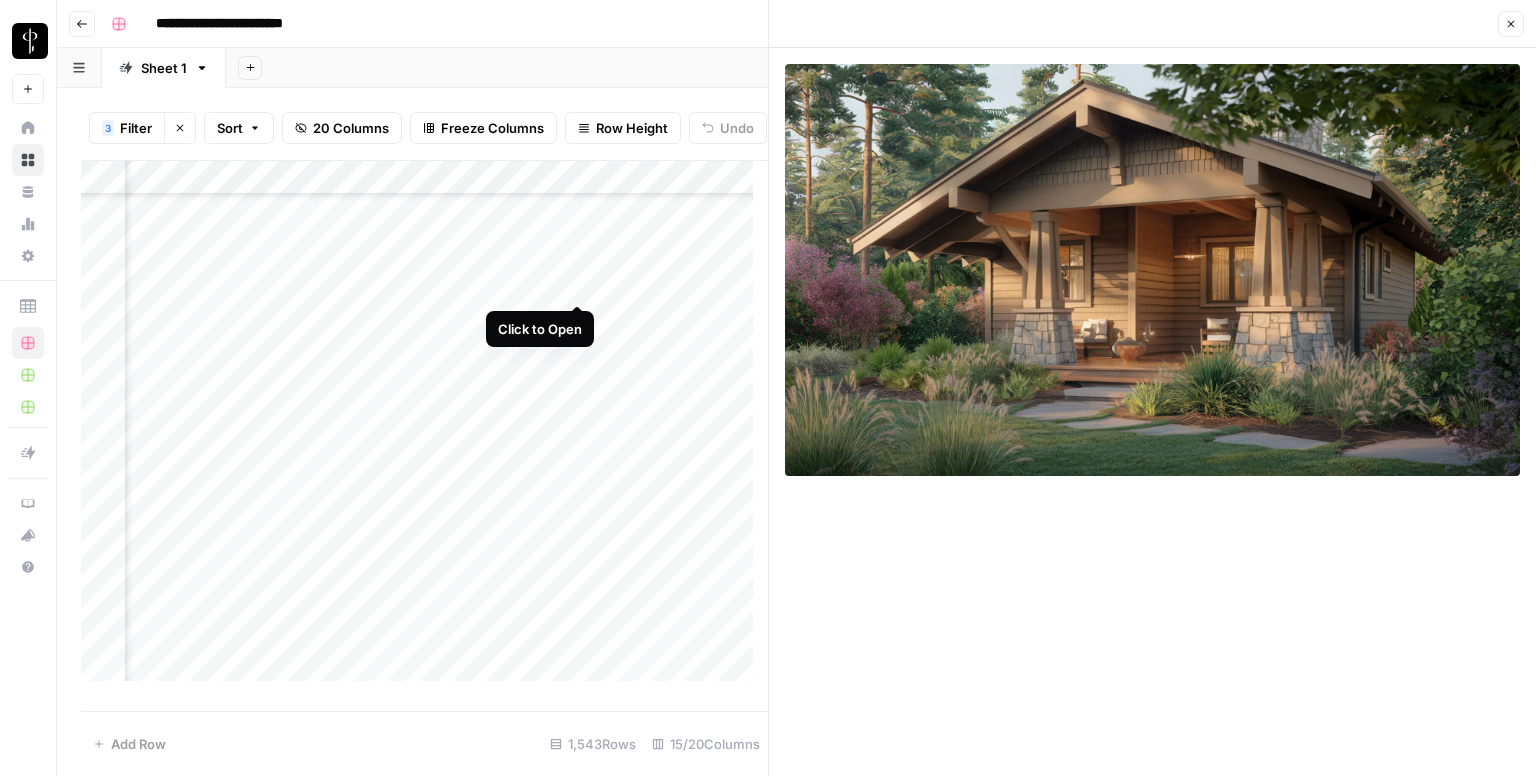 click on "Add Column" at bounding box center [424, 429] 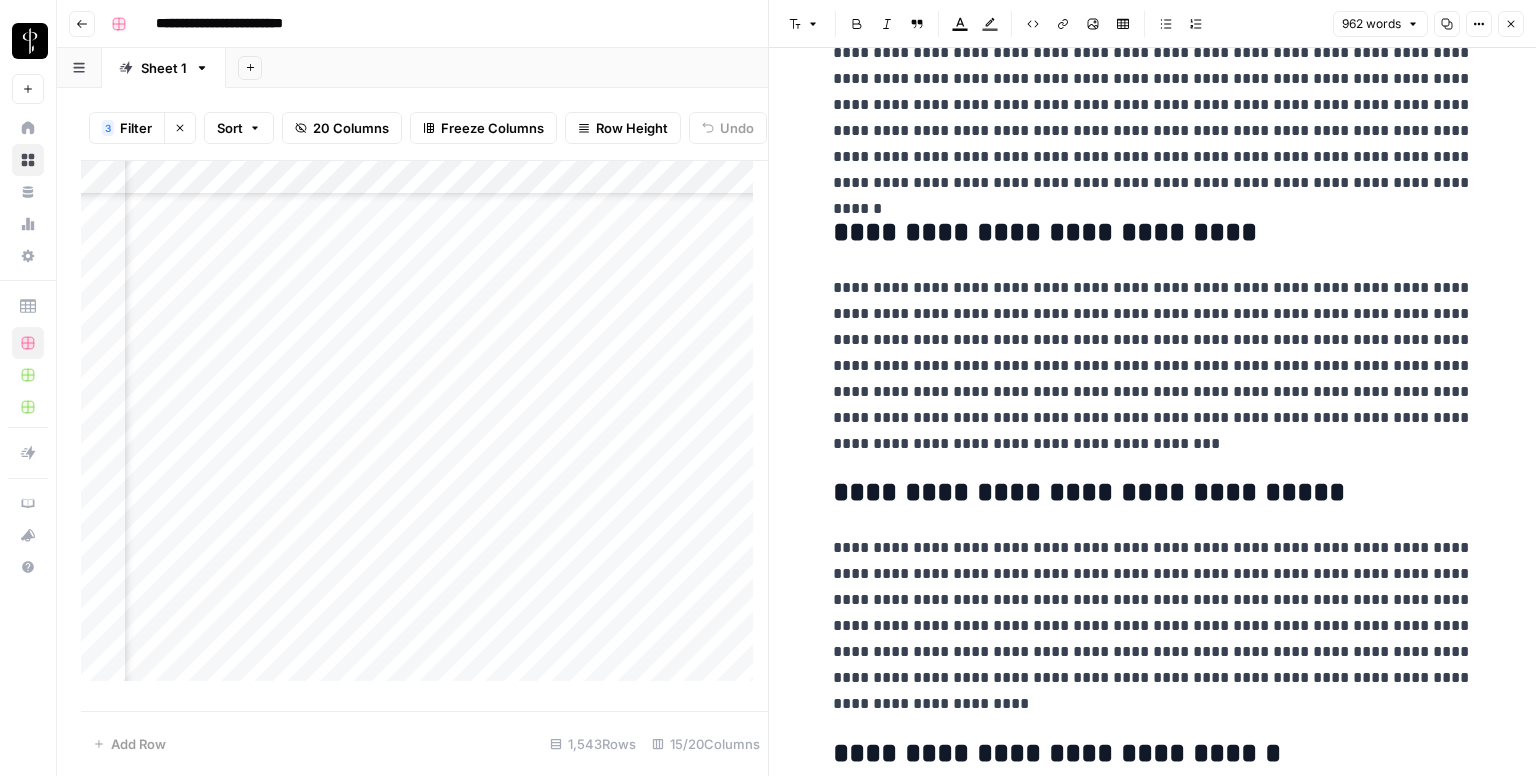 scroll, scrollTop: 2316, scrollLeft: 0, axis: vertical 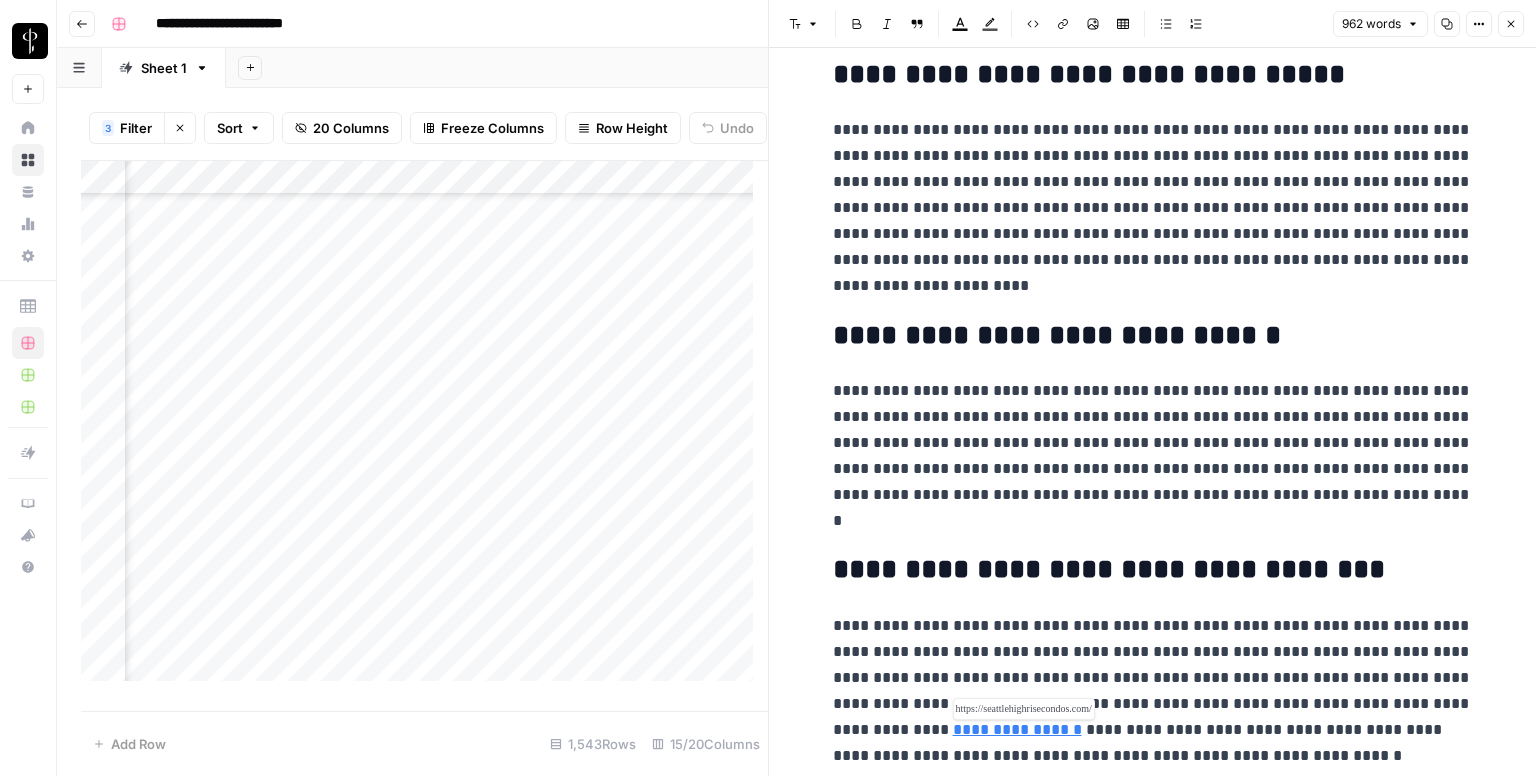 click on "**********" at bounding box center (1017, 729) 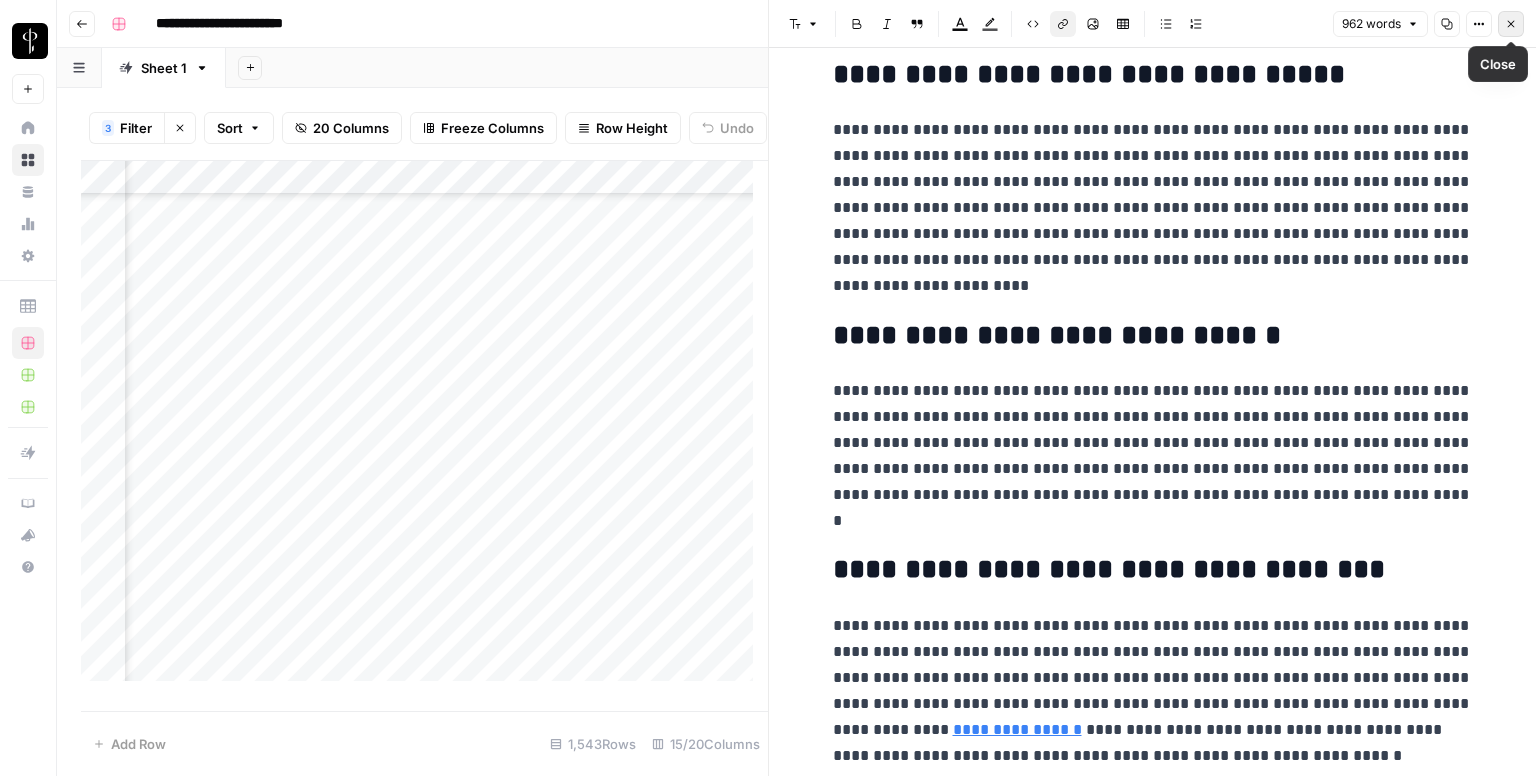 click on "Close" at bounding box center (1511, 24) 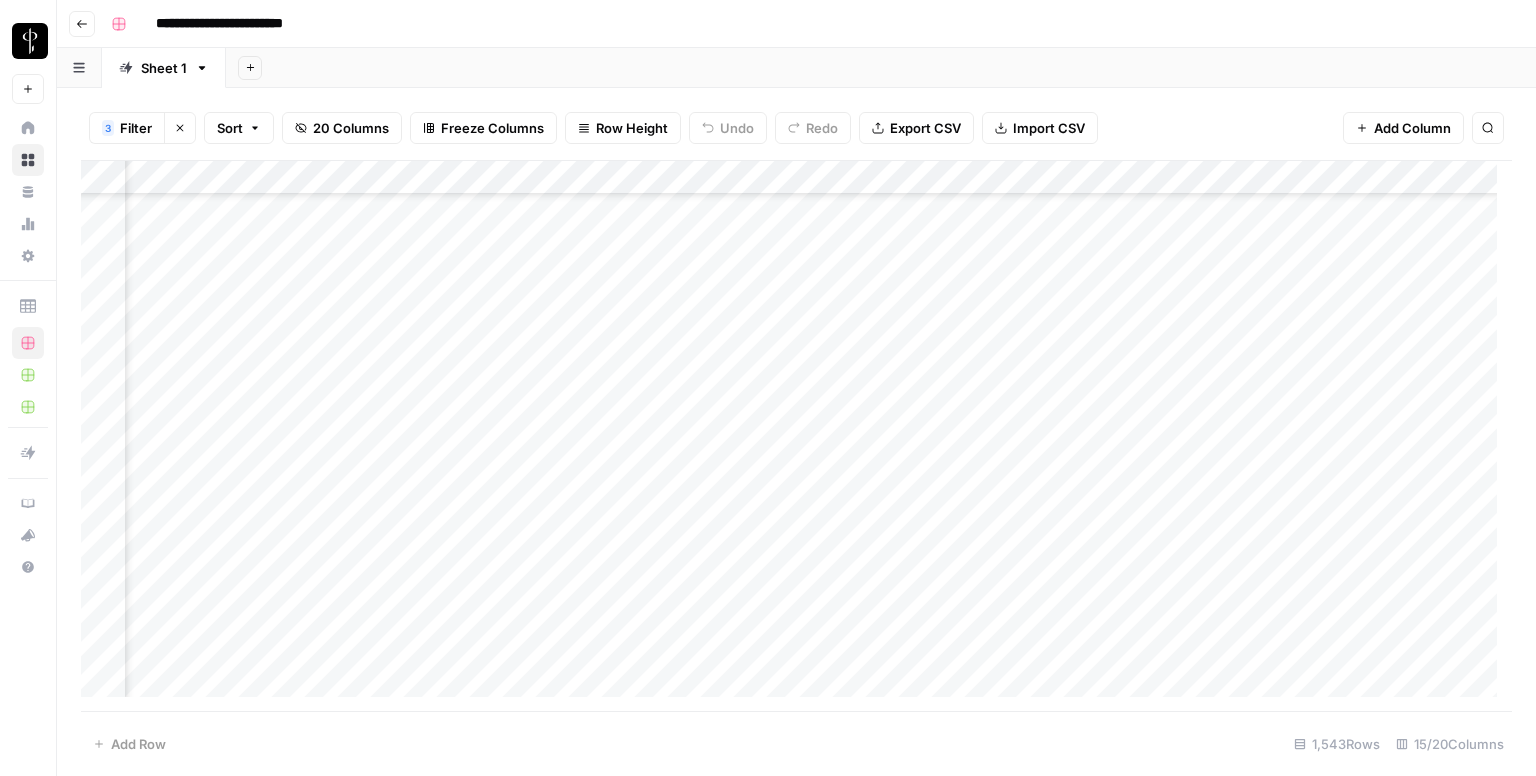 click on "Add Column" at bounding box center (796, 436) 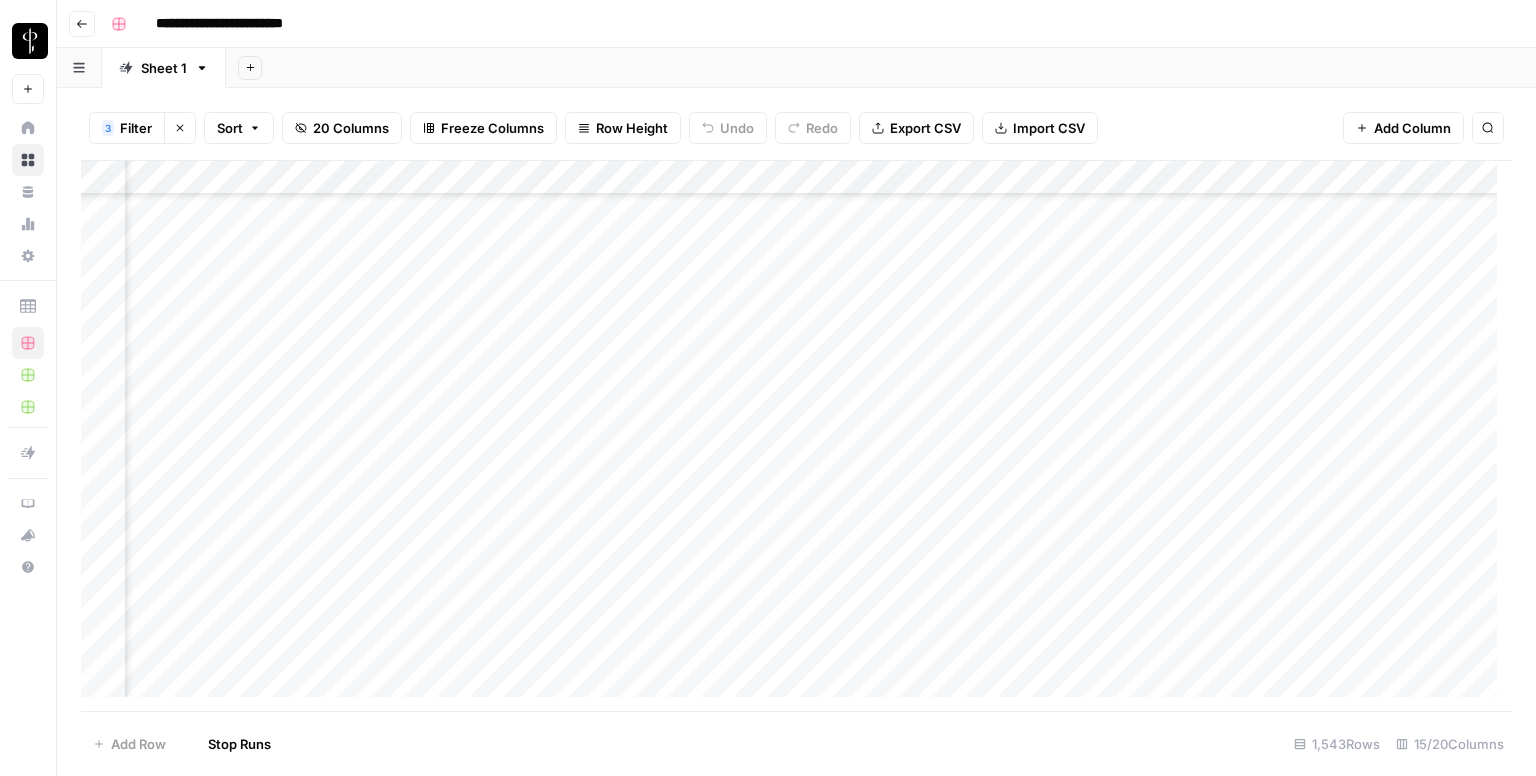 click on "Add Column" at bounding box center (796, 436) 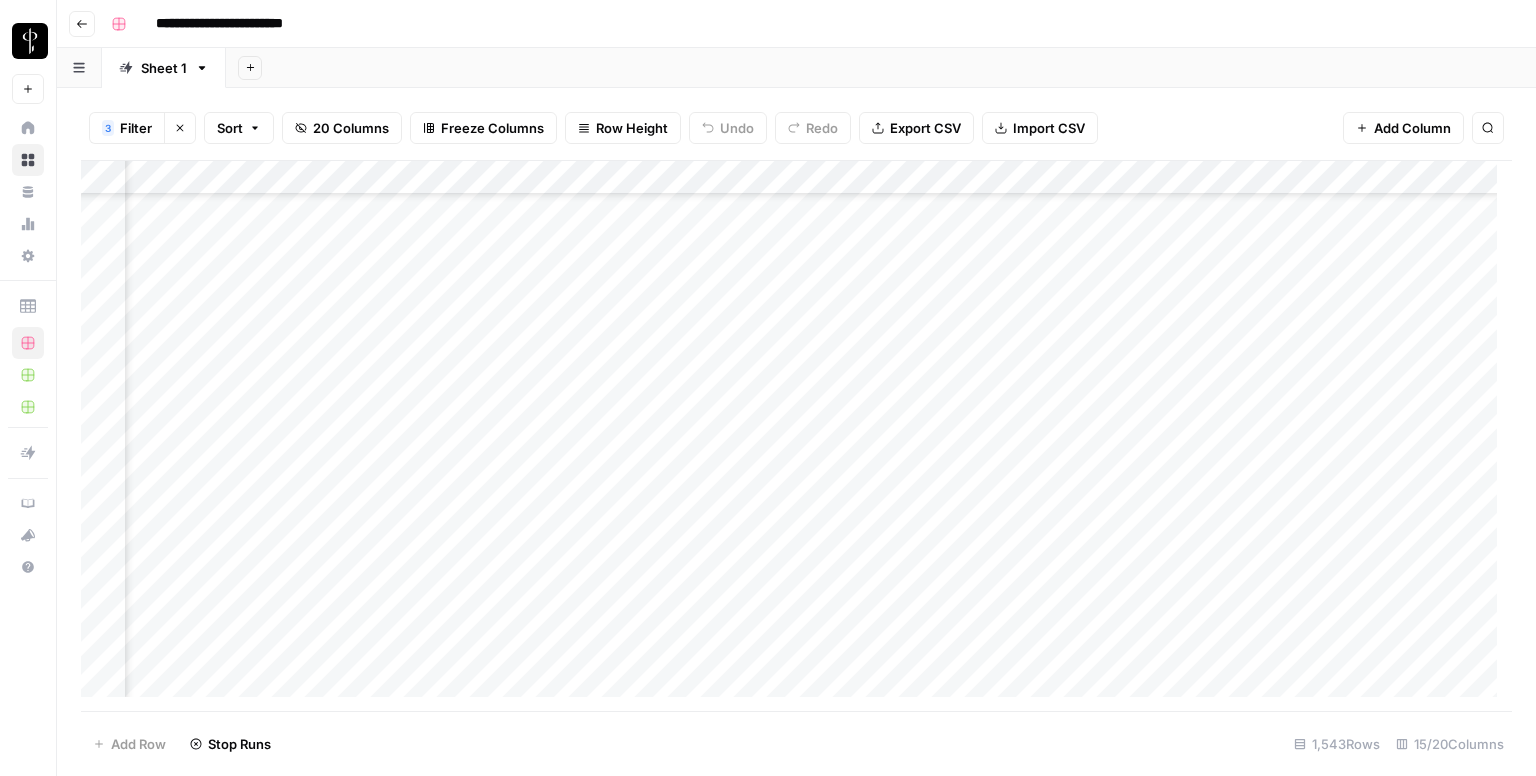 click on "Add Column" at bounding box center [796, 436] 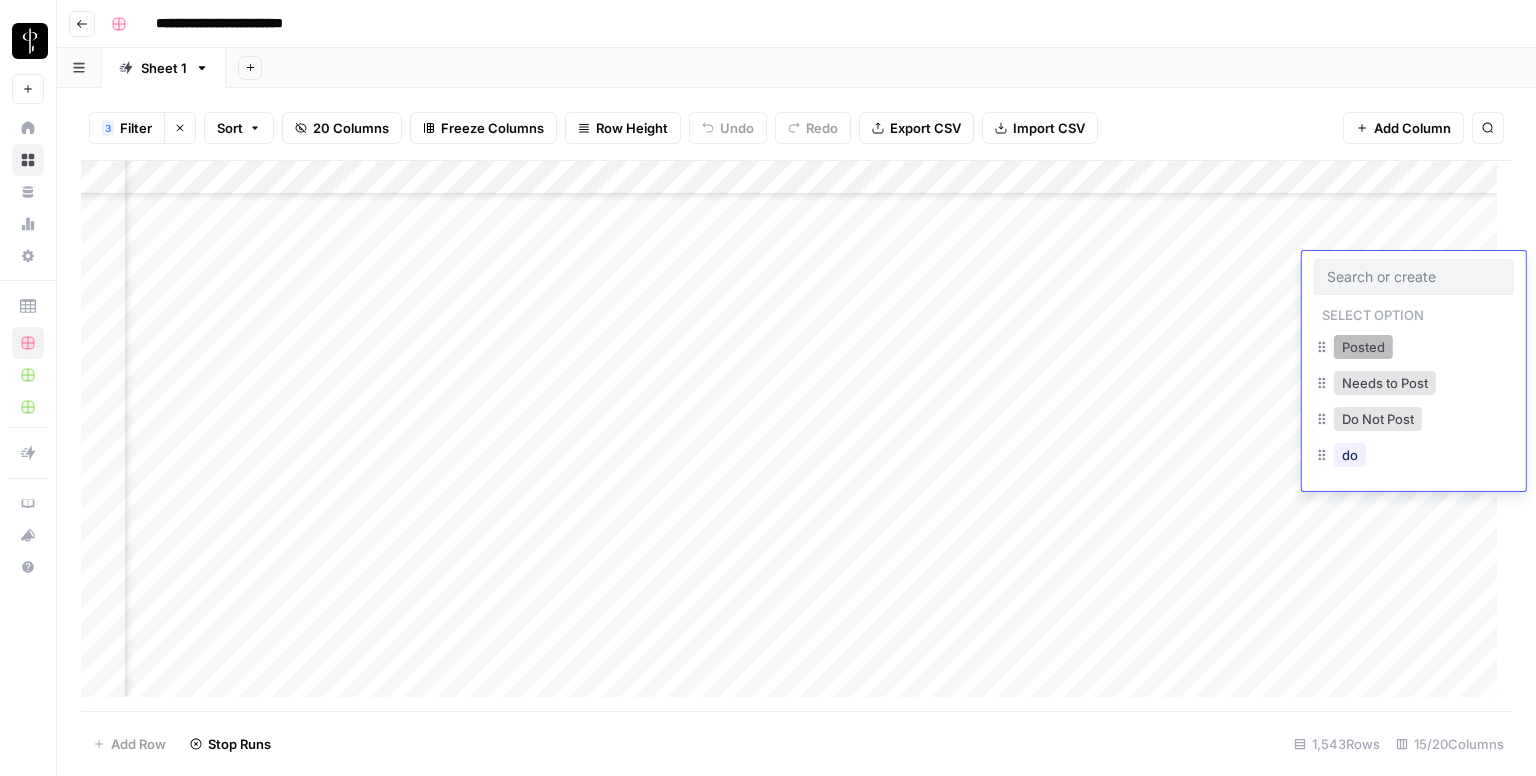 click on "Posted" at bounding box center [1363, 347] 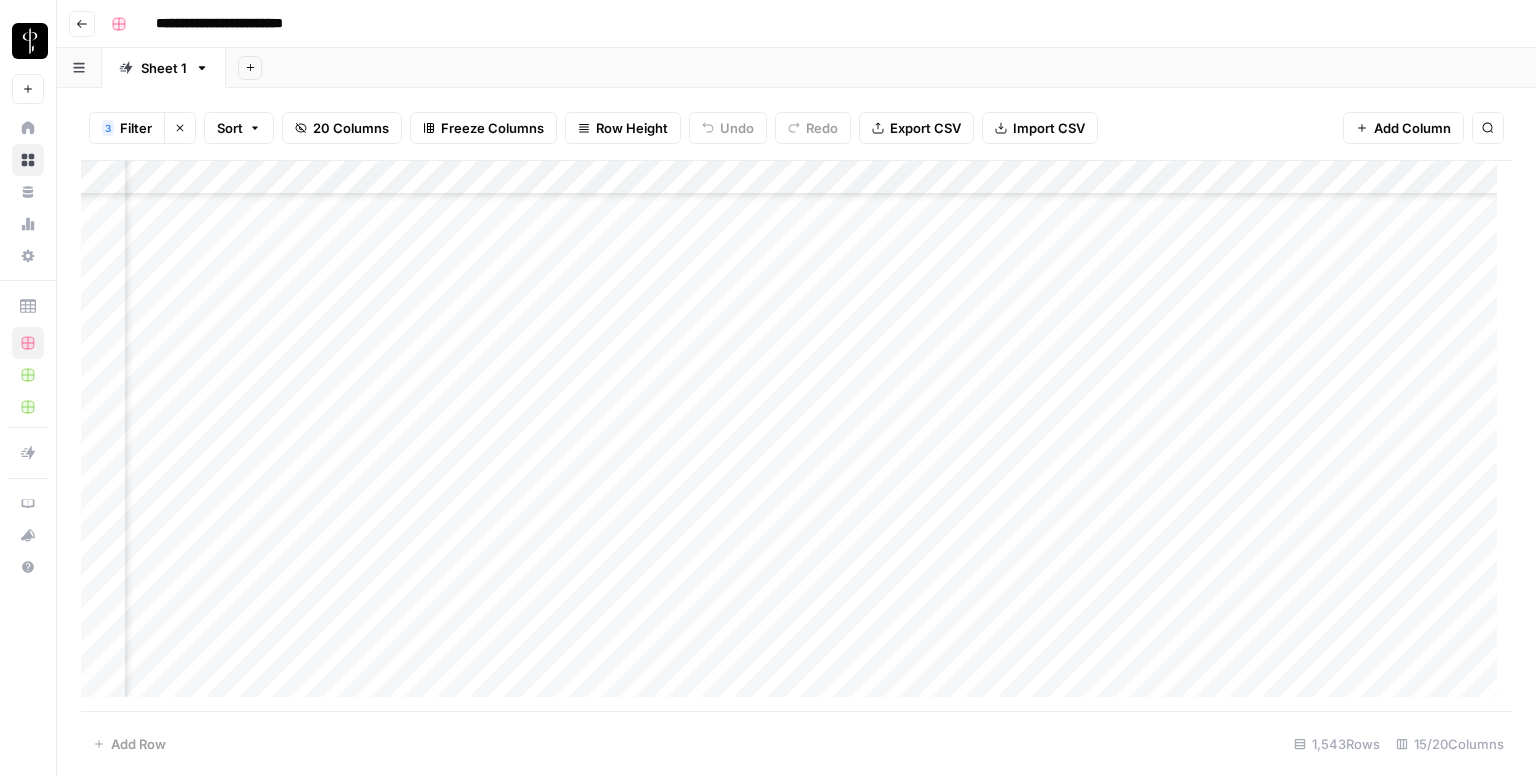 click on "Add Column" at bounding box center (796, 436) 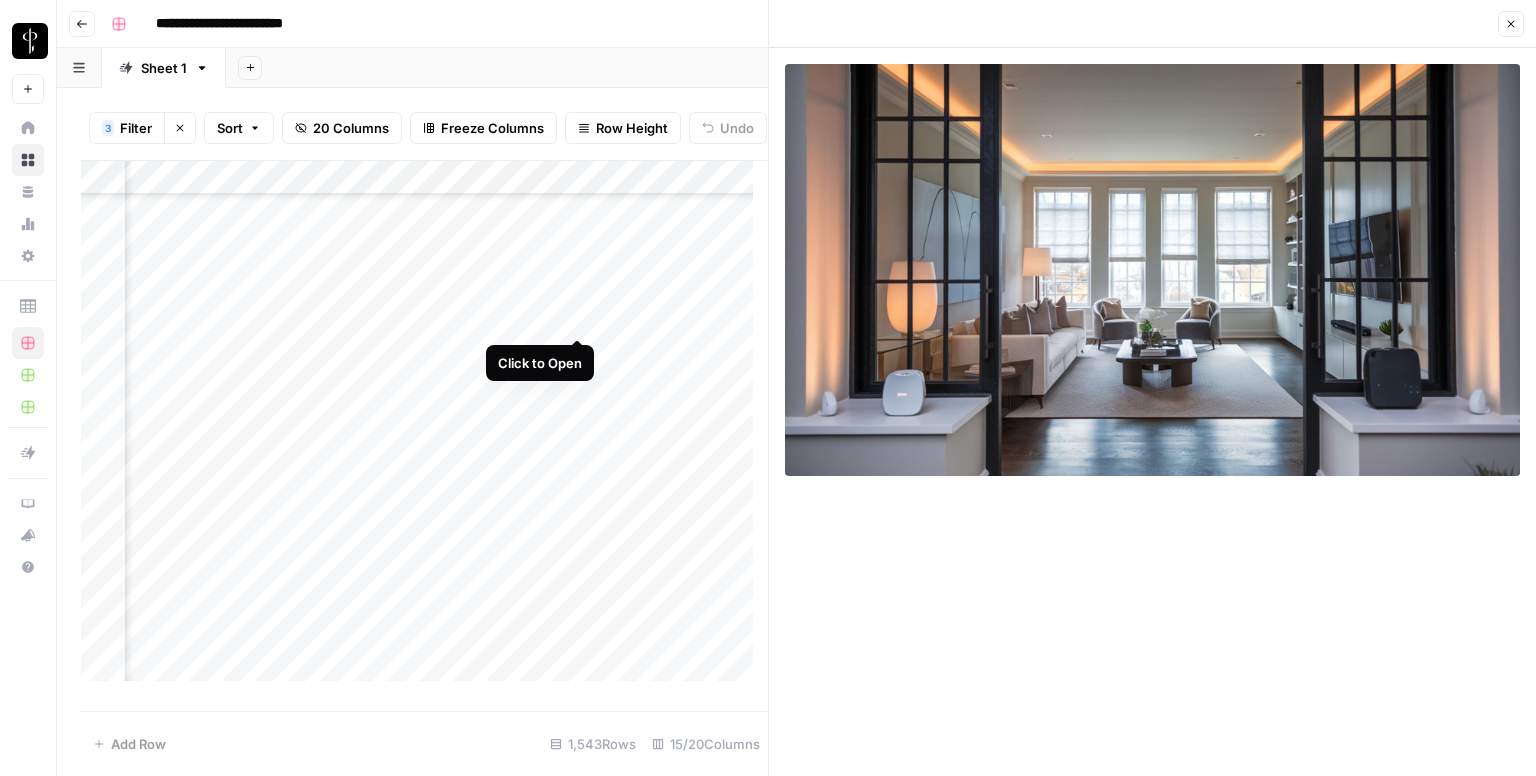 click on "Add Column" at bounding box center [424, 429] 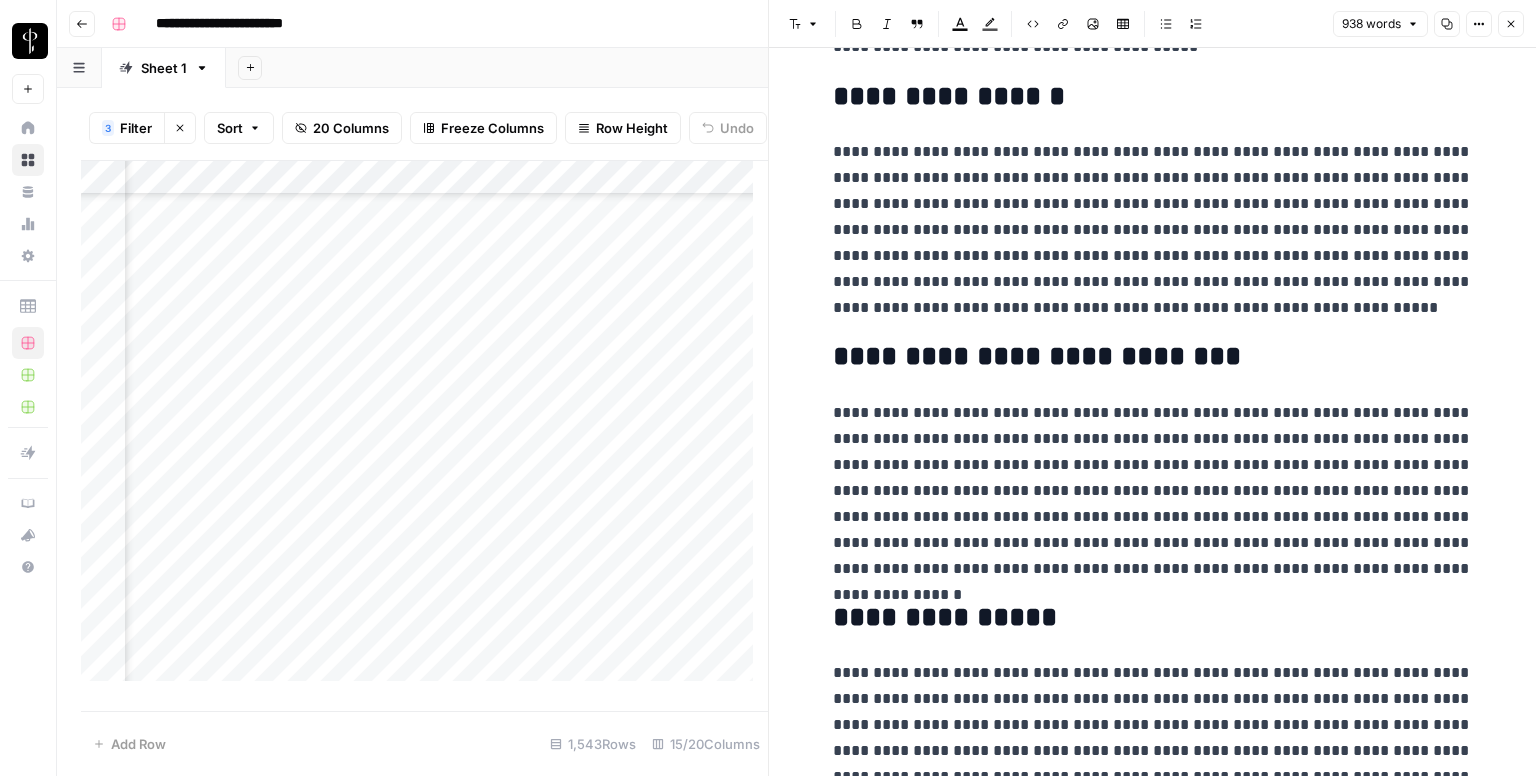 scroll, scrollTop: 2316, scrollLeft: 0, axis: vertical 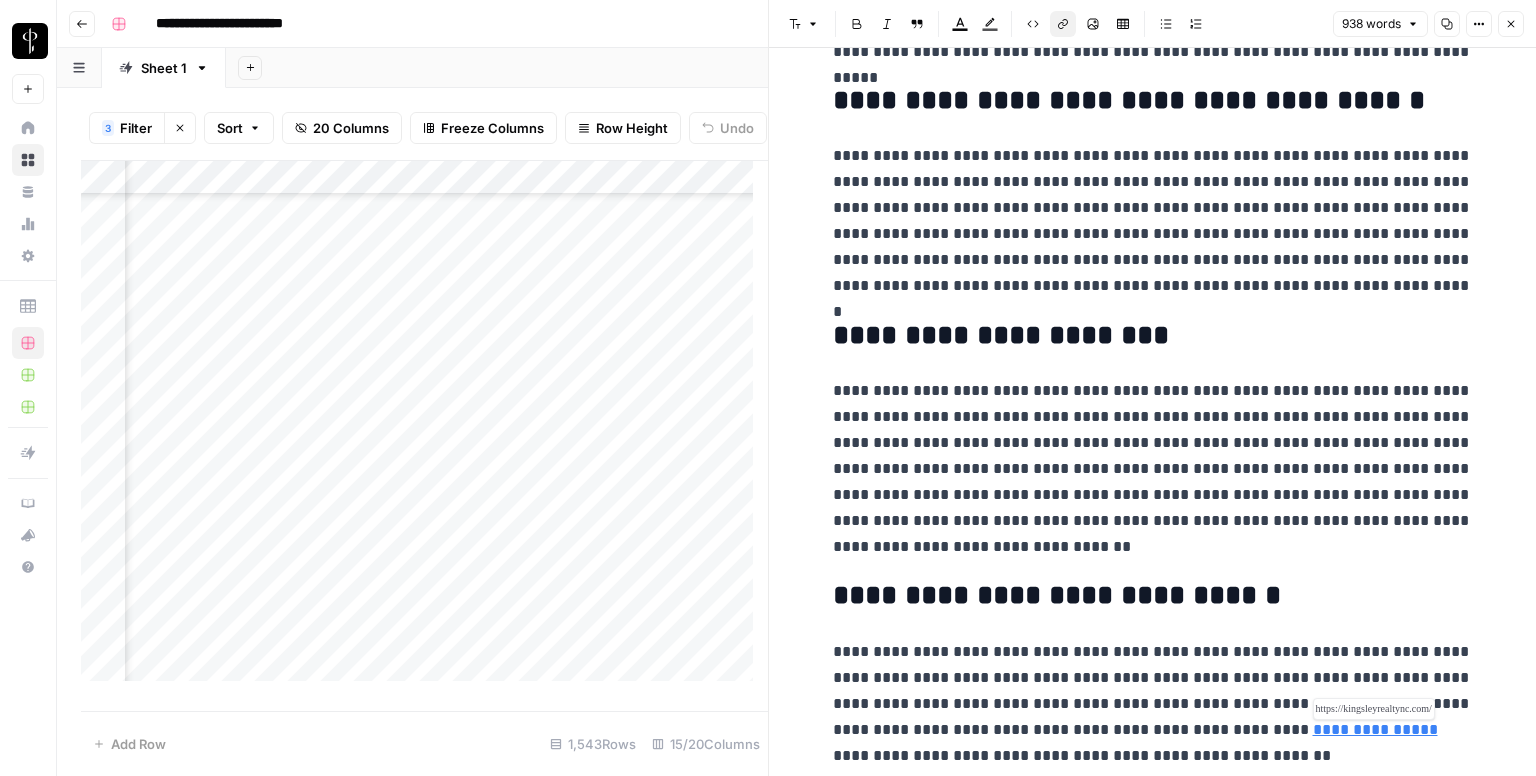 click on "**********" at bounding box center (1375, 729) 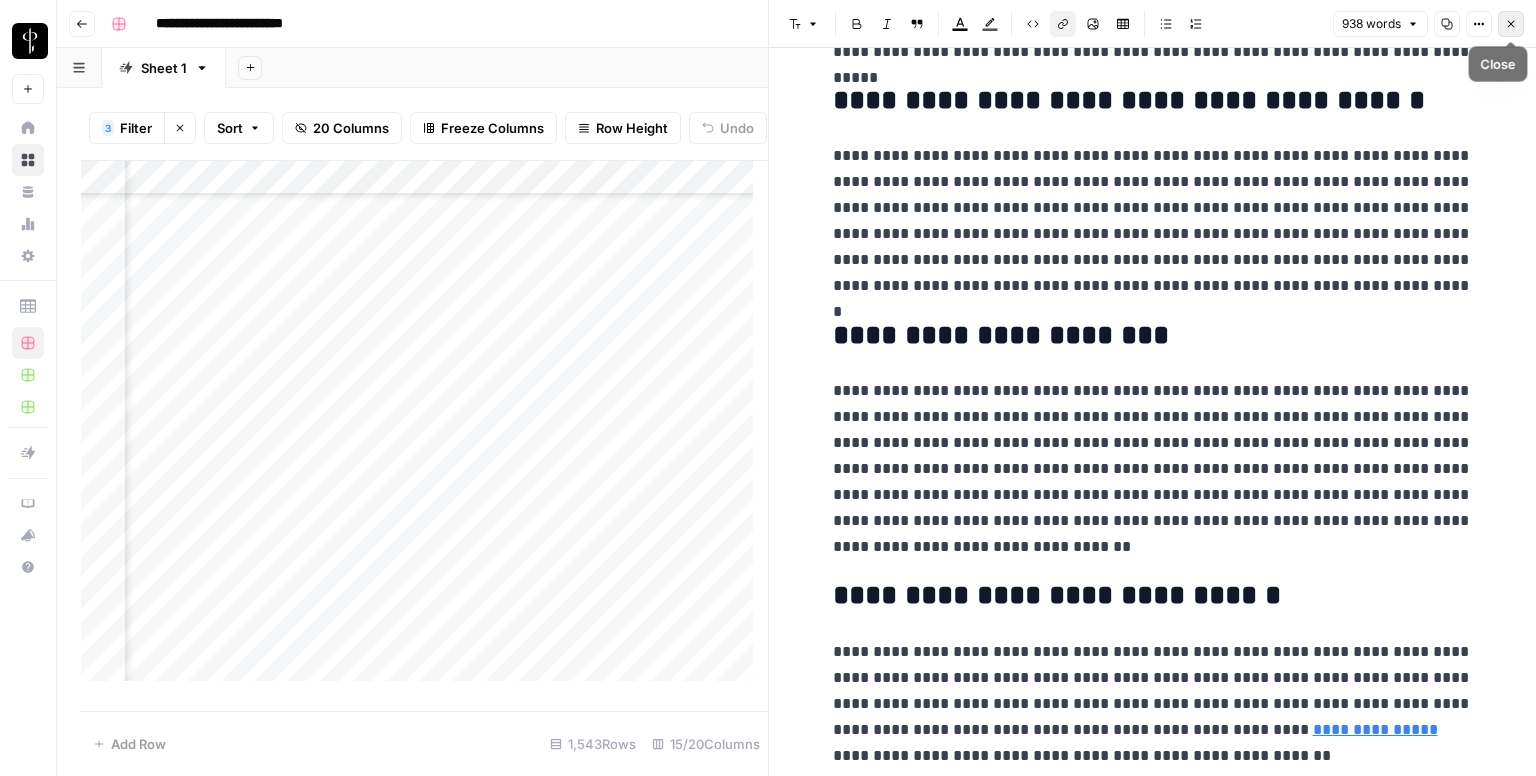click 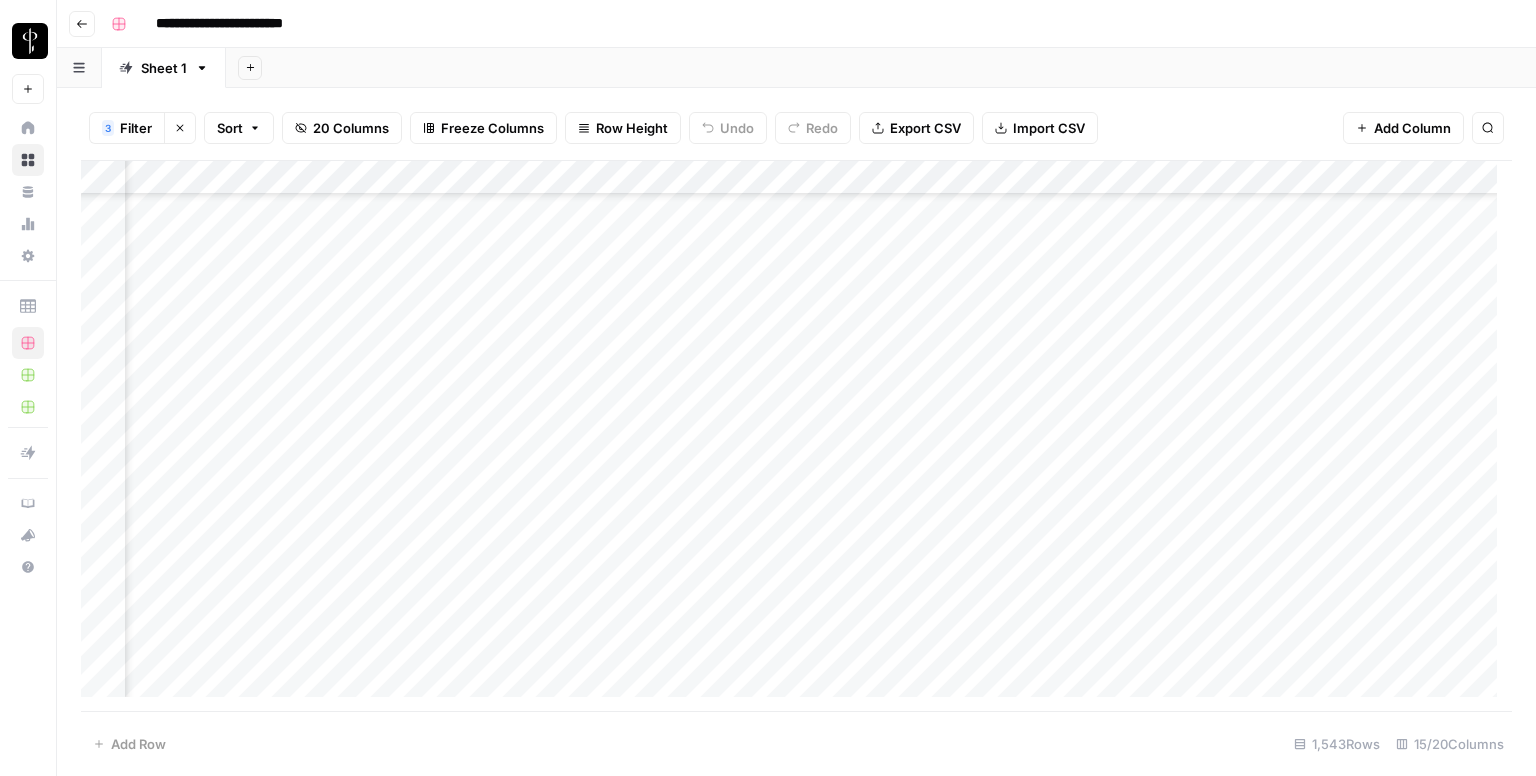 click on "Add Column" at bounding box center (796, 436) 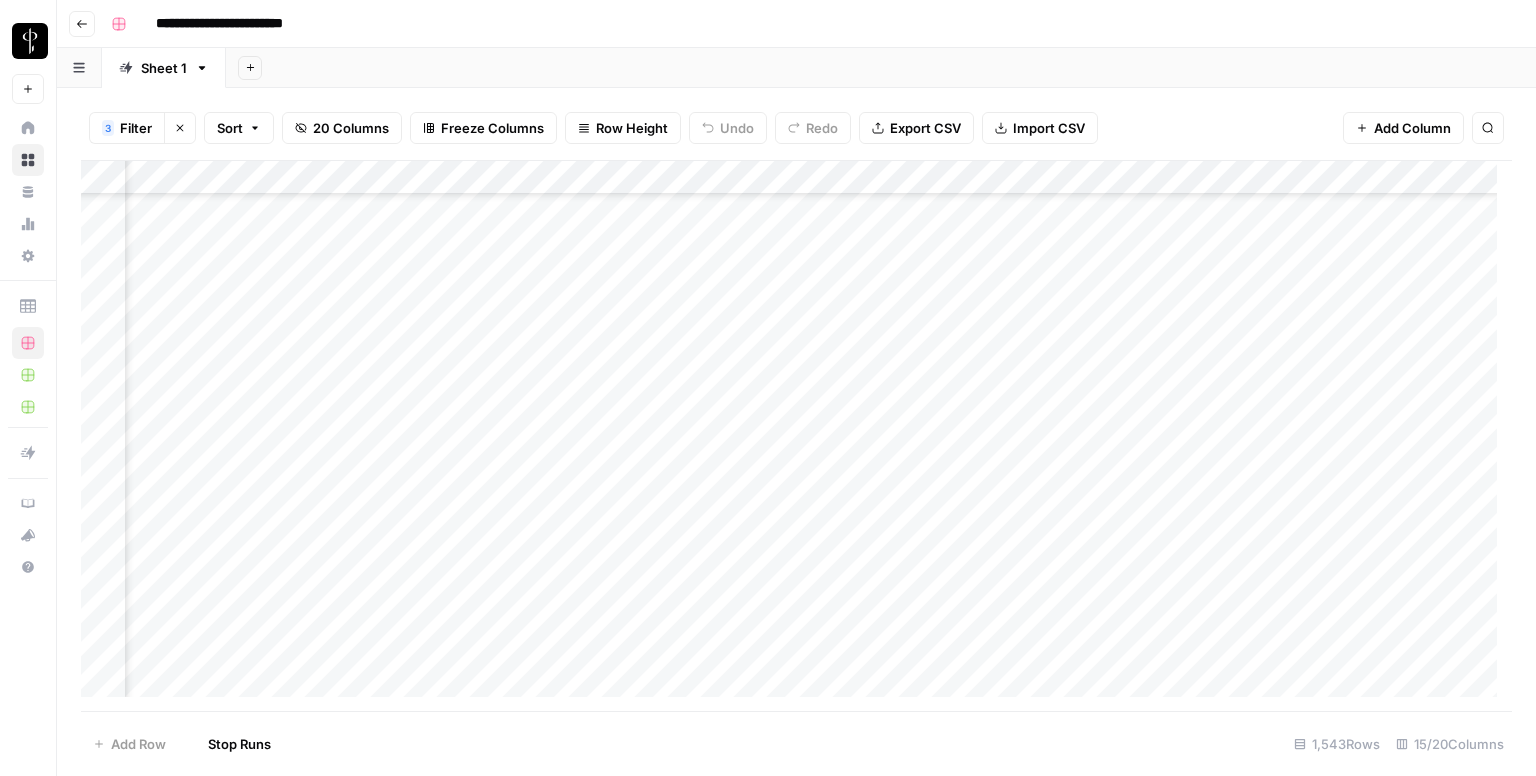 click on "Add Column" at bounding box center [796, 436] 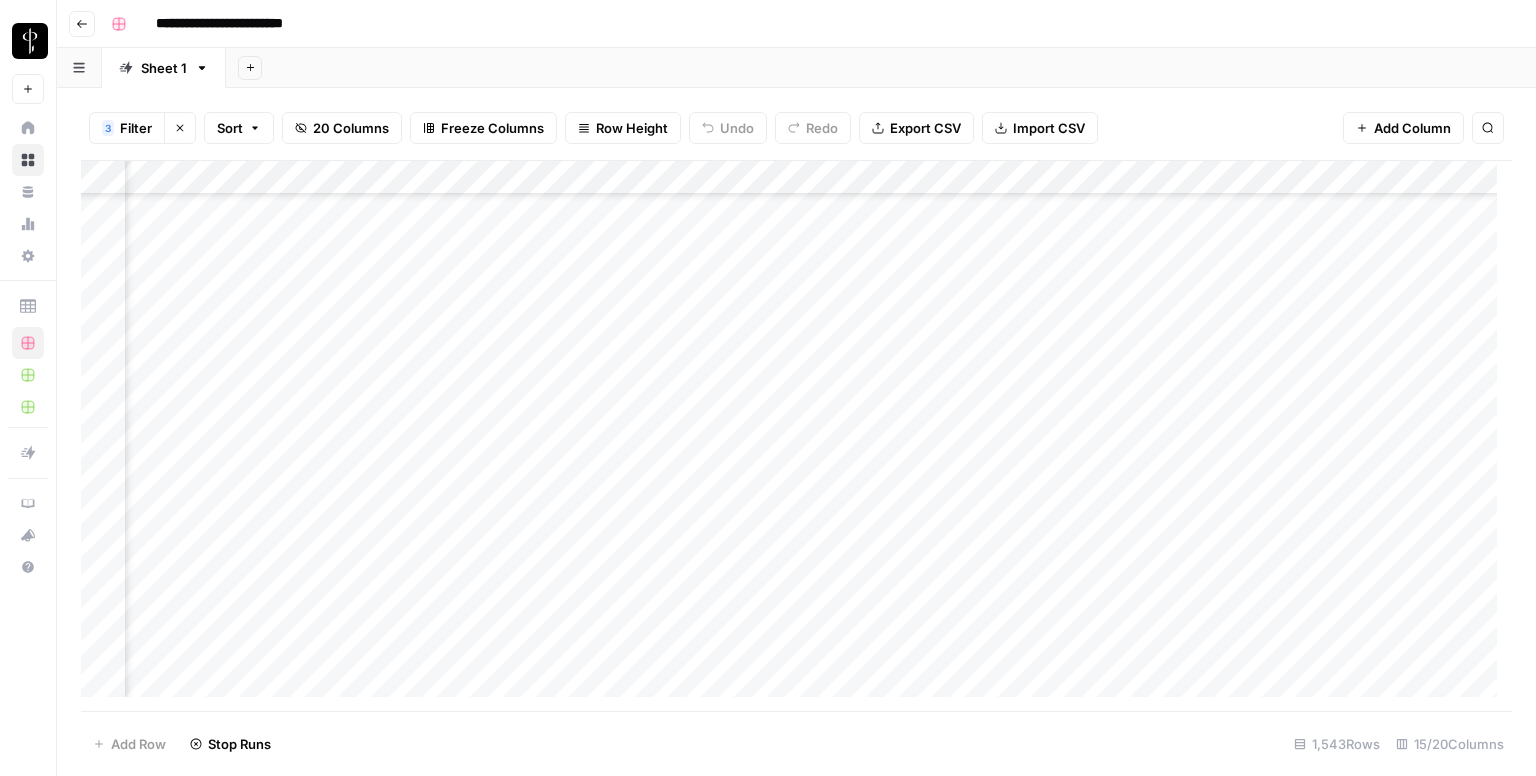 click on "Add Column" at bounding box center [796, 436] 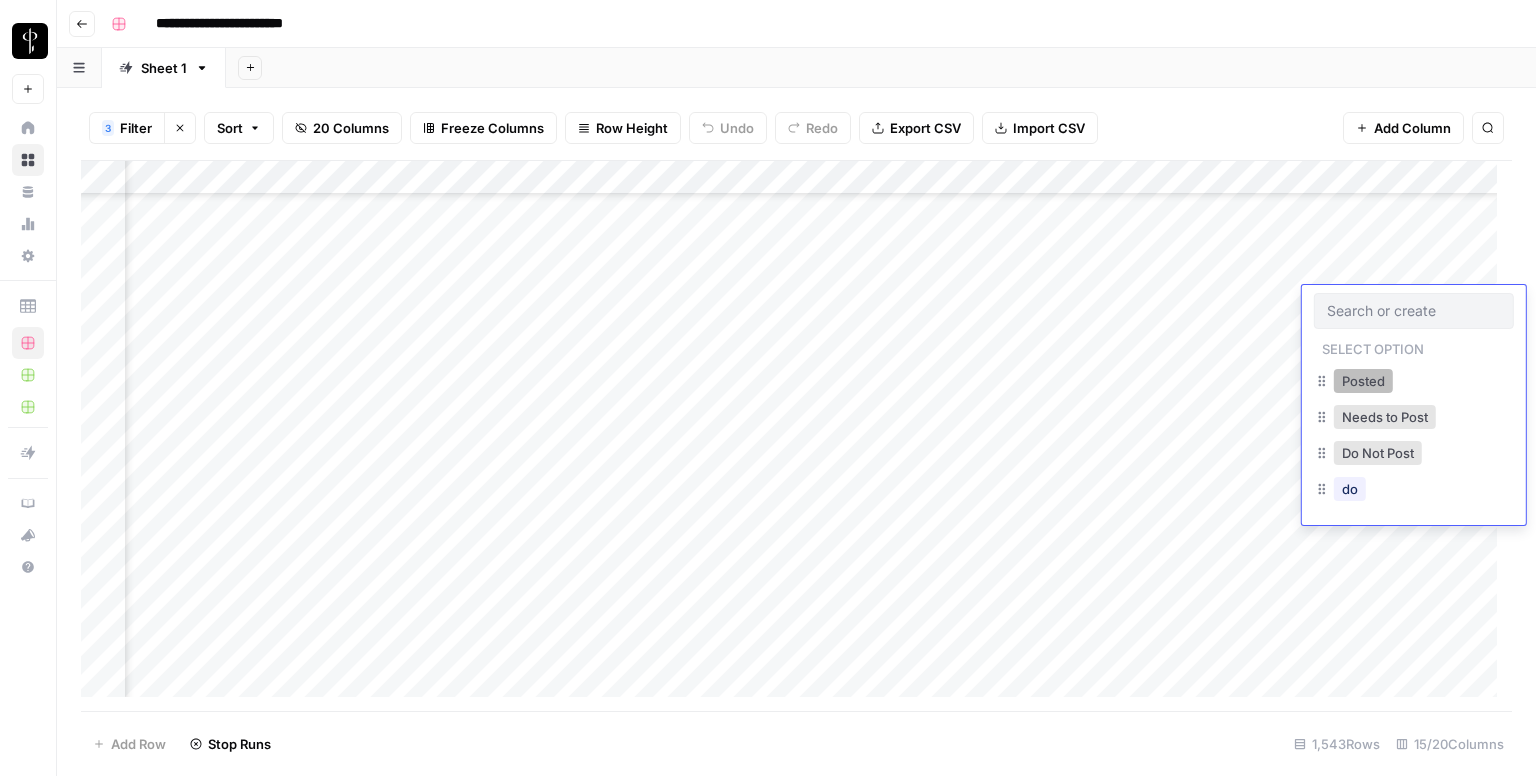 click on "Posted" at bounding box center [1363, 381] 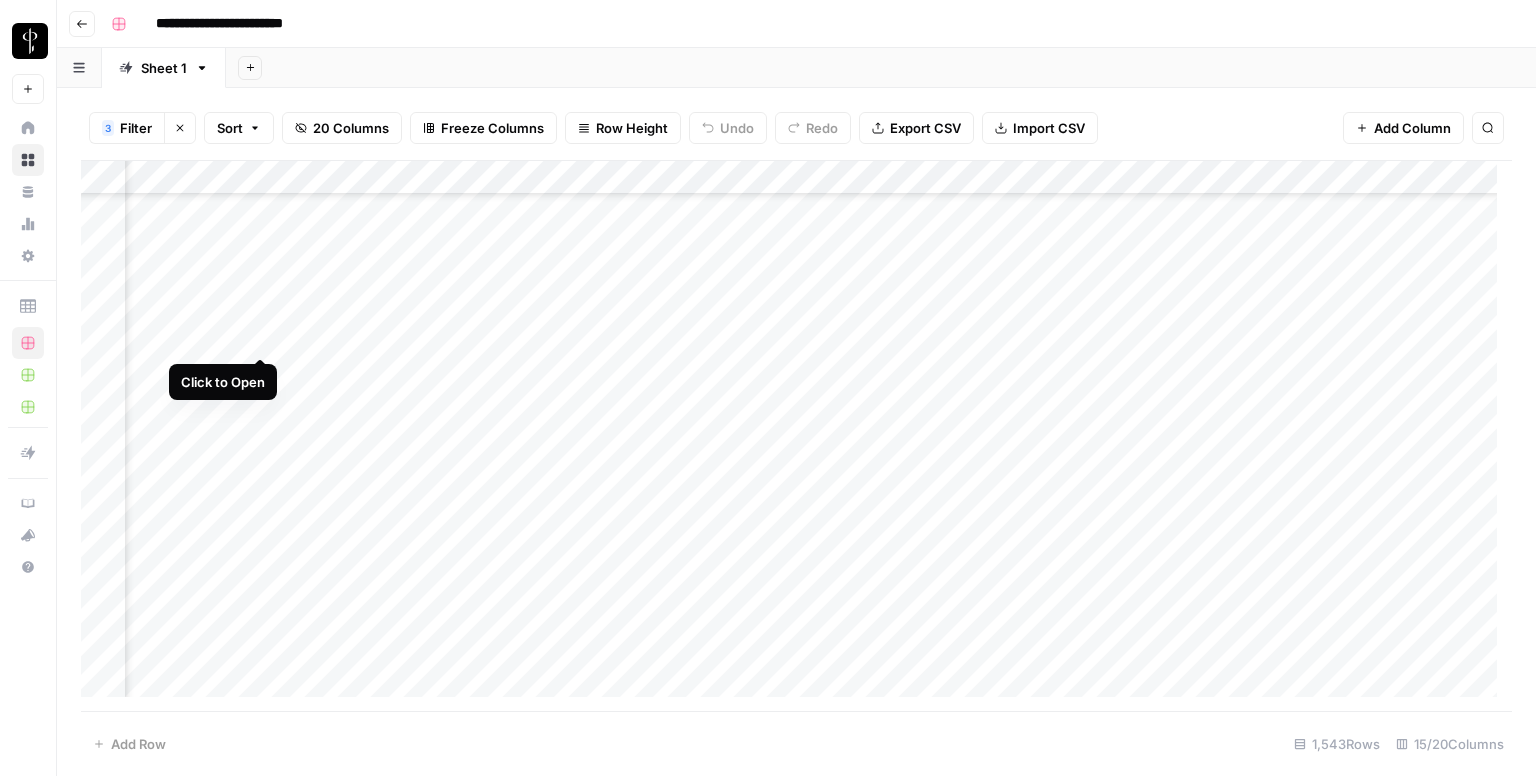 click on "Add Column" at bounding box center (796, 436) 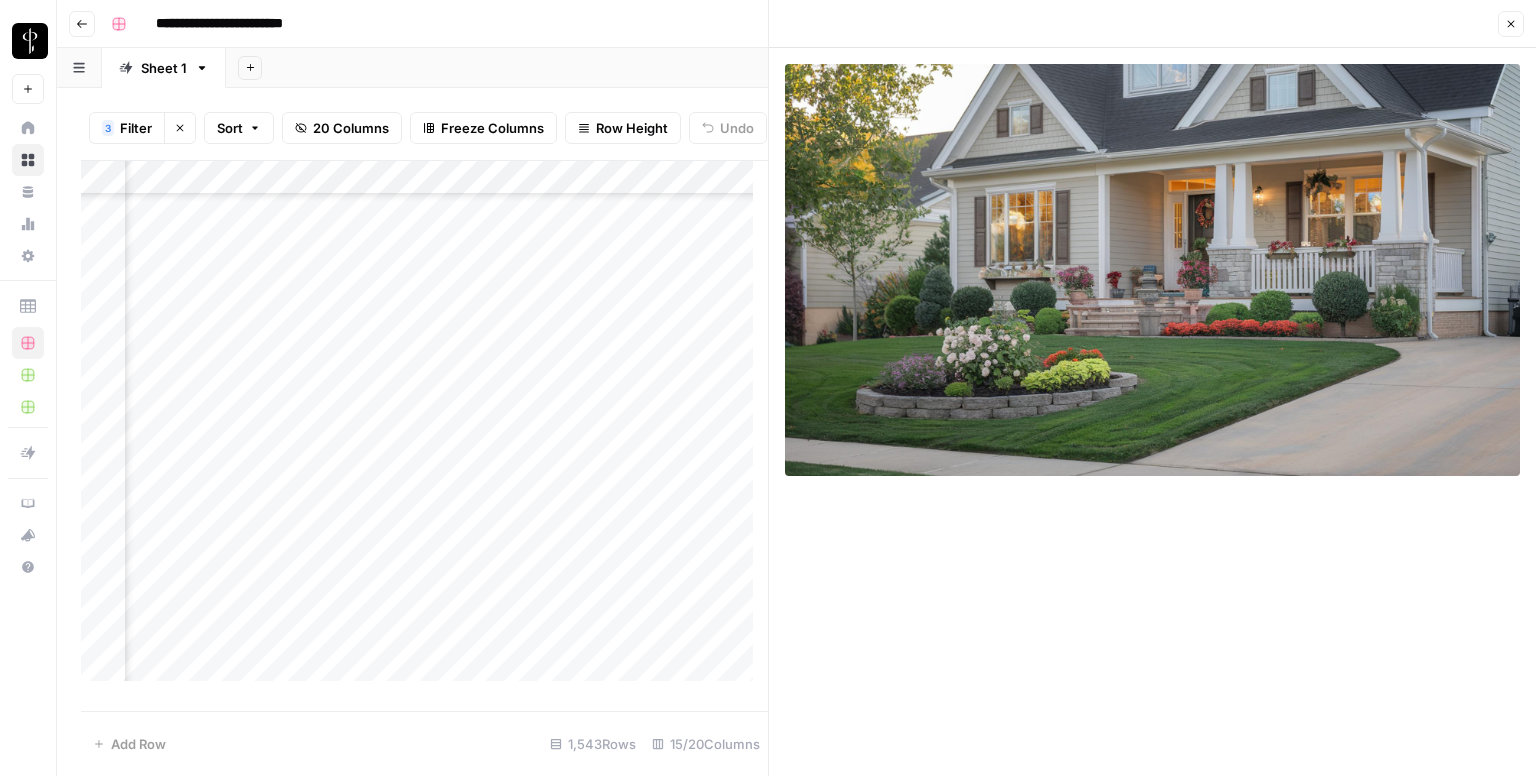 click on "Add Column" at bounding box center [424, 429] 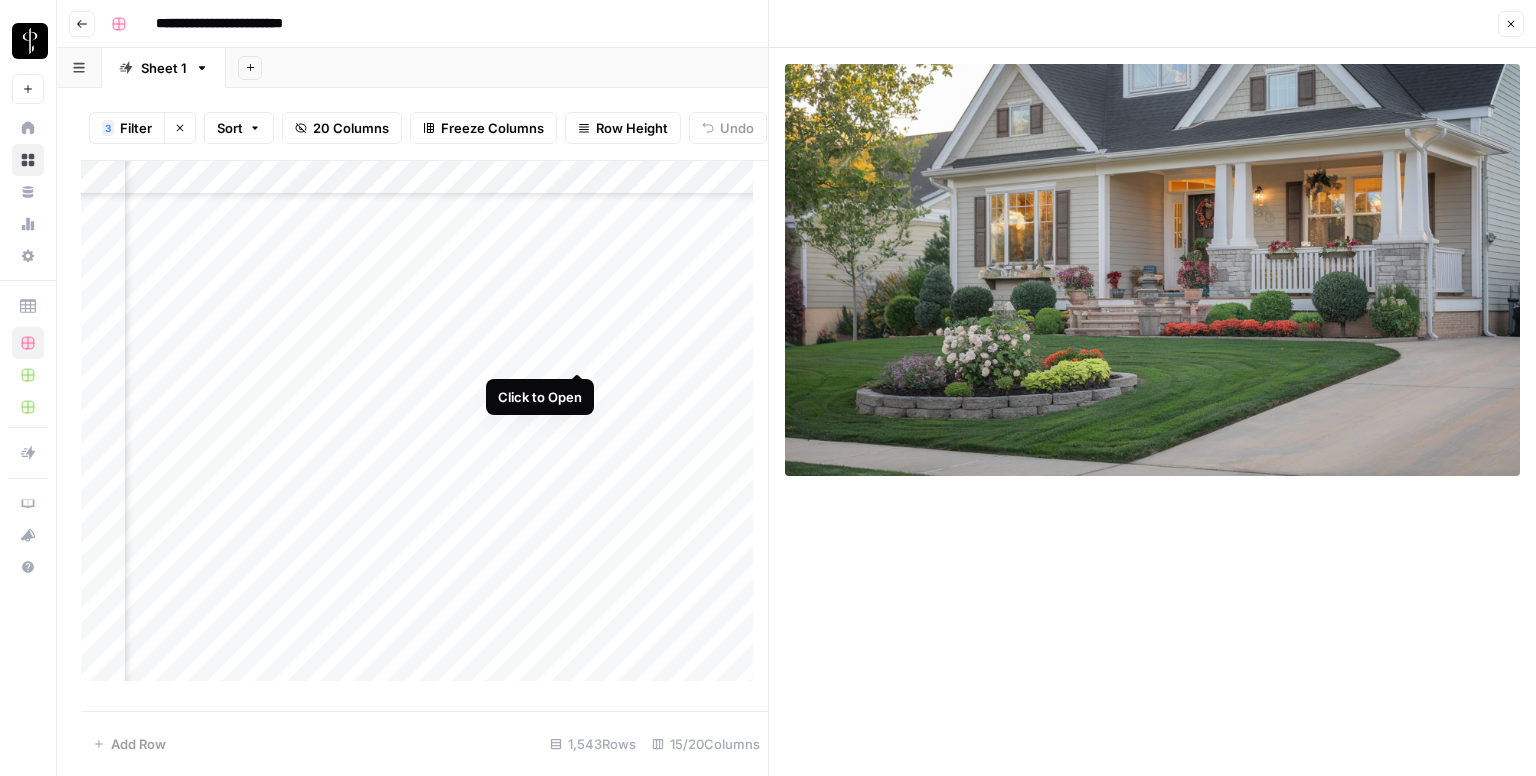click on "Add Column" at bounding box center (424, 429) 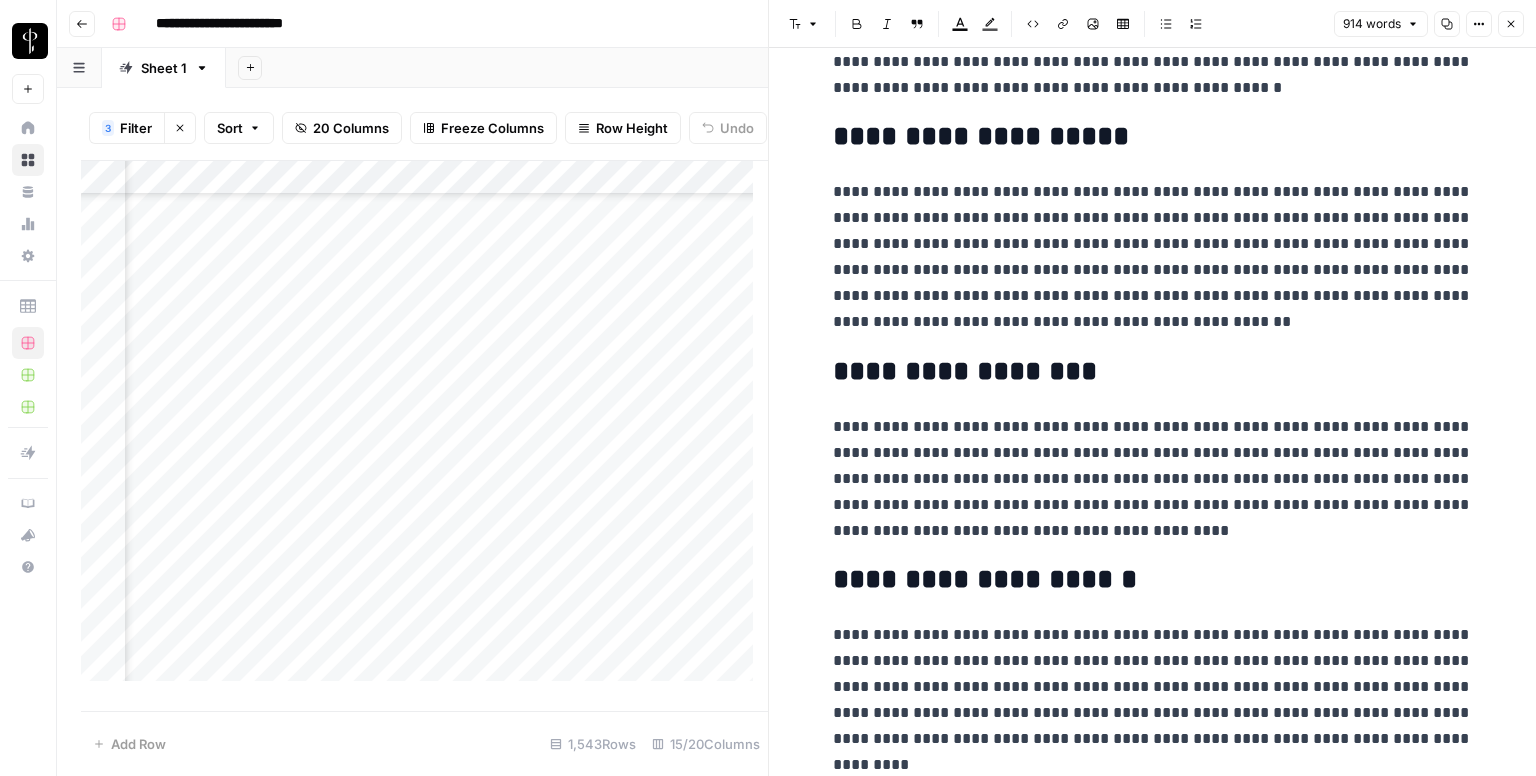 scroll, scrollTop: 2030, scrollLeft: 0, axis: vertical 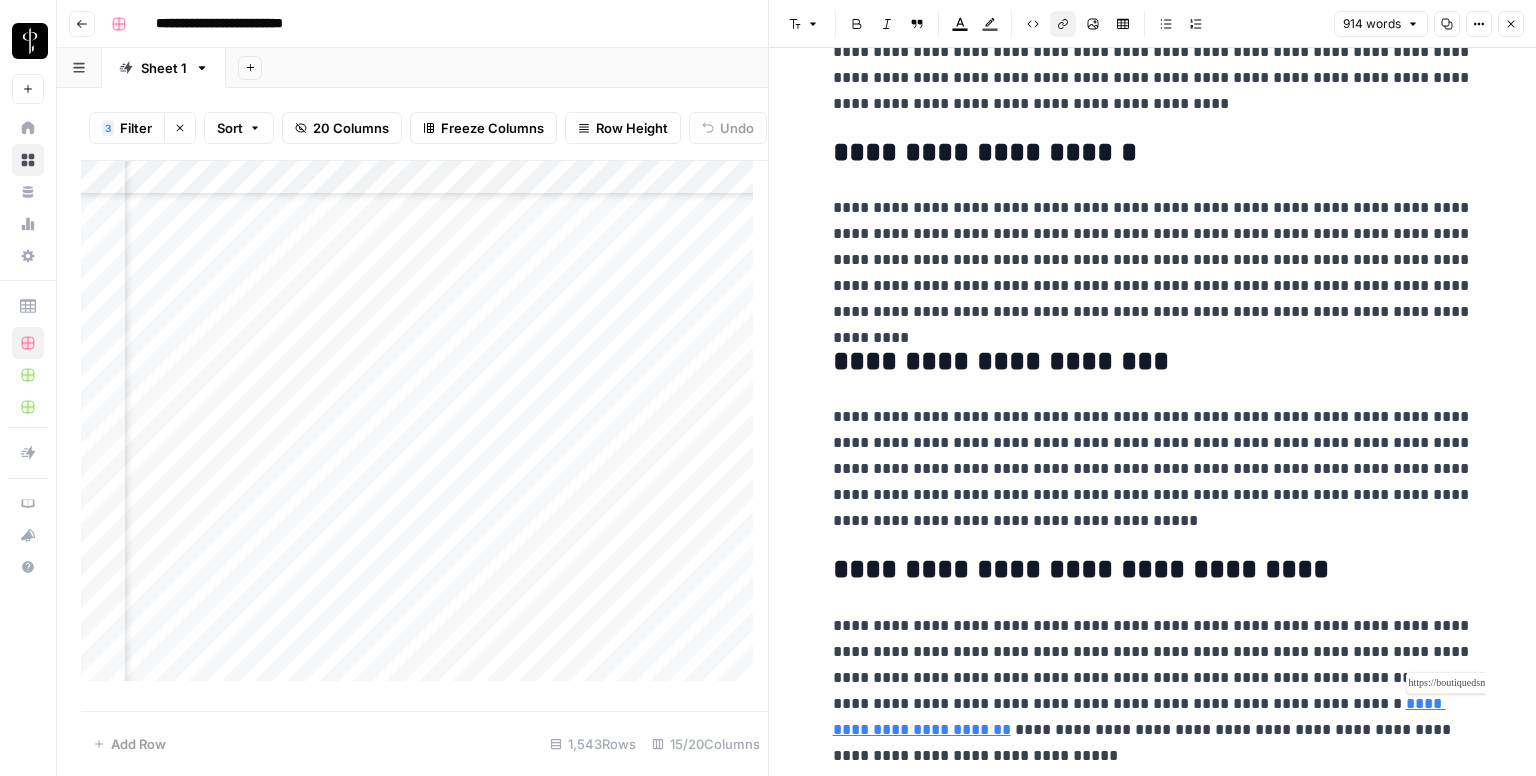 click on "**********" at bounding box center (1139, 716) 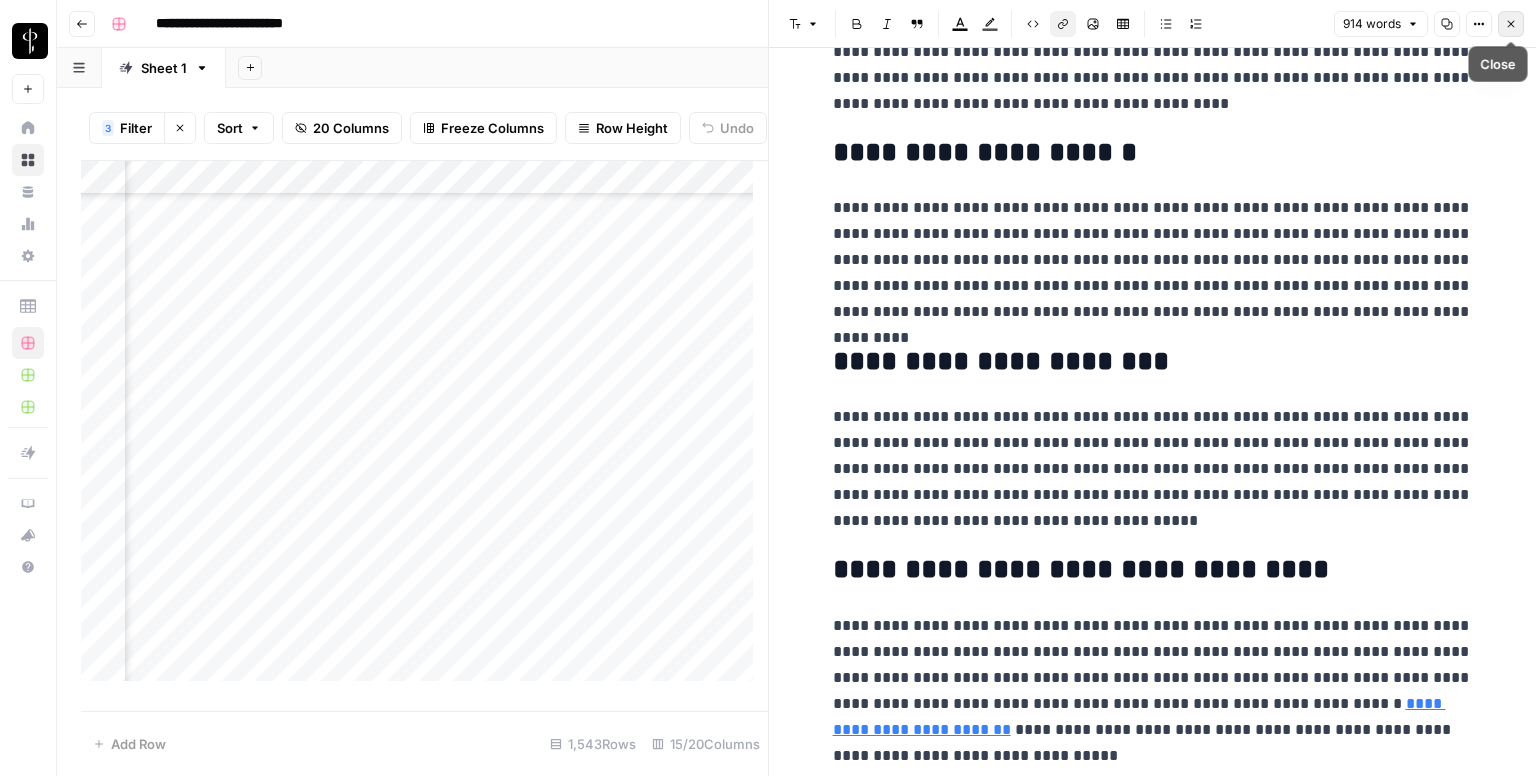 click 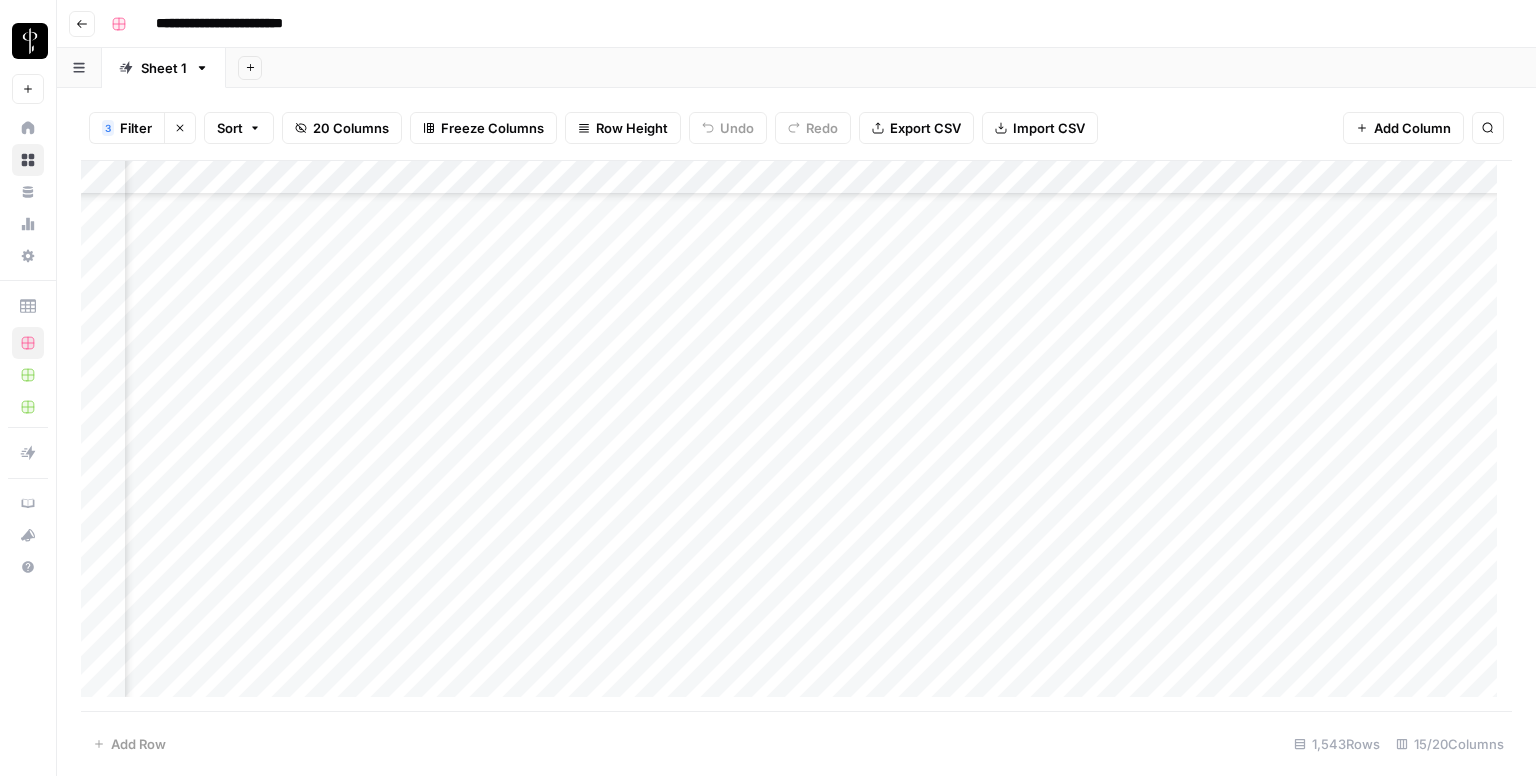 click on "Add Column" at bounding box center (796, 436) 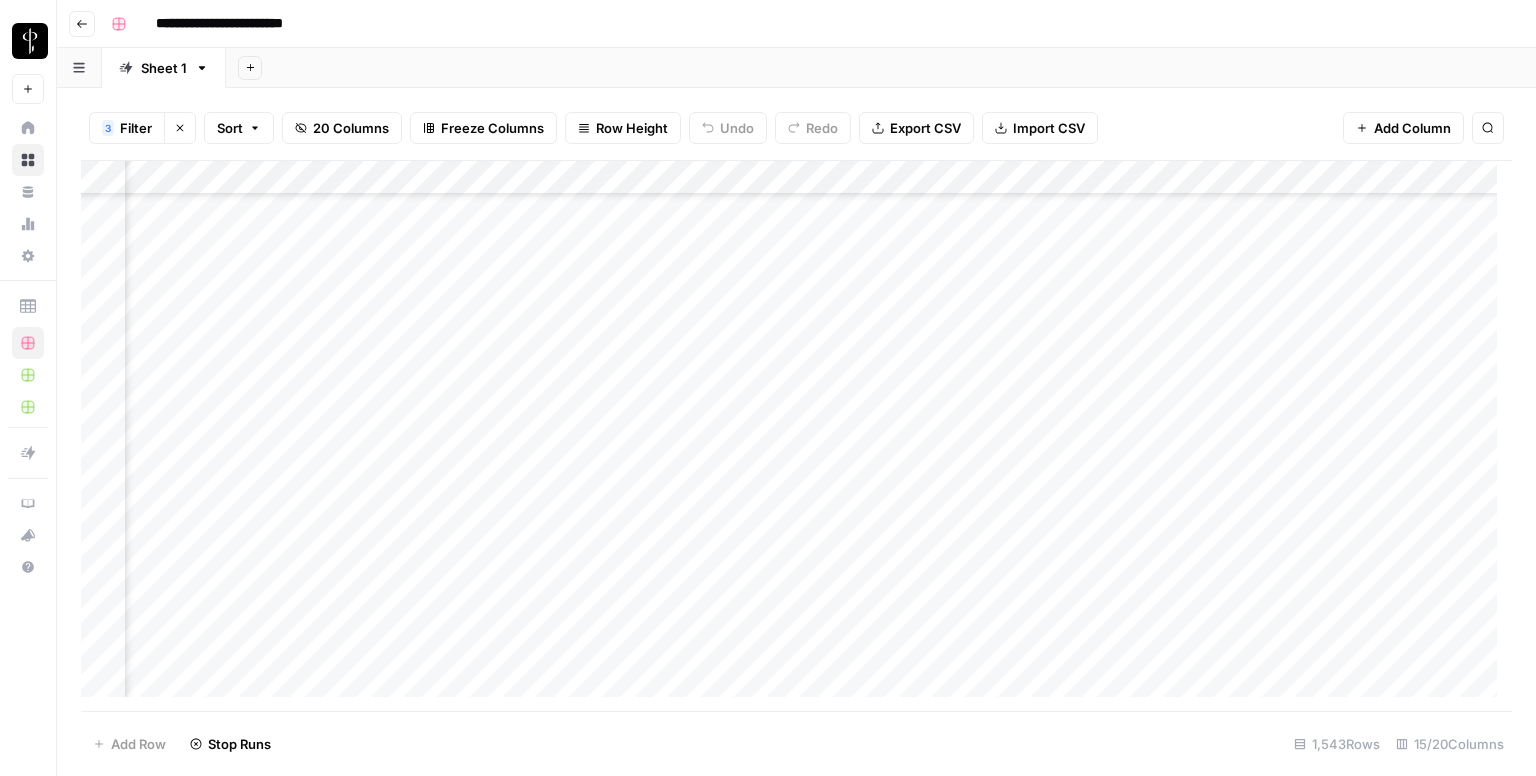 click on "Add Column" at bounding box center (796, 436) 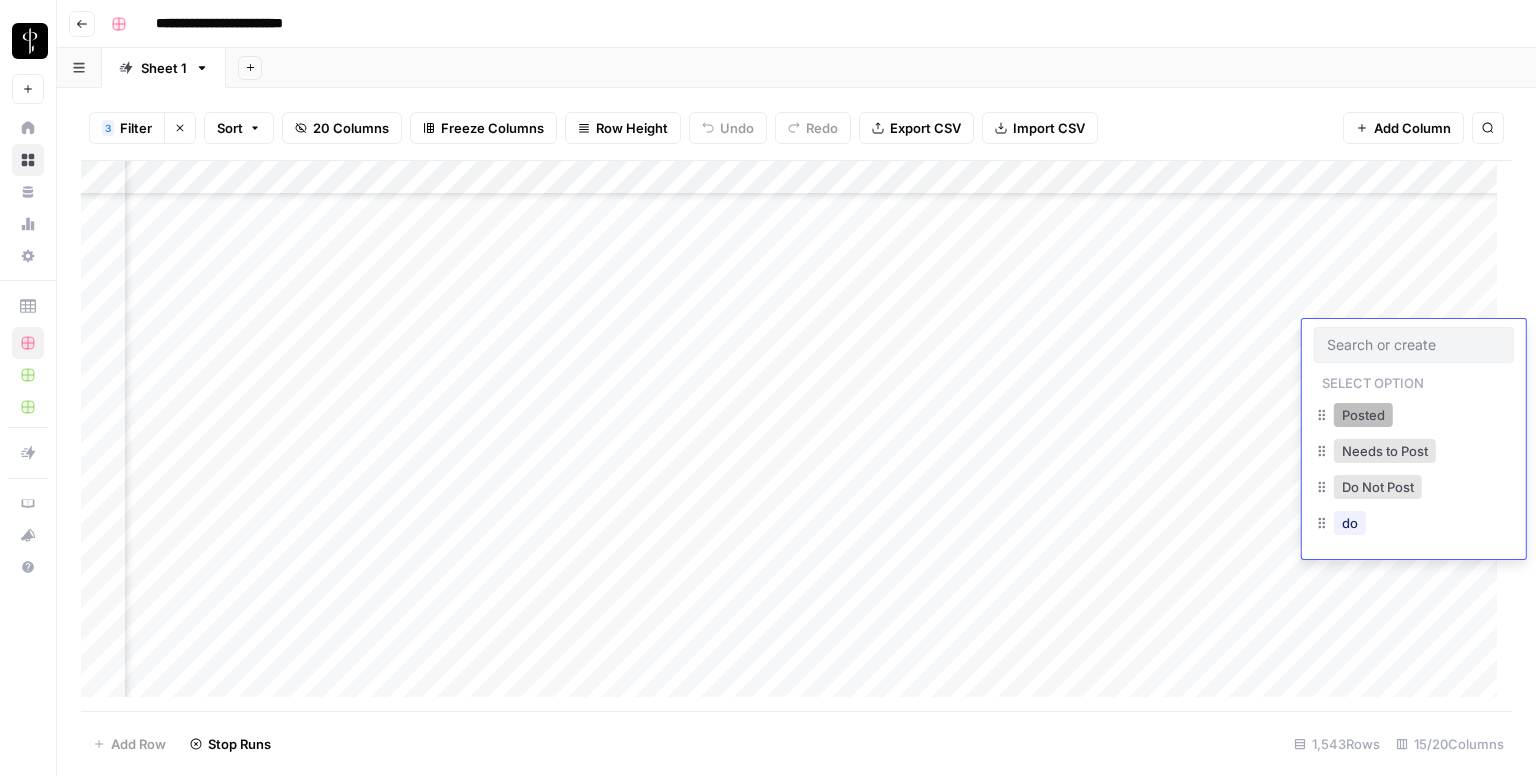 click on "Posted" at bounding box center (1363, 415) 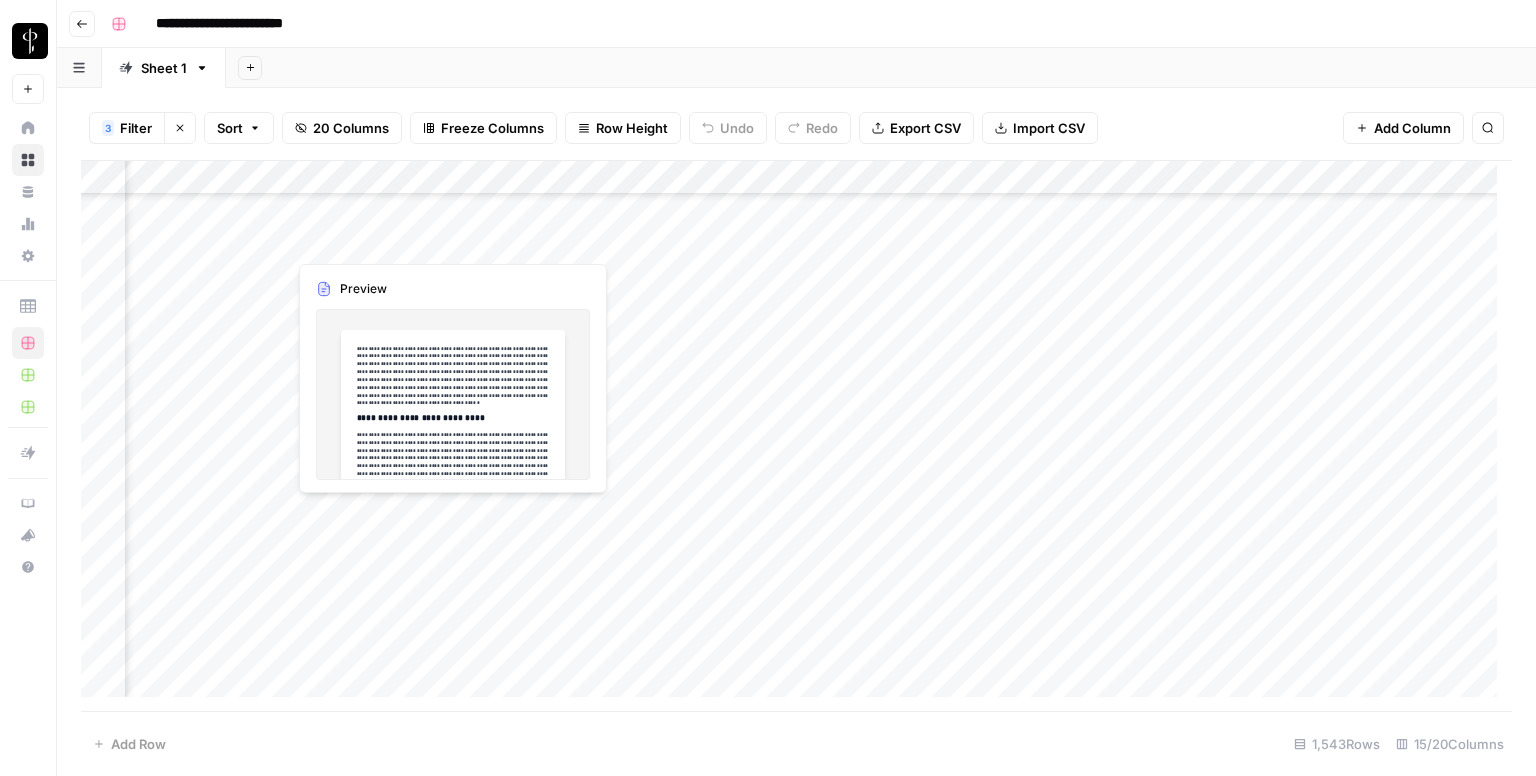 scroll, scrollTop: 275, scrollLeft: 1390, axis: both 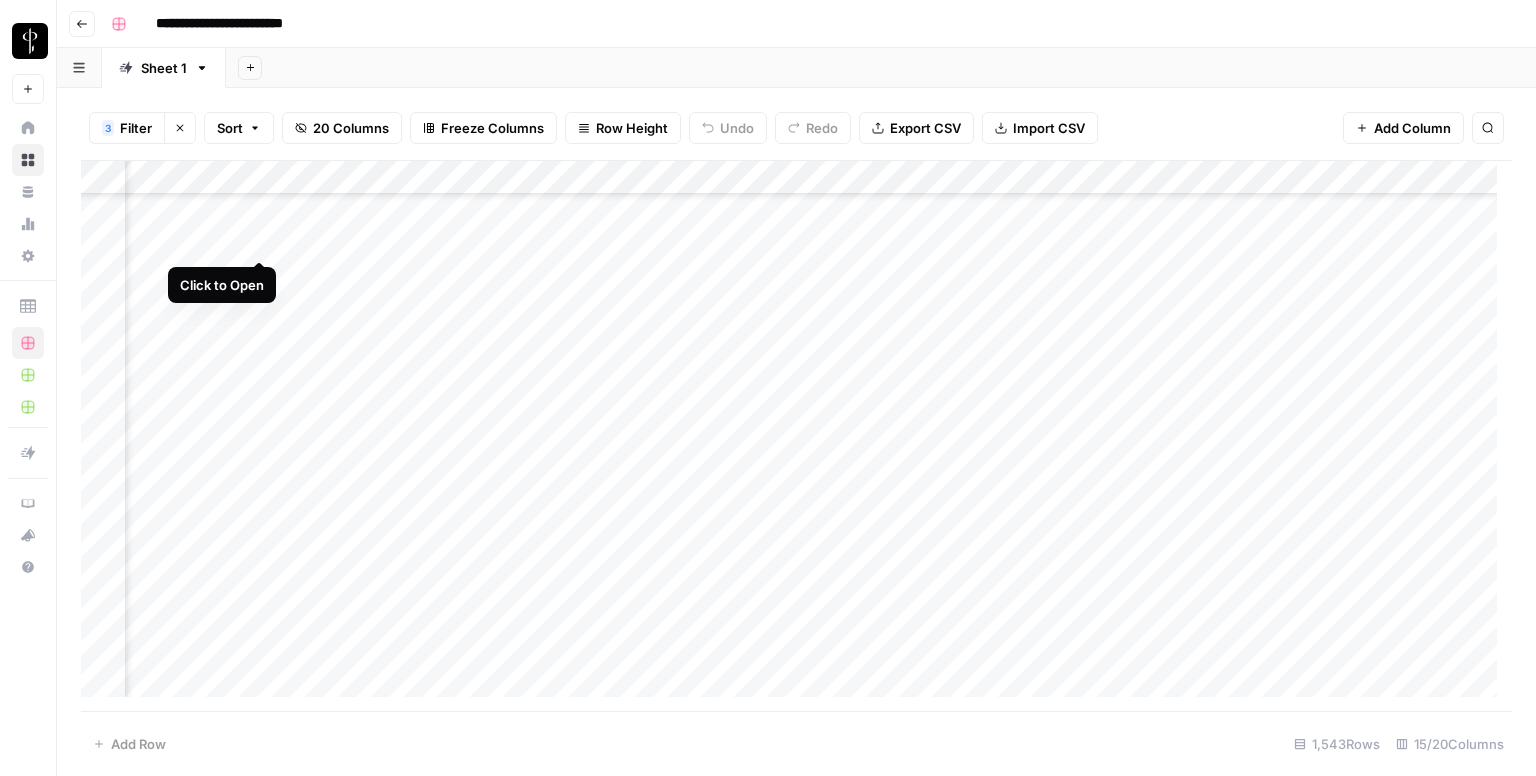 click on "Add Column" at bounding box center (796, 436) 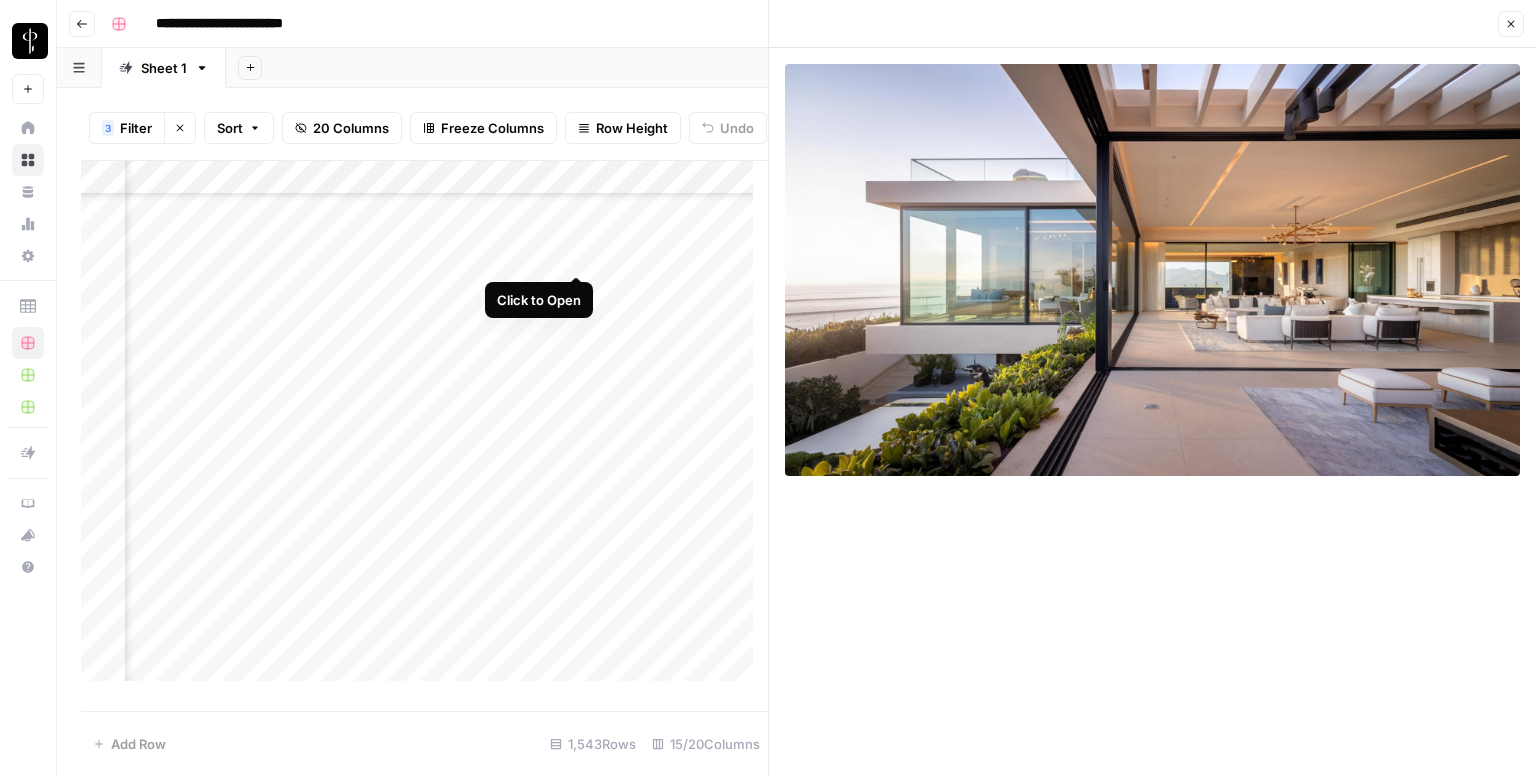 click on "Add Column" at bounding box center (424, 429) 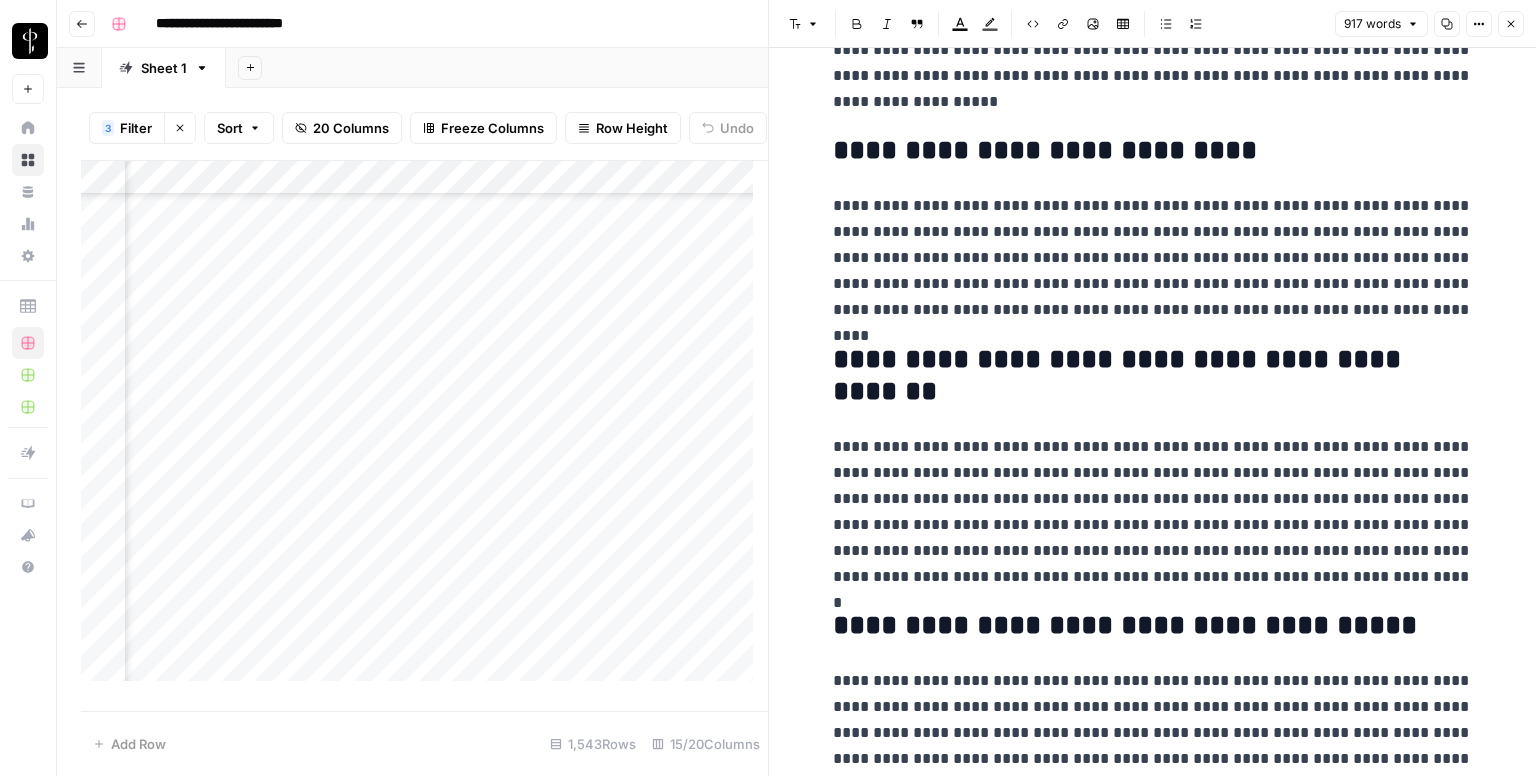 scroll, scrollTop: 2166, scrollLeft: 0, axis: vertical 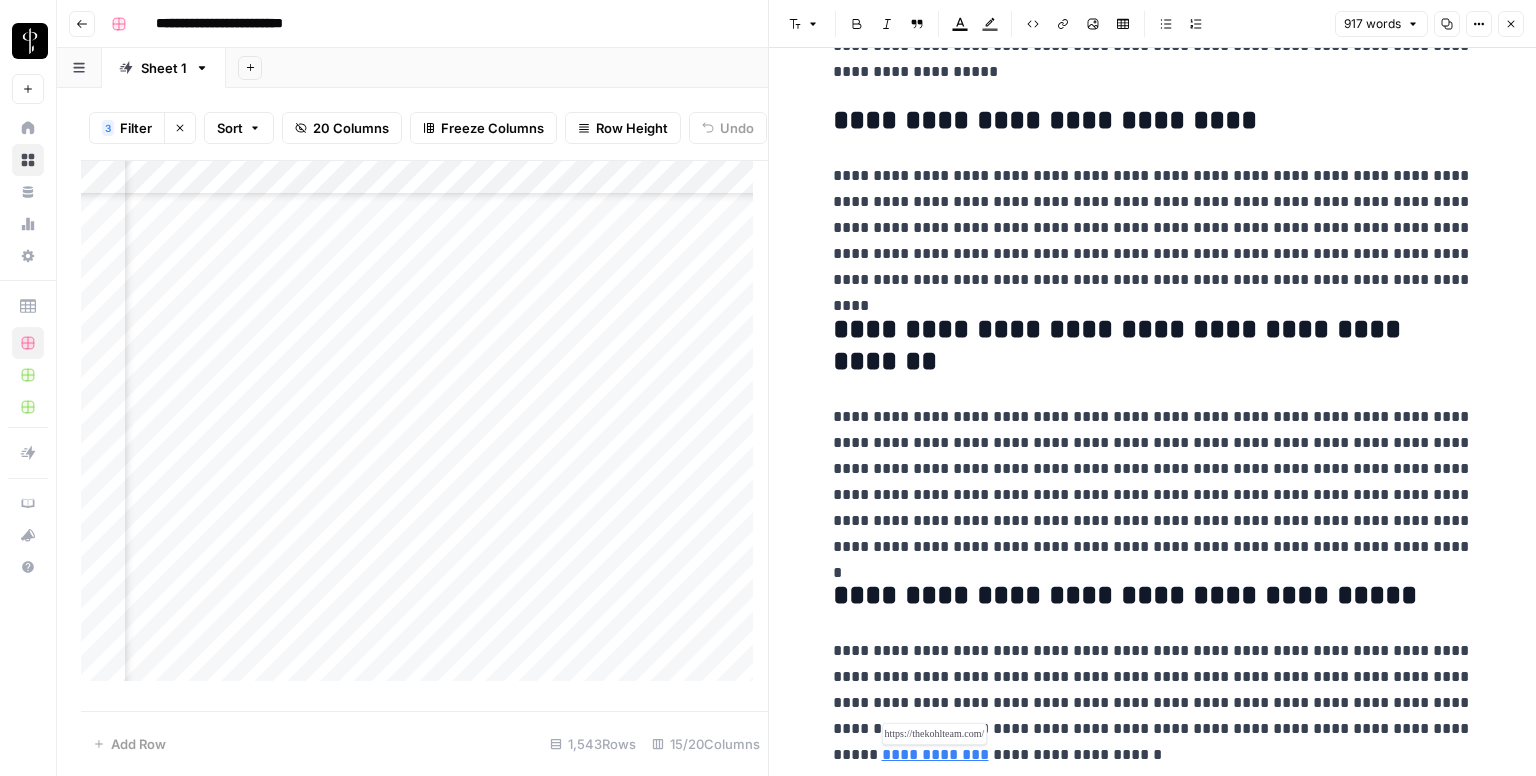 click on "**********" at bounding box center [935, 754] 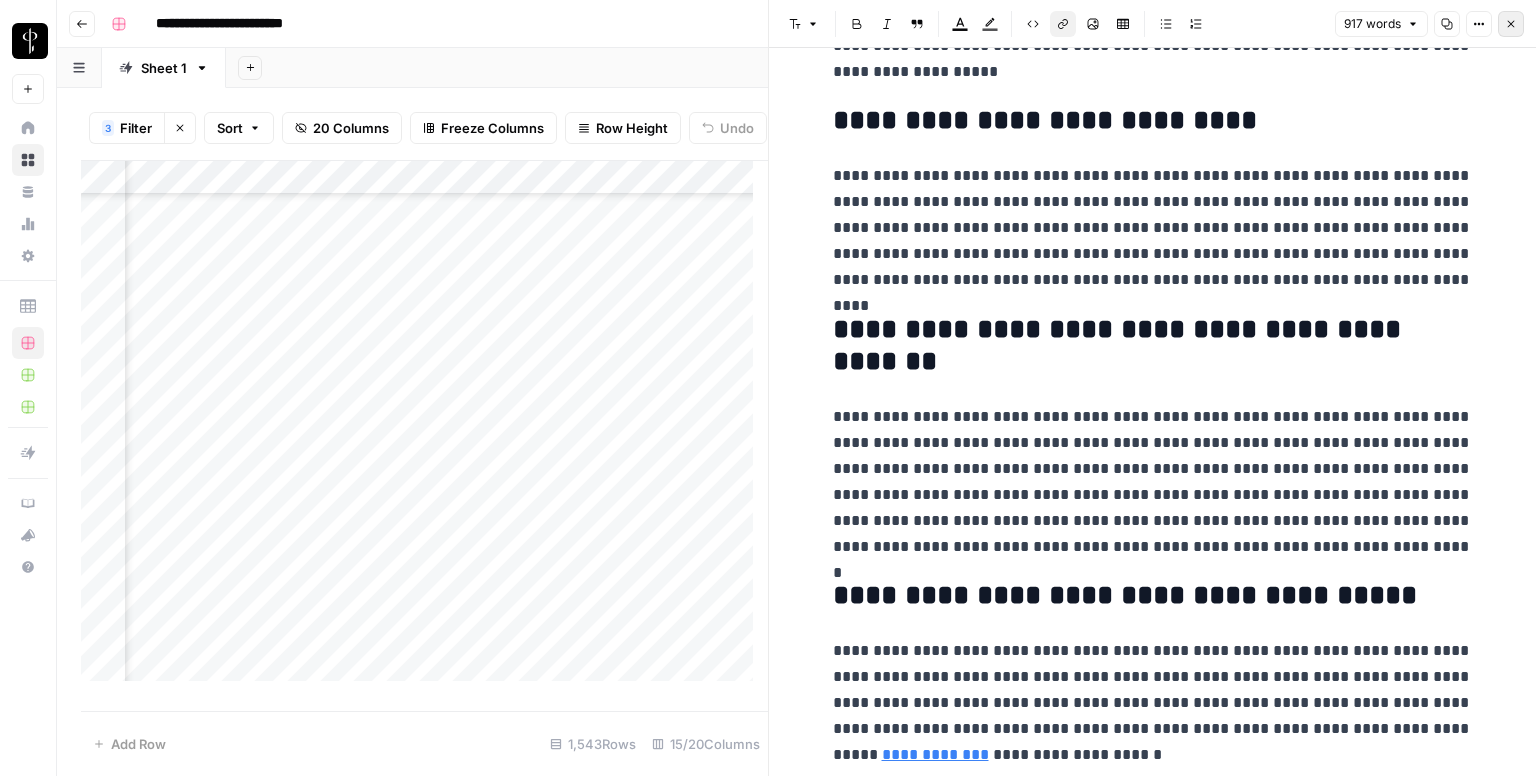 click 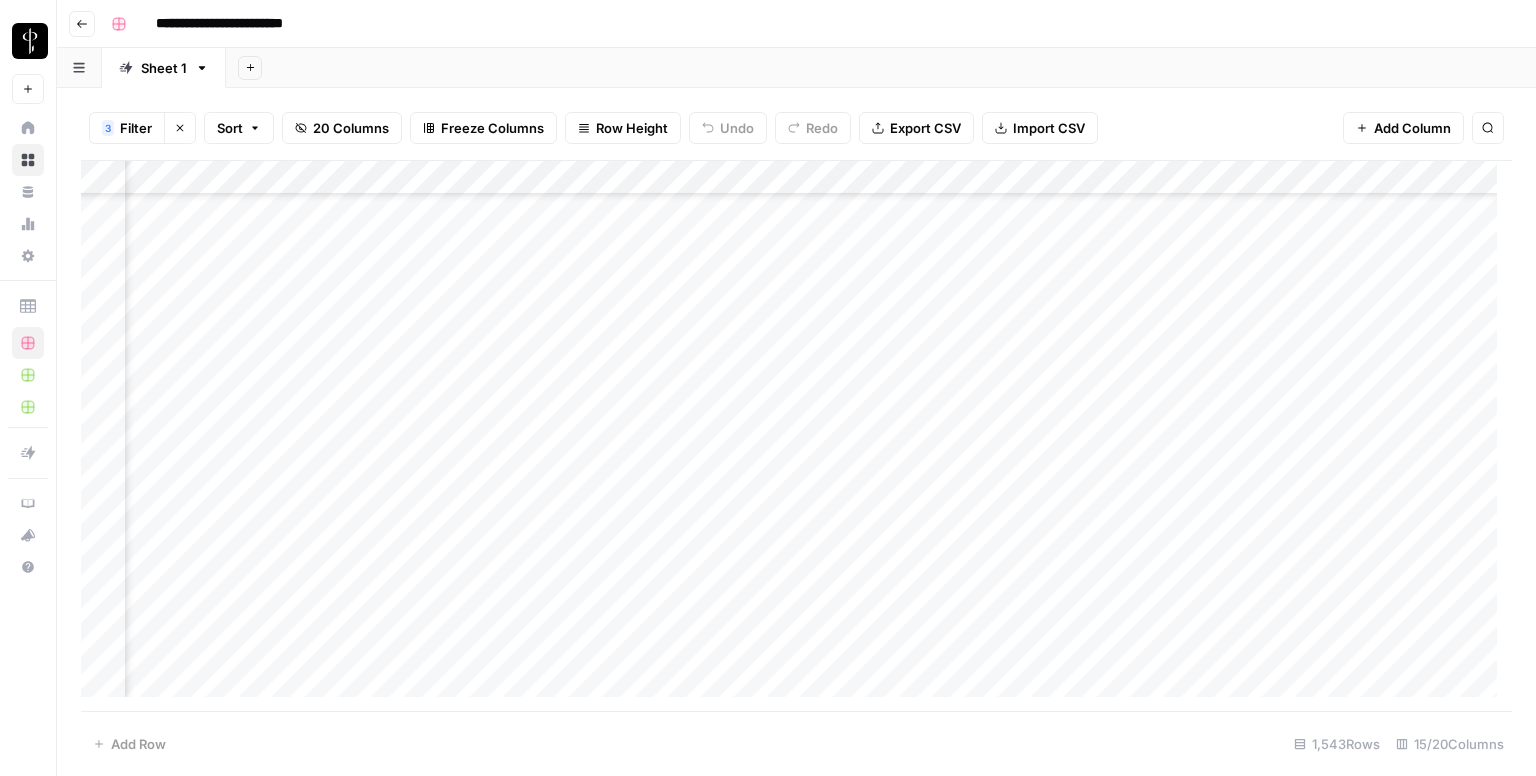 click on "Add Column" at bounding box center [796, 436] 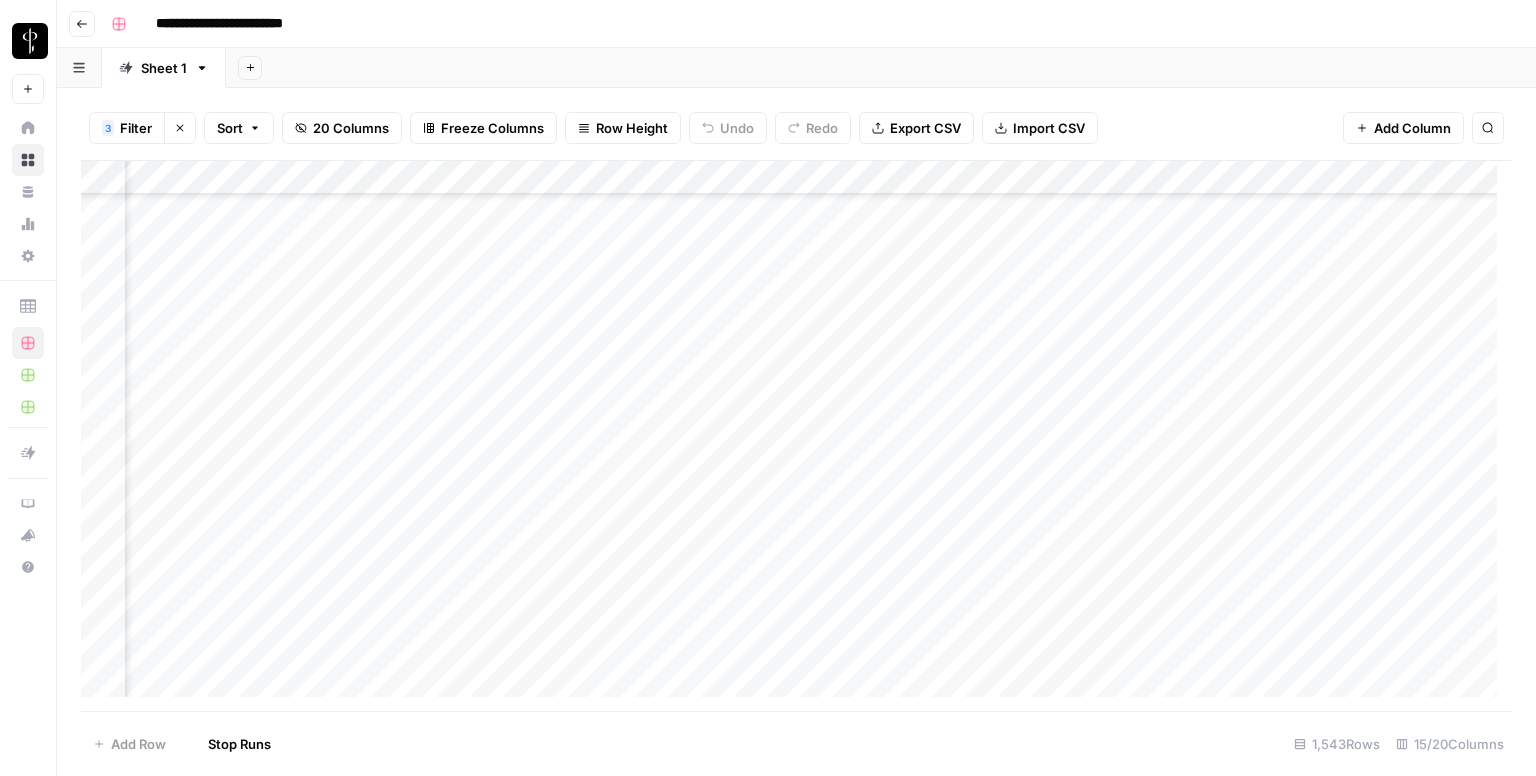 click on "Add Column" at bounding box center (796, 436) 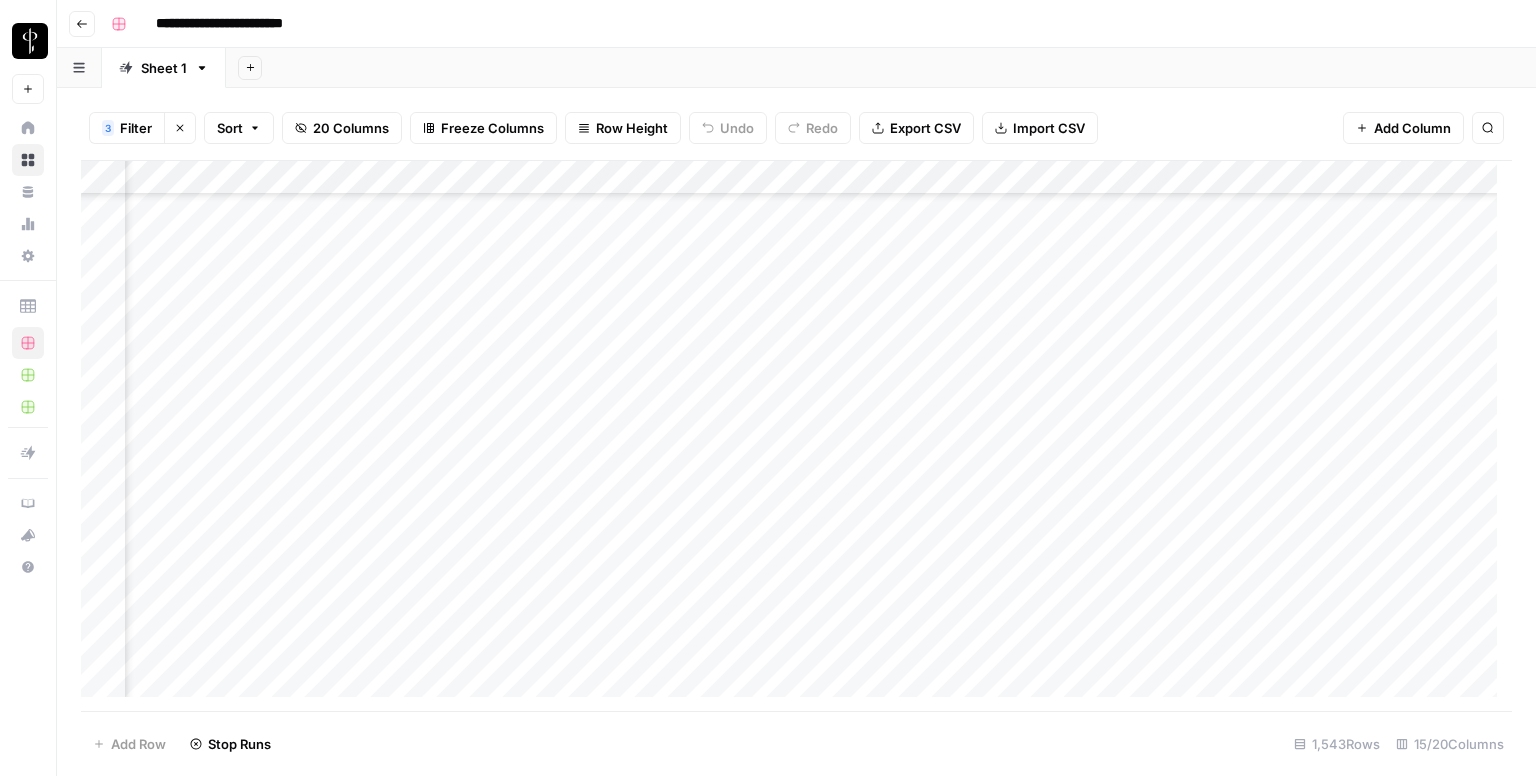 click on "Add Column" at bounding box center (796, 436) 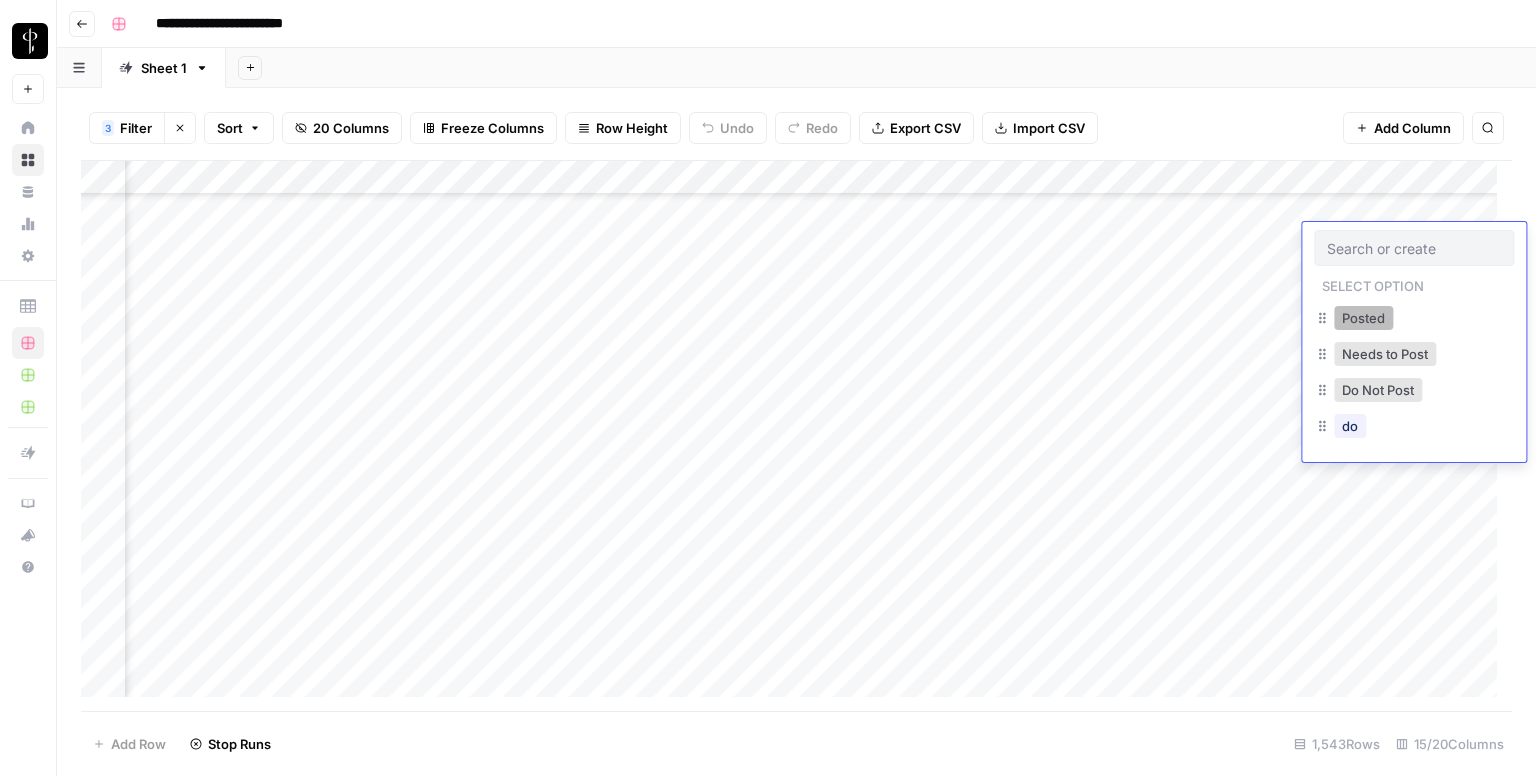 click on "Posted" at bounding box center [1363, 318] 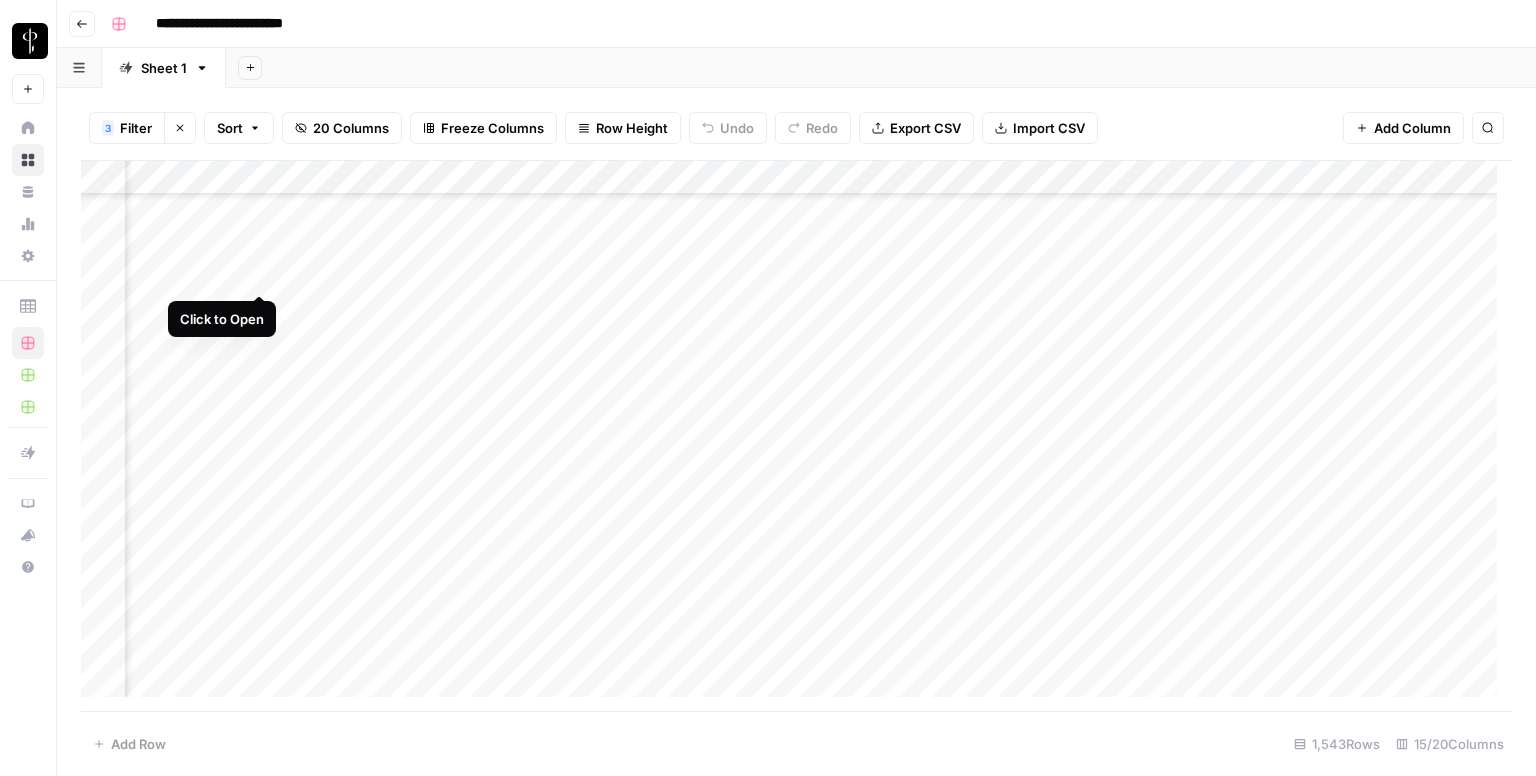 click on "Add Column" at bounding box center (796, 436) 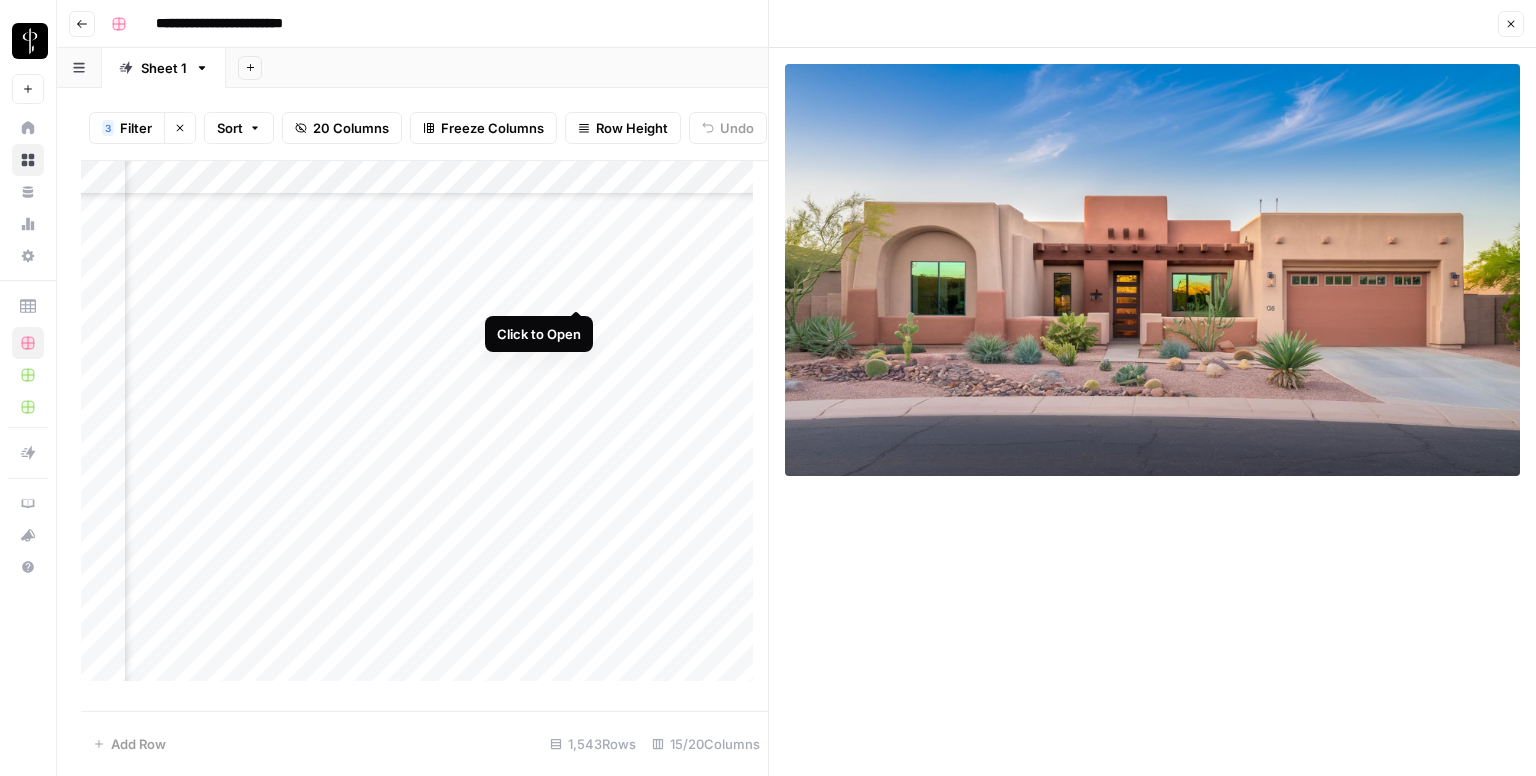 click on "Add Column" at bounding box center (424, 429) 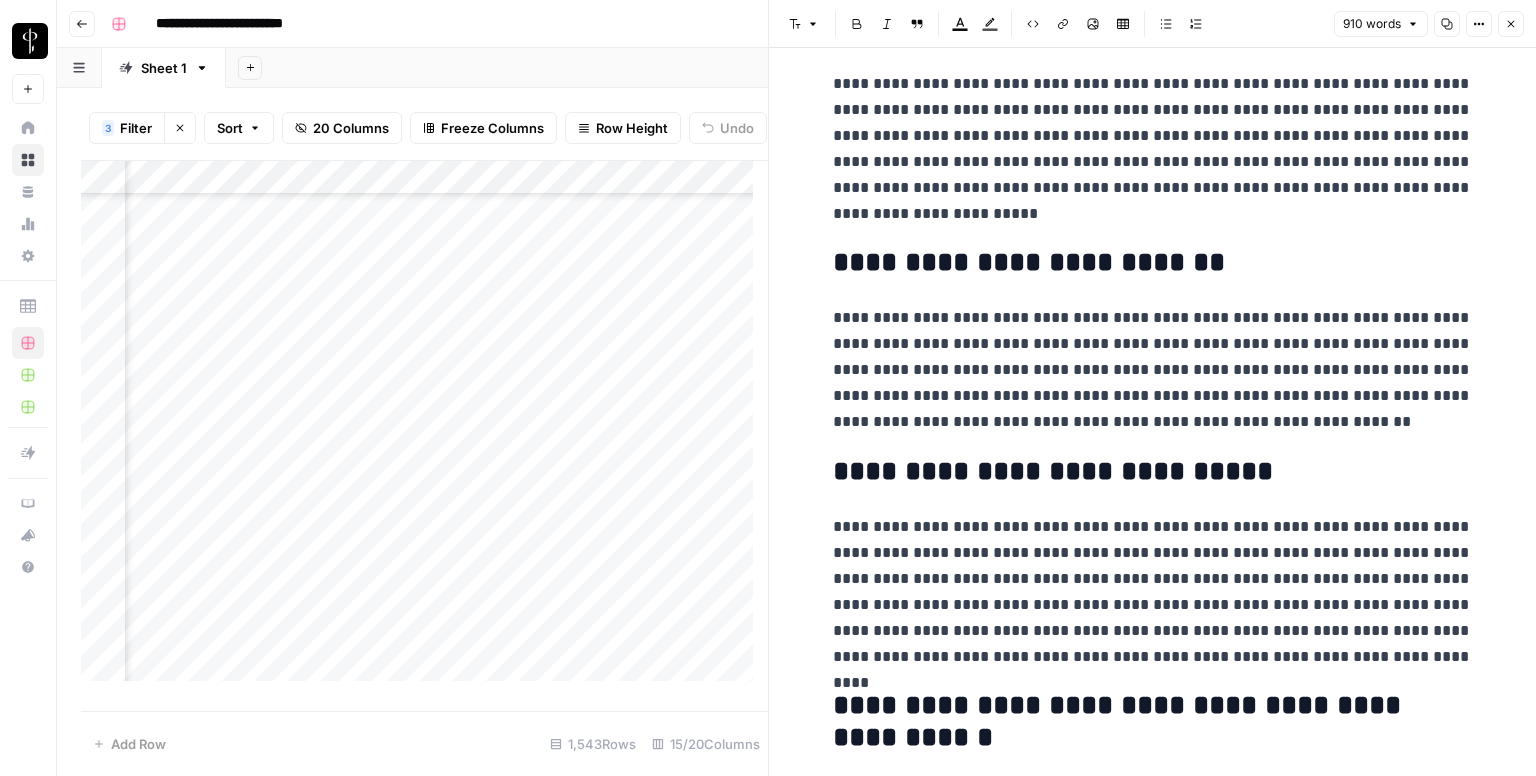 scroll, scrollTop: 2094, scrollLeft: 0, axis: vertical 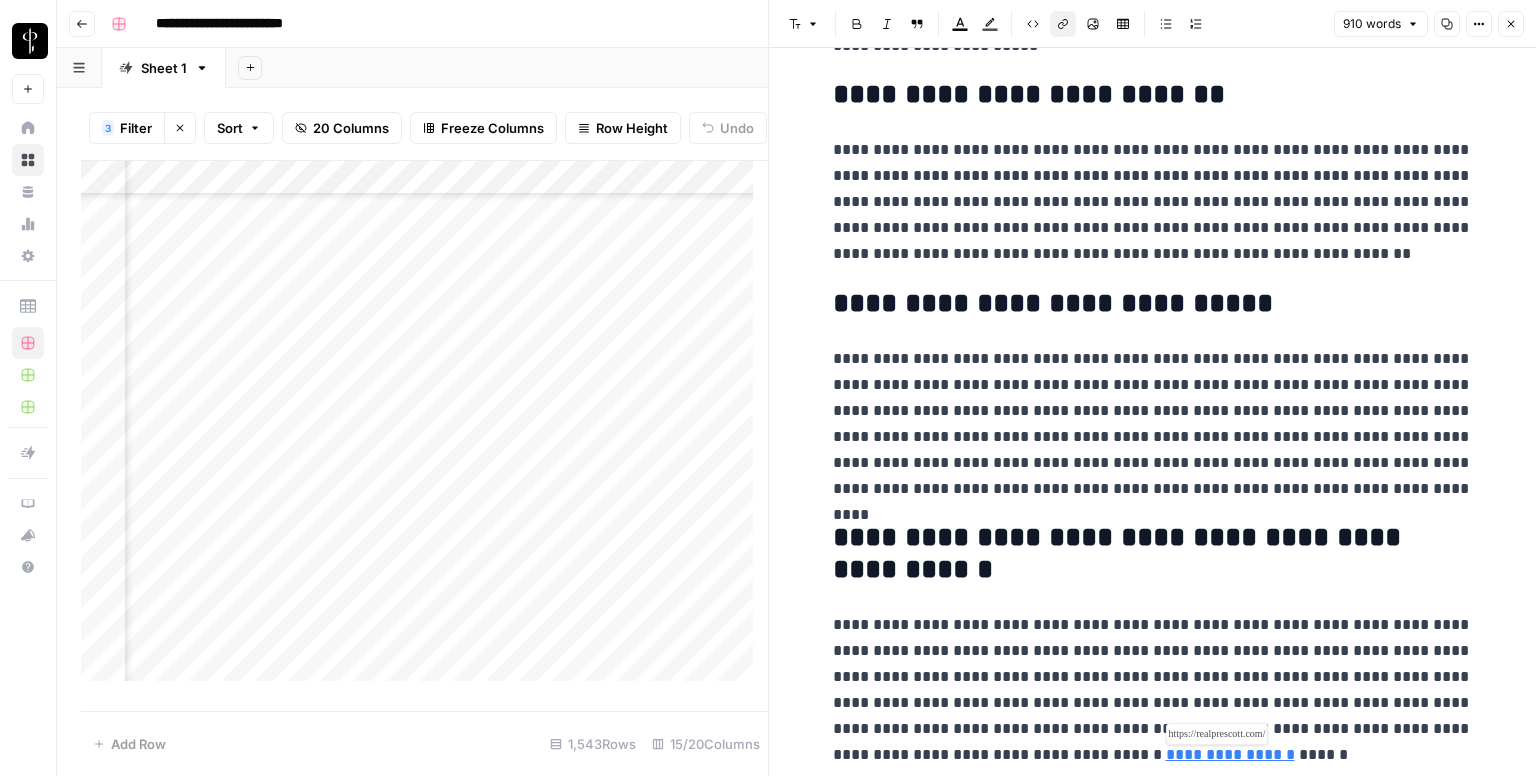 click on "**********" at bounding box center (1230, 754) 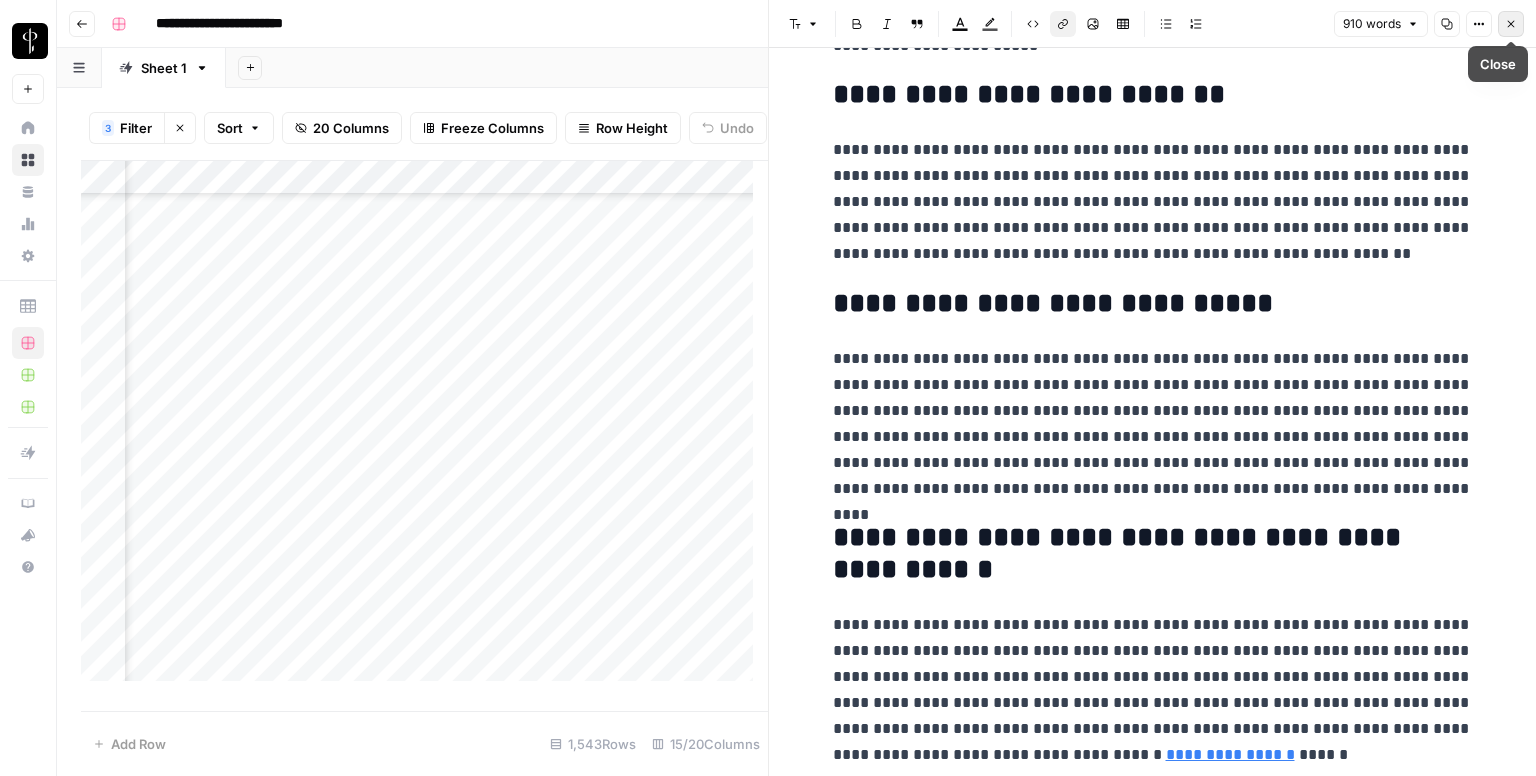 click 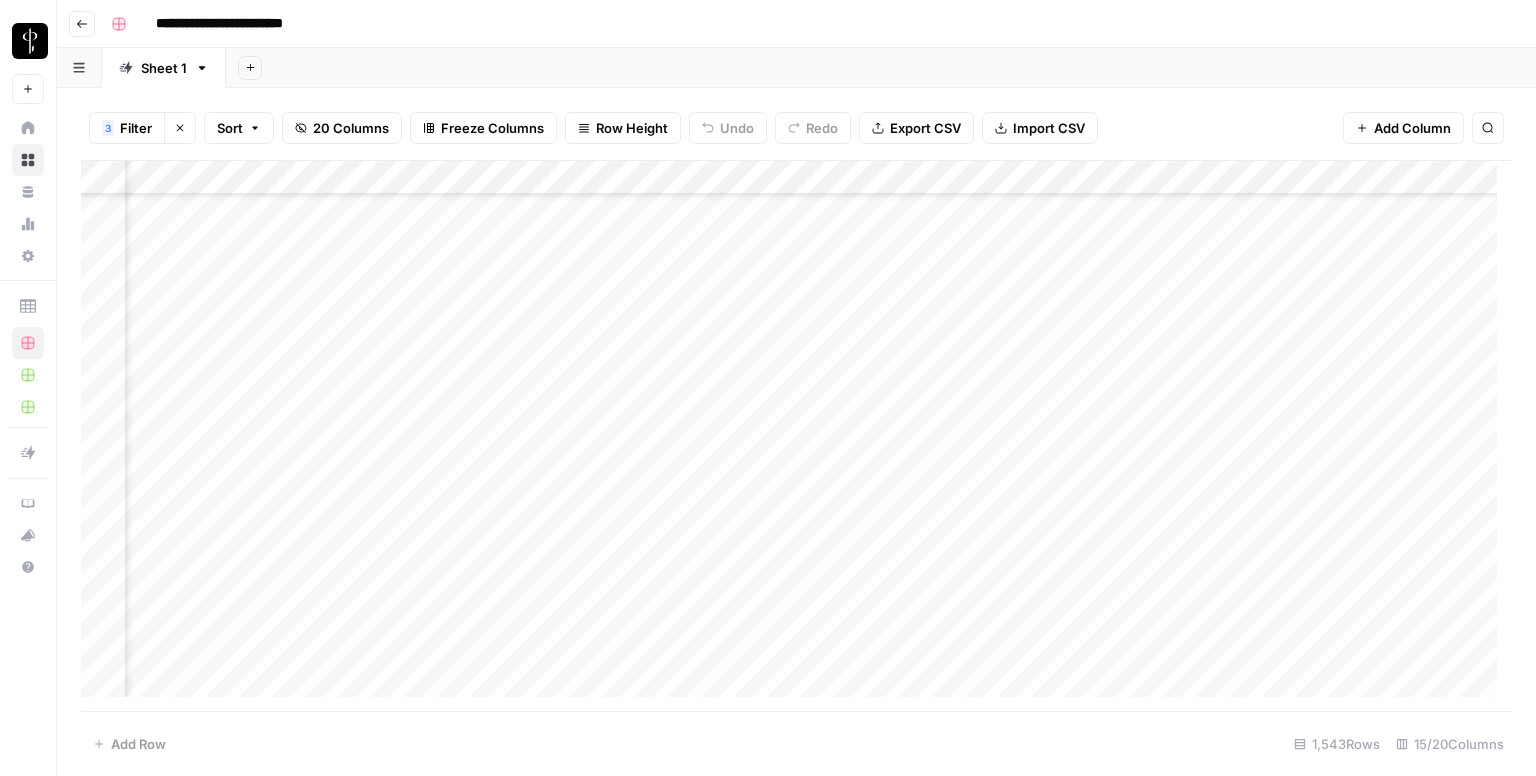 click on "Add Column" at bounding box center (796, 436) 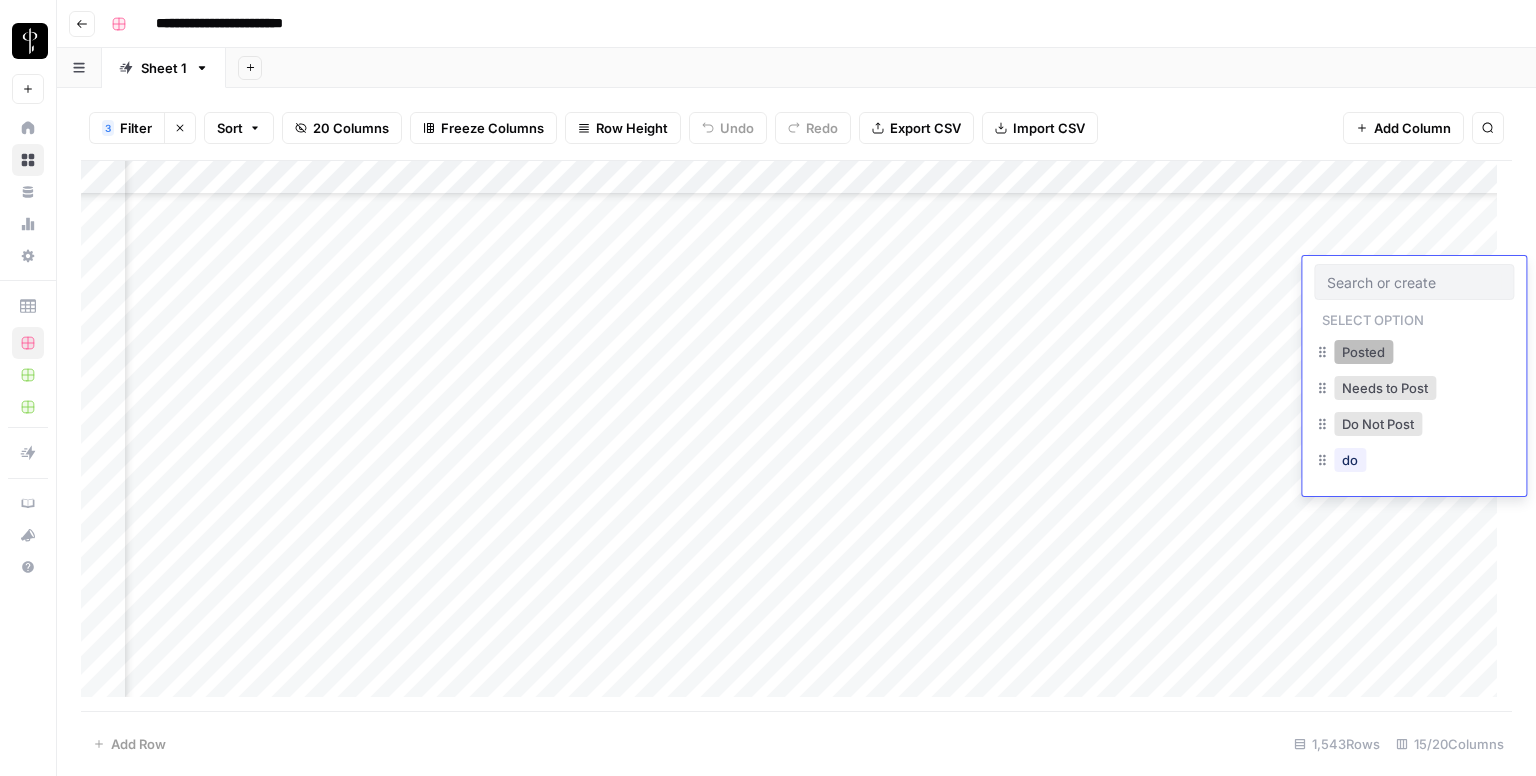 click on "Posted" at bounding box center (1363, 352) 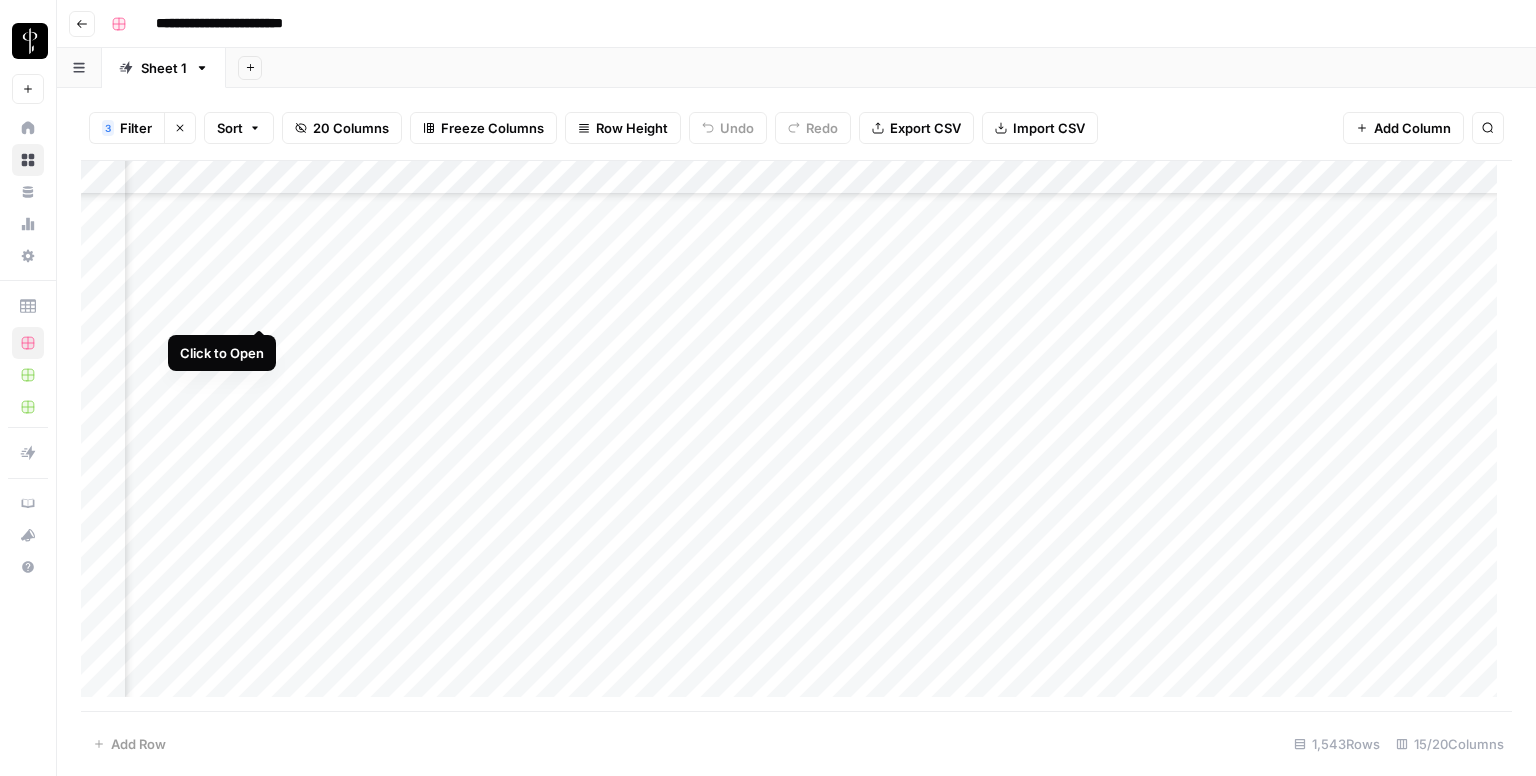 click on "Add Column" at bounding box center (796, 436) 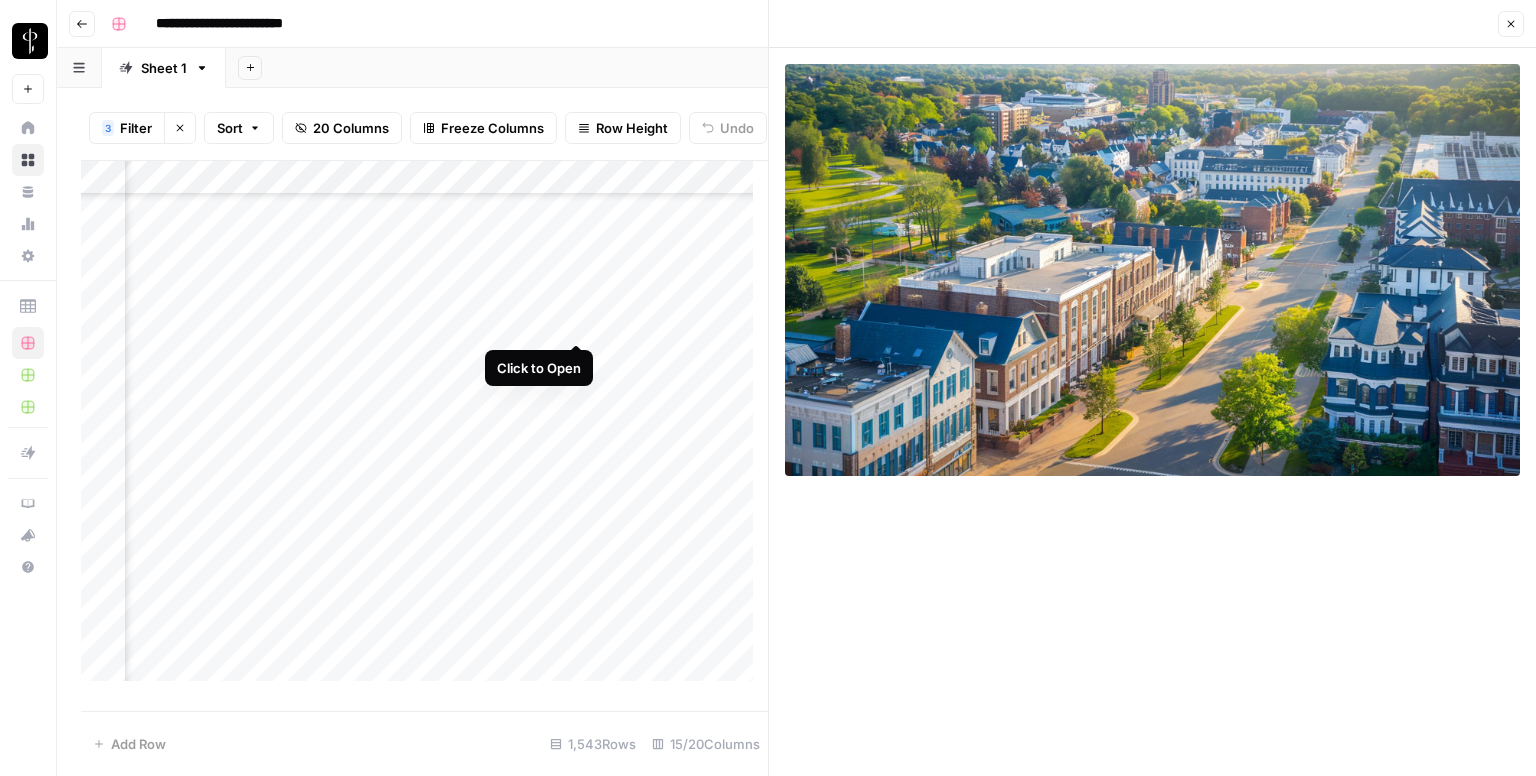 click on "Add Column" at bounding box center [424, 429] 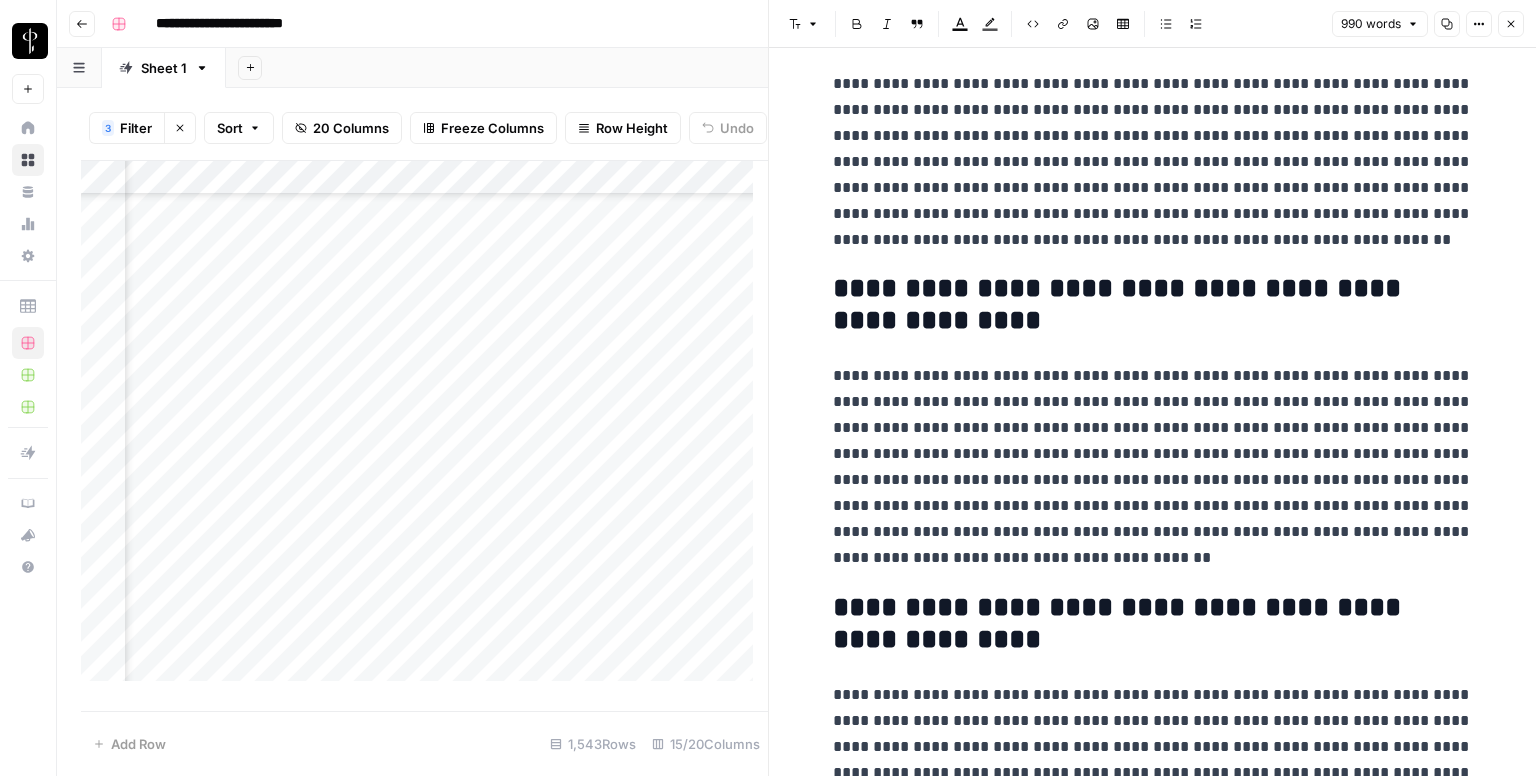 scroll, scrollTop: 2412, scrollLeft: 0, axis: vertical 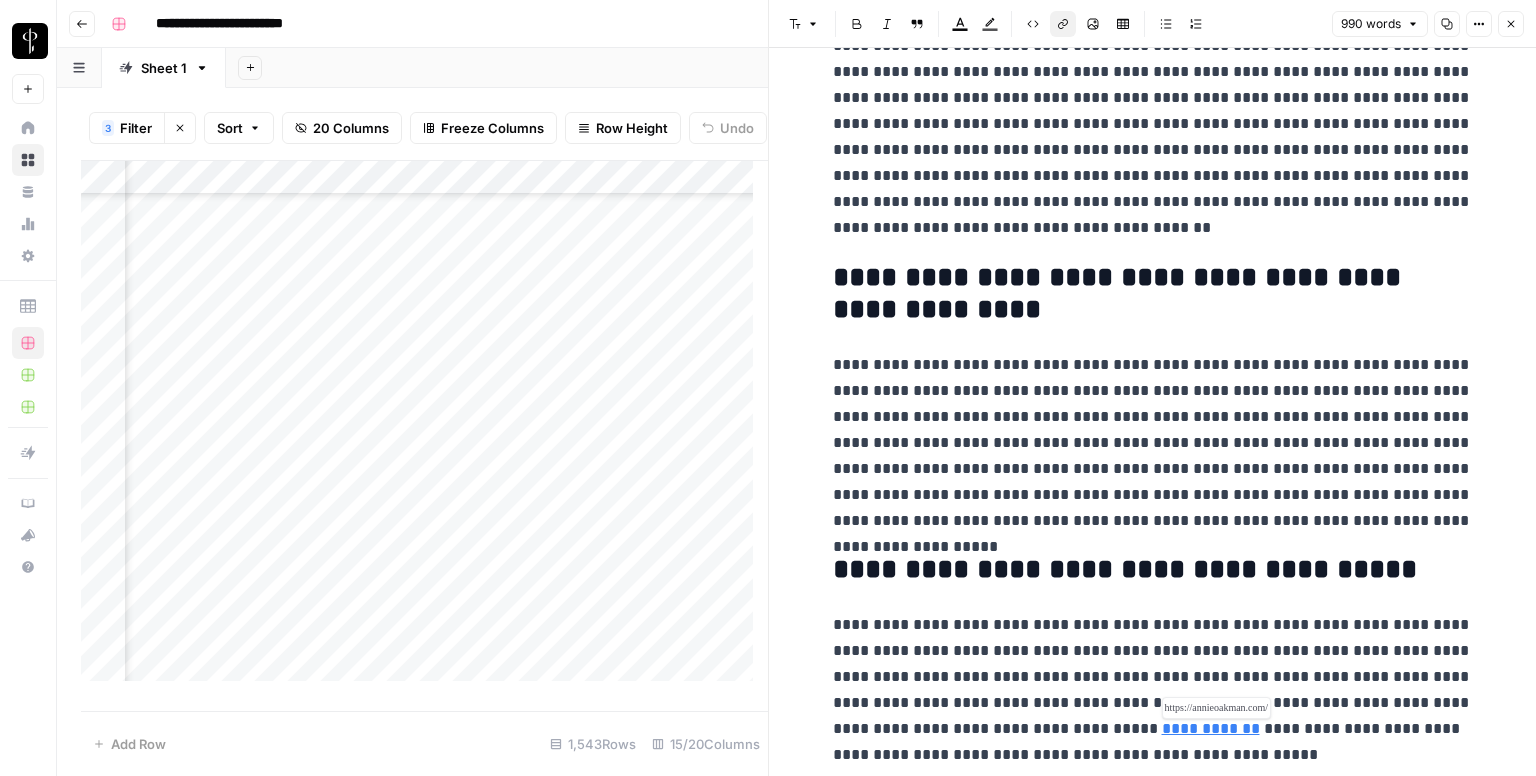 click on "**********" at bounding box center (1211, 728) 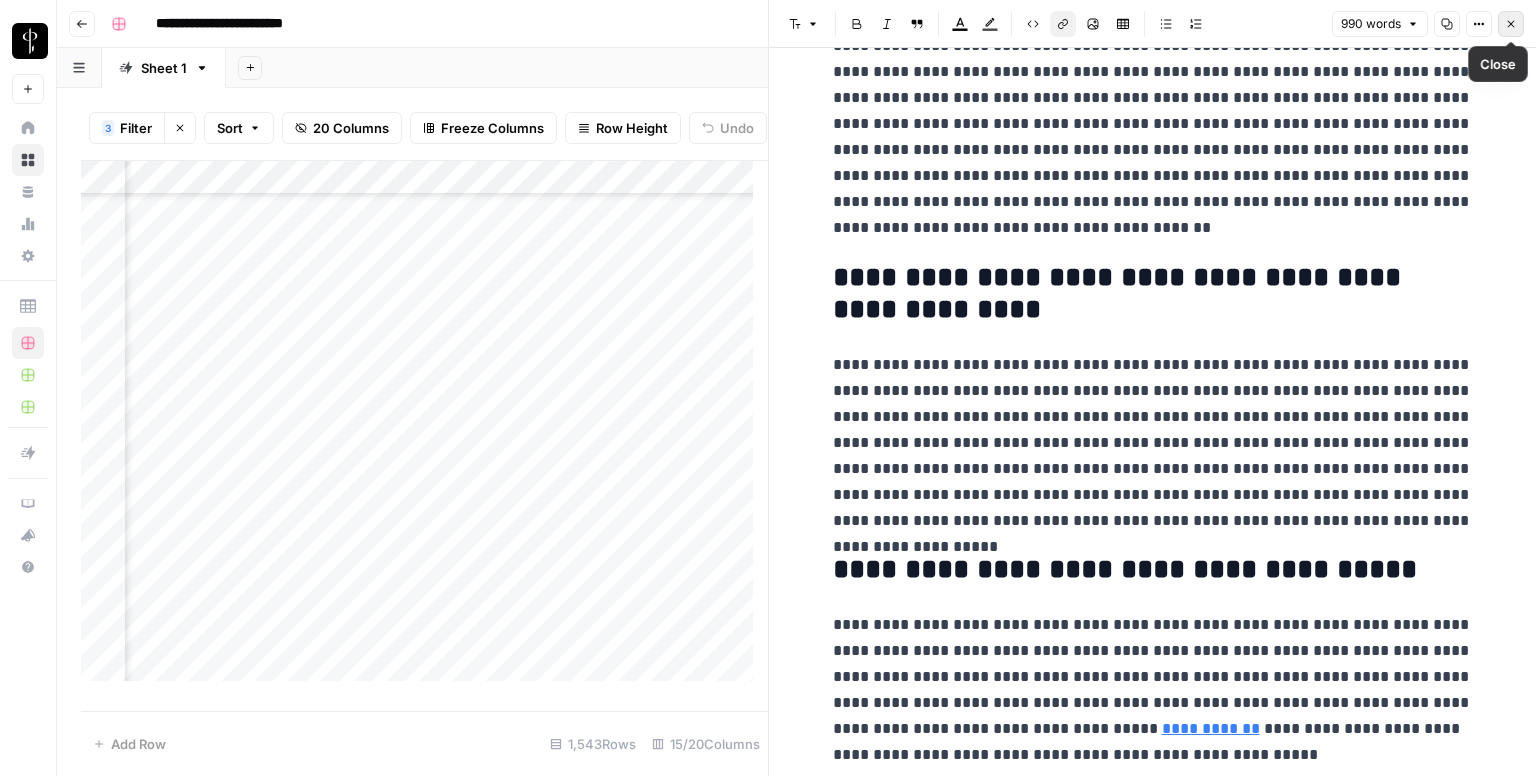 click 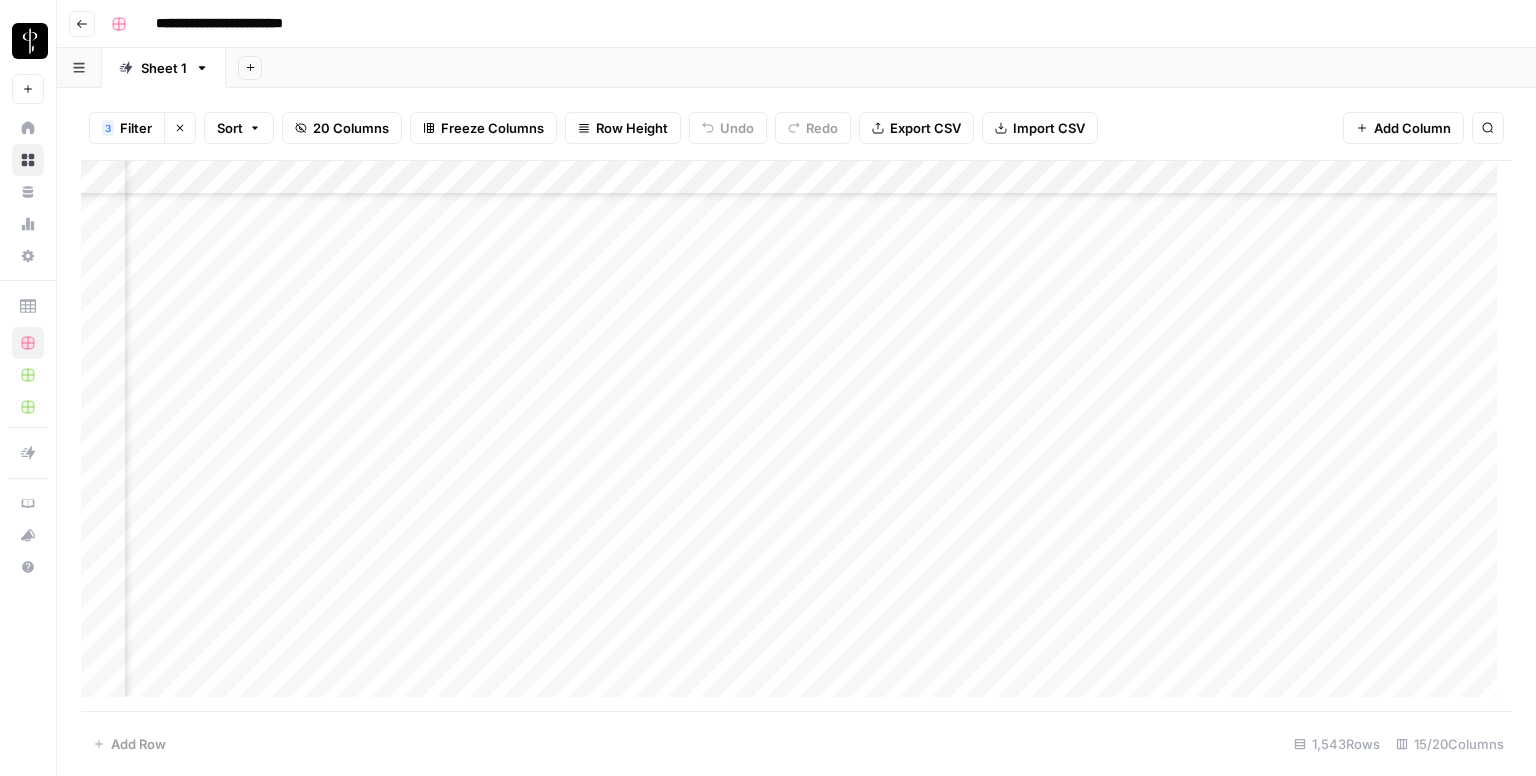 click on "Add Column" at bounding box center [796, 436] 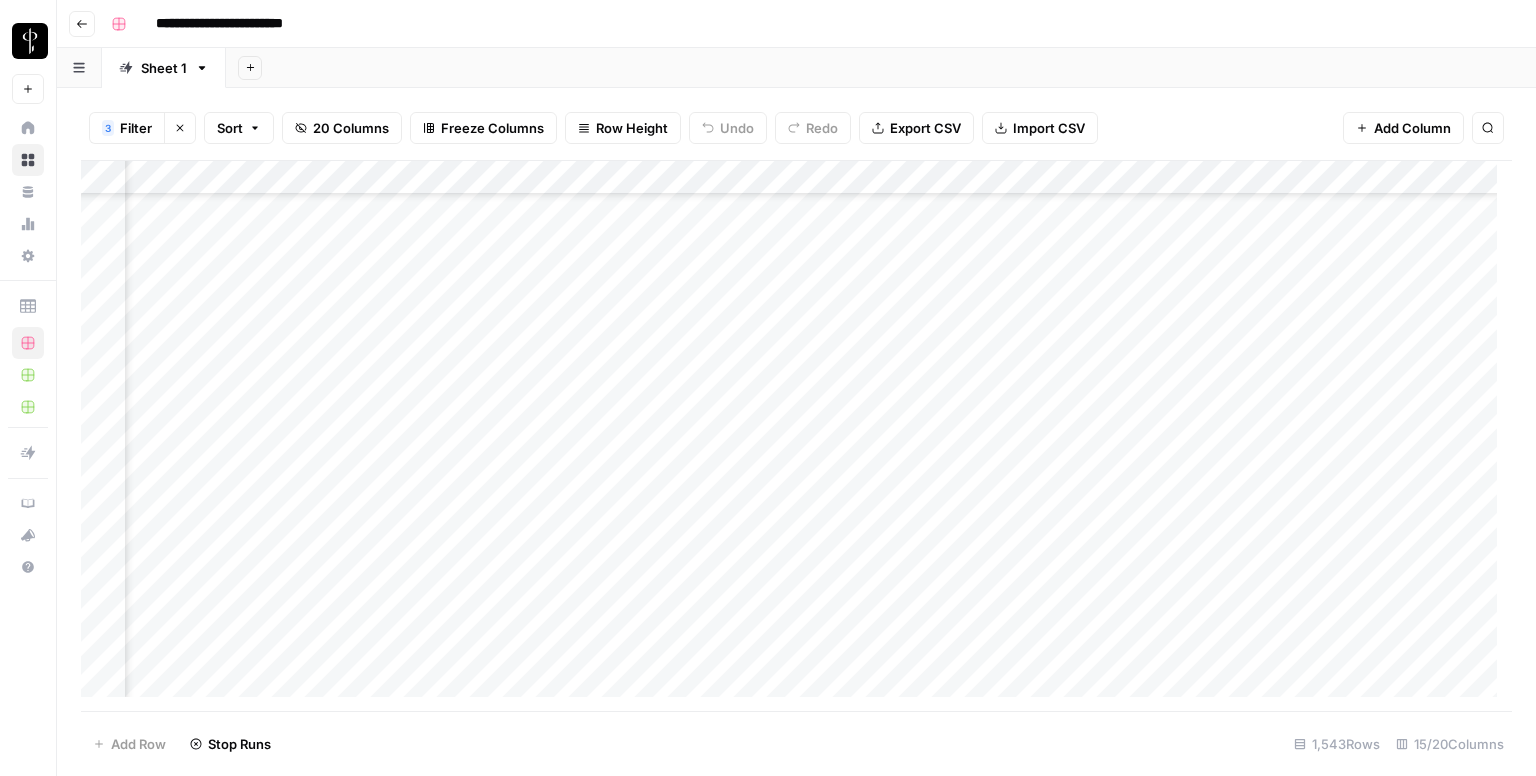 click on "Add Column" at bounding box center (796, 436) 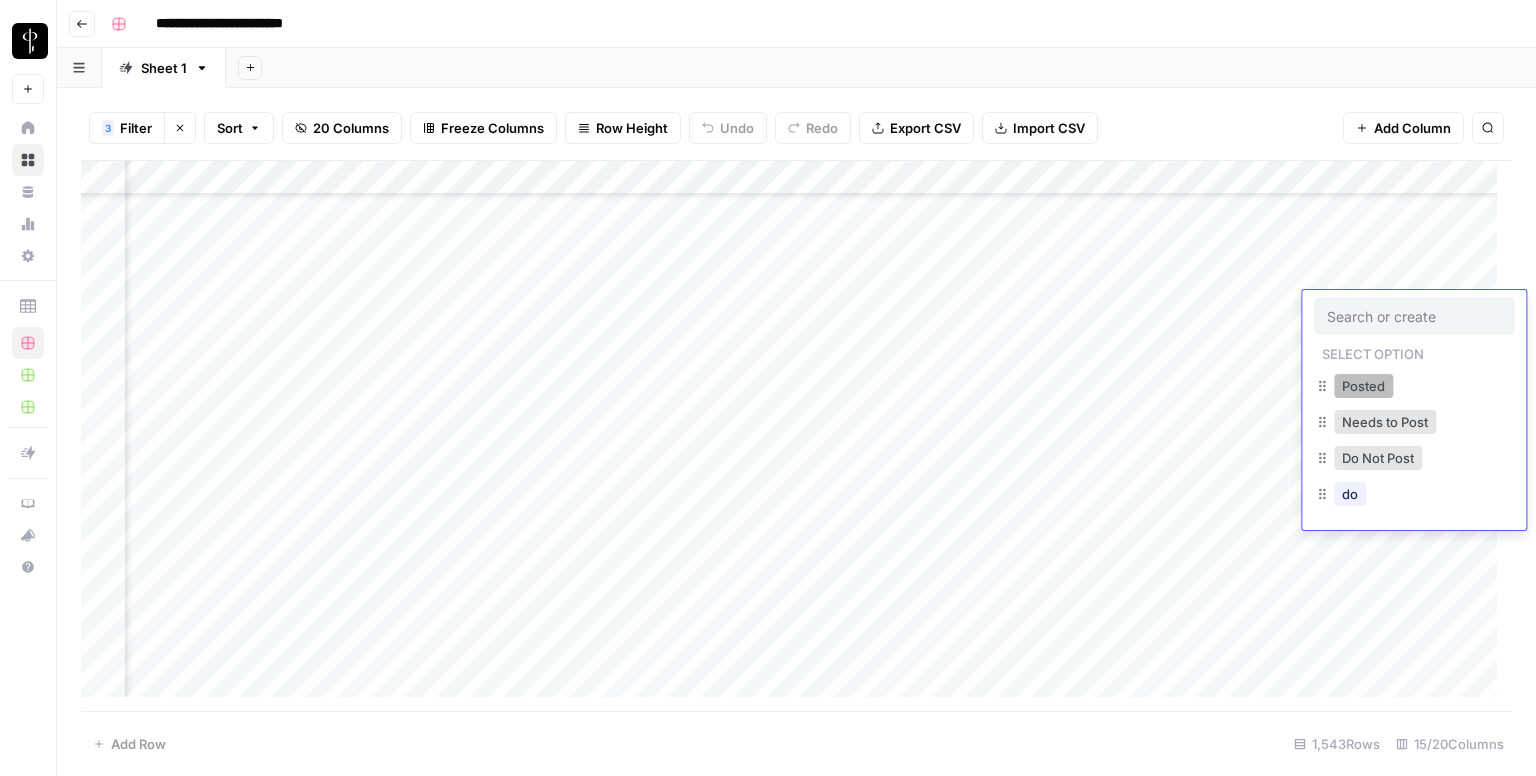 click on "Posted" at bounding box center (1363, 386) 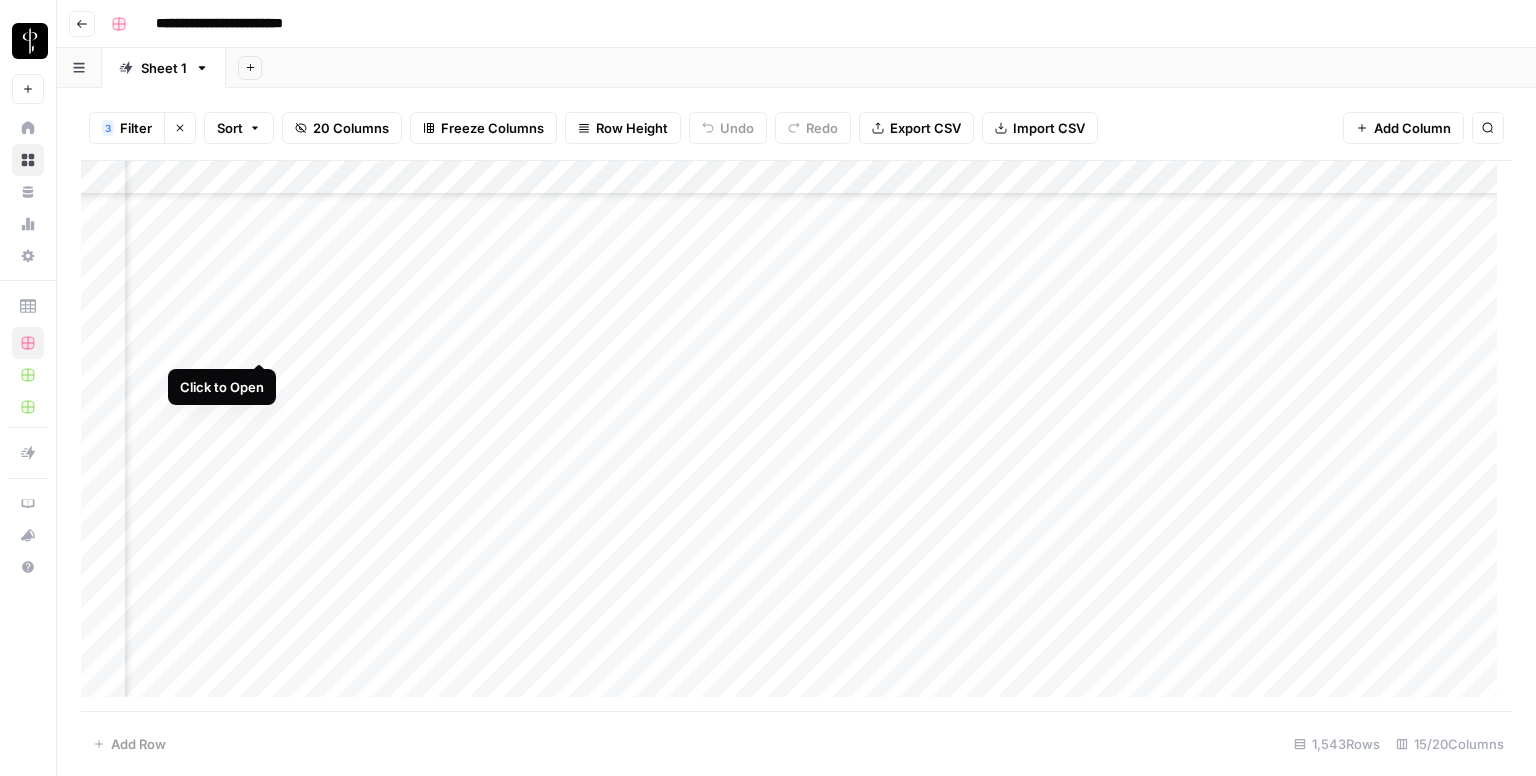 click on "Add Column" at bounding box center [796, 436] 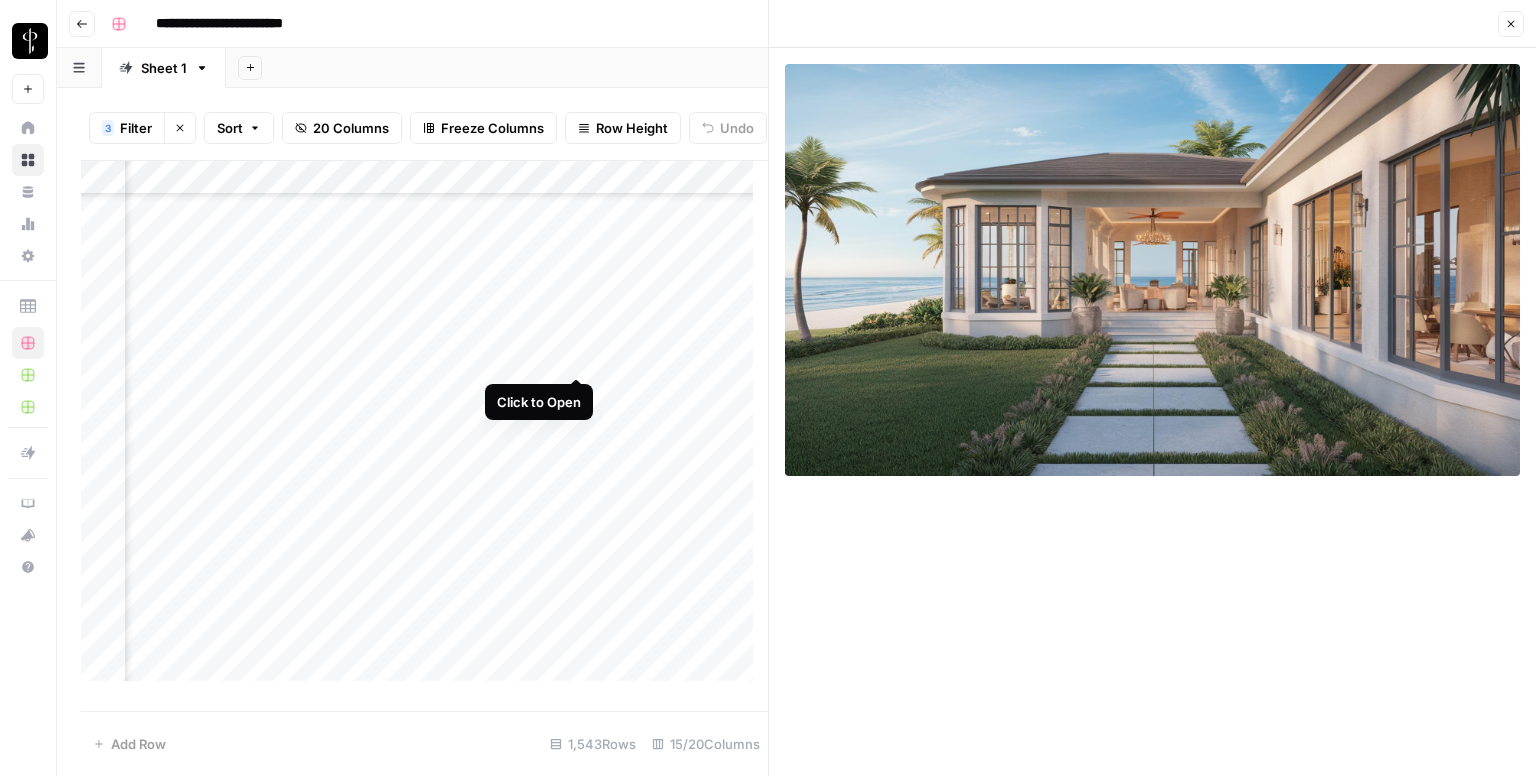 click on "Add Column" at bounding box center [424, 429] 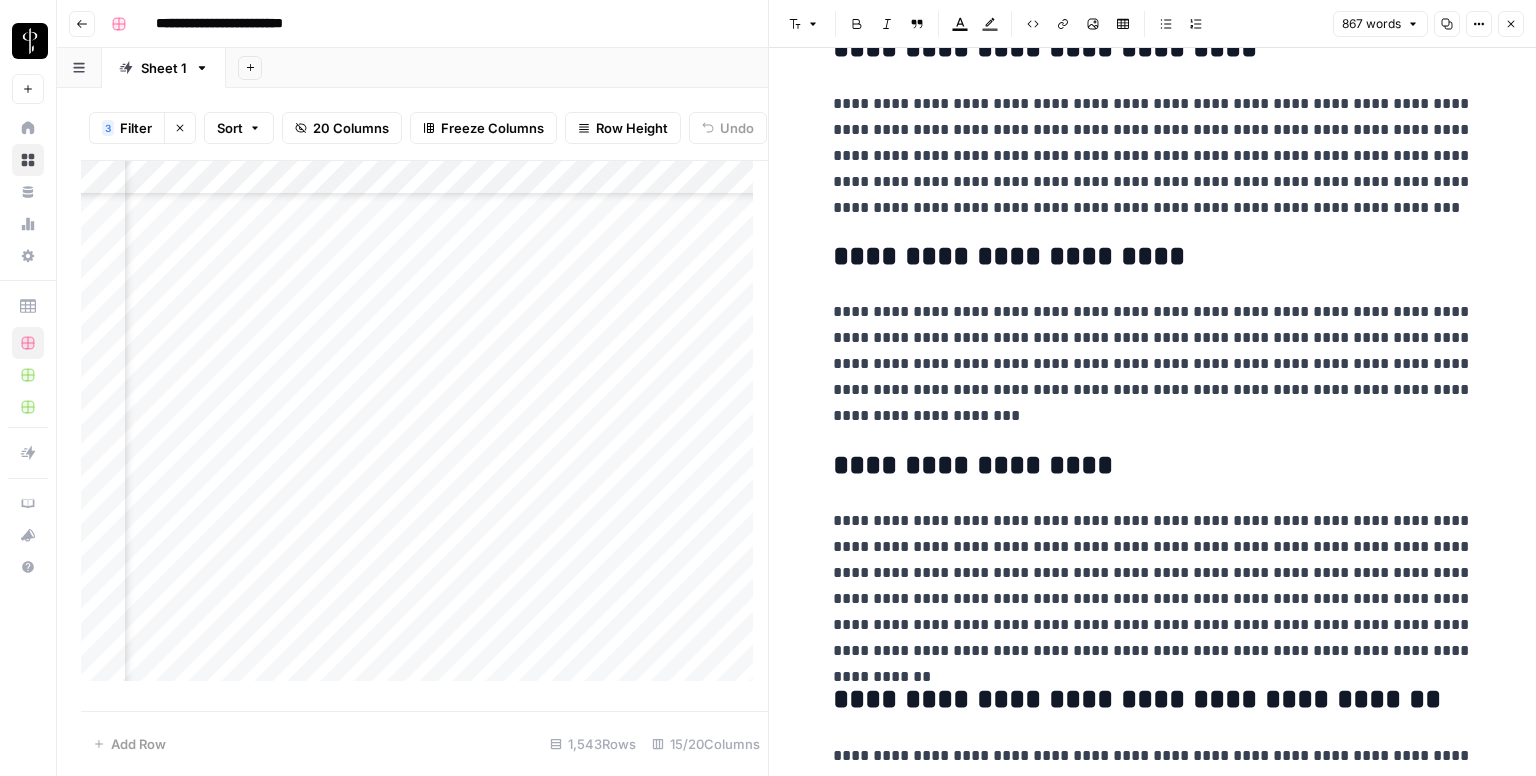 scroll, scrollTop: 2030, scrollLeft: 0, axis: vertical 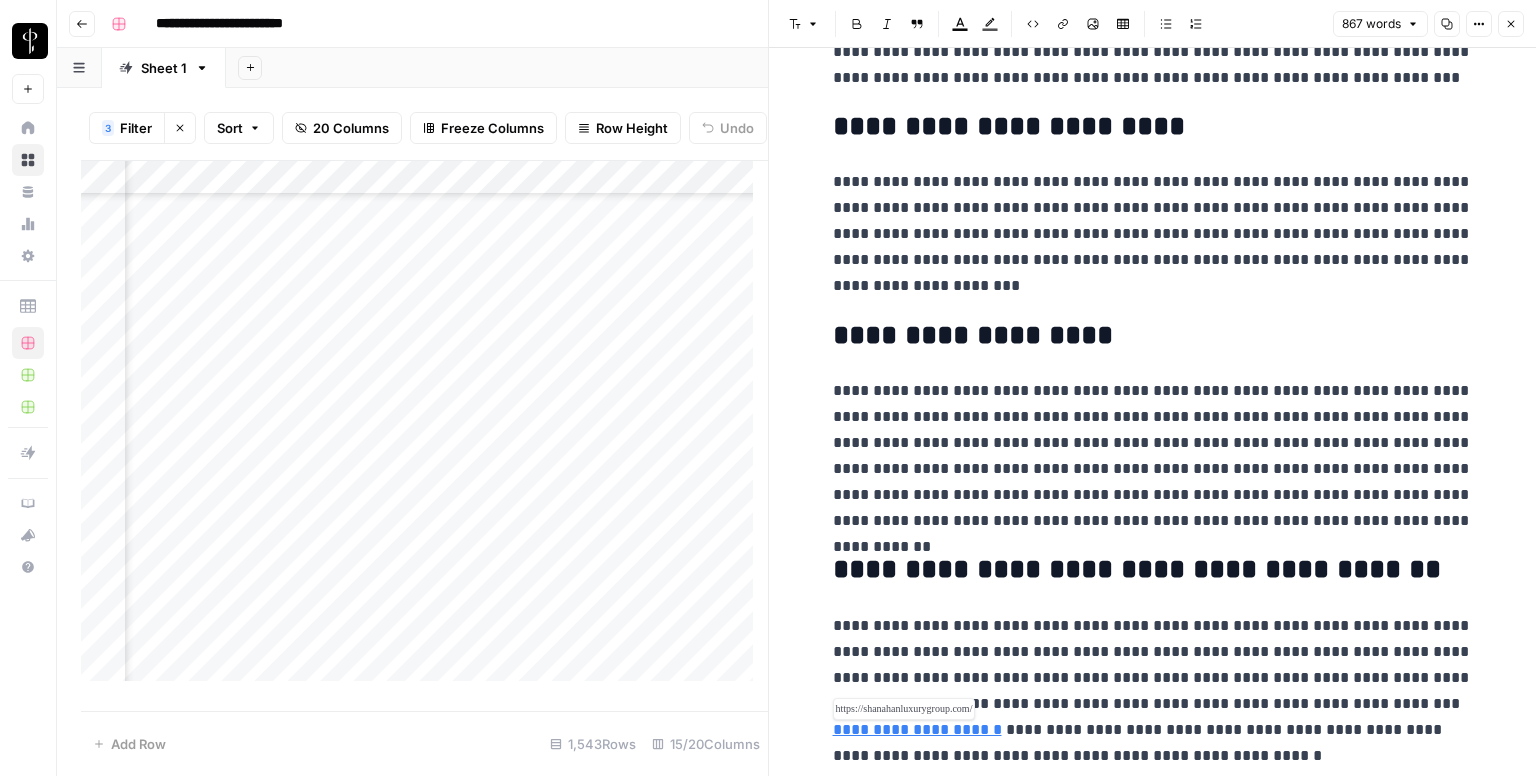 click on "**********" at bounding box center [917, 729] 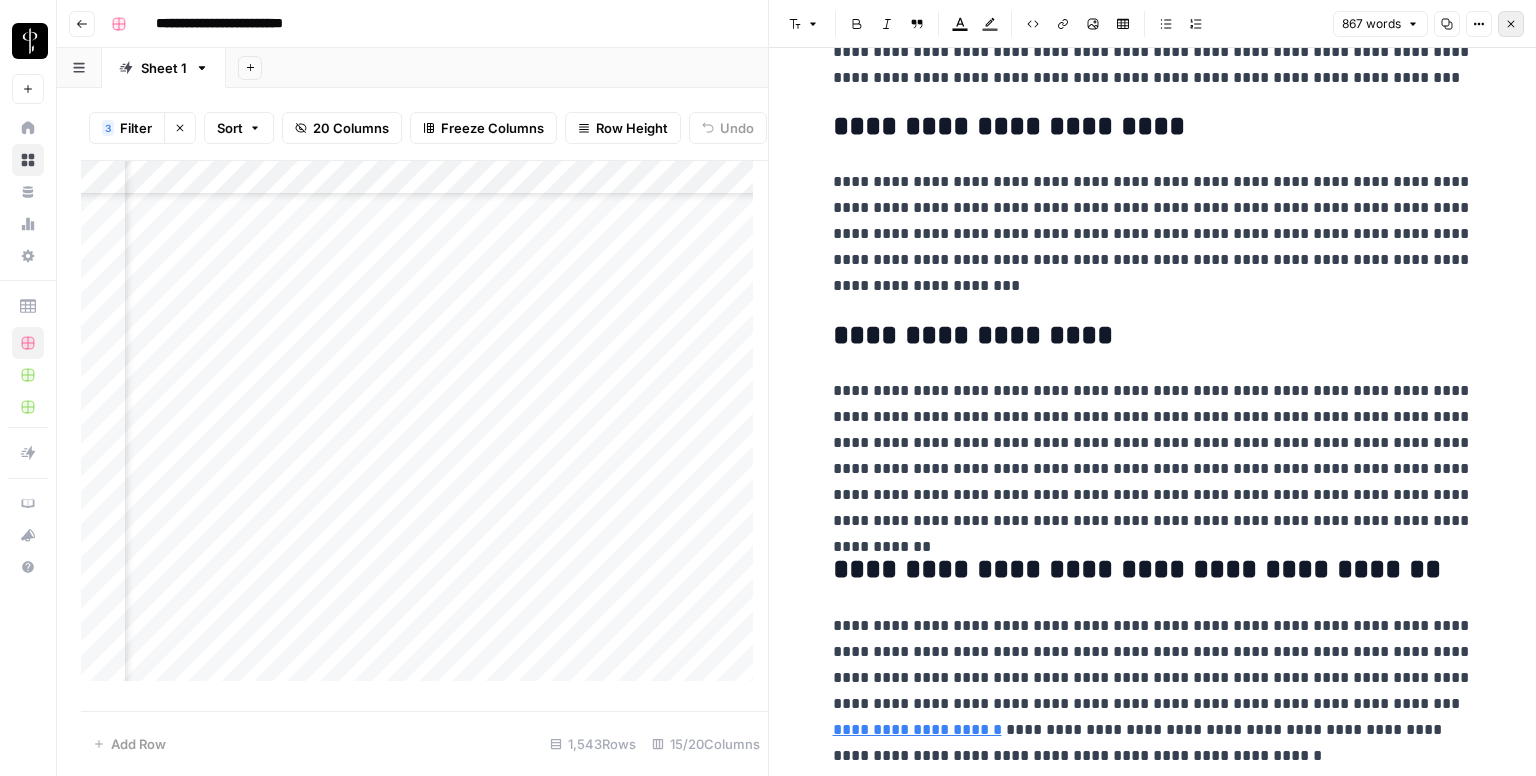 click 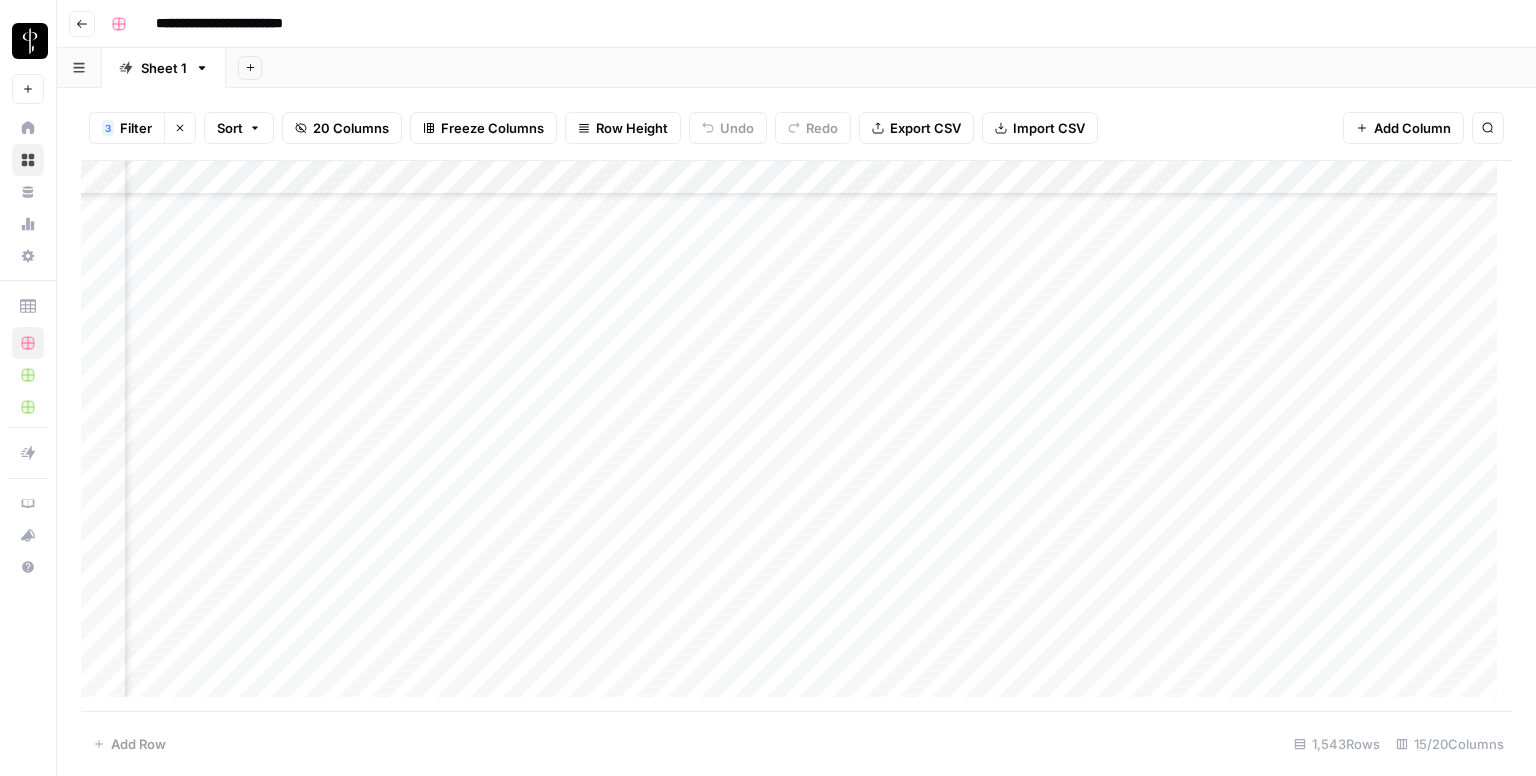 click on "Add Column" at bounding box center [796, 436] 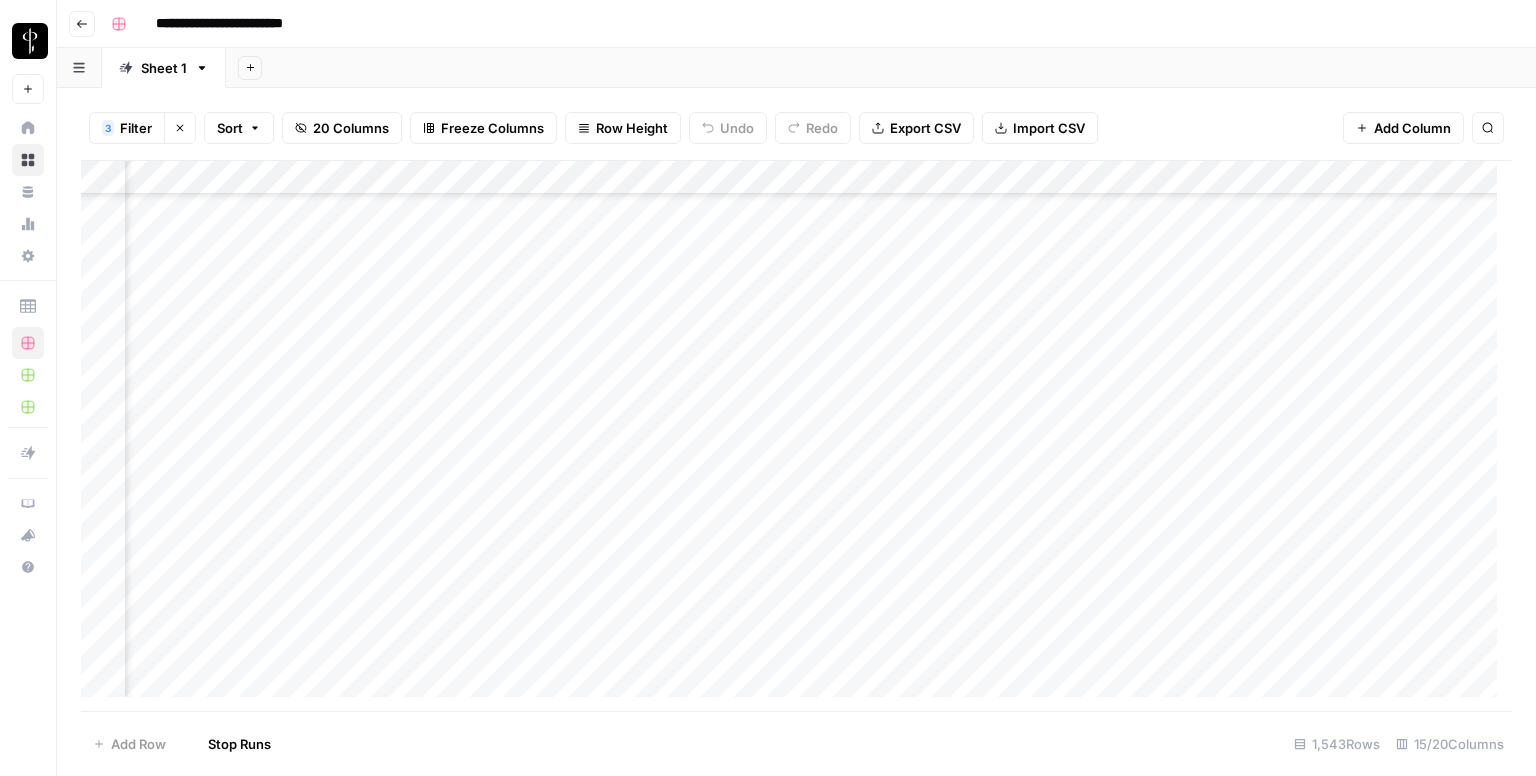 click on "Add Column" at bounding box center (796, 436) 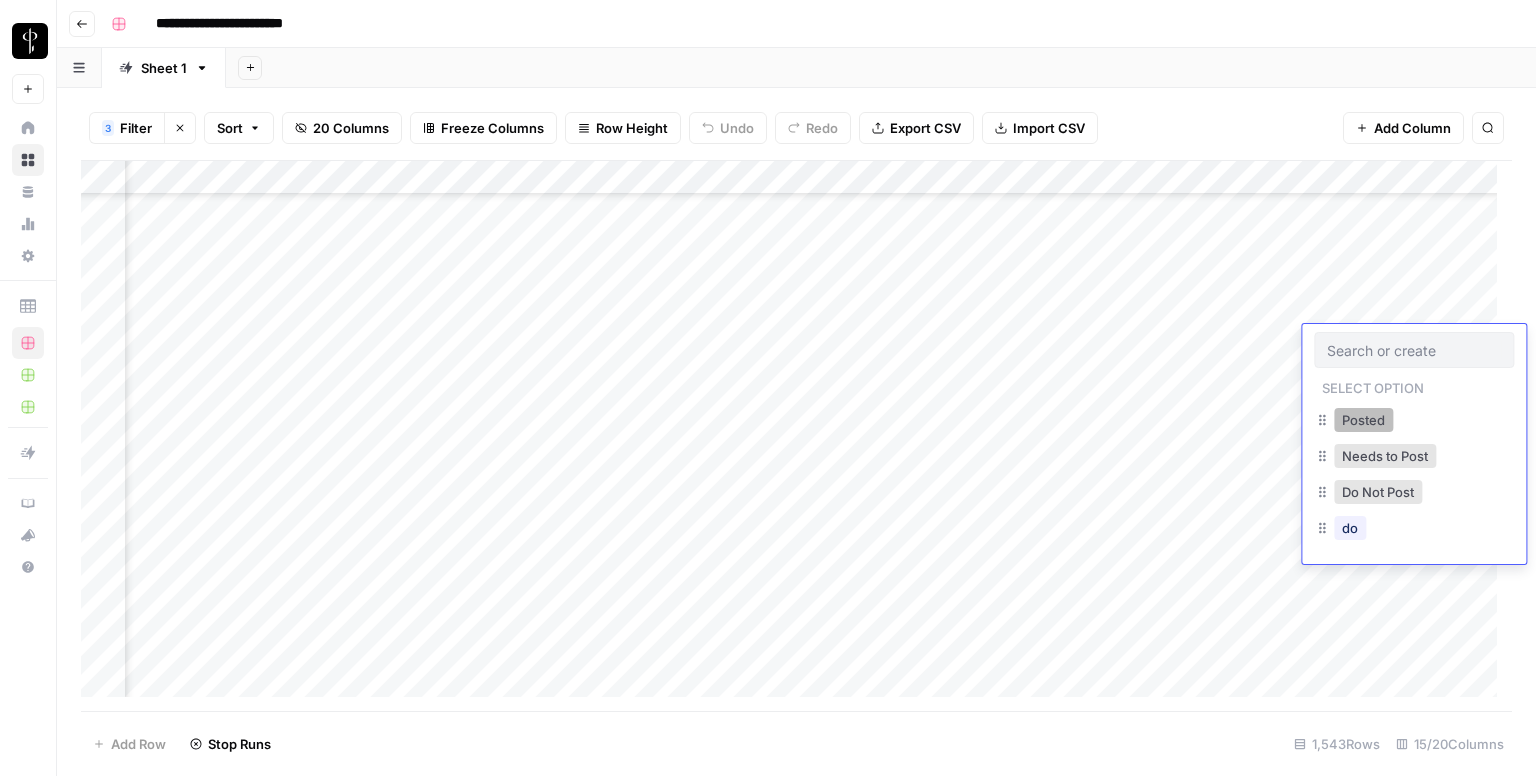 click on "Posted" at bounding box center (1363, 420) 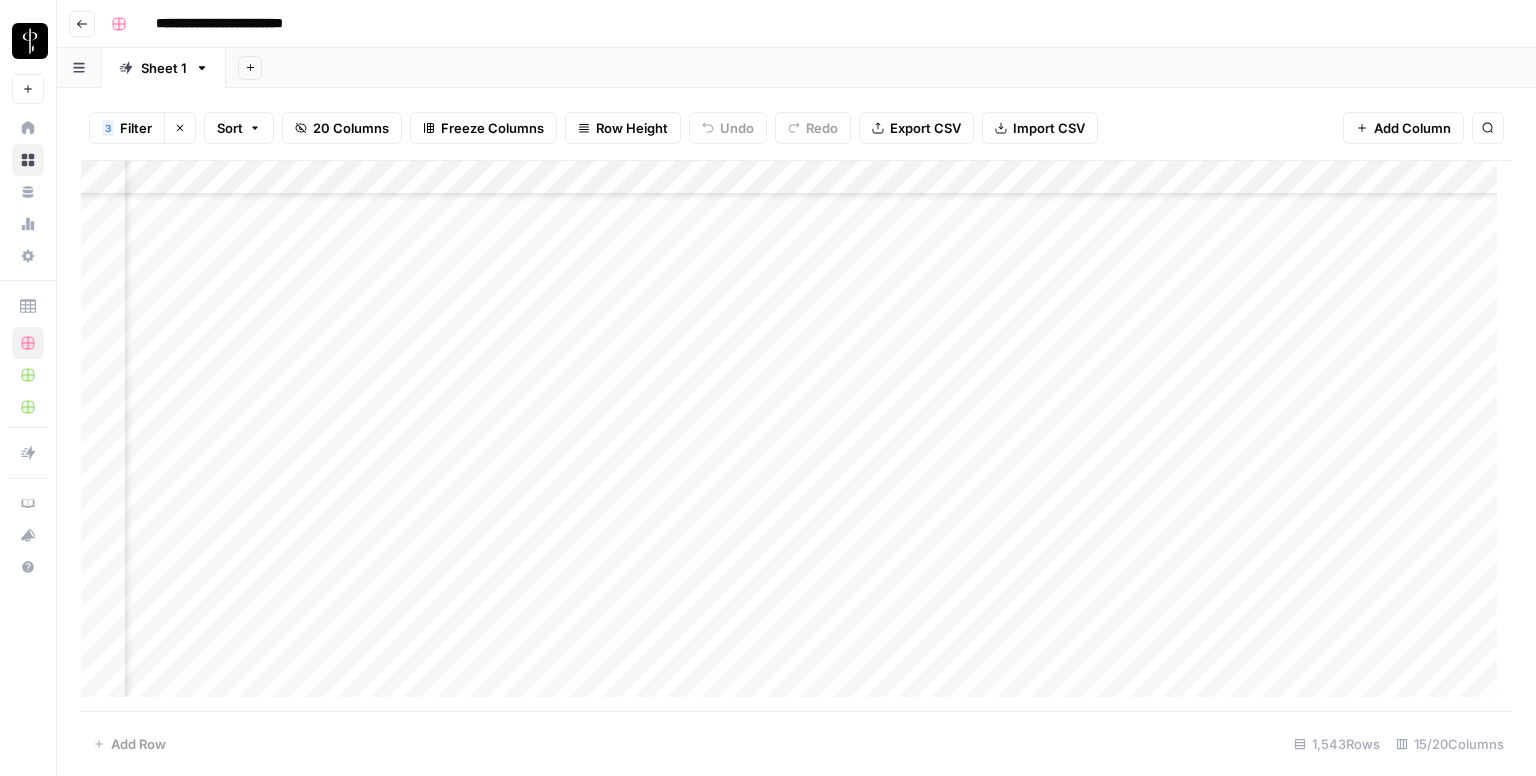scroll, scrollTop: 424, scrollLeft: 1390, axis: both 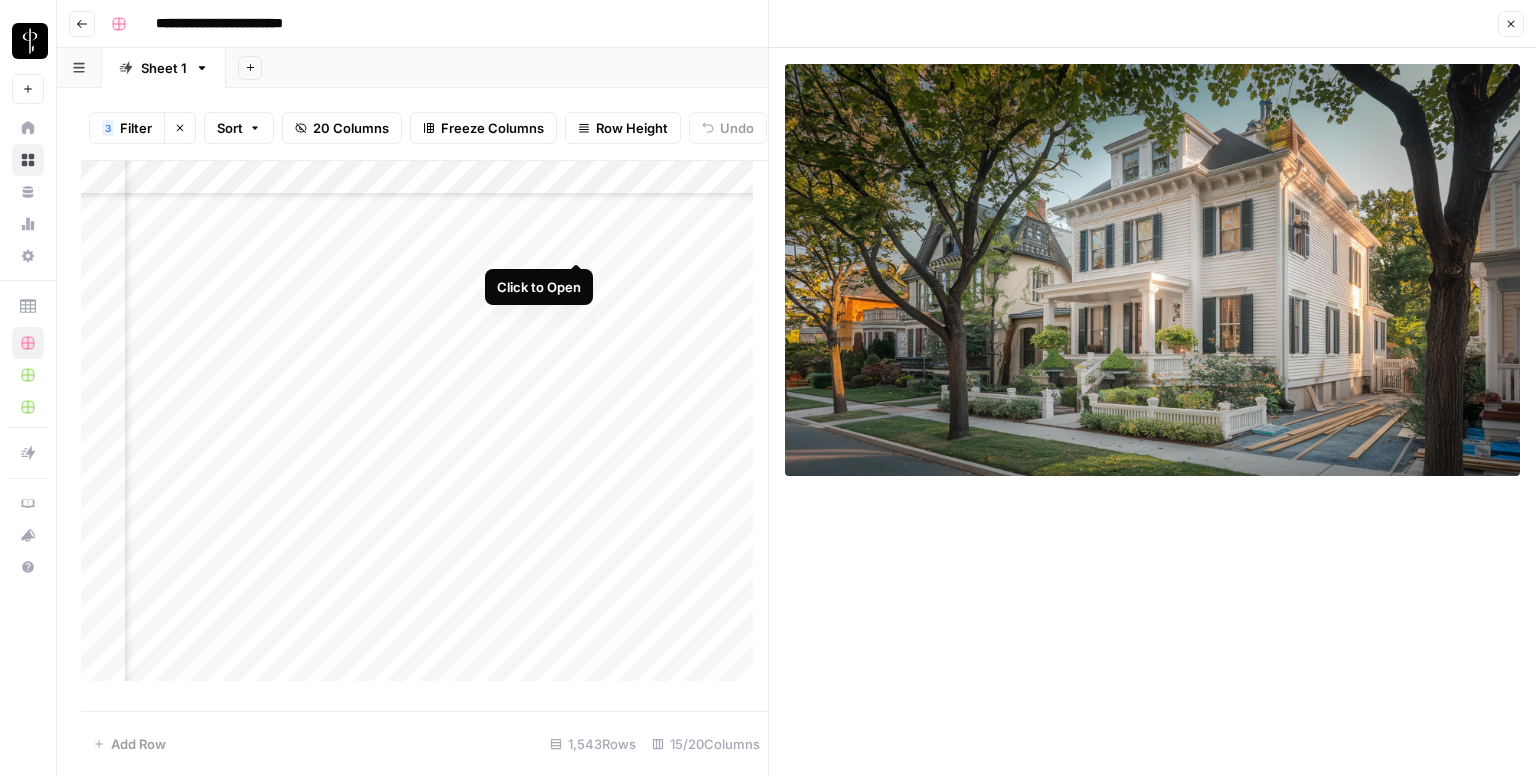 click on "Add Column" at bounding box center [424, 429] 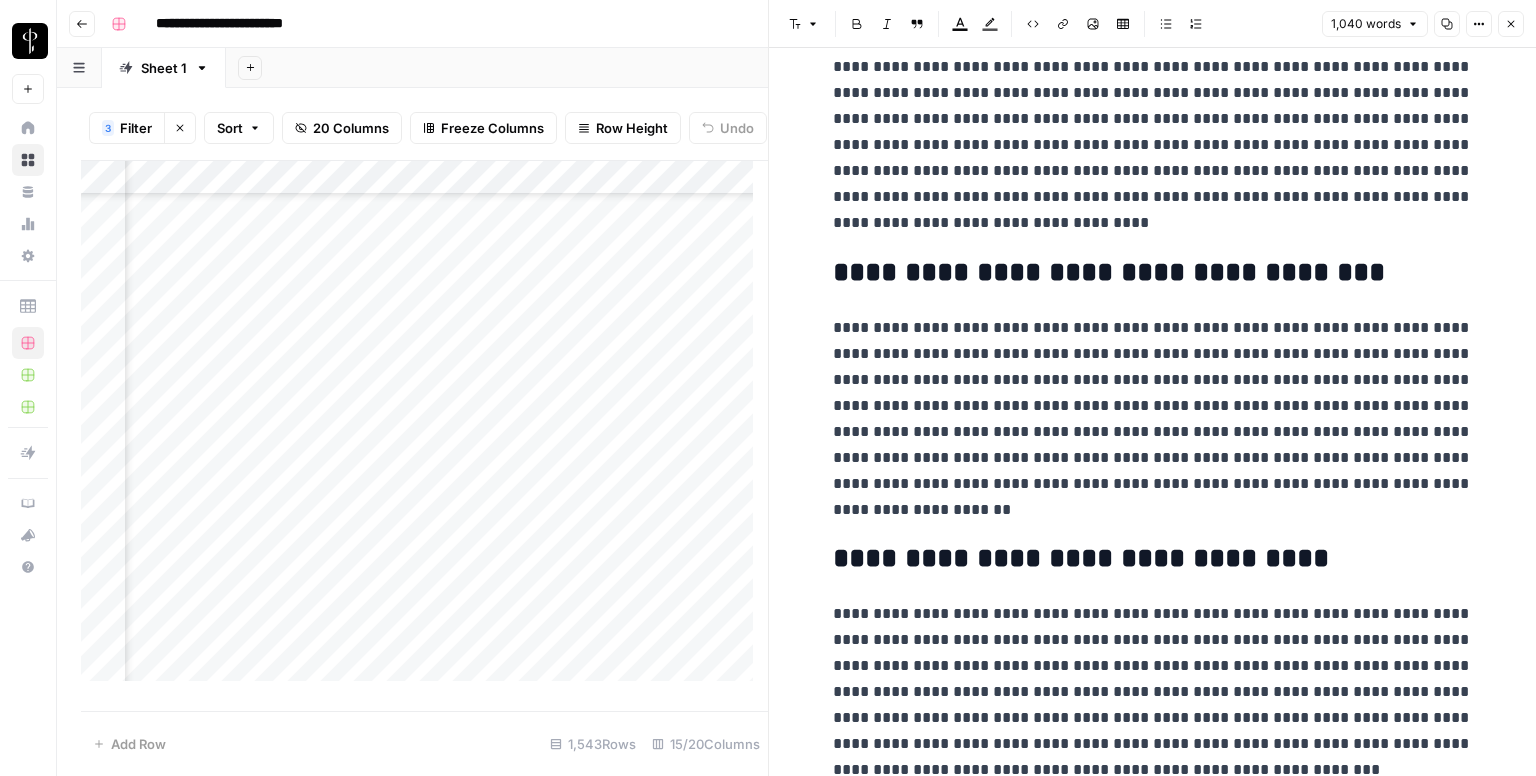 scroll, scrollTop: 2446, scrollLeft: 0, axis: vertical 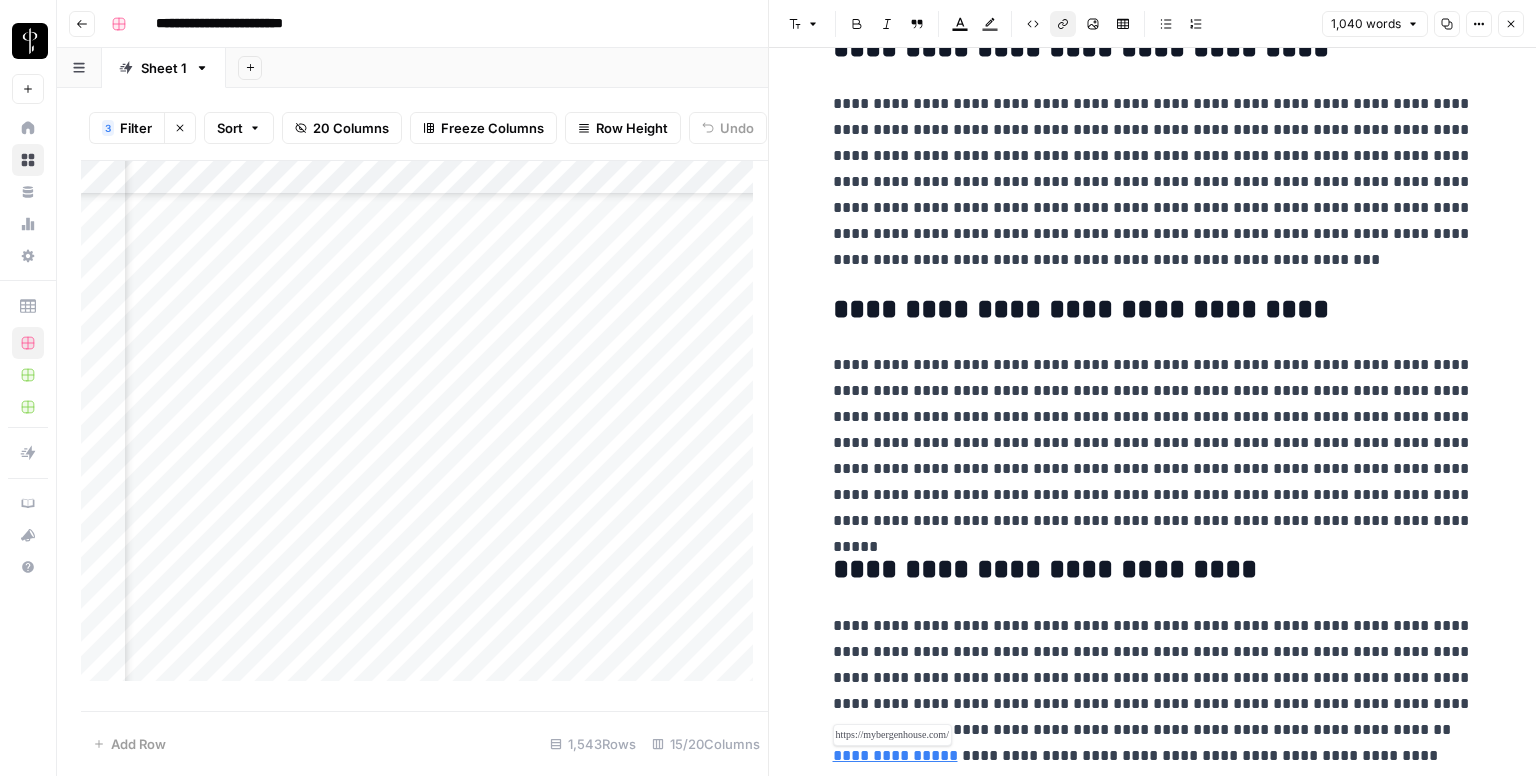 click on "**********" at bounding box center [895, 755] 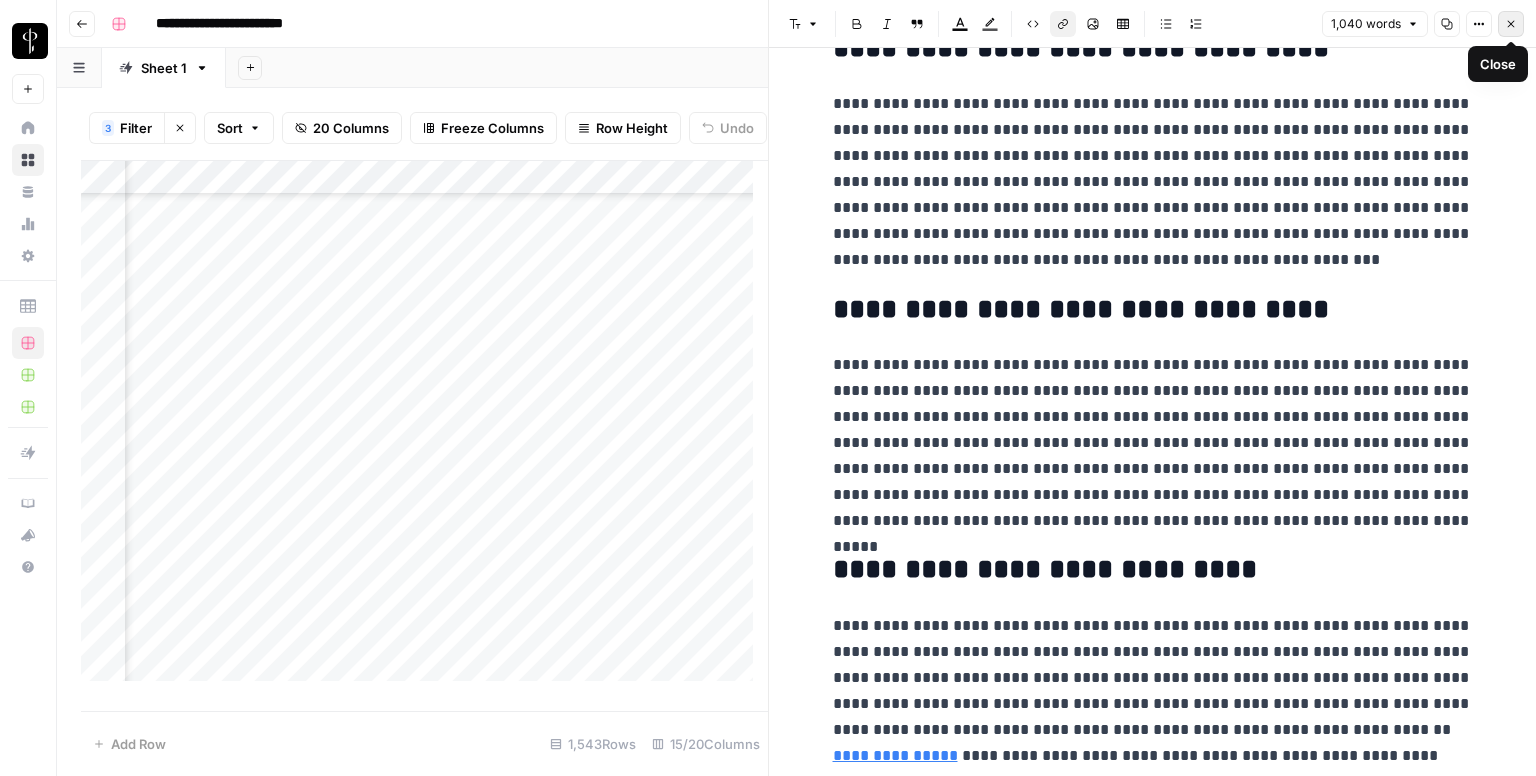 click 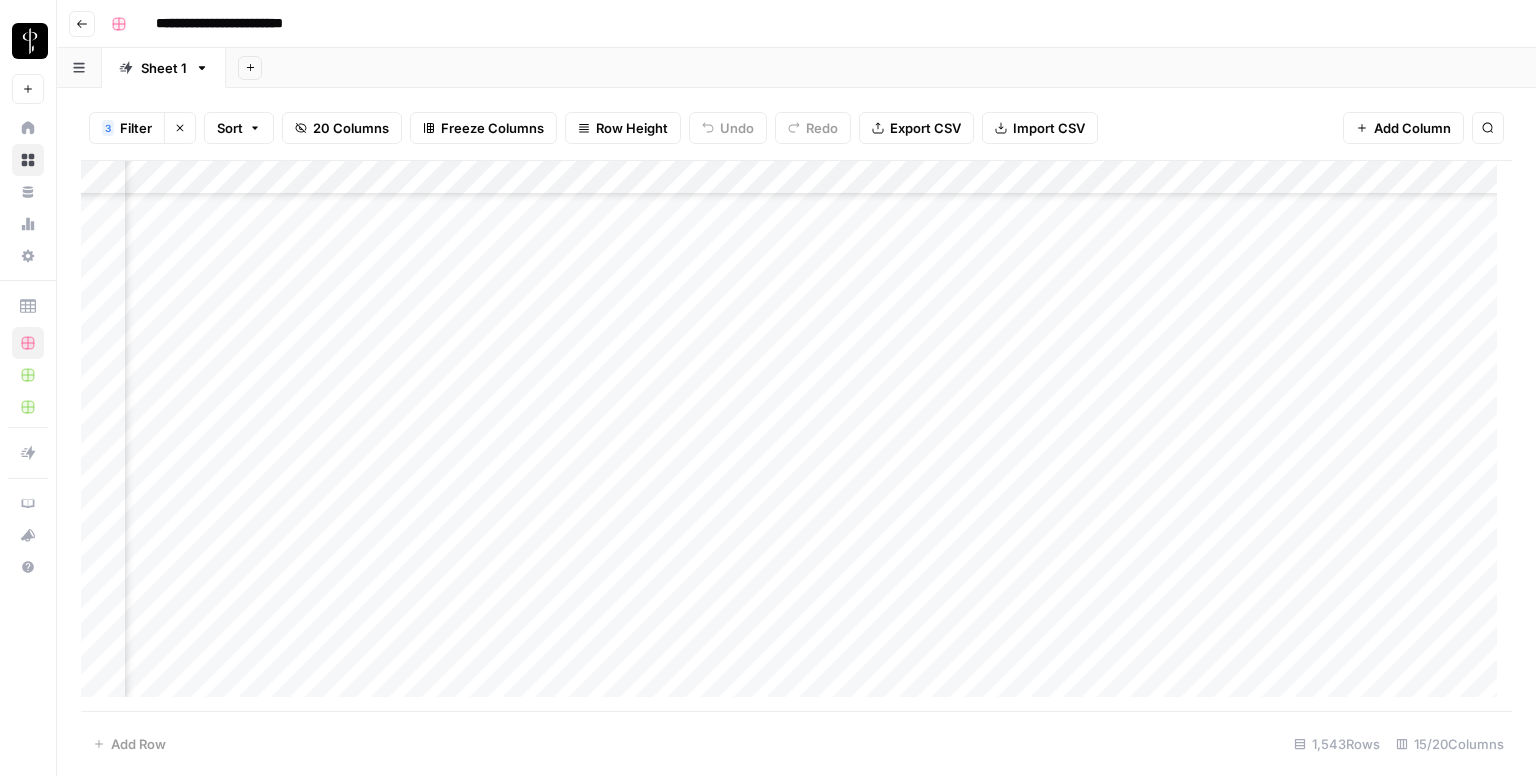 click on "Add Column" at bounding box center [796, 436] 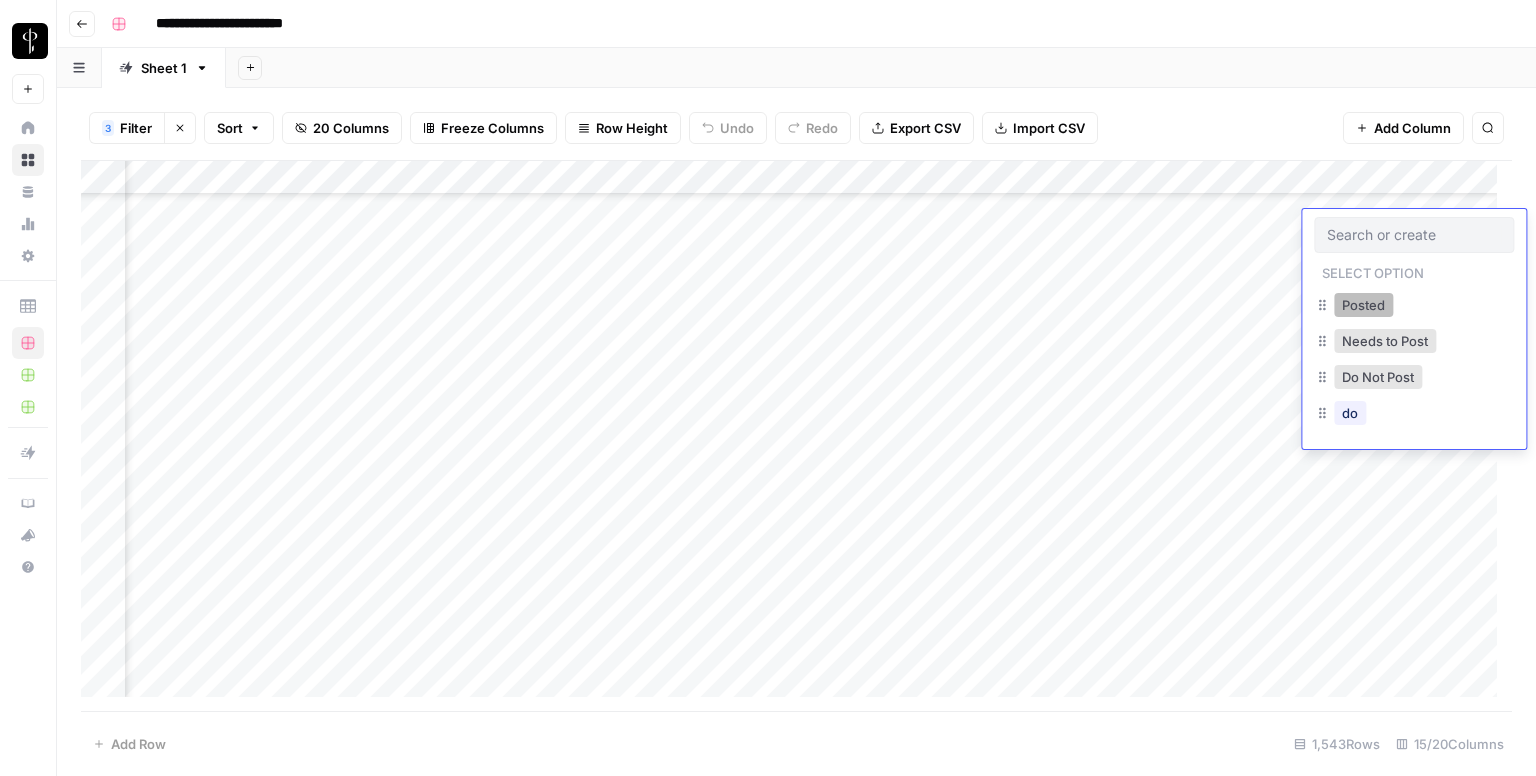click on "Posted" at bounding box center (1363, 305) 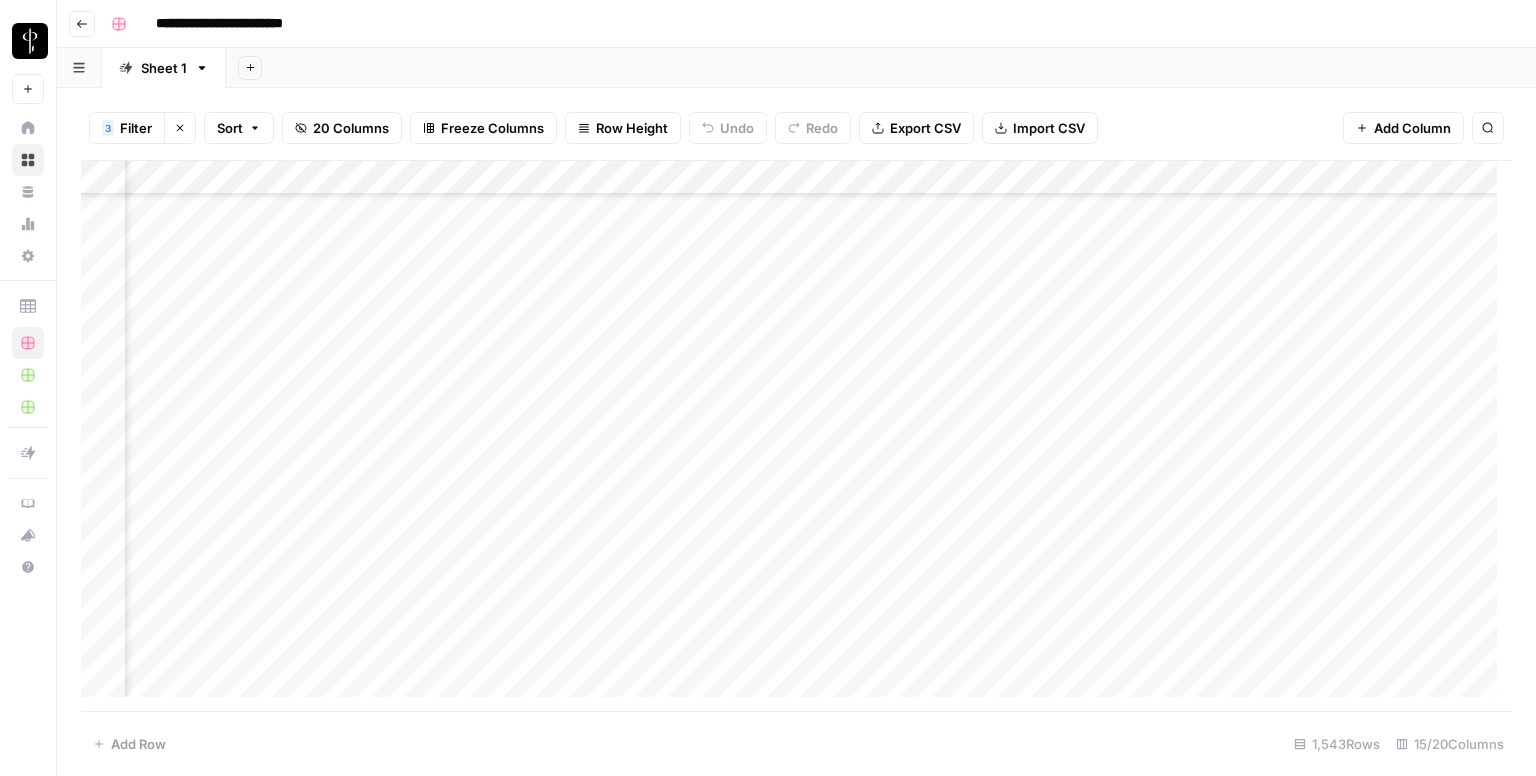 click on "Add Column" at bounding box center (796, 436) 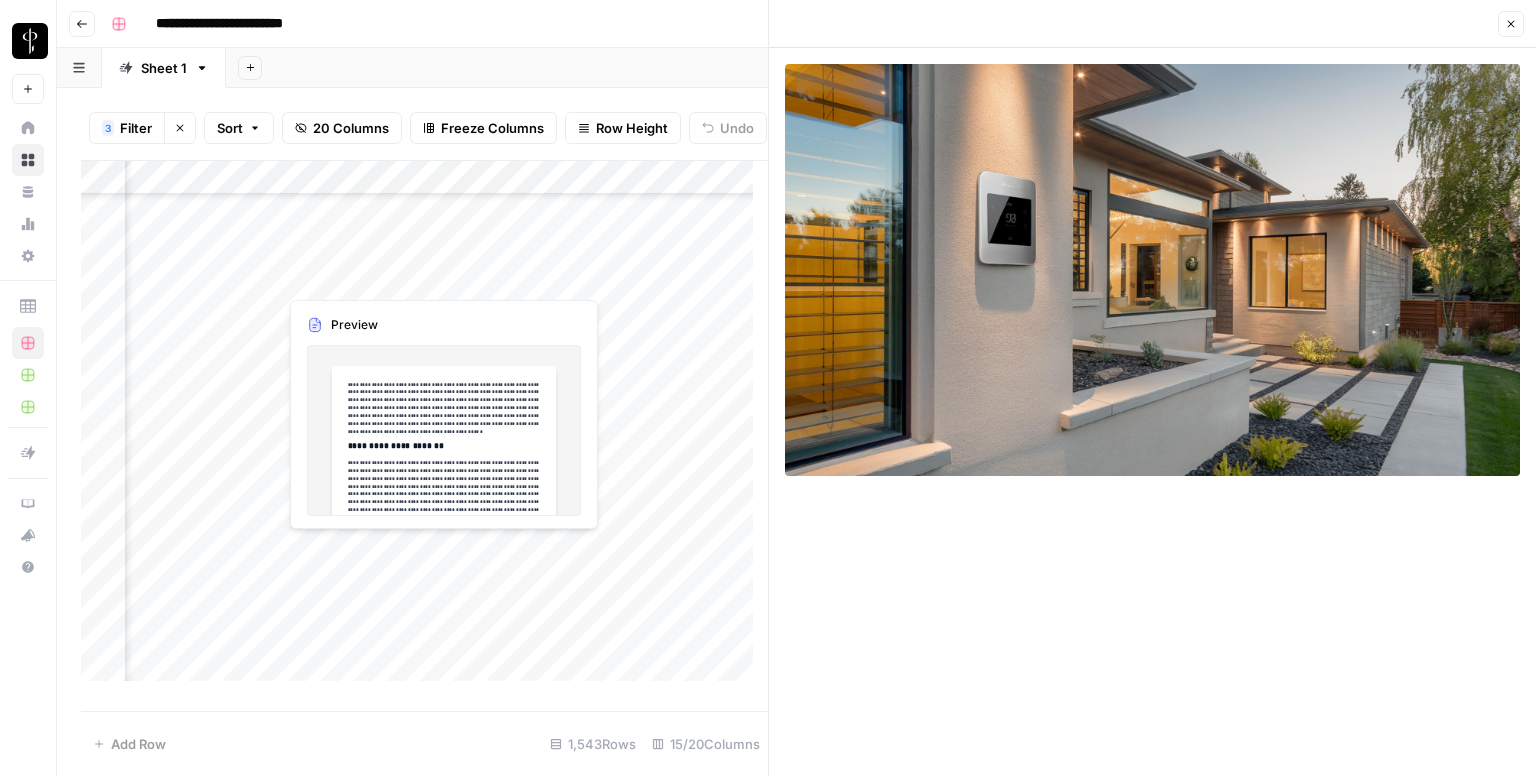click on "Add Column" at bounding box center (424, 429) 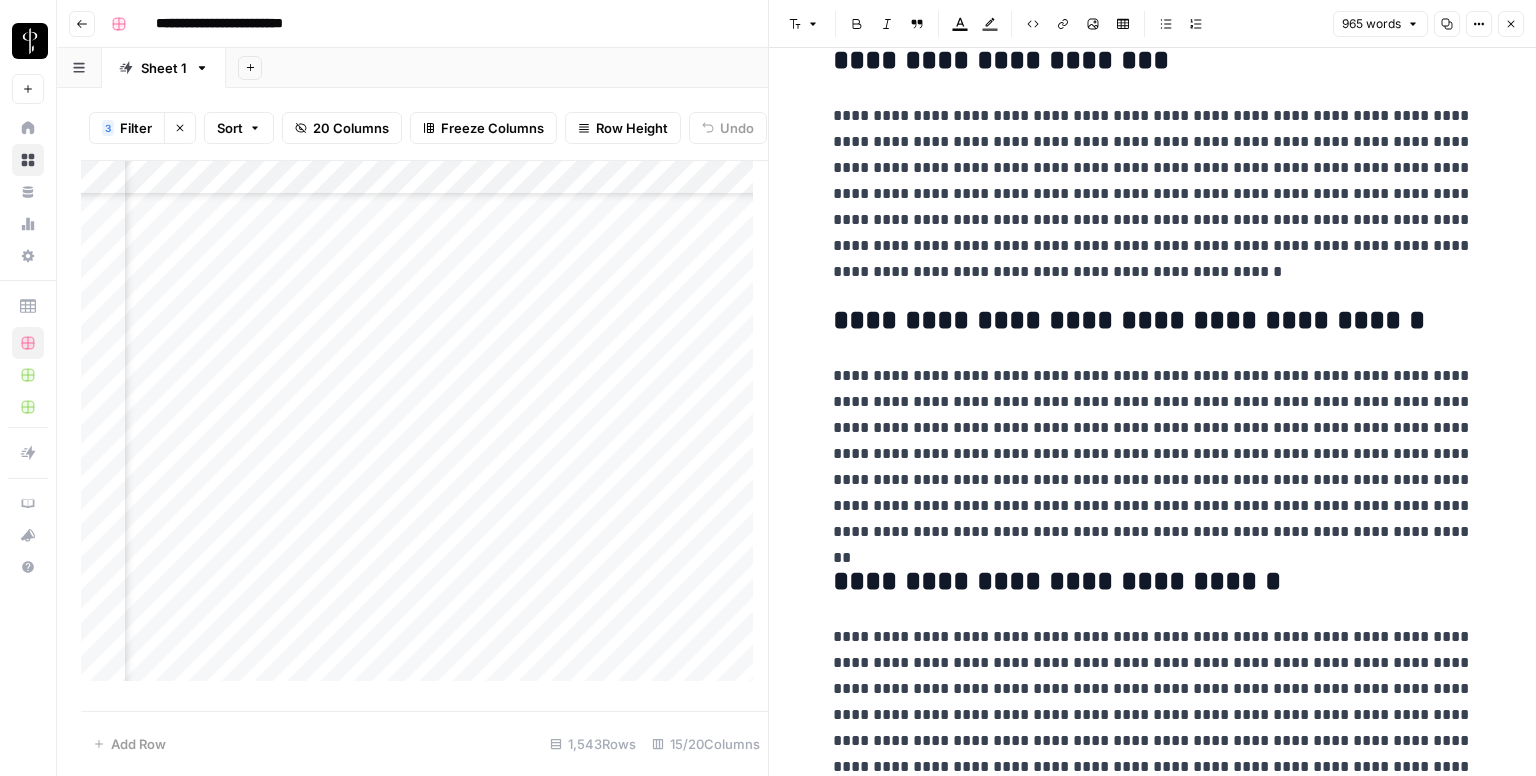 scroll, scrollTop: 2420, scrollLeft: 0, axis: vertical 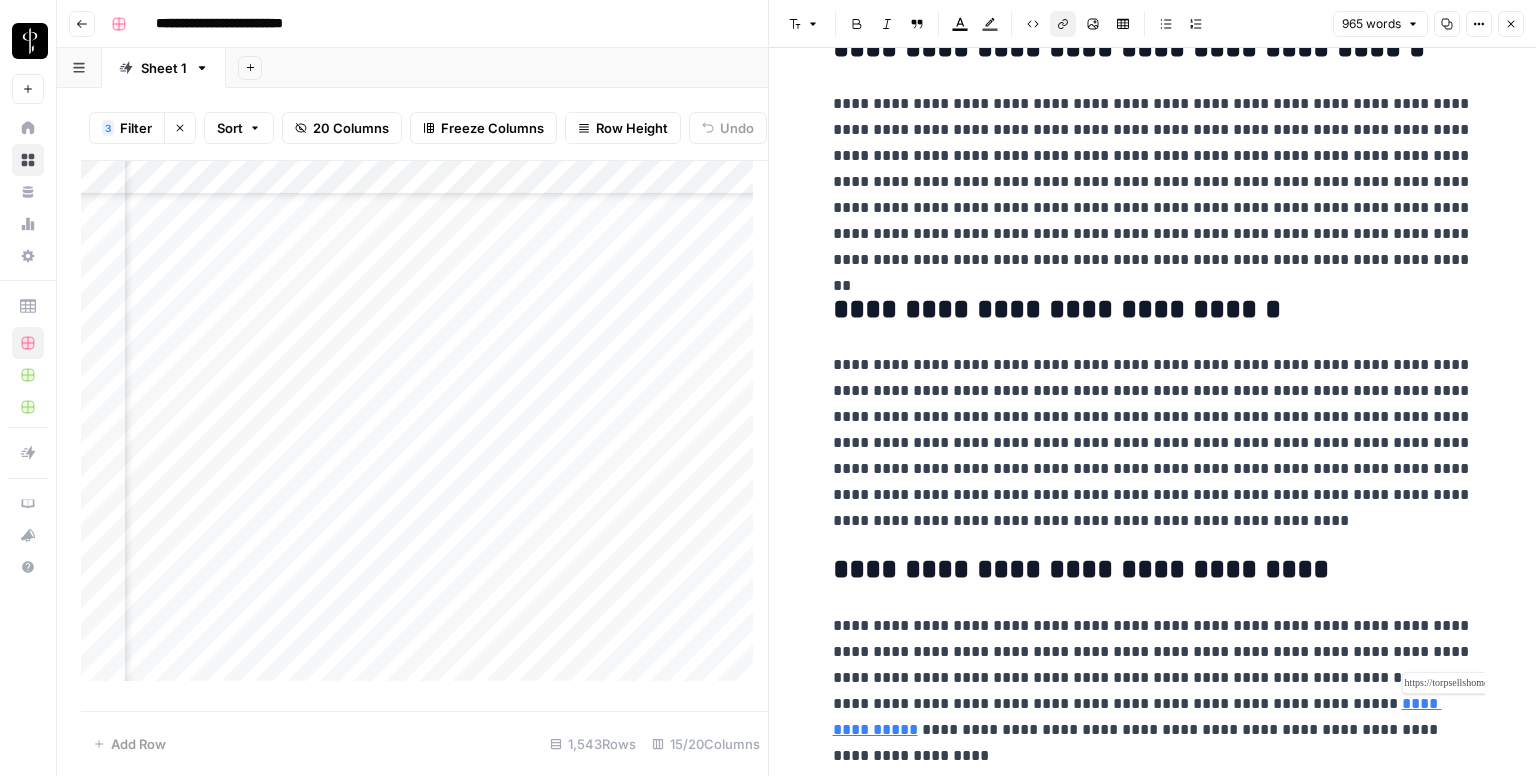 click on "**********" at bounding box center [1137, 716] 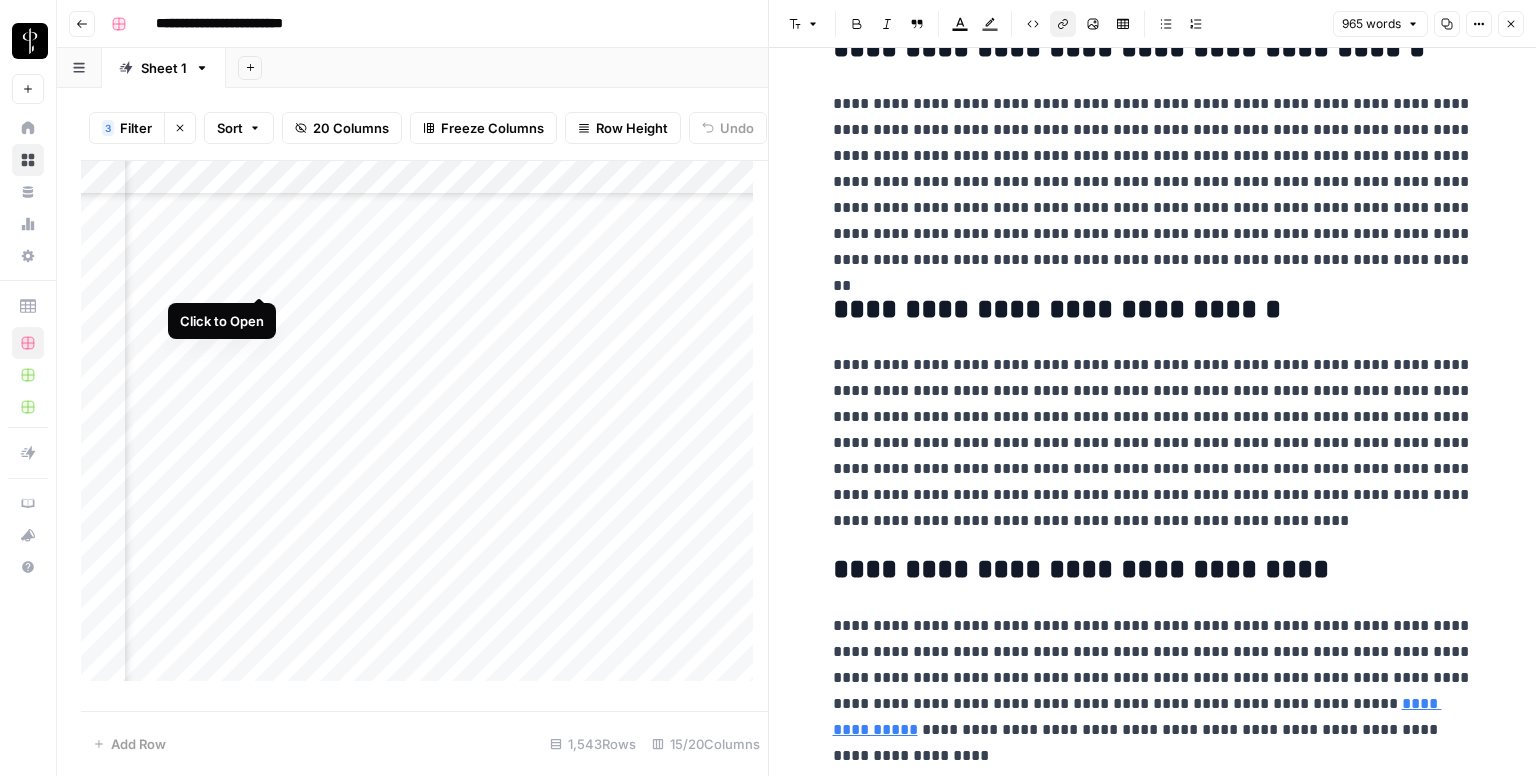 click on "Add Column" at bounding box center (424, 429) 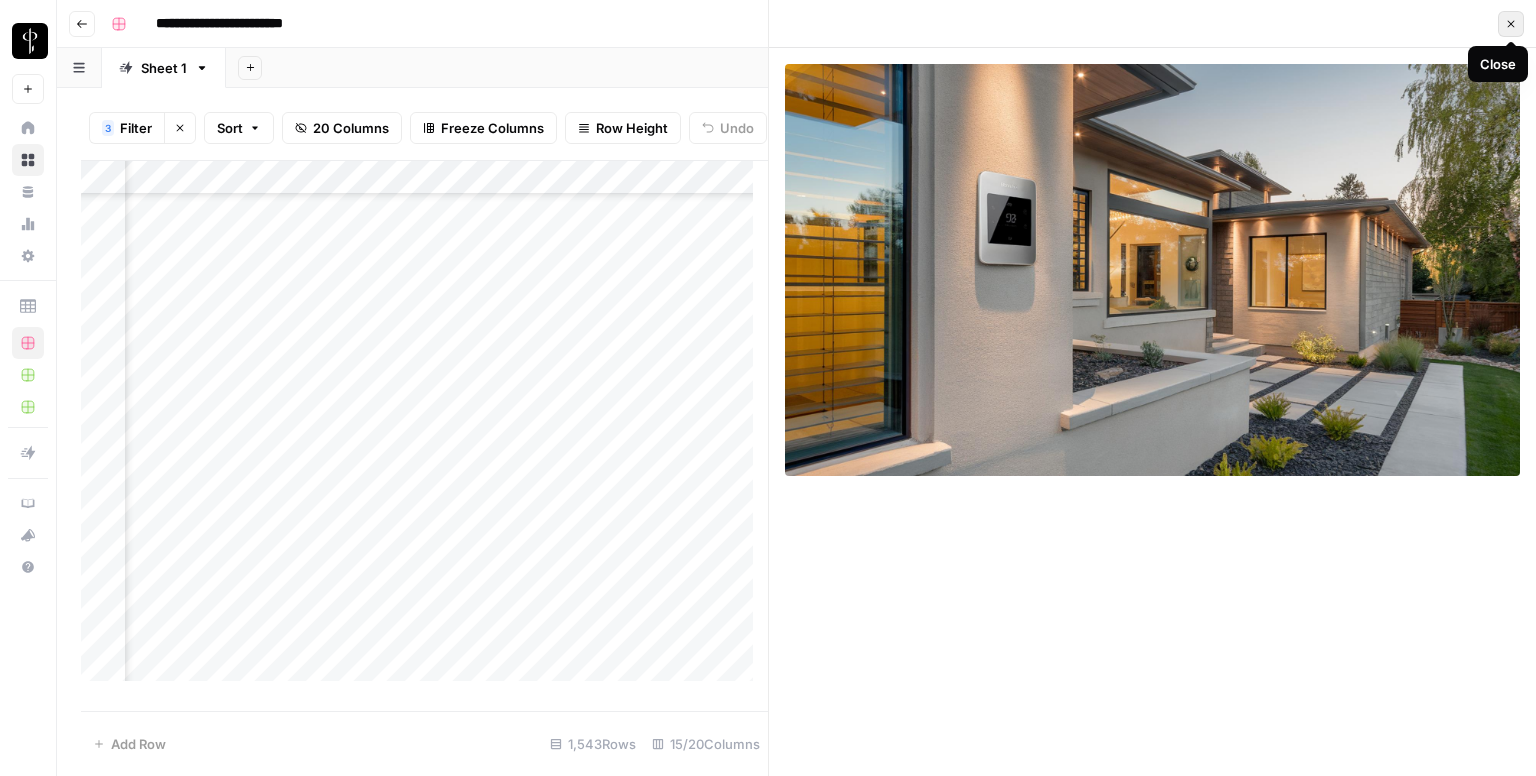 click 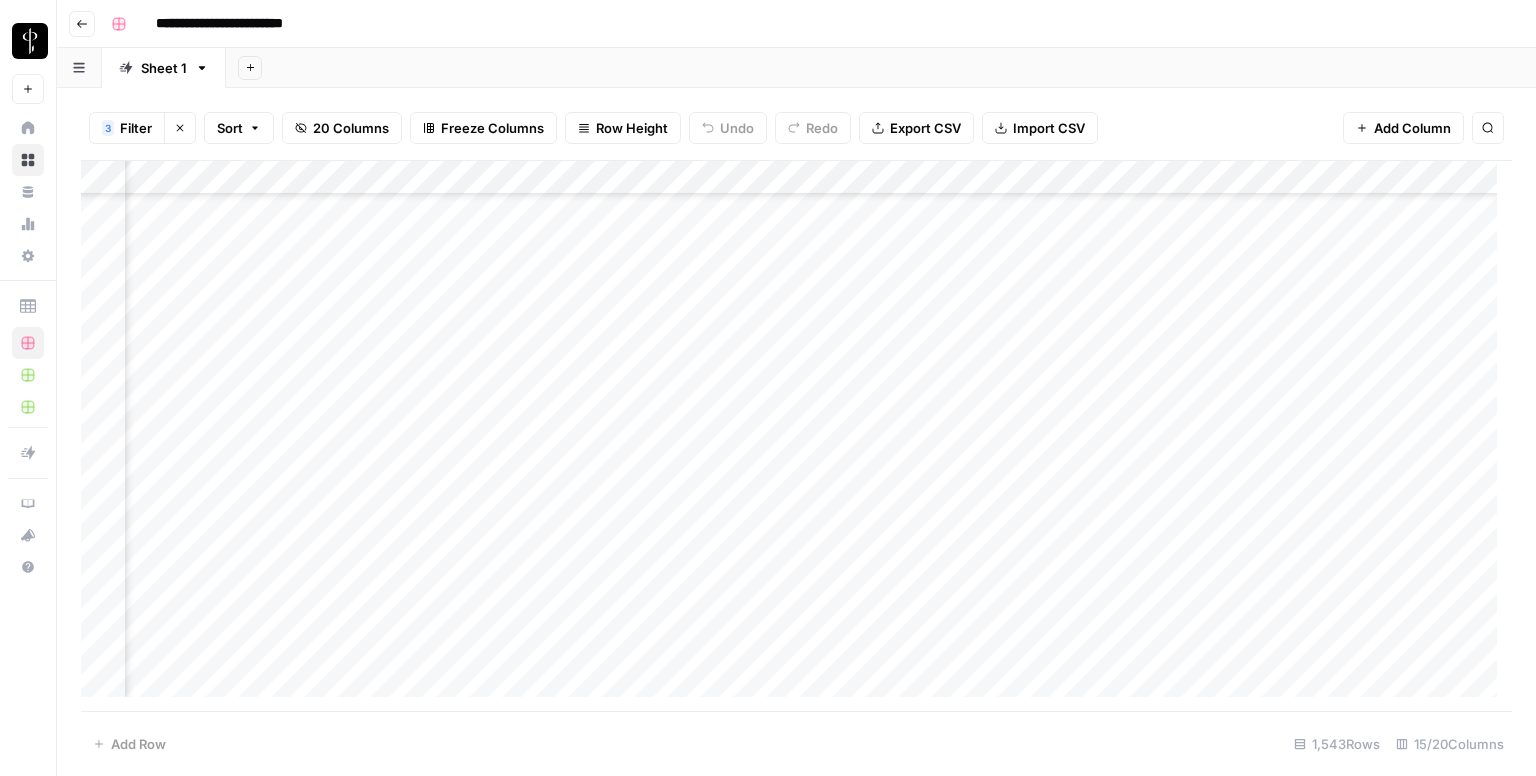 click on "Add Column" at bounding box center (796, 436) 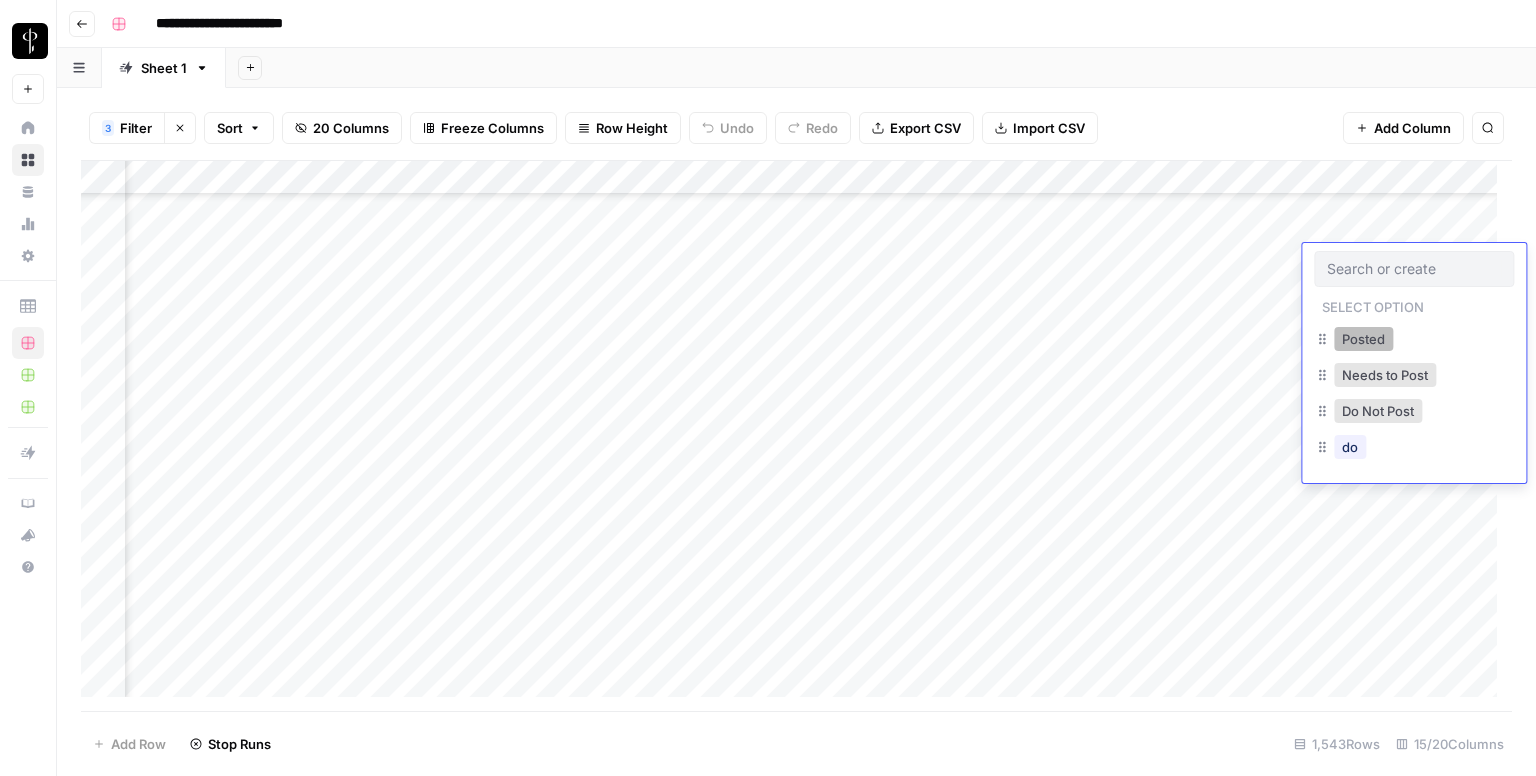 click on "Posted" at bounding box center (1363, 339) 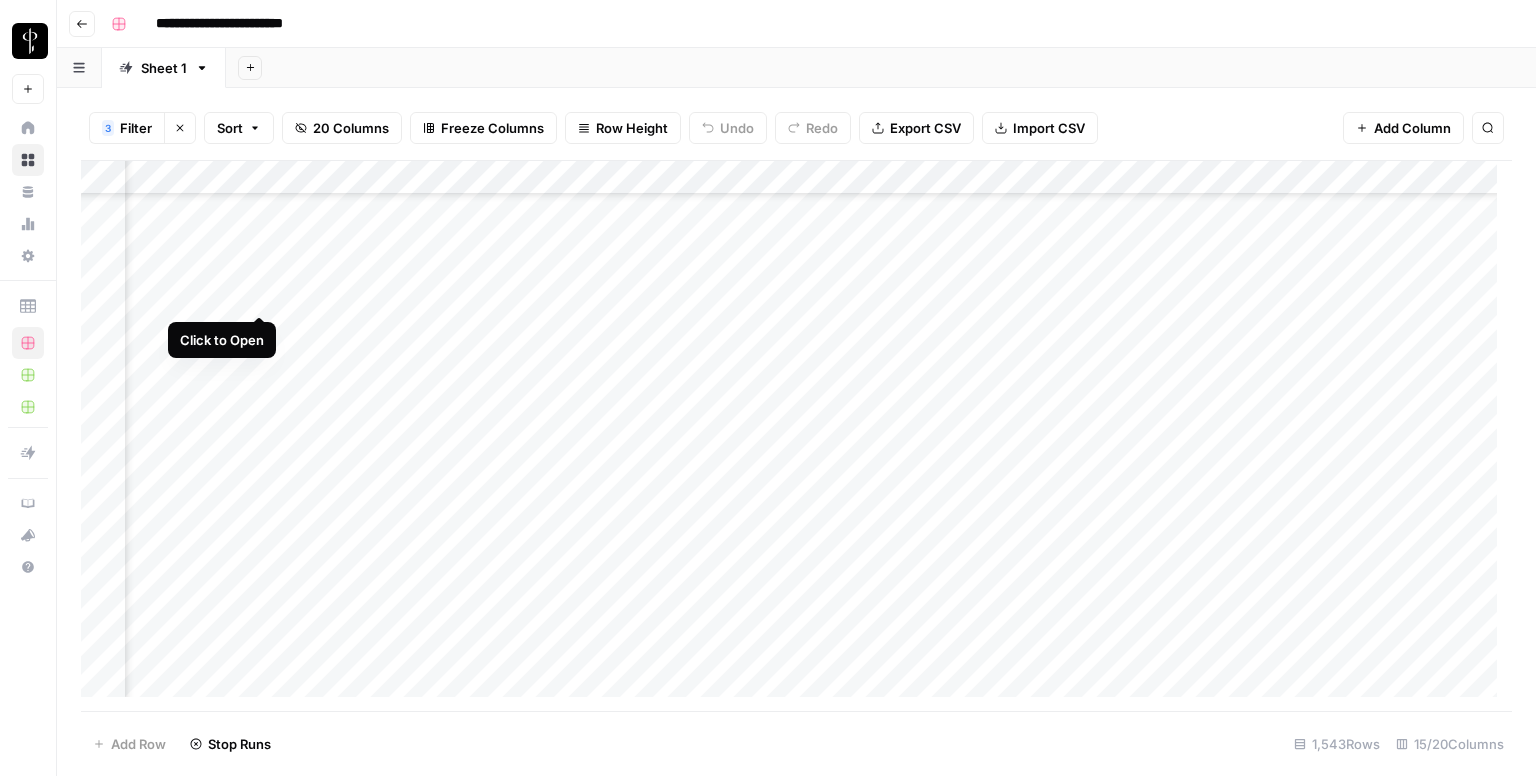click on "Add Column" at bounding box center [796, 436] 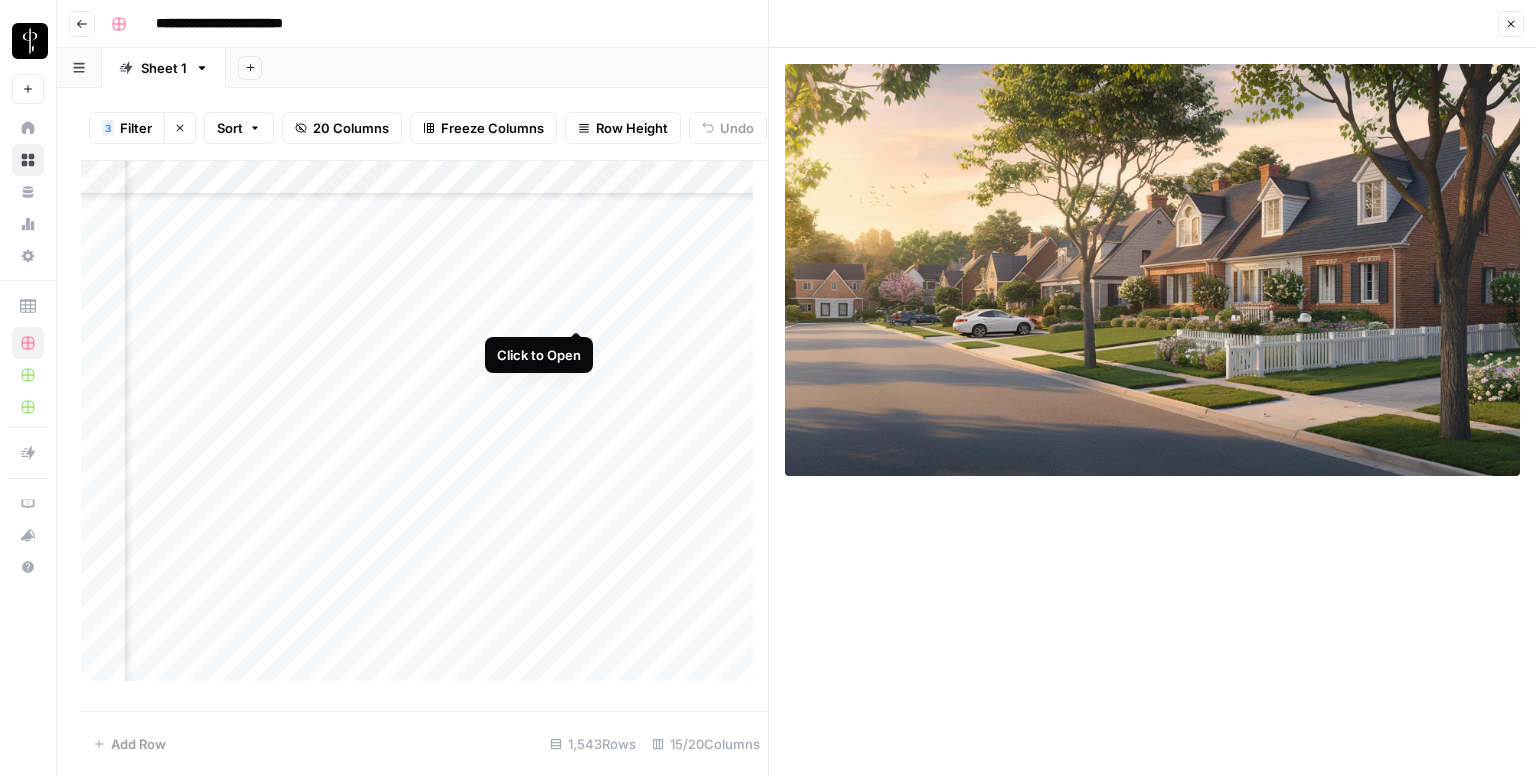 click on "Add Column" at bounding box center (424, 429) 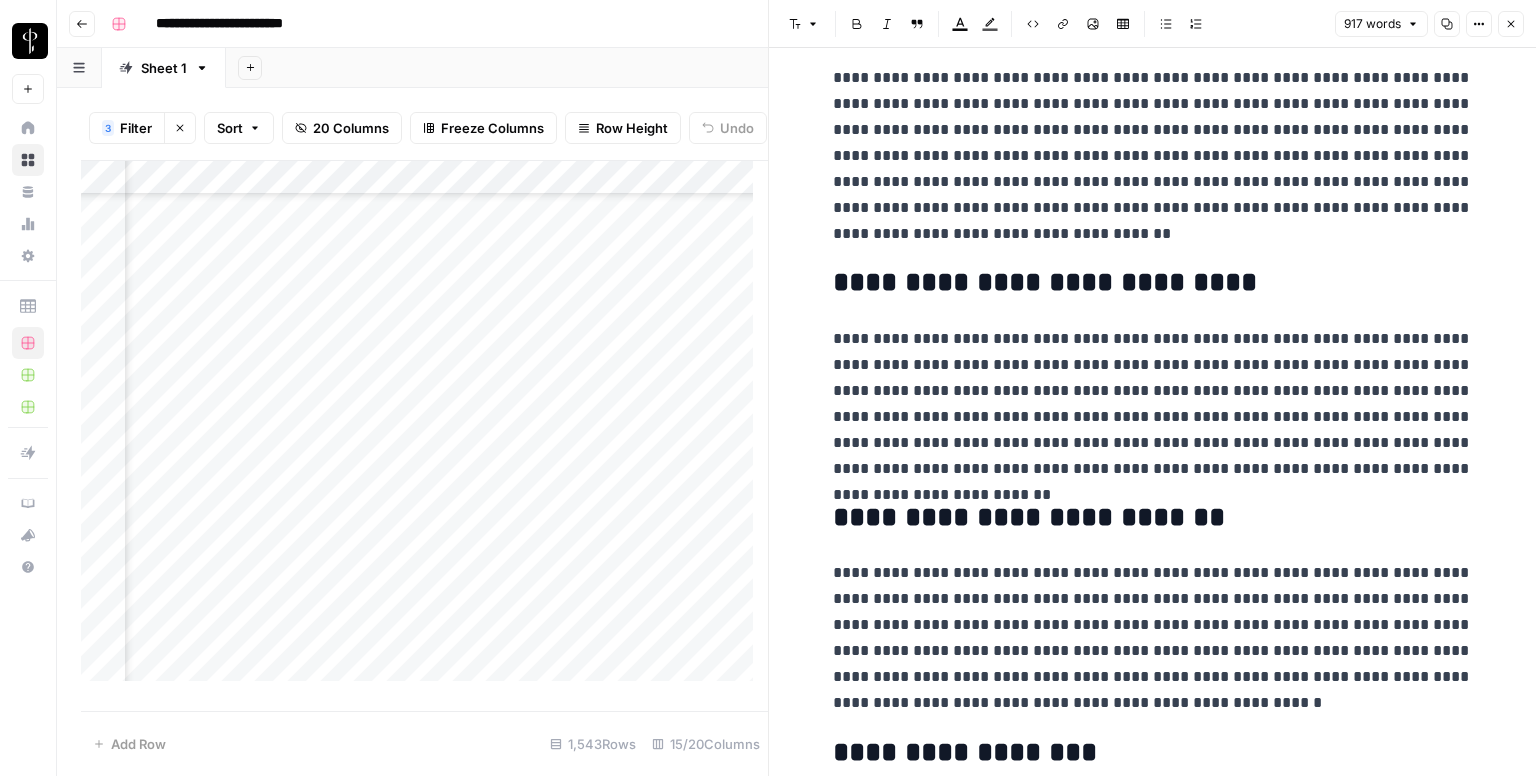 scroll, scrollTop: 2160, scrollLeft: 0, axis: vertical 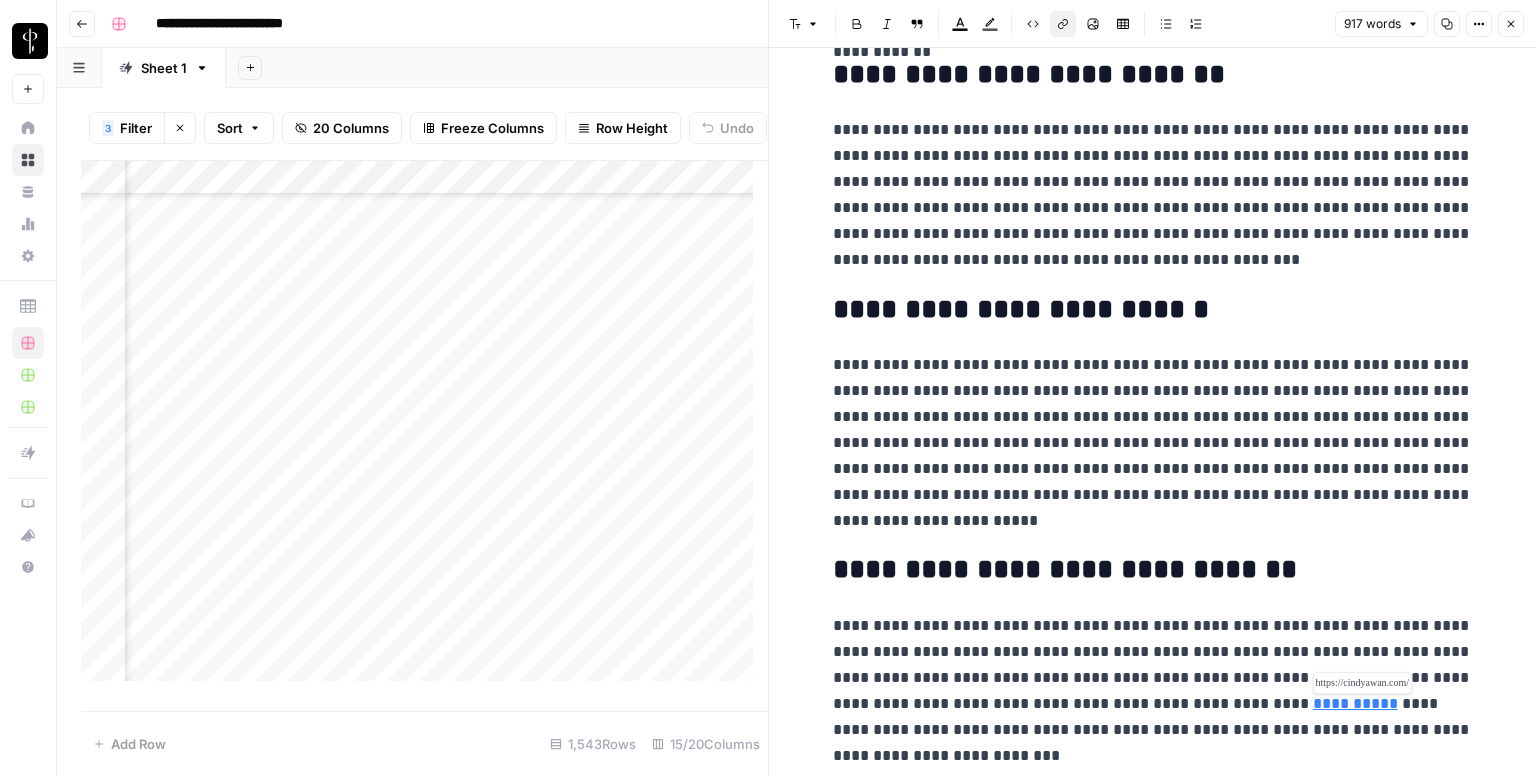 click on "**********" at bounding box center [1355, 703] 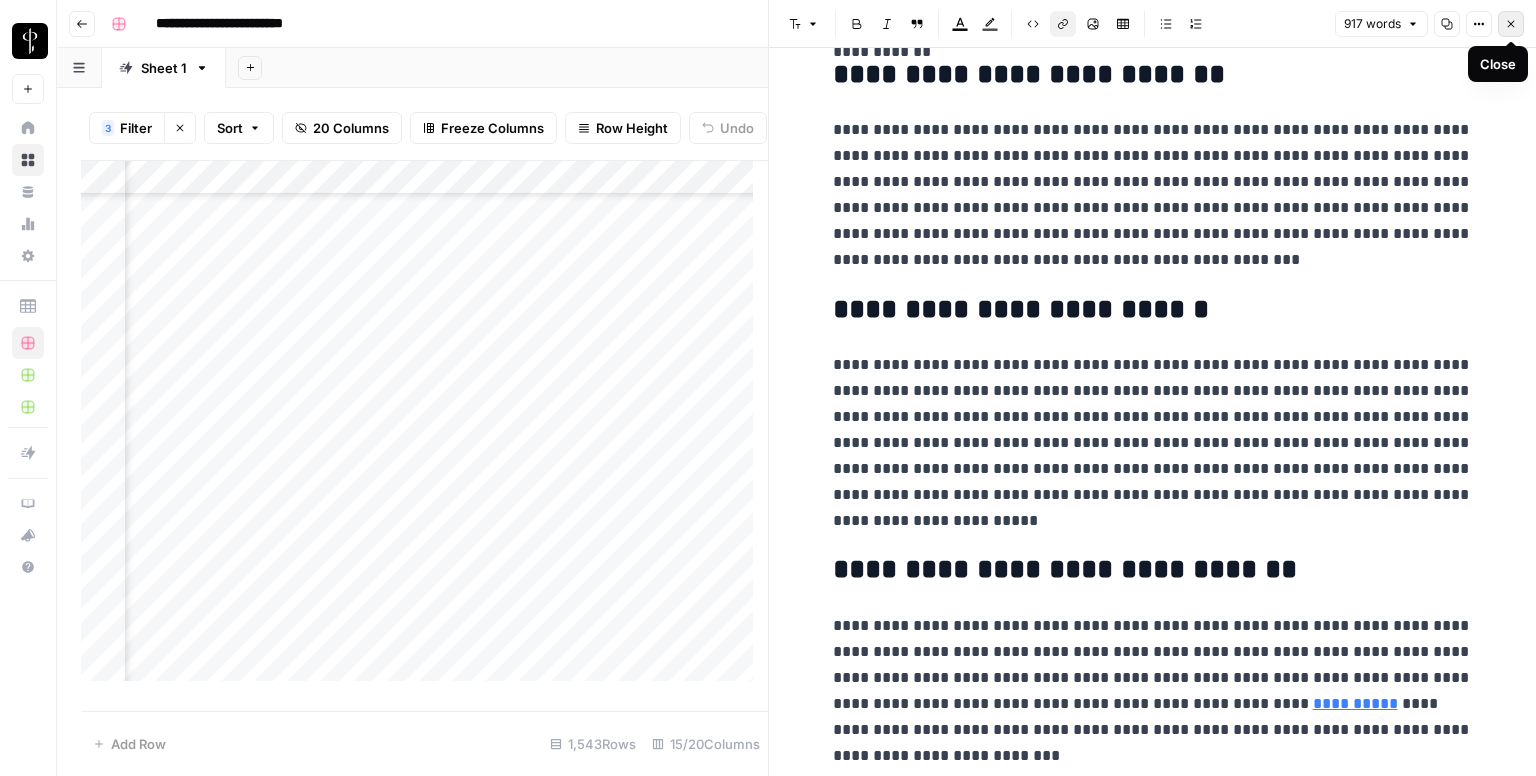 click on "Close" at bounding box center (1516, 24) 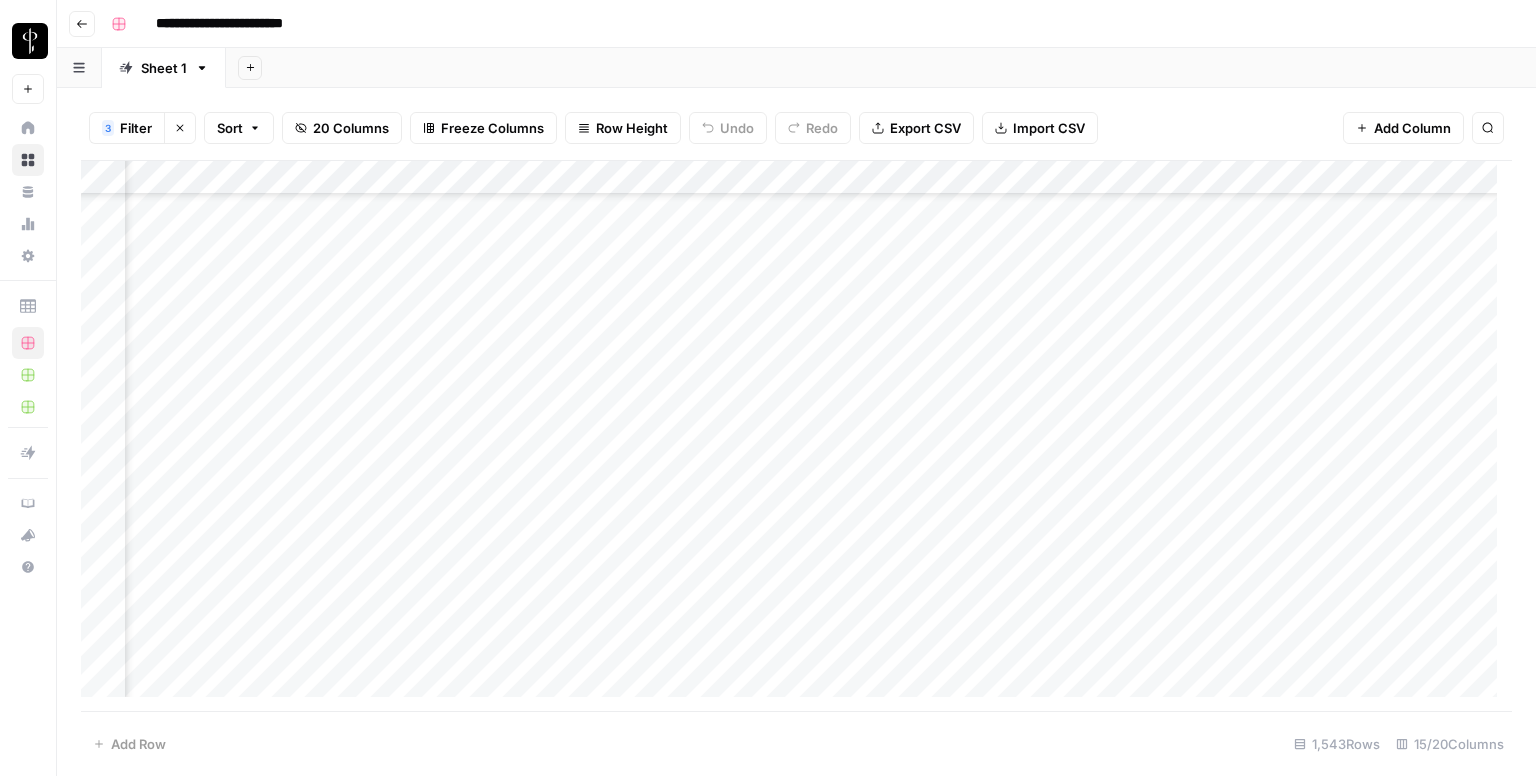 click on "Add Column" at bounding box center (796, 436) 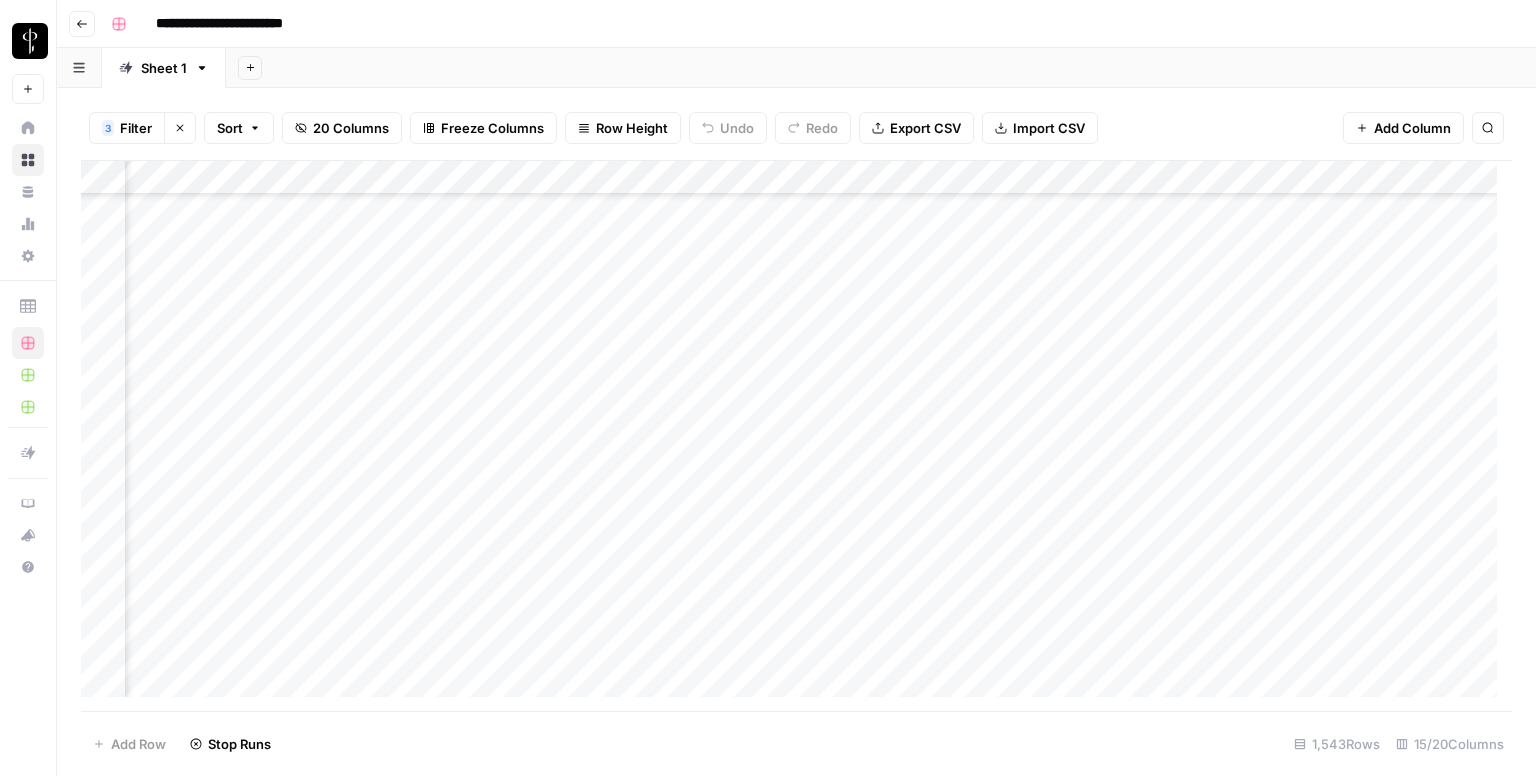 click on "Add Column" at bounding box center (796, 436) 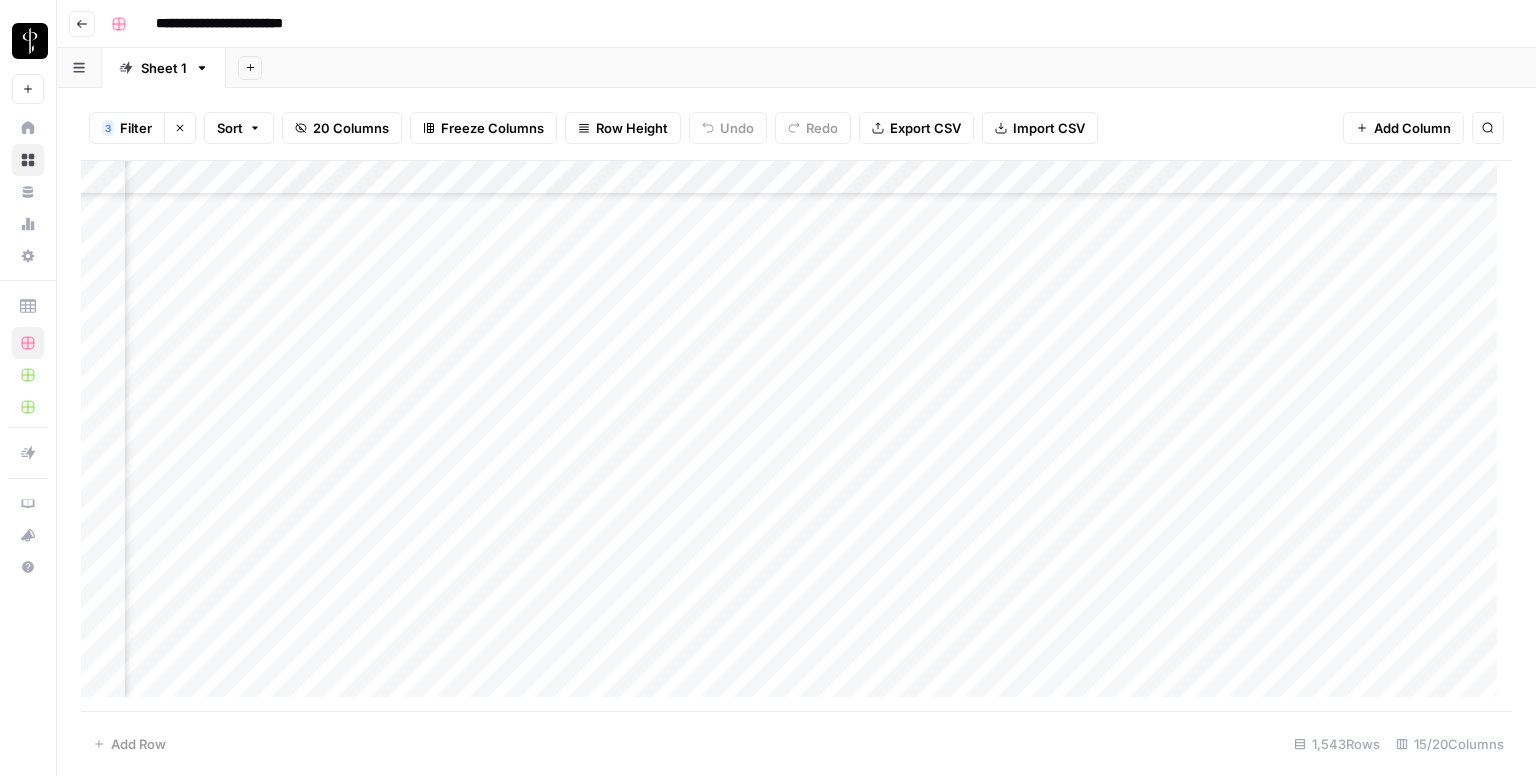 click on "Add Column" at bounding box center [796, 436] 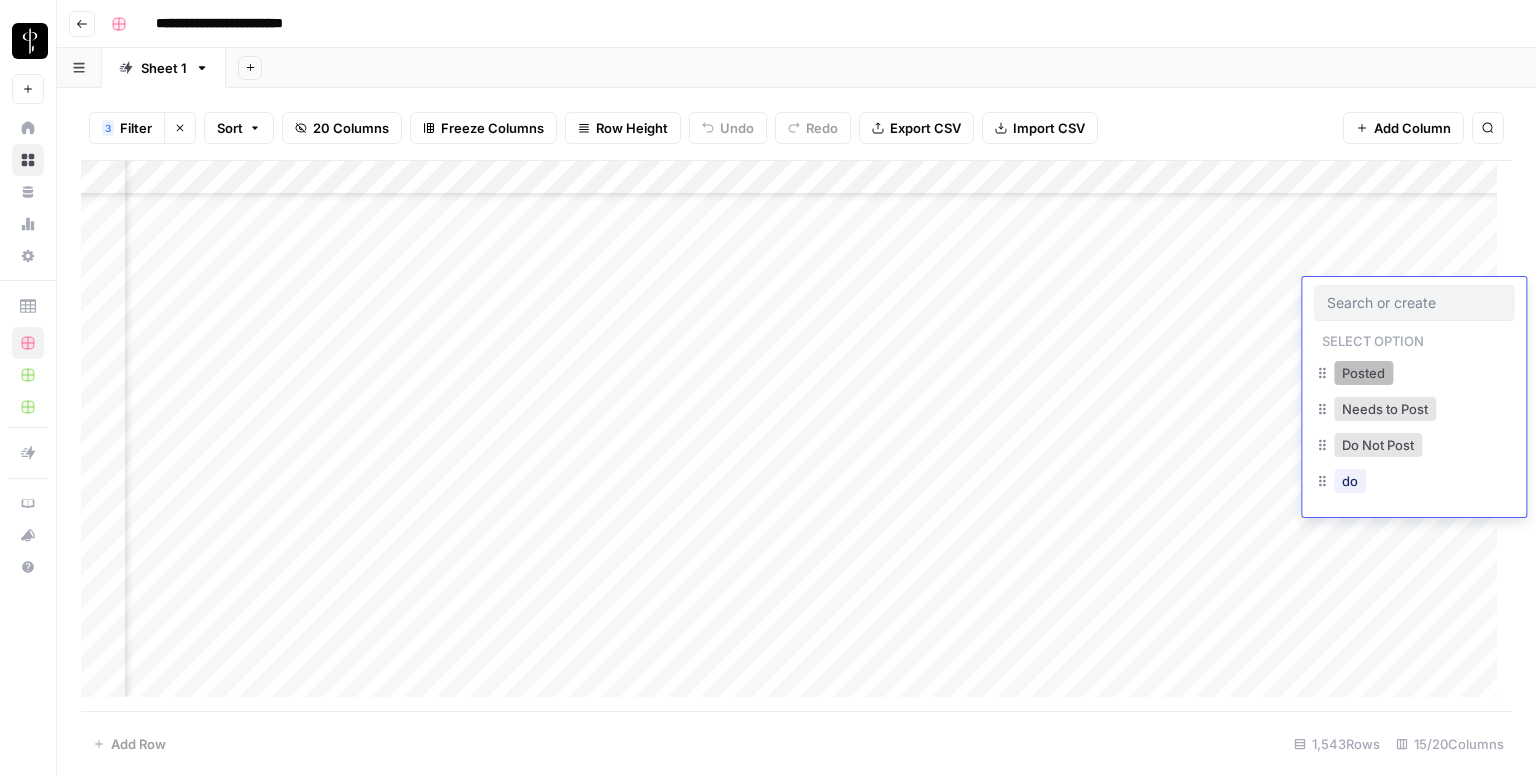 click on "Posted" at bounding box center [1363, 373] 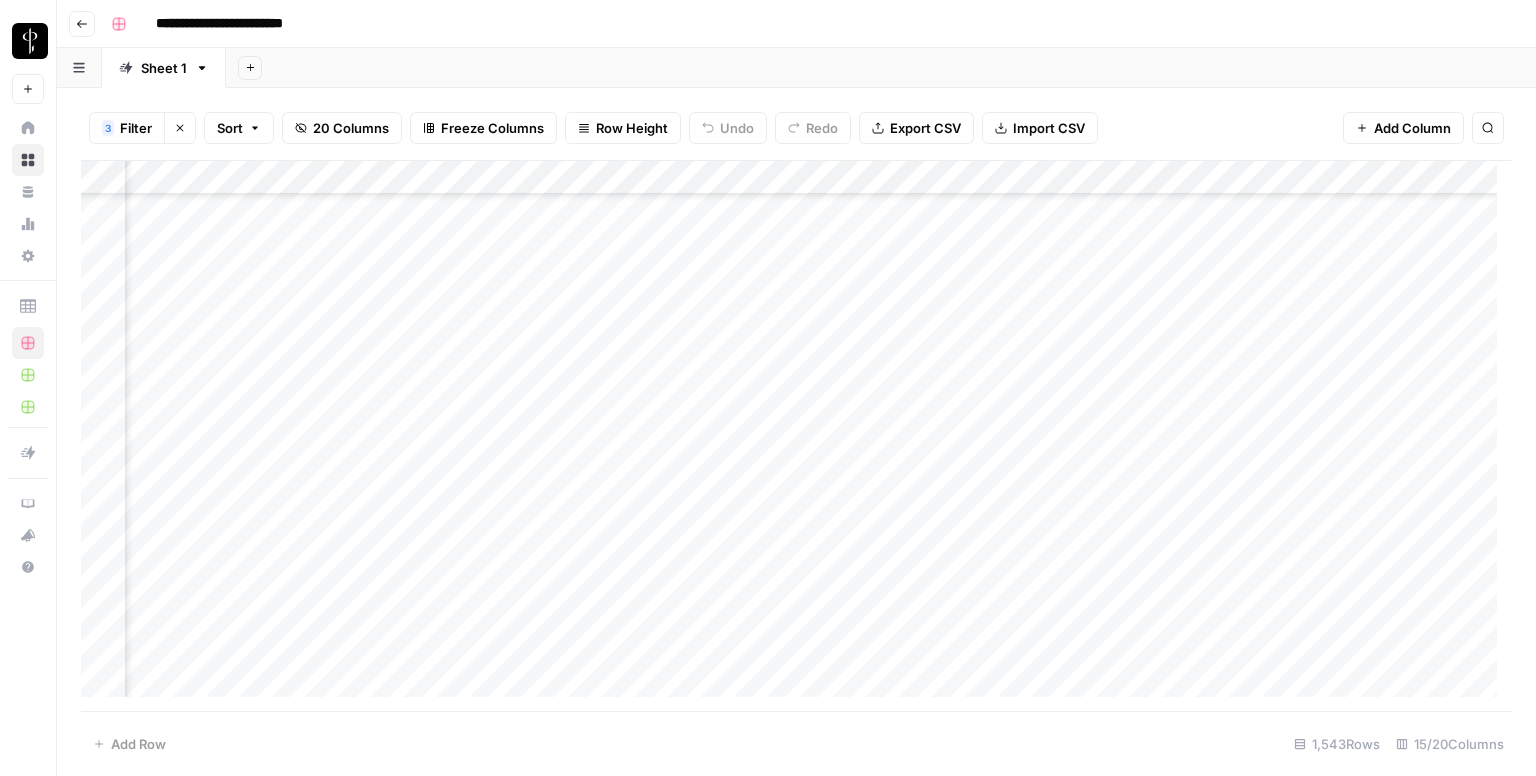 scroll, scrollTop: 524, scrollLeft: 1390, axis: both 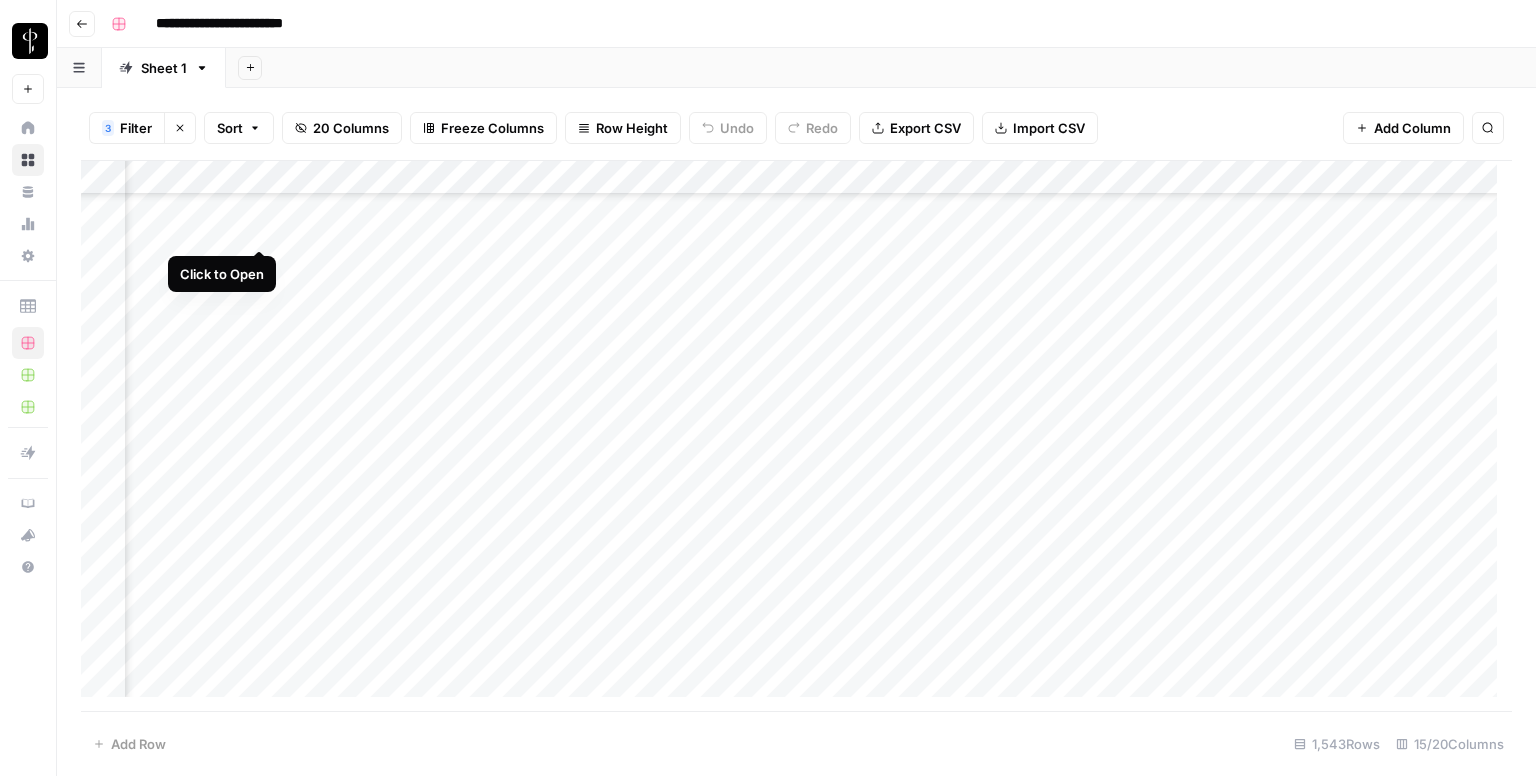 click on "Add Column" at bounding box center (796, 436) 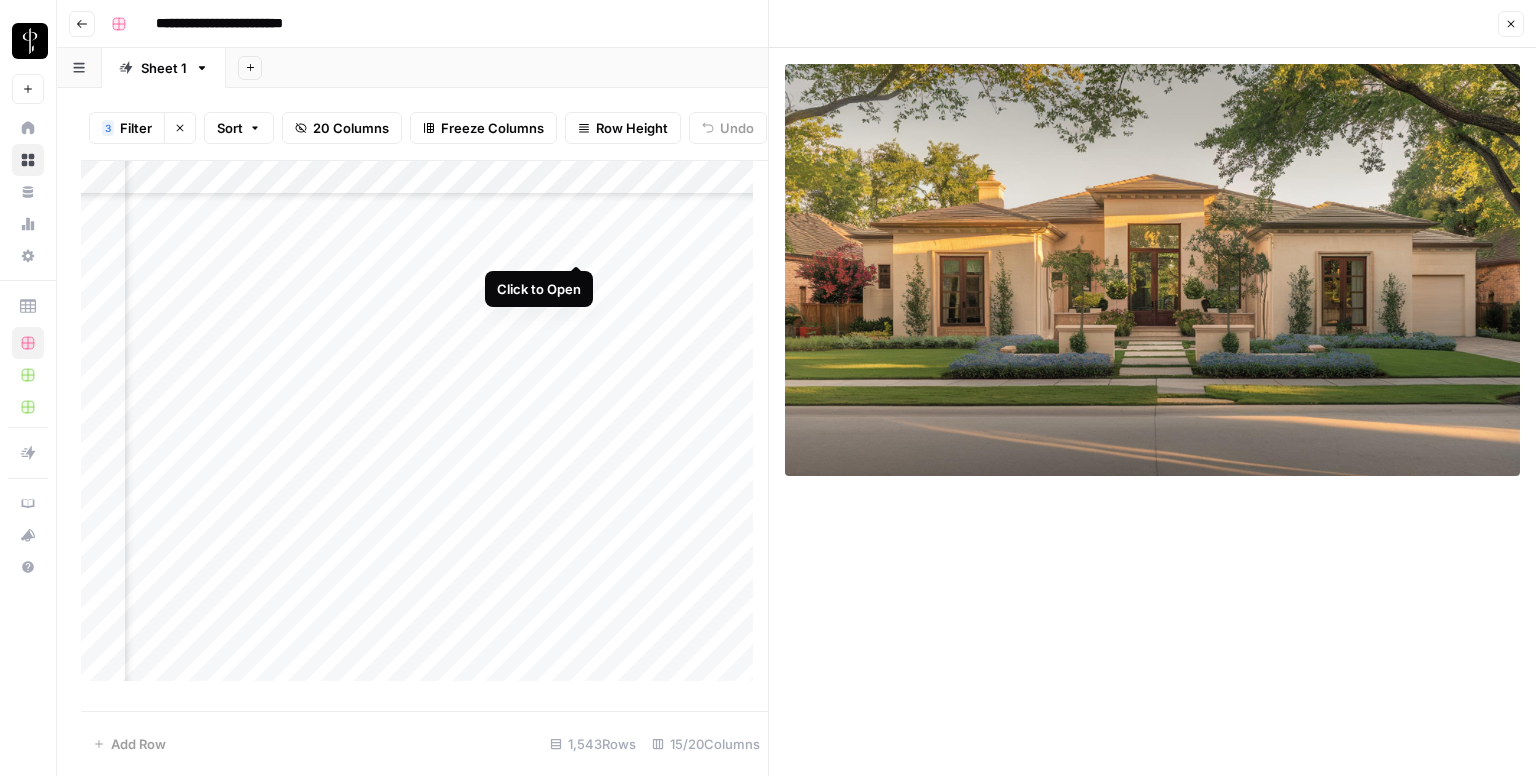 click on "Add Column" at bounding box center [424, 429] 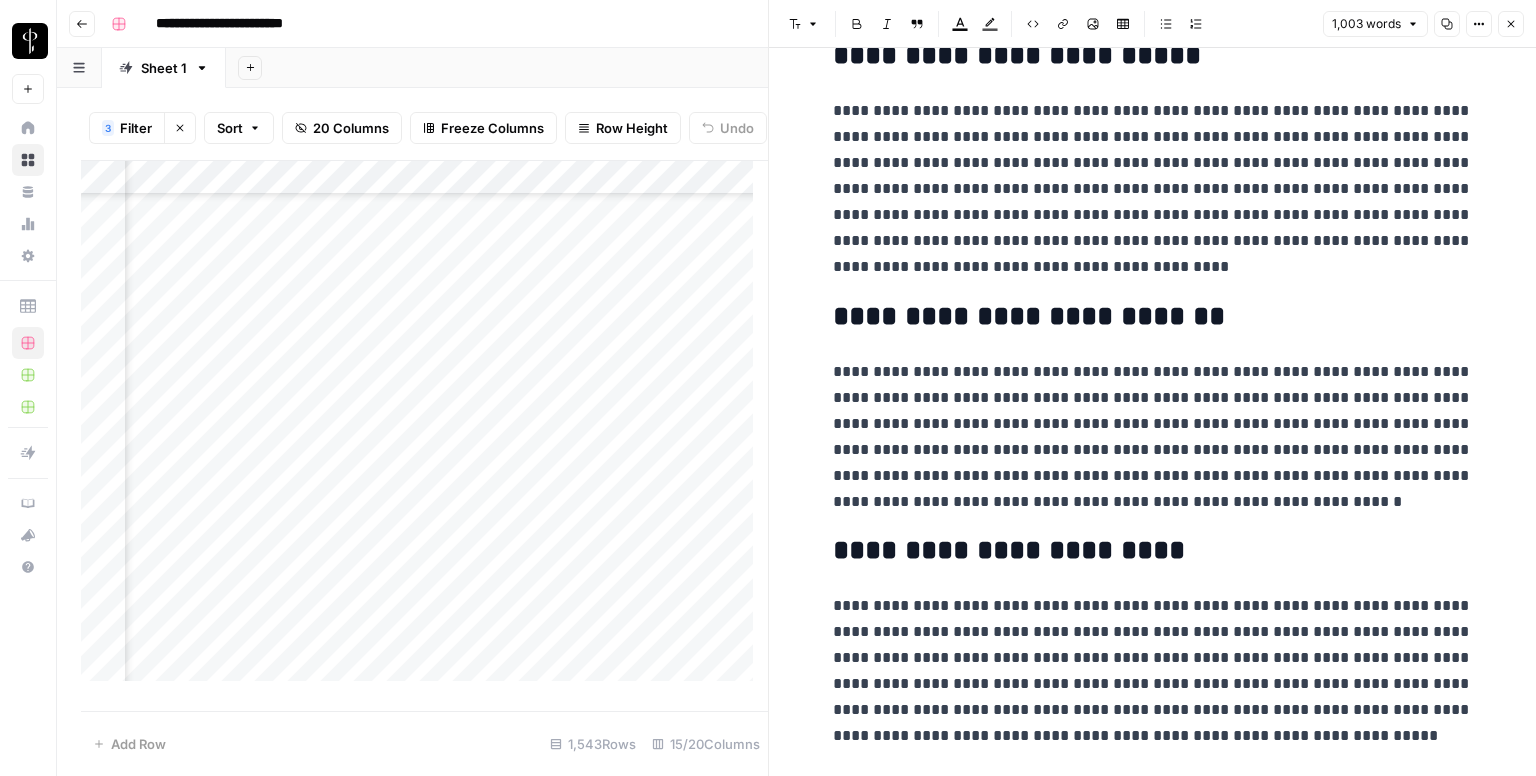 scroll, scrollTop: 2224, scrollLeft: 0, axis: vertical 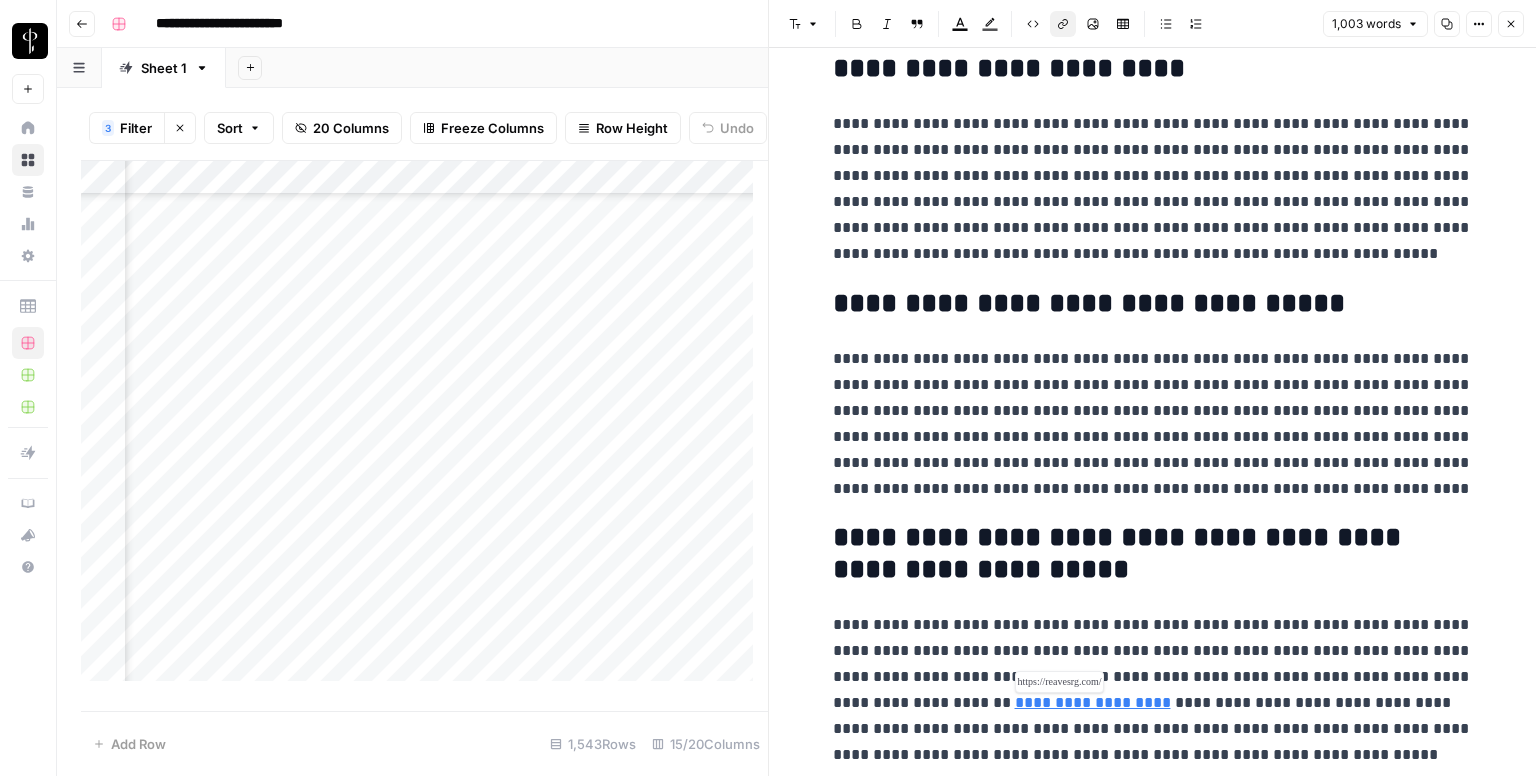 click on "**********" at bounding box center (1093, 702) 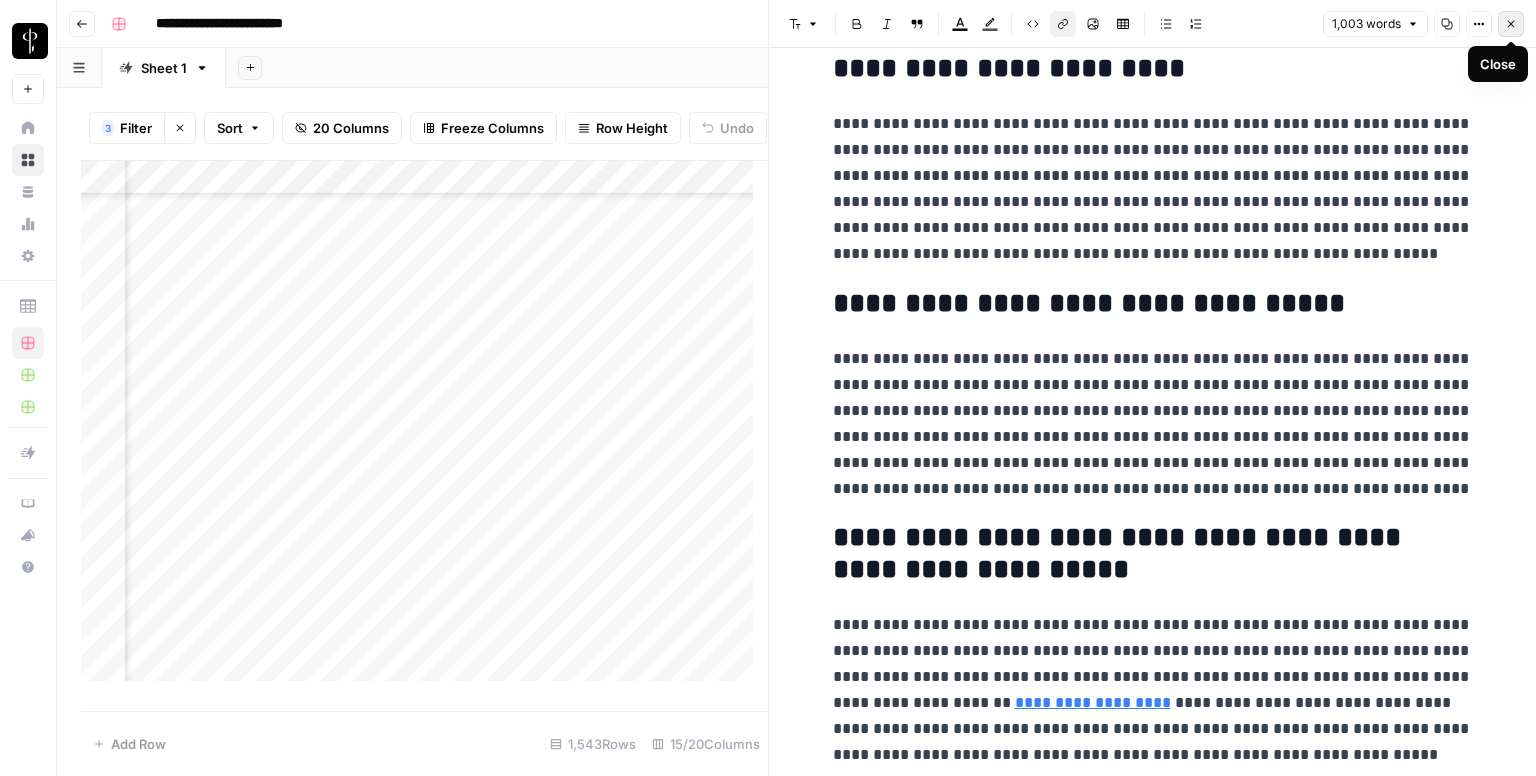 click 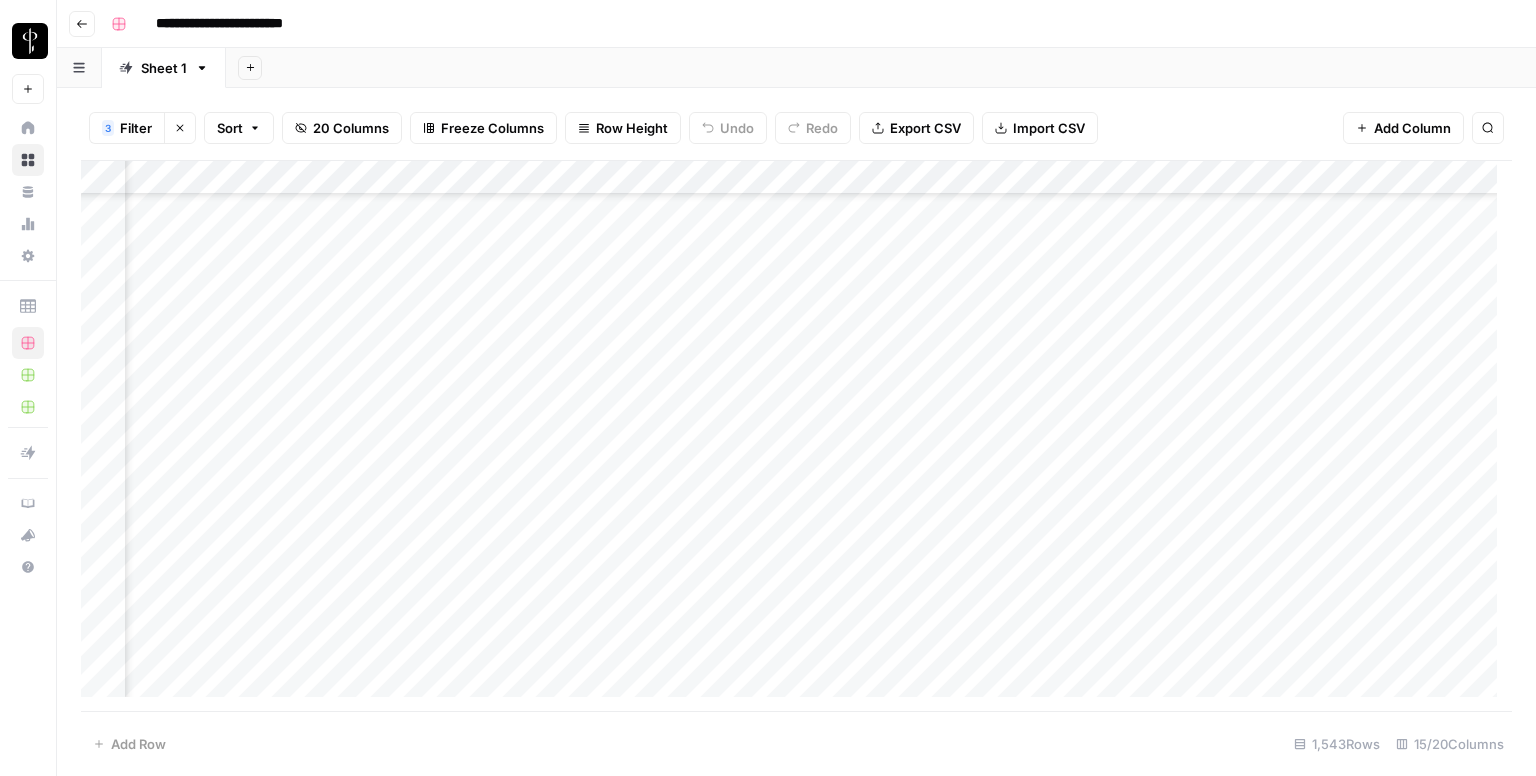 click on "Add Column" at bounding box center (796, 436) 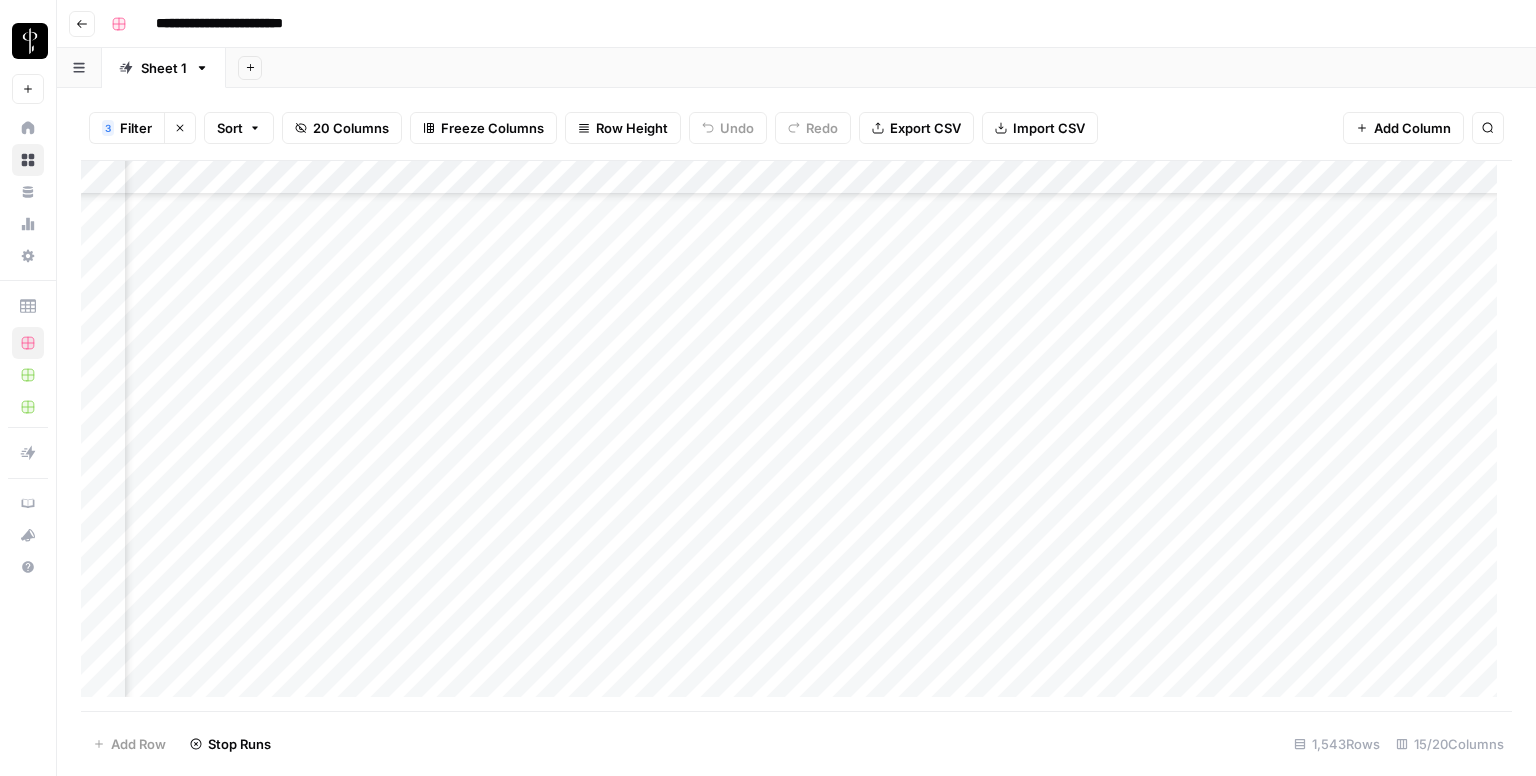 click on "Add Column" at bounding box center (796, 436) 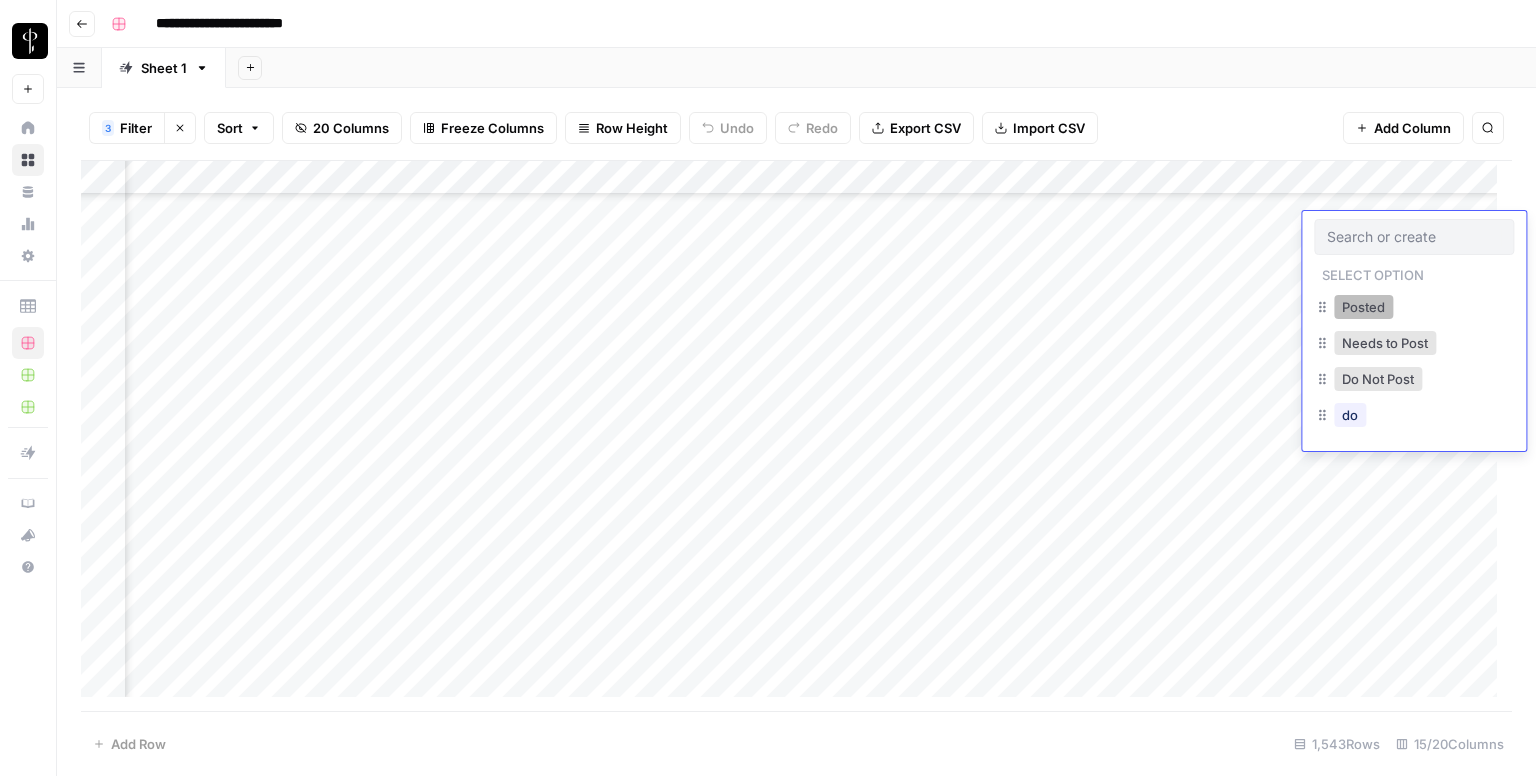 click on "Posted" at bounding box center [1363, 307] 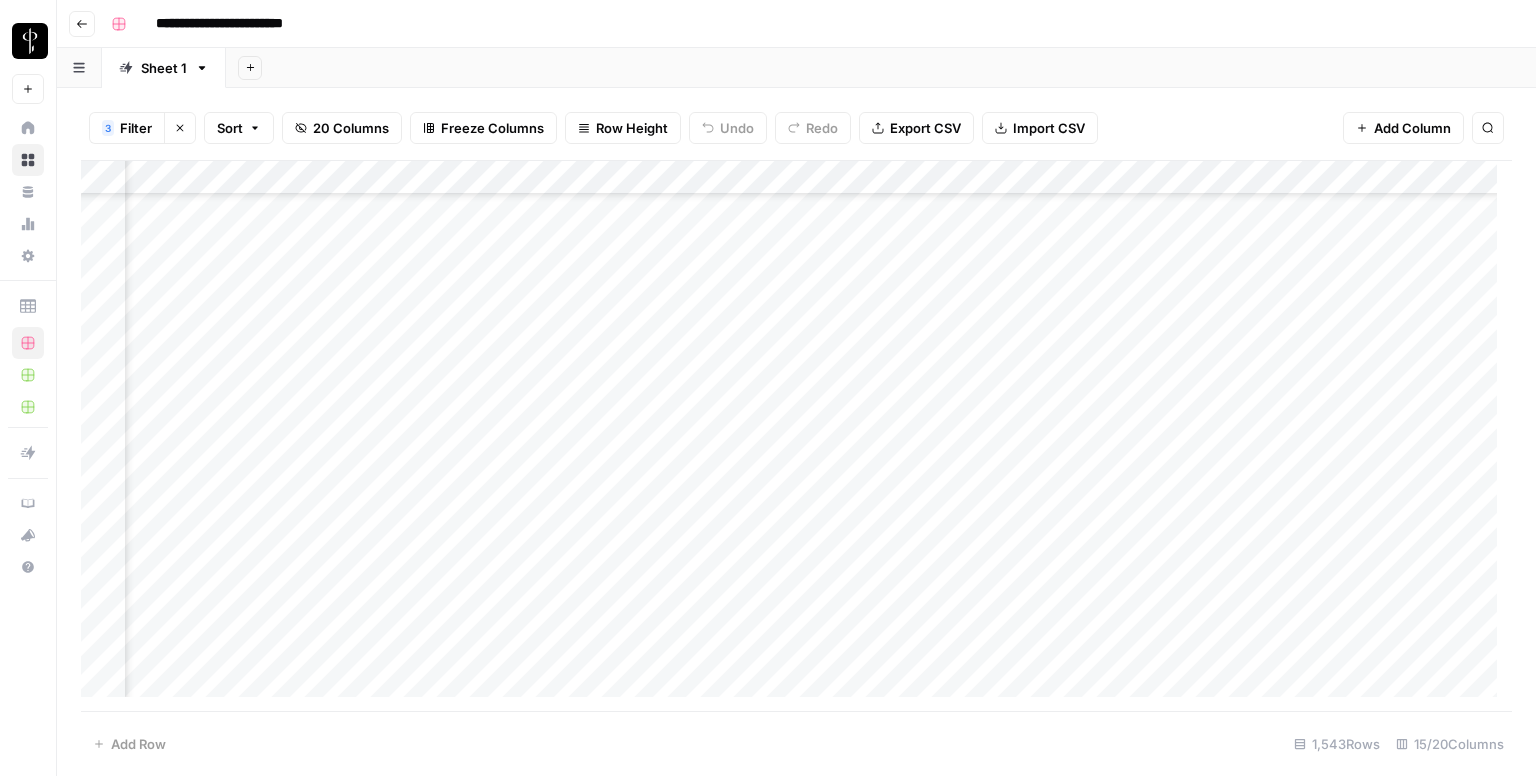 click on "Add Column" at bounding box center [796, 436] 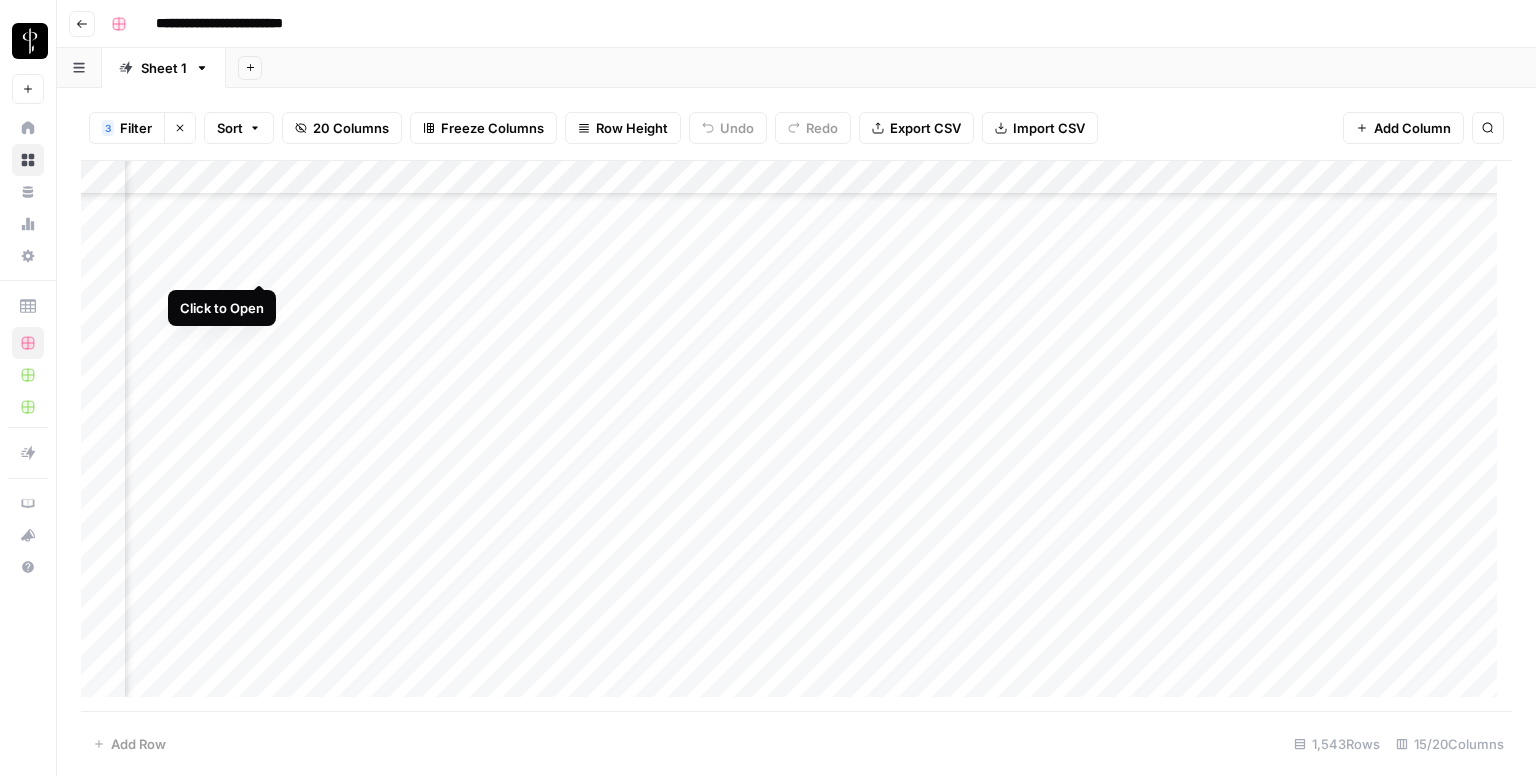 click on "Add Column" at bounding box center [796, 436] 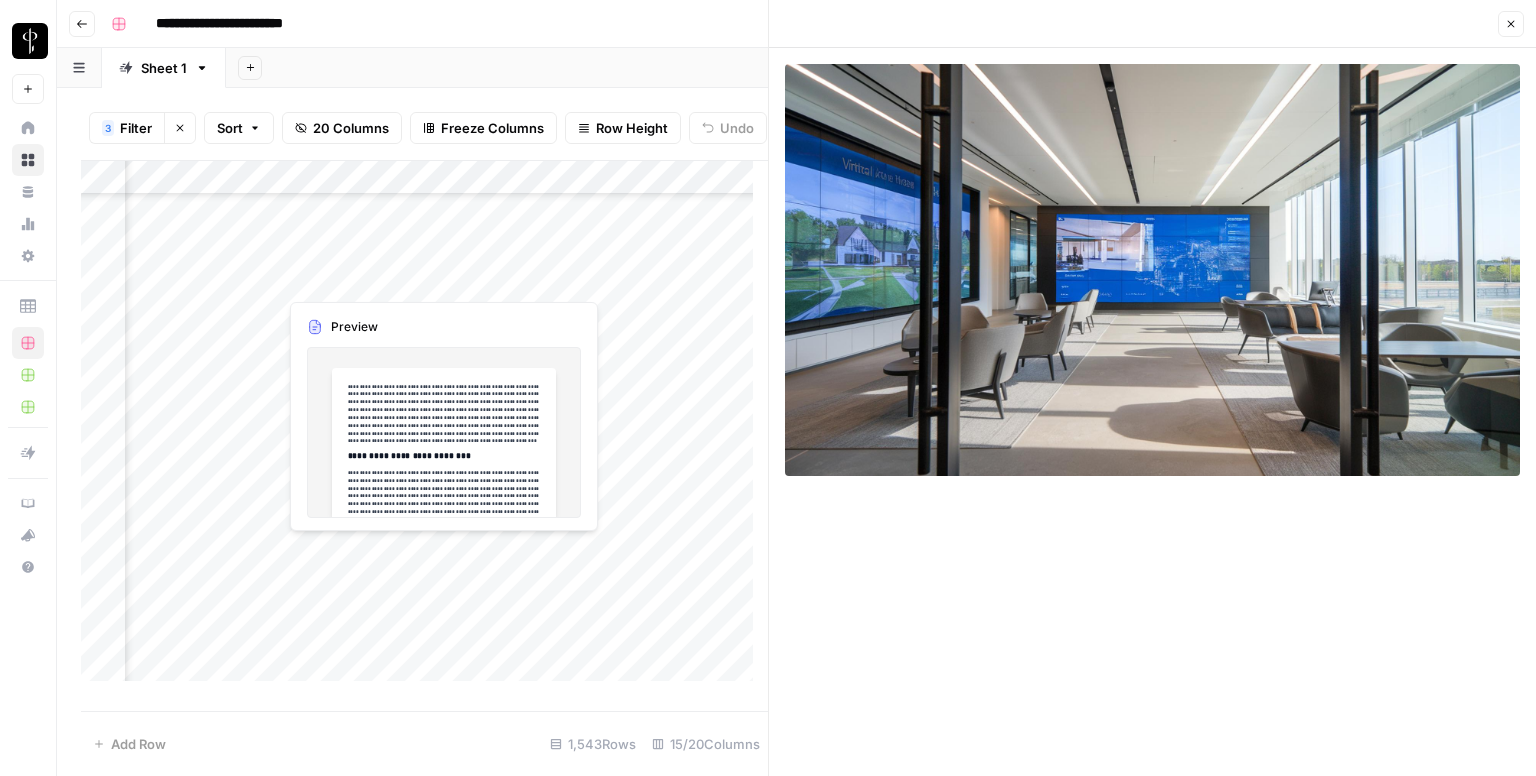 click on "Add Column" at bounding box center [424, 429] 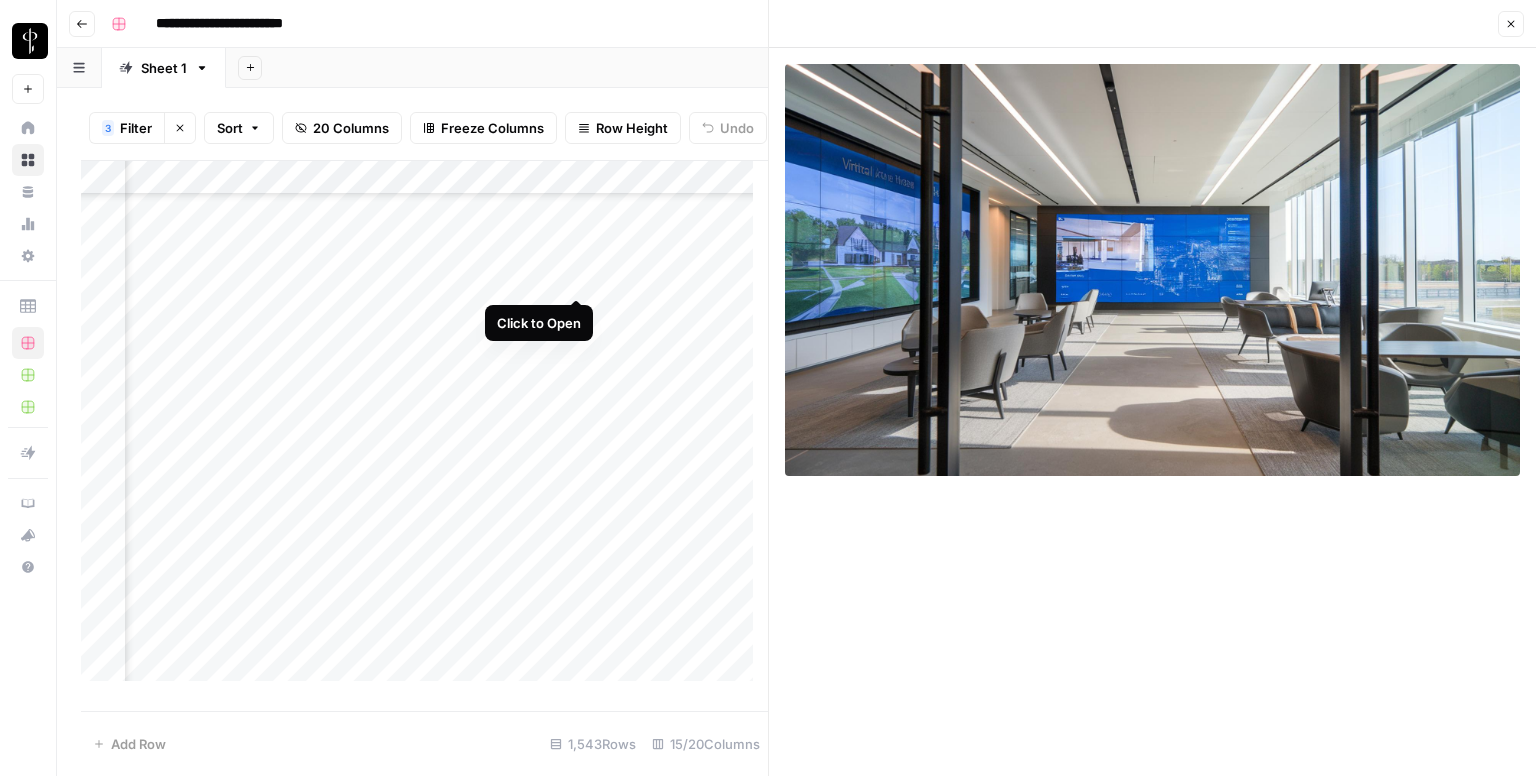 click on "Add Column" at bounding box center (424, 429) 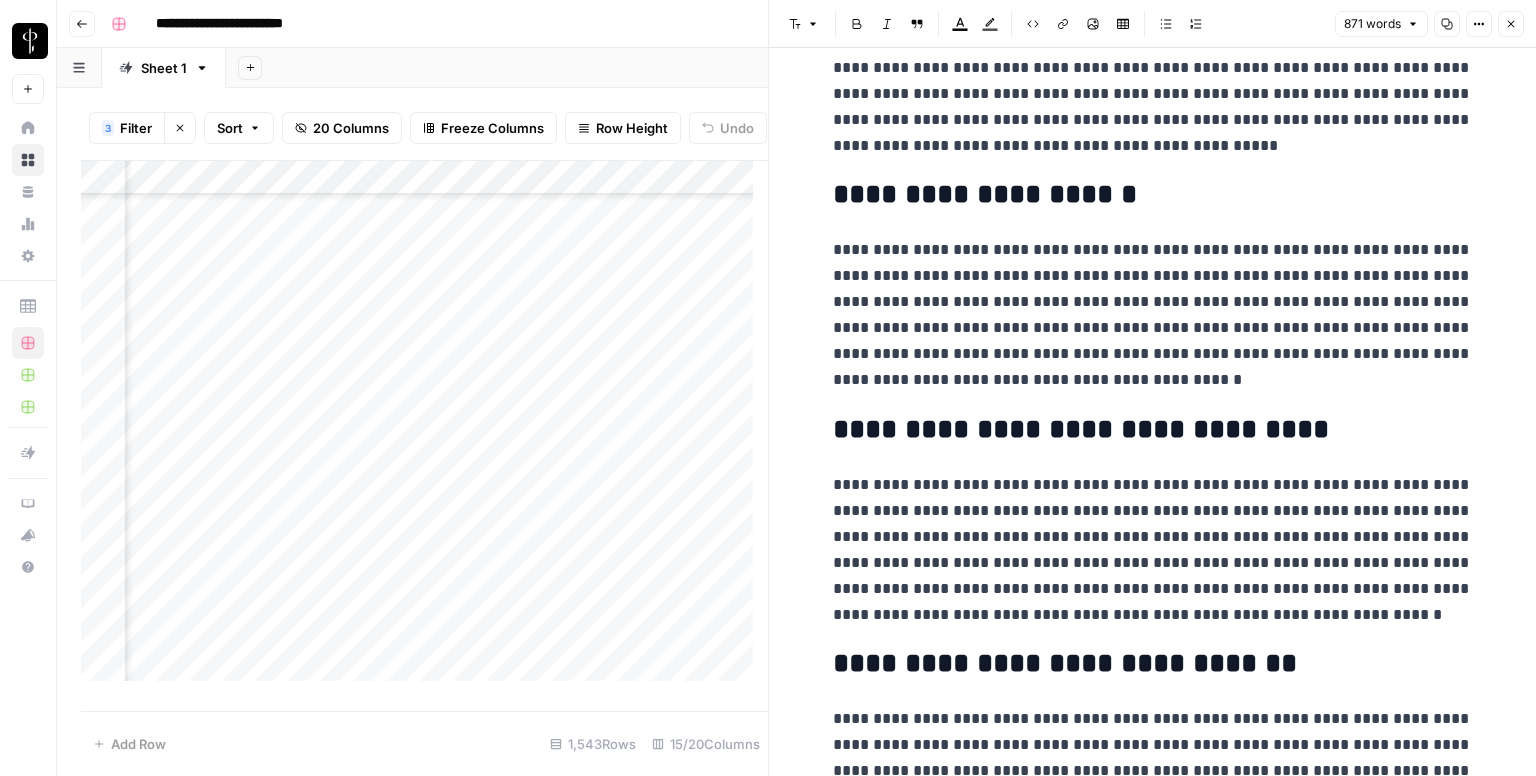 scroll, scrollTop: 2166, scrollLeft: 0, axis: vertical 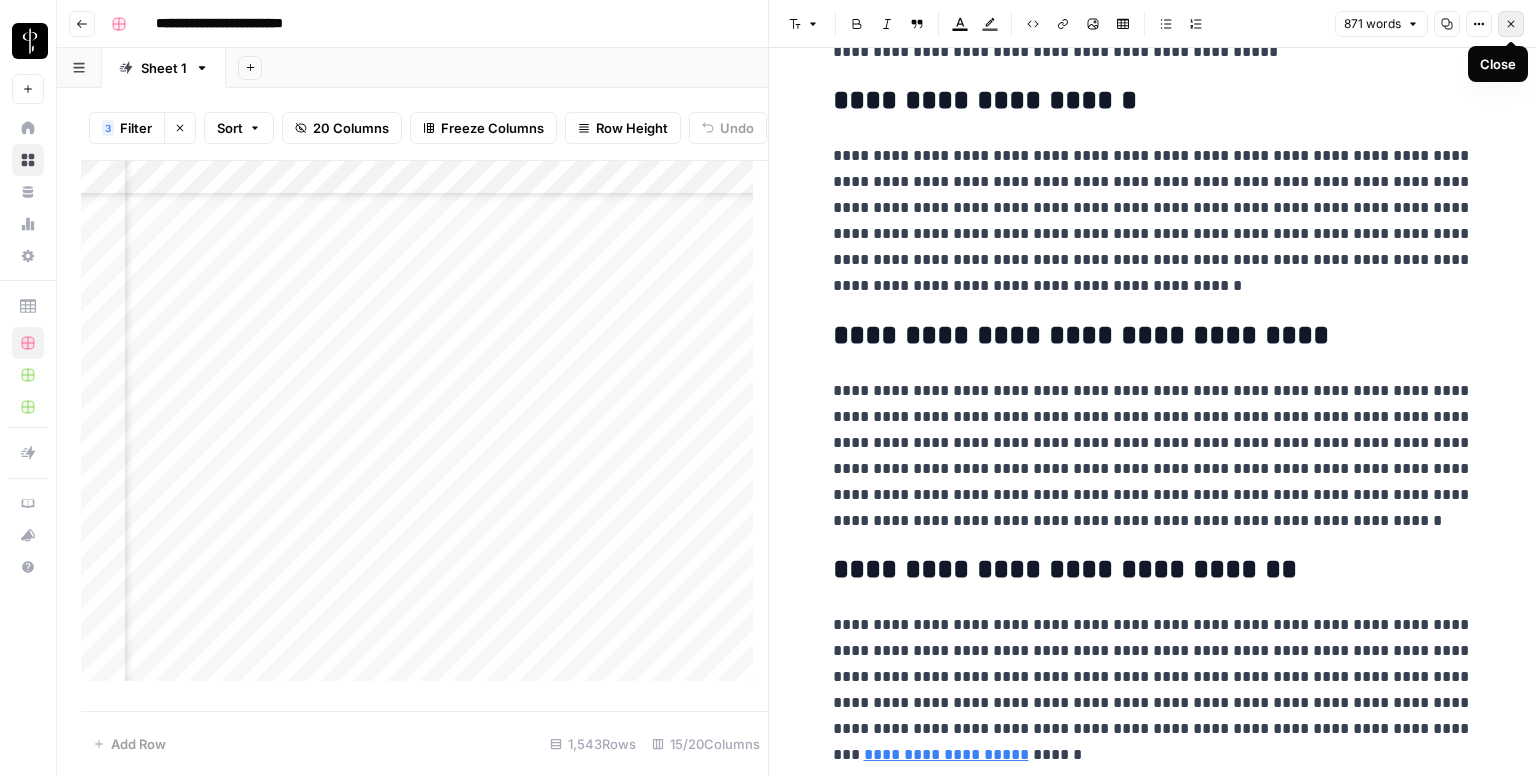 click on "Close" at bounding box center (1511, 24) 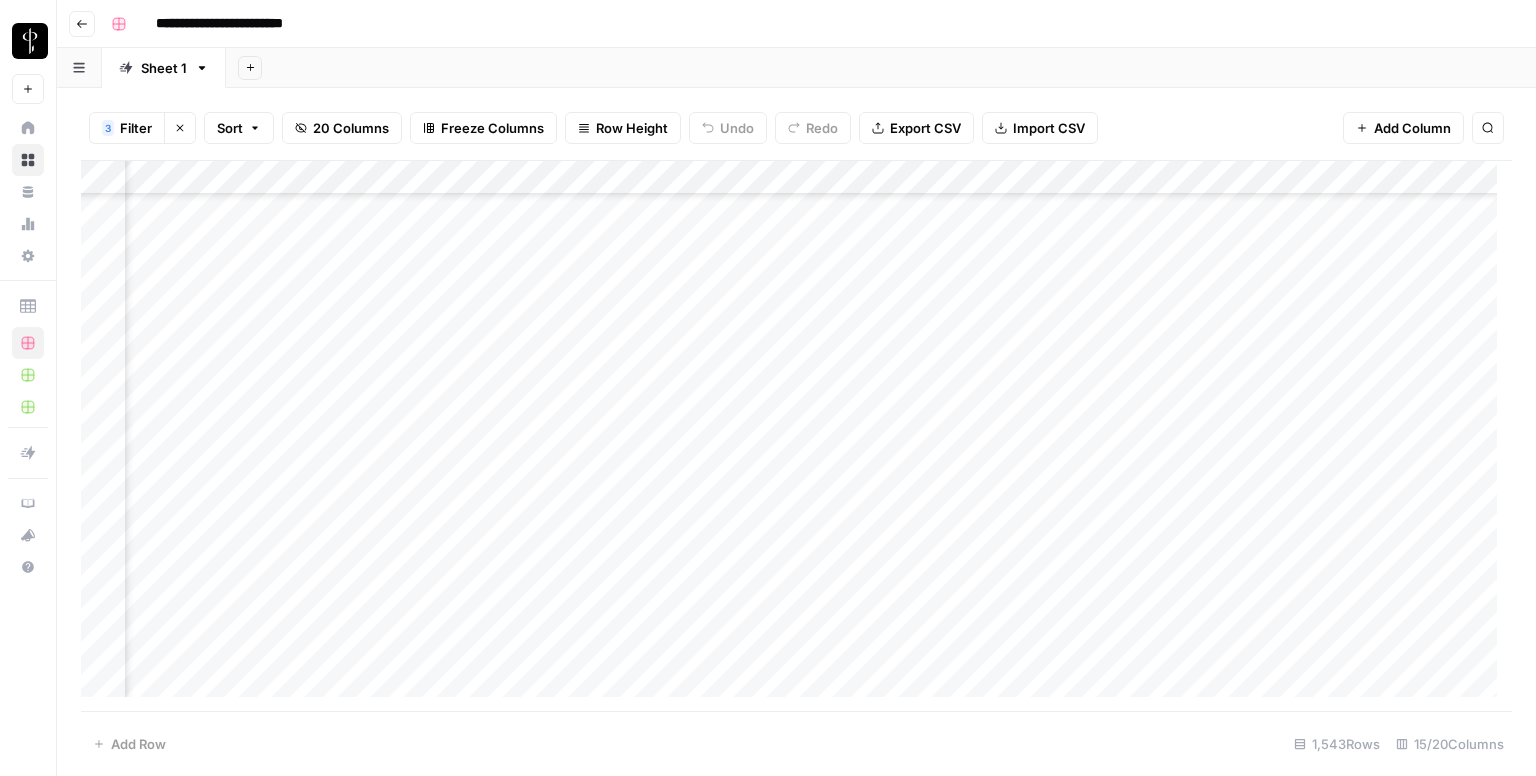 click on "Add Column" at bounding box center [796, 436] 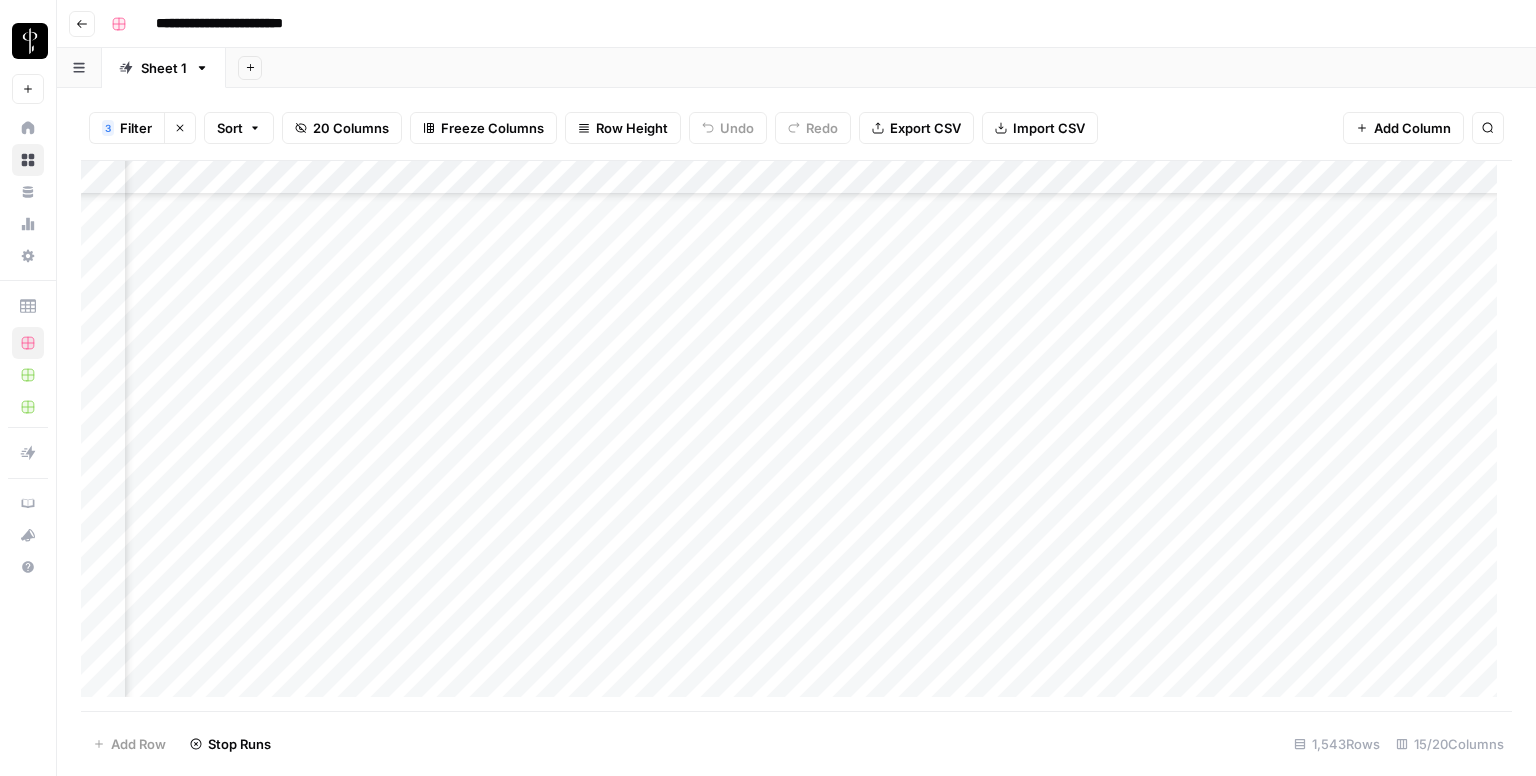 click on "Add Column" at bounding box center (796, 436) 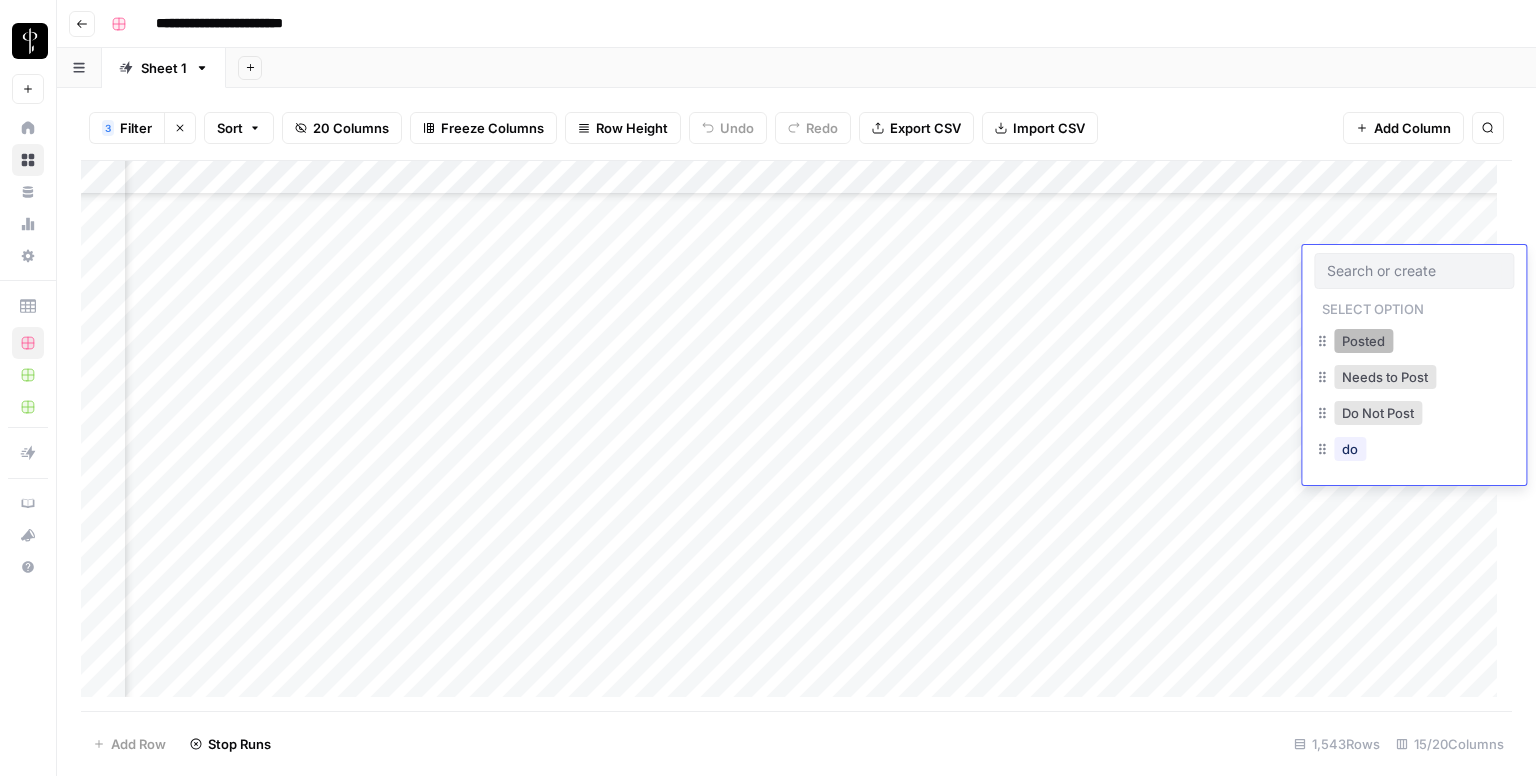 click on "Posted" at bounding box center [1363, 341] 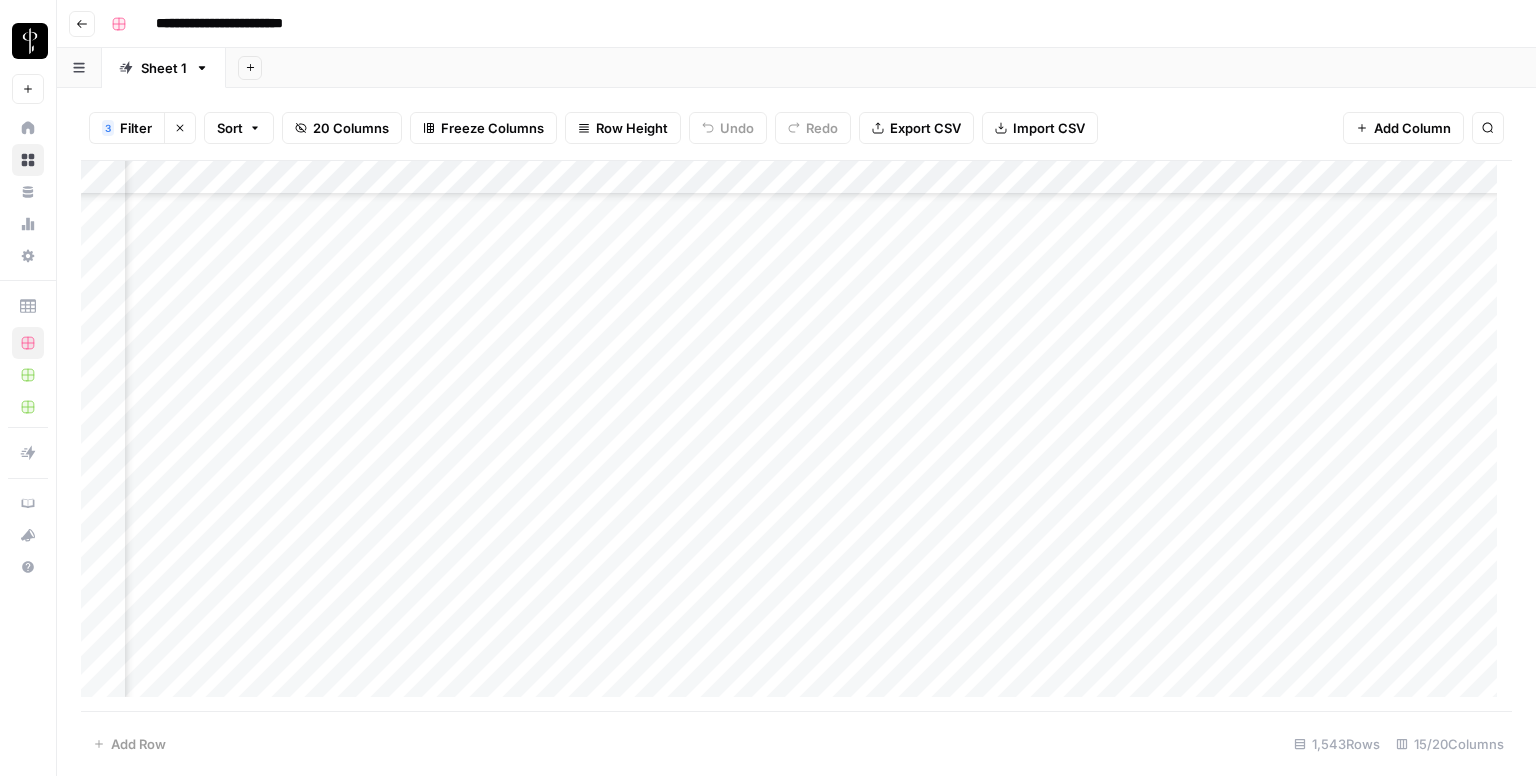 scroll, scrollTop: 596, scrollLeft: 1390, axis: both 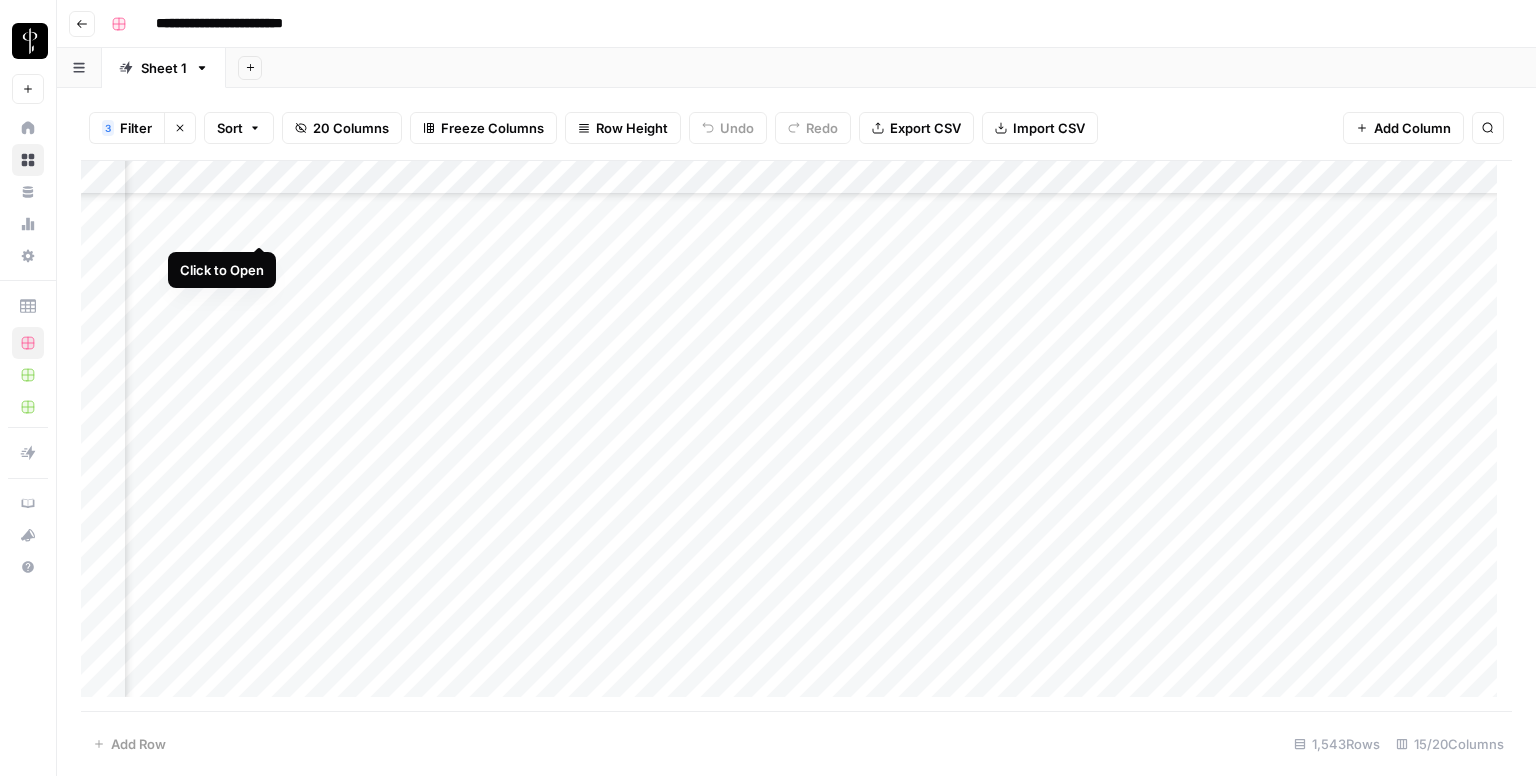click on "Add Column" at bounding box center [796, 436] 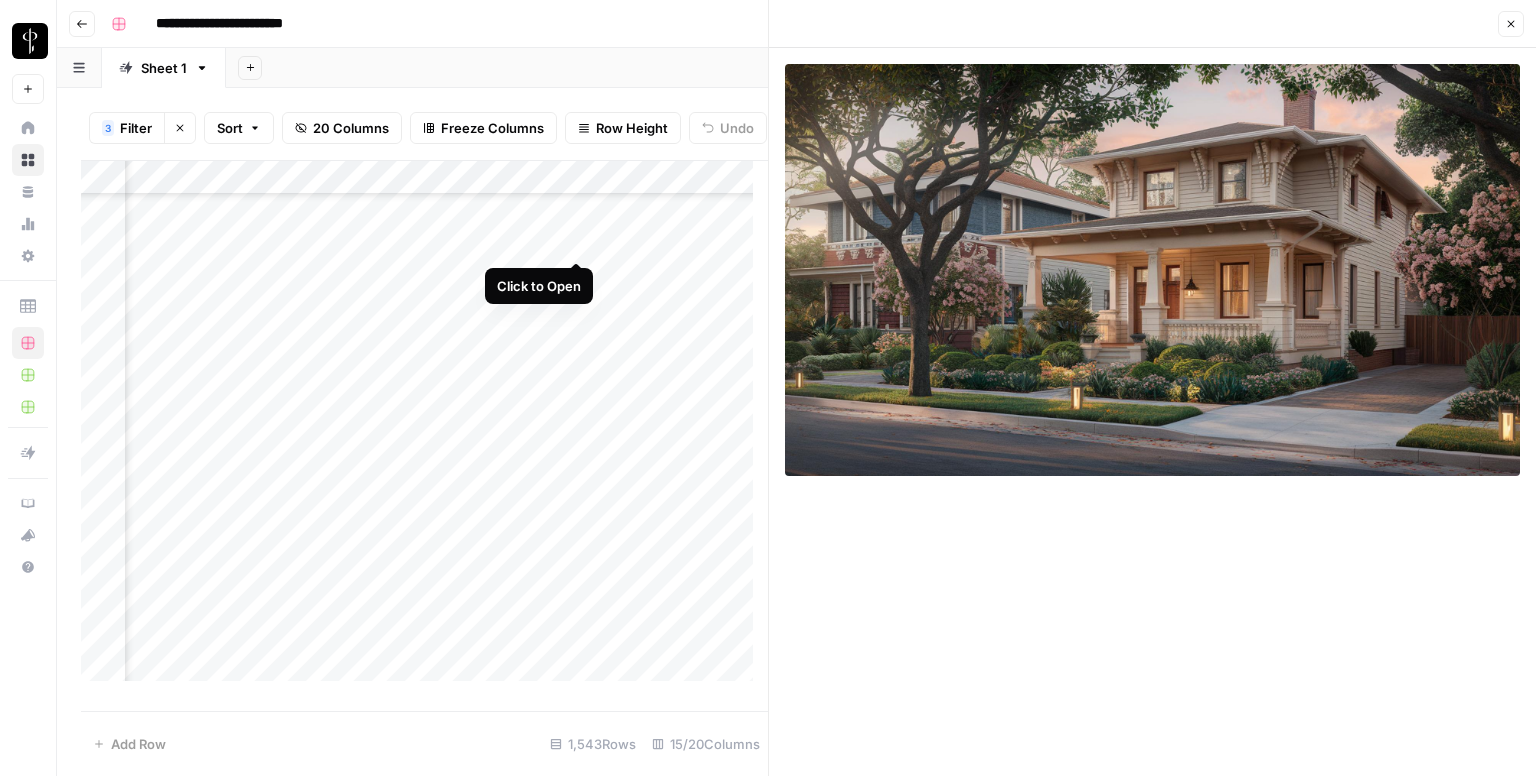 click on "Add Column" at bounding box center (424, 429) 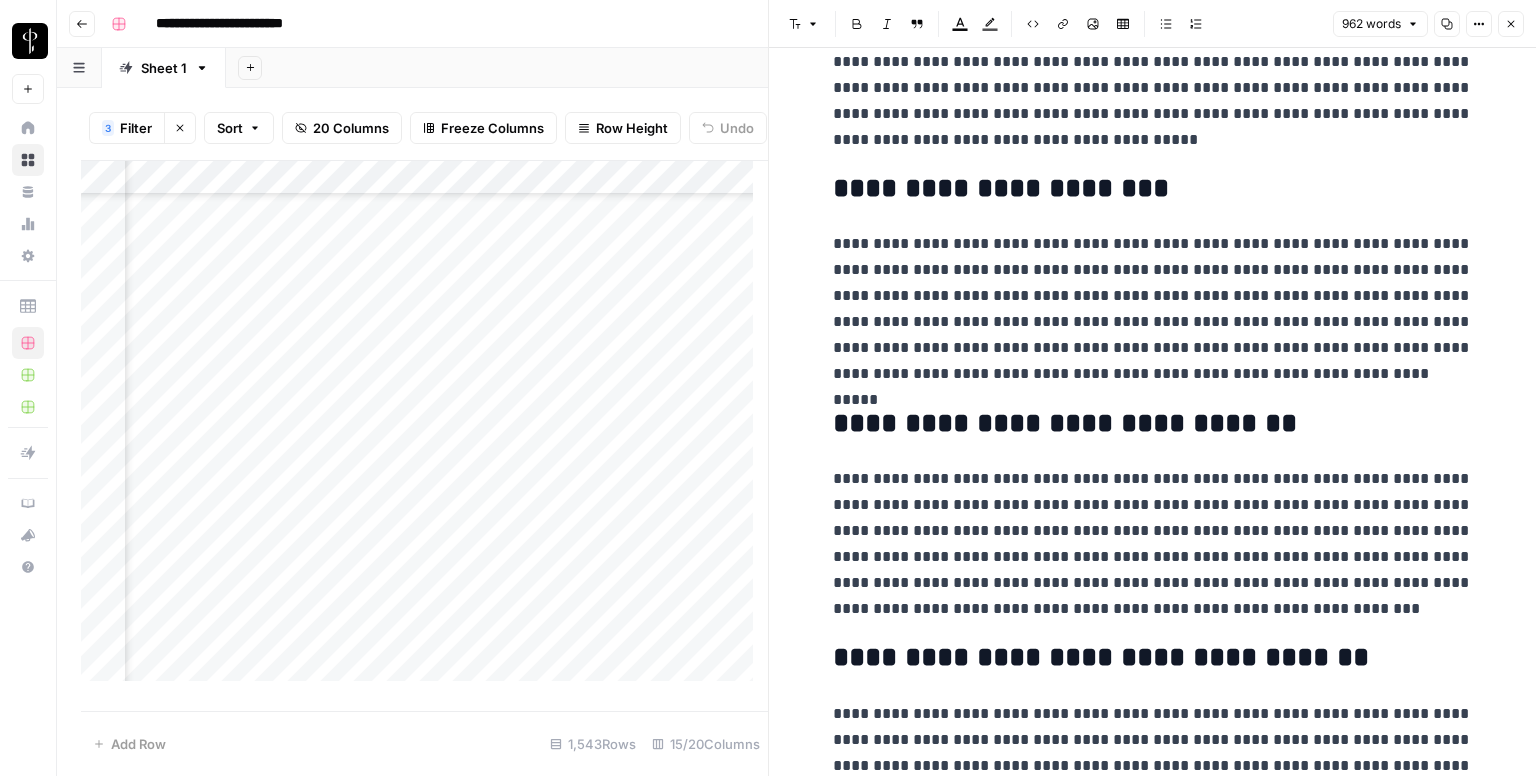 scroll, scrollTop: 2212, scrollLeft: 0, axis: vertical 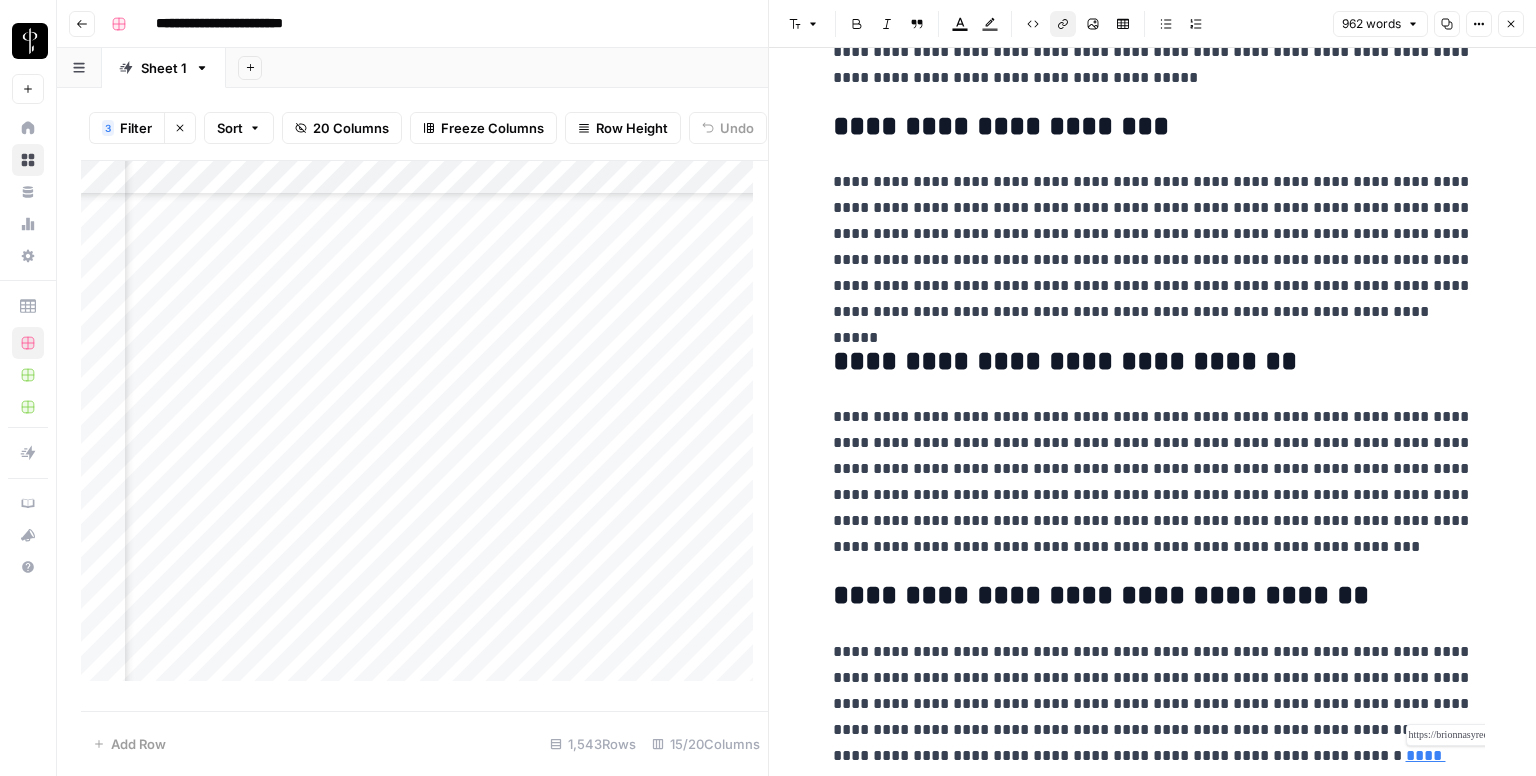 click on "**********" at bounding box center [1139, 768] 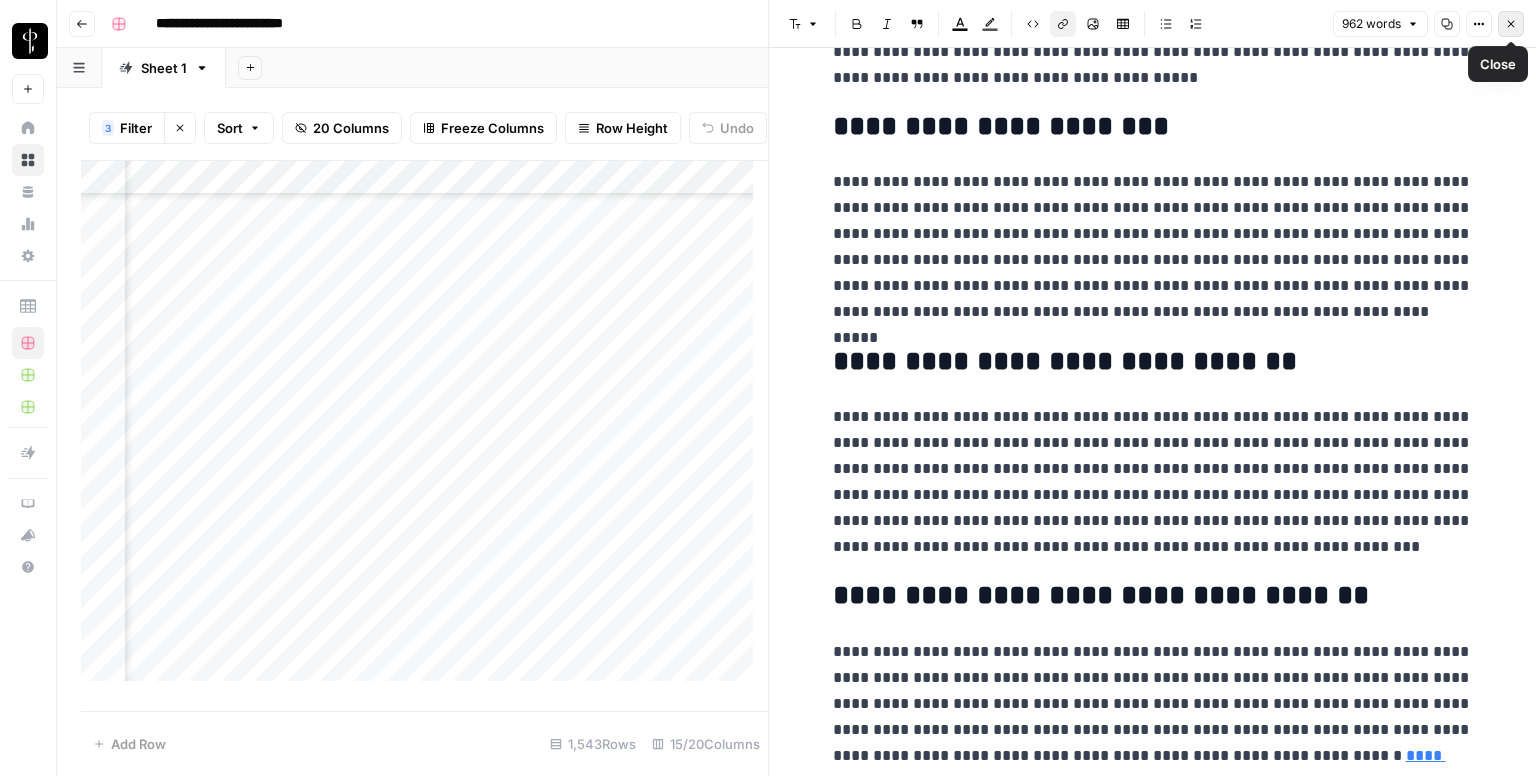 click on "Close" at bounding box center [1511, 24] 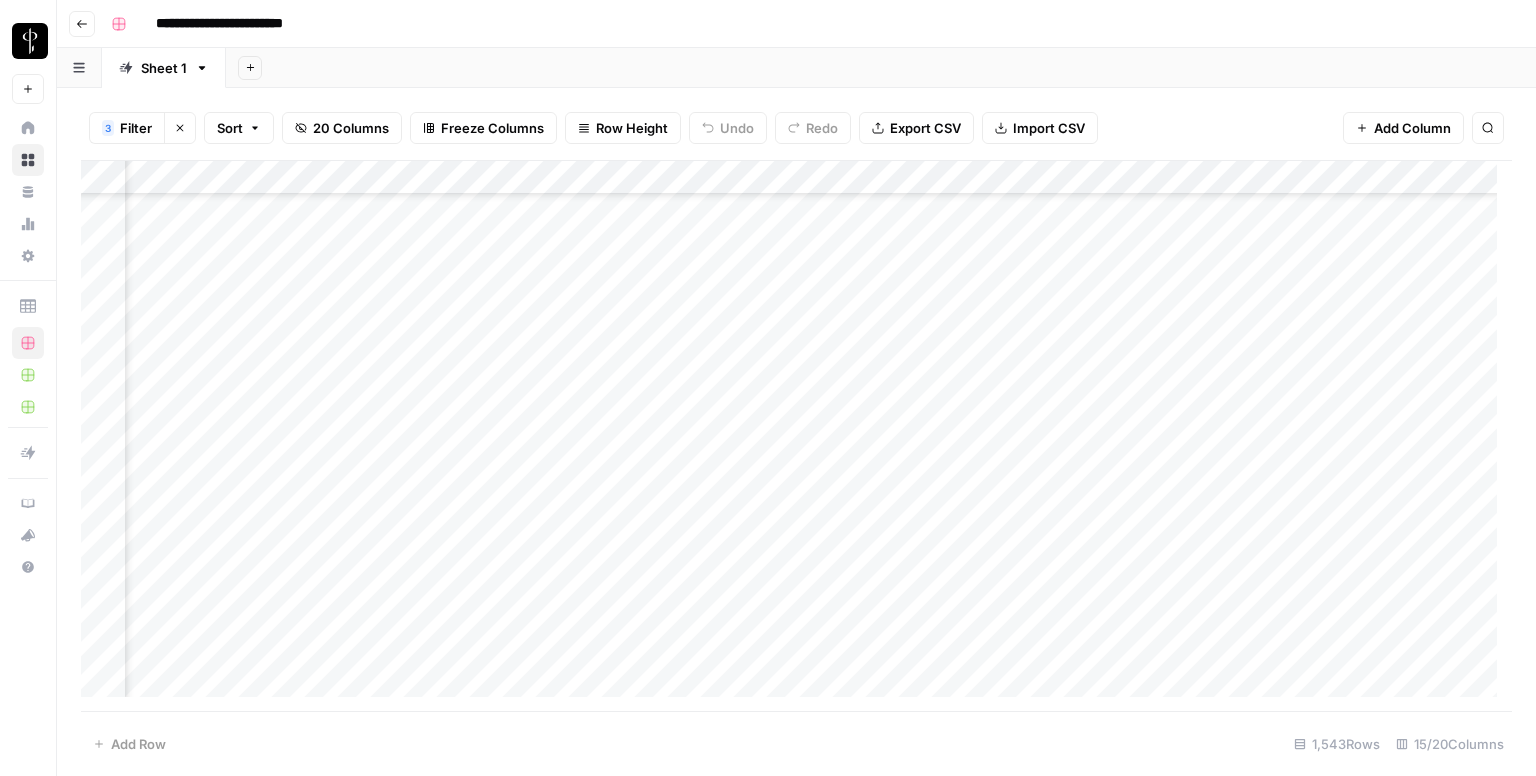 click on "Add Column" at bounding box center (796, 436) 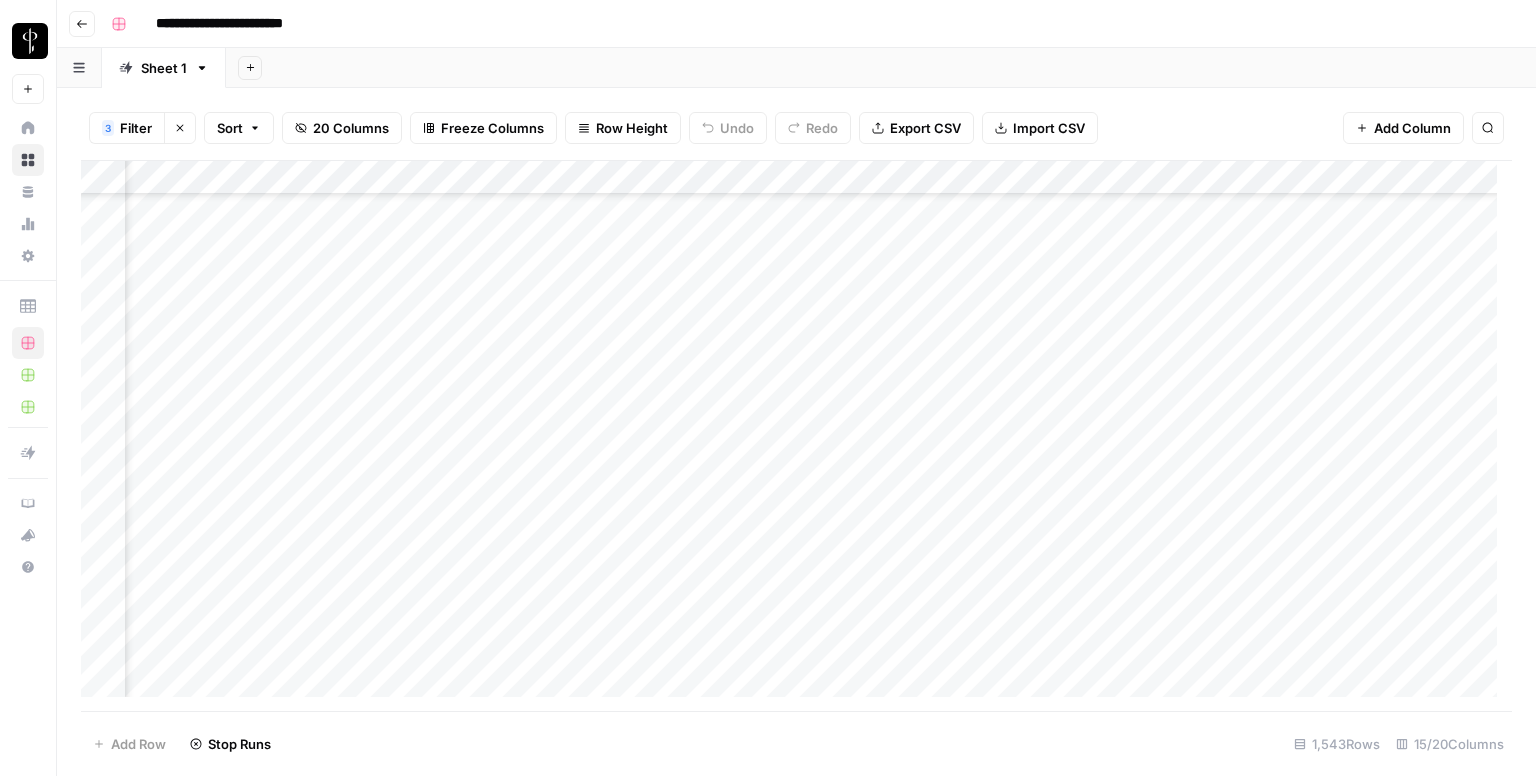 click on "Add Column" at bounding box center [796, 436] 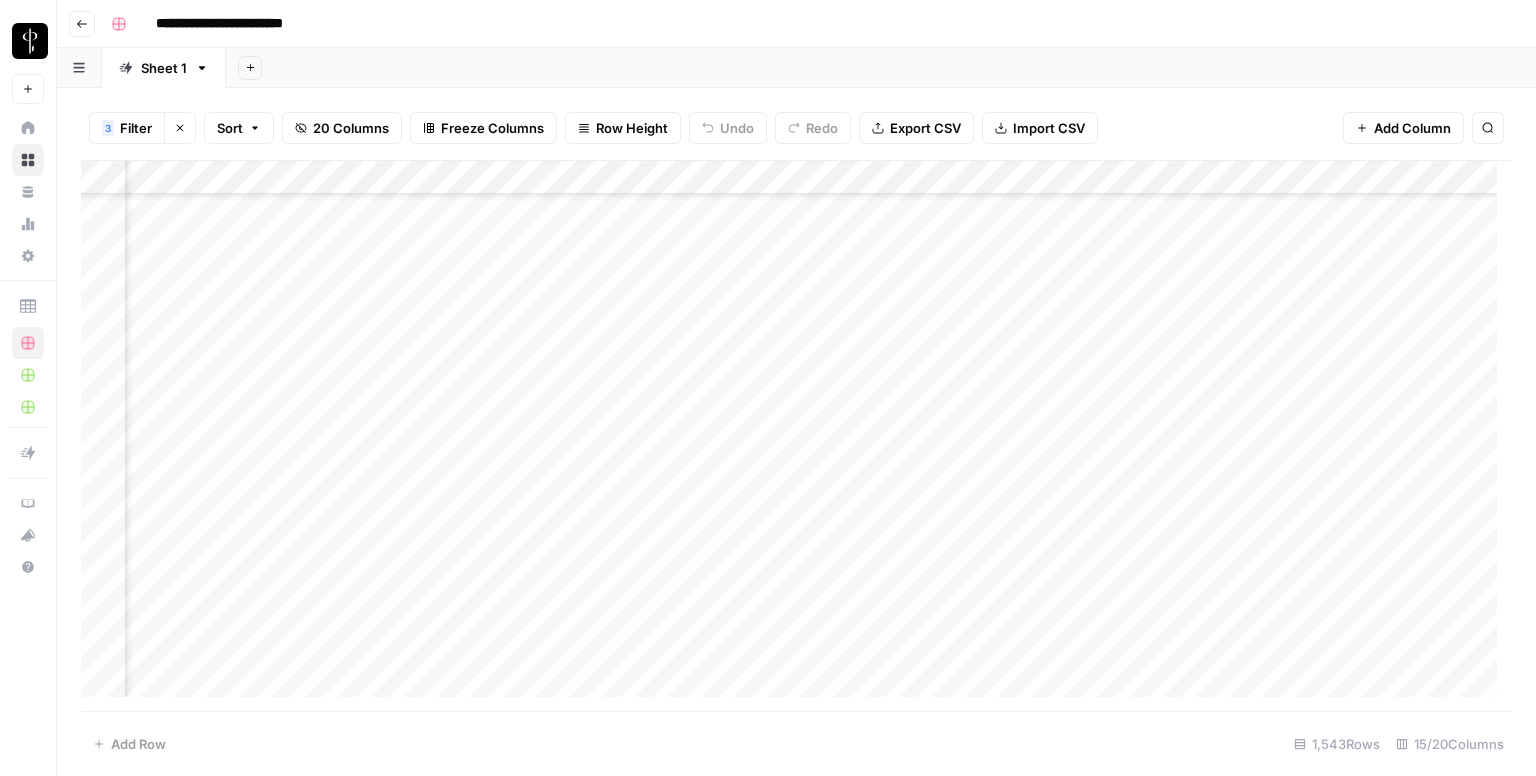 click at bounding box center [1326, 225] 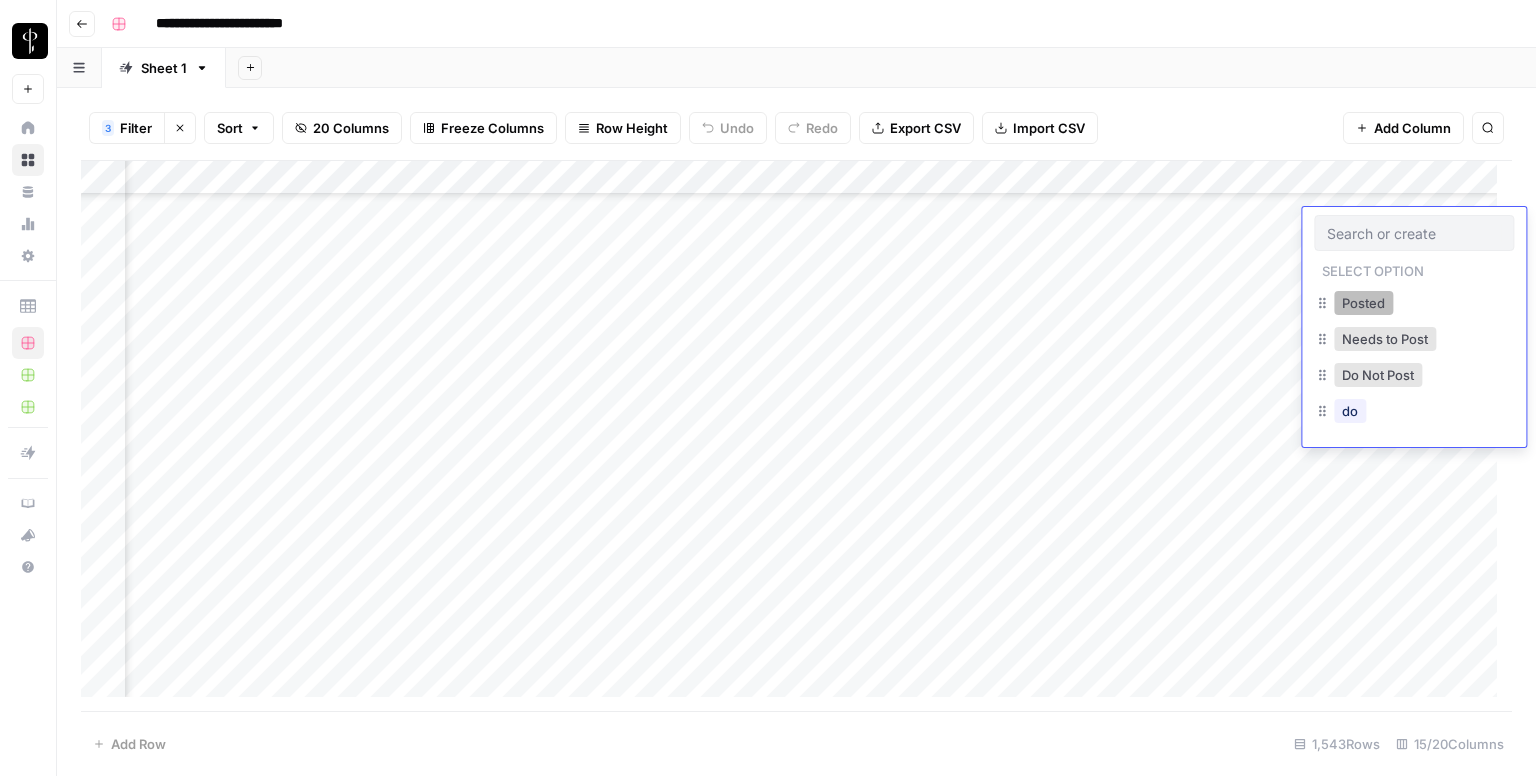 click on "Posted" at bounding box center (1363, 303) 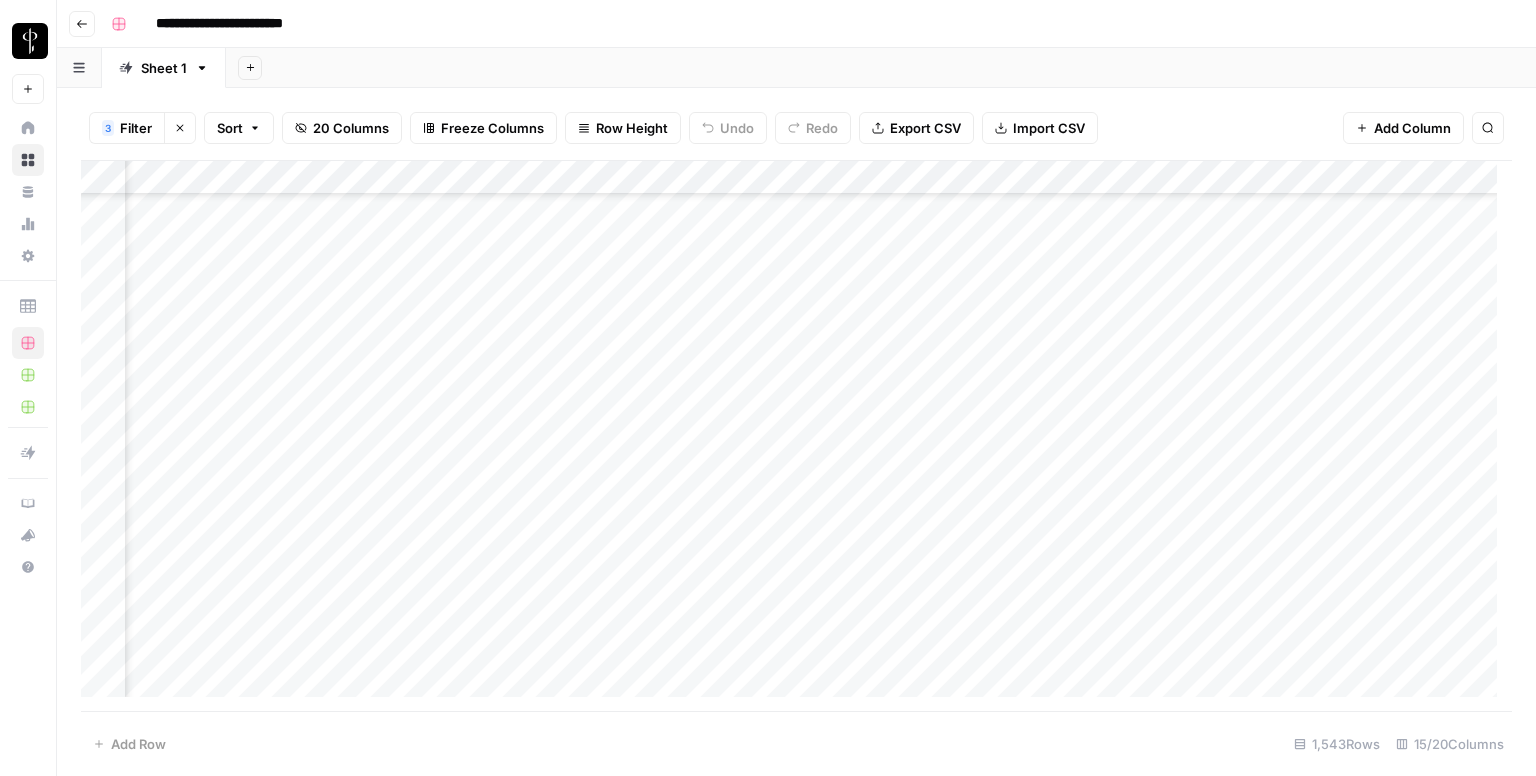 click on "Add Column" at bounding box center [796, 436] 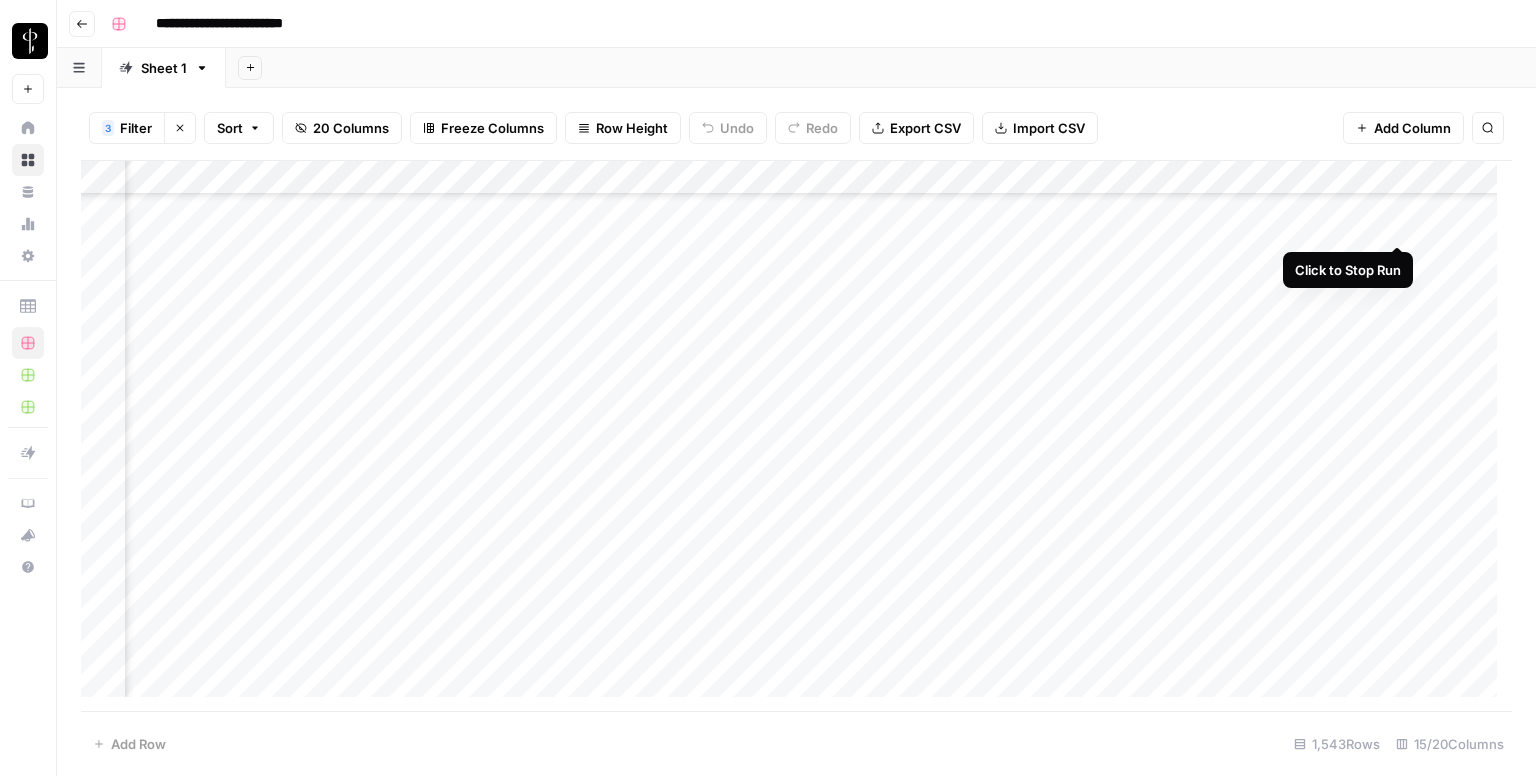 click on "Add Column" at bounding box center (796, 436) 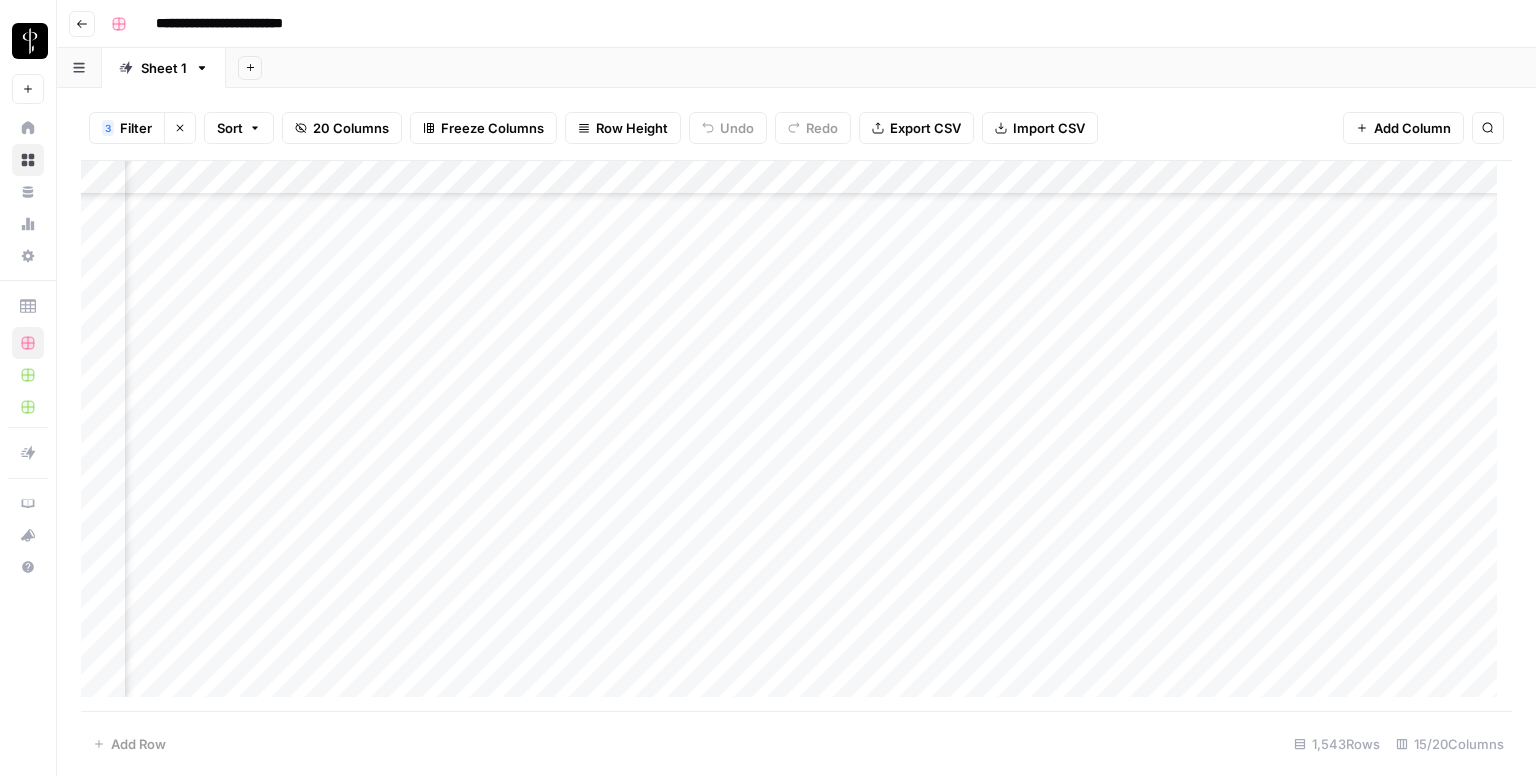 scroll, scrollTop: 632, scrollLeft: 1390, axis: both 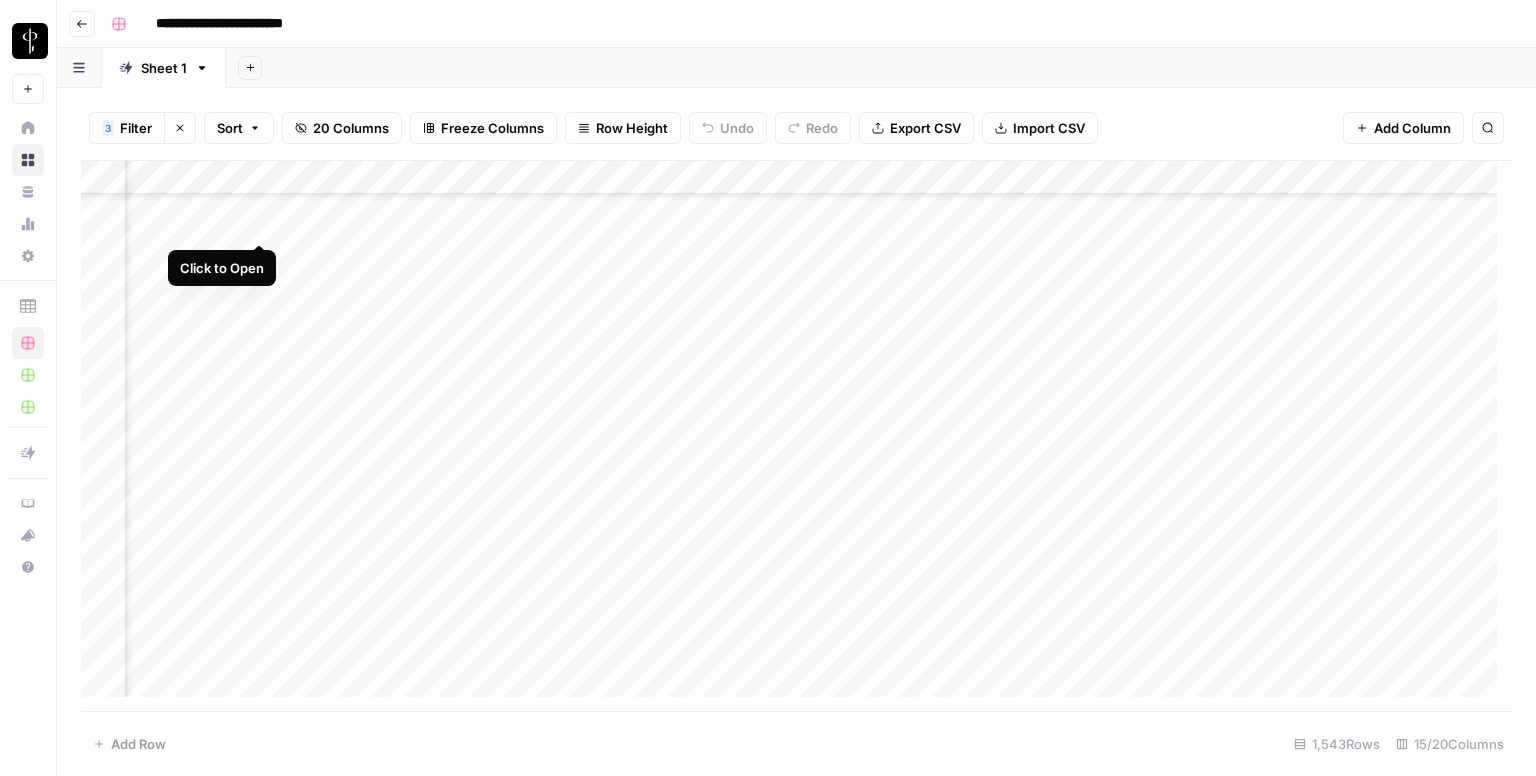 click on "Add Column" at bounding box center (796, 436) 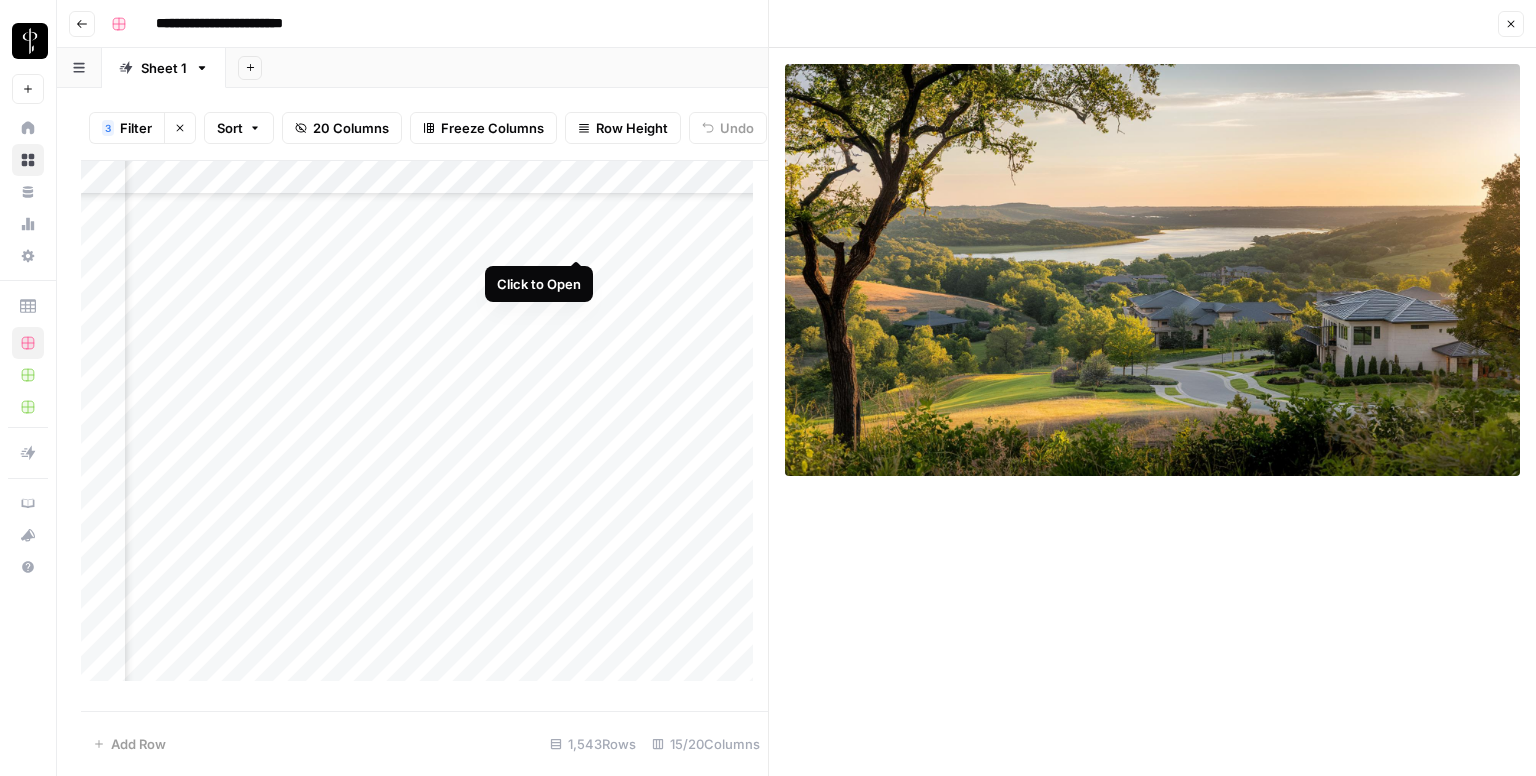 click on "Add Column" at bounding box center [424, 429] 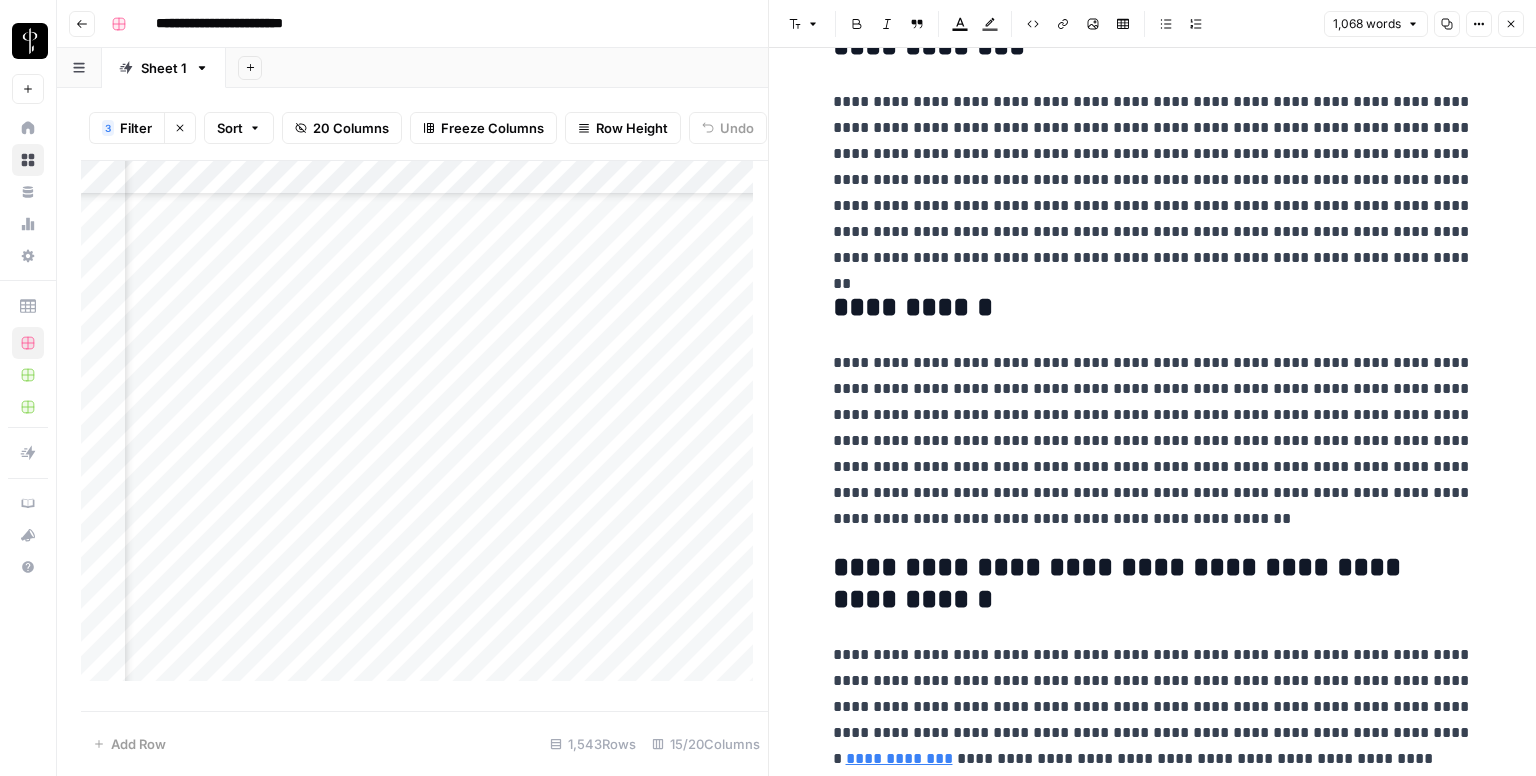 scroll, scrollTop: 2478, scrollLeft: 0, axis: vertical 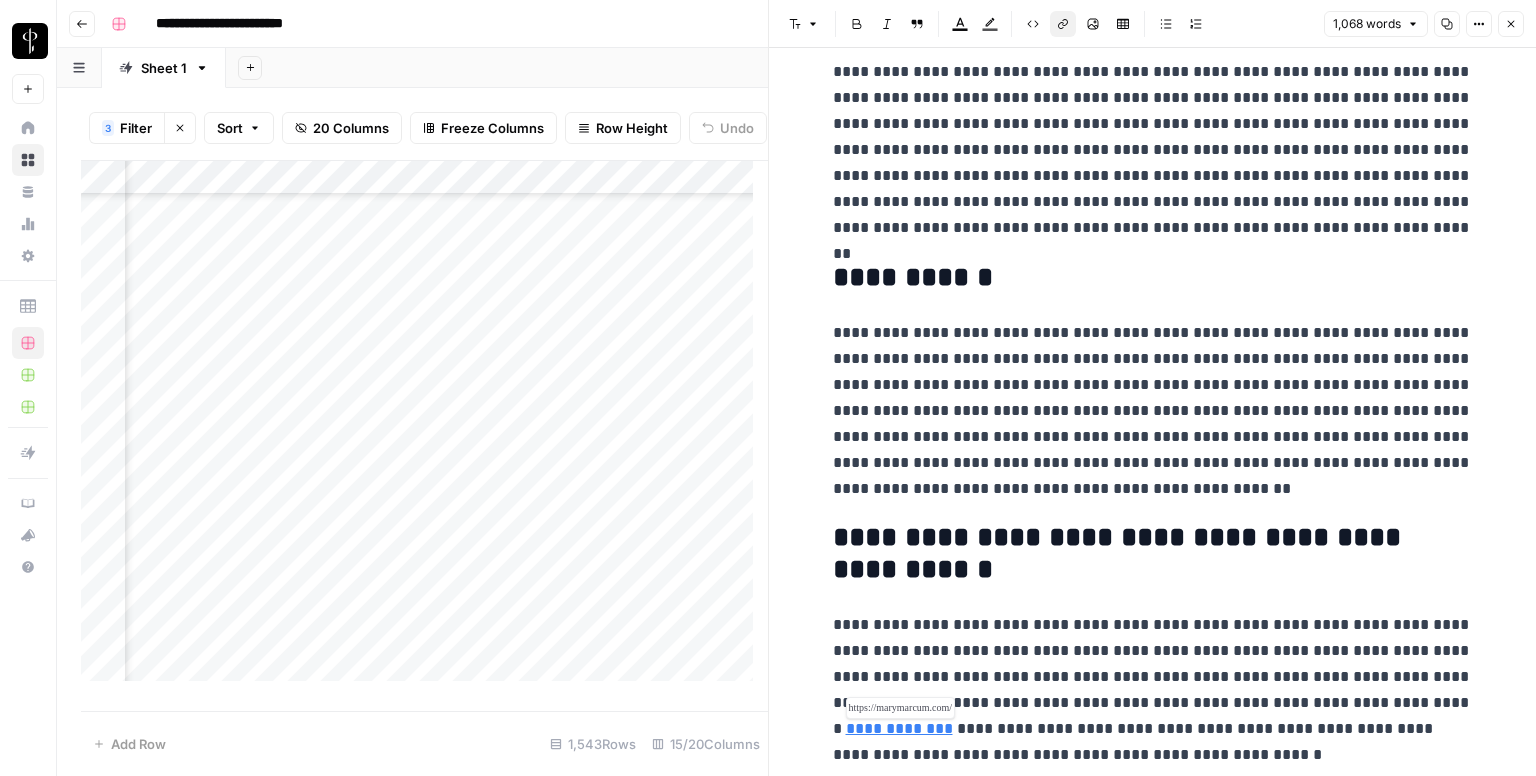 click on "**********" at bounding box center [899, 728] 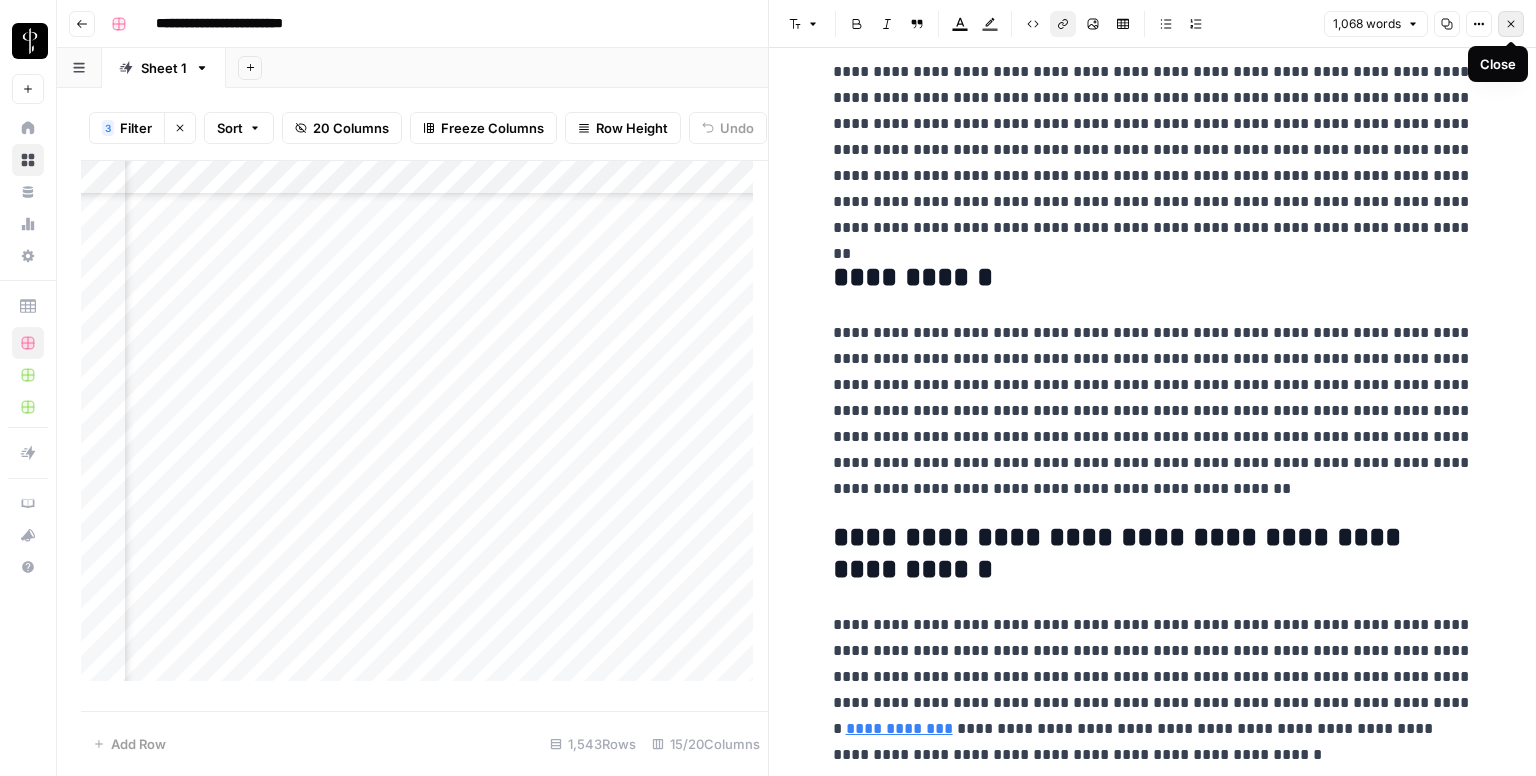 click 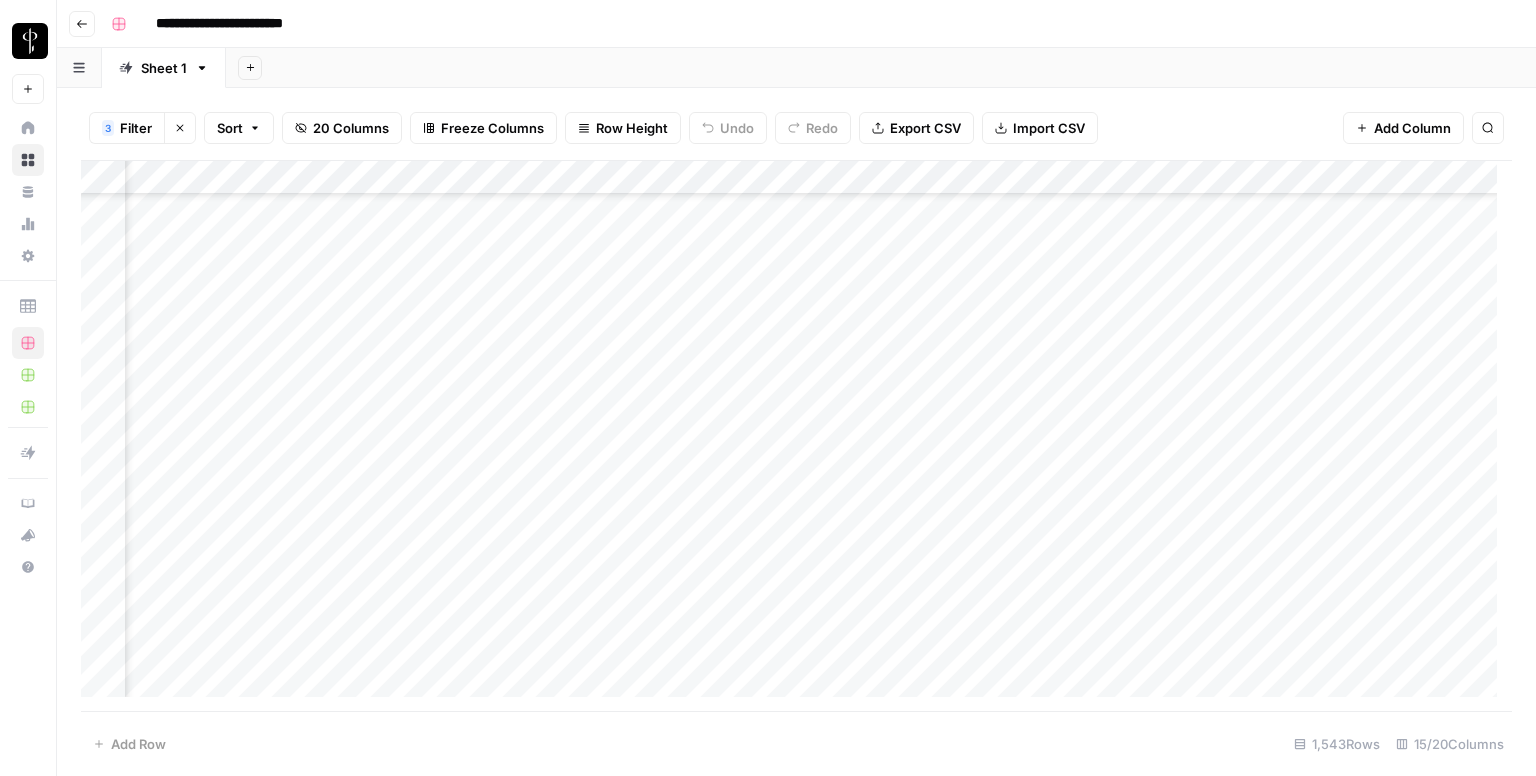 click on "Add Column" at bounding box center [796, 436] 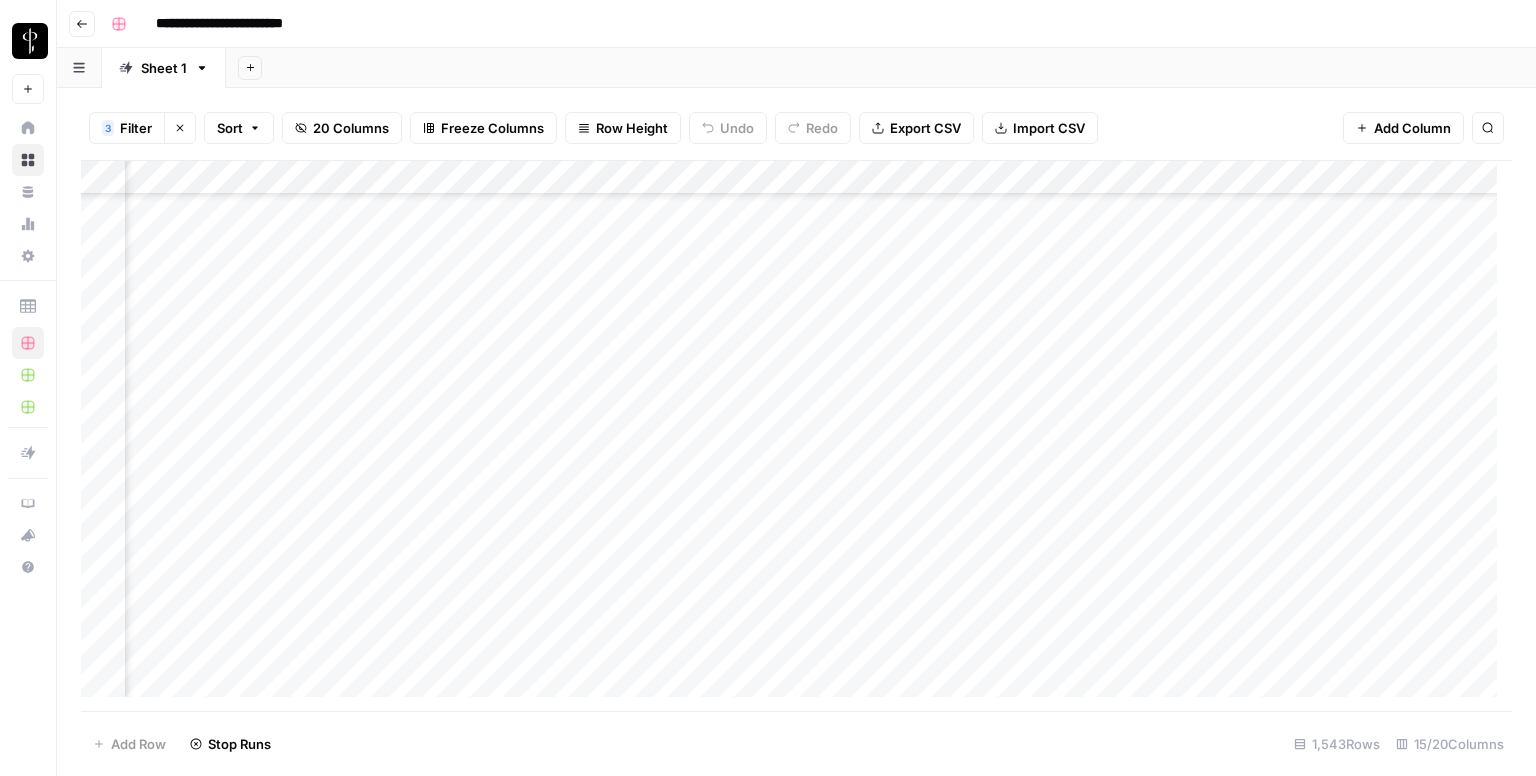 click on "Add Column" at bounding box center [796, 436] 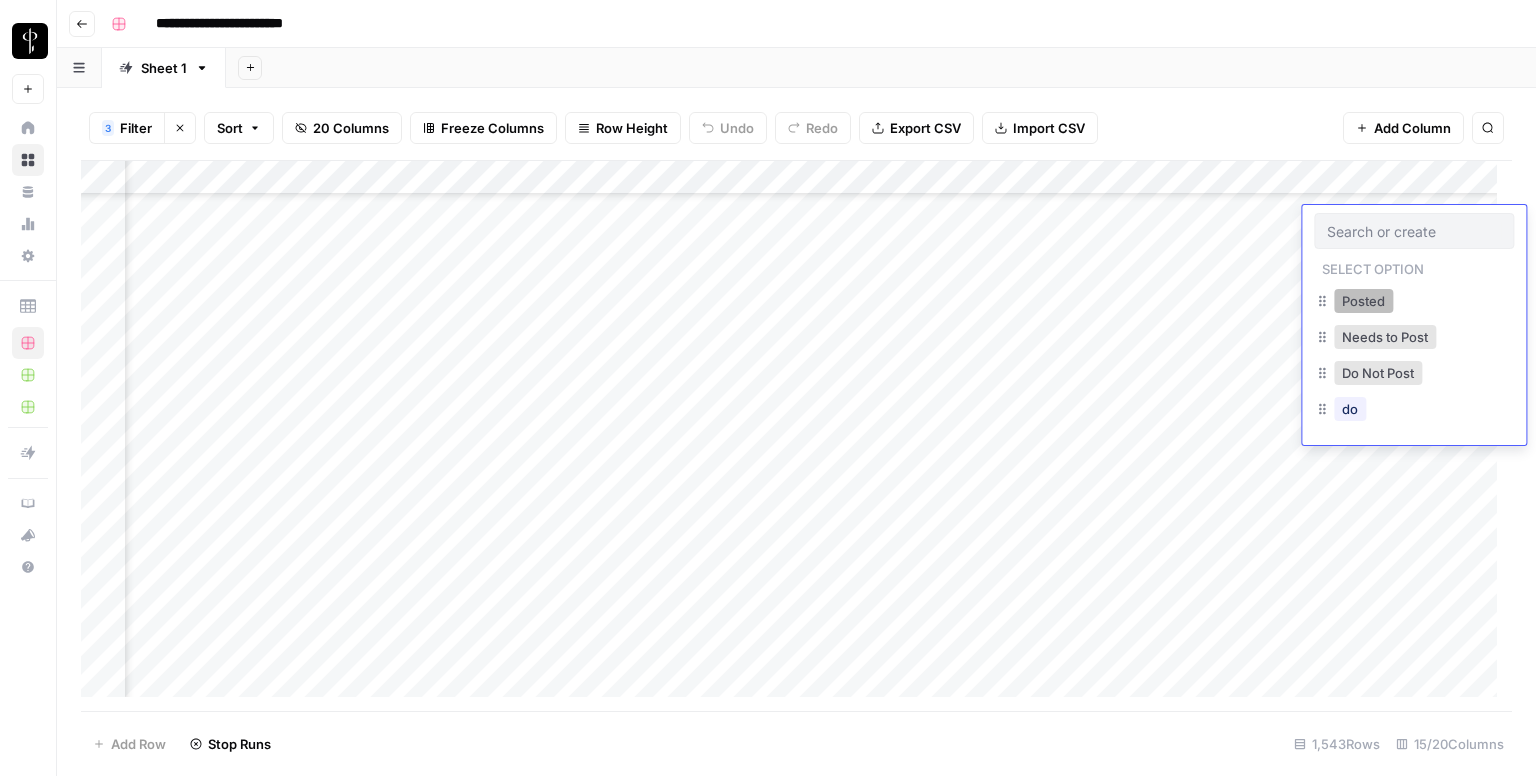 click on "Posted" at bounding box center [1363, 301] 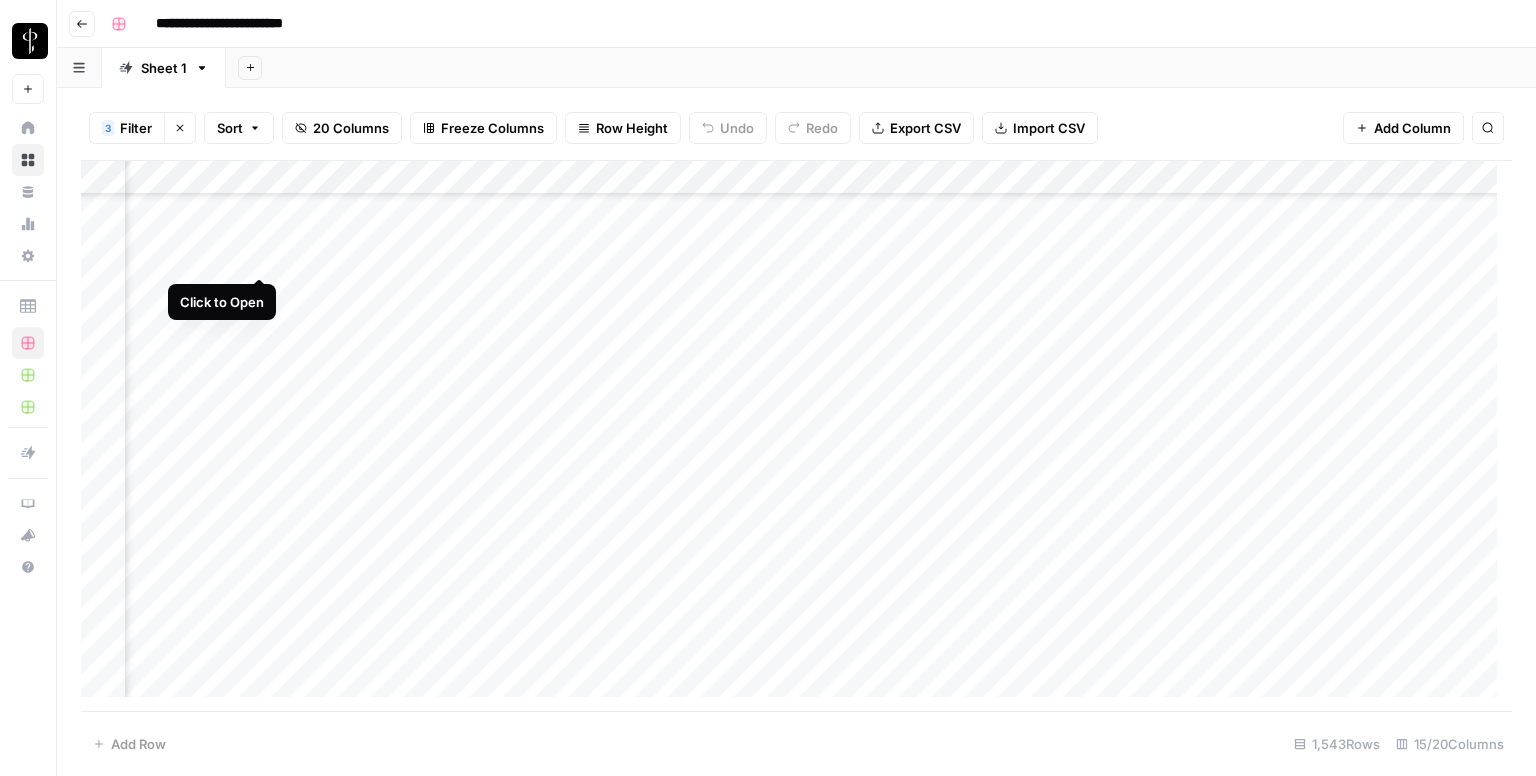 click on "Add Column" at bounding box center [796, 436] 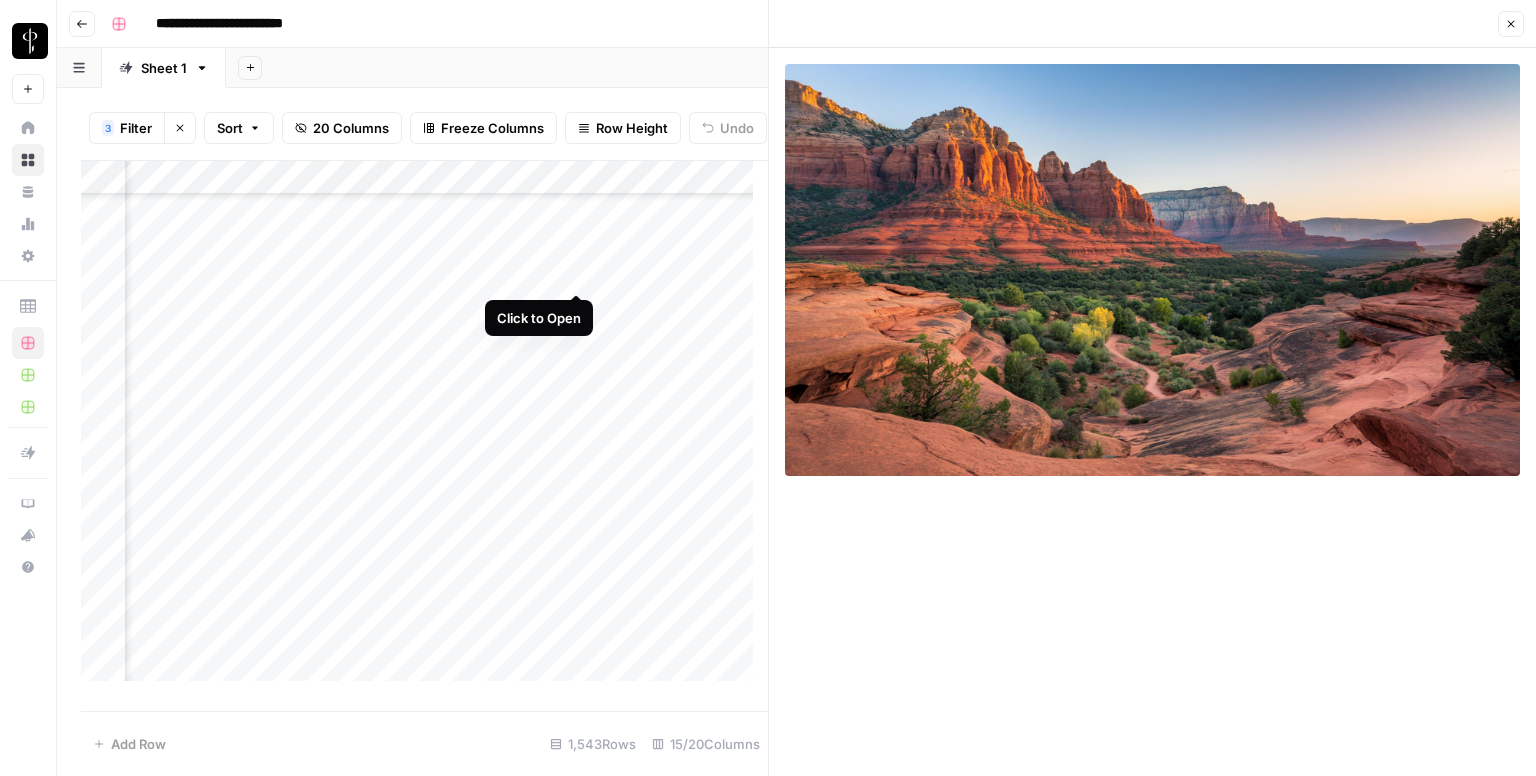 click on "Add Column" at bounding box center (424, 429) 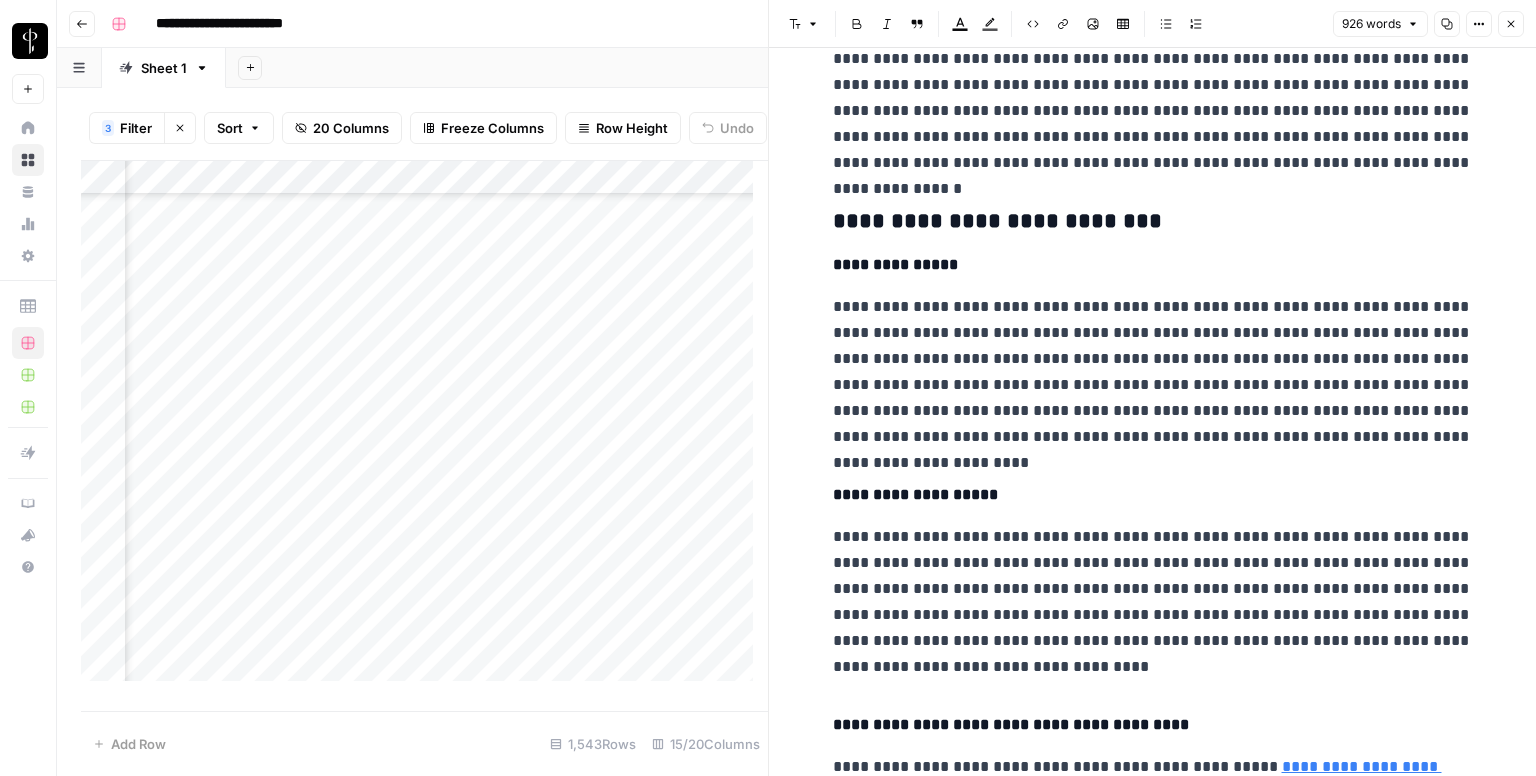 scroll, scrollTop: 0, scrollLeft: 0, axis: both 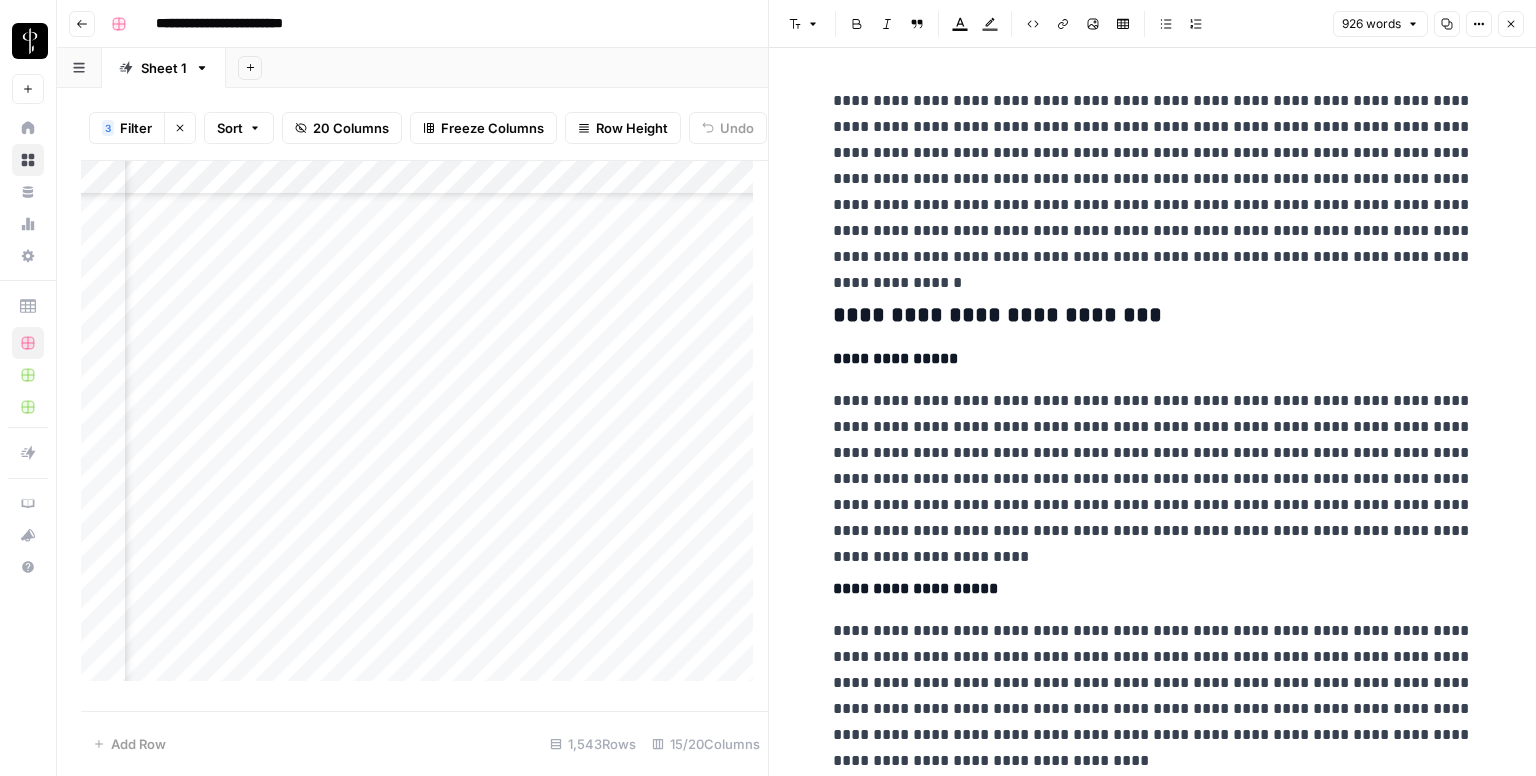 click on "**********" at bounding box center [1153, 316] 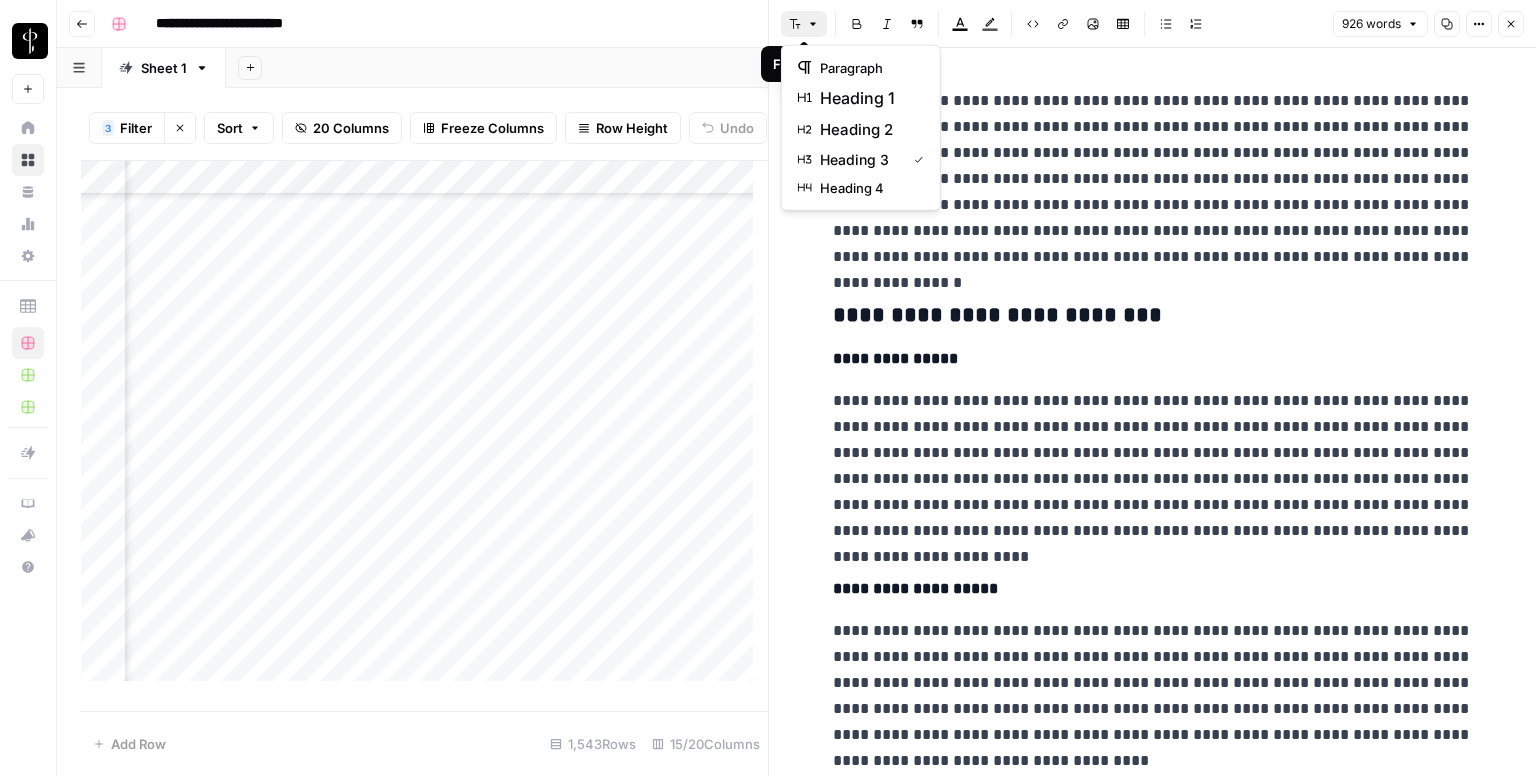 click 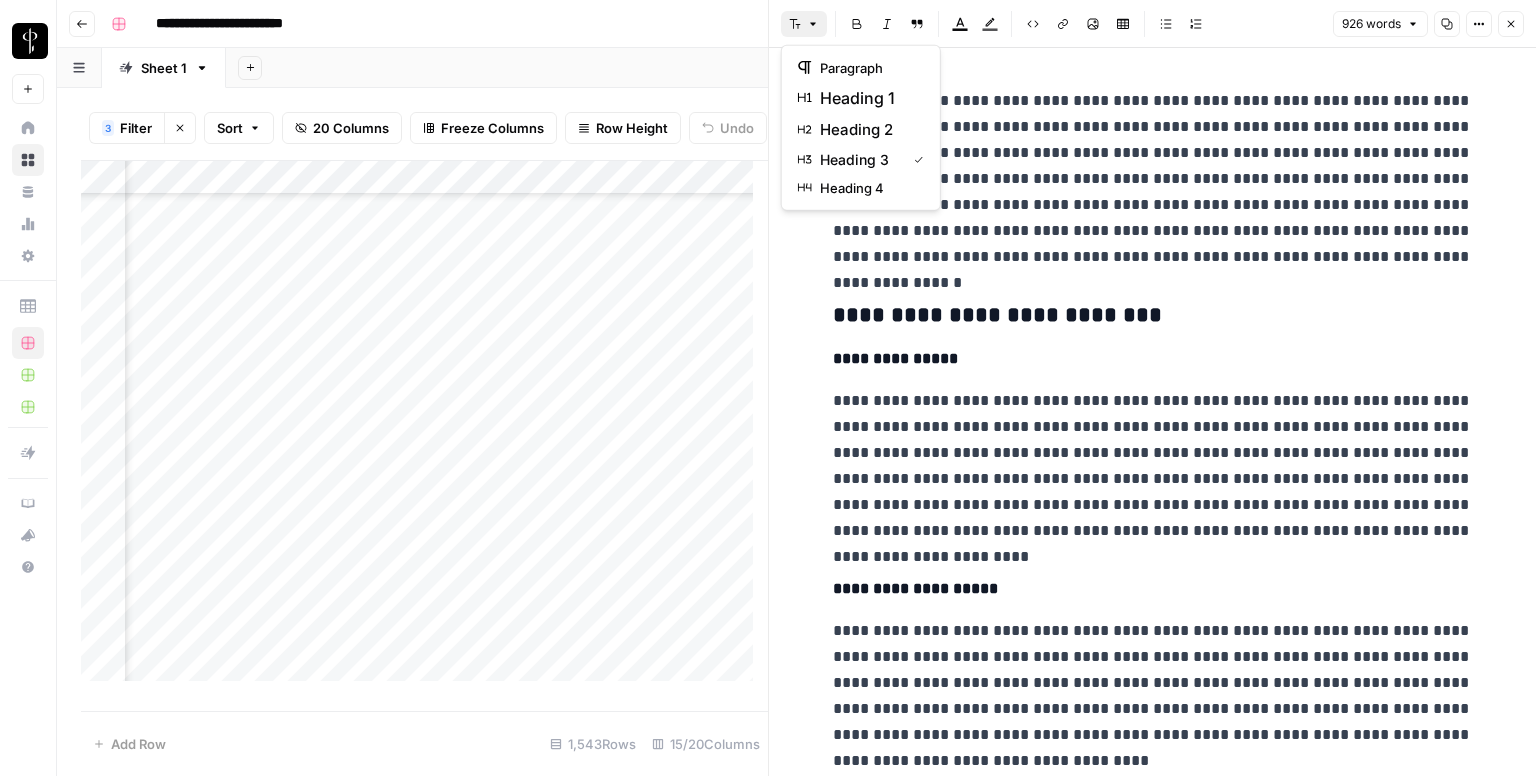 drag, startPoint x: 817, startPoint y: 121, endPoint x: 880, endPoint y: 445, distance: 330.06818 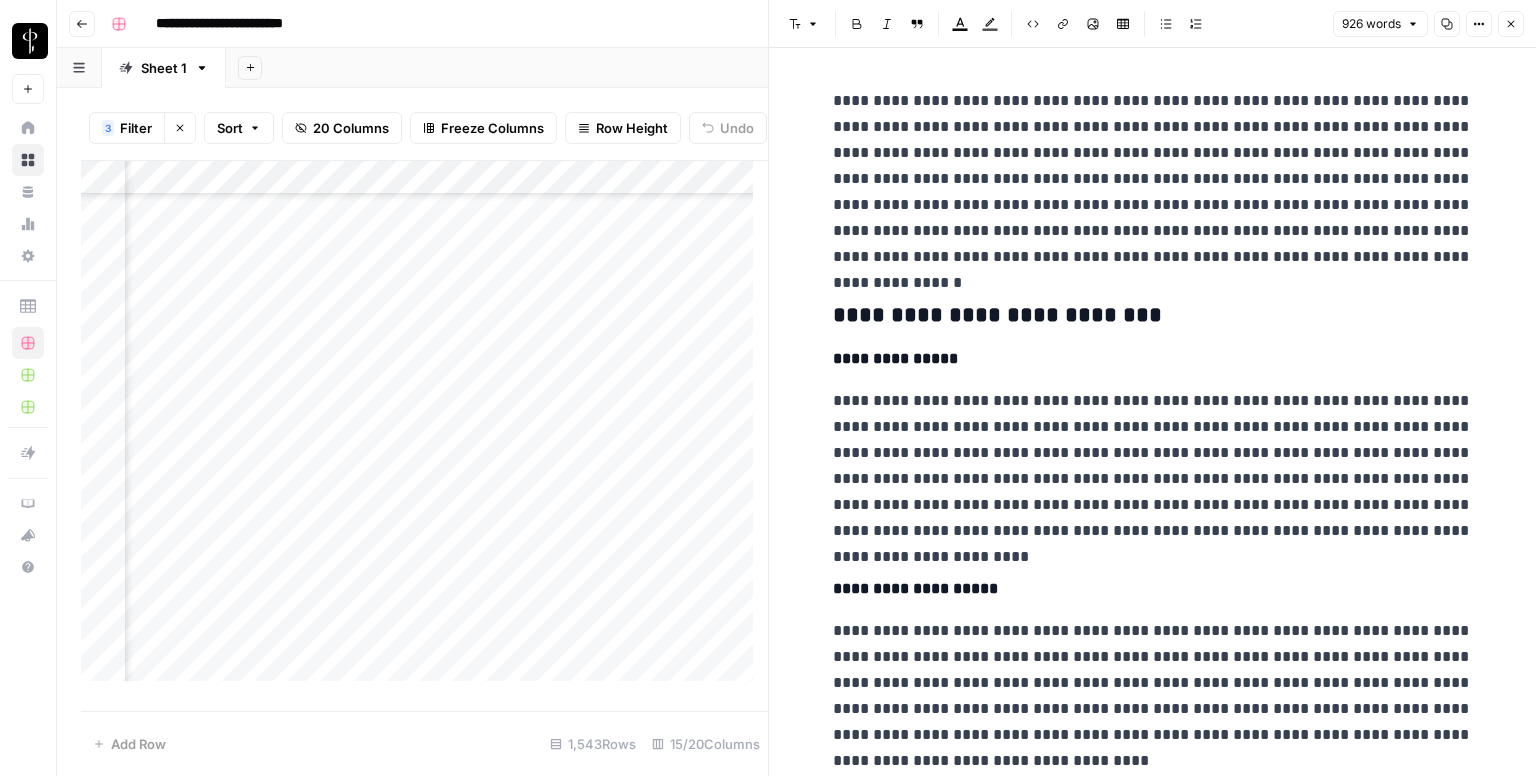 click on "**********" at bounding box center (1153, 316) 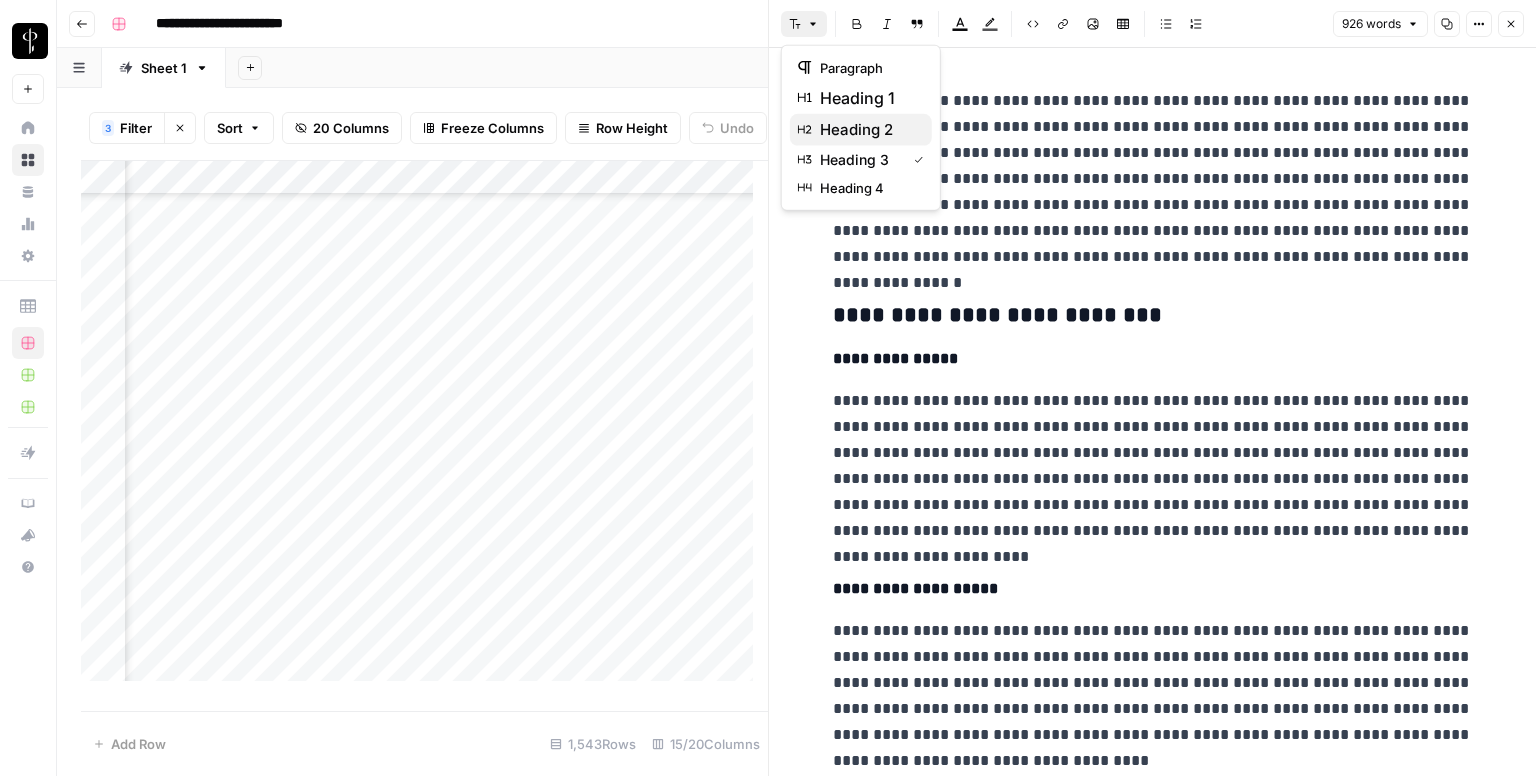 drag, startPoint x: 808, startPoint y: 14, endPoint x: 832, endPoint y: 118, distance: 106.733315 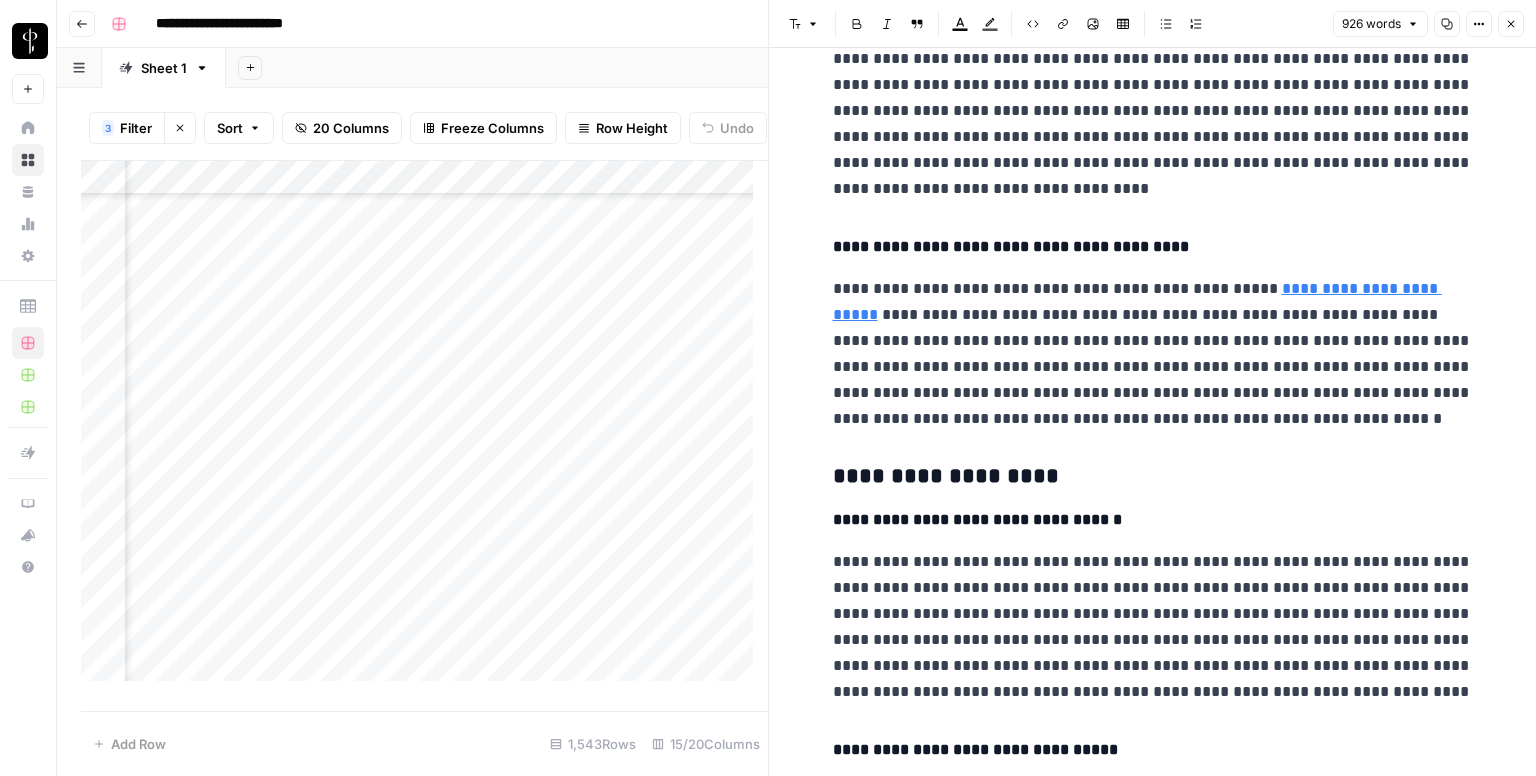 scroll, scrollTop: 576, scrollLeft: 0, axis: vertical 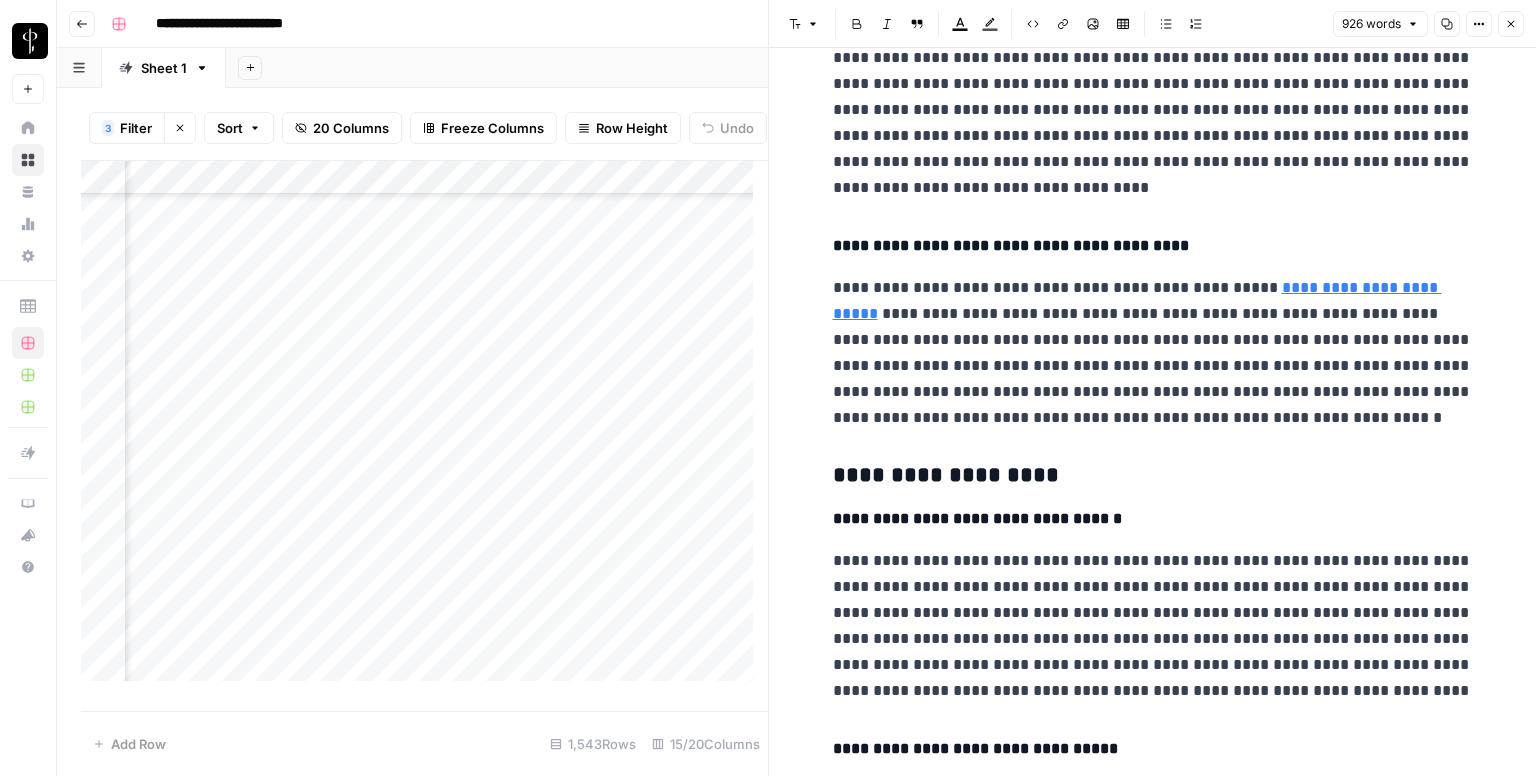 click on "**********" at bounding box center [1153, 476] 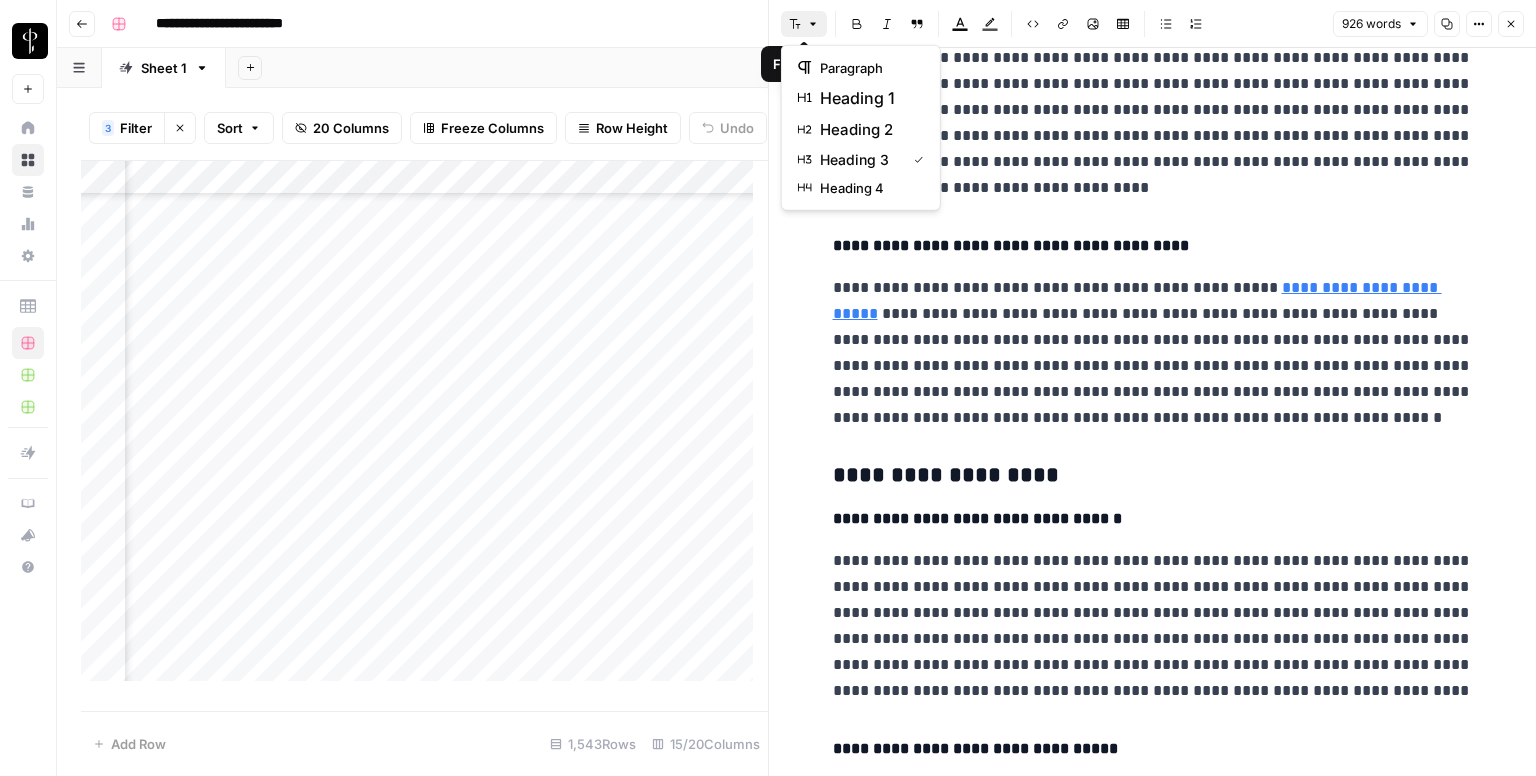 click 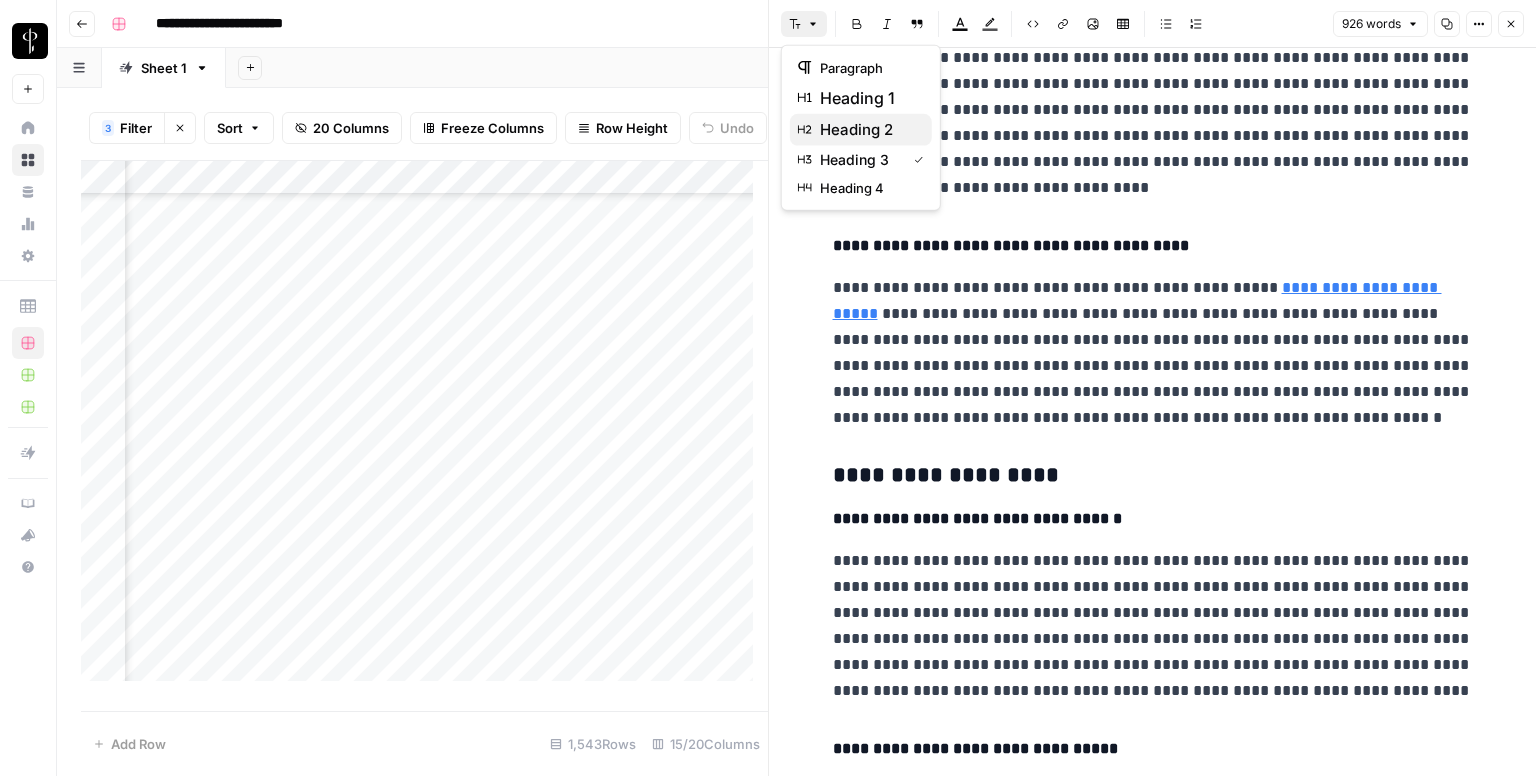 click on "heading 2" at bounding box center (856, 130) 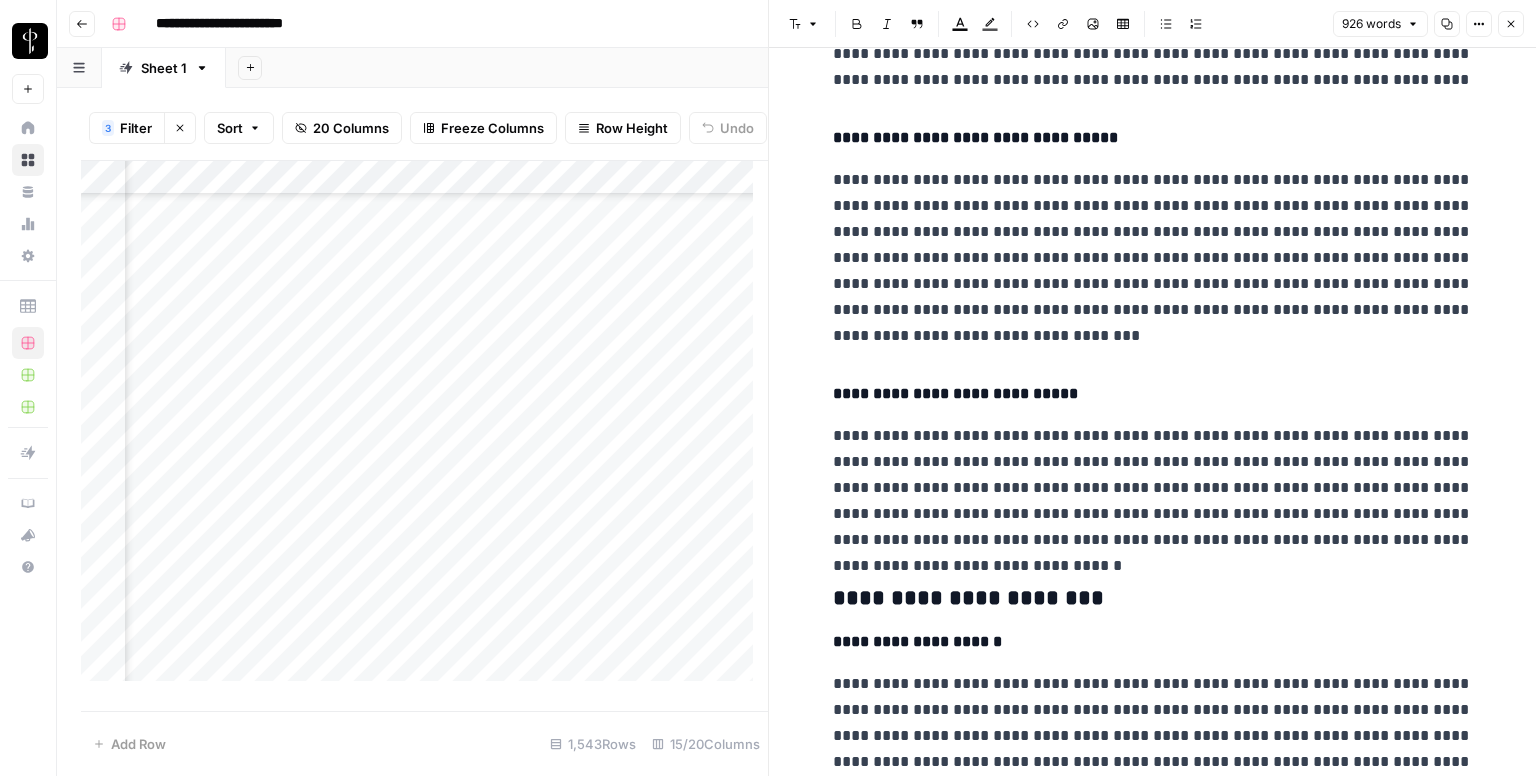 scroll, scrollTop: 1226, scrollLeft: 0, axis: vertical 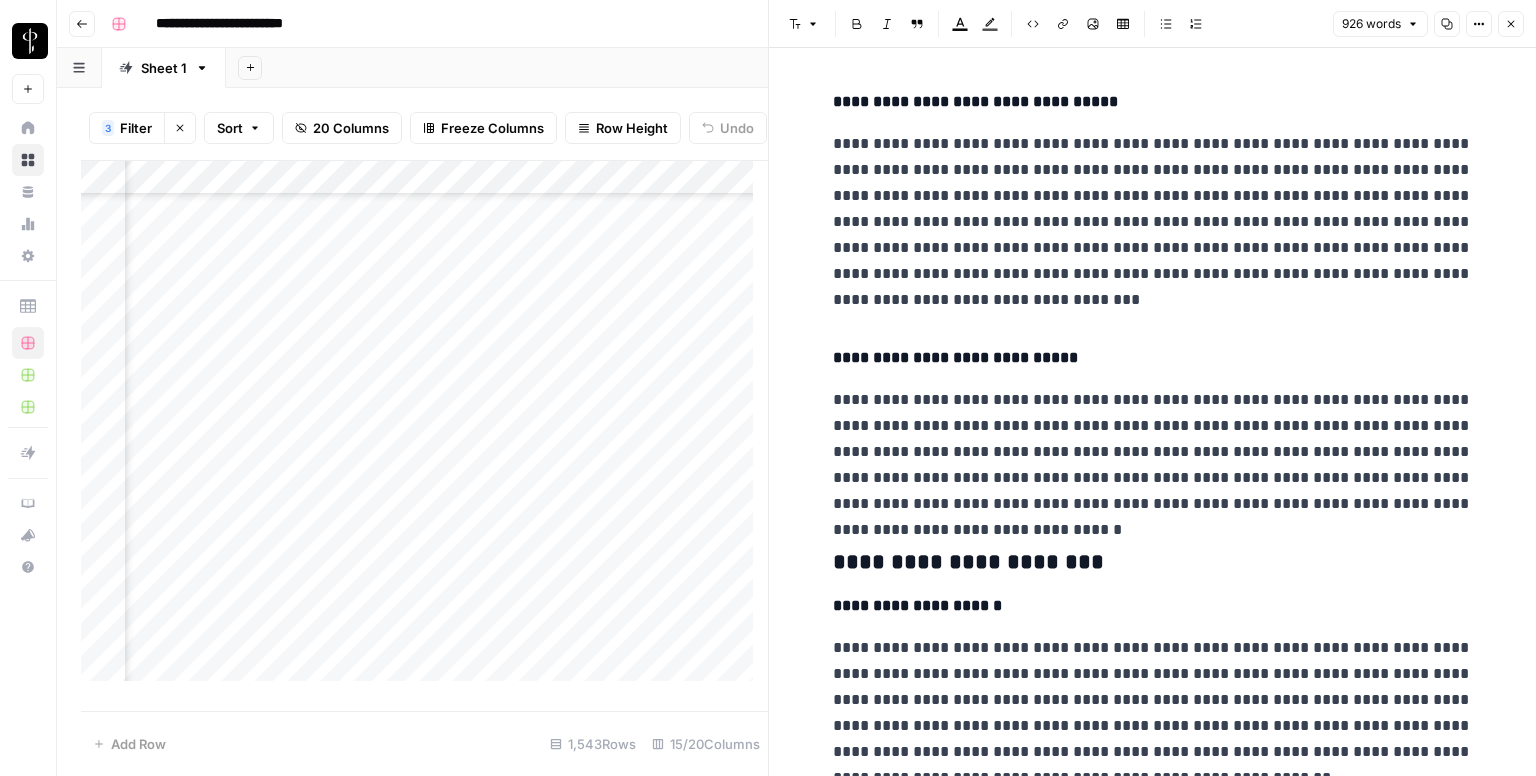 click on "**********" at bounding box center (1153, 563) 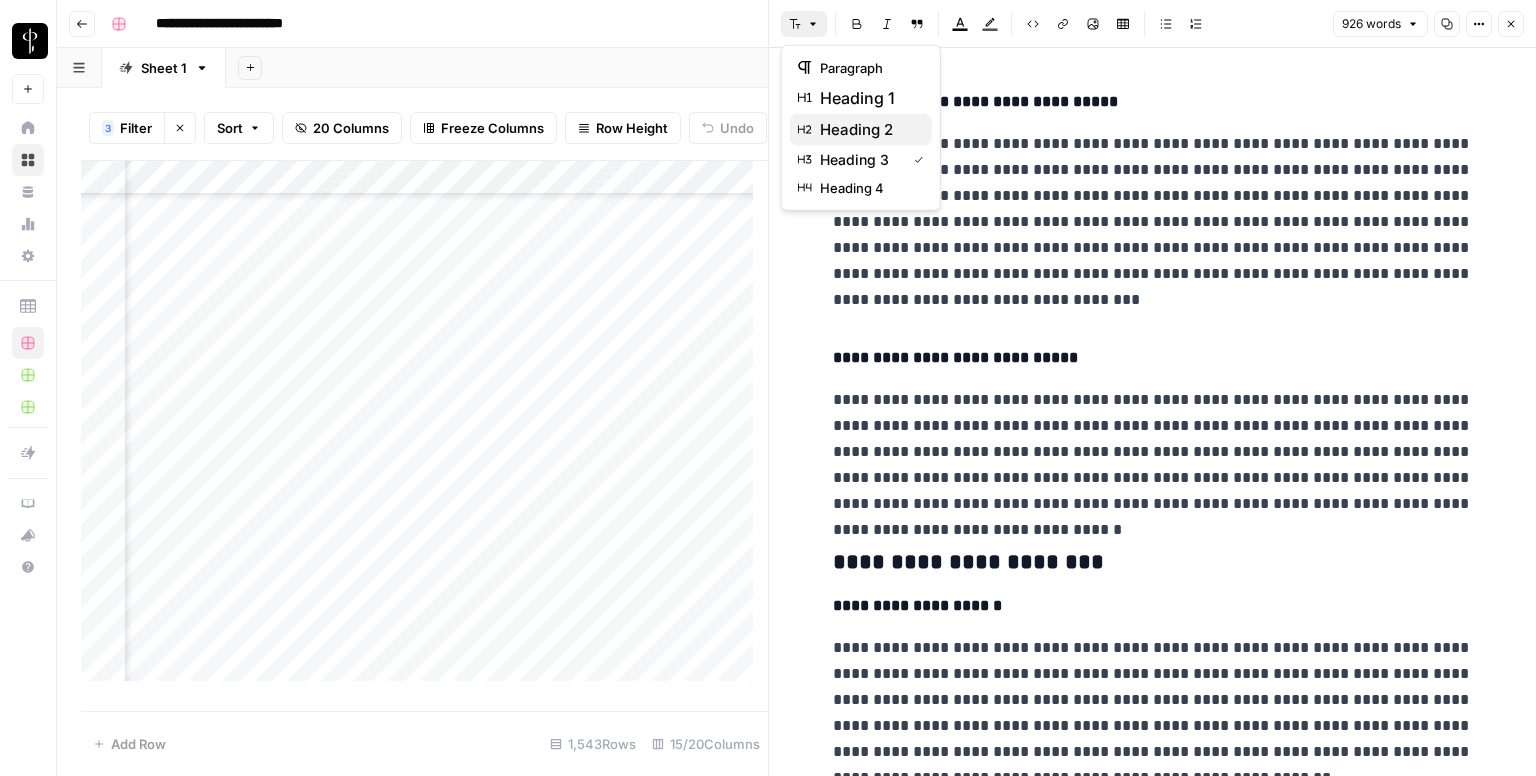 drag, startPoint x: 797, startPoint y: 29, endPoint x: 844, endPoint y: 128, distance: 109.59015 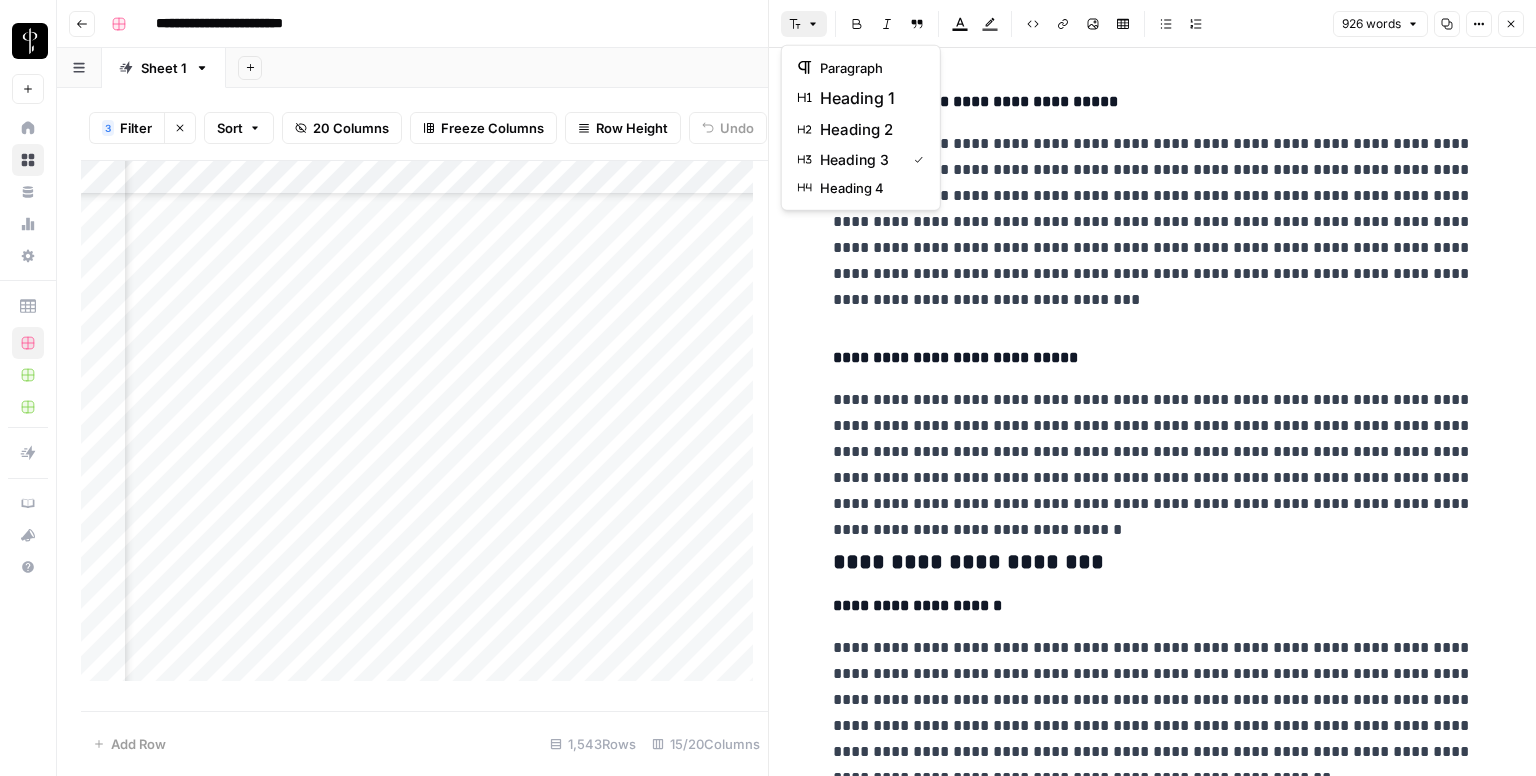 drag, startPoint x: 844, startPoint y: 128, endPoint x: 932, endPoint y: 458, distance: 341.53183 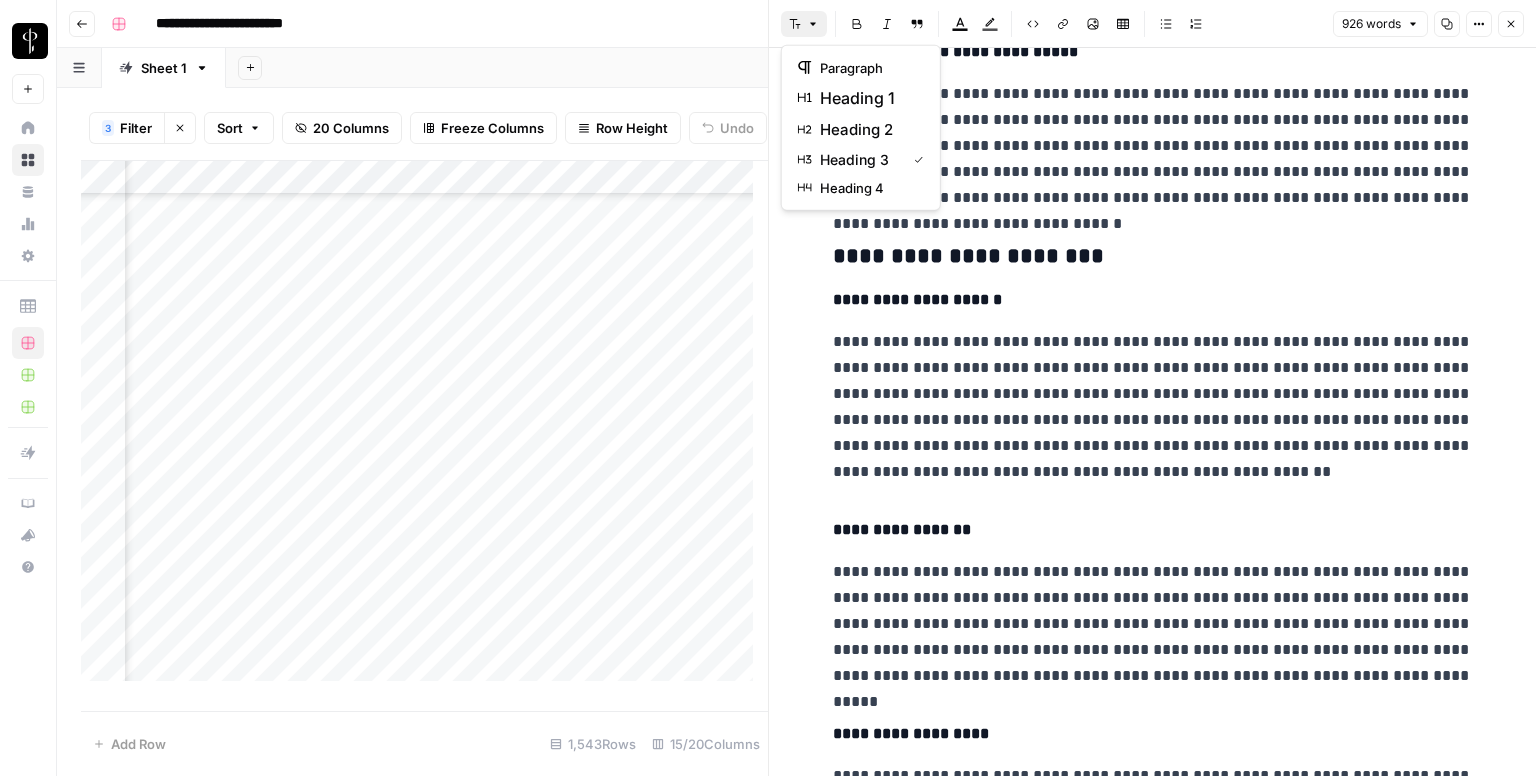 scroll, scrollTop: 1538, scrollLeft: 0, axis: vertical 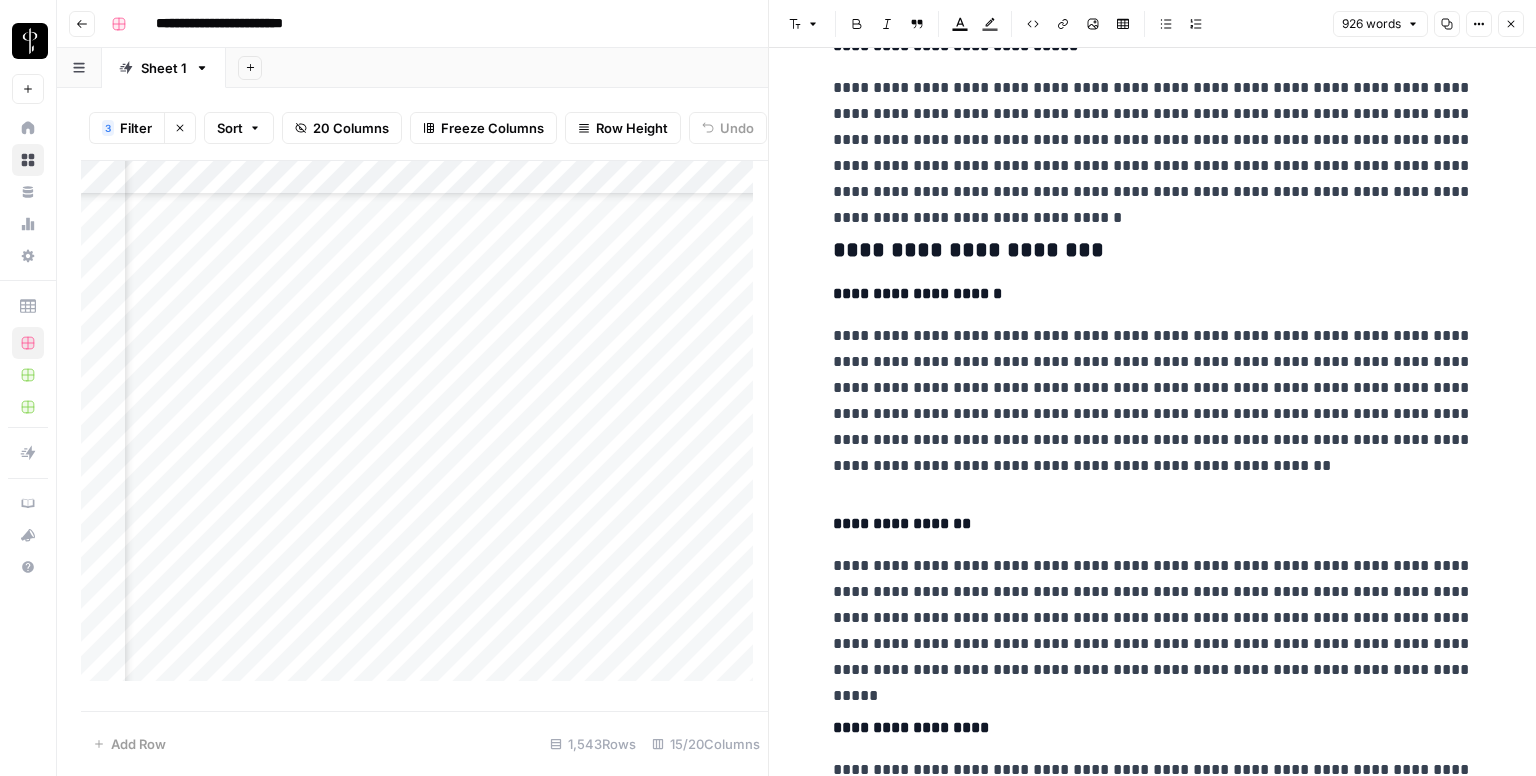 click on "**********" at bounding box center [1153, 251] 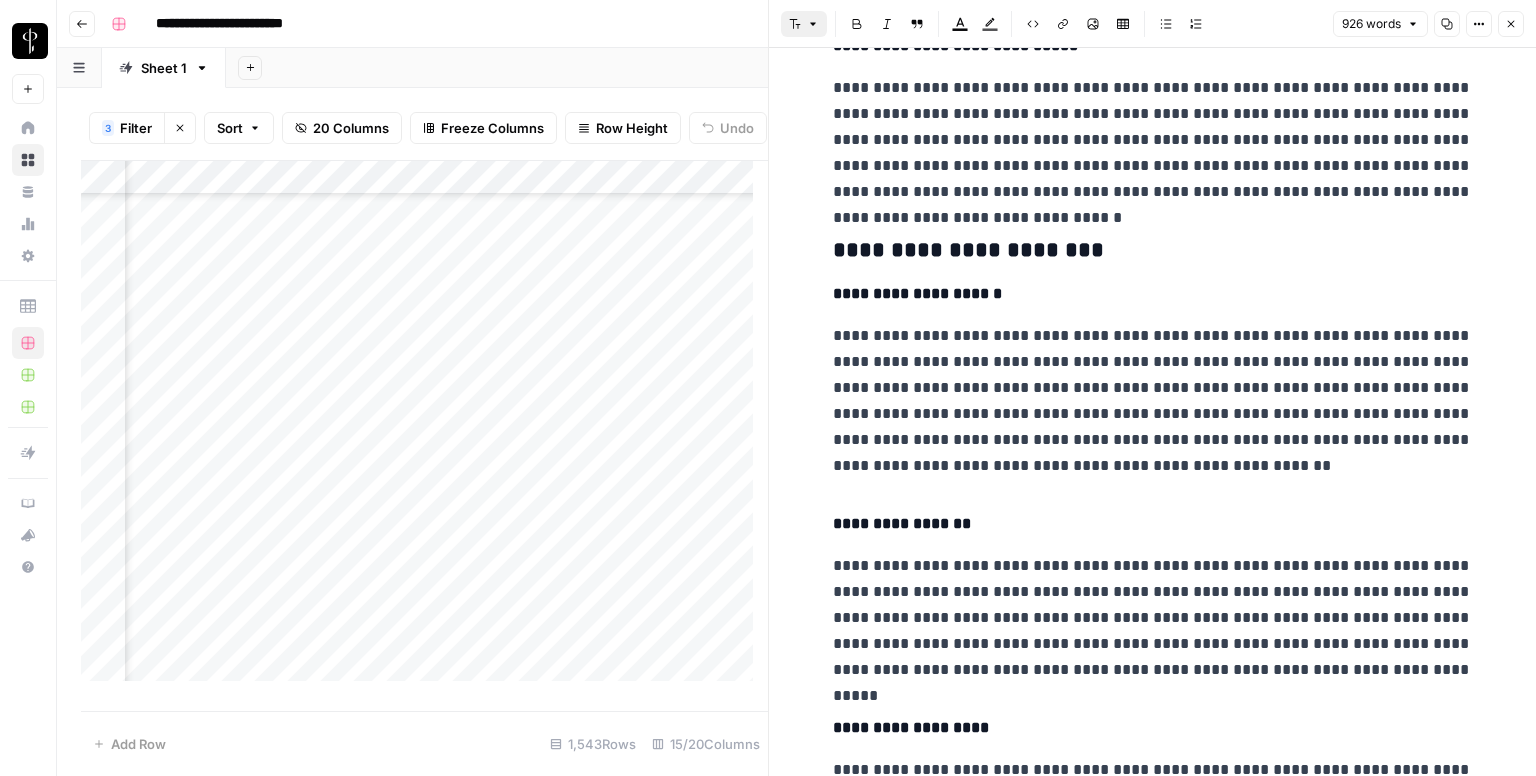 click 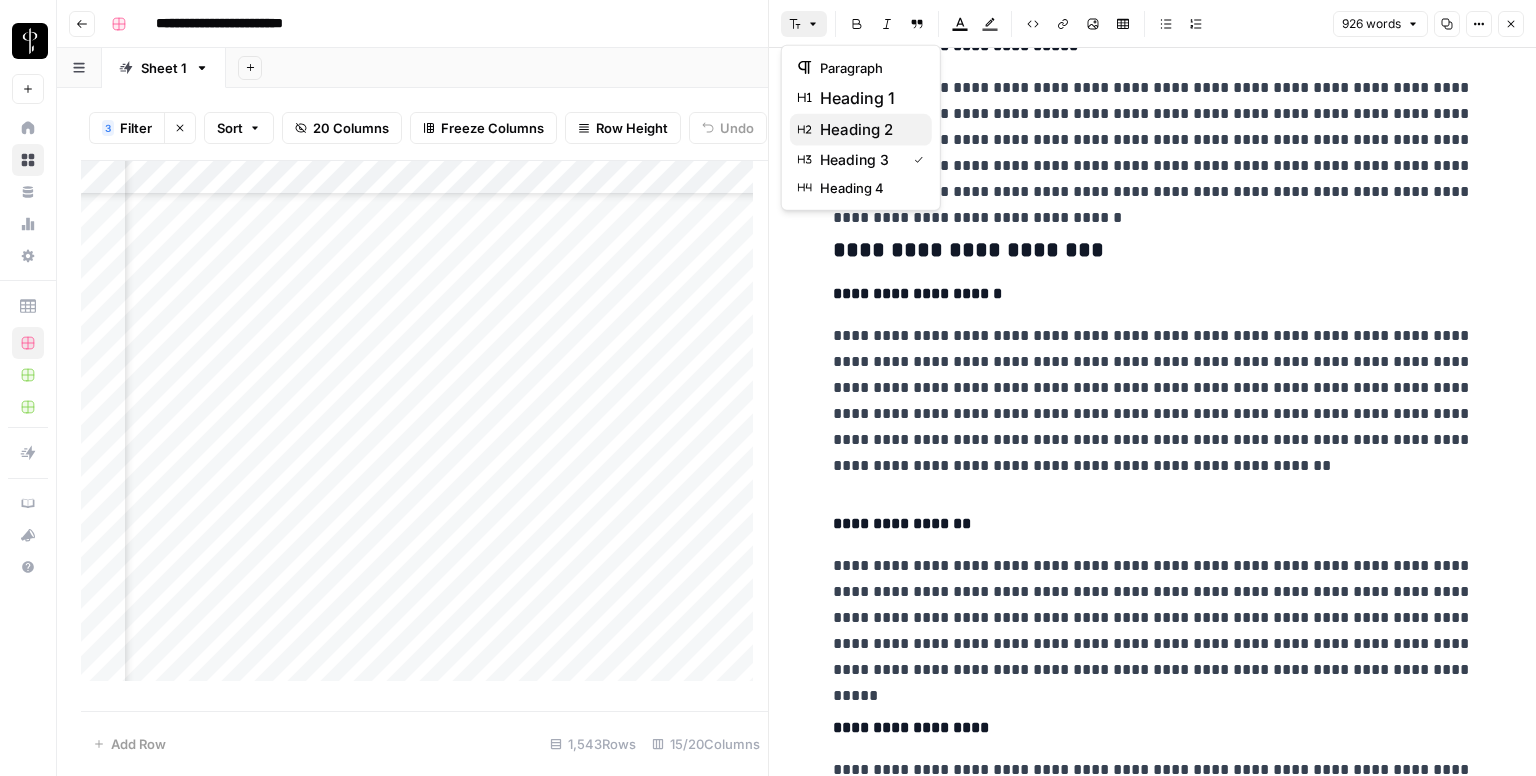 click on "heading 2" at bounding box center [856, 130] 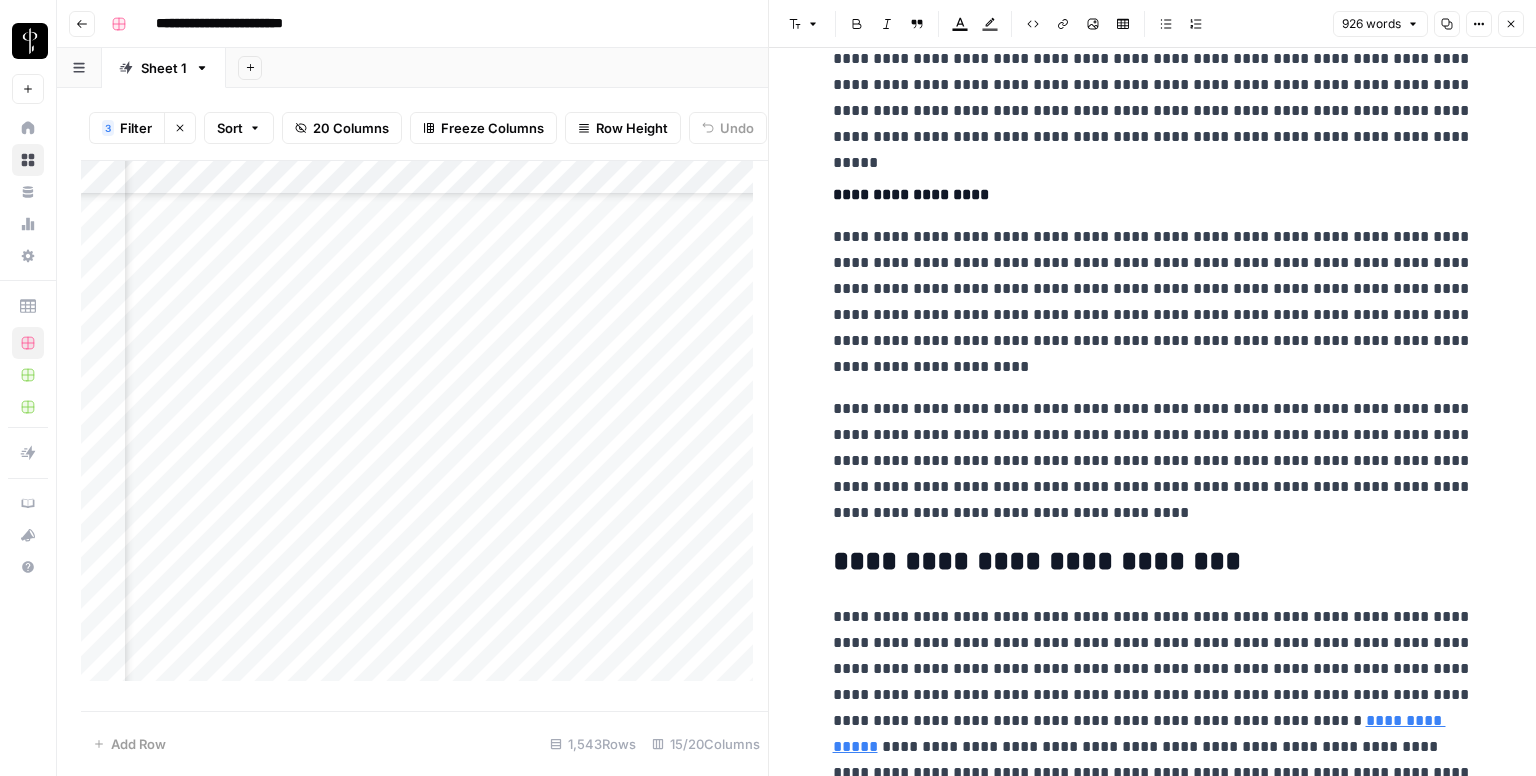 scroll, scrollTop: 2092, scrollLeft: 0, axis: vertical 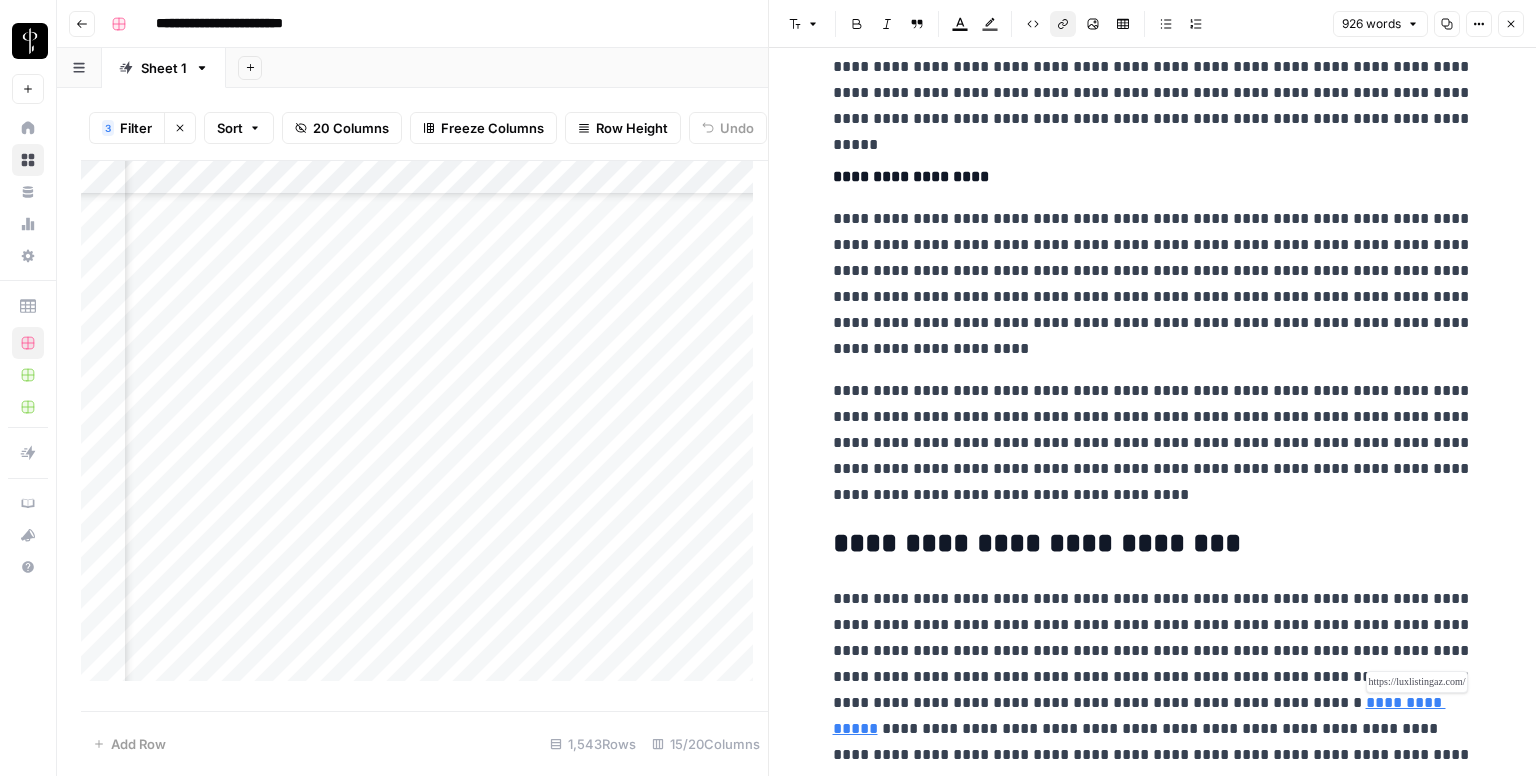 click on "**********" at bounding box center (1139, 715) 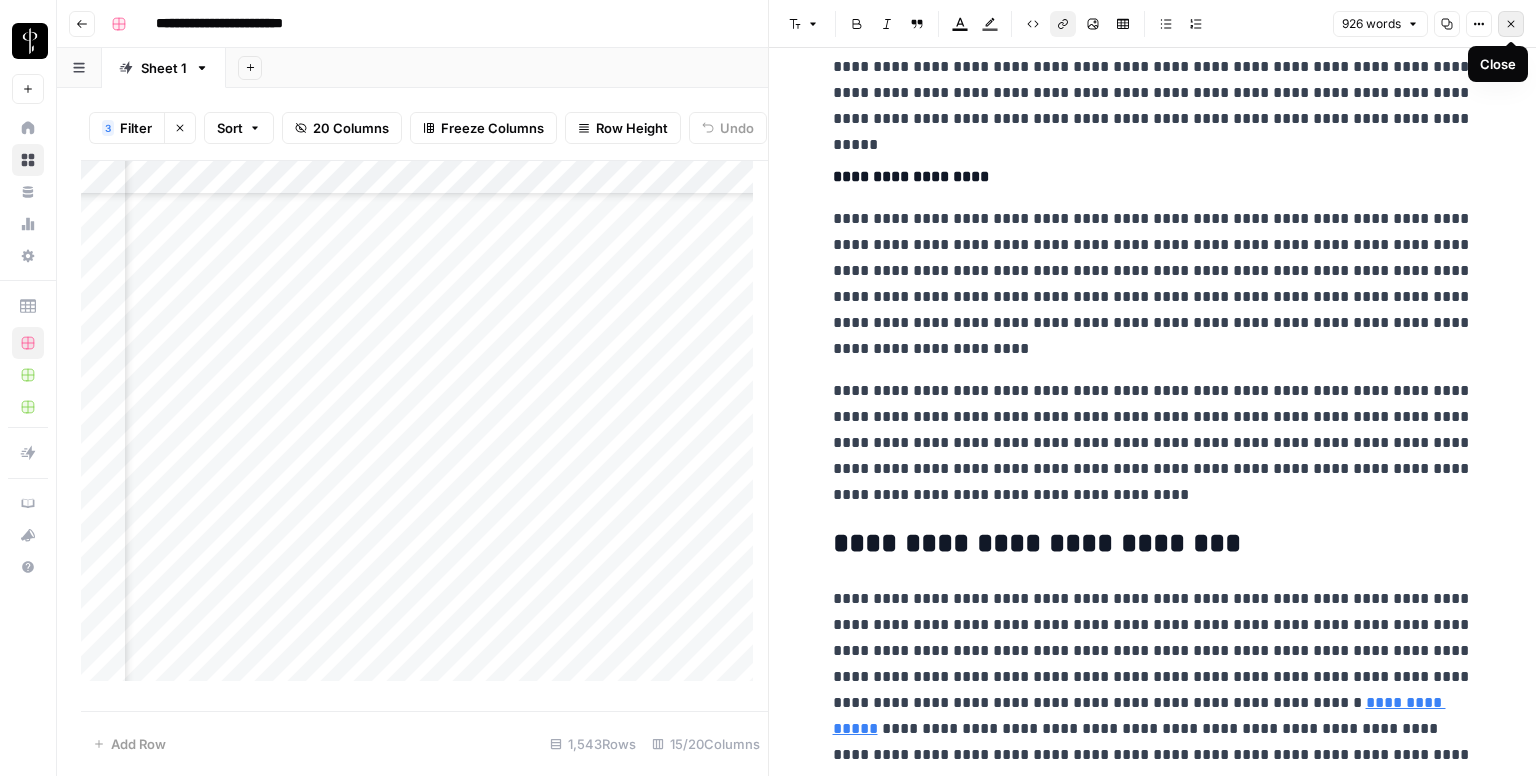click 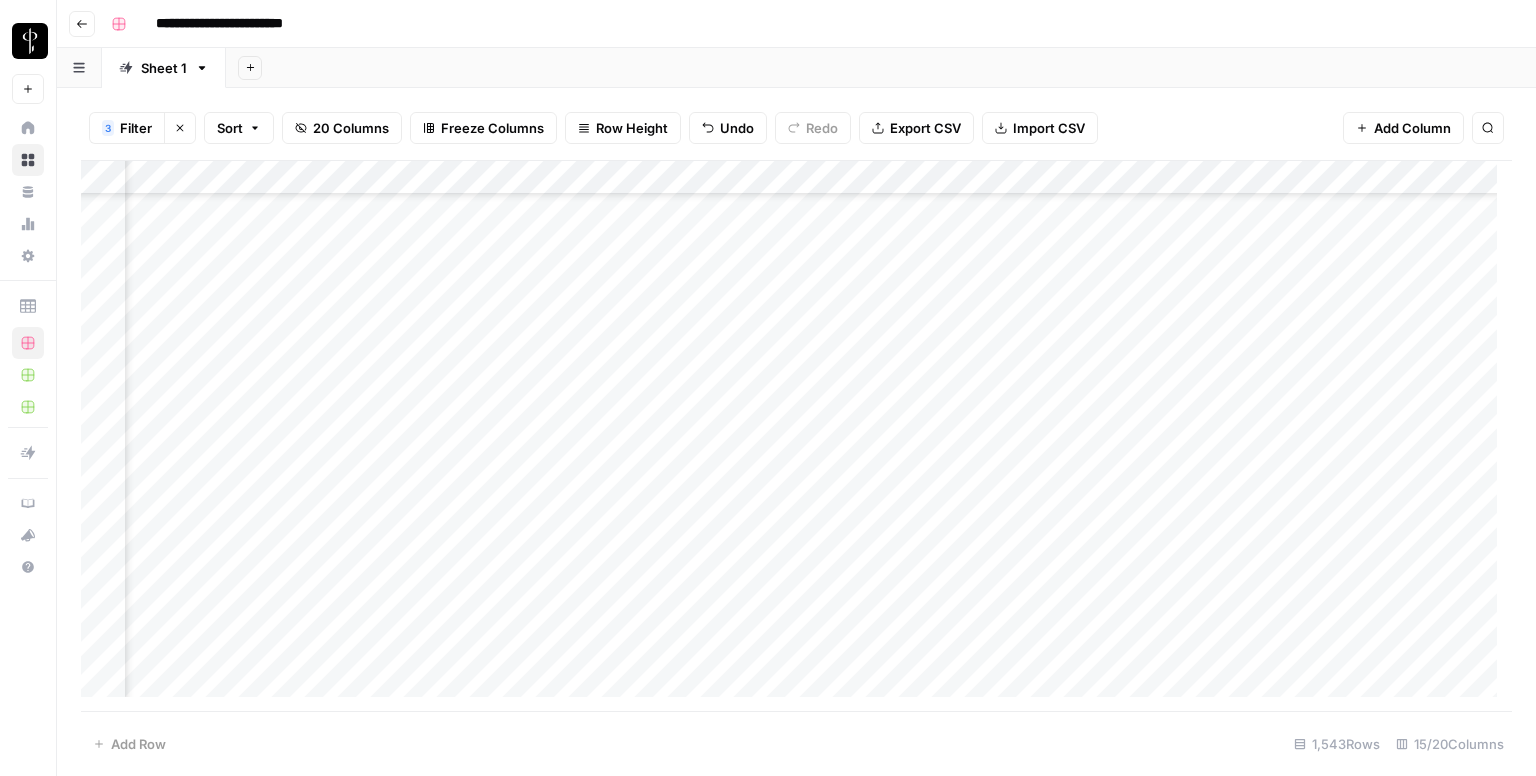 click on "Add Column" at bounding box center [796, 436] 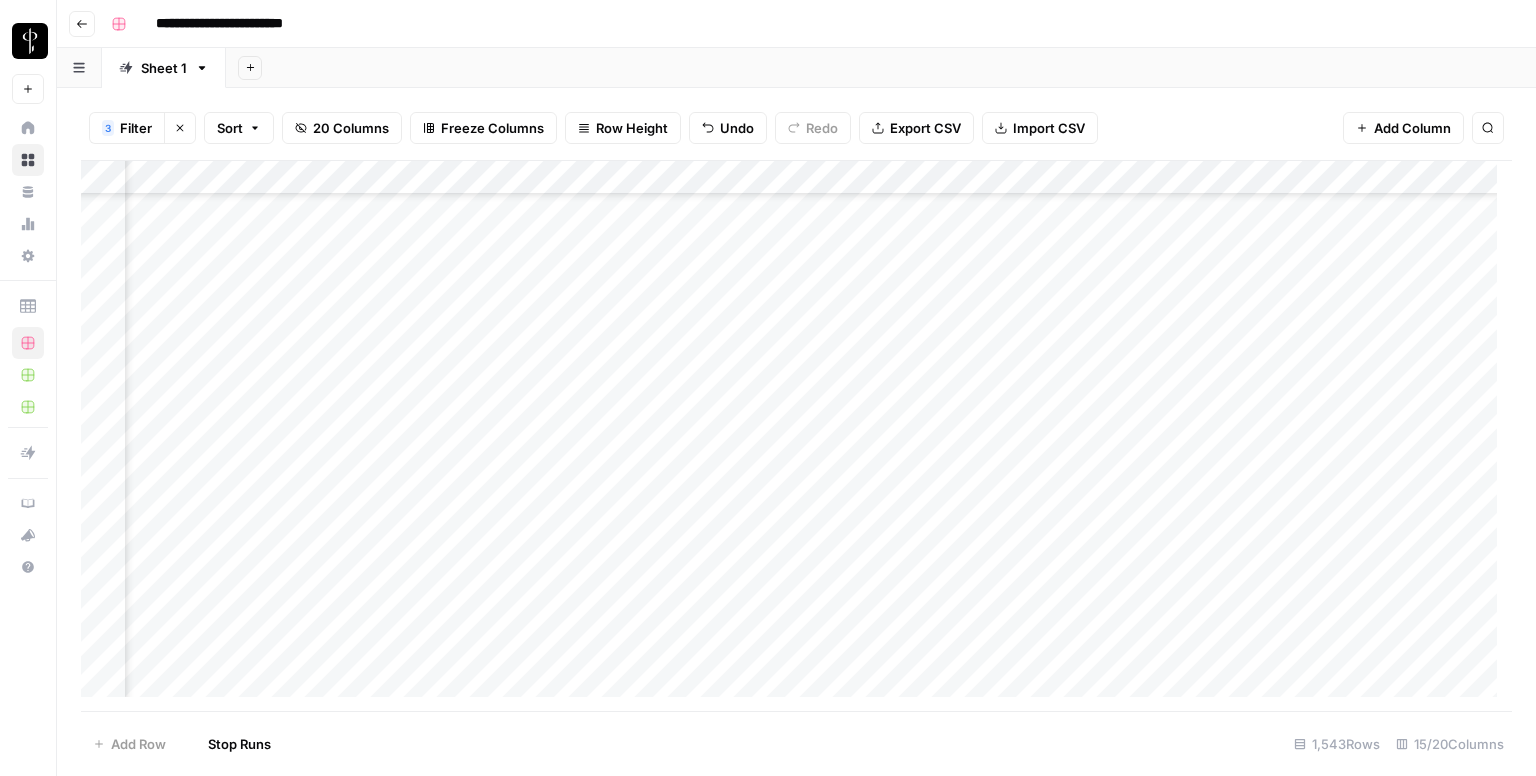 click on "Add Column" at bounding box center (796, 436) 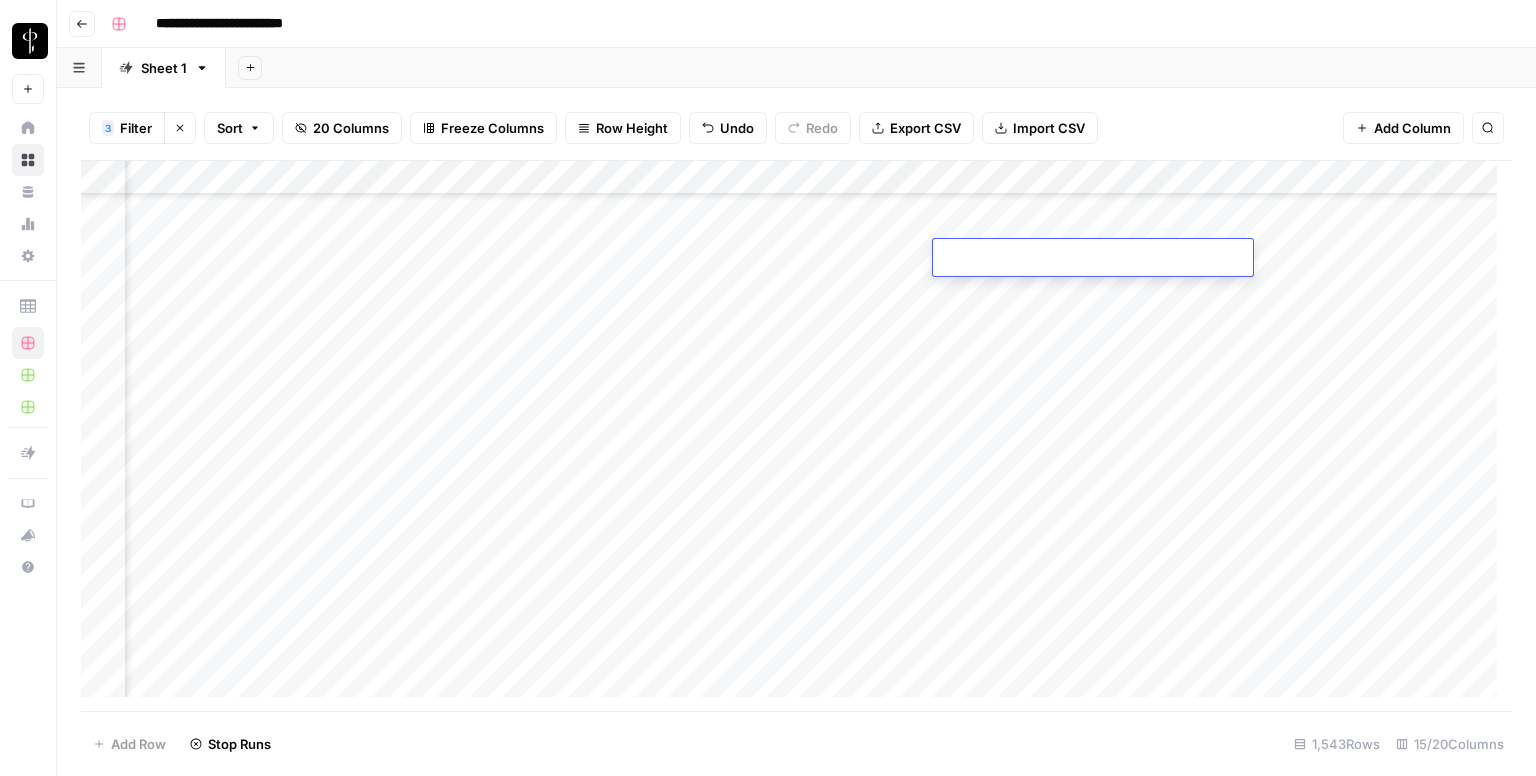 click at bounding box center (1093, 259) 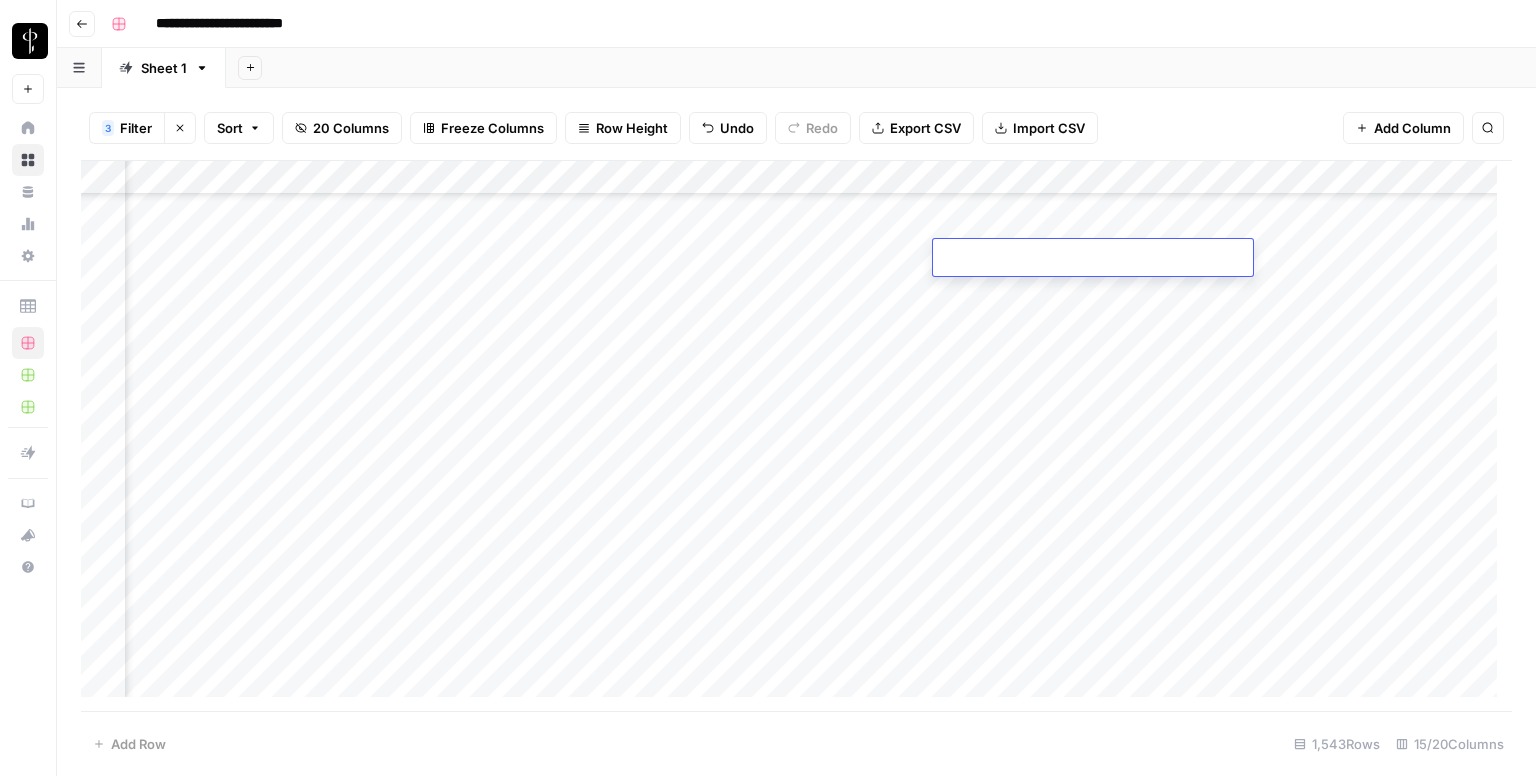 paste on "**********" 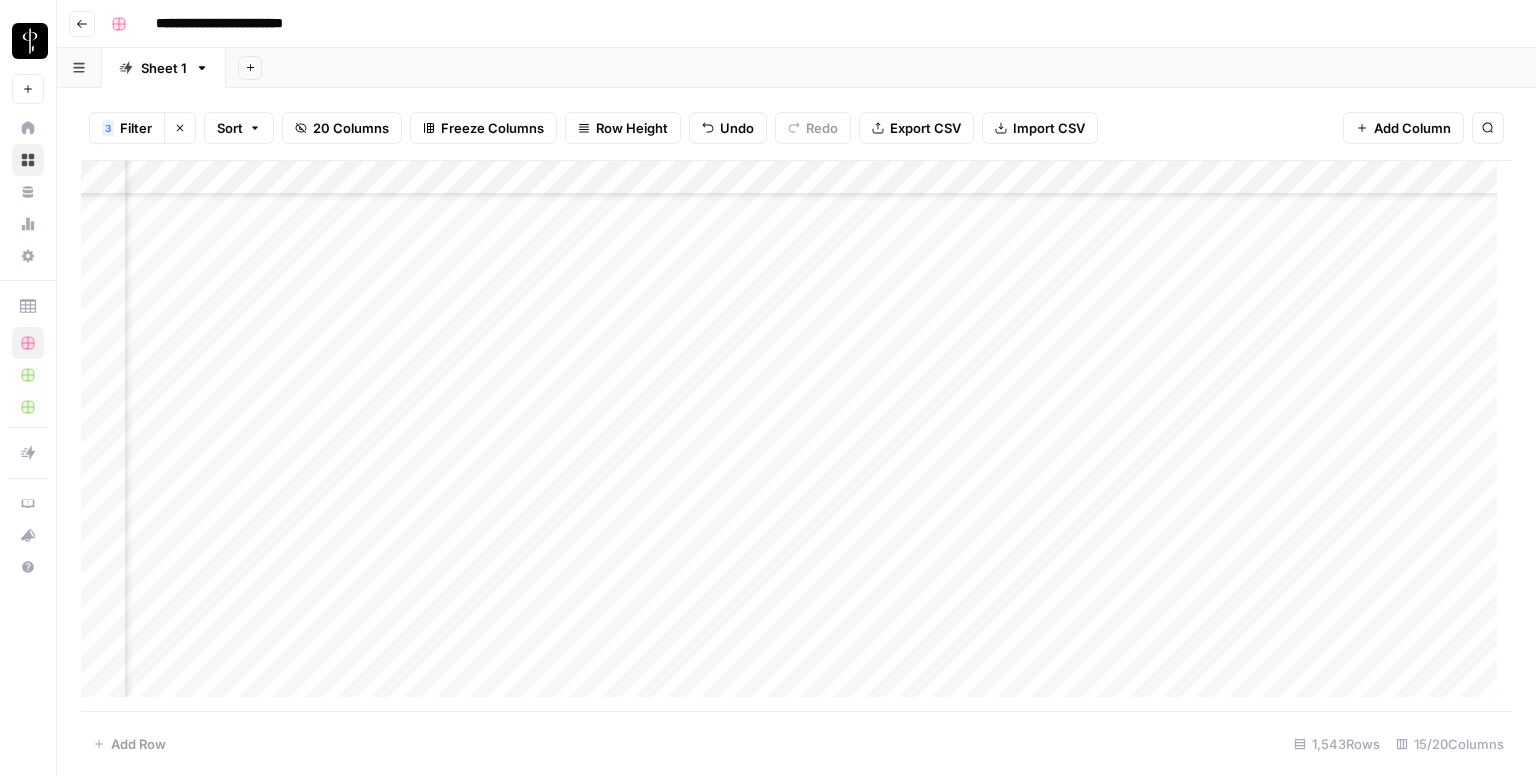 click on "Add Column" at bounding box center [796, 436] 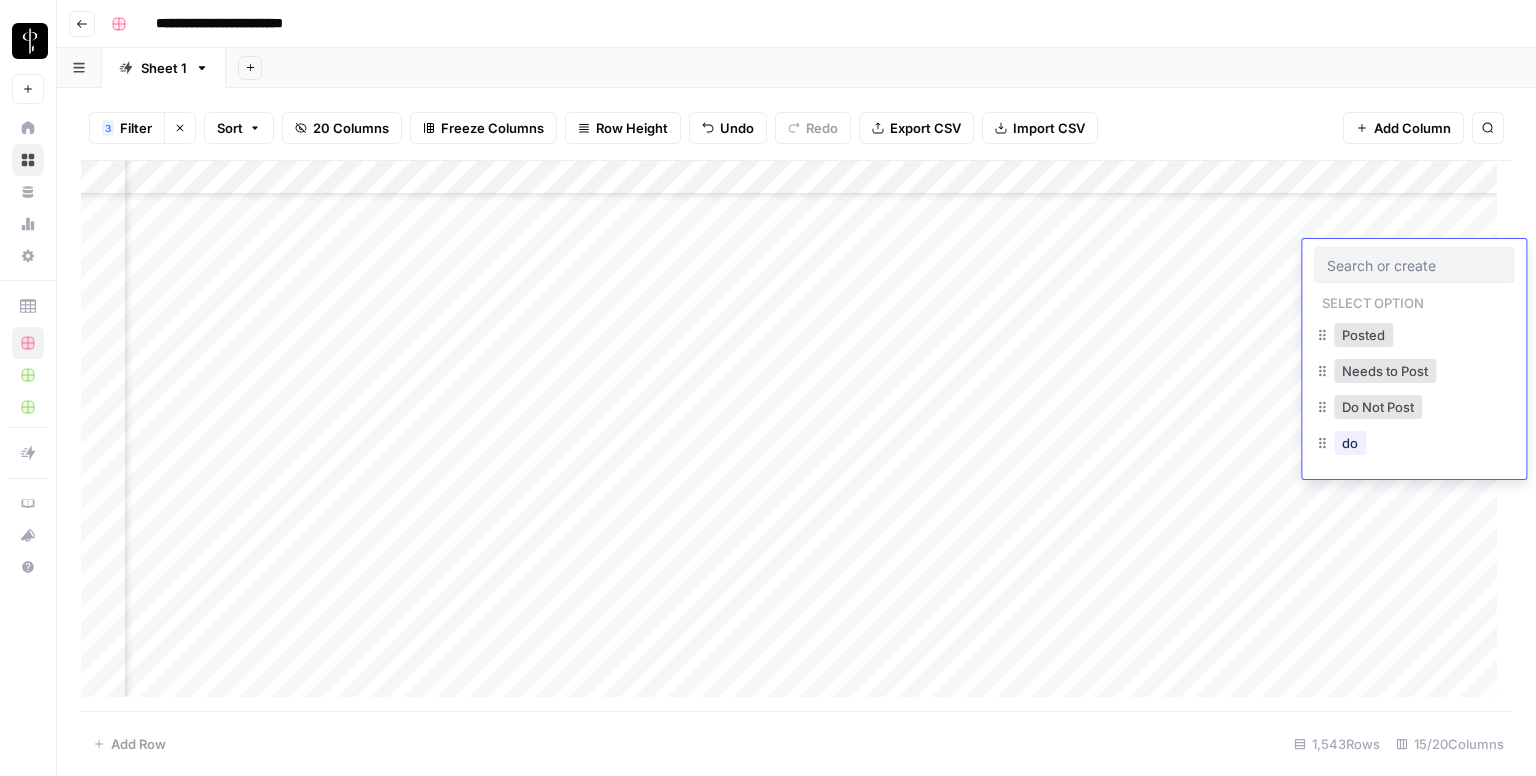 click at bounding box center [1414, 265] 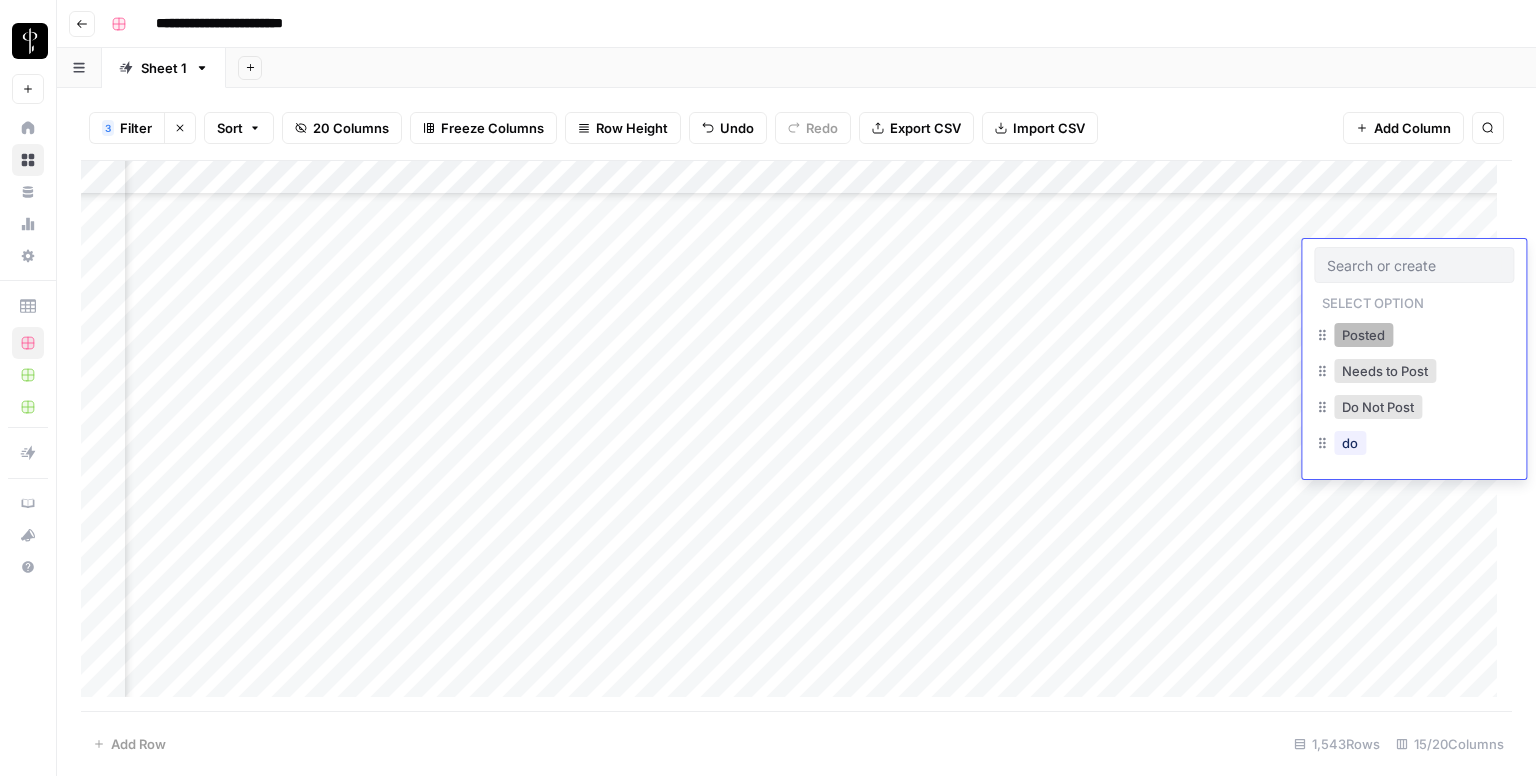 click on "Posted" at bounding box center [1363, 335] 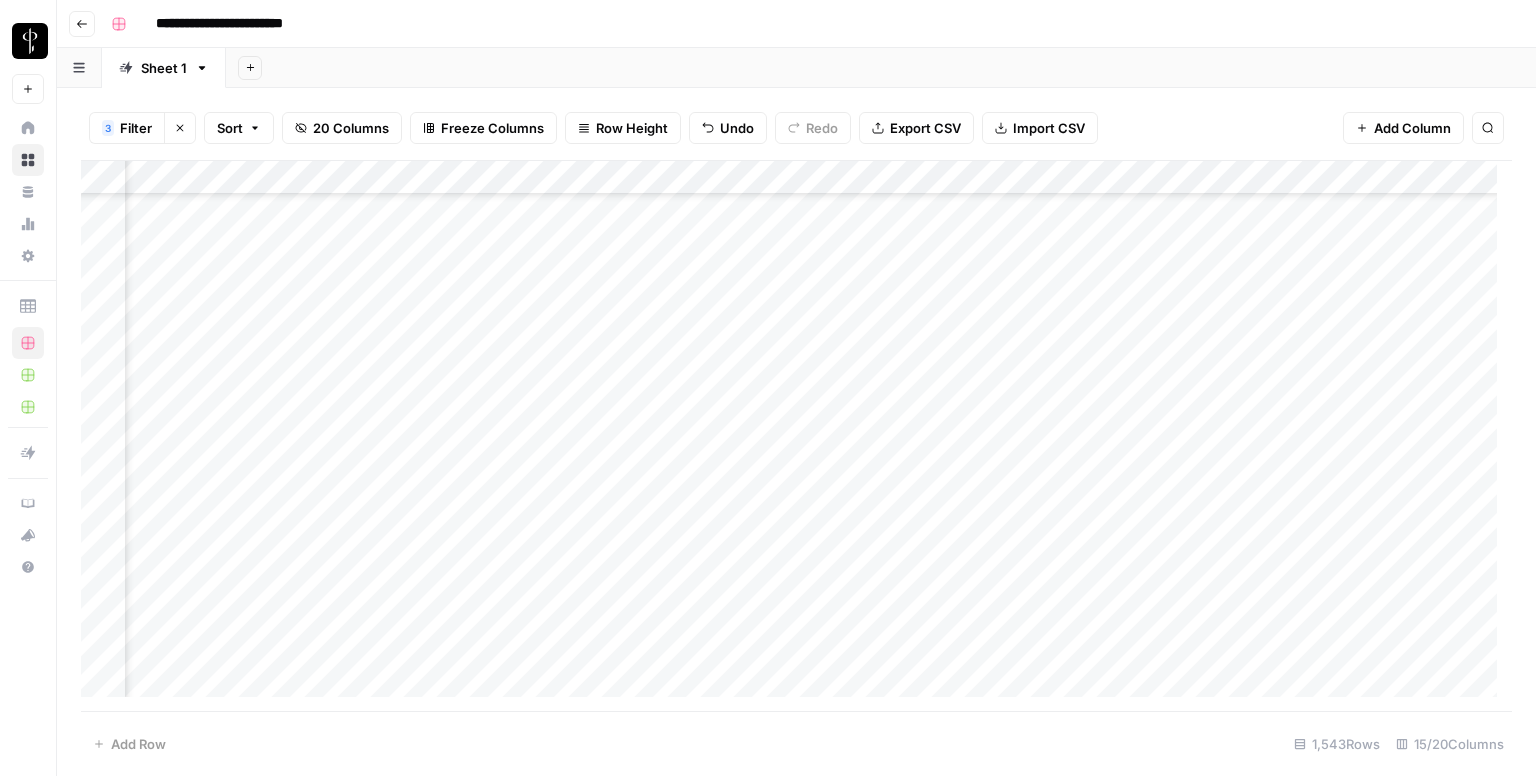 scroll, scrollTop: 703, scrollLeft: 1390, axis: both 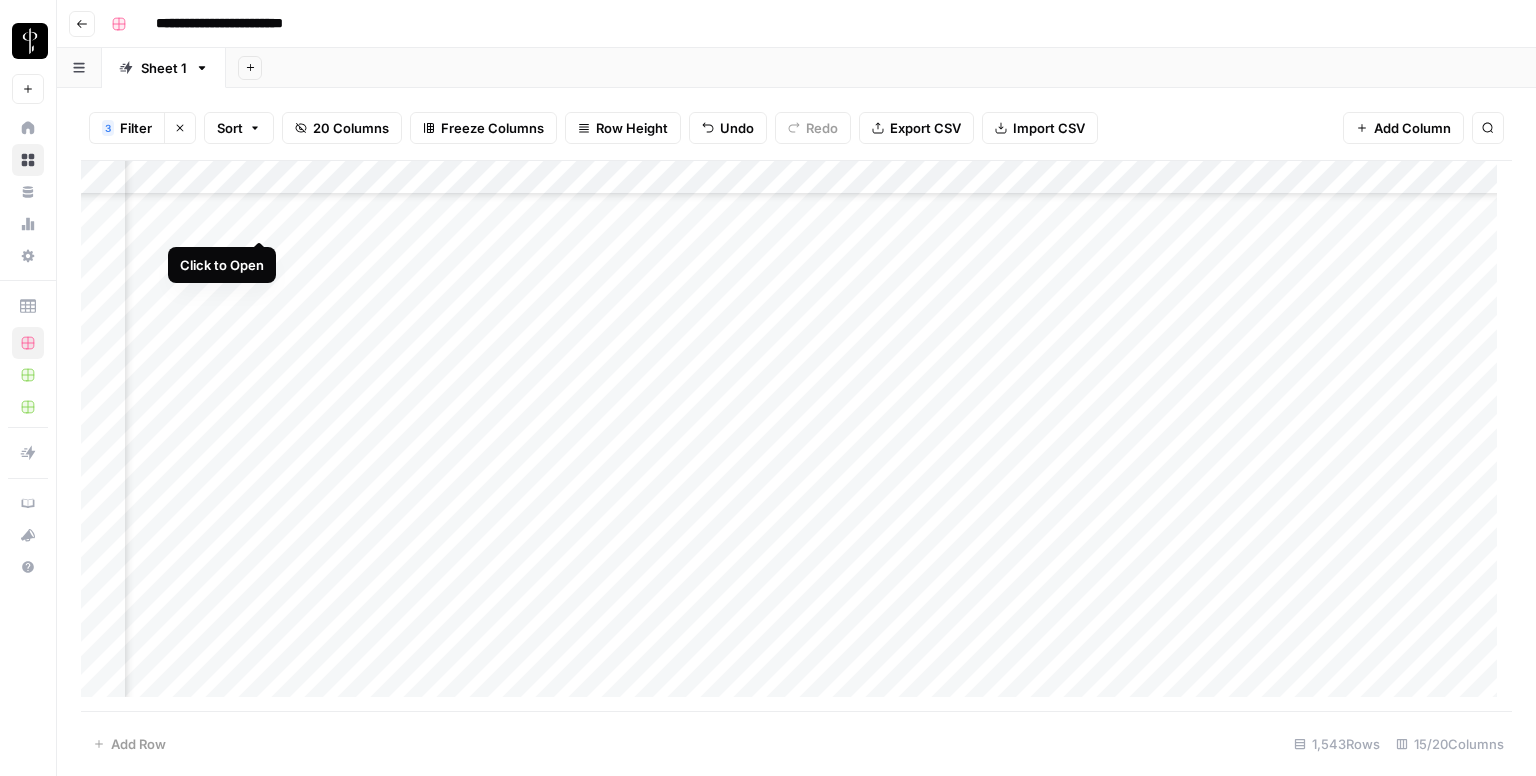click on "Add Column" at bounding box center [796, 436] 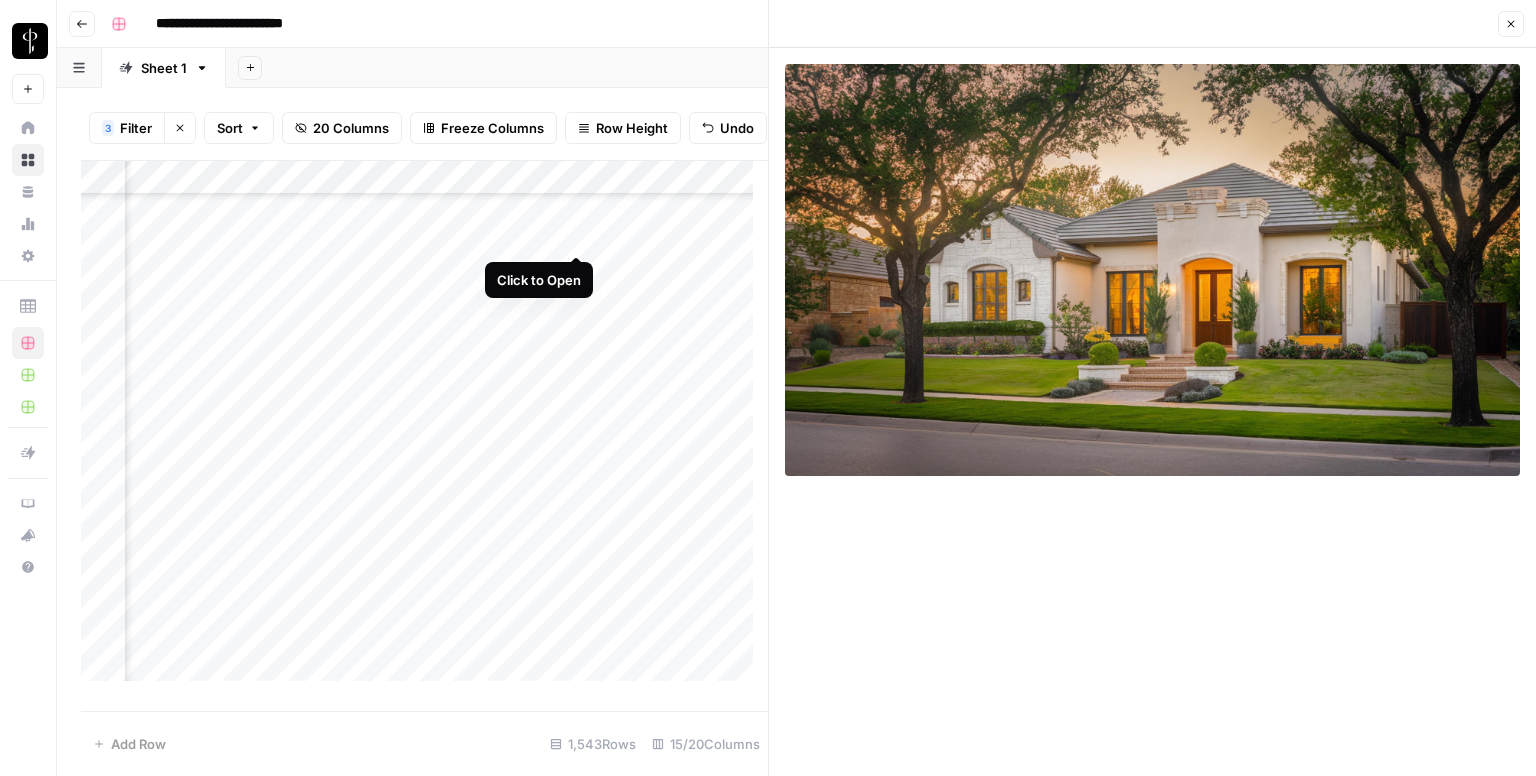 click on "Add Column" at bounding box center (424, 429) 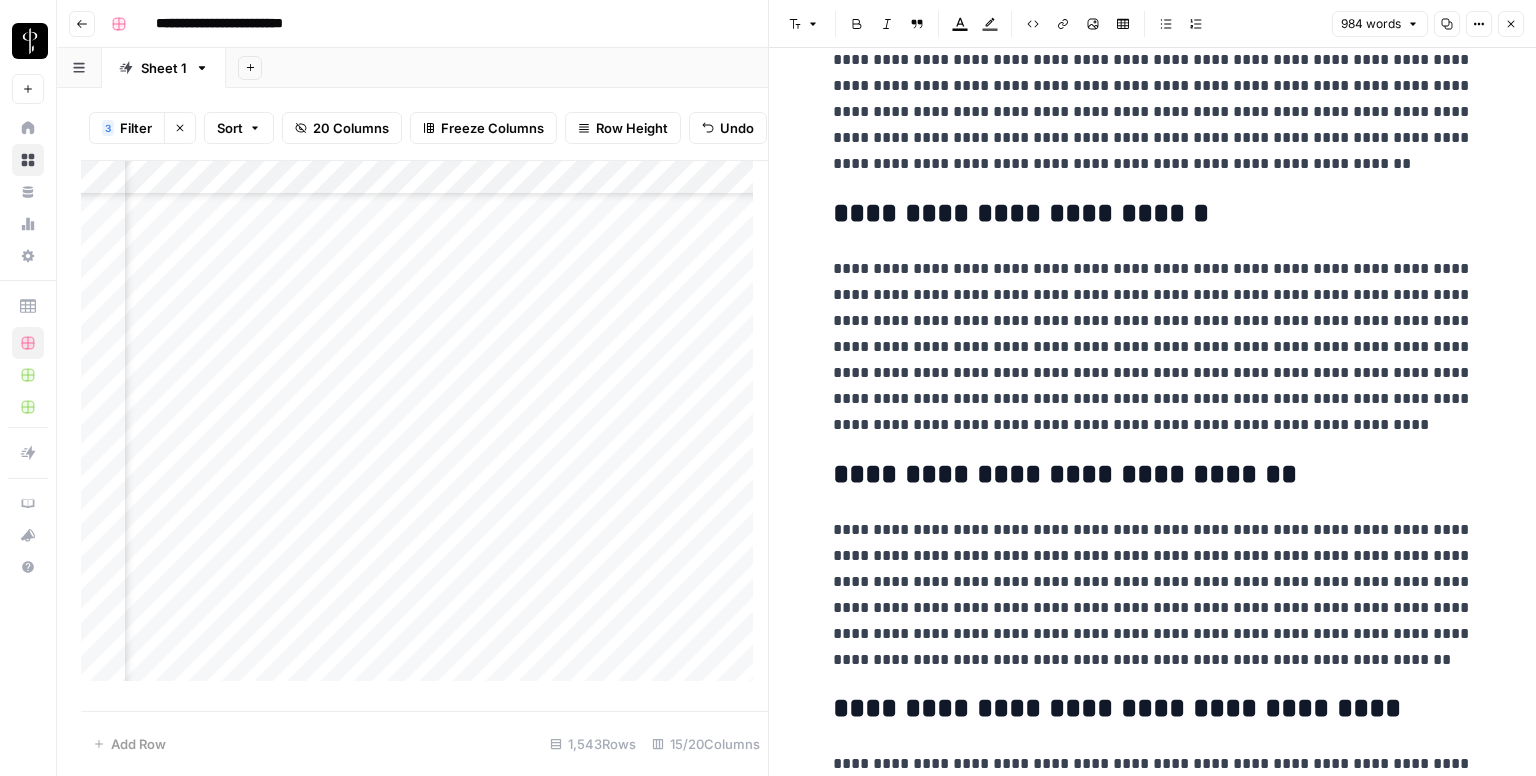 scroll, scrollTop: 2270, scrollLeft: 0, axis: vertical 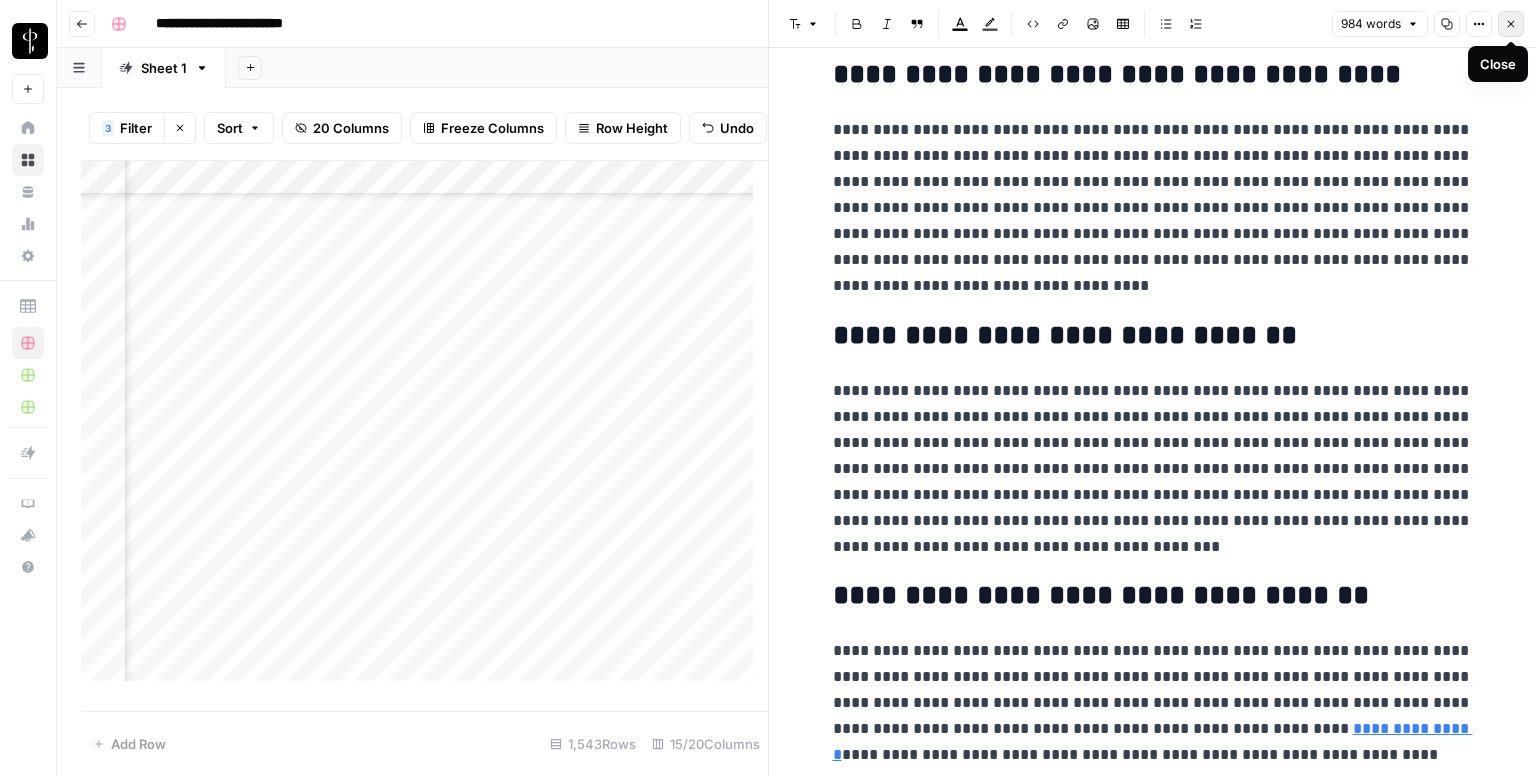 click on "Close" at bounding box center [1511, 24] 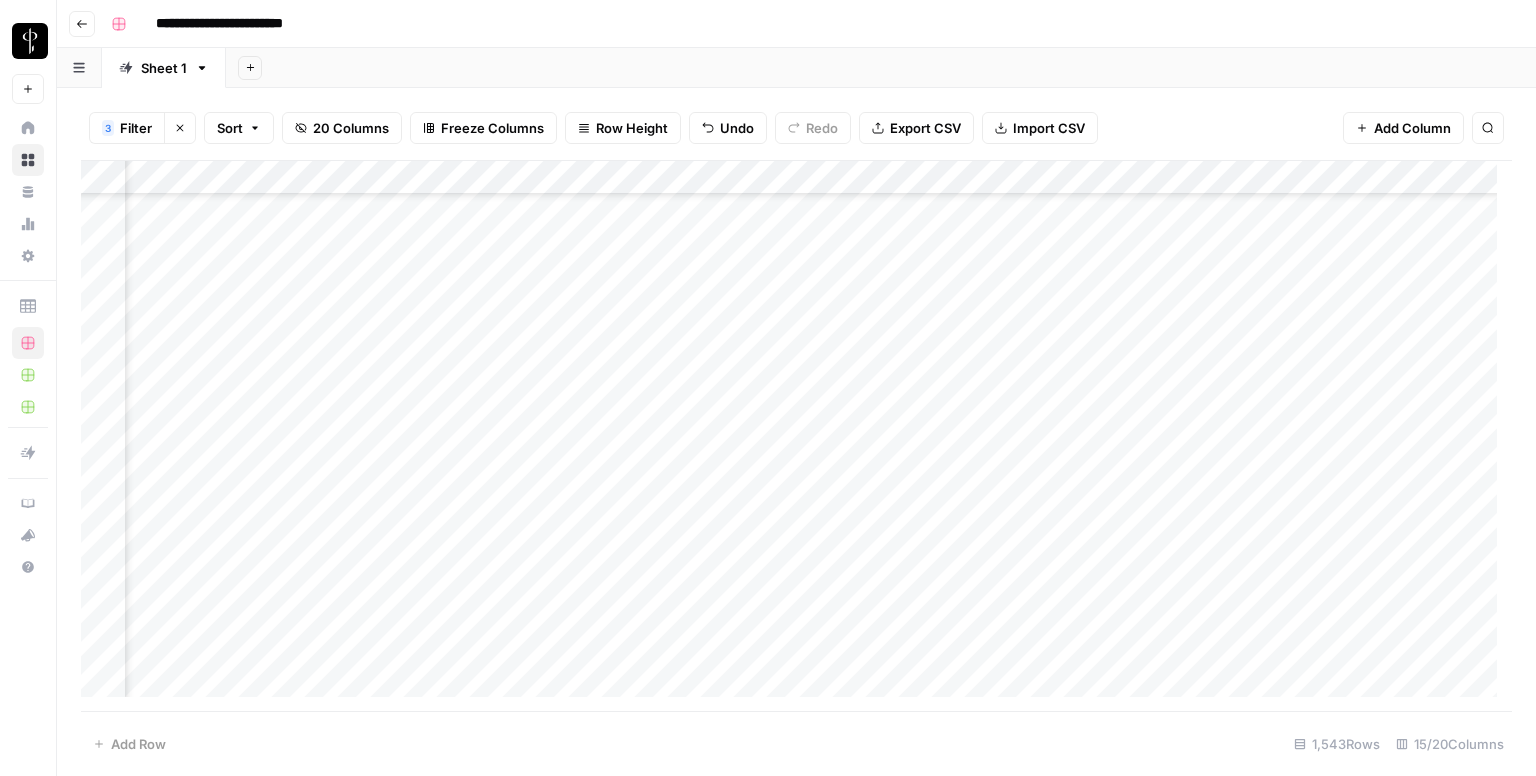 click on "Add Column" at bounding box center (796, 436) 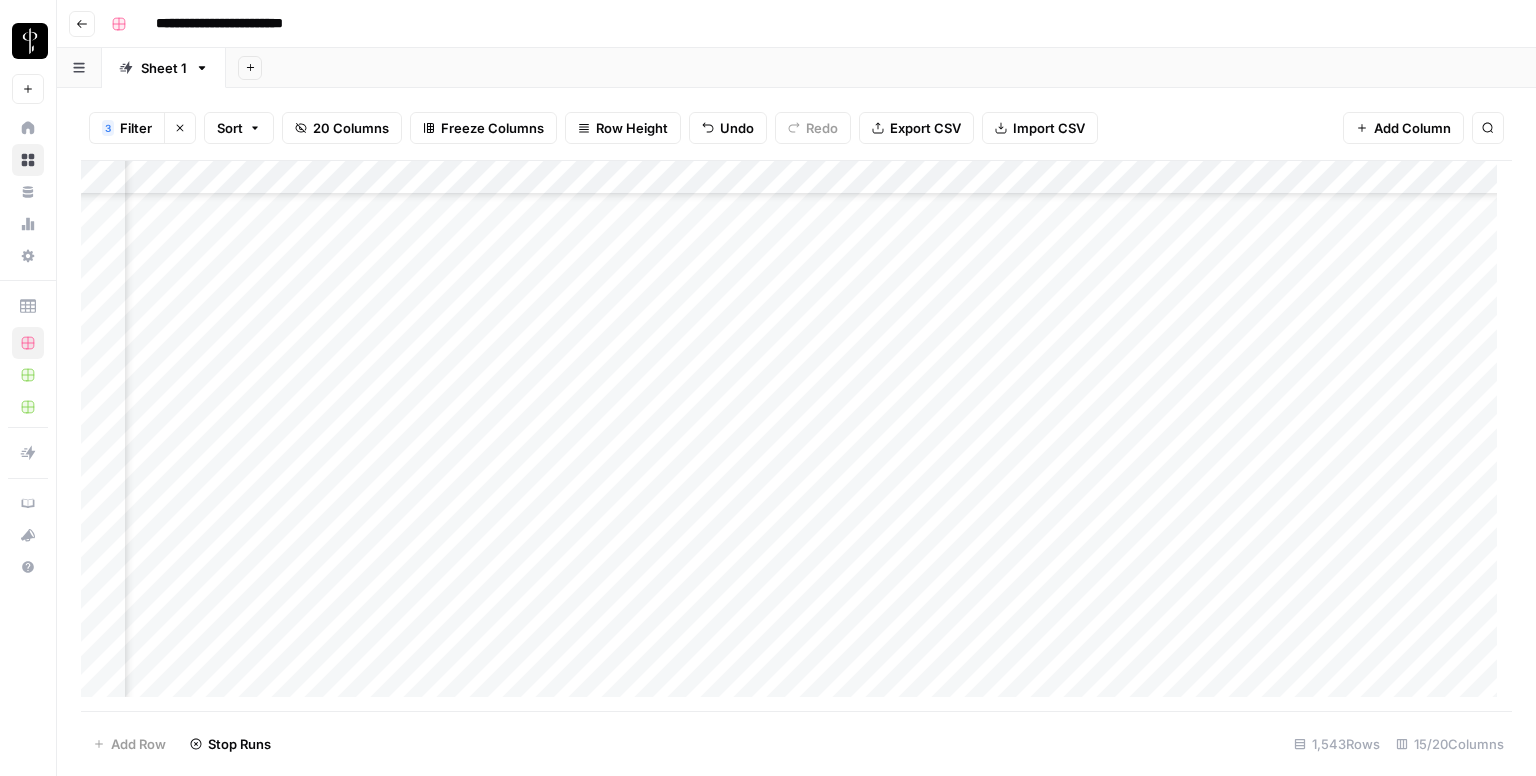 click on "Add Column" at bounding box center (796, 436) 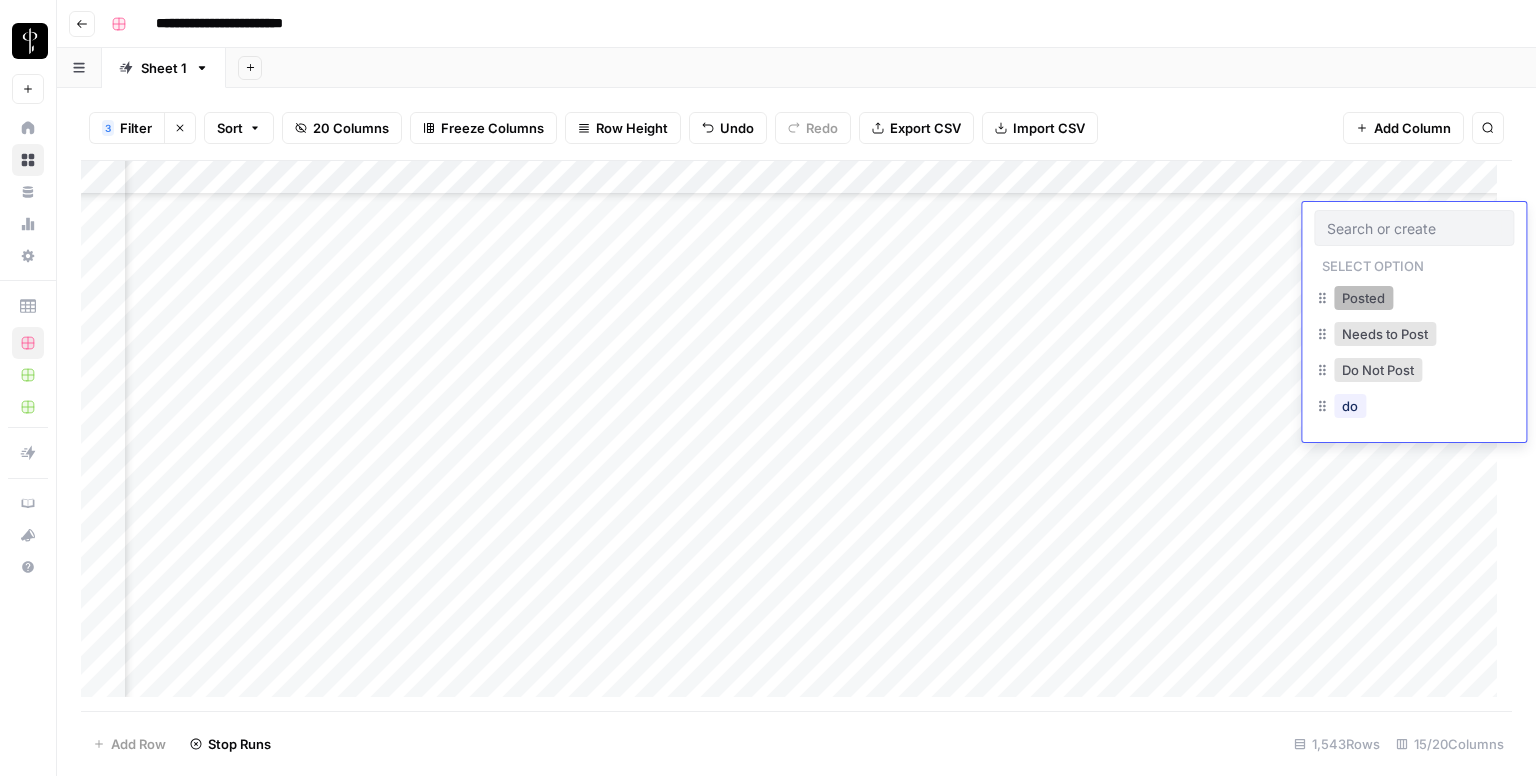 click on "Posted" at bounding box center [1363, 298] 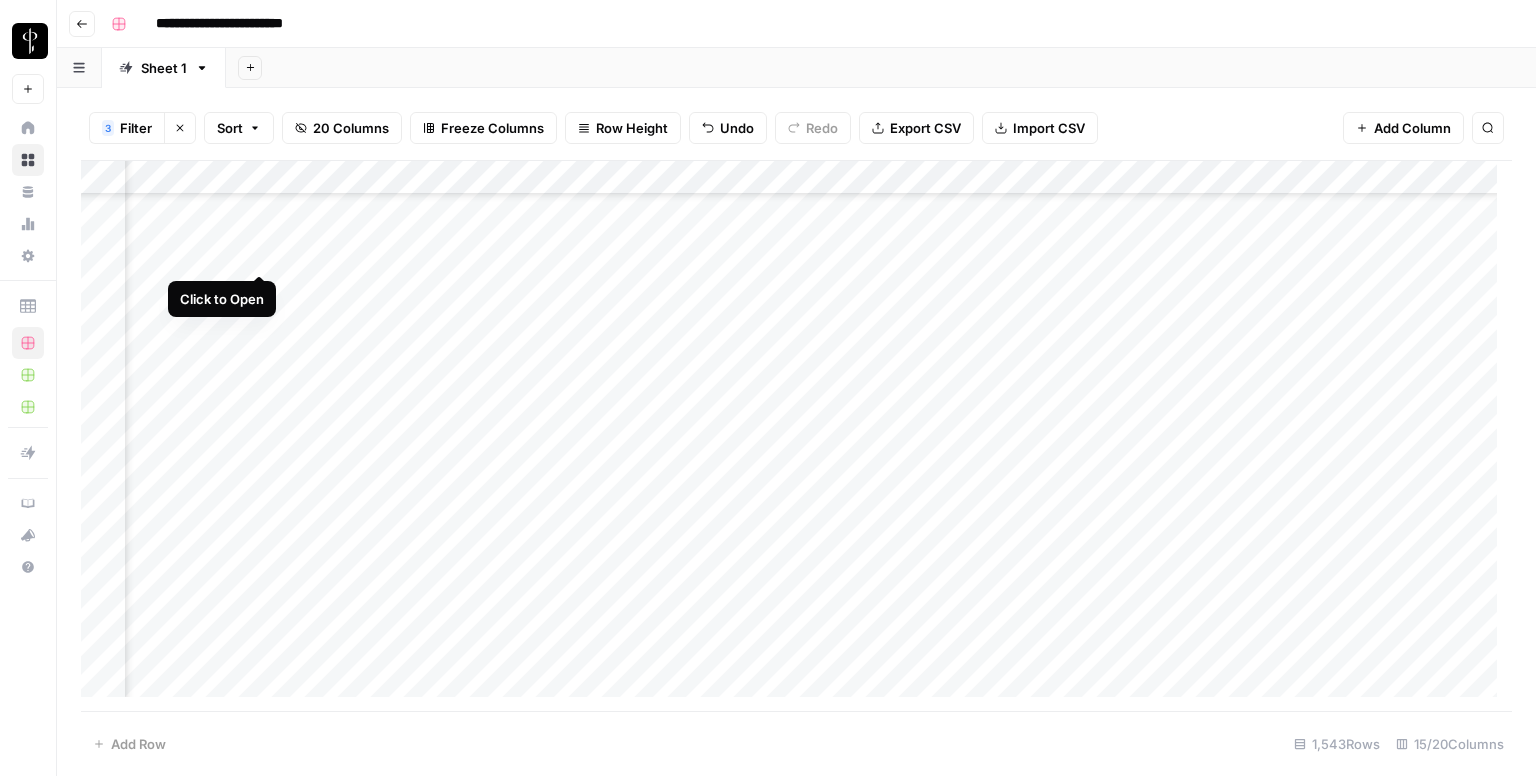 click on "Add Column" at bounding box center (796, 436) 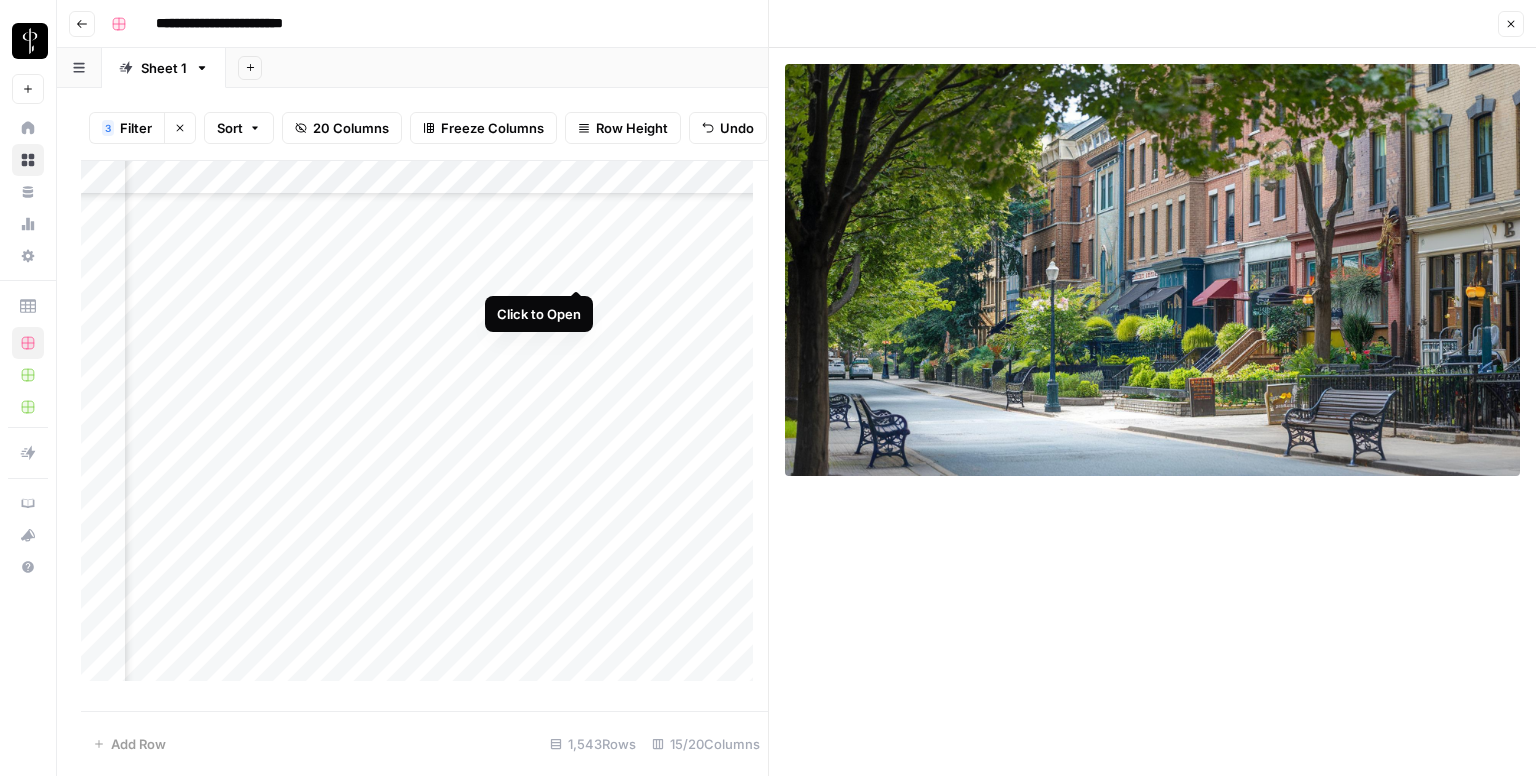 click on "Add Column" at bounding box center [424, 429] 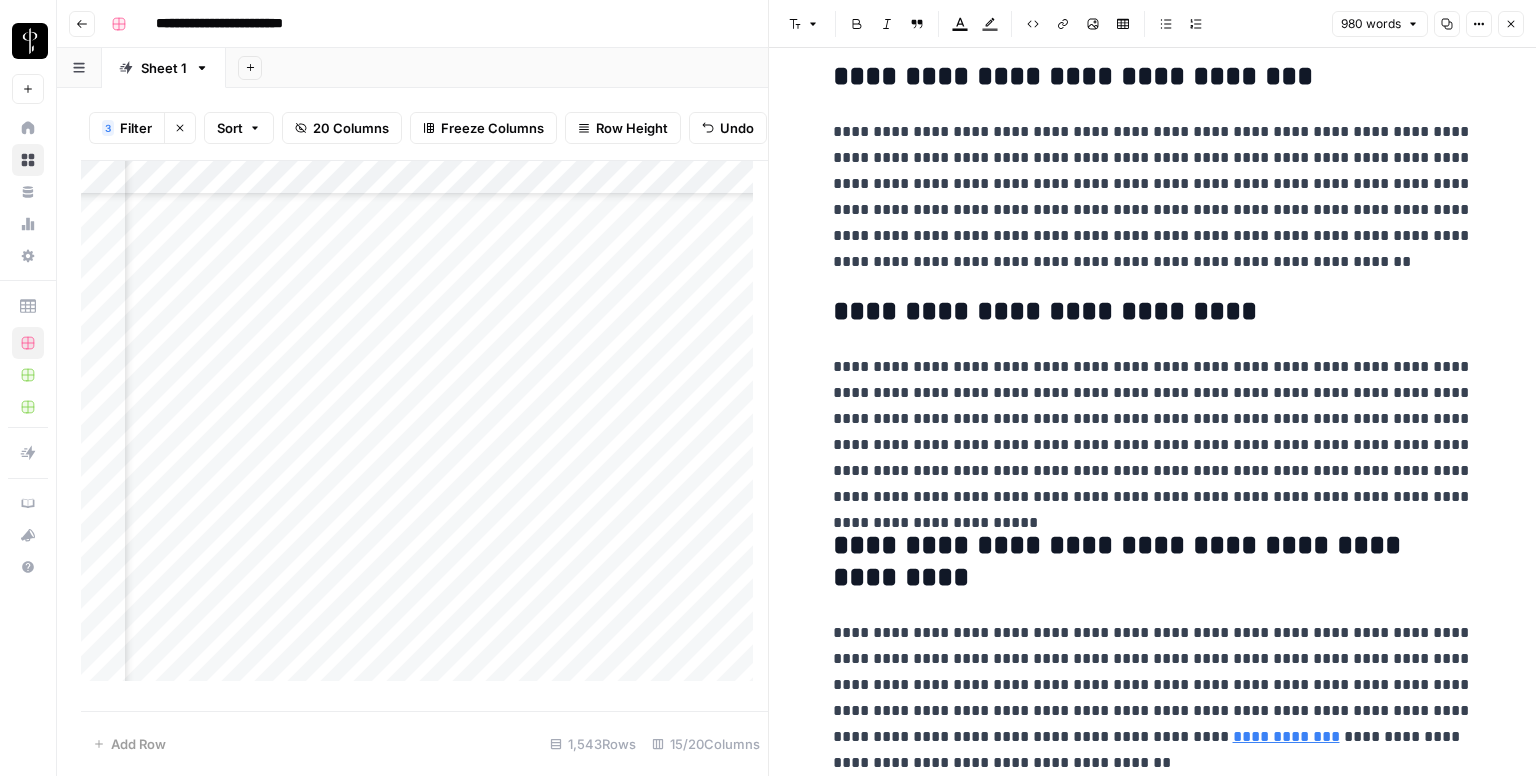 scroll, scrollTop: 2348, scrollLeft: 0, axis: vertical 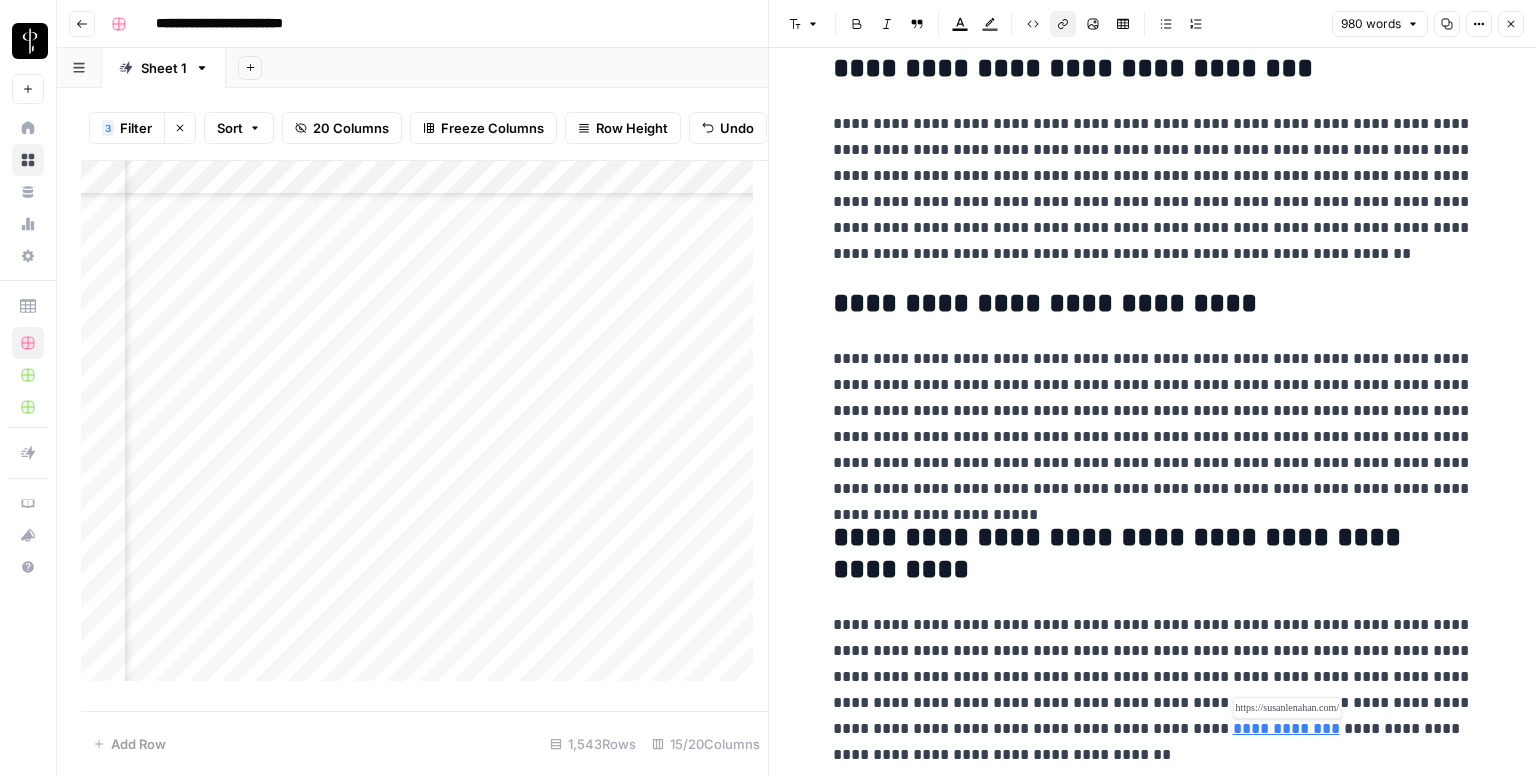 click on "**********" at bounding box center (1286, 728) 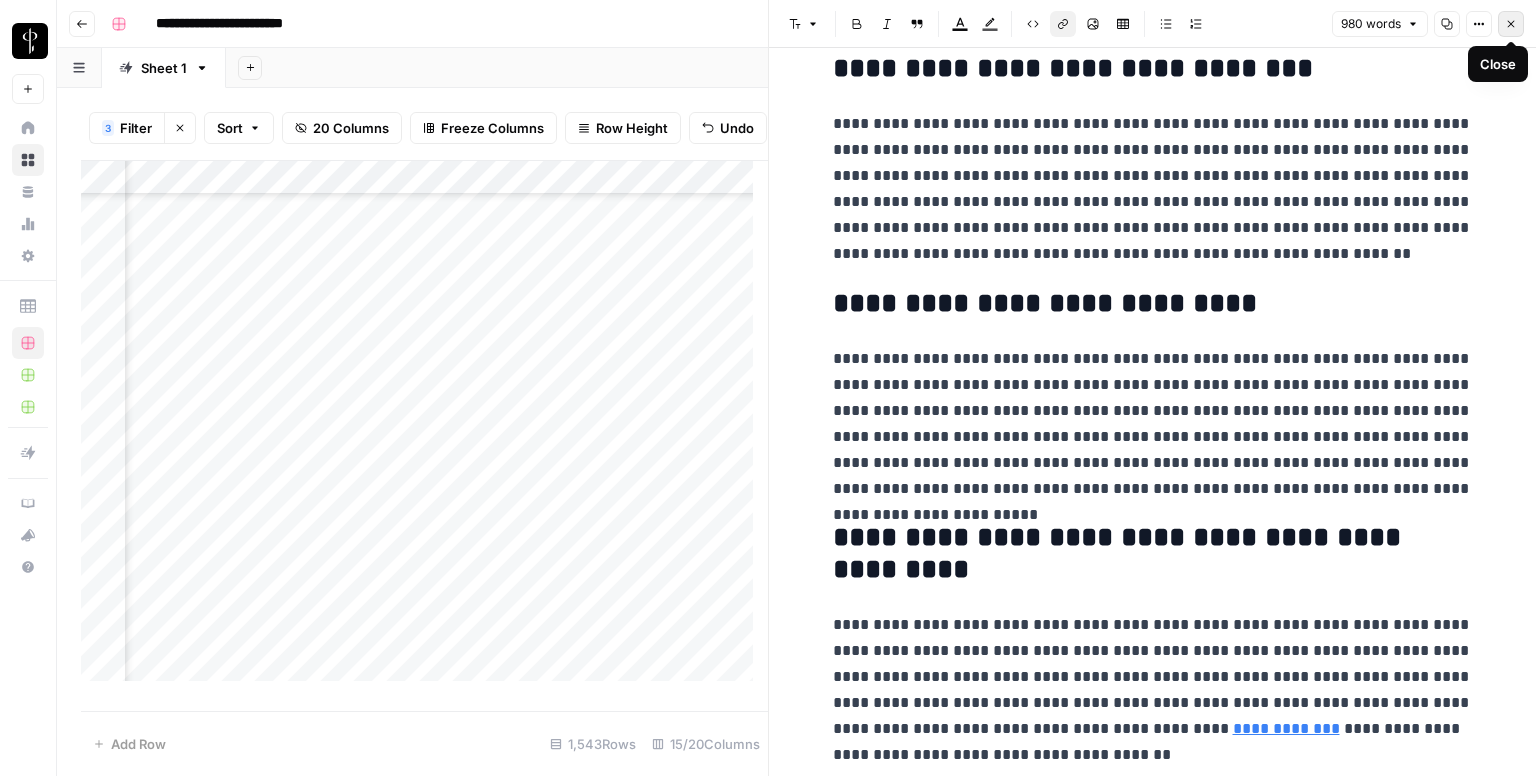 click 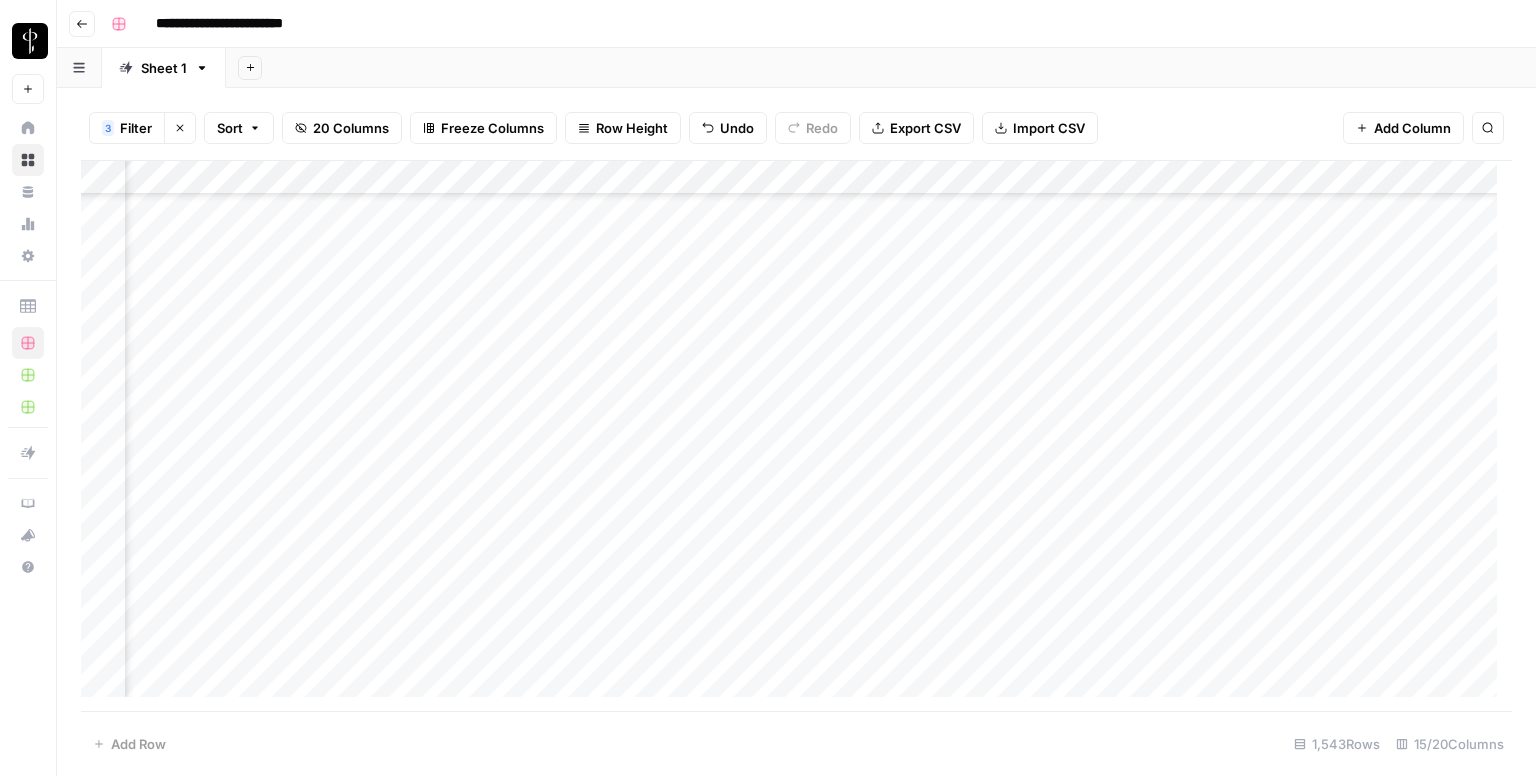 click on "Add Column" at bounding box center [796, 436] 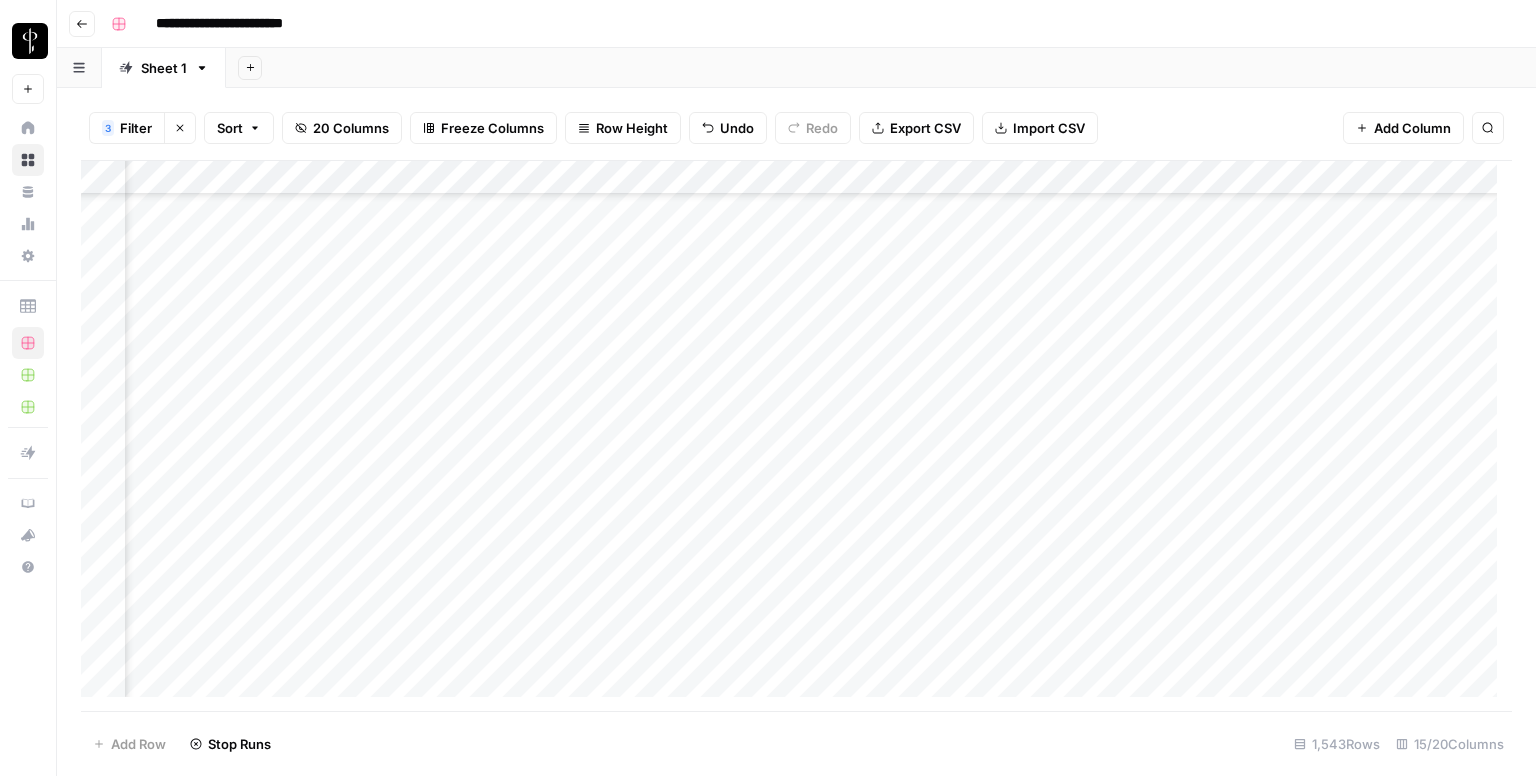 click on "Add Column" at bounding box center (796, 436) 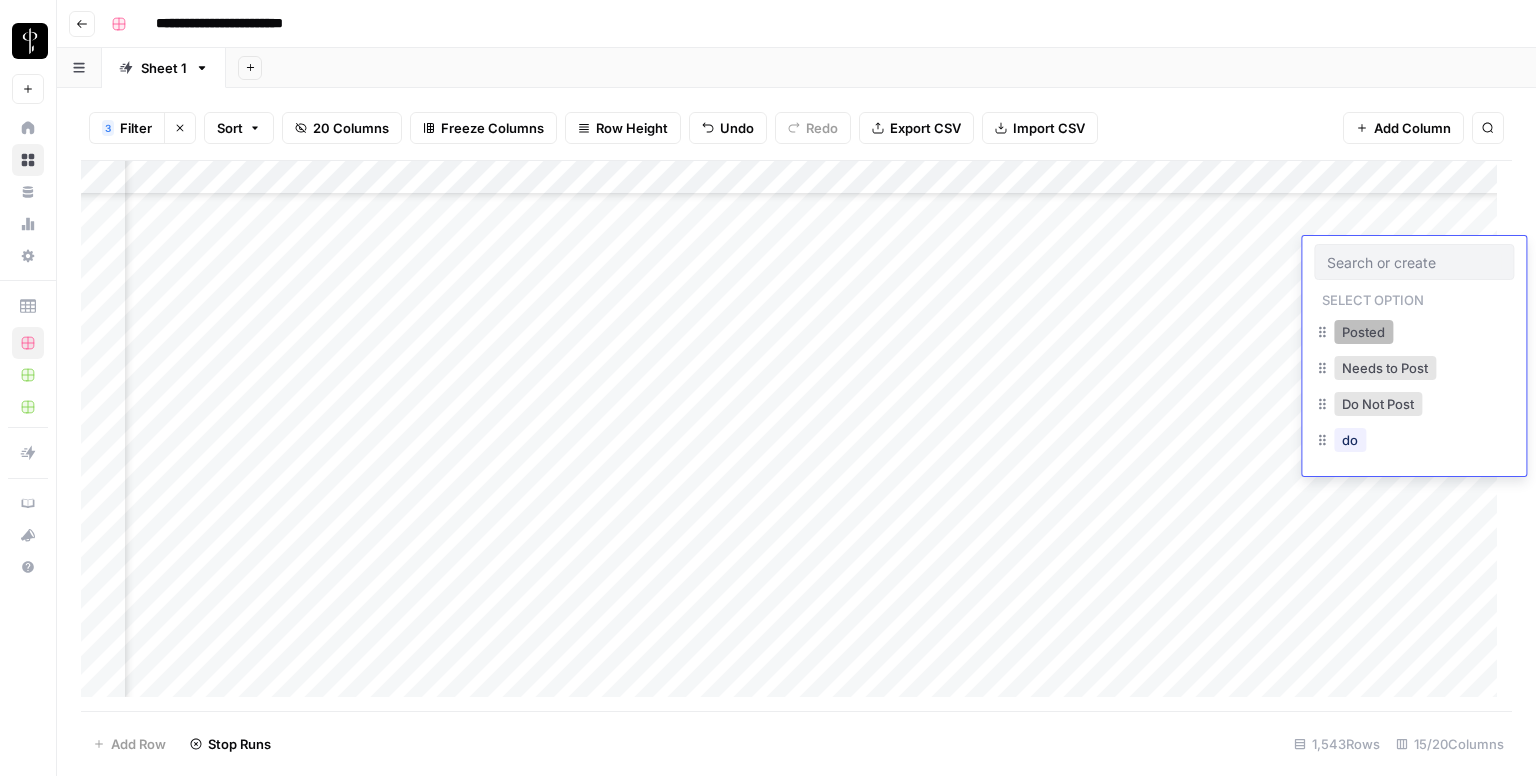 click on "Posted" at bounding box center (1363, 332) 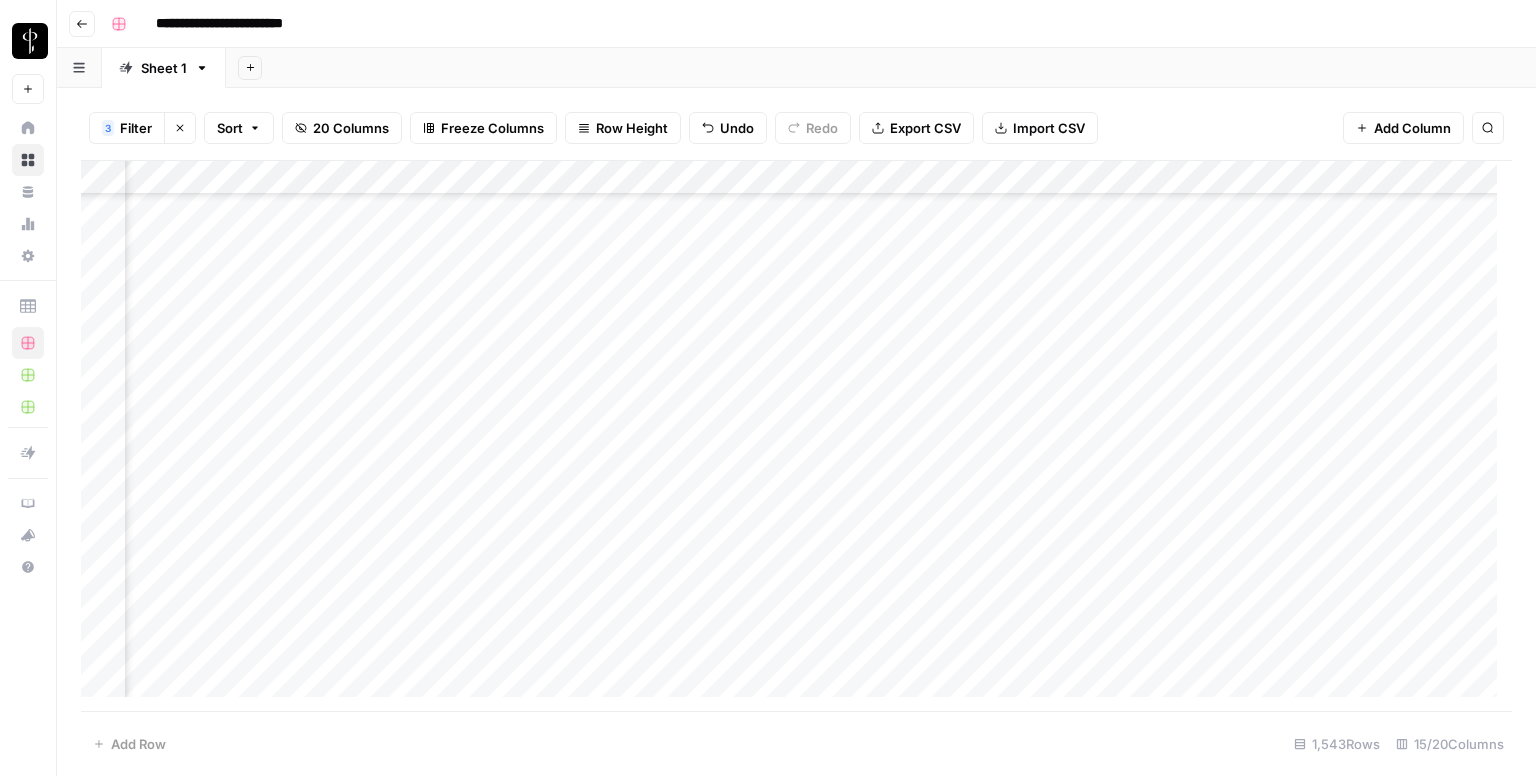 scroll, scrollTop: 772, scrollLeft: 1390, axis: both 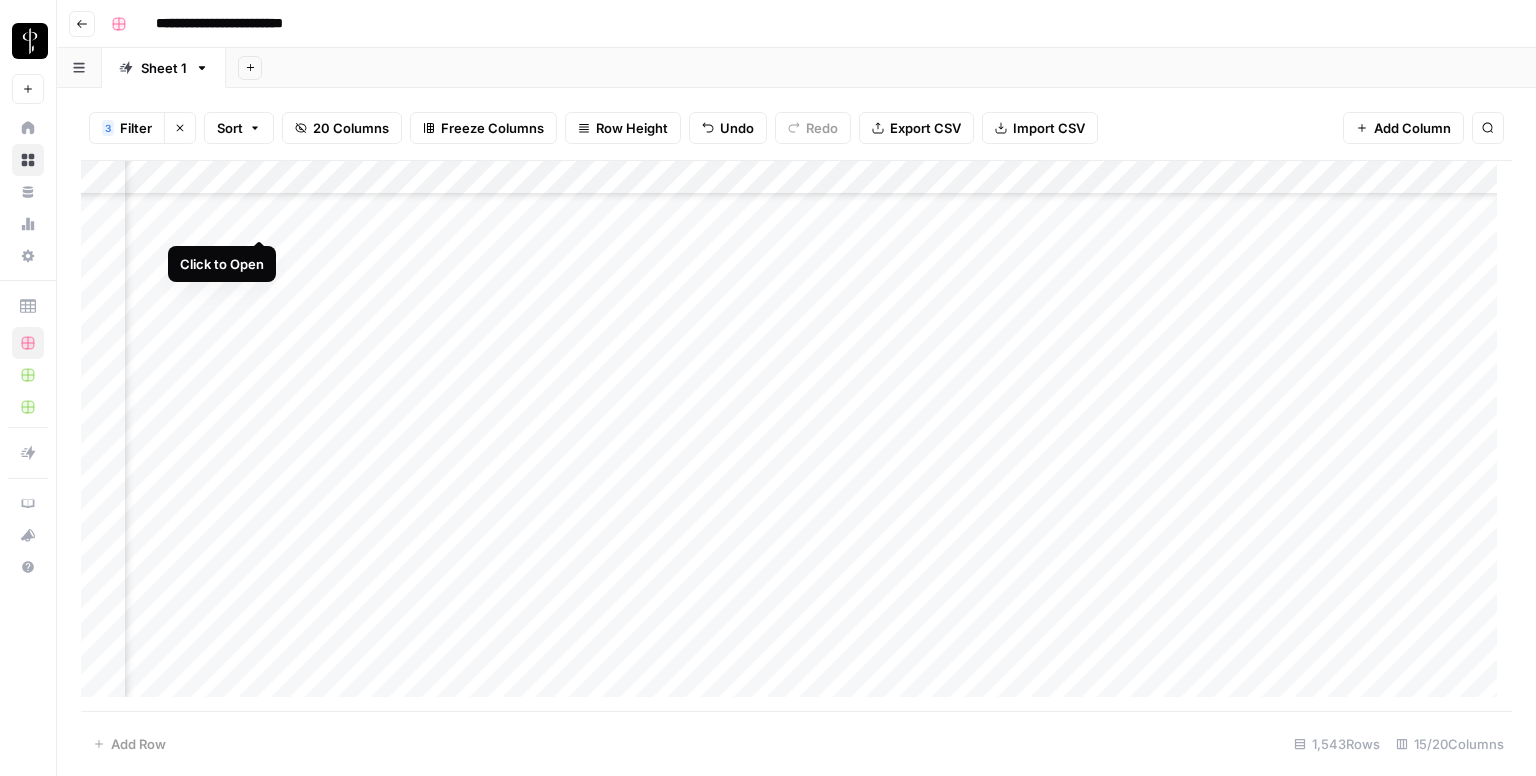 click on "Add Column" at bounding box center [796, 436] 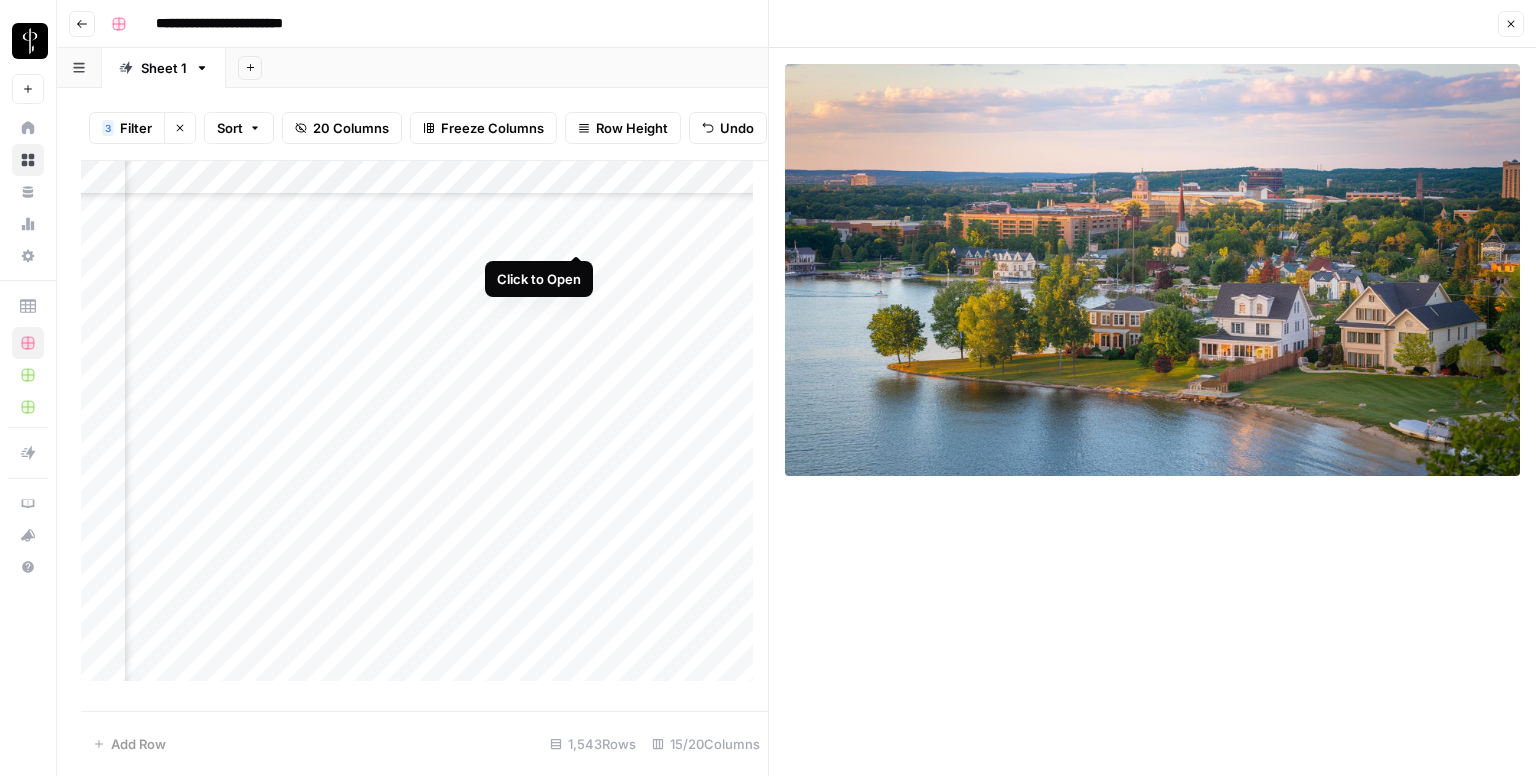 click on "Add Column" at bounding box center [424, 429] 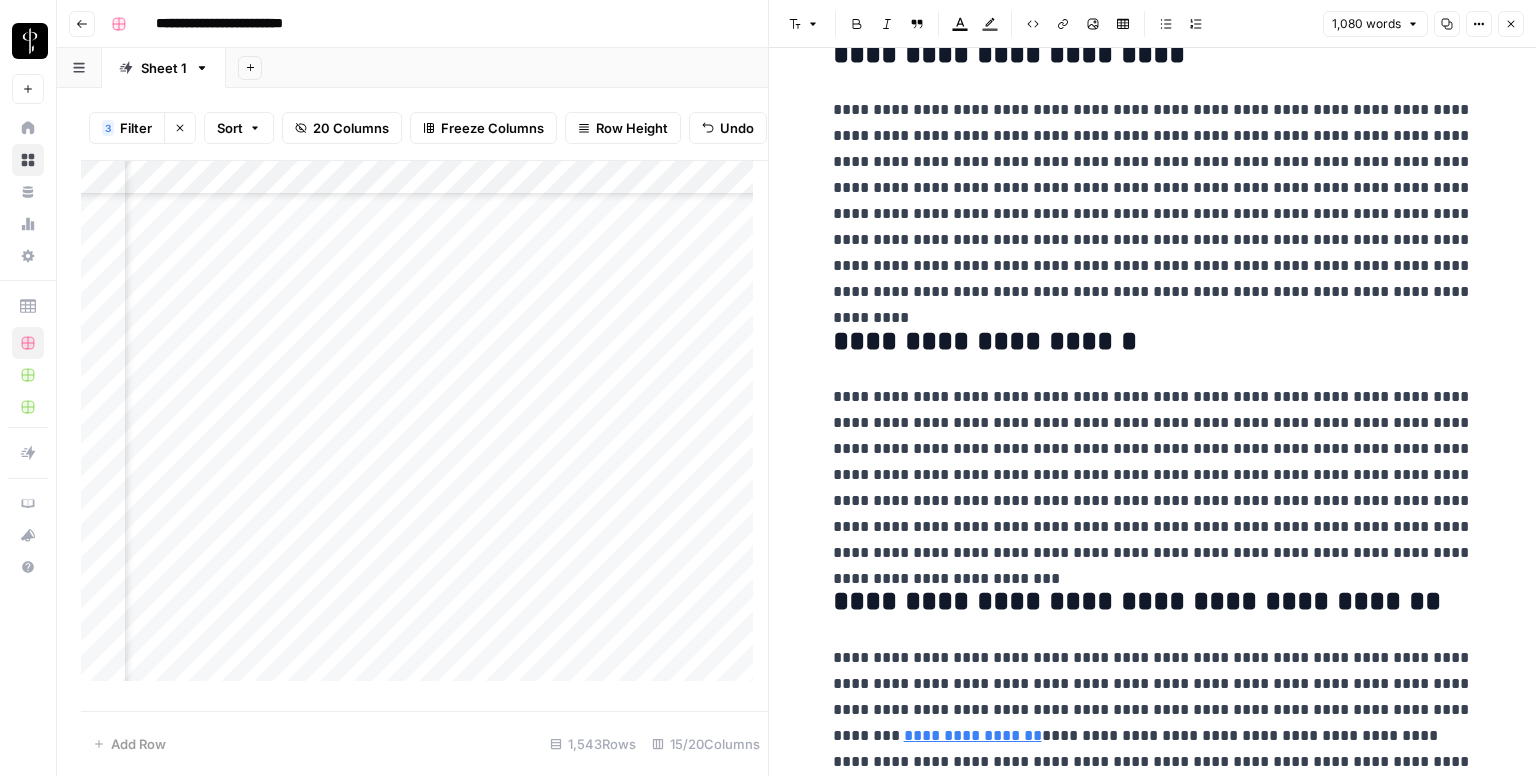 scroll, scrollTop: 2550, scrollLeft: 0, axis: vertical 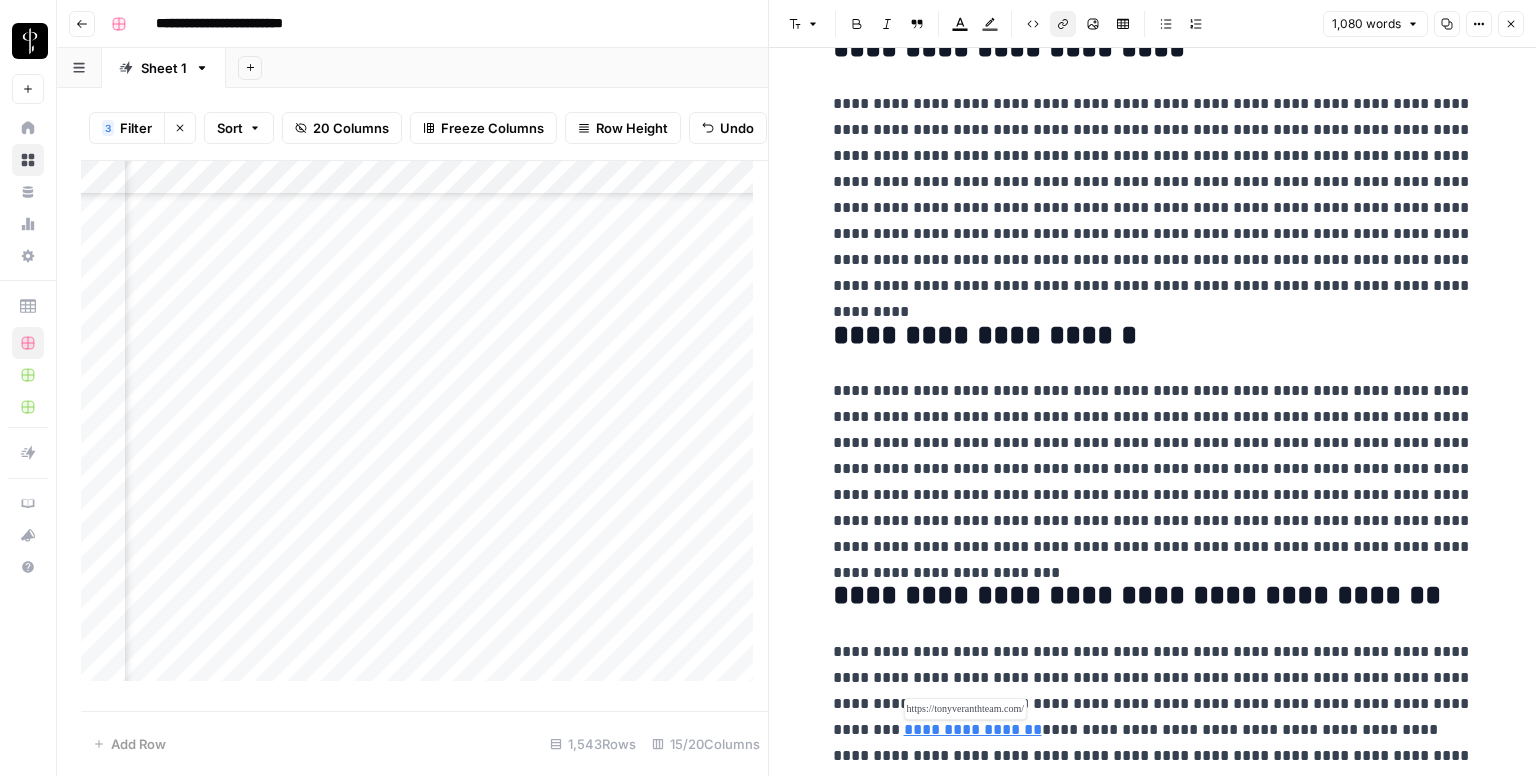 click on "**********" at bounding box center (973, 729) 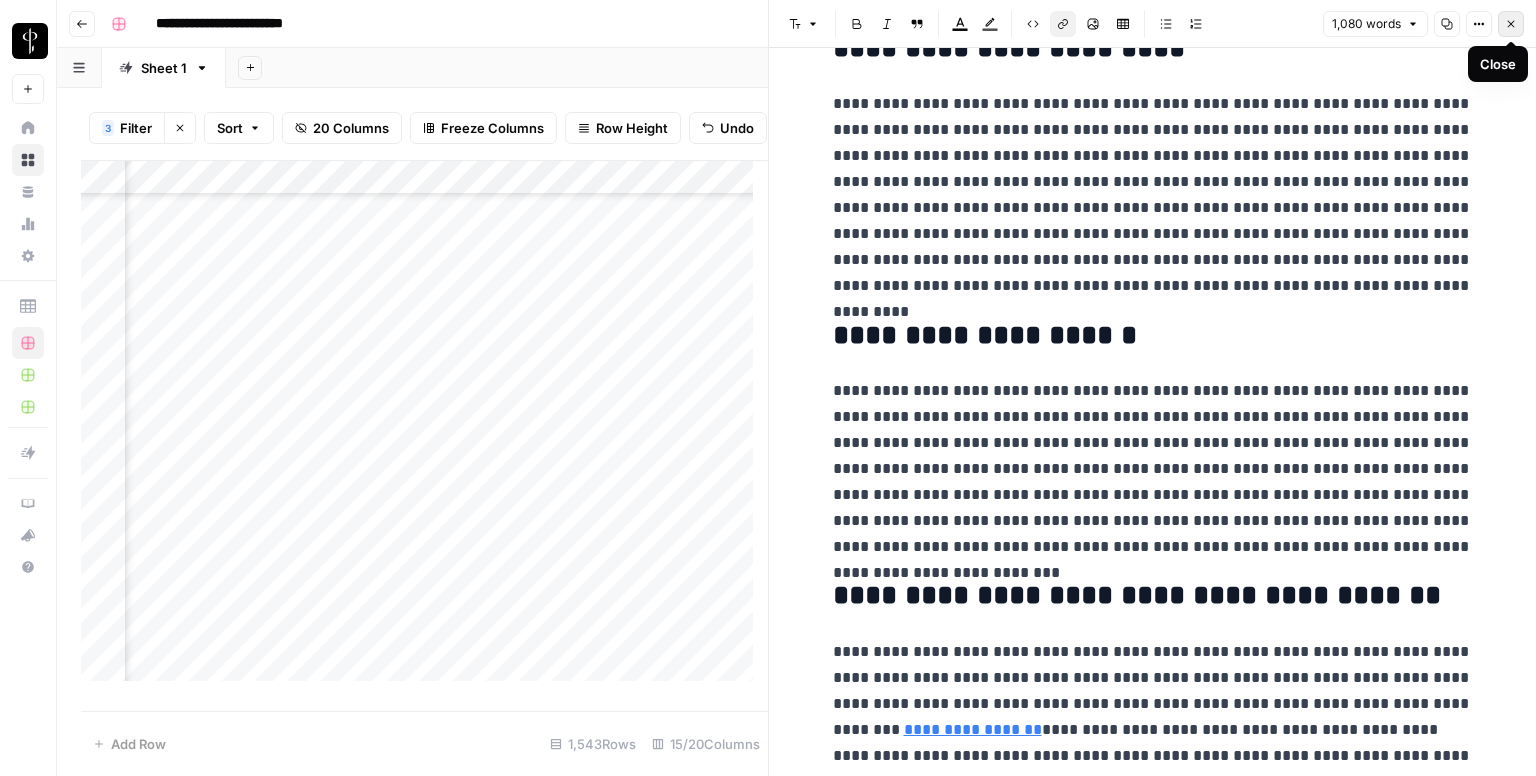 click 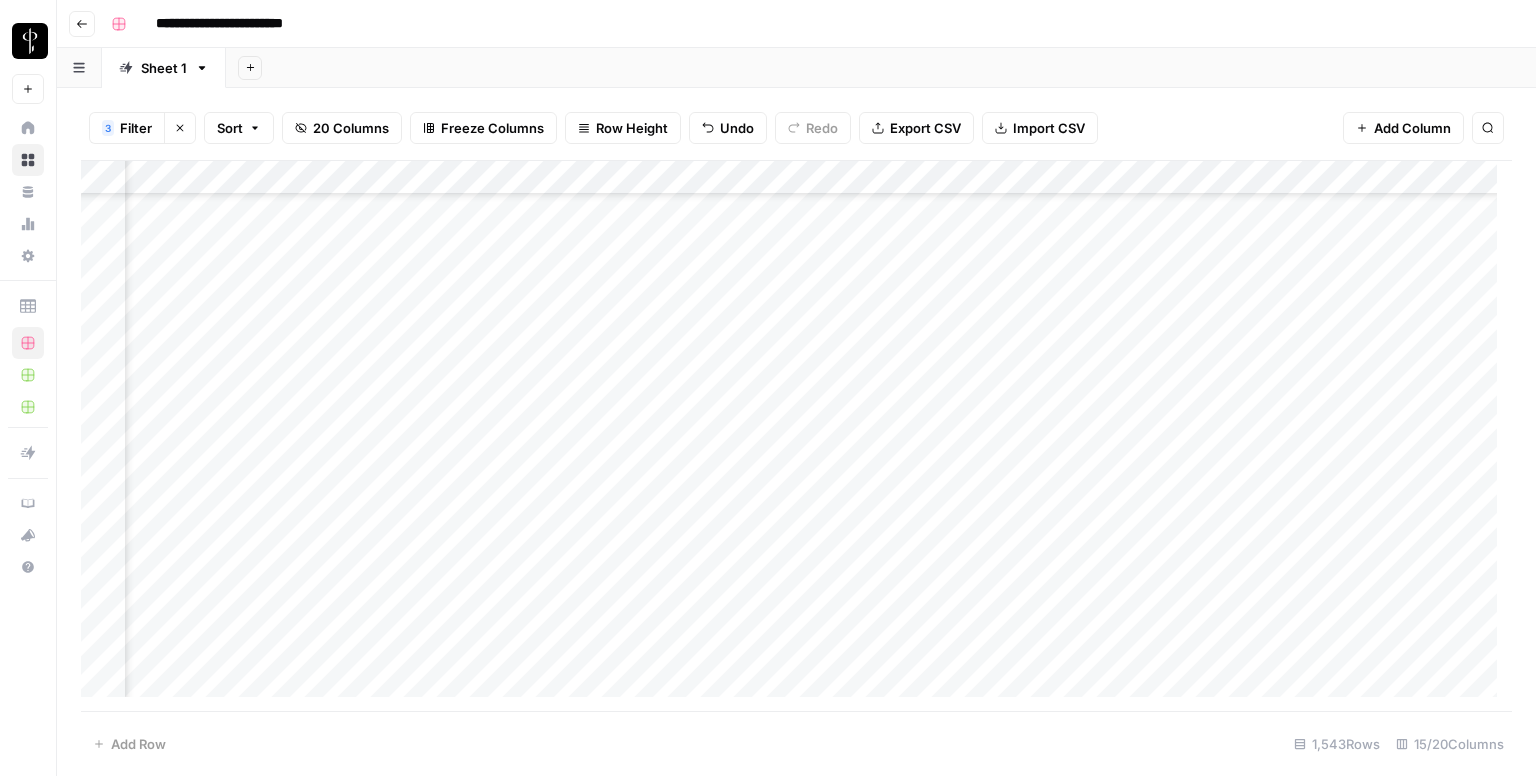 click on "Add Column" at bounding box center [796, 436] 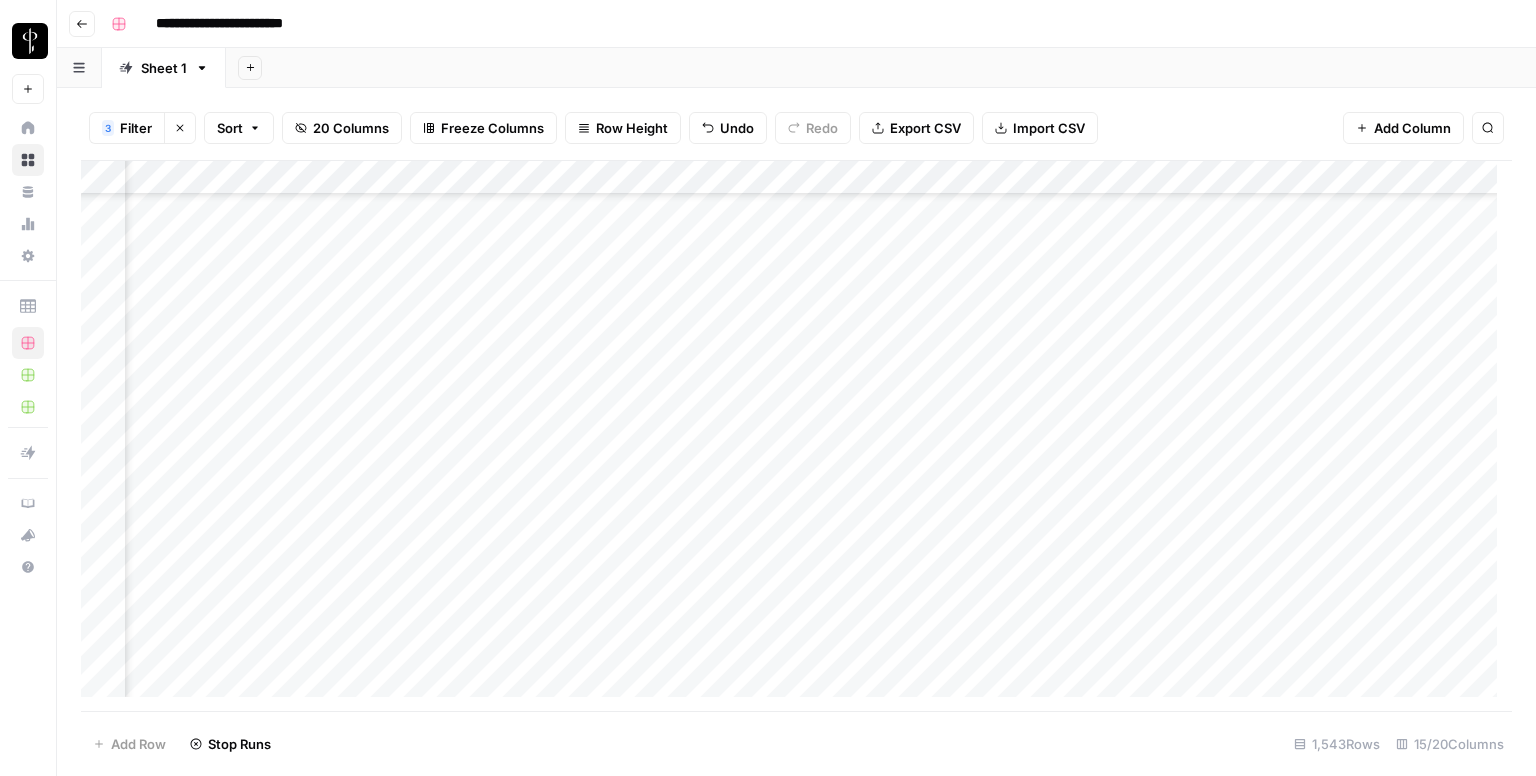 click on "Add Column" at bounding box center [796, 436] 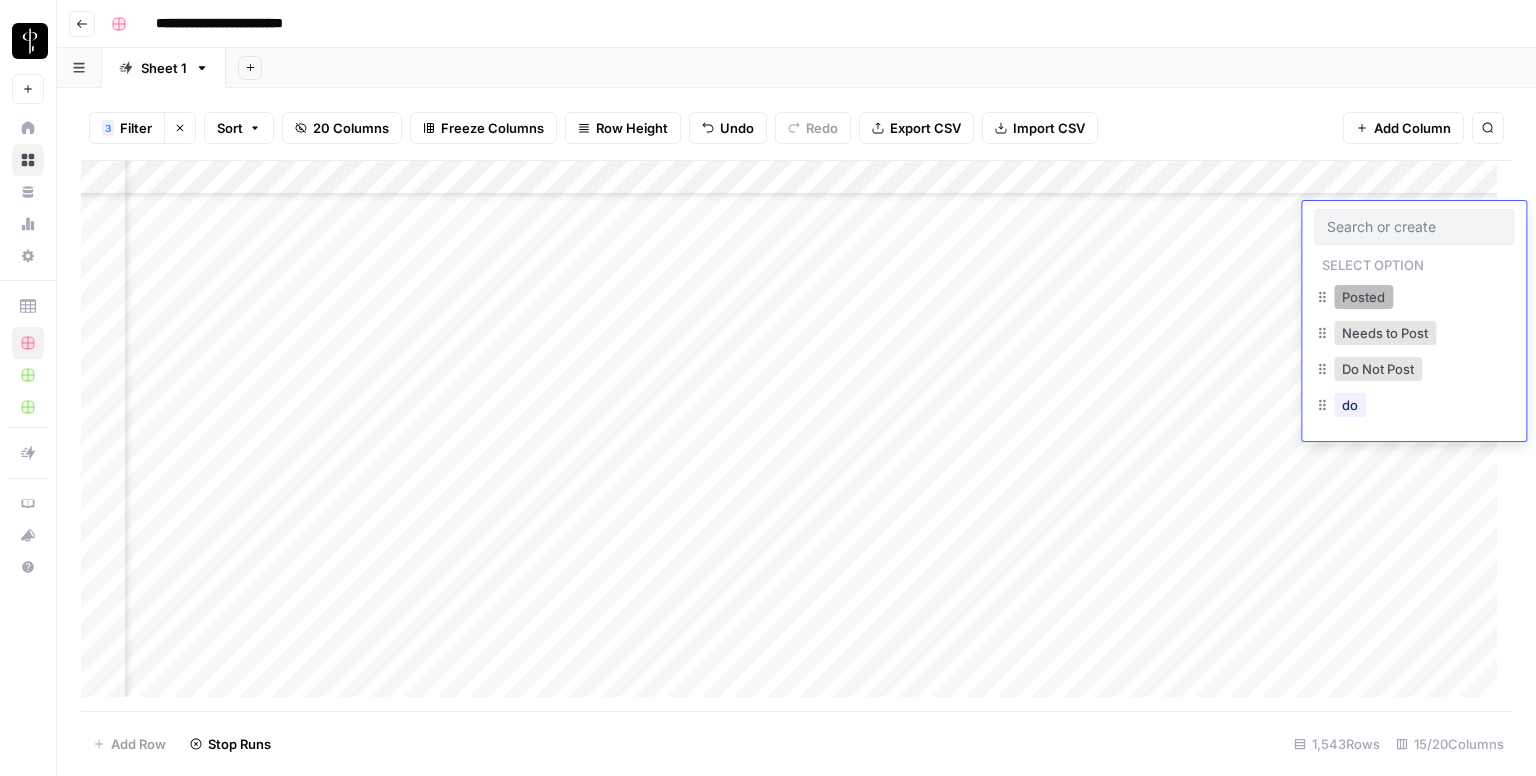 click on "Posted" at bounding box center [1363, 297] 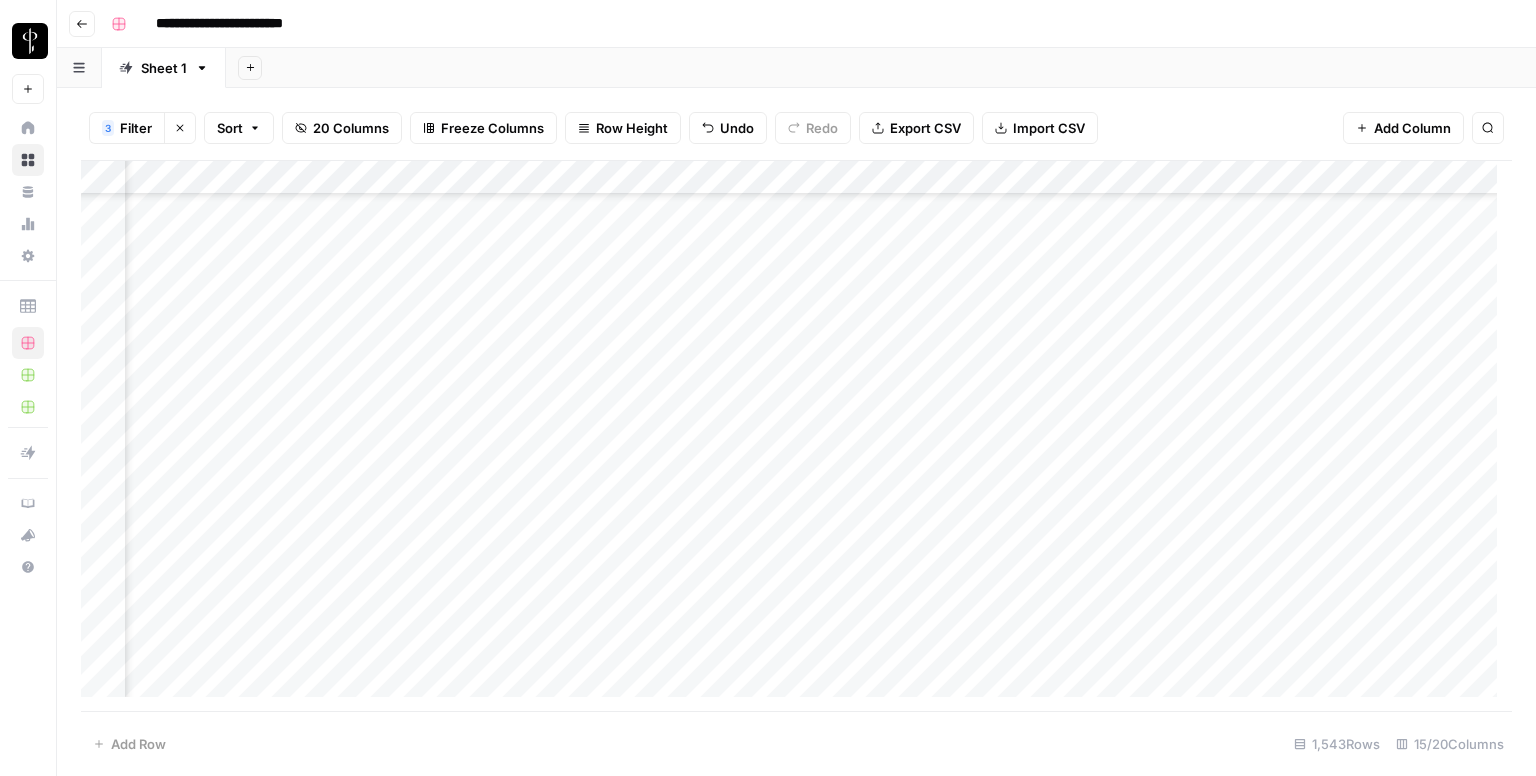 click on "Add Column" at bounding box center [796, 436] 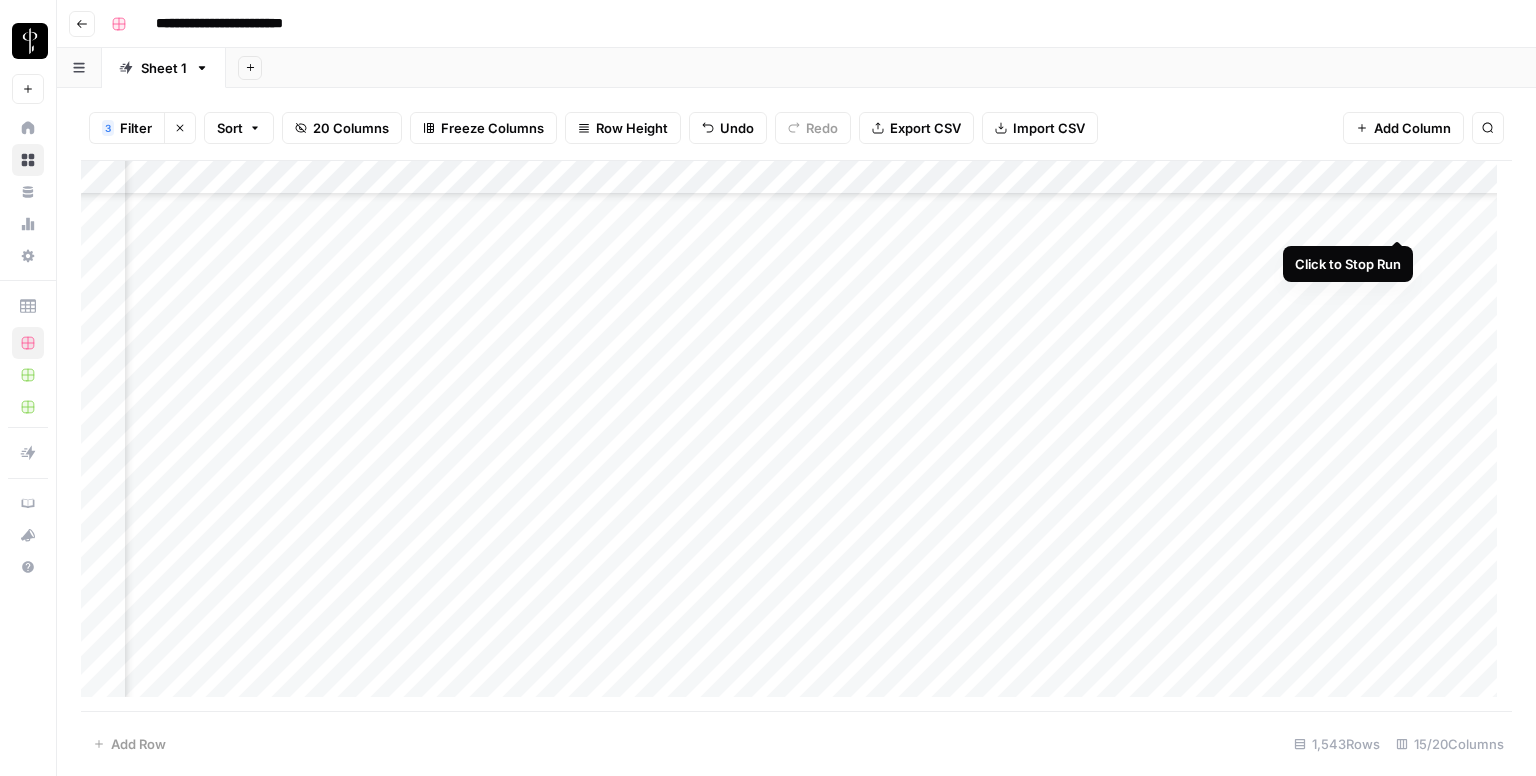 click on "Add Column" at bounding box center (796, 436) 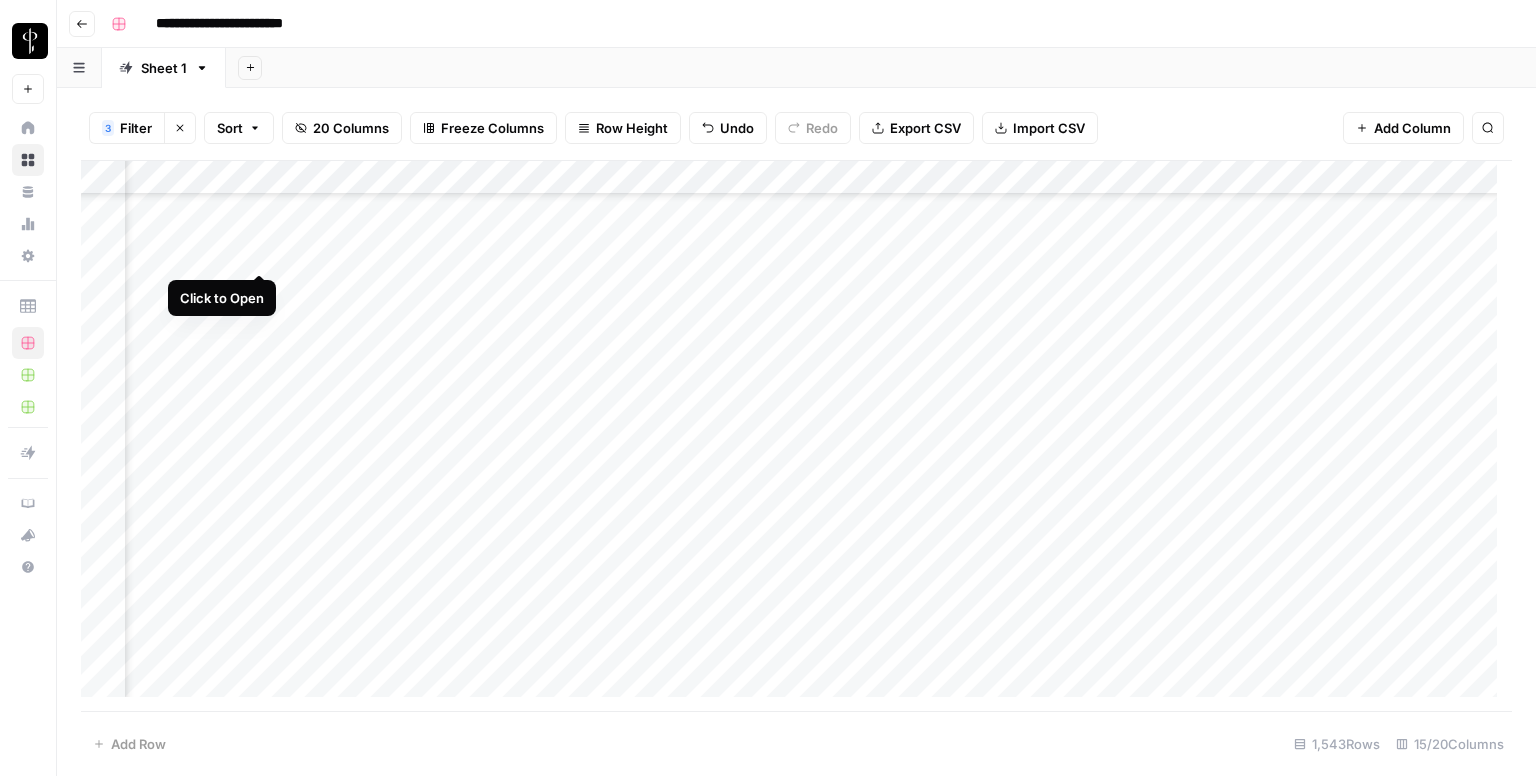 click on "Add Column" at bounding box center [796, 436] 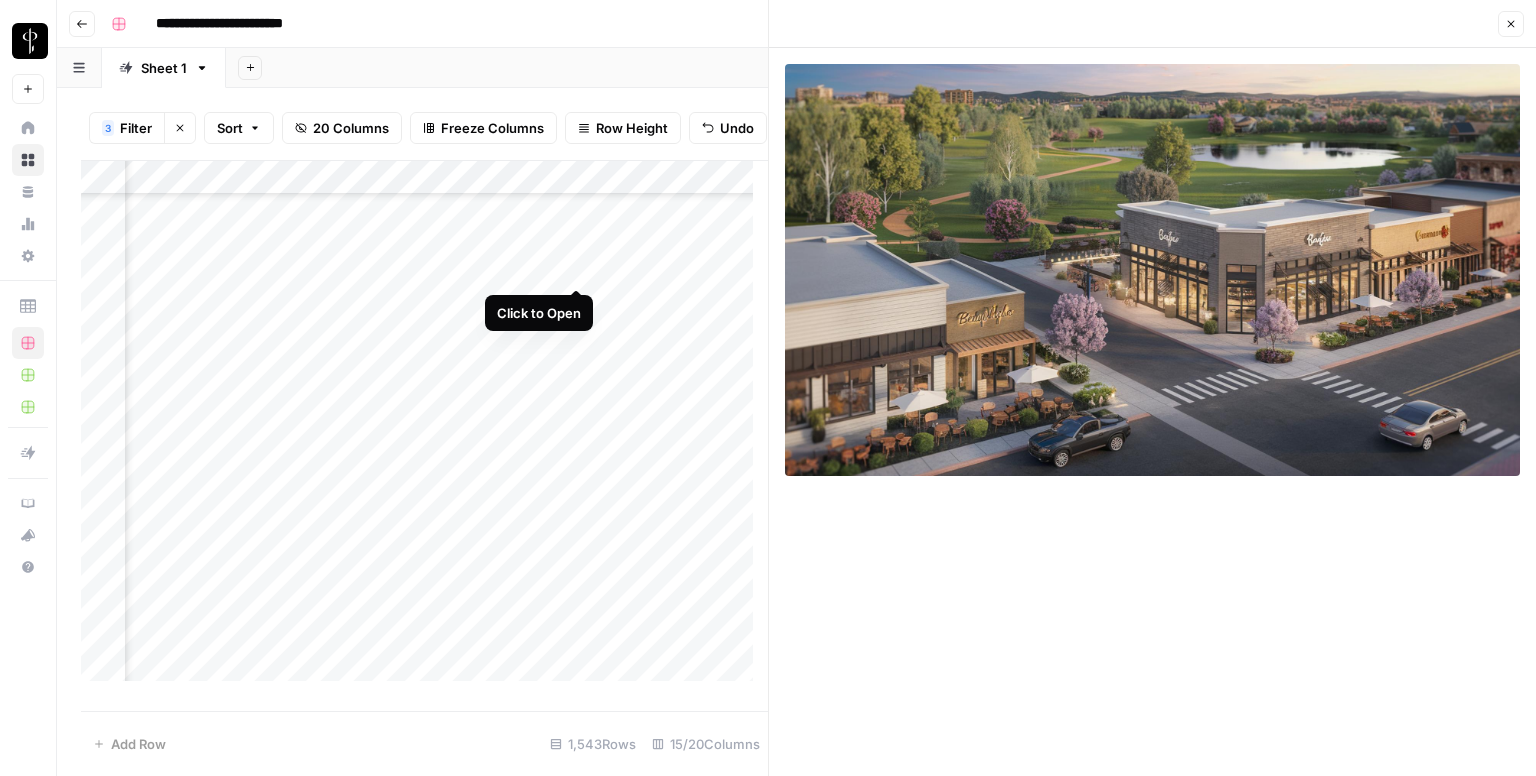 click on "Add Column" at bounding box center (424, 429) 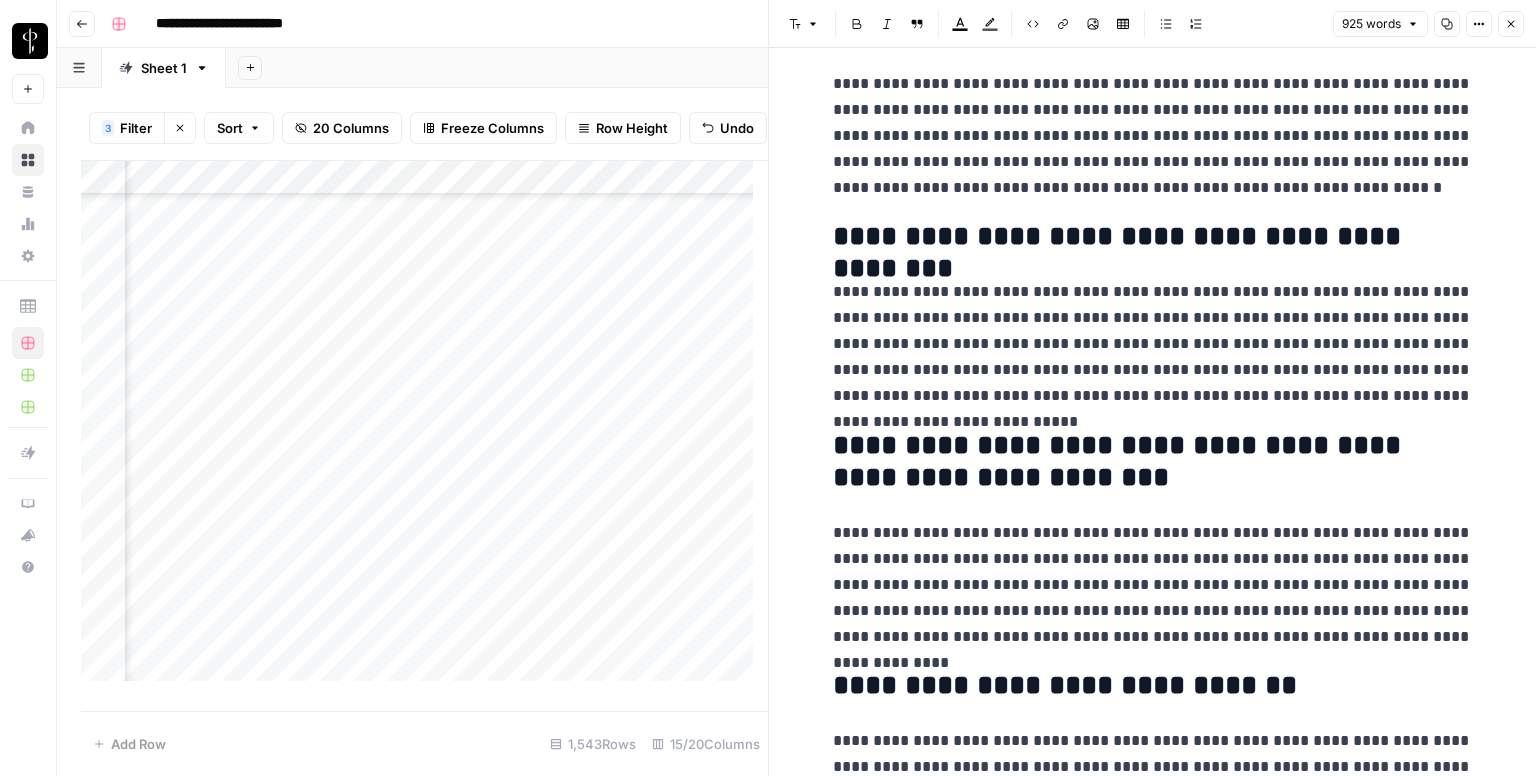 scroll, scrollTop: 2088, scrollLeft: 0, axis: vertical 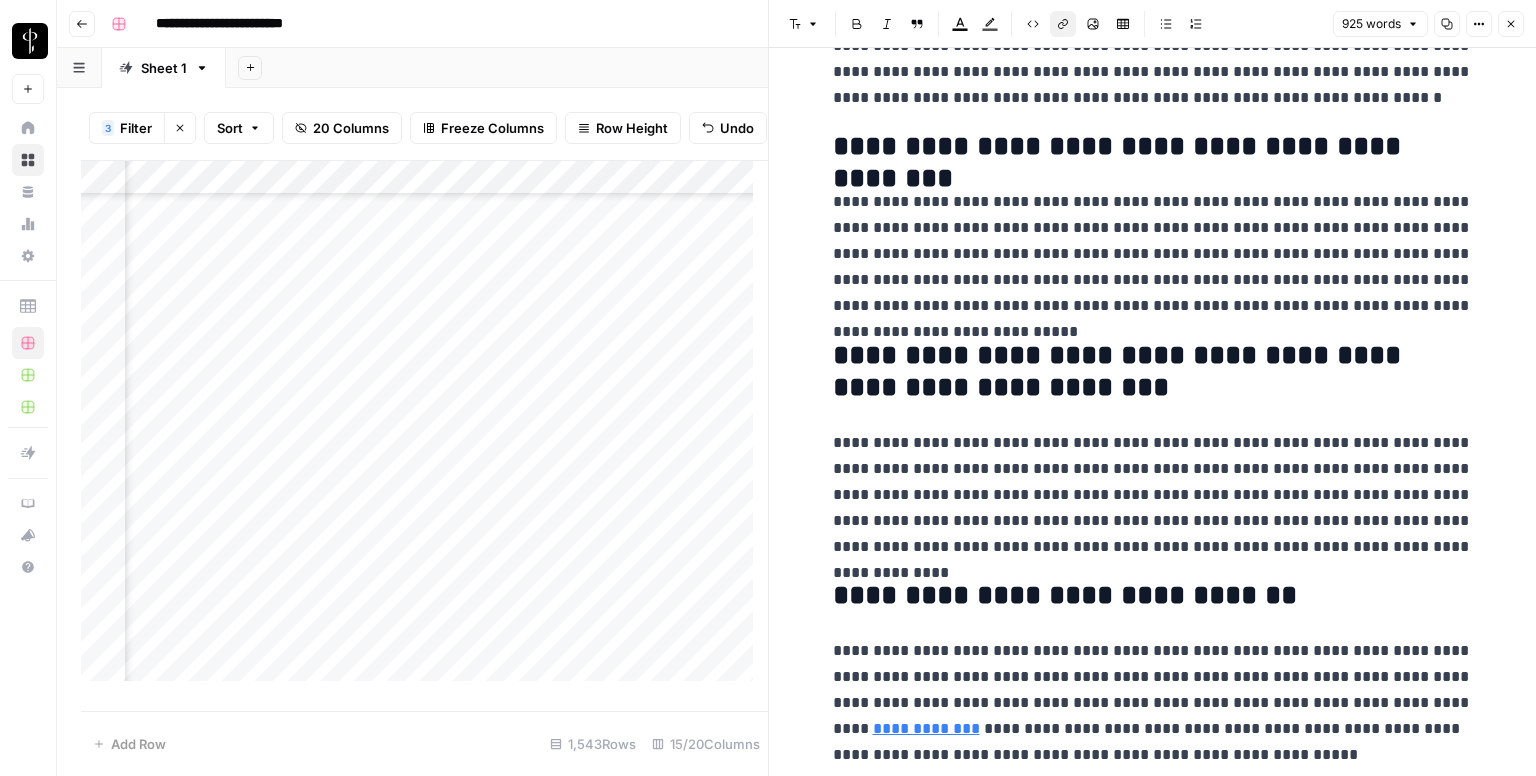 drag, startPoint x: 852, startPoint y: 727, endPoint x: 889, endPoint y: 776, distance: 61.400326 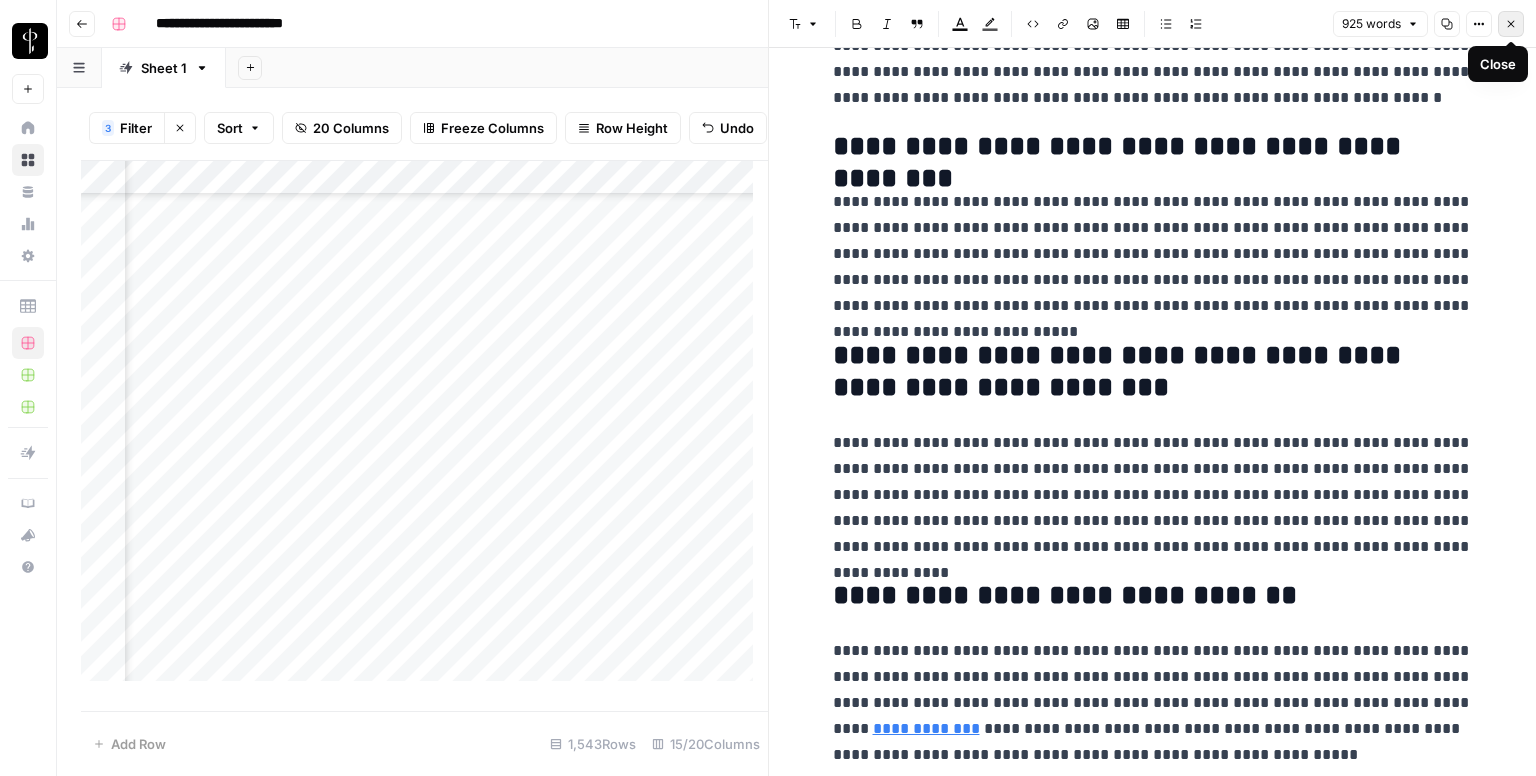 click 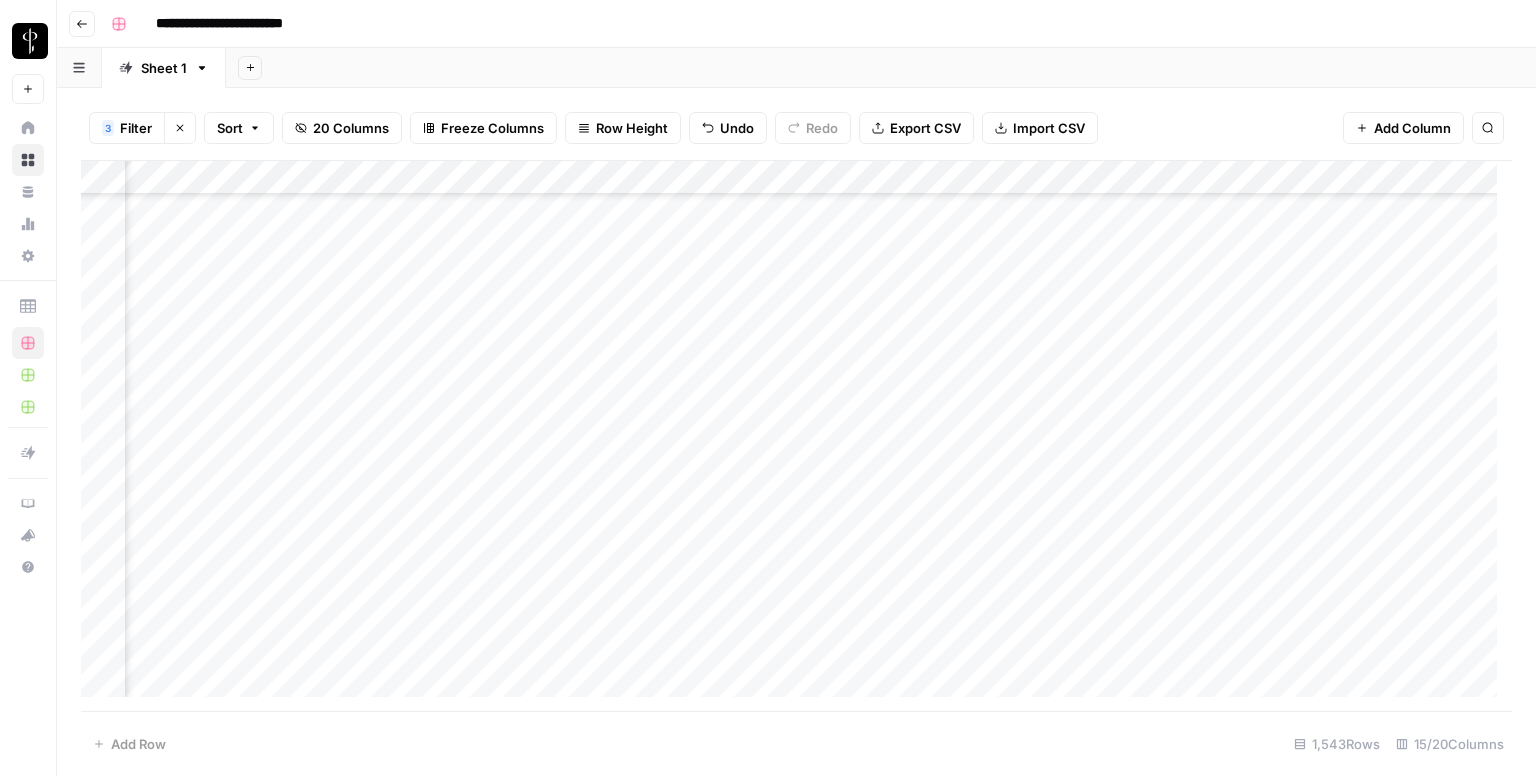 click on "Add Column" at bounding box center [796, 436] 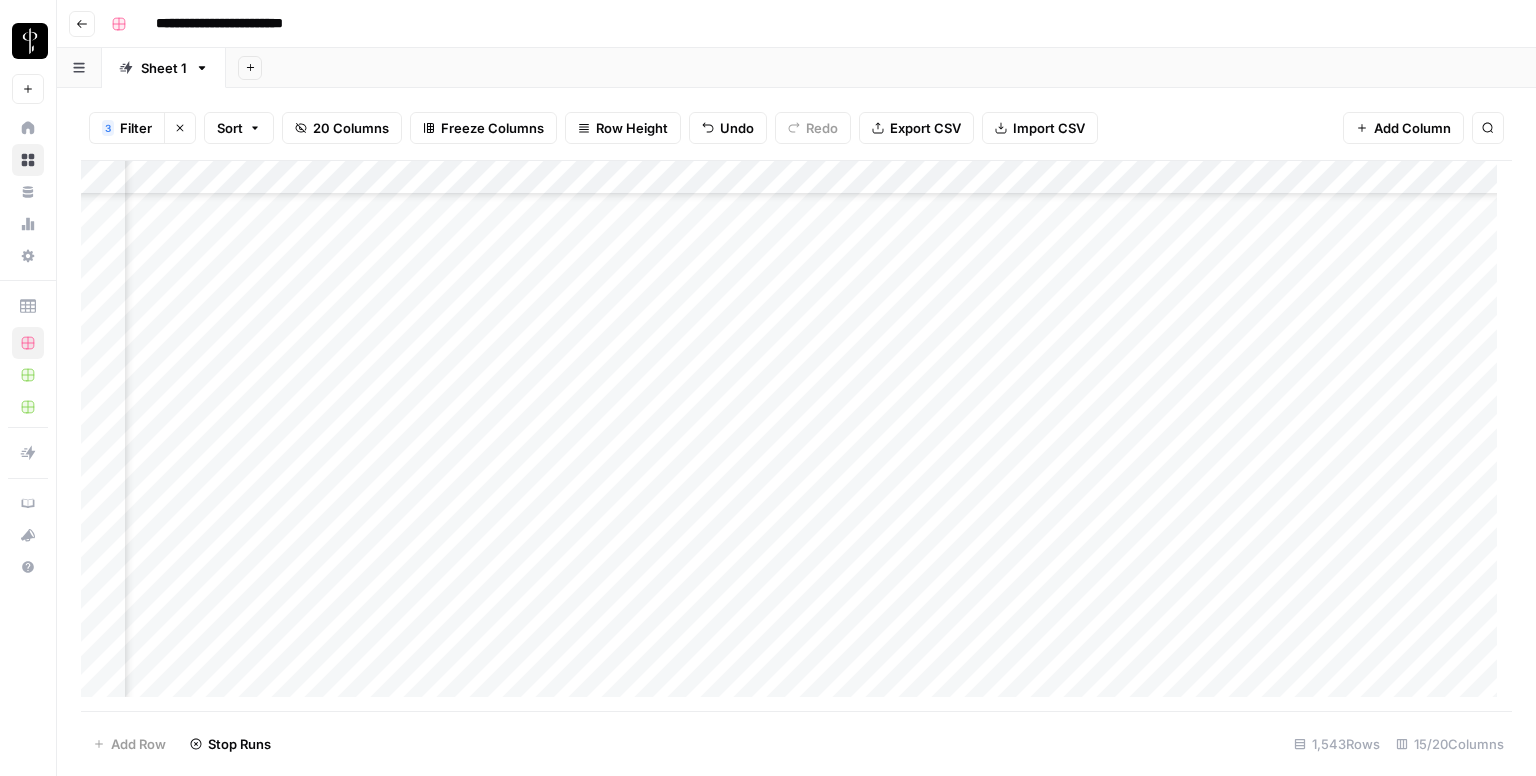 click on "Add Column" at bounding box center (796, 436) 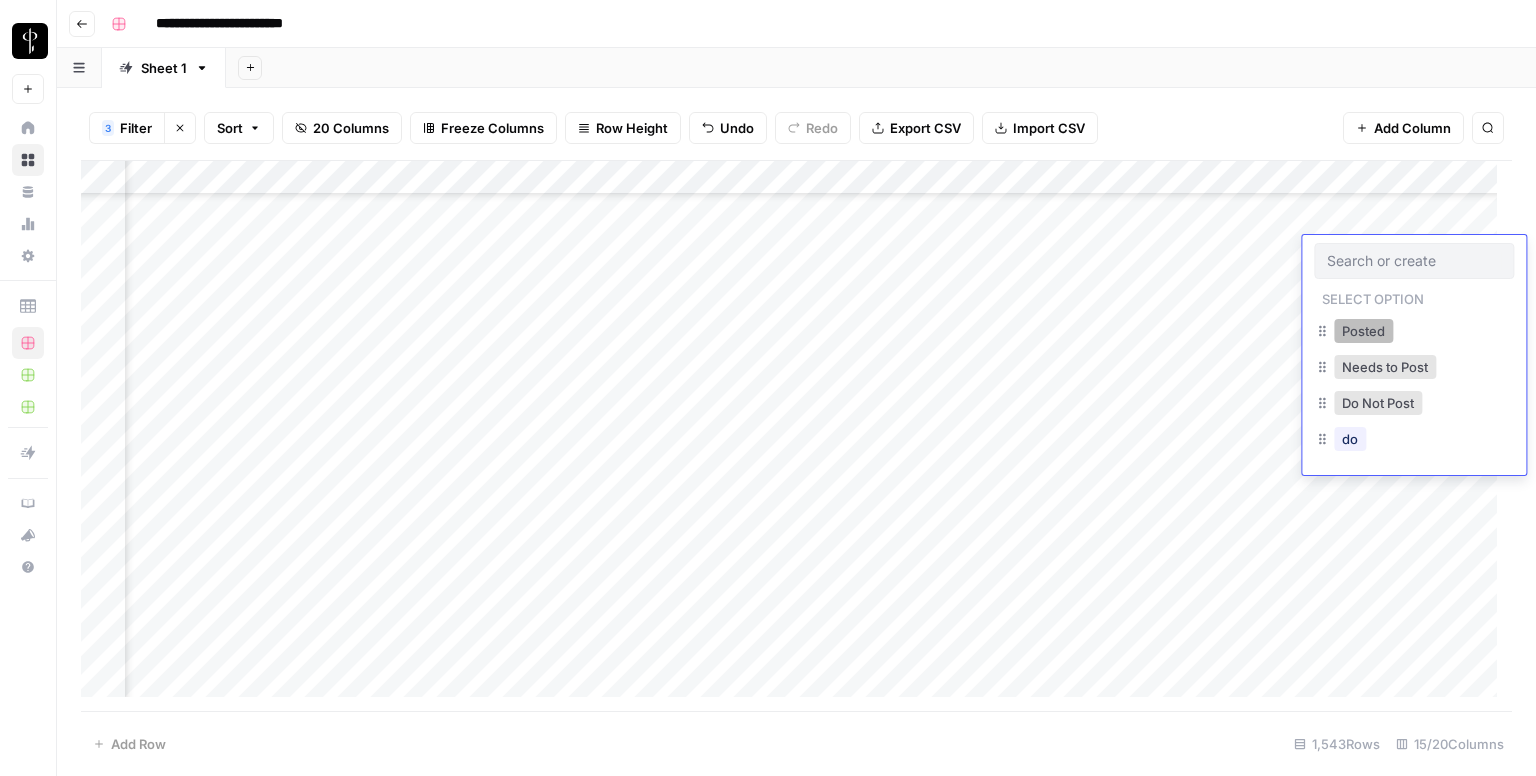 click on "Posted" at bounding box center [1363, 331] 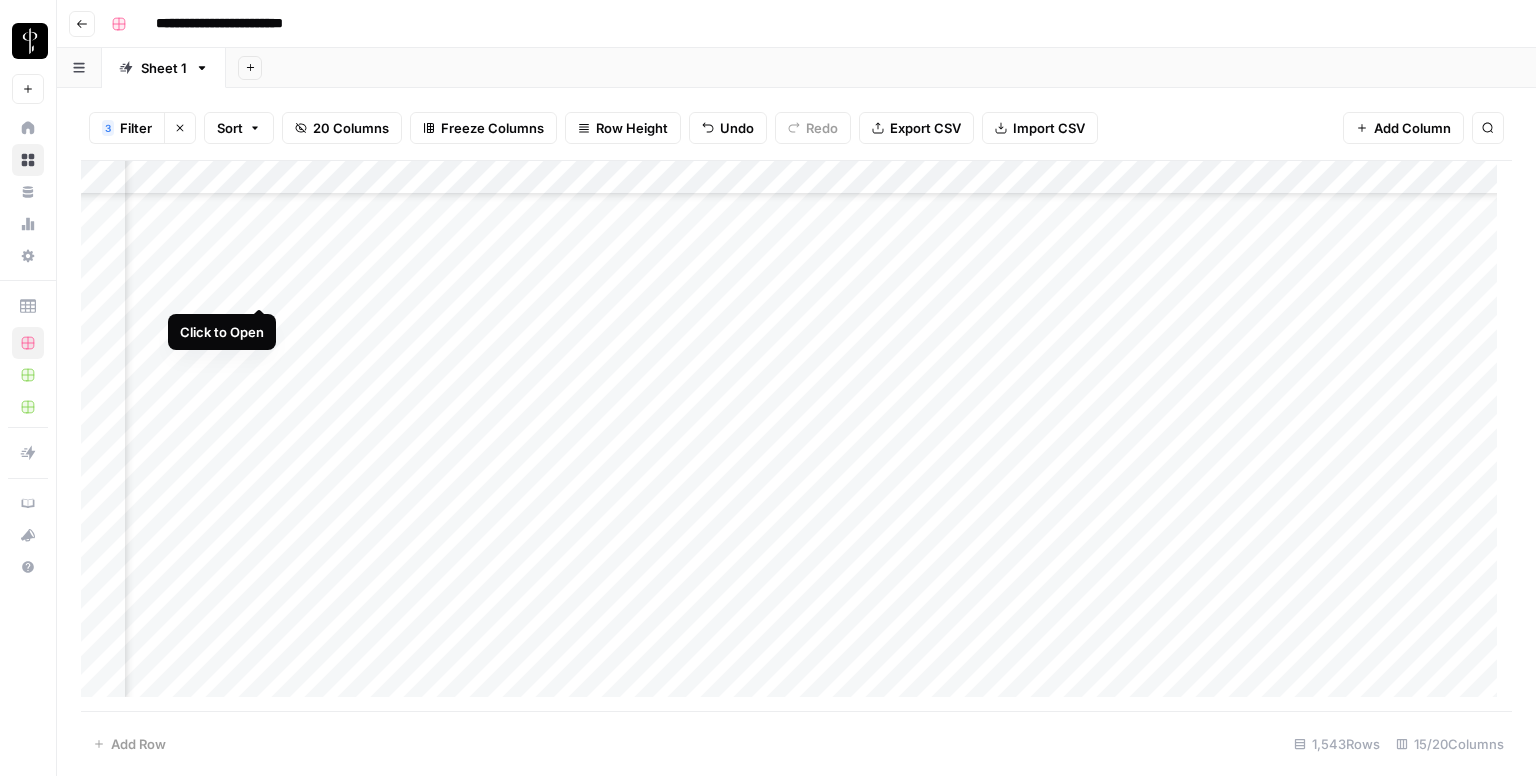 click on "Add Column" at bounding box center [796, 436] 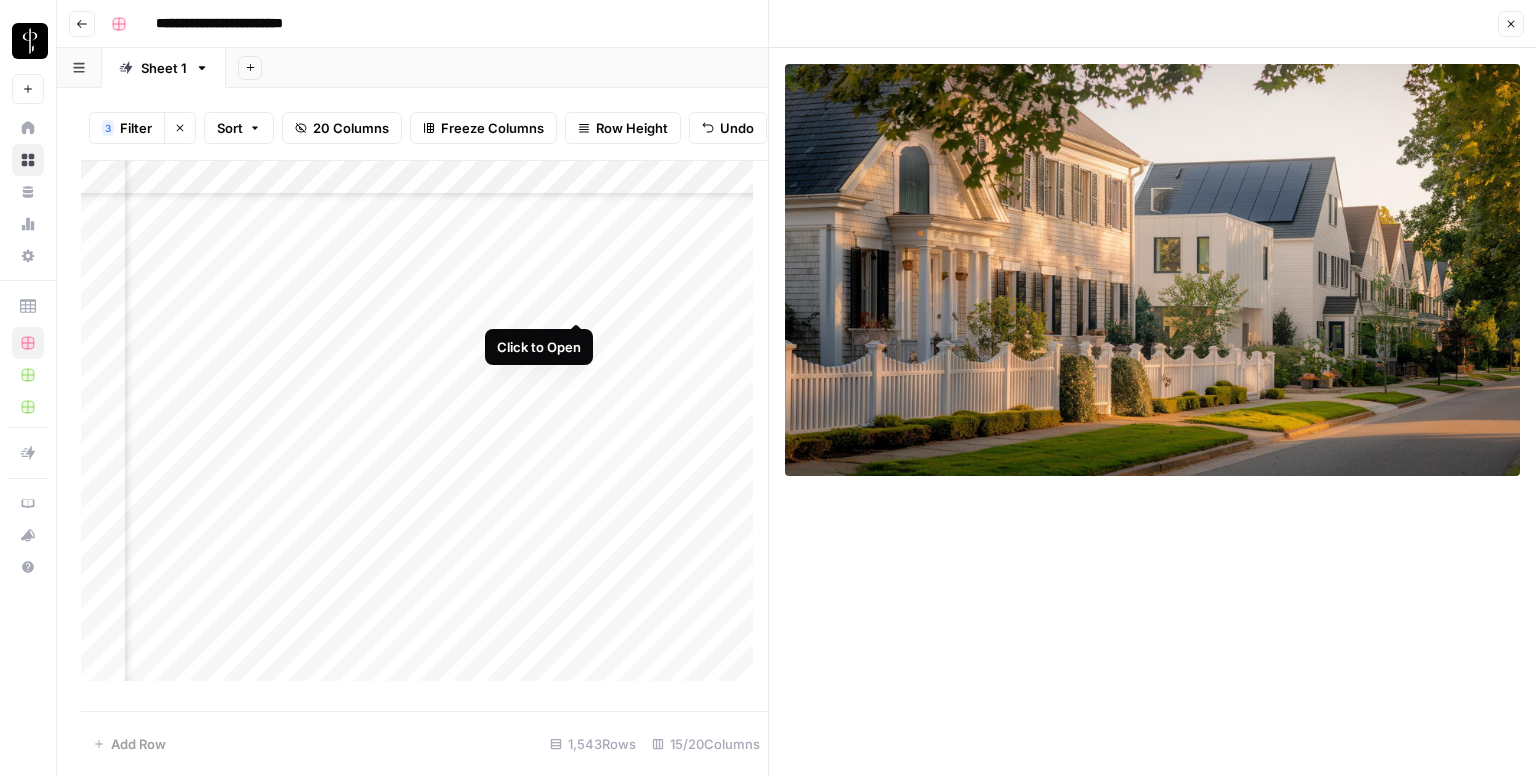 click on "Add Column" at bounding box center [424, 429] 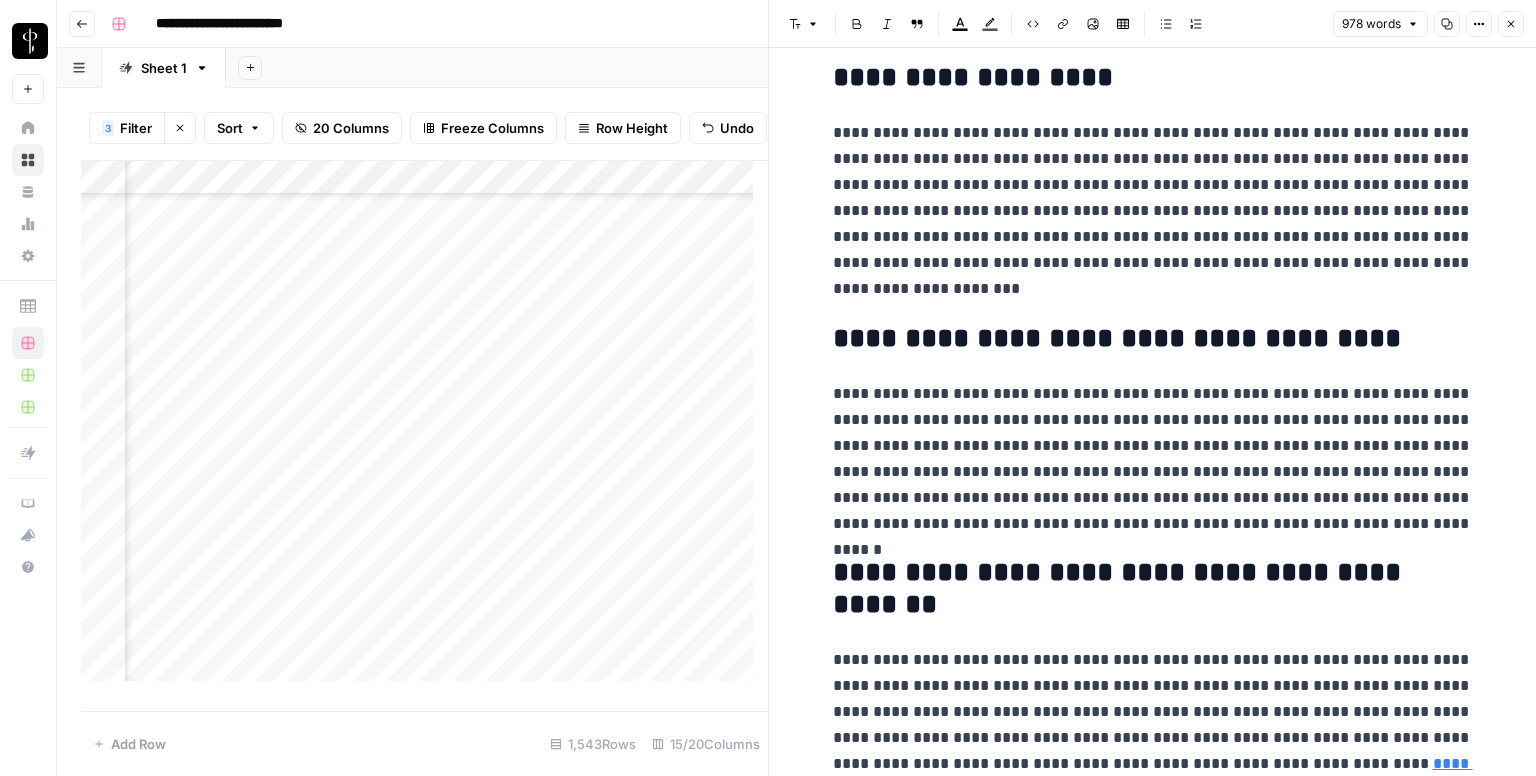 scroll, scrollTop: 2400, scrollLeft: 0, axis: vertical 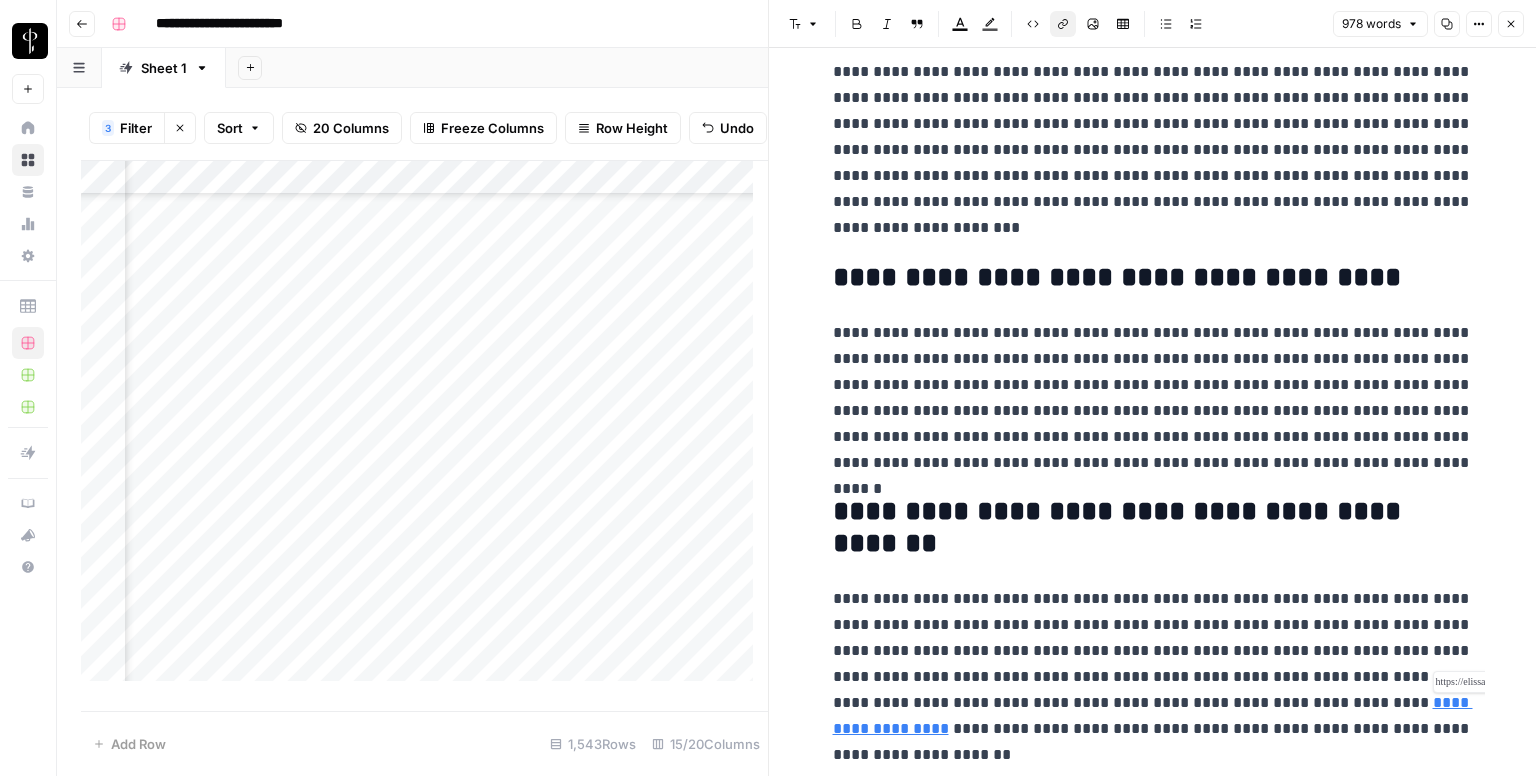 click on "**********" at bounding box center [1153, 715] 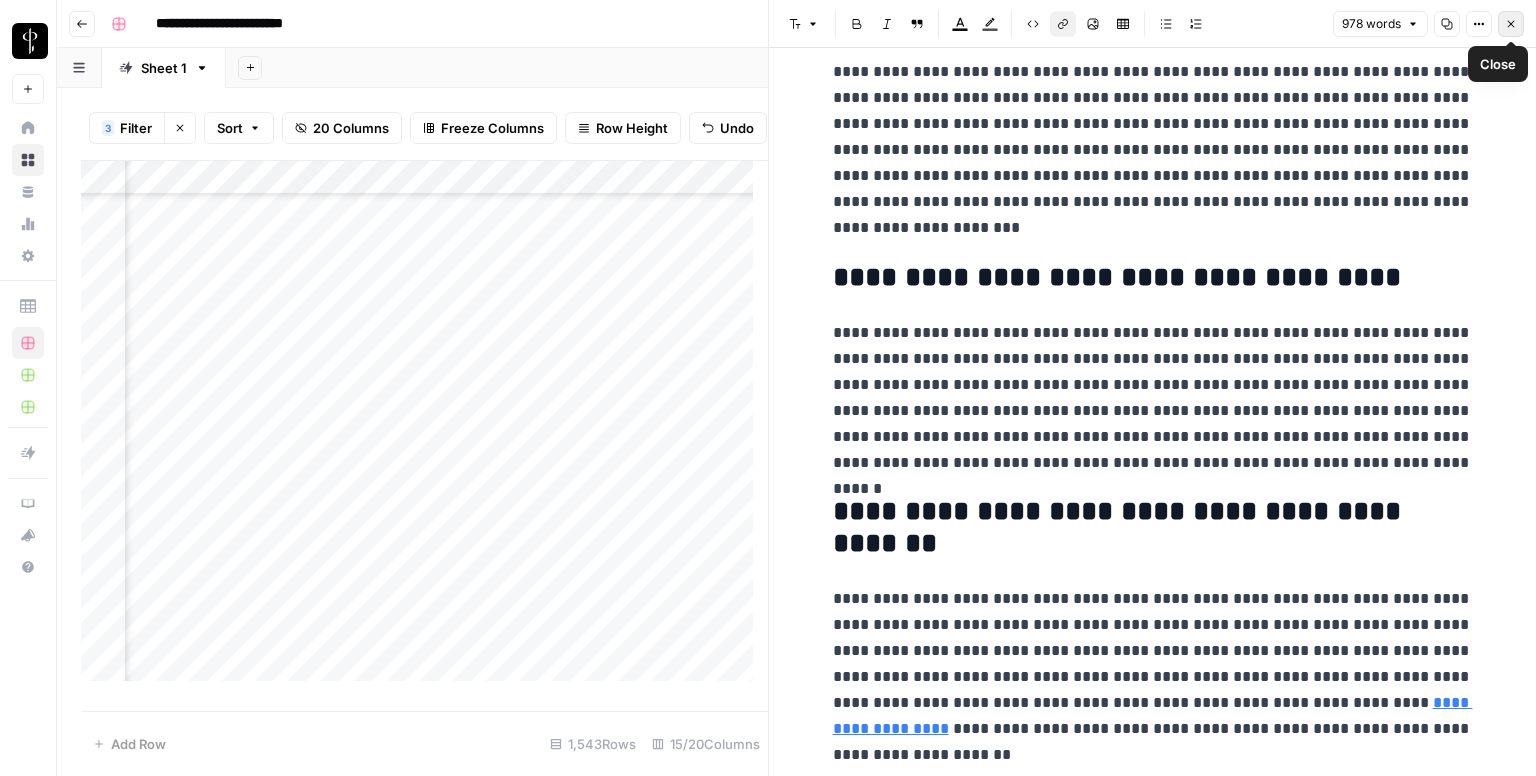 click 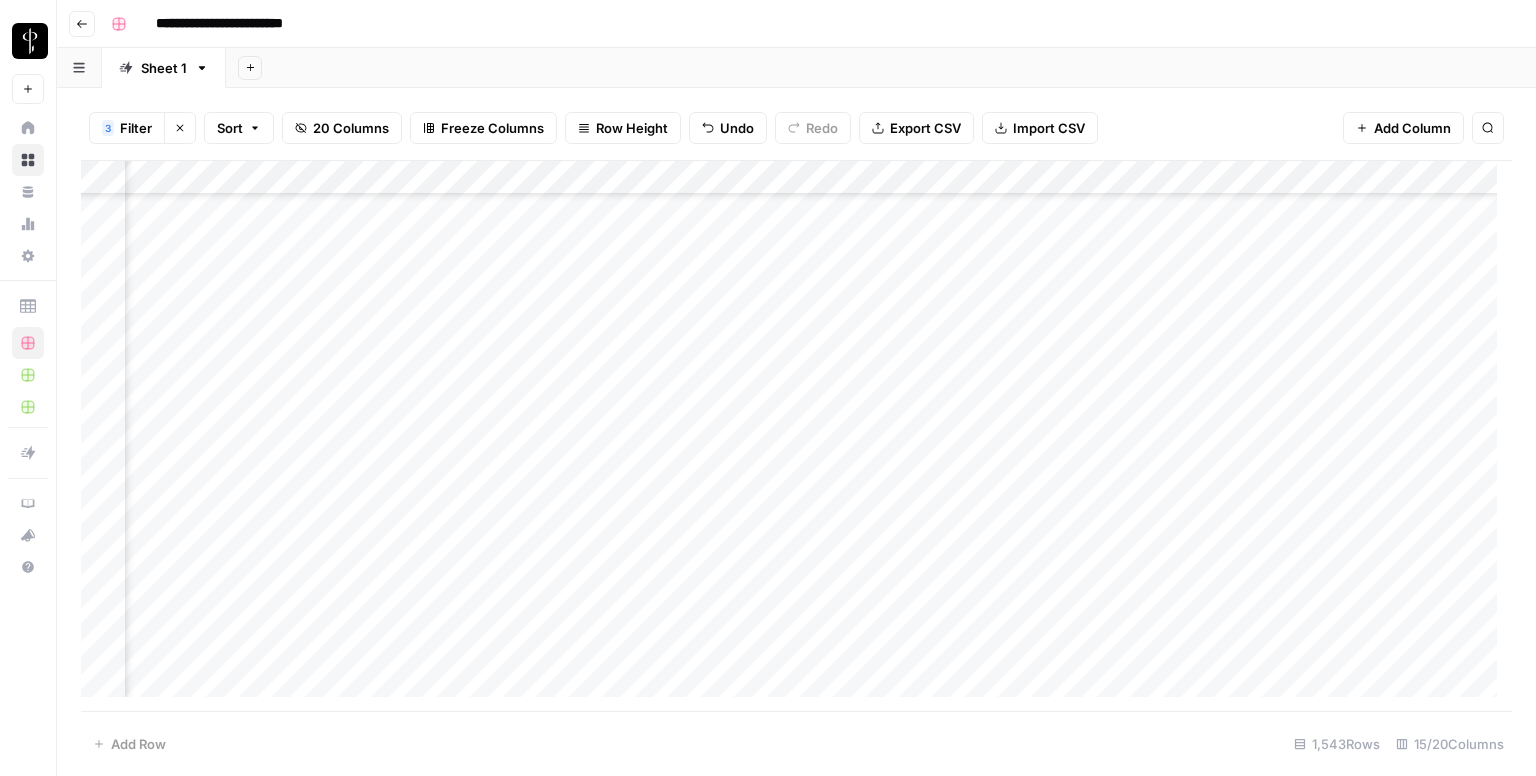 click on "Add Column" at bounding box center [796, 436] 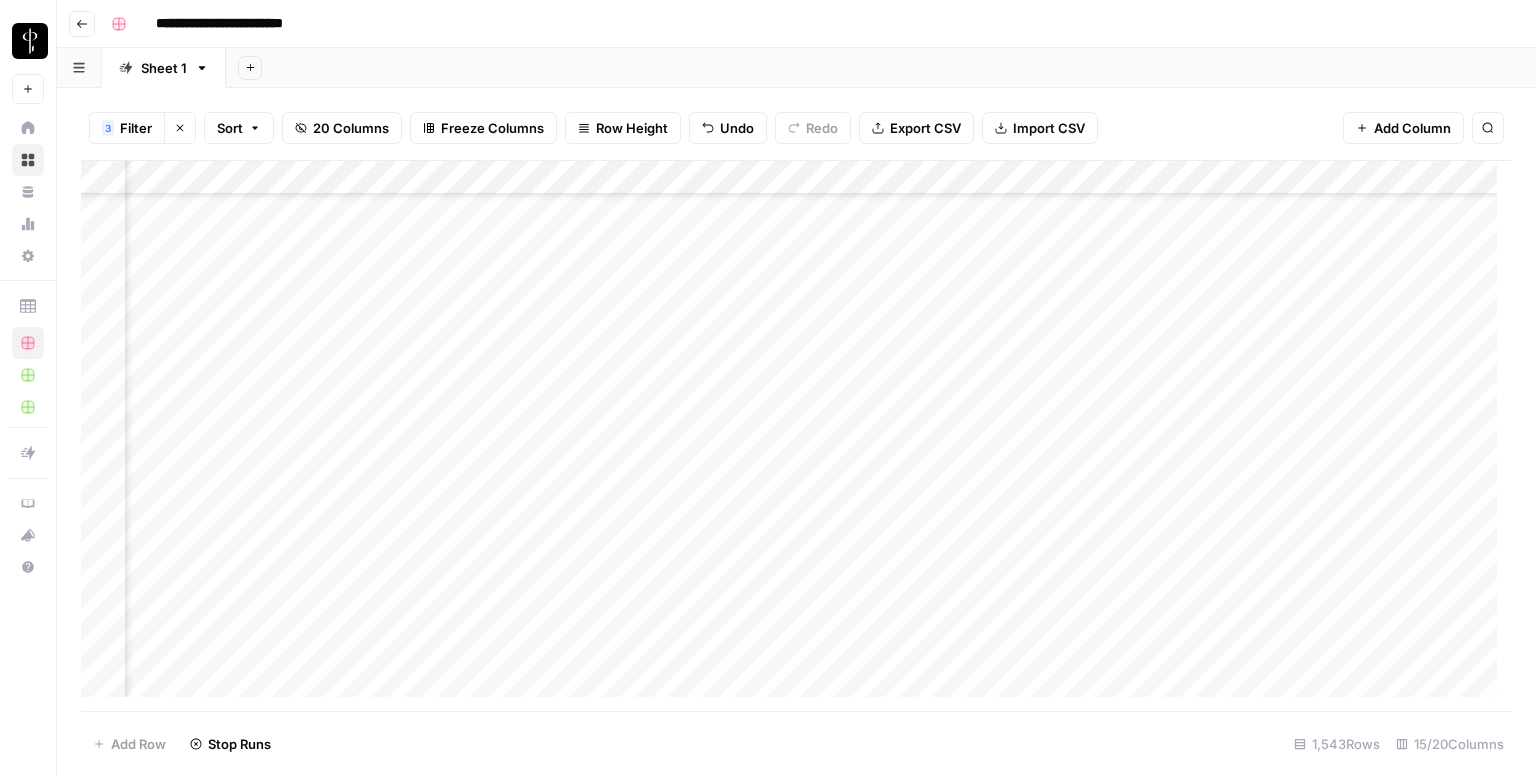click on "Add Column" at bounding box center (796, 436) 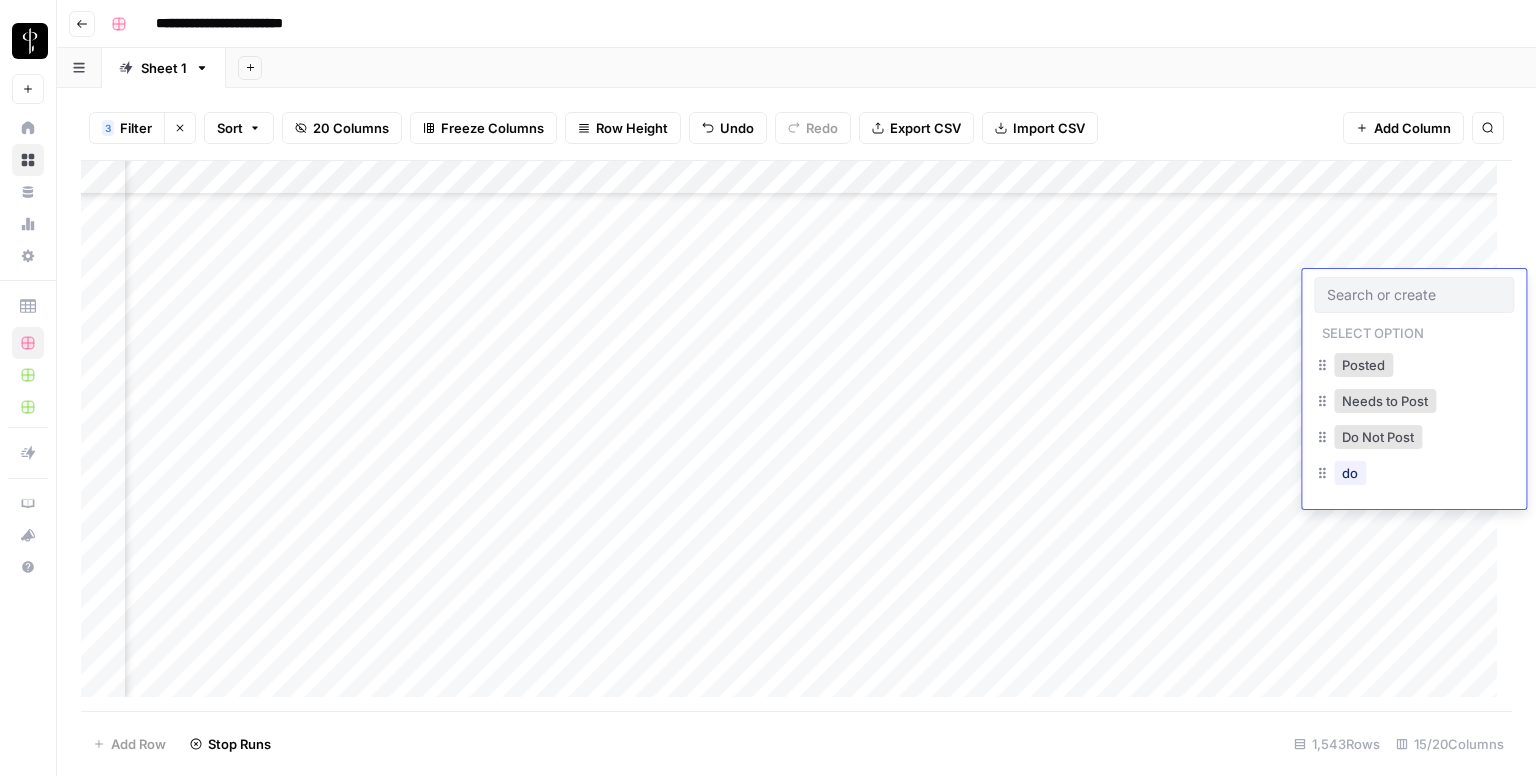 click at bounding box center [1414, 295] 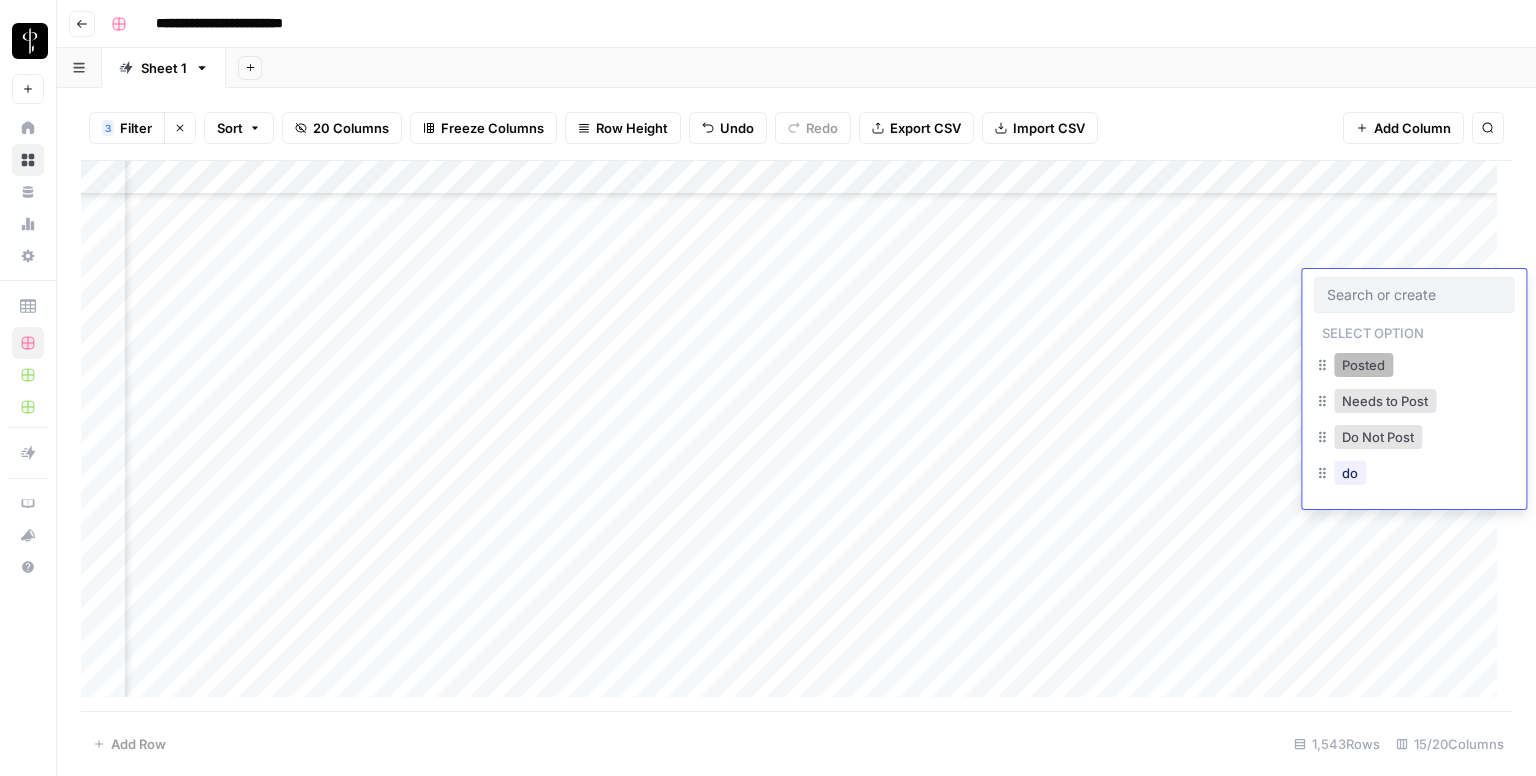 click on "Posted" at bounding box center (1363, 365) 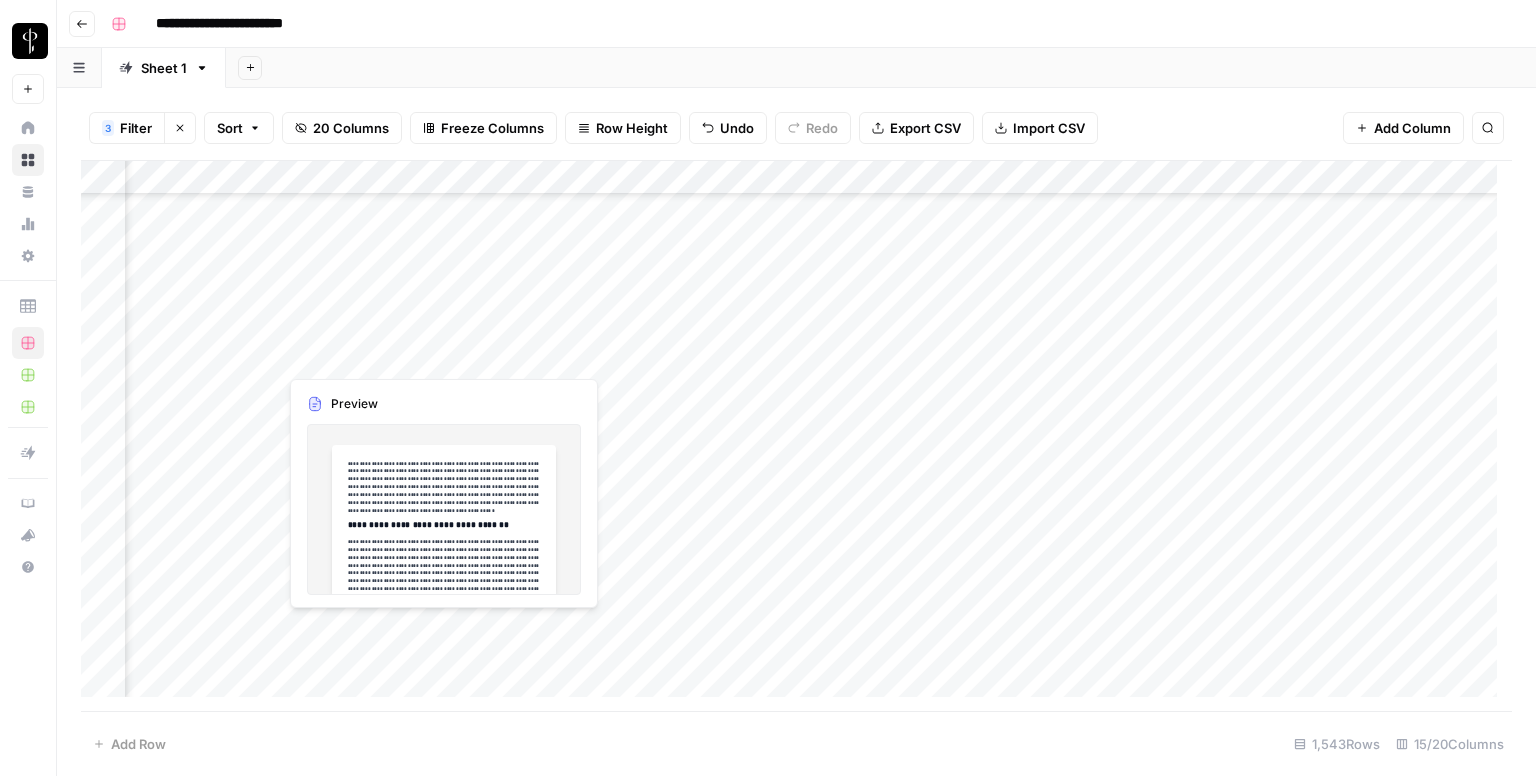 scroll, scrollTop: 860, scrollLeft: 1390, axis: both 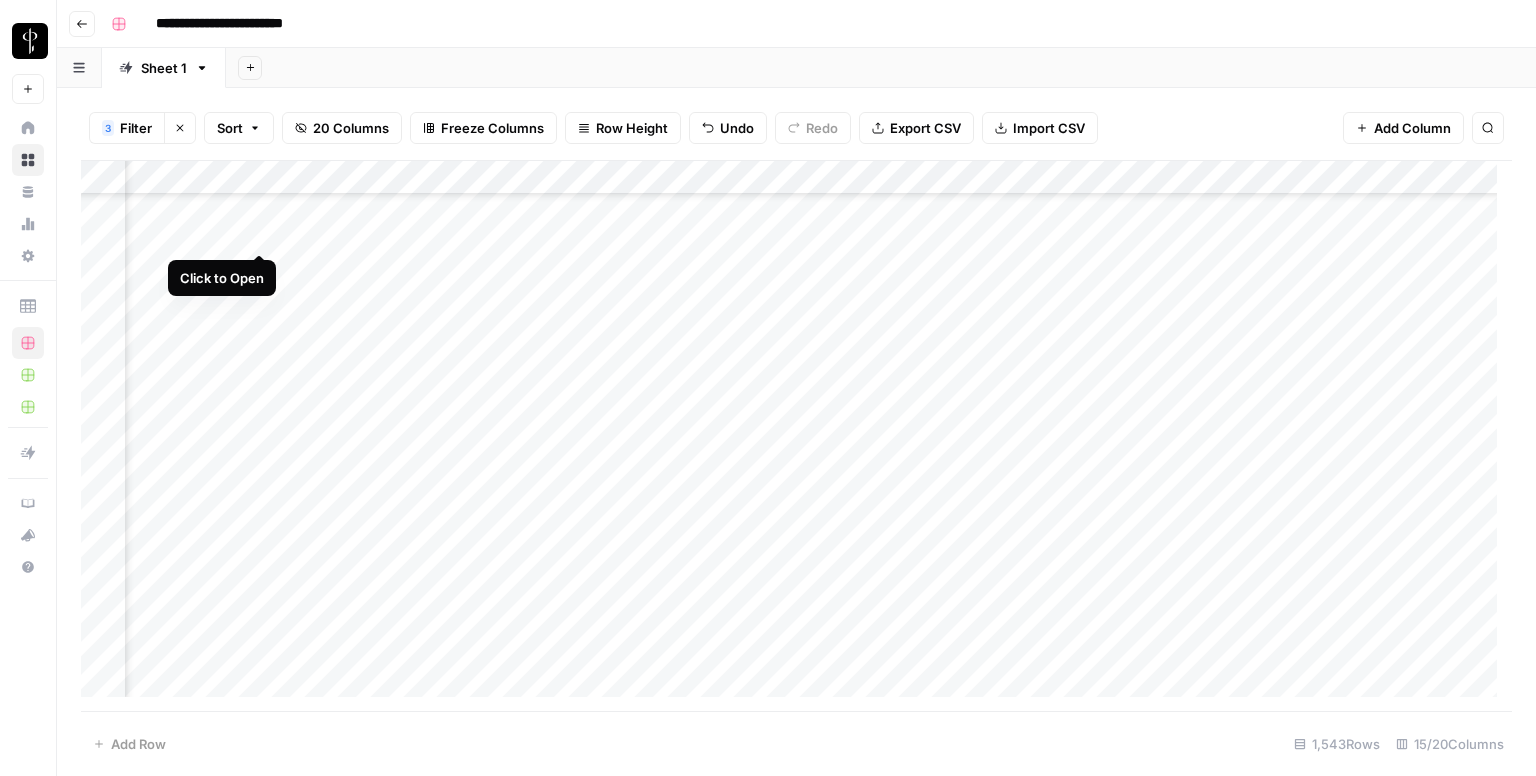 click on "Add Column" at bounding box center (796, 436) 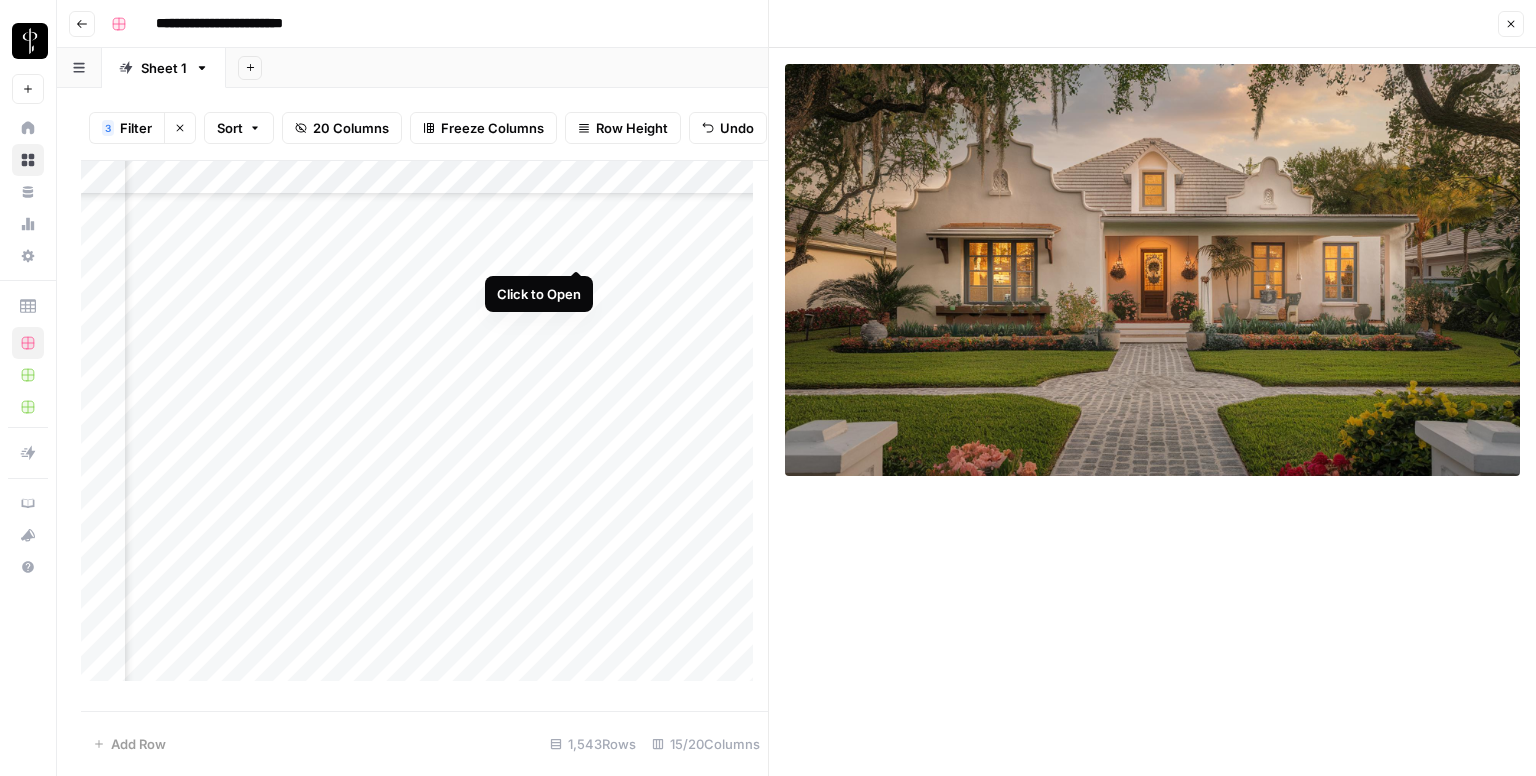 click on "Add Column" at bounding box center [424, 429] 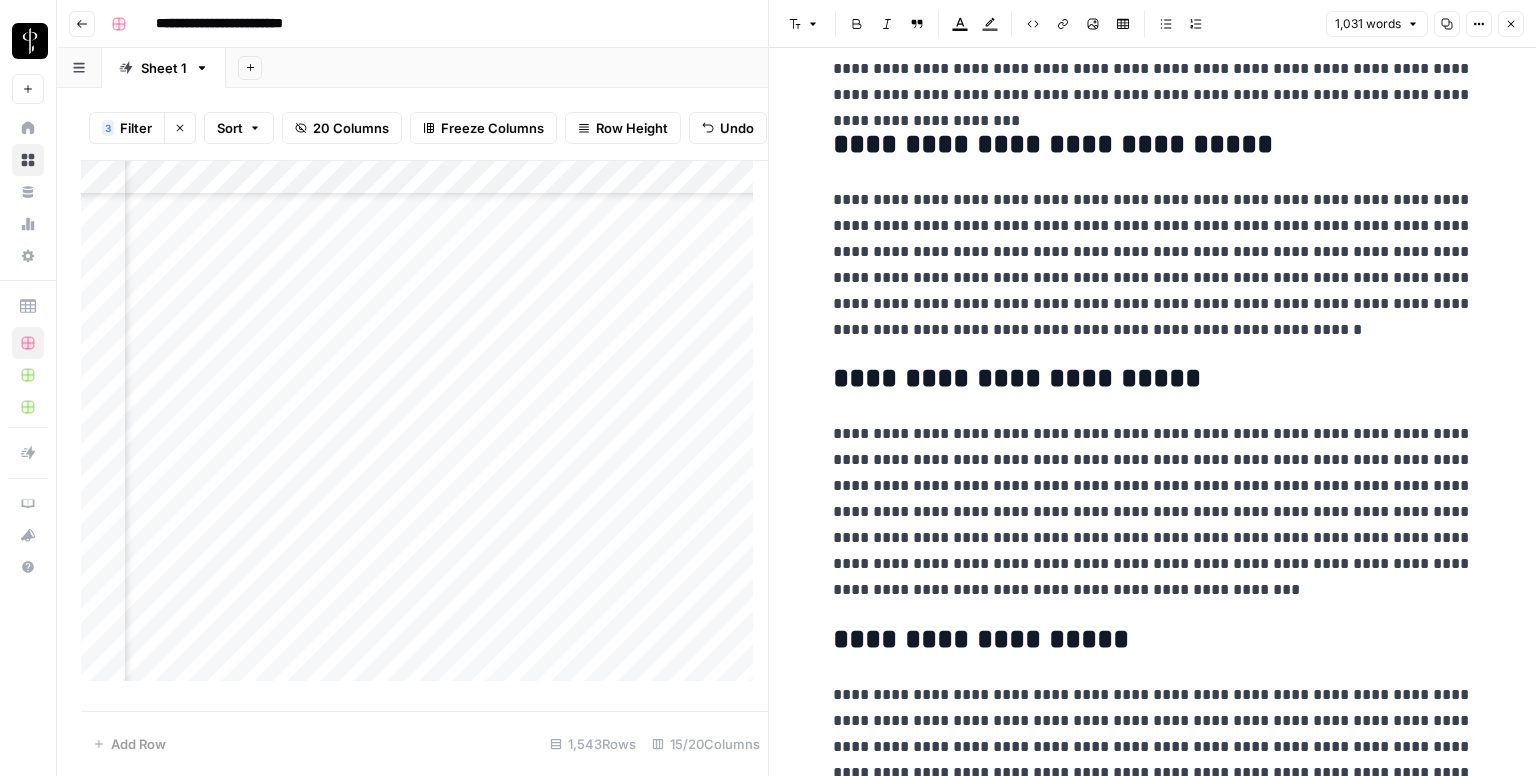scroll, scrollTop: 2394, scrollLeft: 0, axis: vertical 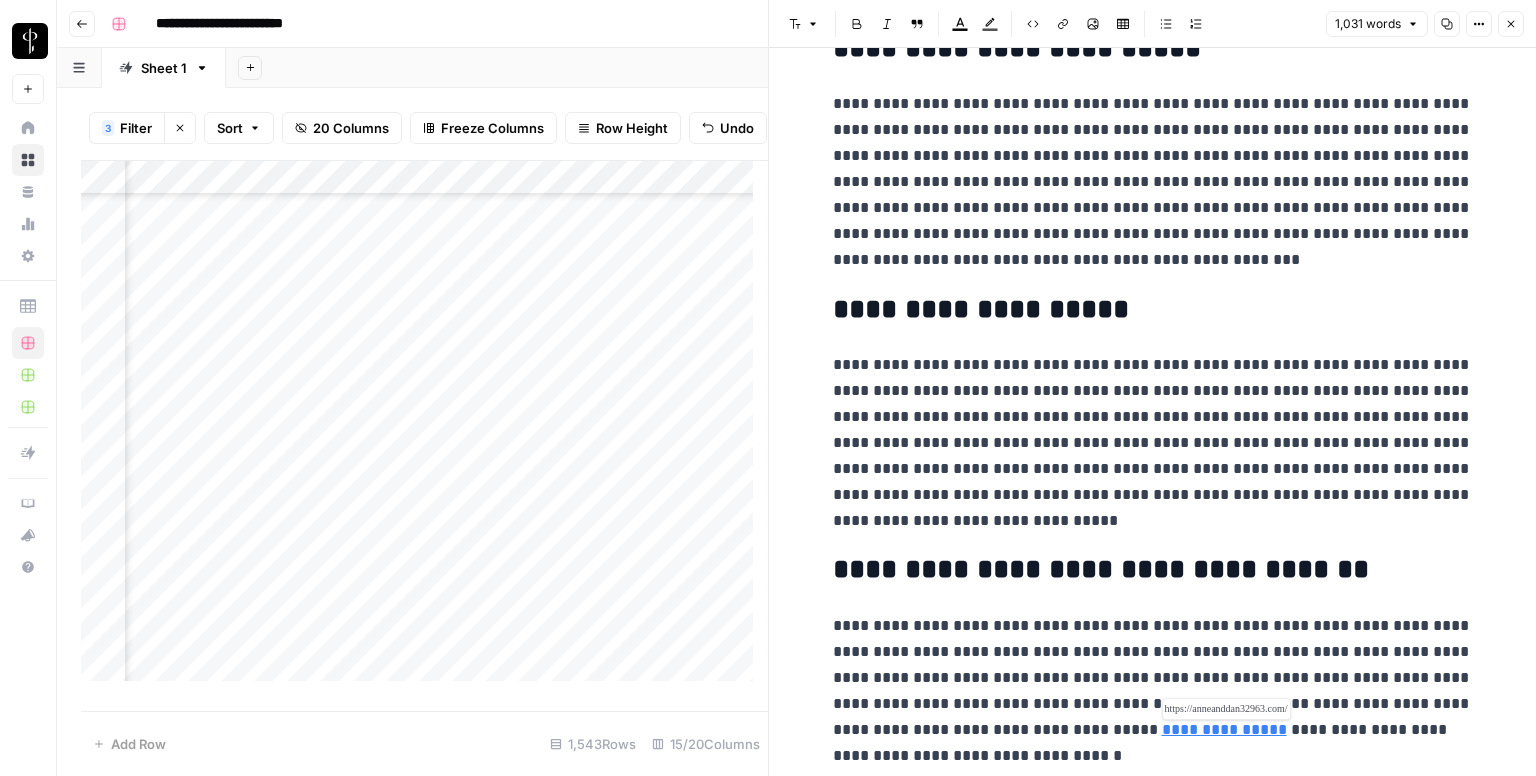 click on "**********" at bounding box center [1224, 729] 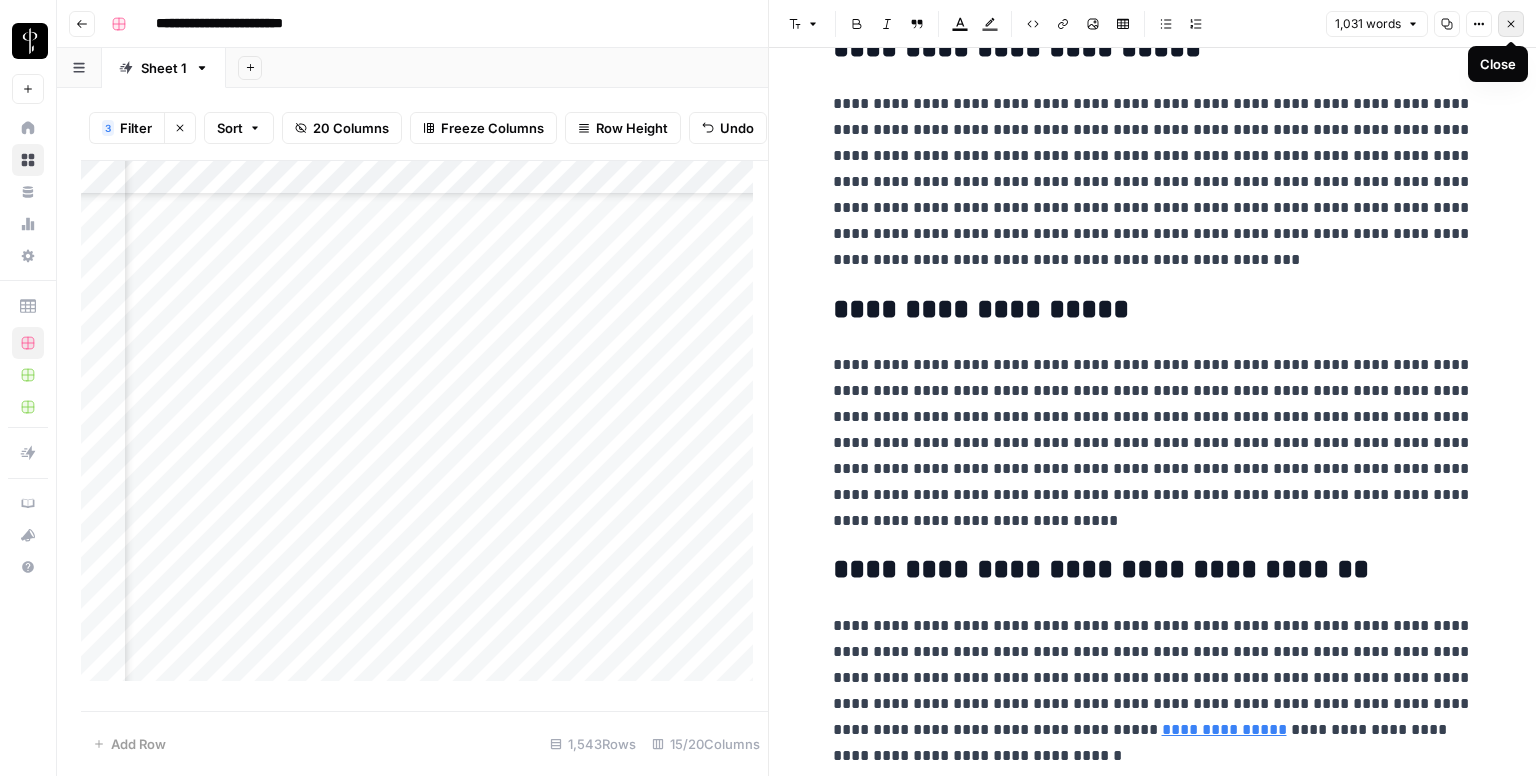 click 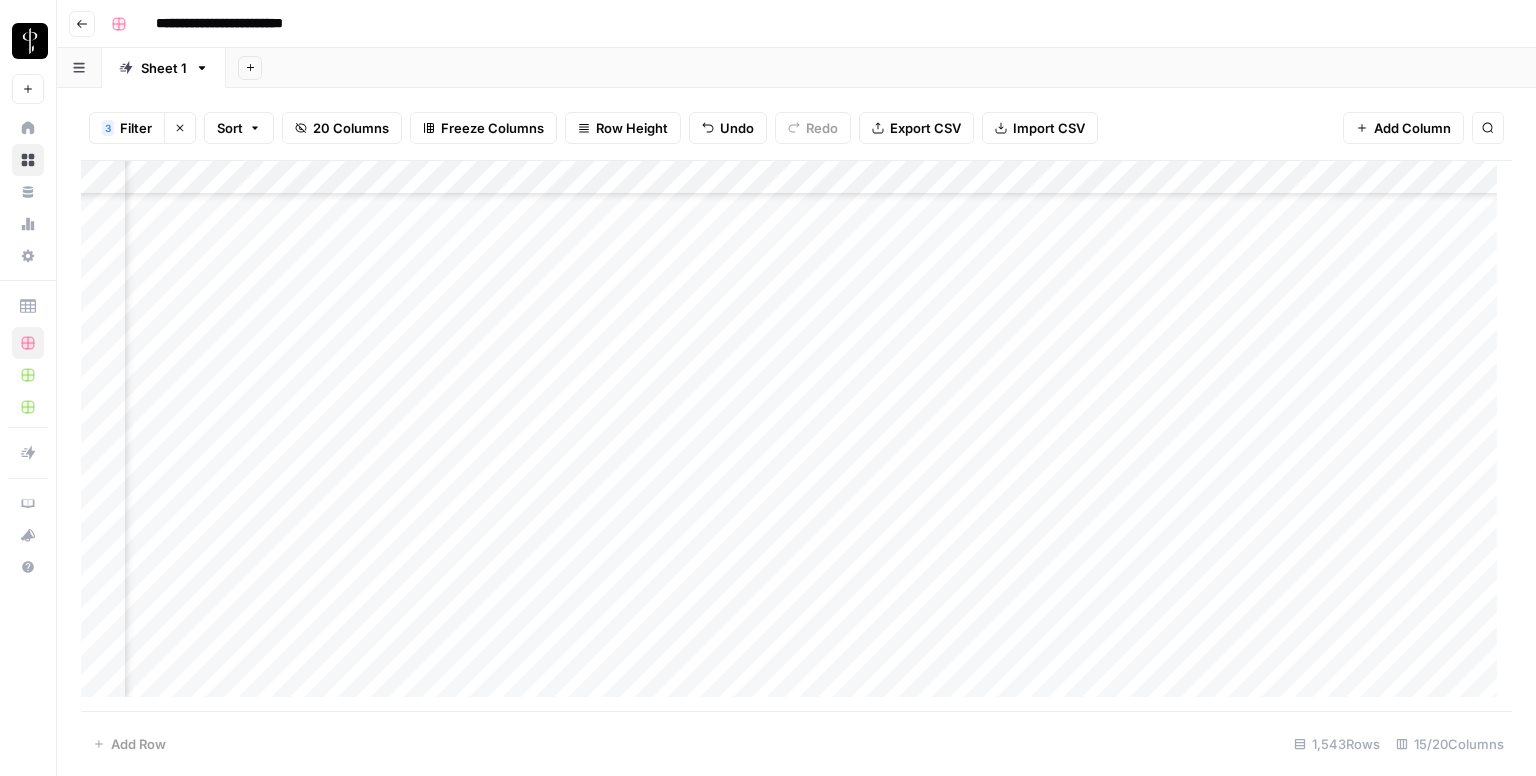 click on "Add Column" at bounding box center [796, 436] 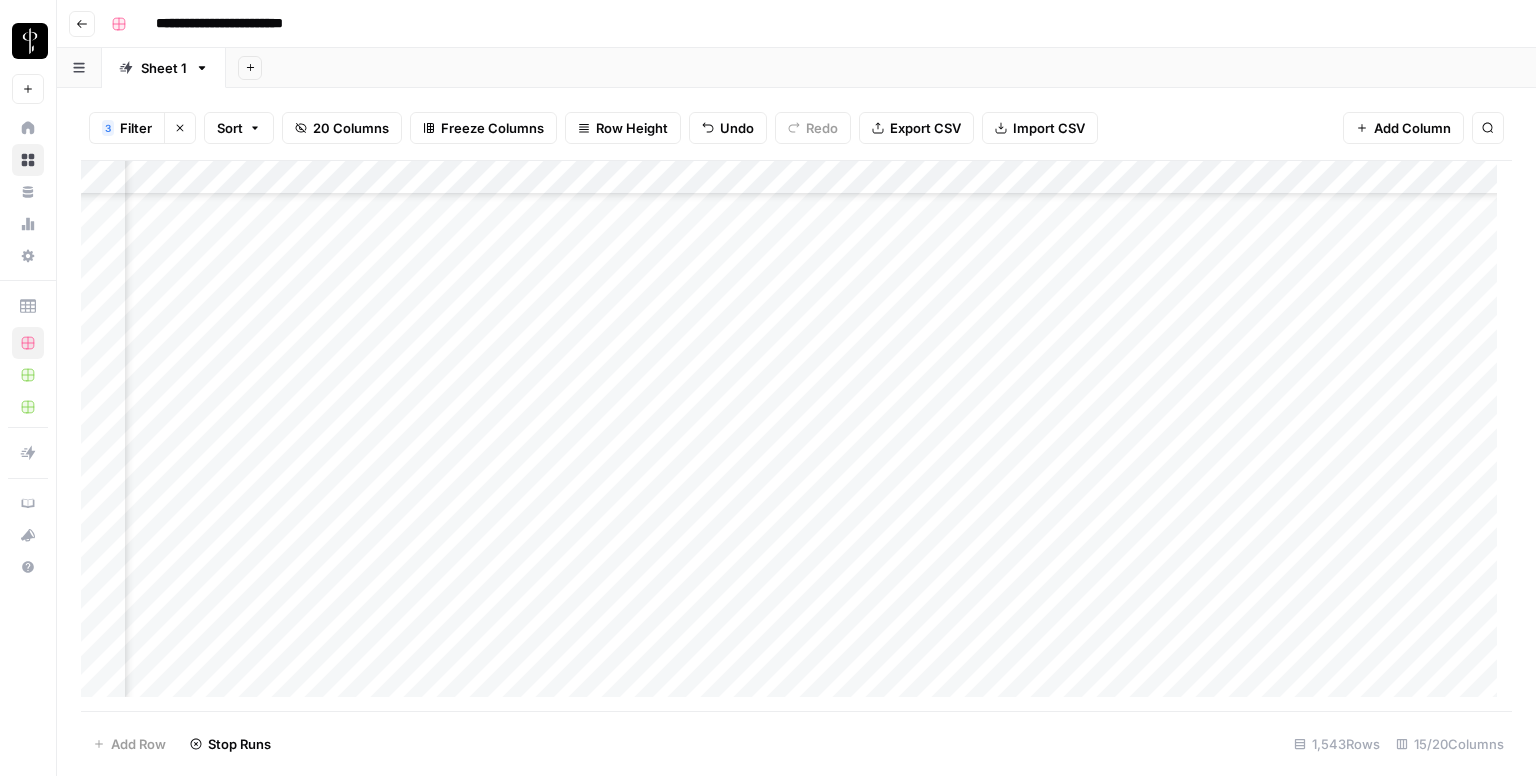 click on "Add Column" at bounding box center [796, 436] 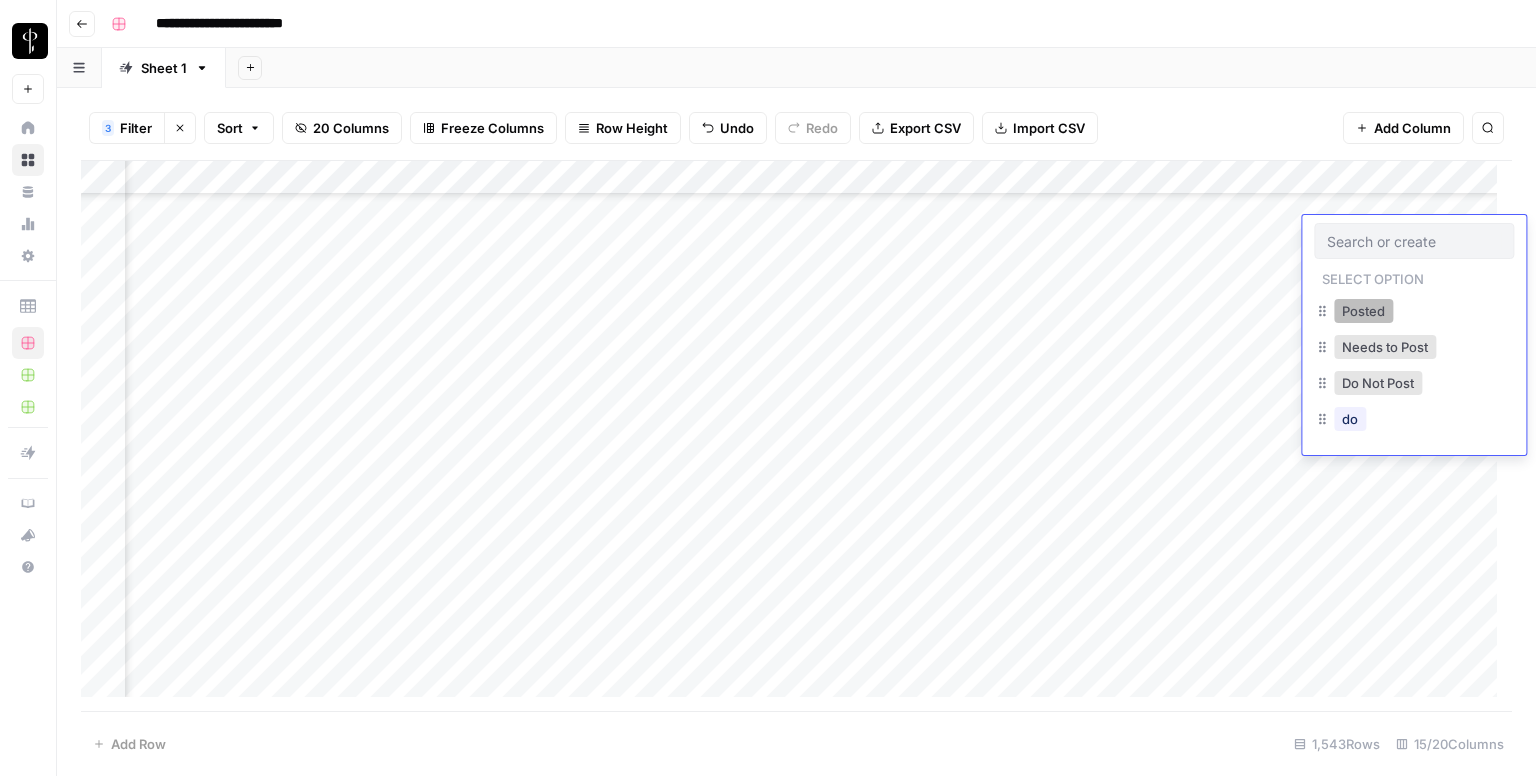 click on "Posted" at bounding box center (1363, 311) 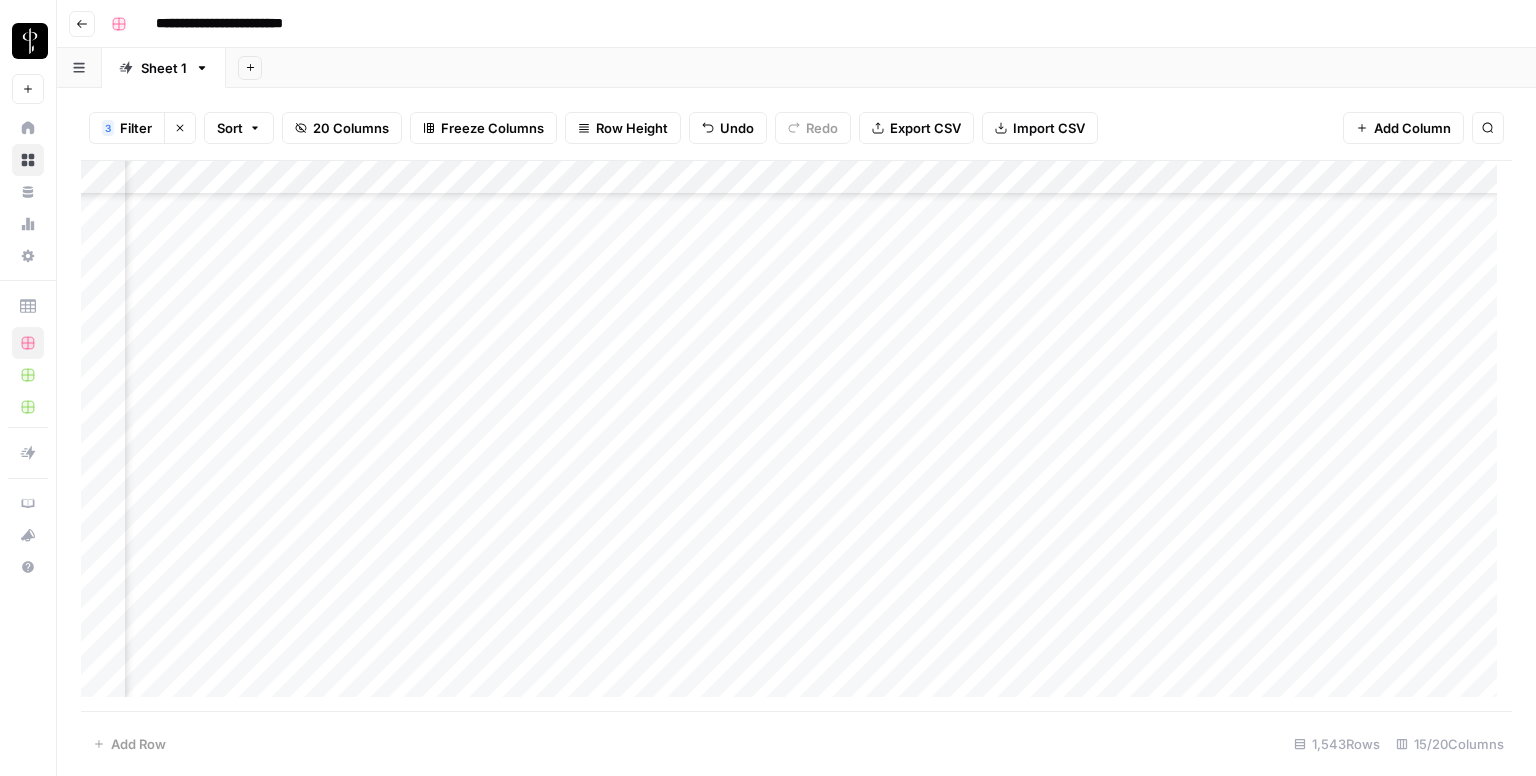 scroll, scrollTop: 916, scrollLeft: 1390, axis: both 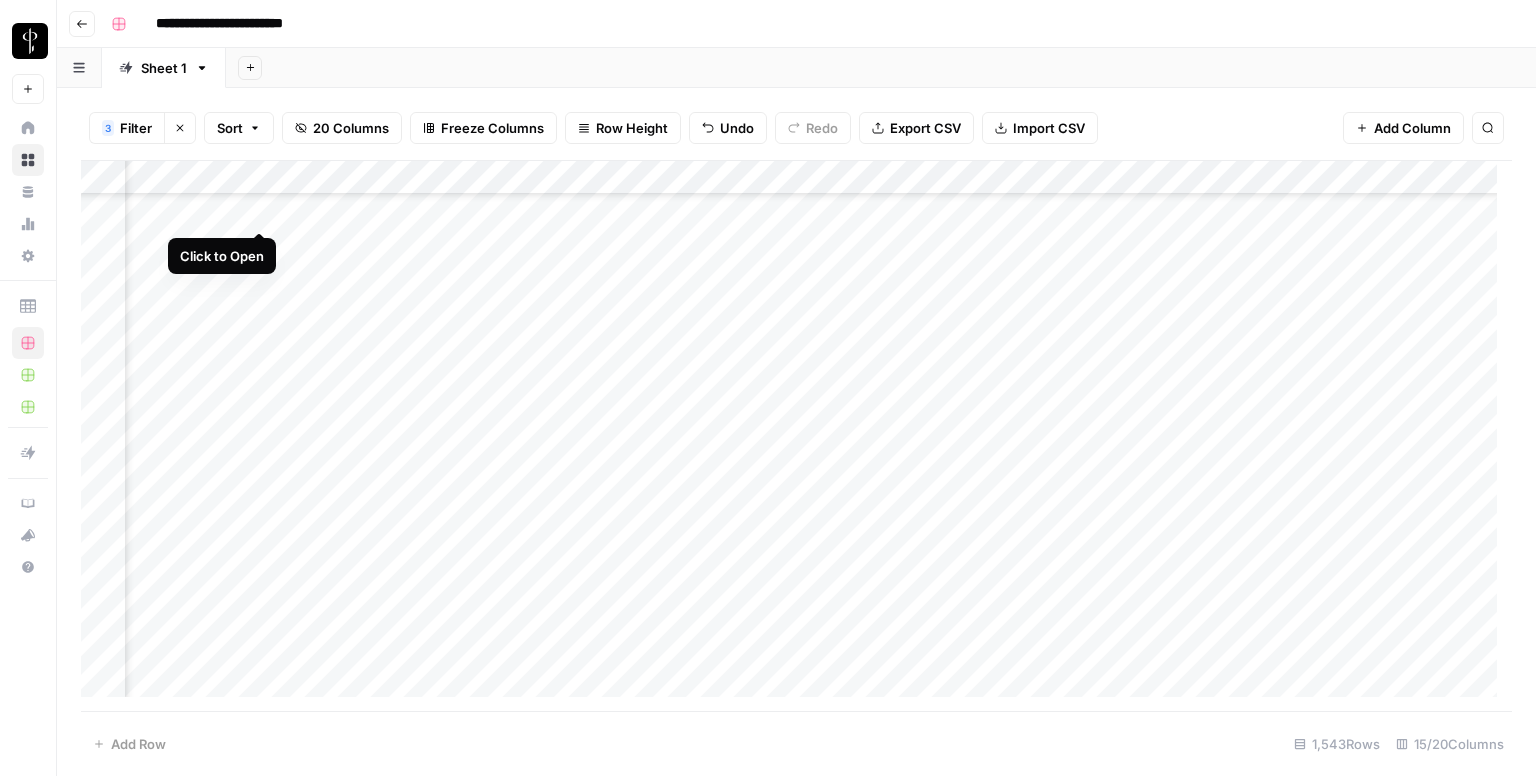 click on "Add Column" at bounding box center [796, 436] 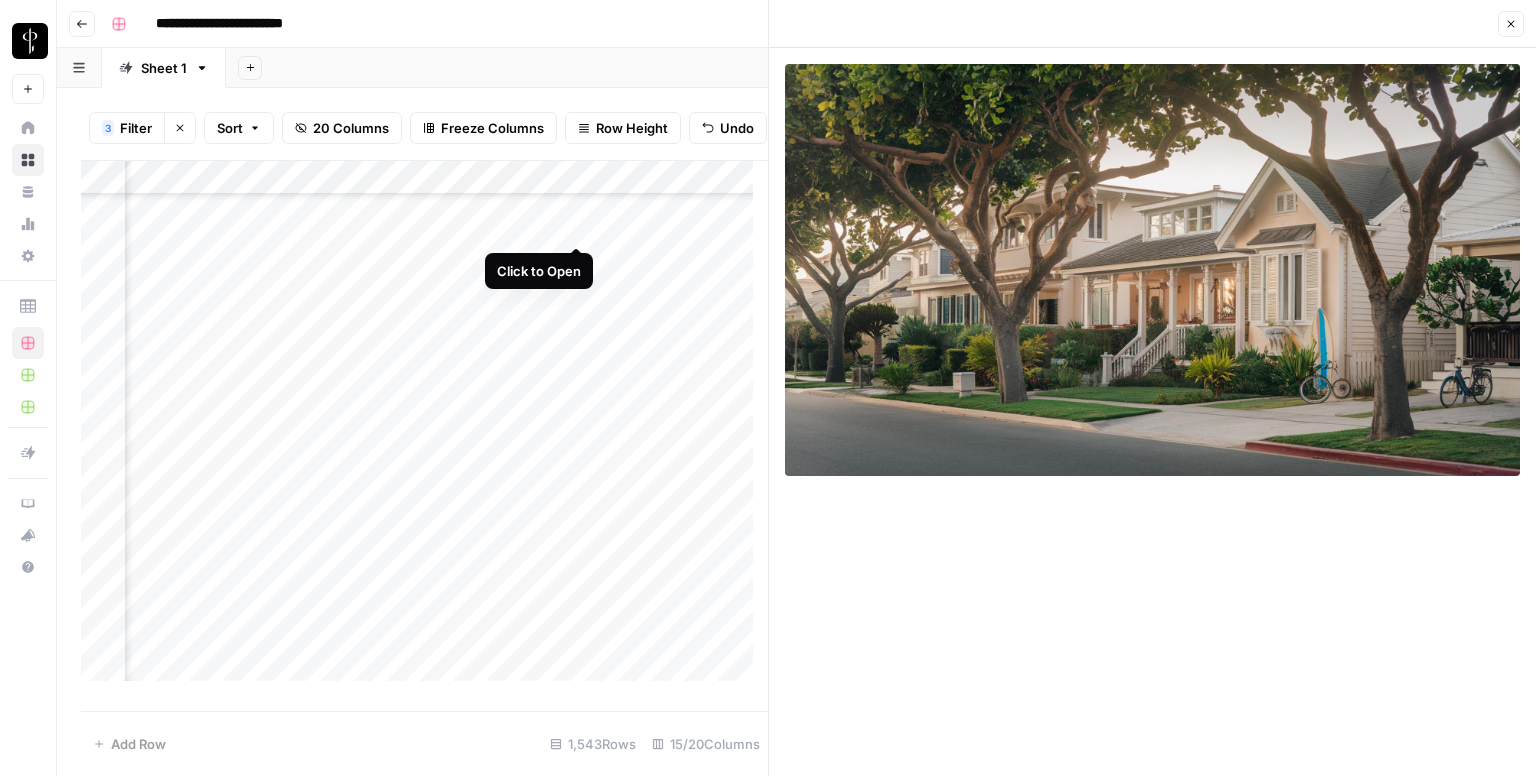 click on "Add Column" at bounding box center (424, 429) 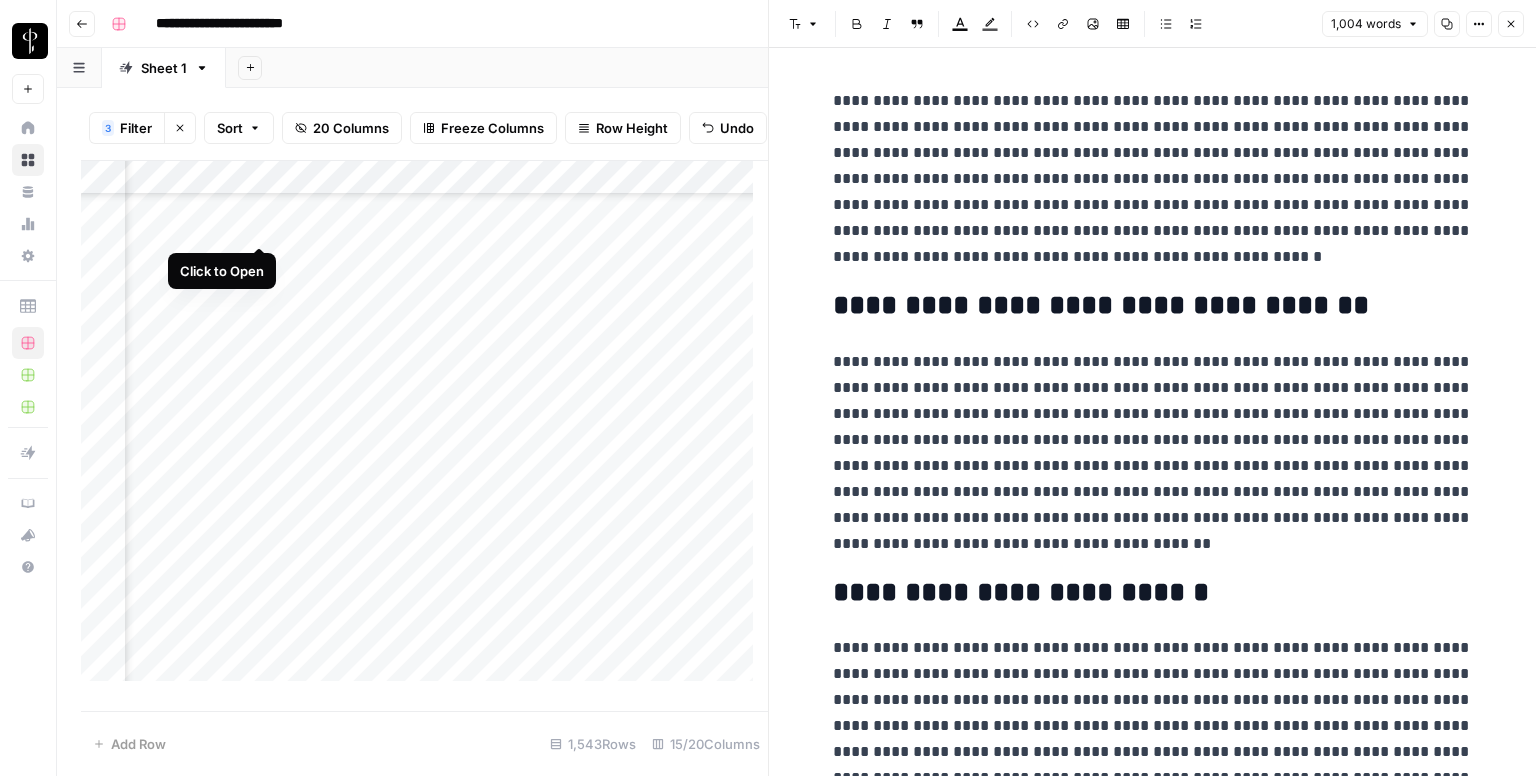 click on "Add Column" at bounding box center (424, 429) 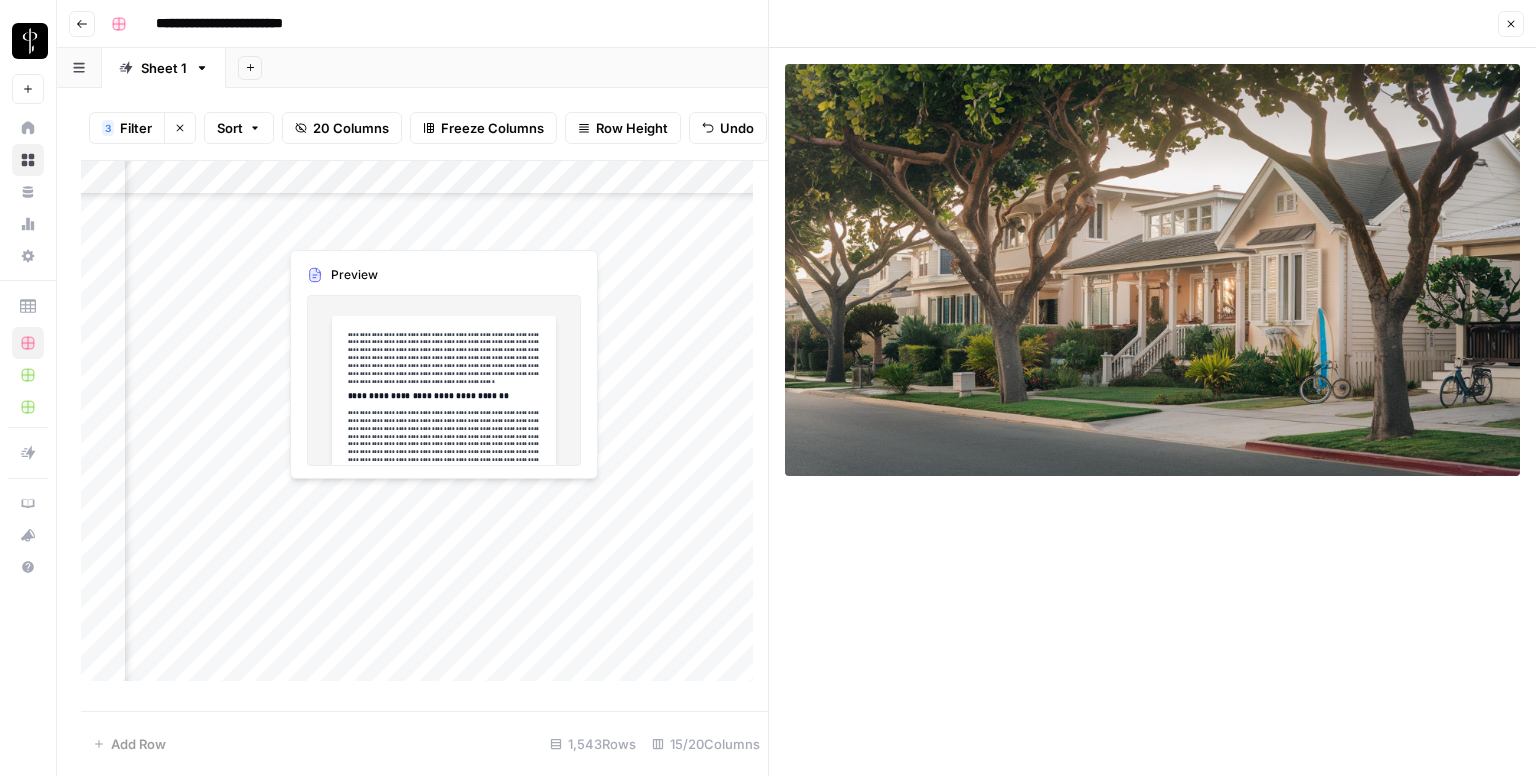 click on "Add Column" at bounding box center [424, 429] 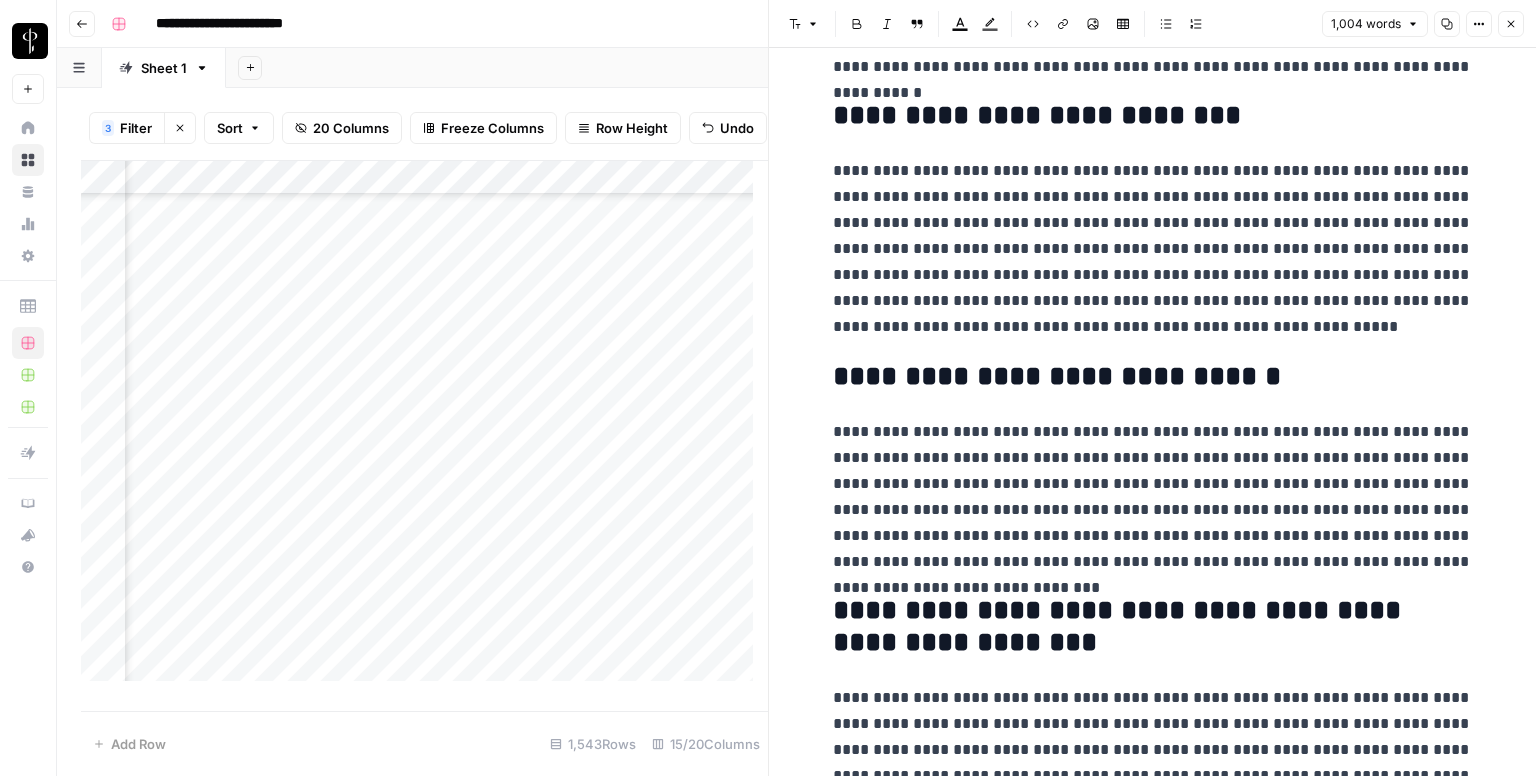 scroll, scrollTop: 2380, scrollLeft: 0, axis: vertical 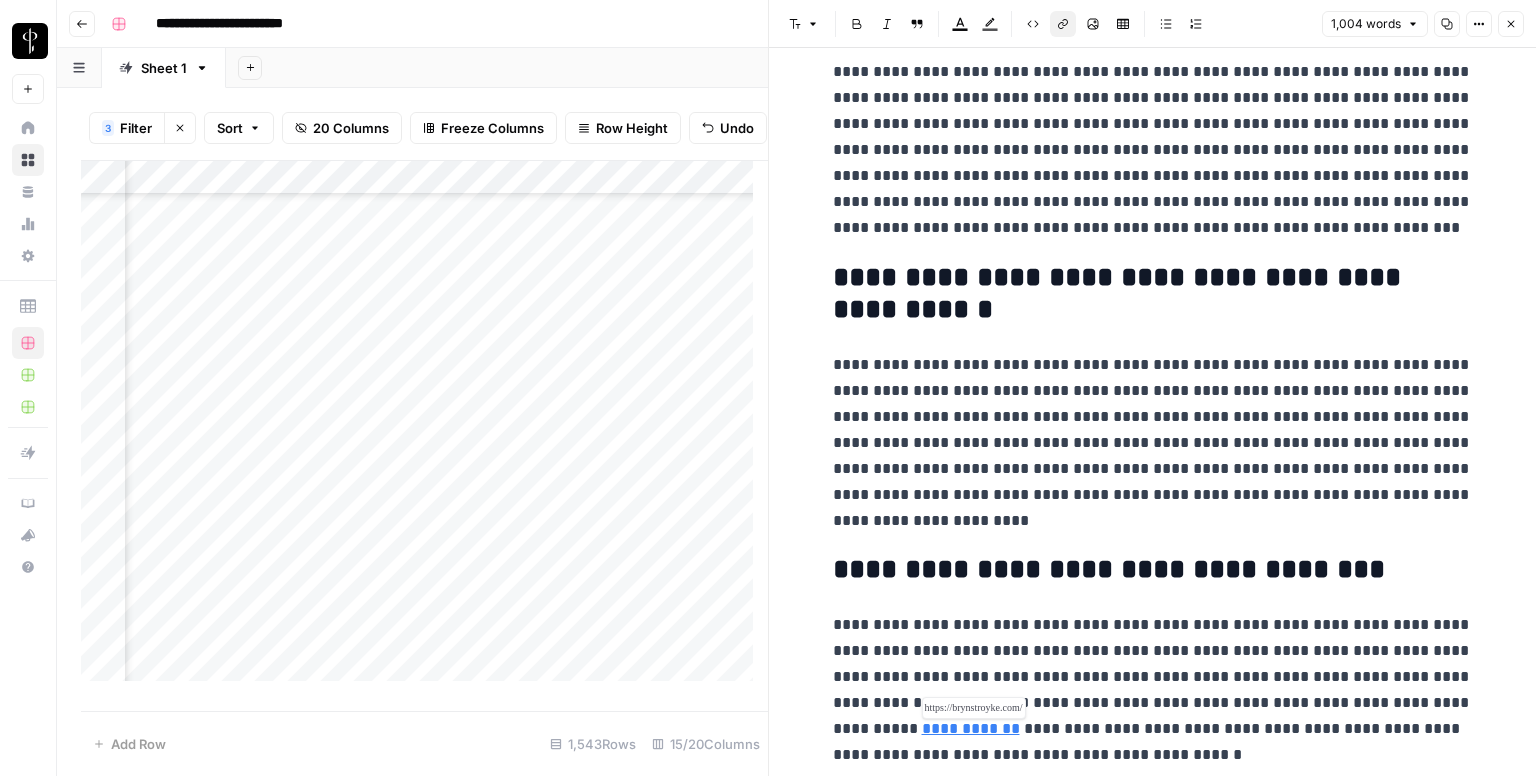 click on "**********" at bounding box center [971, 728] 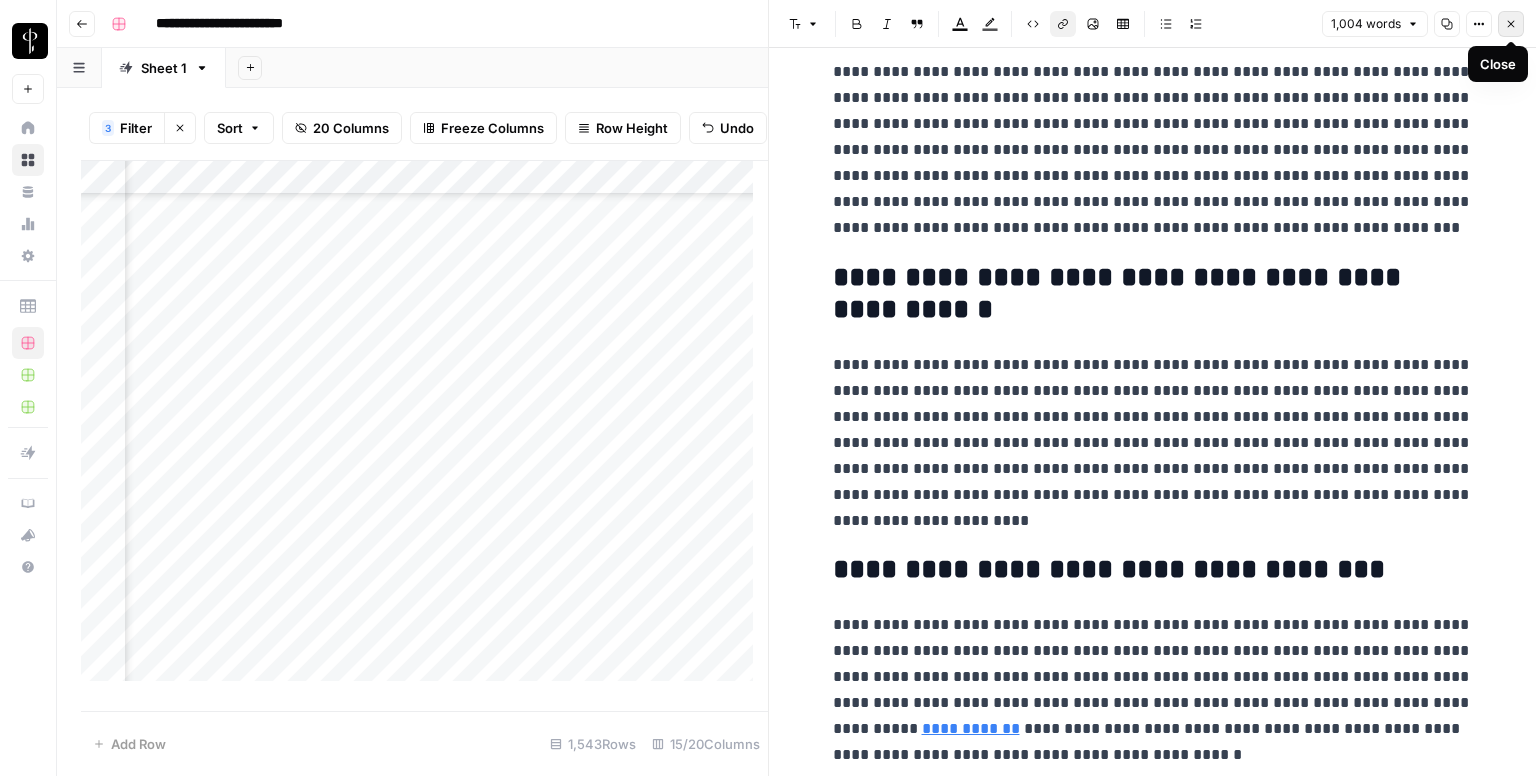 click on "Close" at bounding box center [1511, 24] 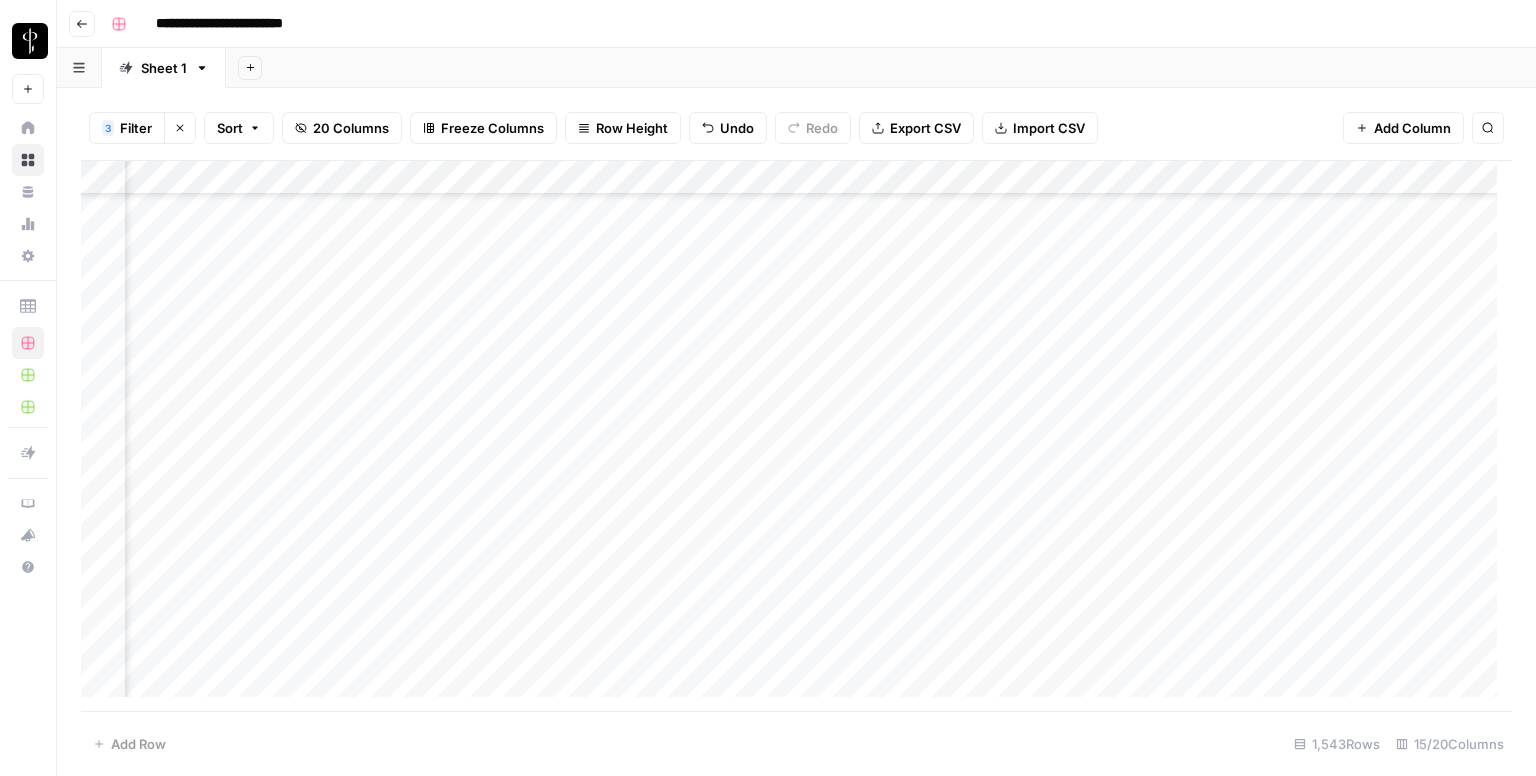 click on "Add Column" at bounding box center [796, 436] 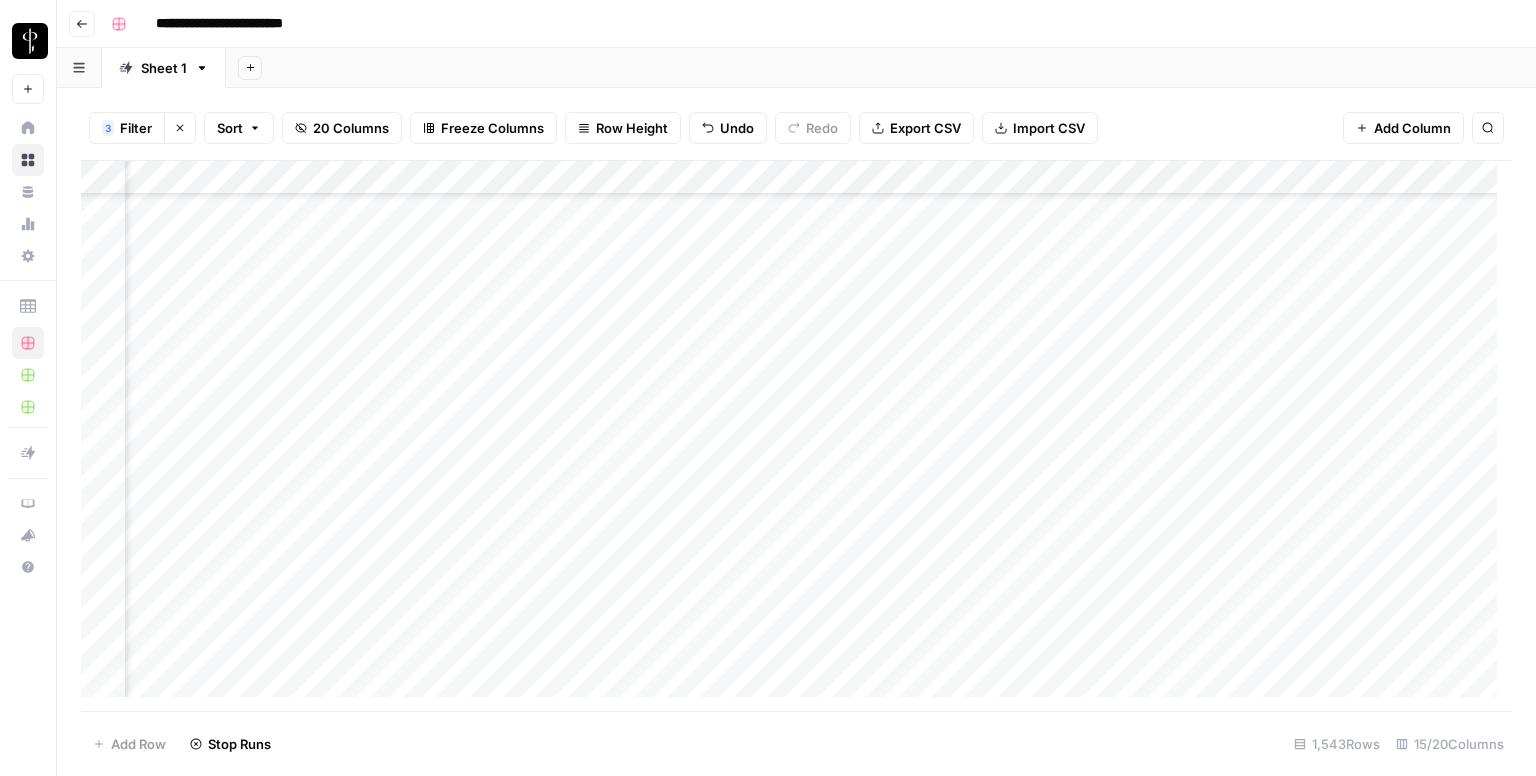 click on "Add Column" at bounding box center [796, 436] 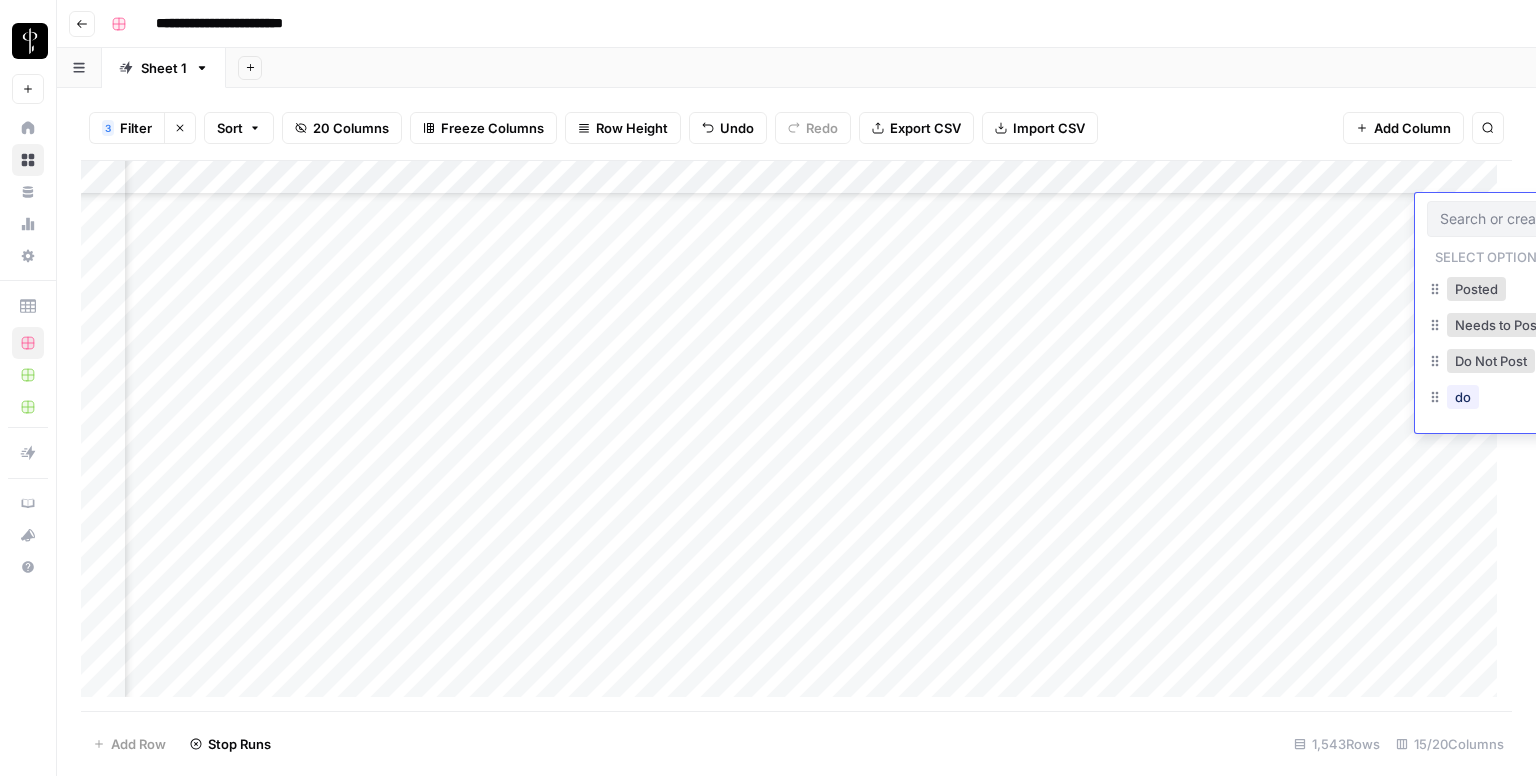 click at bounding box center (1527, 219) 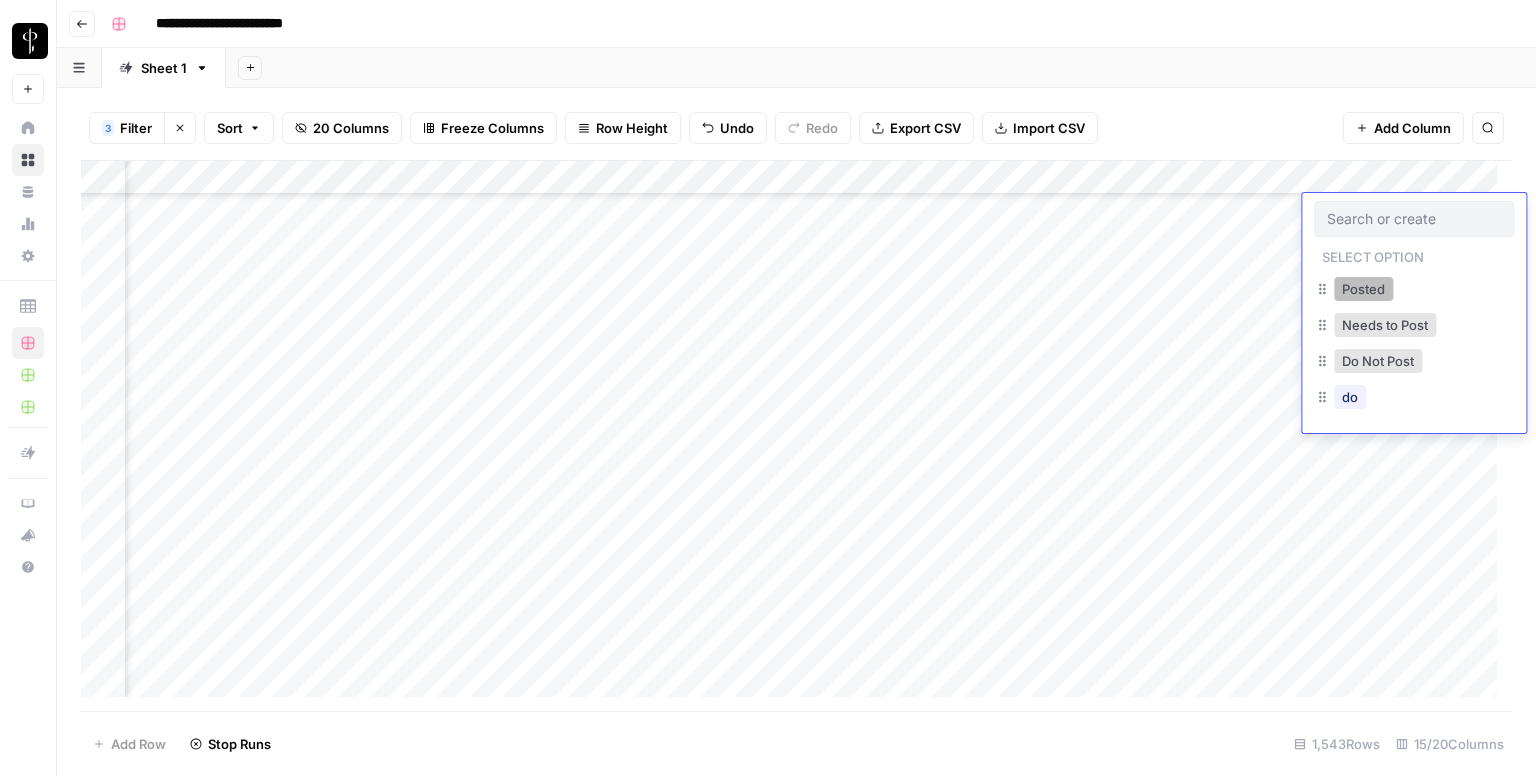 click on "Posted" at bounding box center (1363, 289) 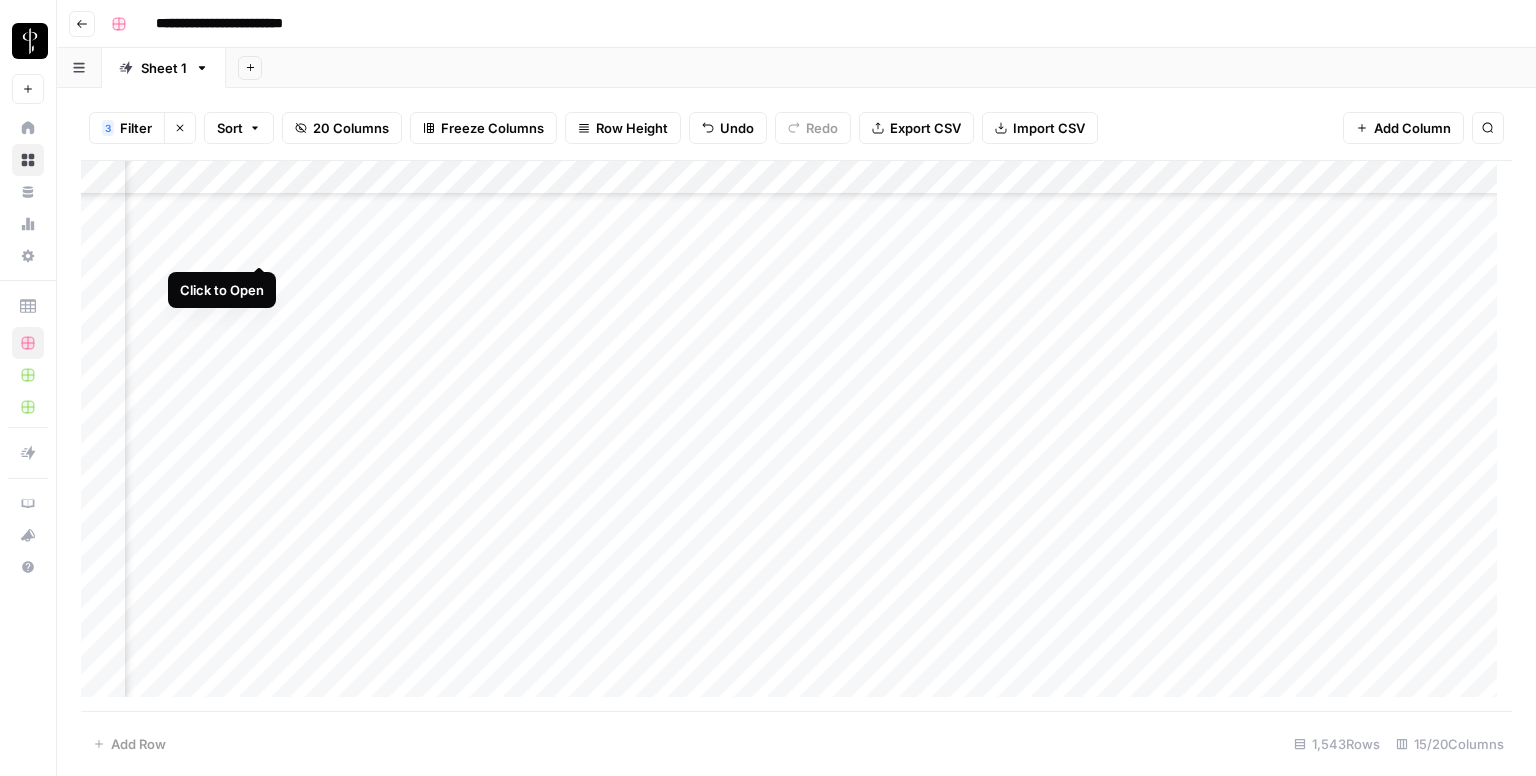 click on "Add Column" at bounding box center (796, 436) 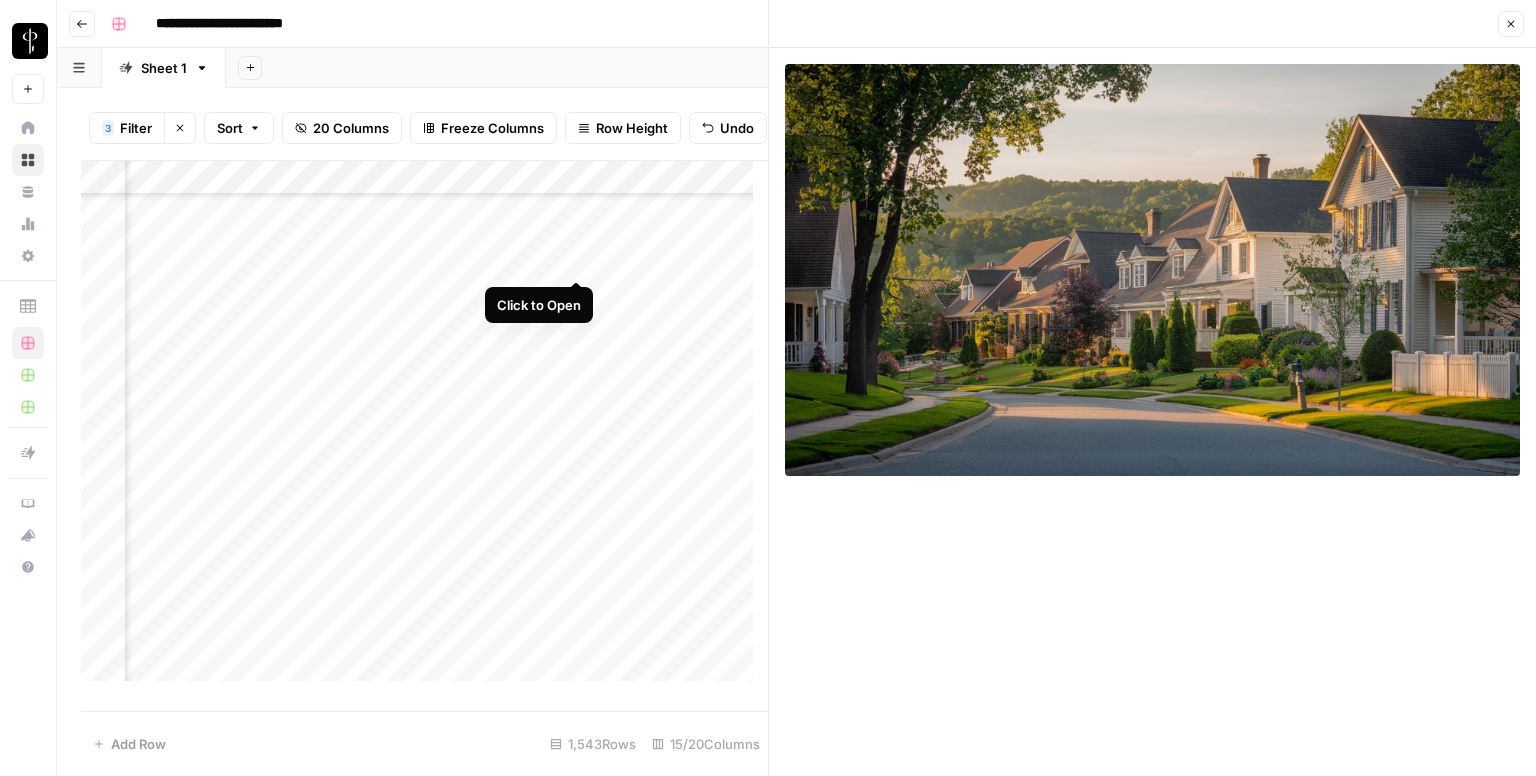 click on "Add Column" at bounding box center (424, 429) 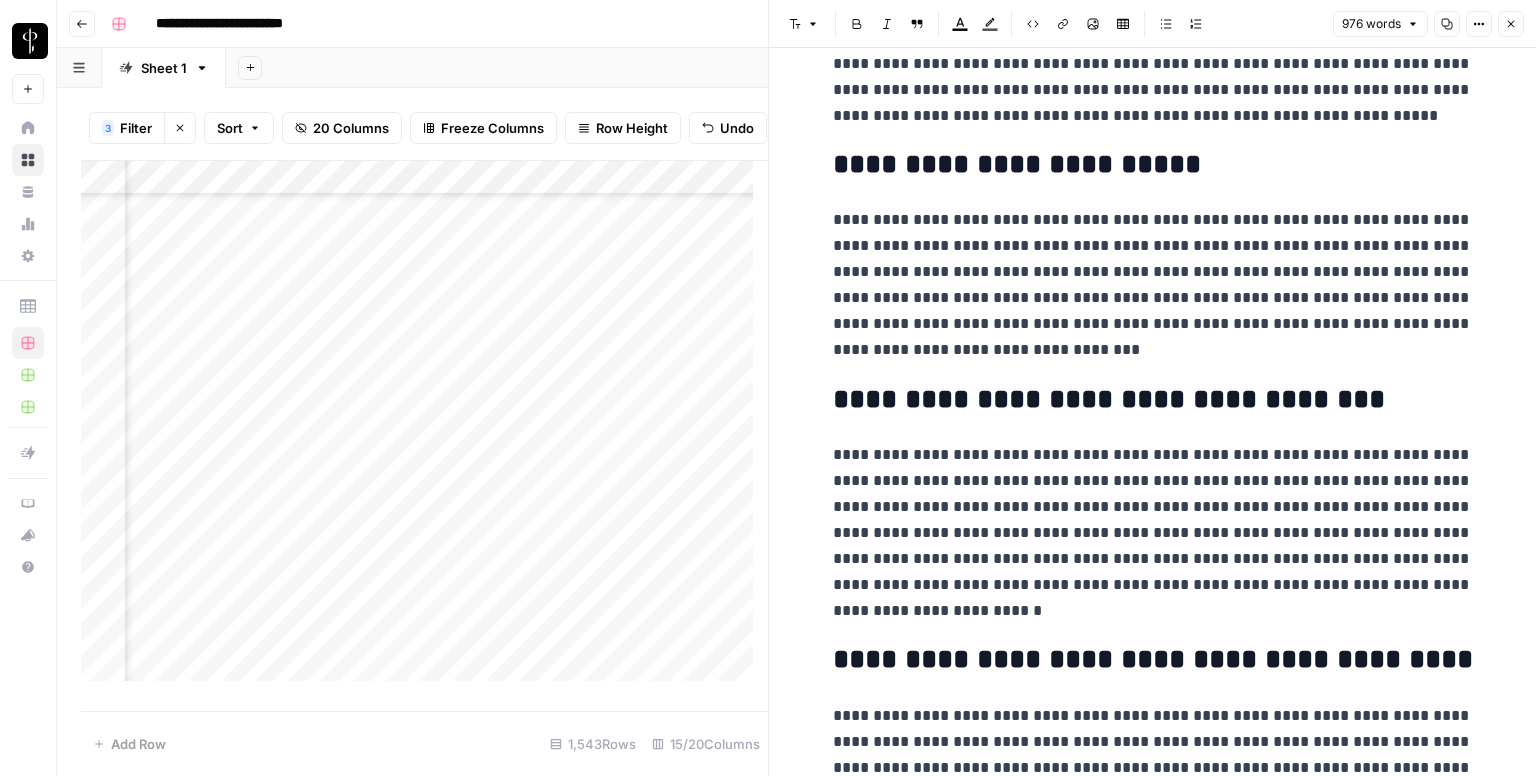 scroll, scrollTop: 2186, scrollLeft: 0, axis: vertical 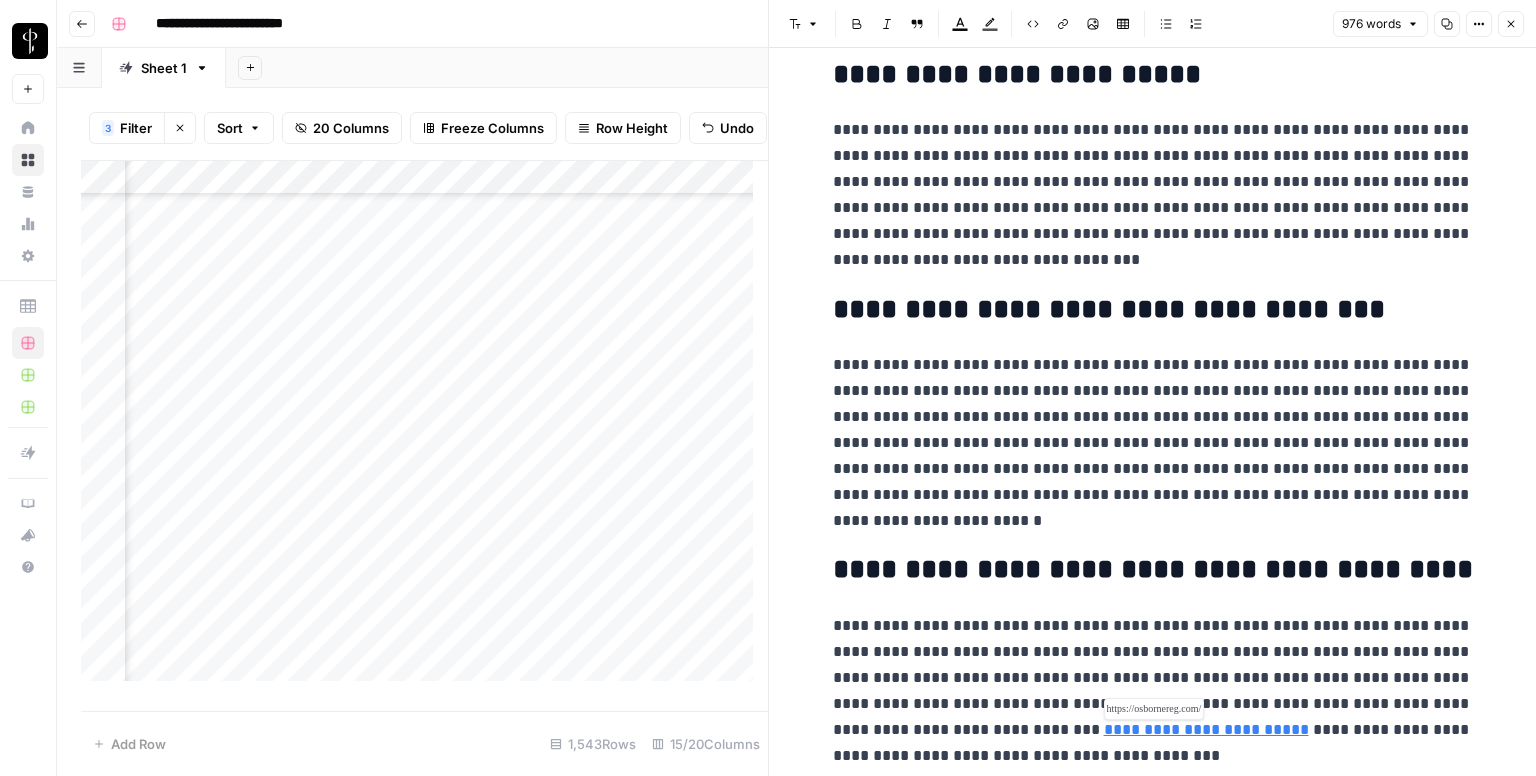 click on "**********" at bounding box center [1206, 729] 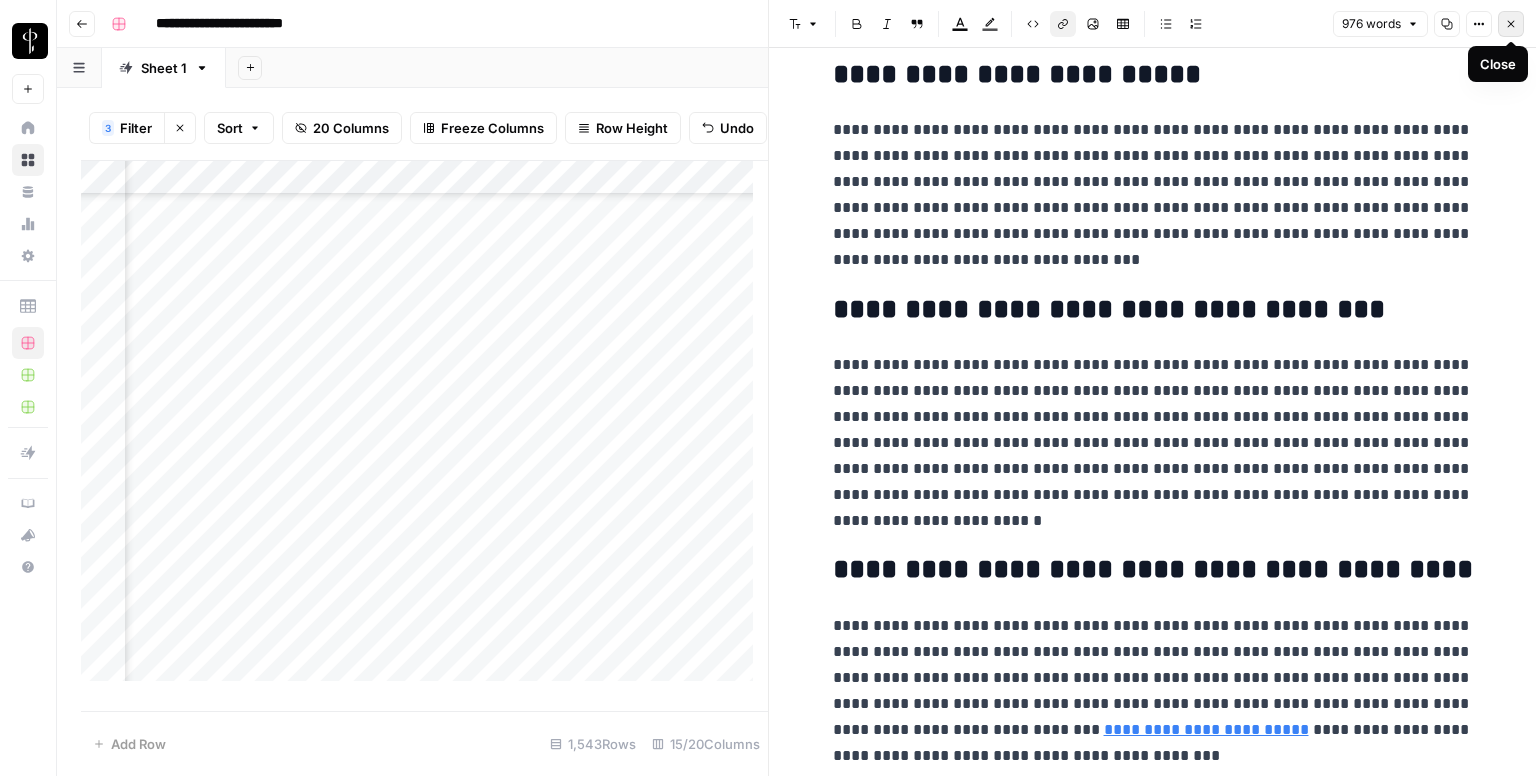 click 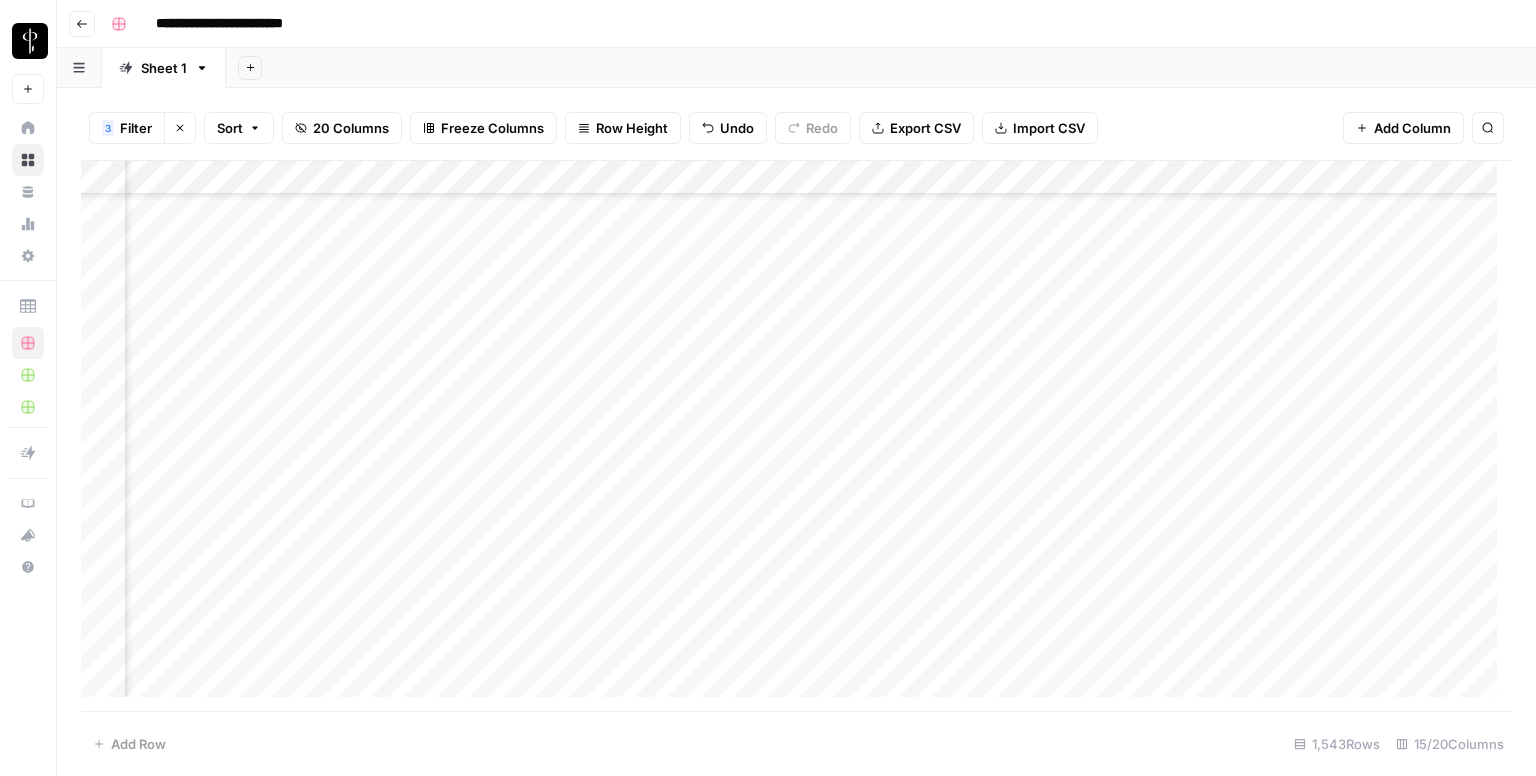 click on "Add Column" at bounding box center [796, 436] 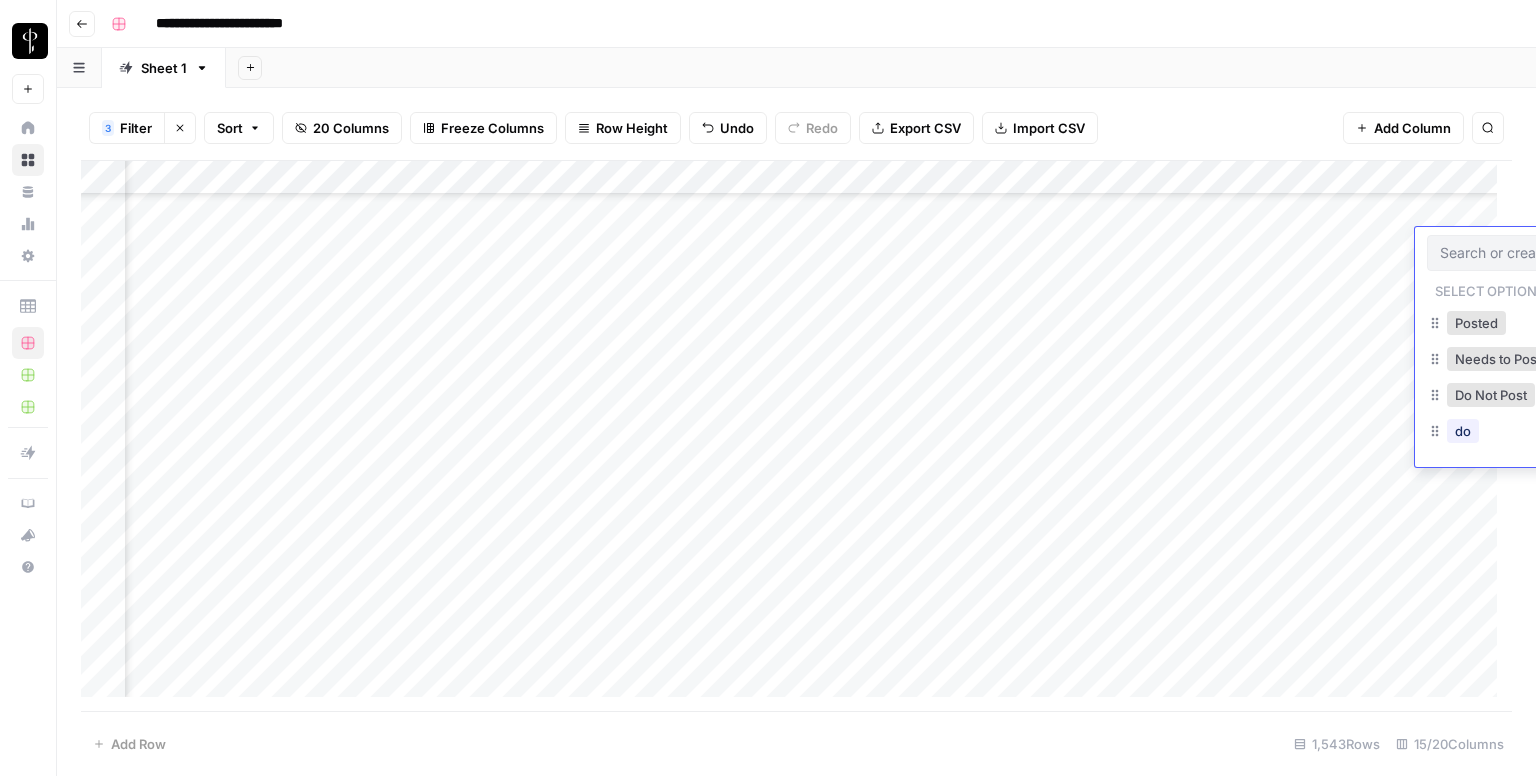 click at bounding box center (1527, 253) 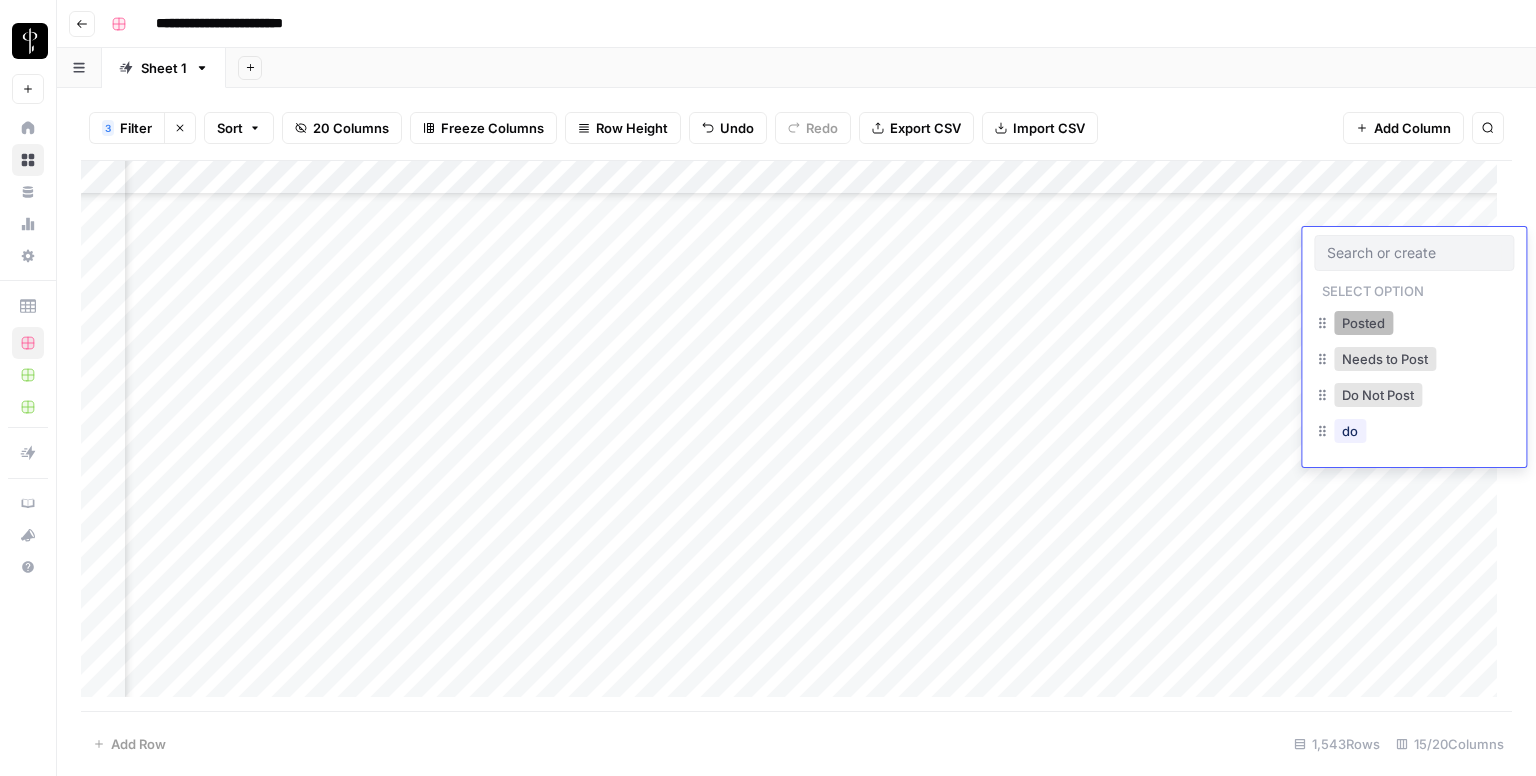 click on "Posted" at bounding box center [1363, 323] 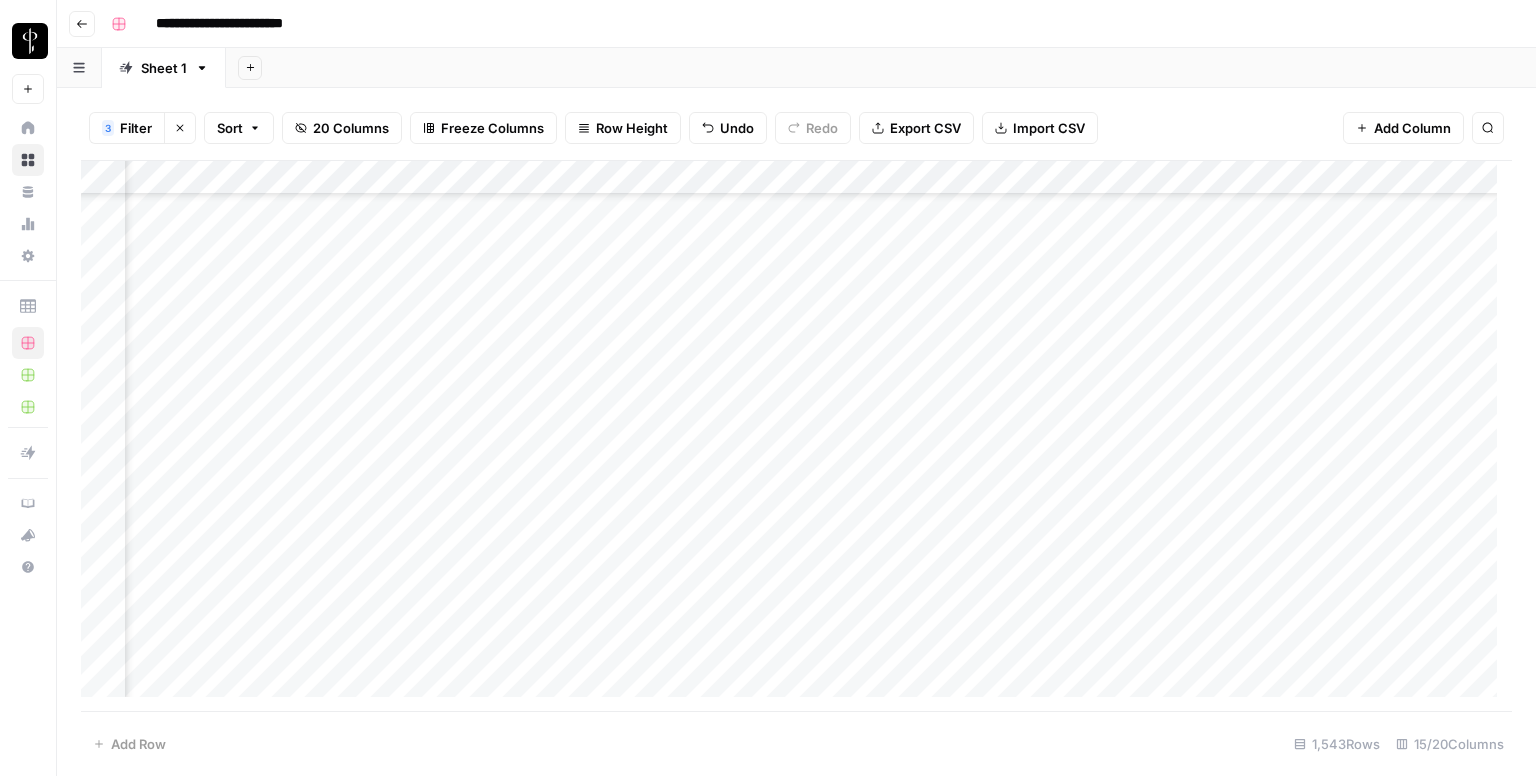 scroll, scrollTop: 976, scrollLeft: 1390, axis: both 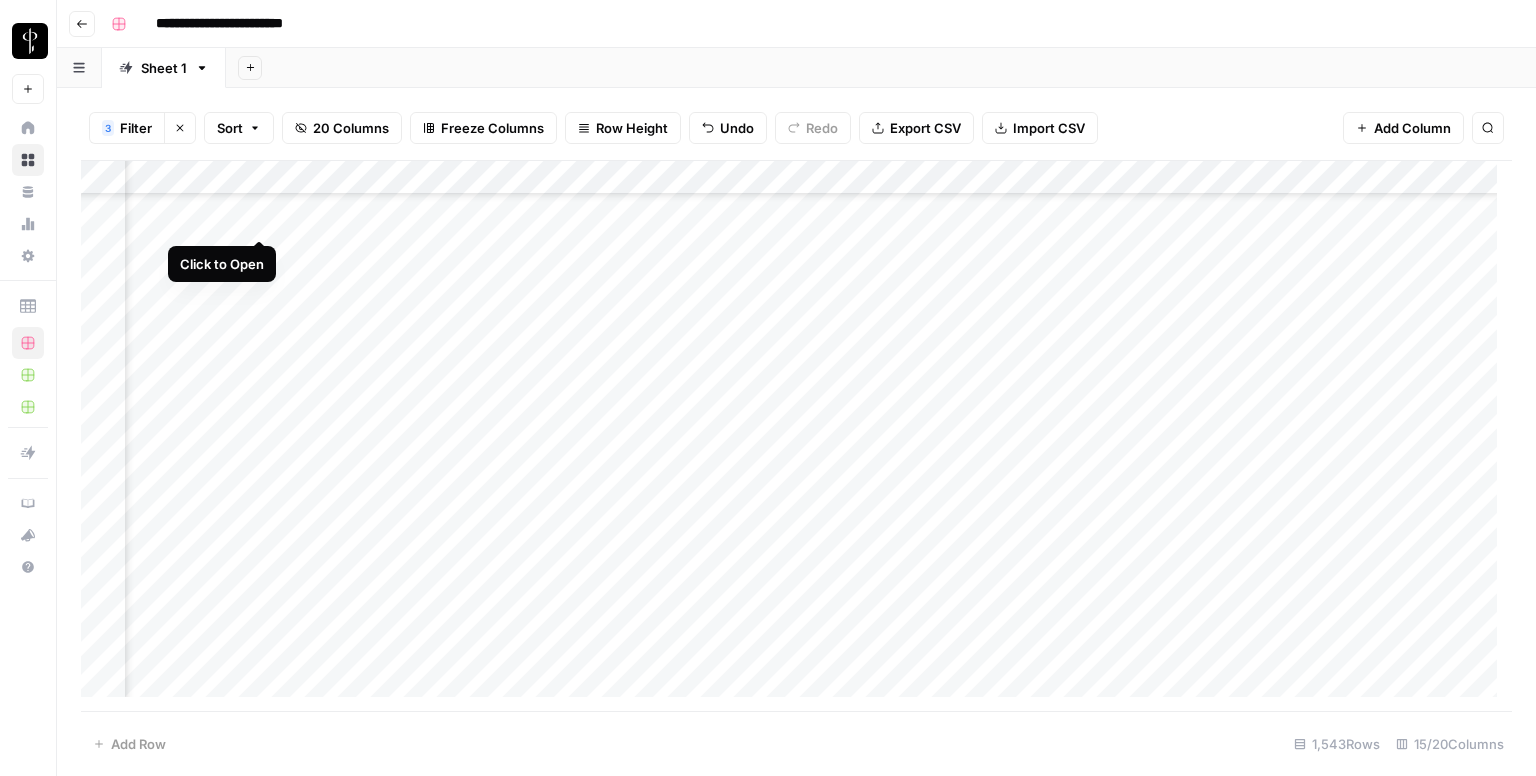 click on "Add Column" at bounding box center (796, 436) 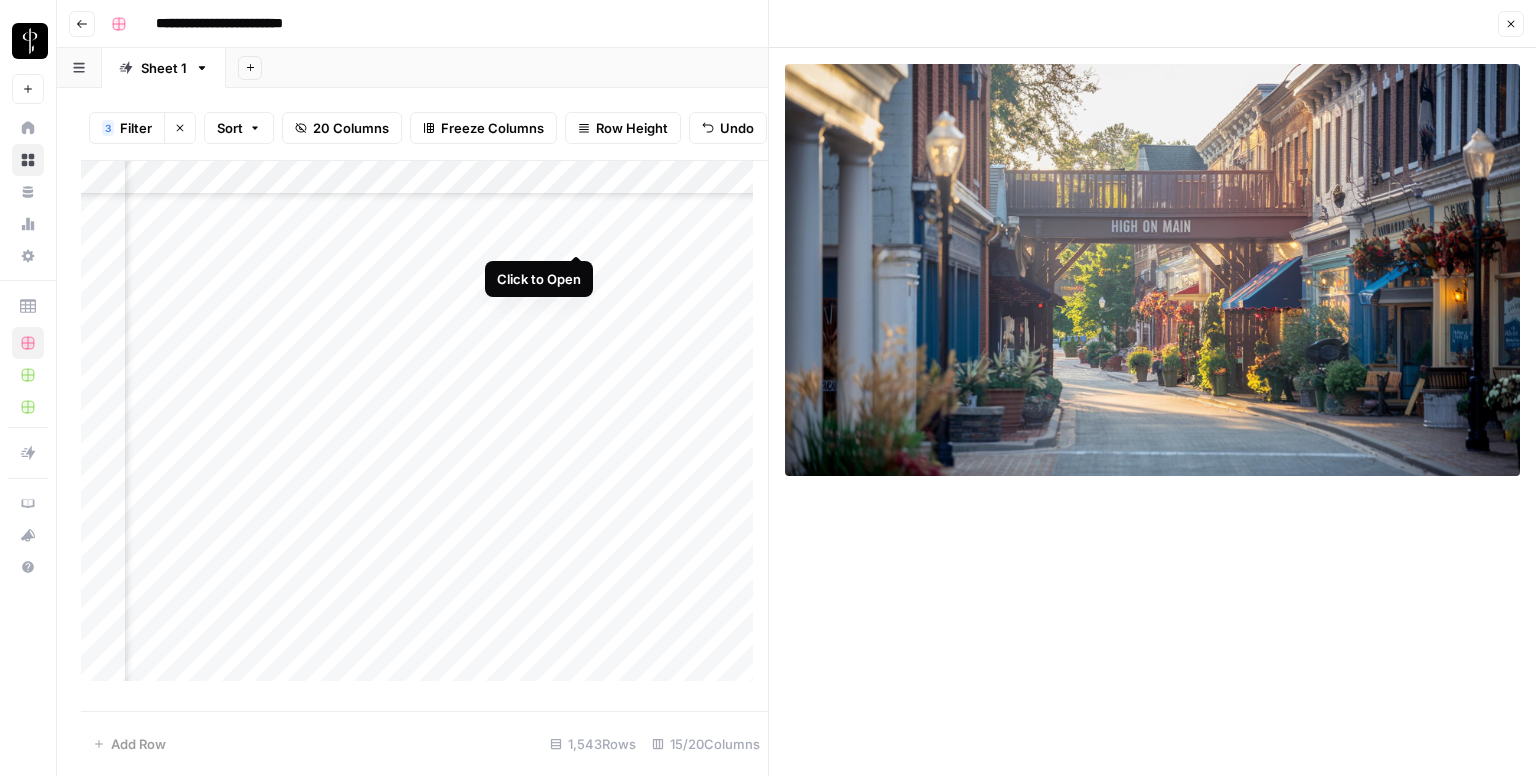click on "Add Column" at bounding box center (424, 429) 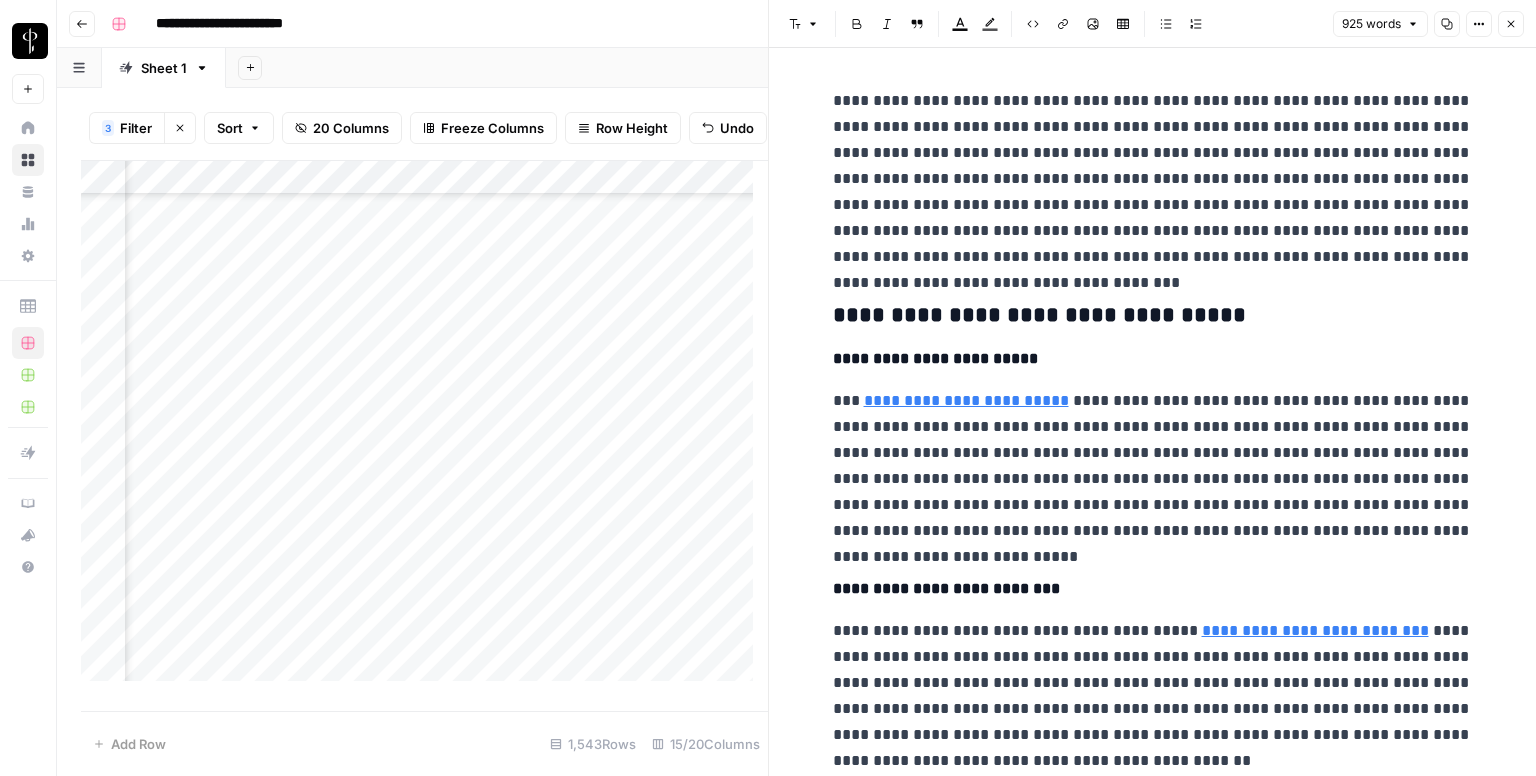 click on "**********" at bounding box center [1153, 316] 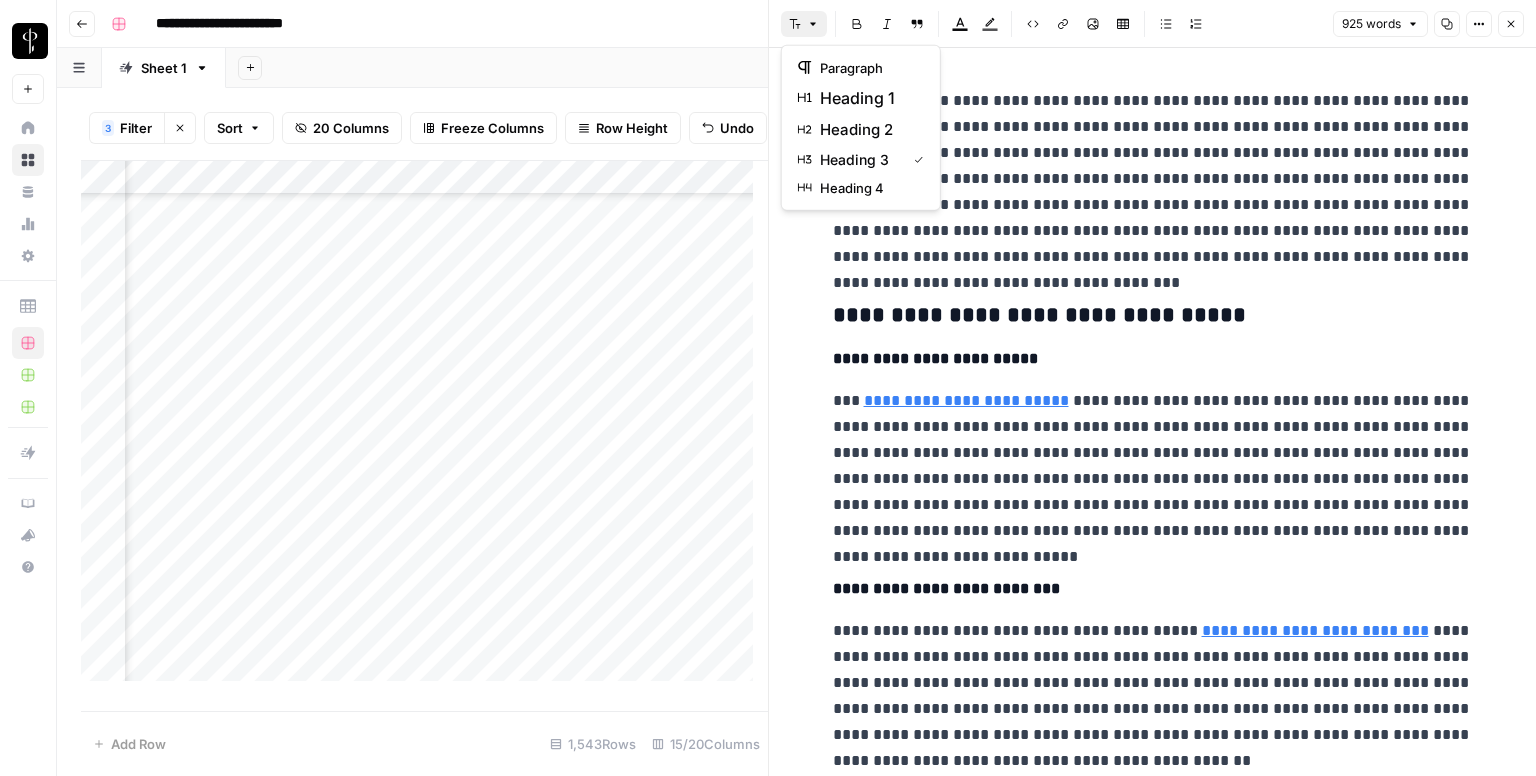 click on "Font style" at bounding box center [804, 24] 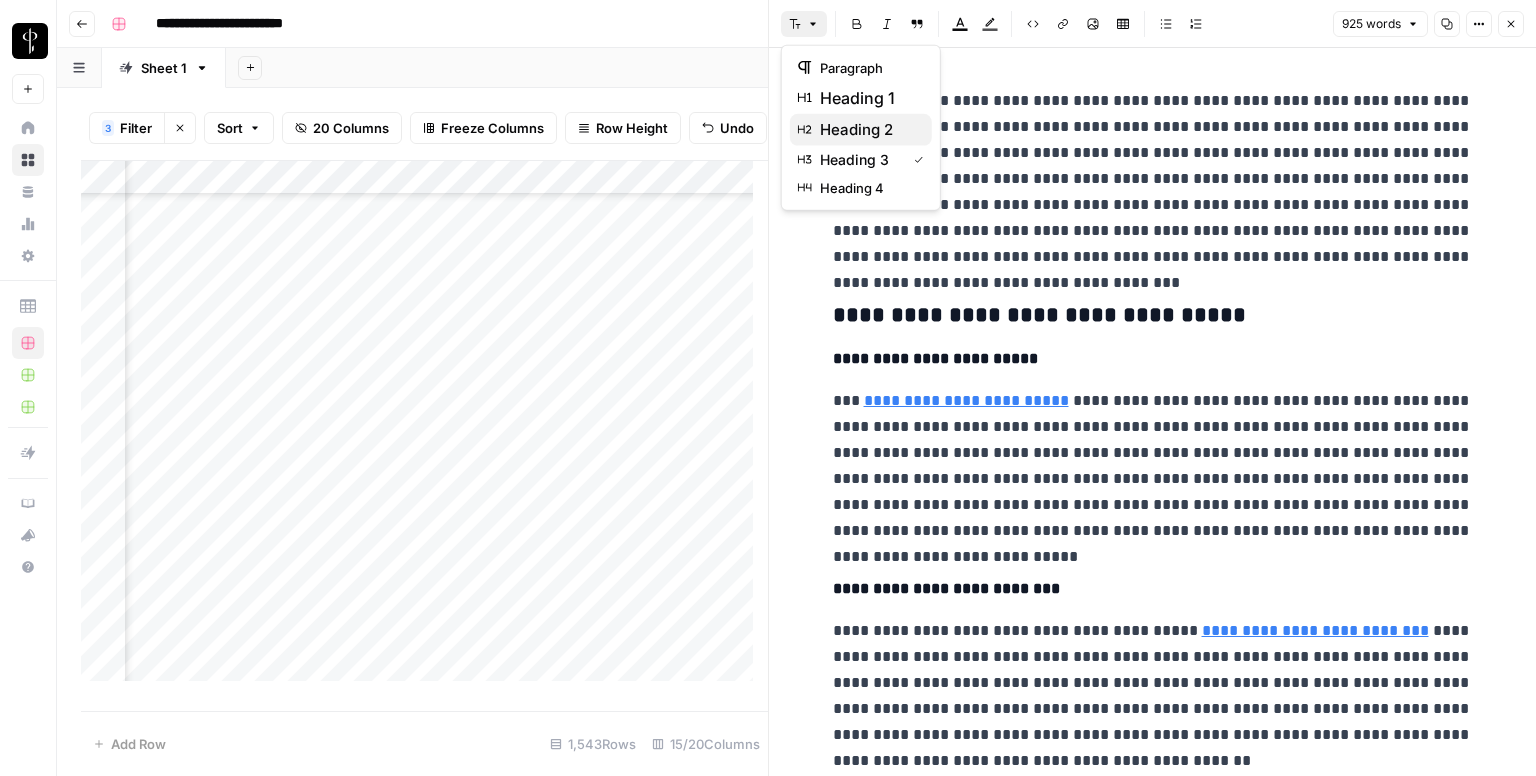 click on "heading 2" at bounding box center [856, 130] 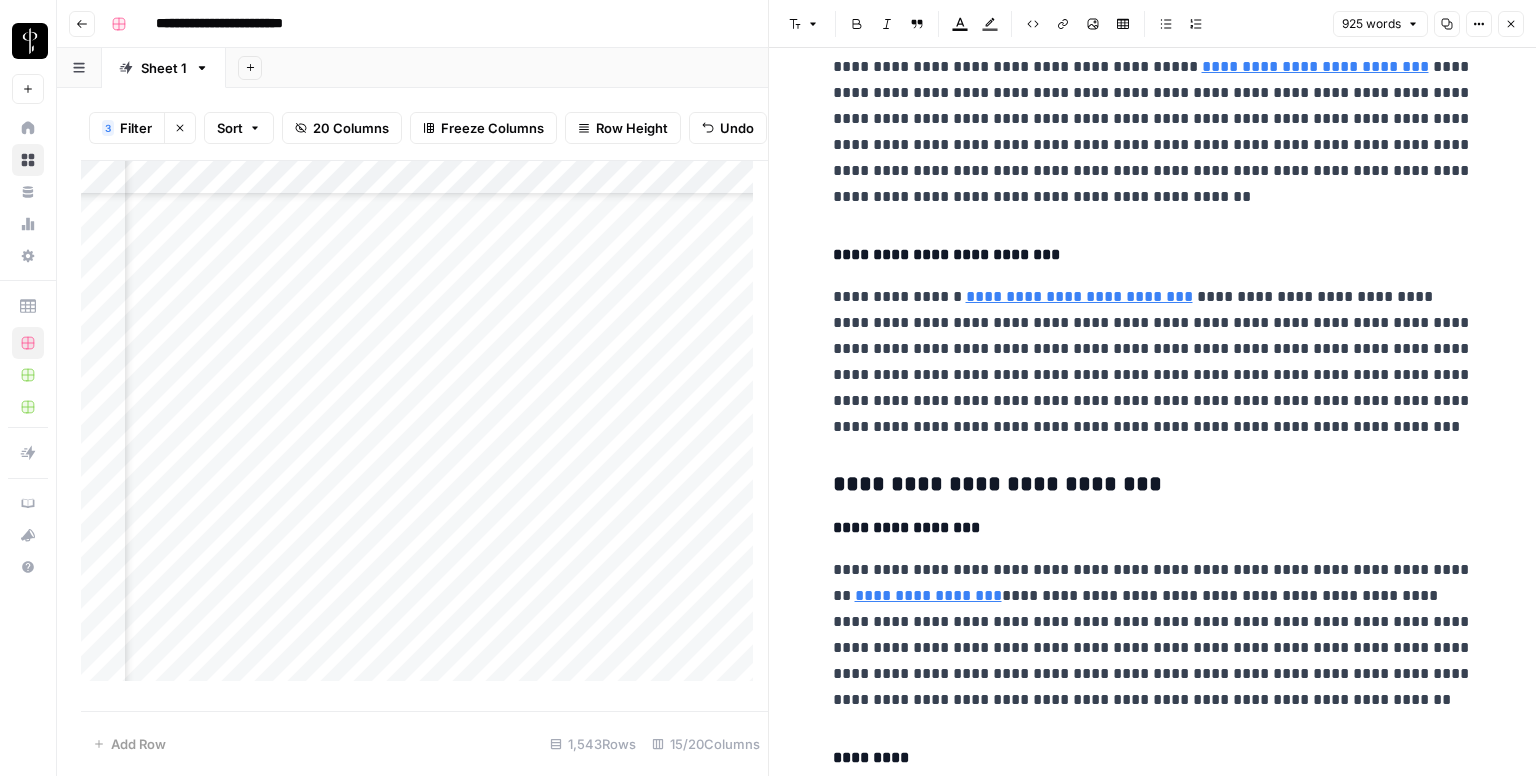 scroll, scrollTop: 568, scrollLeft: 0, axis: vertical 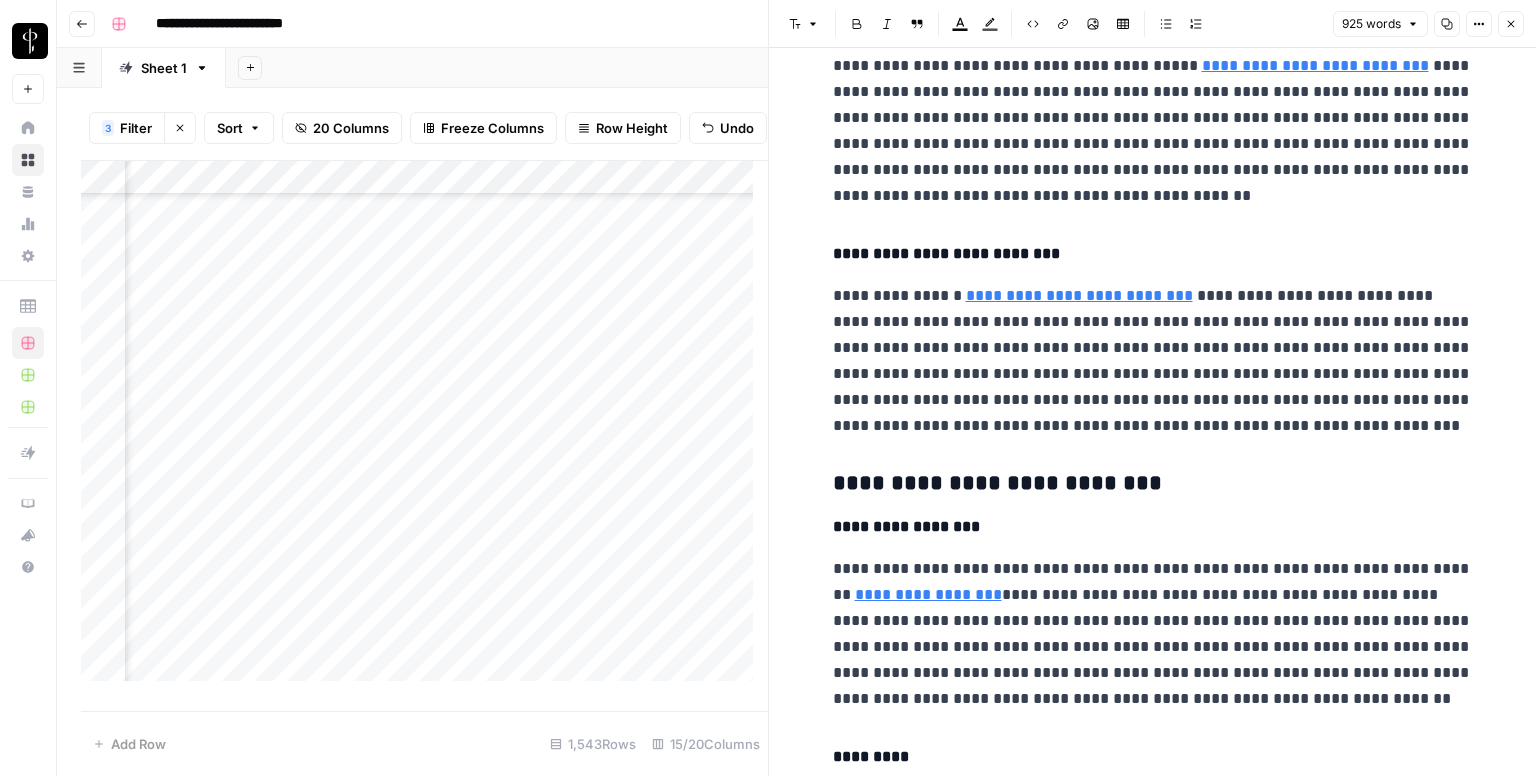click on "**********" at bounding box center (1153, 484) 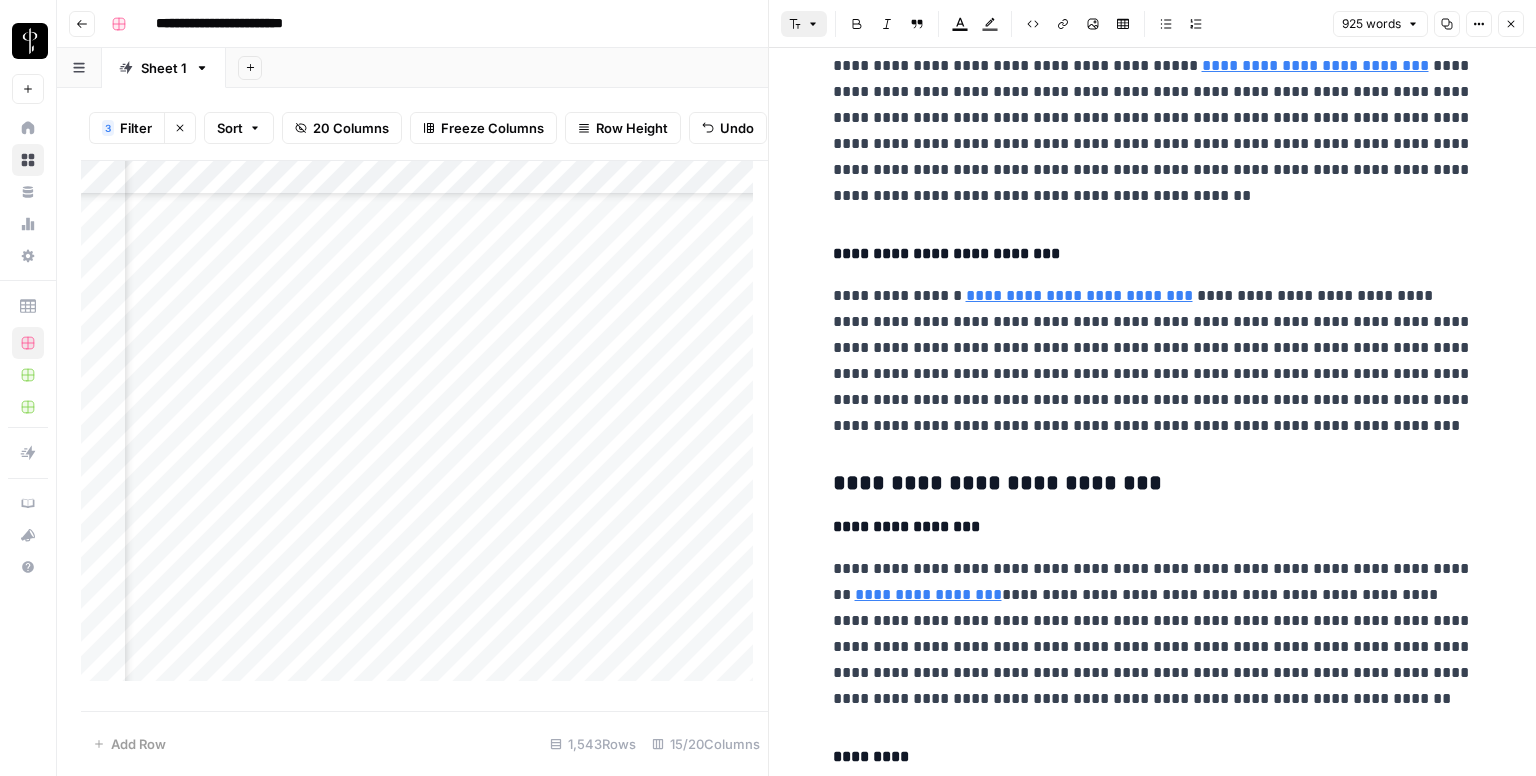 click on "Font style" at bounding box center (804, 24) 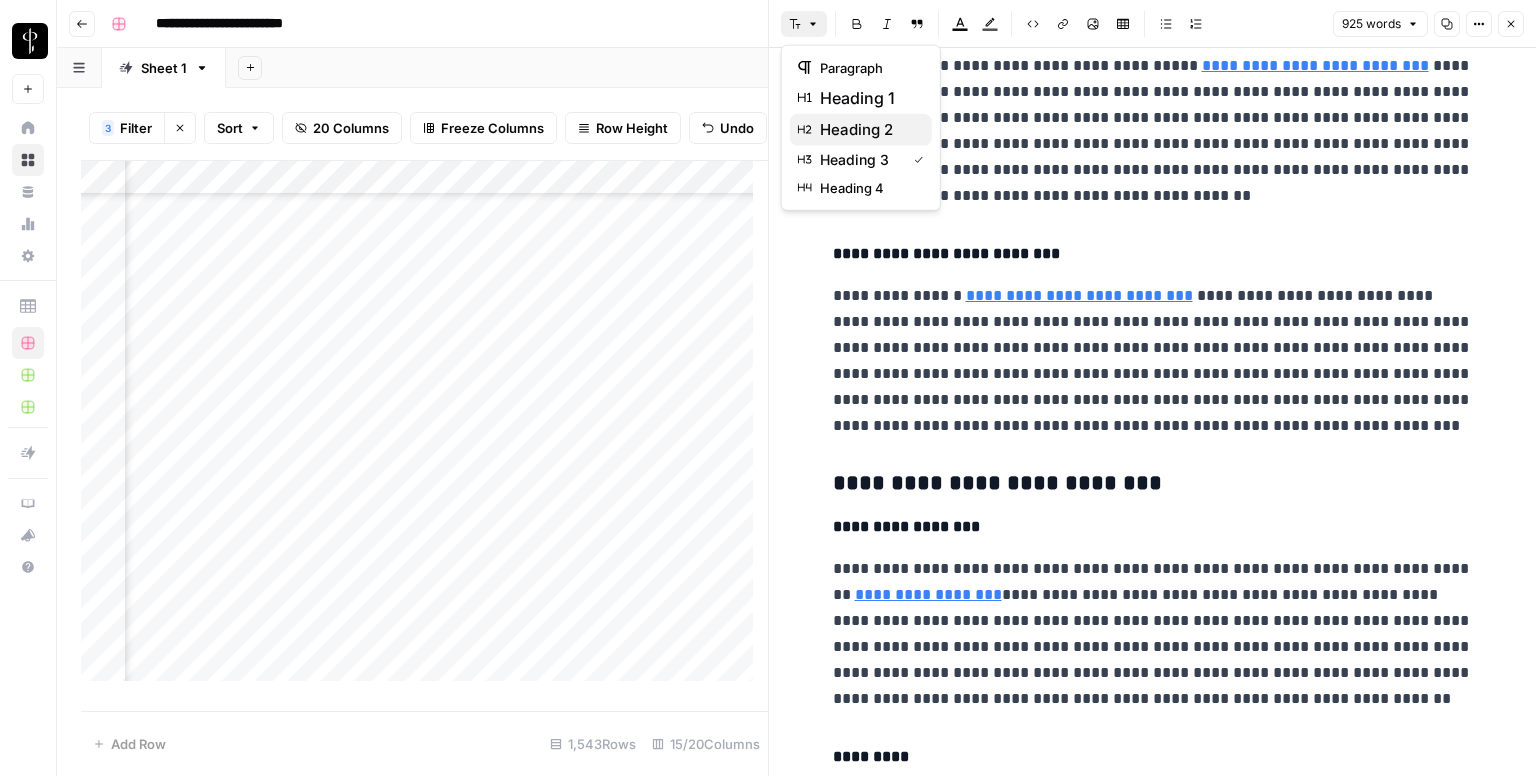 click on "heading 2" at bounding box center [861, 130] 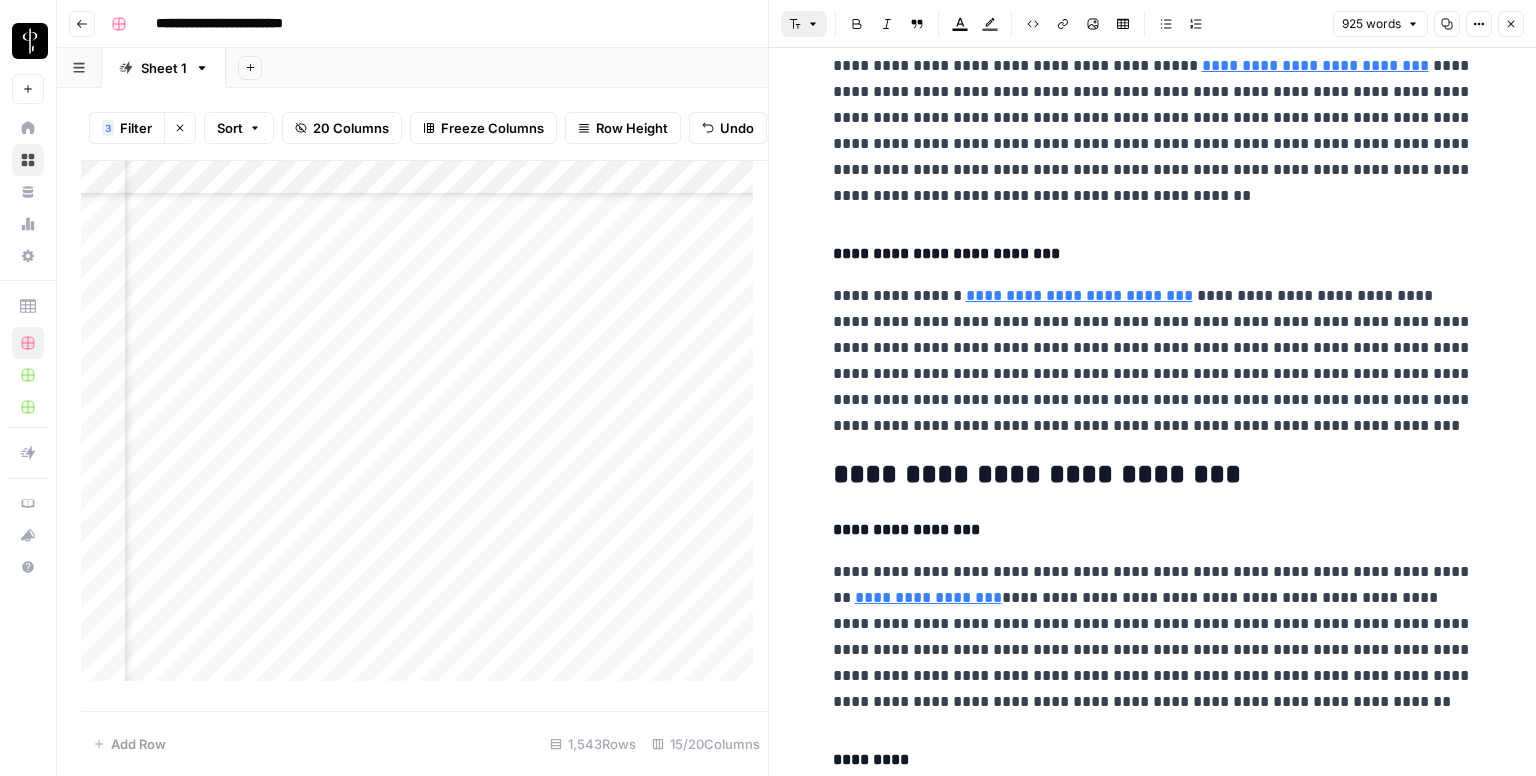click on "Font style" at bounding box center [803, 24] 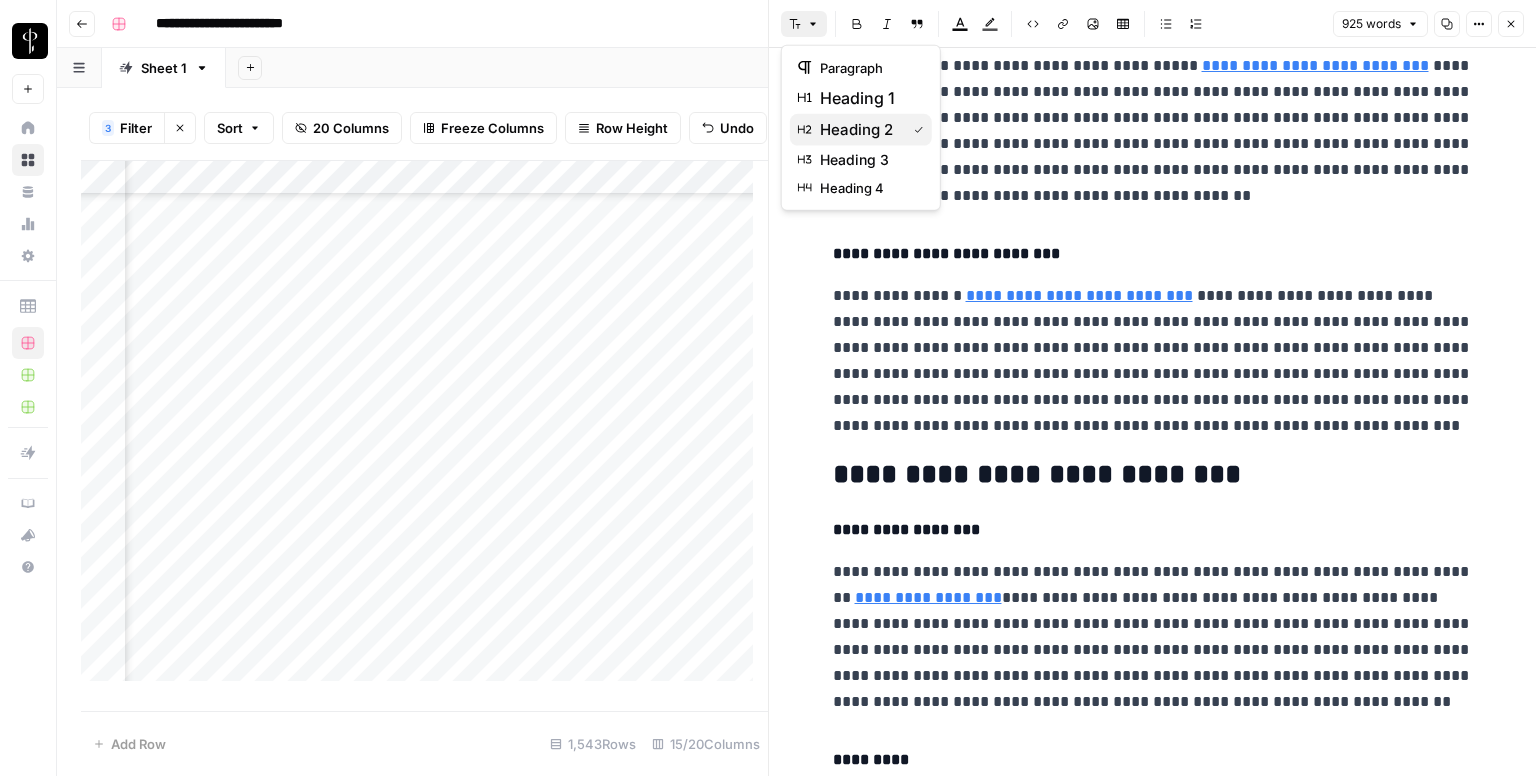click on "heading 2" at bounding box center [856, 130] 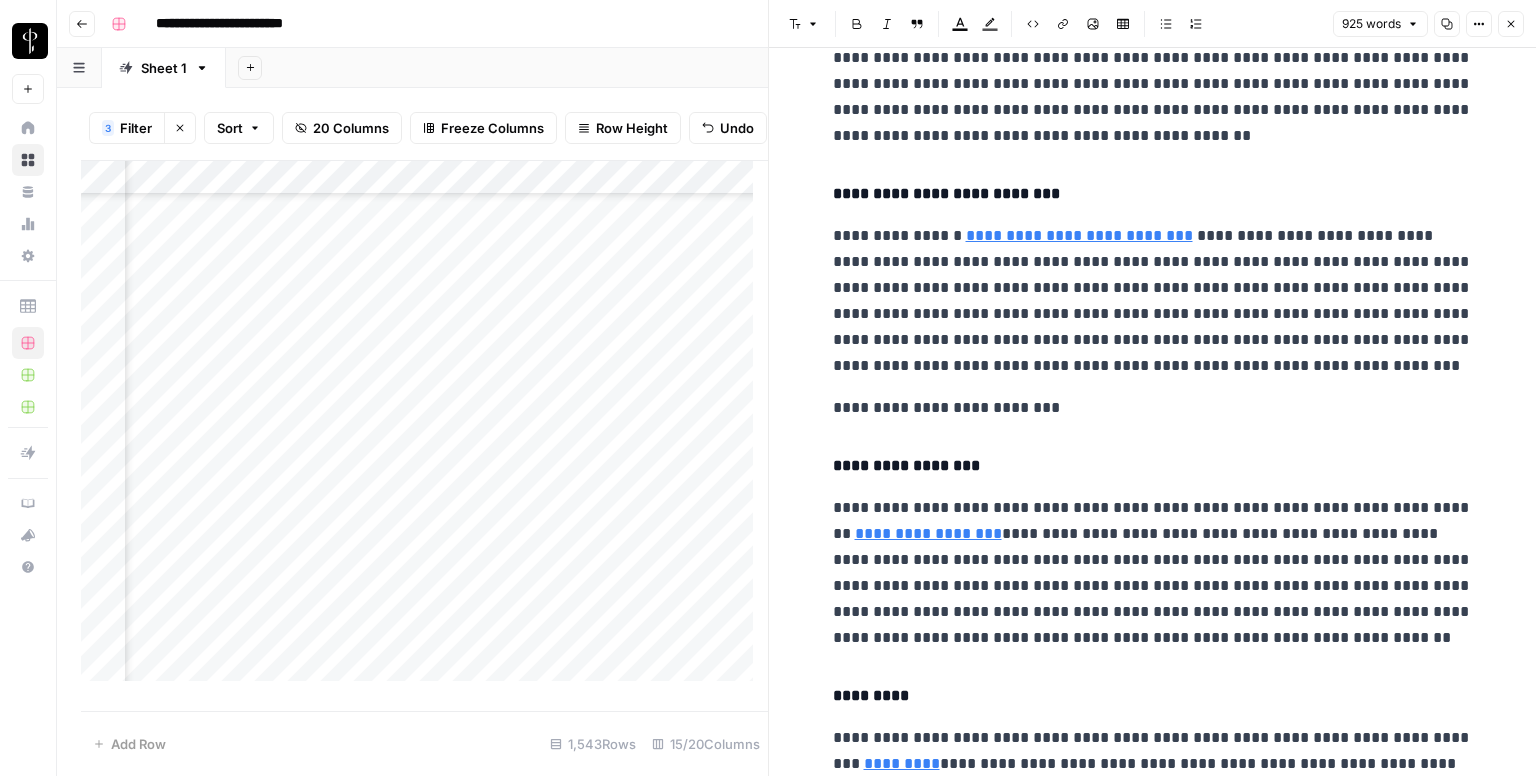 scroll, scrollTop: 615, scrollLeft: 0, axis: vertical 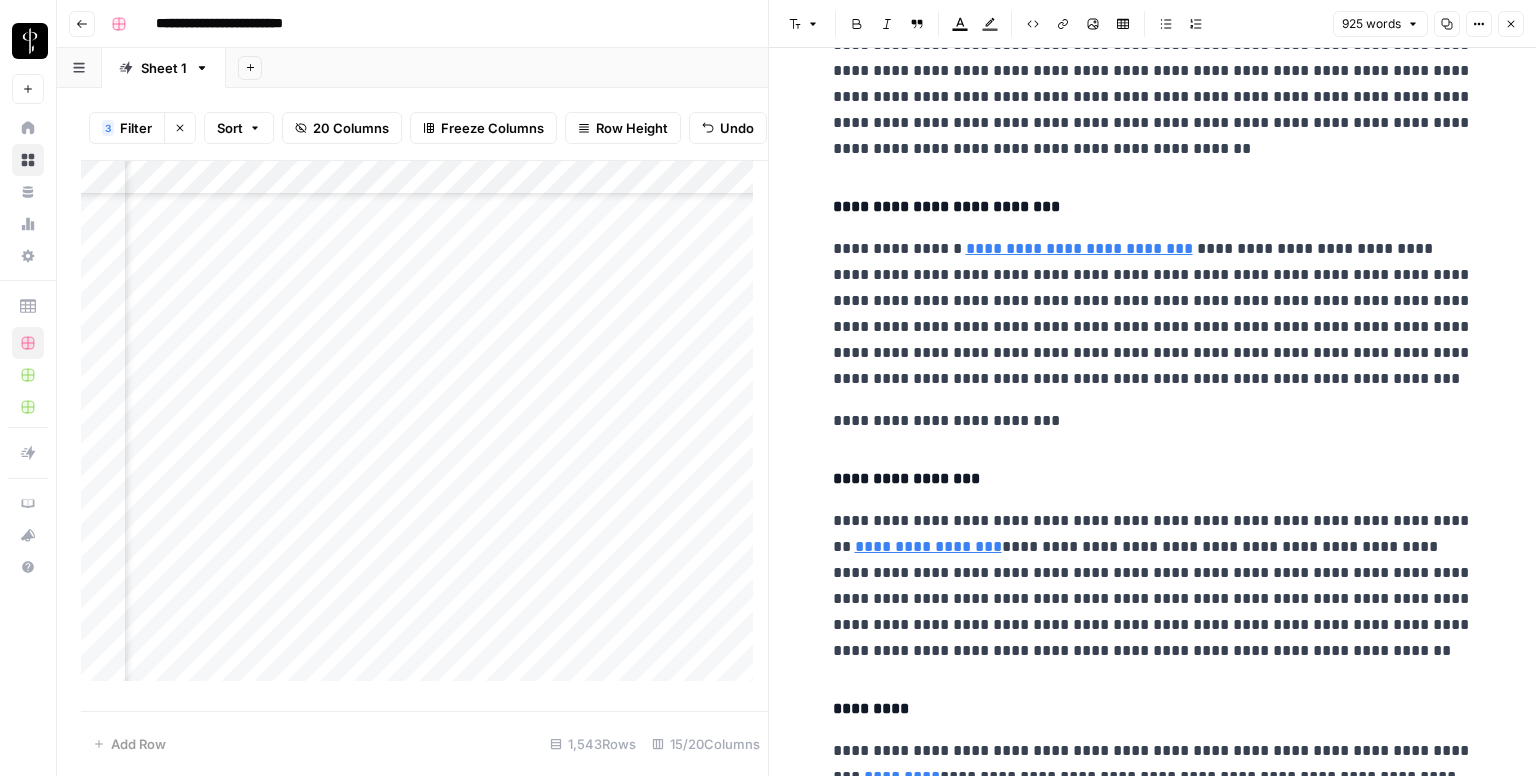 click on "**********" at bounding box center [1153, 868] 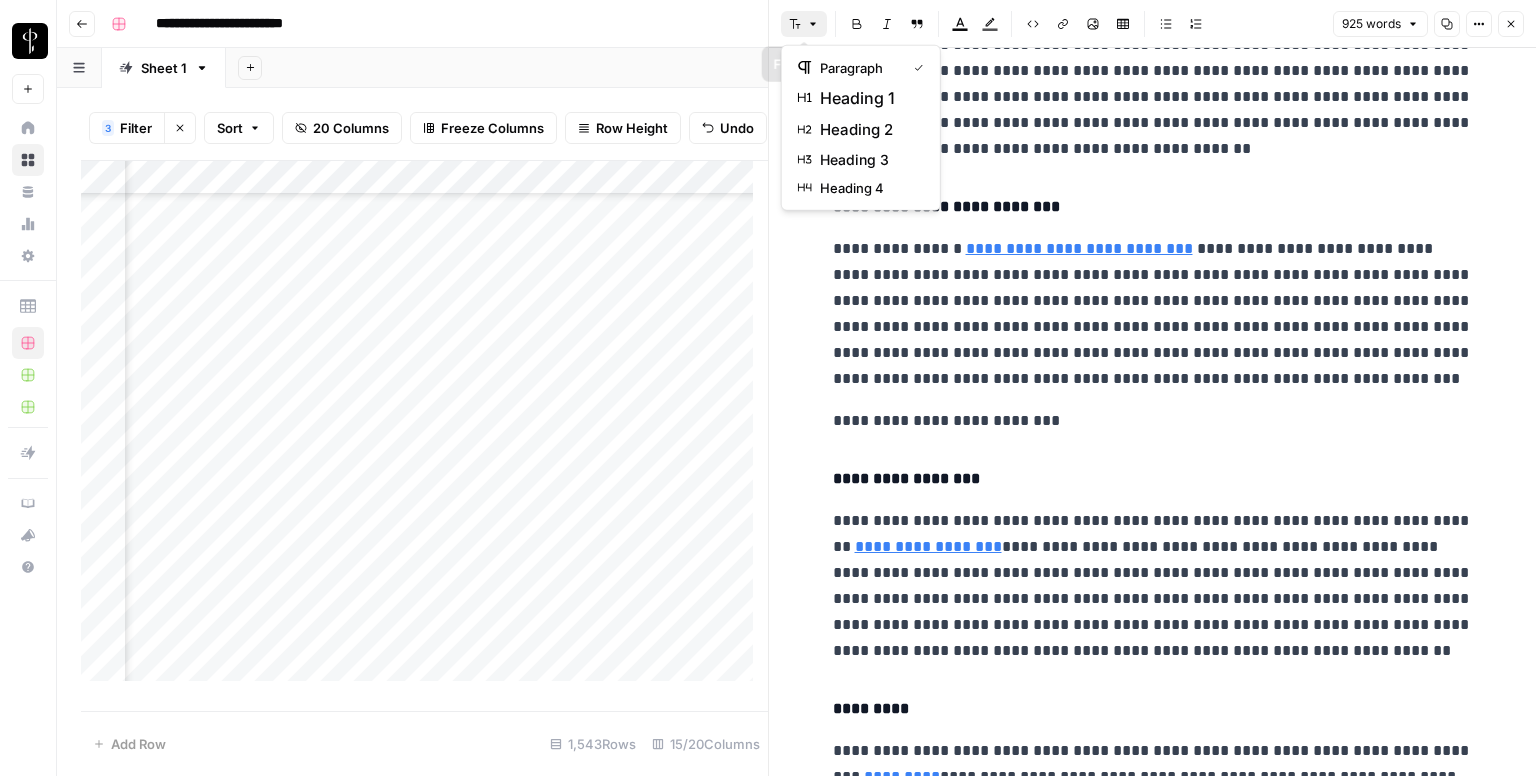 click 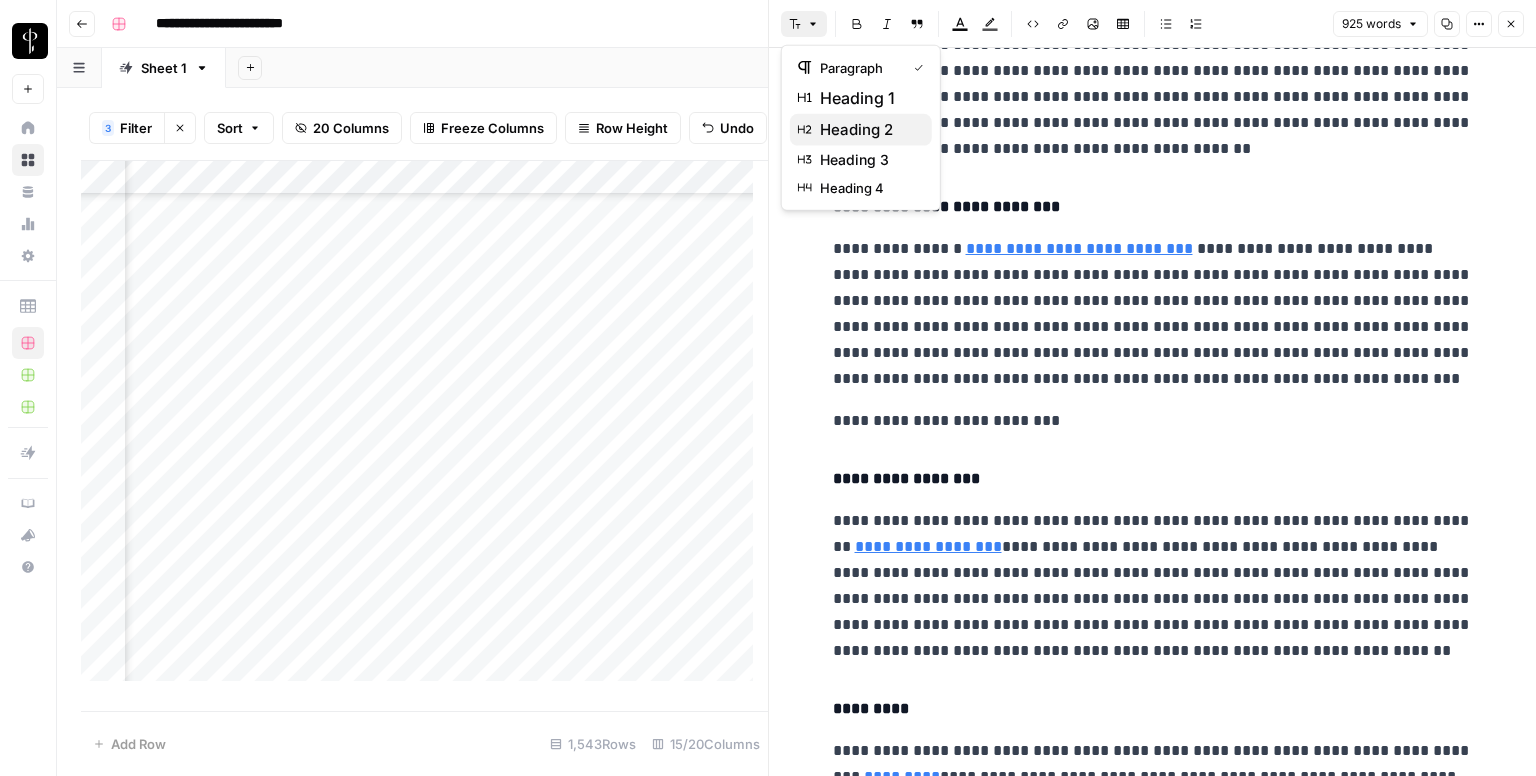 click on "heading 2" at bounding box center [856, 130] 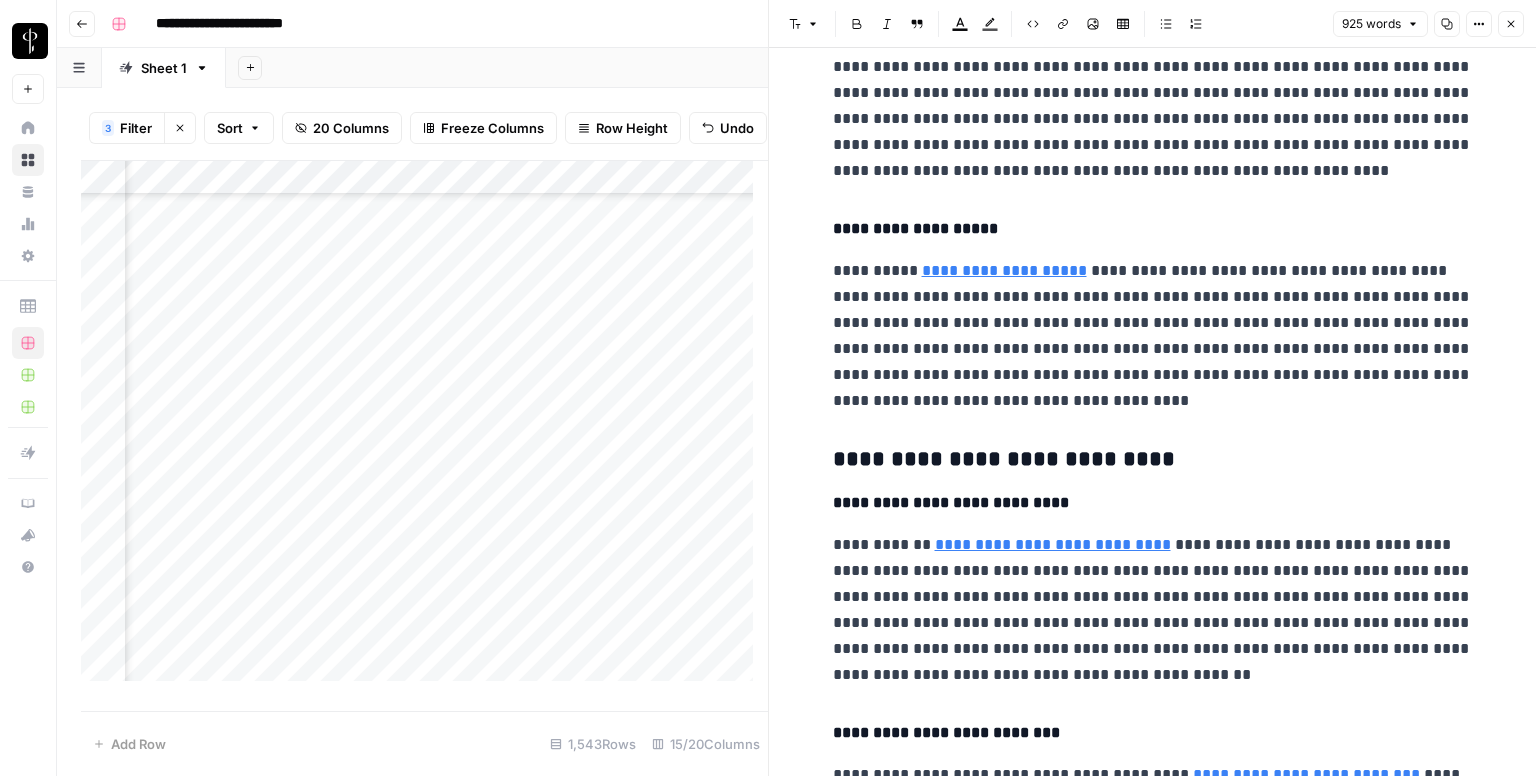 scroll, scrollTop: 1354, scrollLeft: 0, axis: vertical 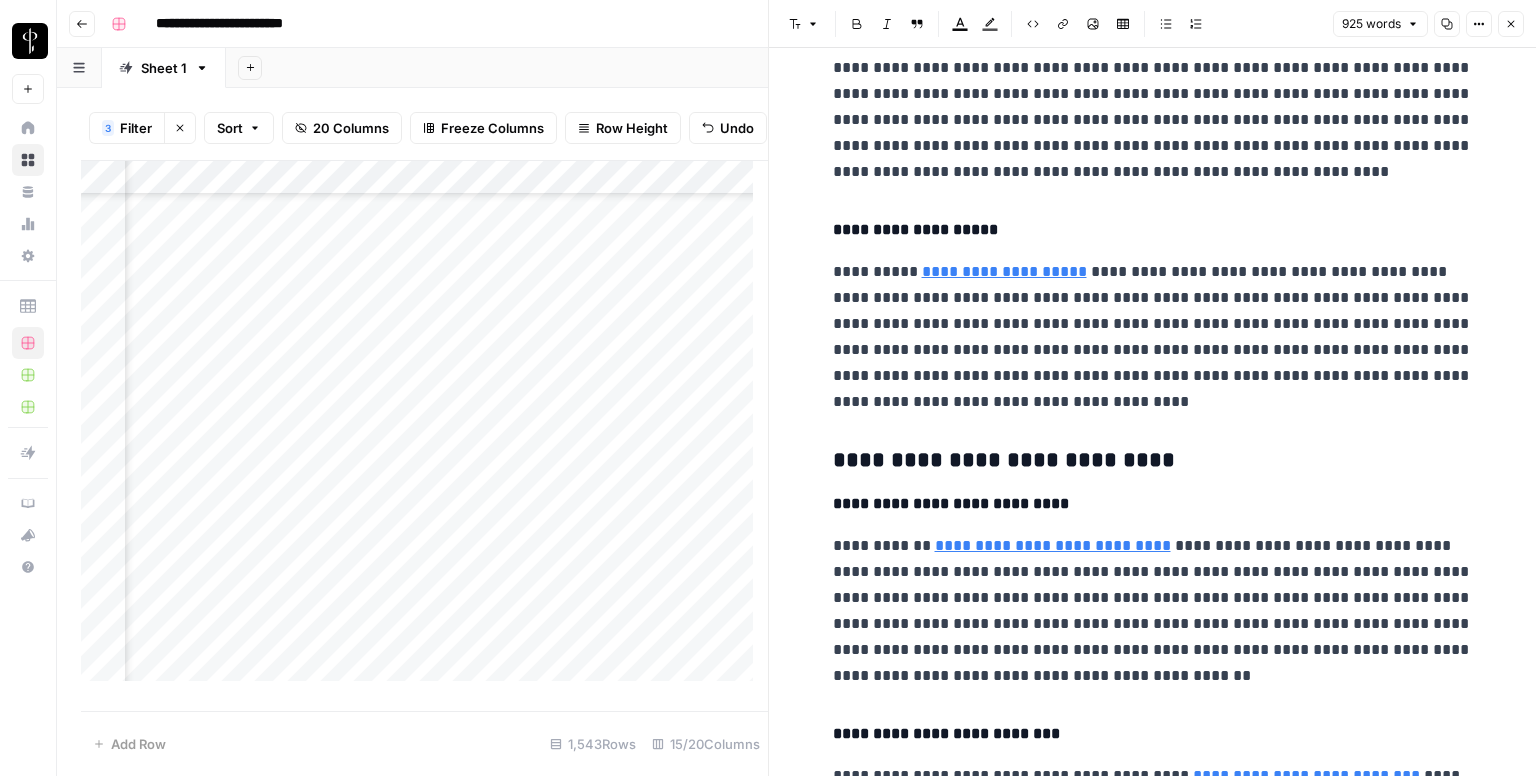 click on "**********" at bounding box center [1153, 461] 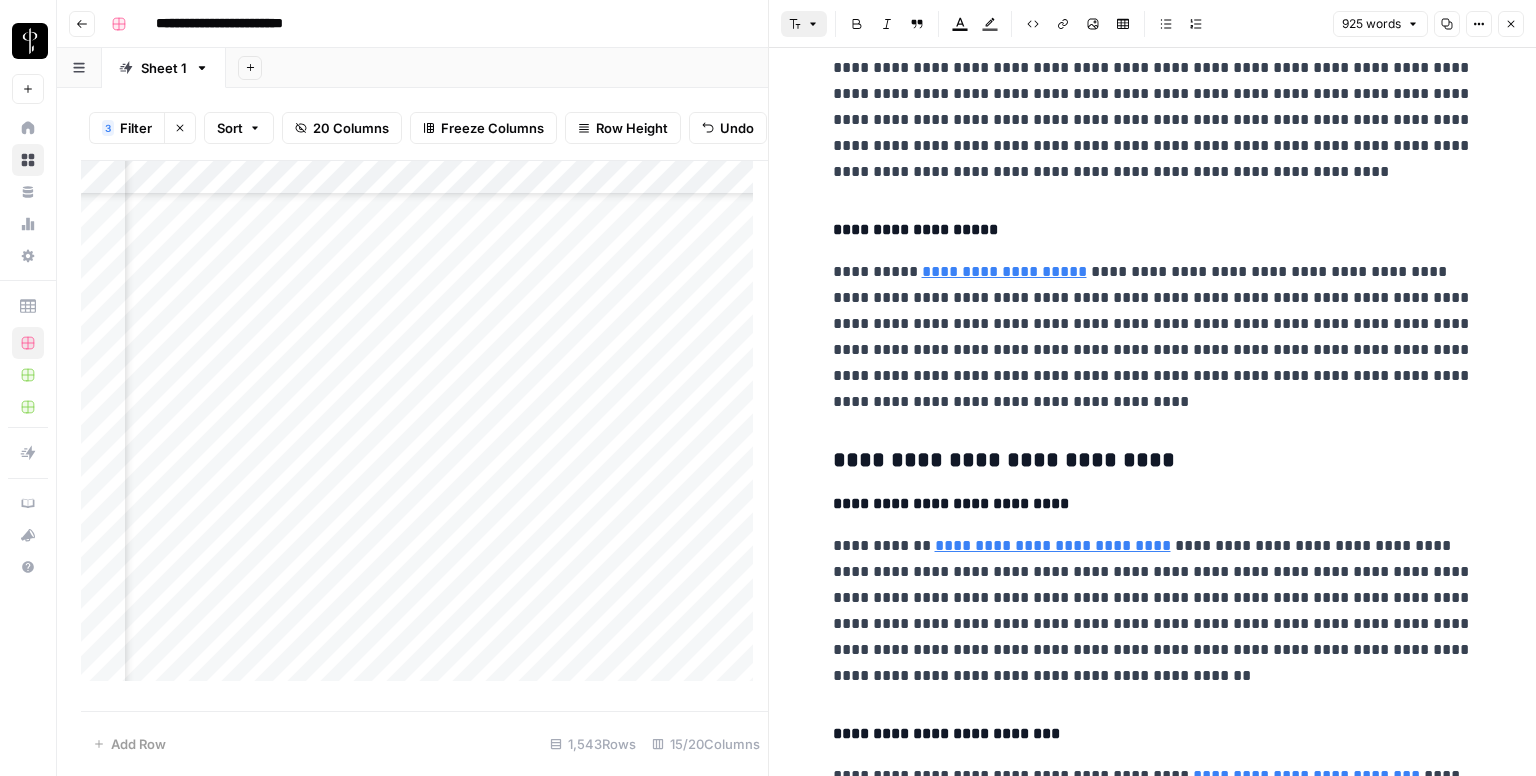 click 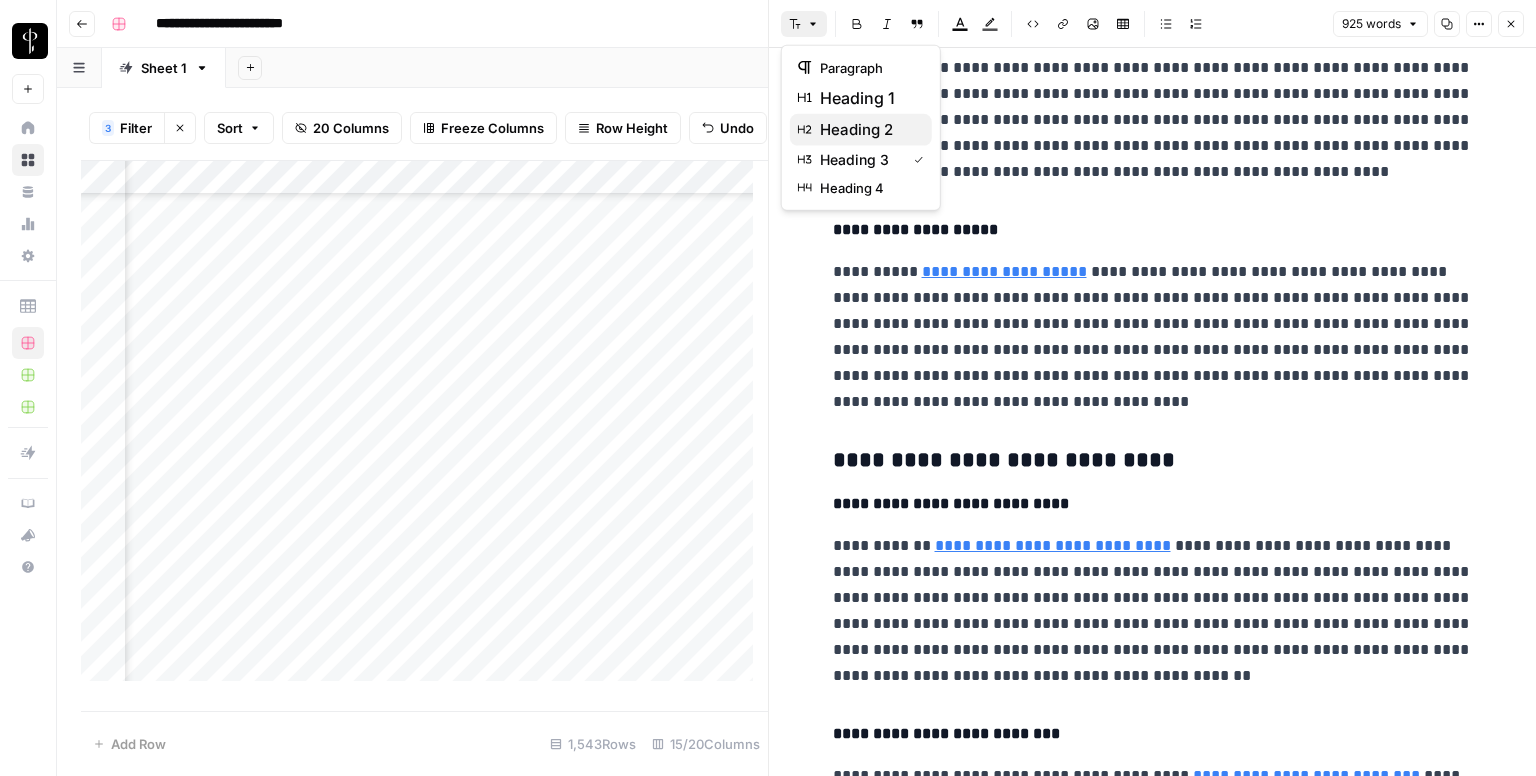 click on "heading 2" at bounding box center [856, 130] 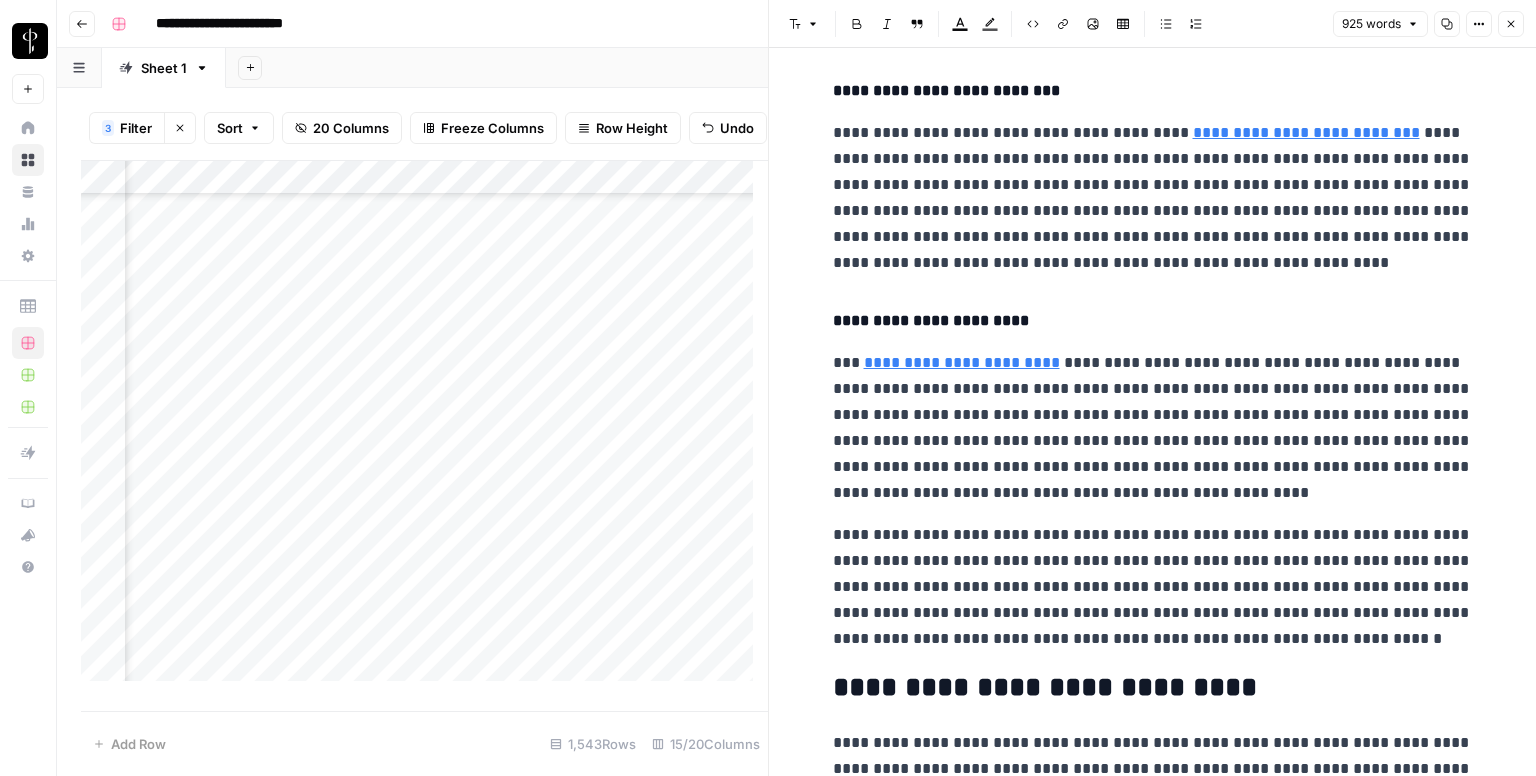 scroll, scrollTop: 2118, scrollLeft: 0, axis: vertical 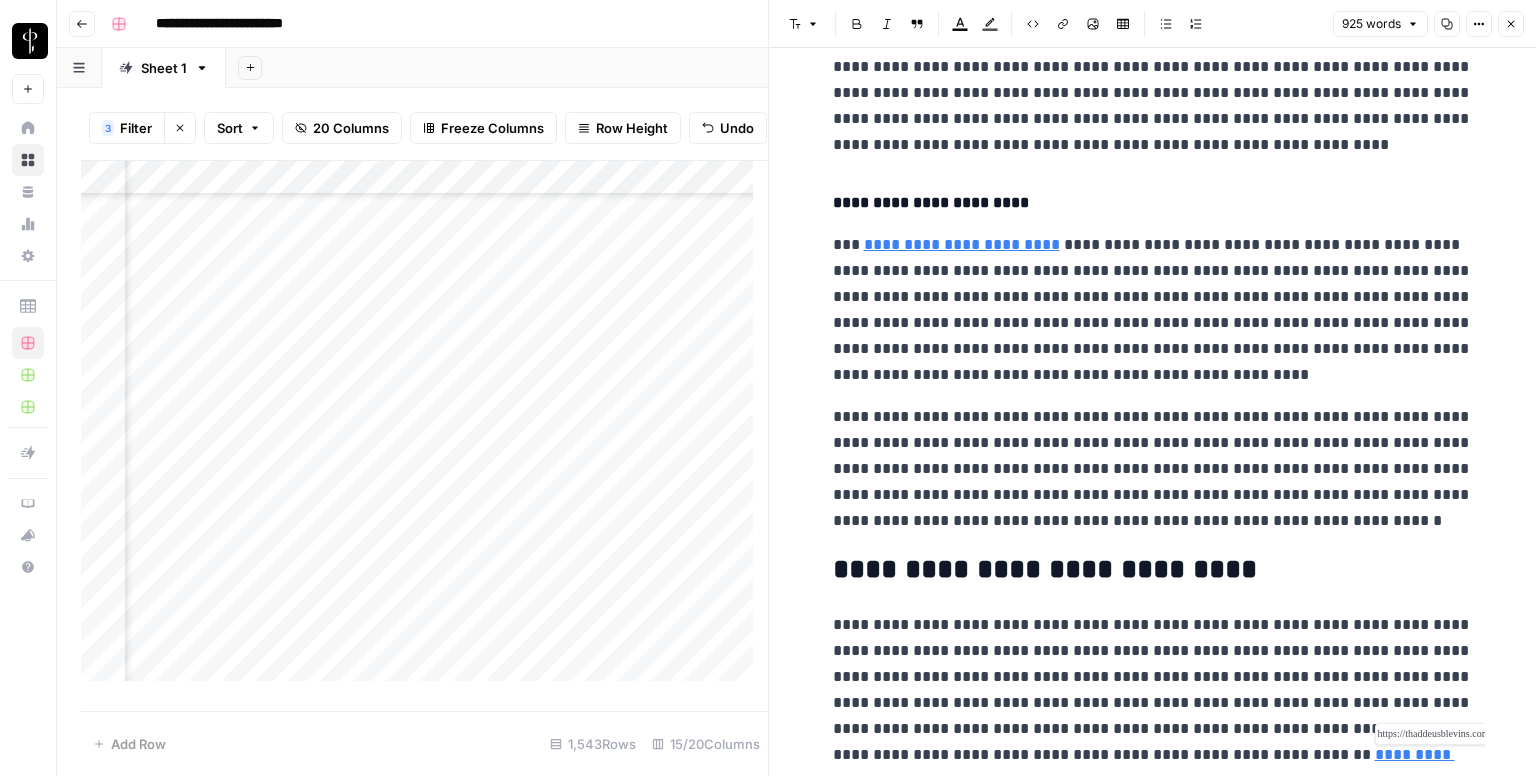 click on "**********" at bounding box center (1144, 767) 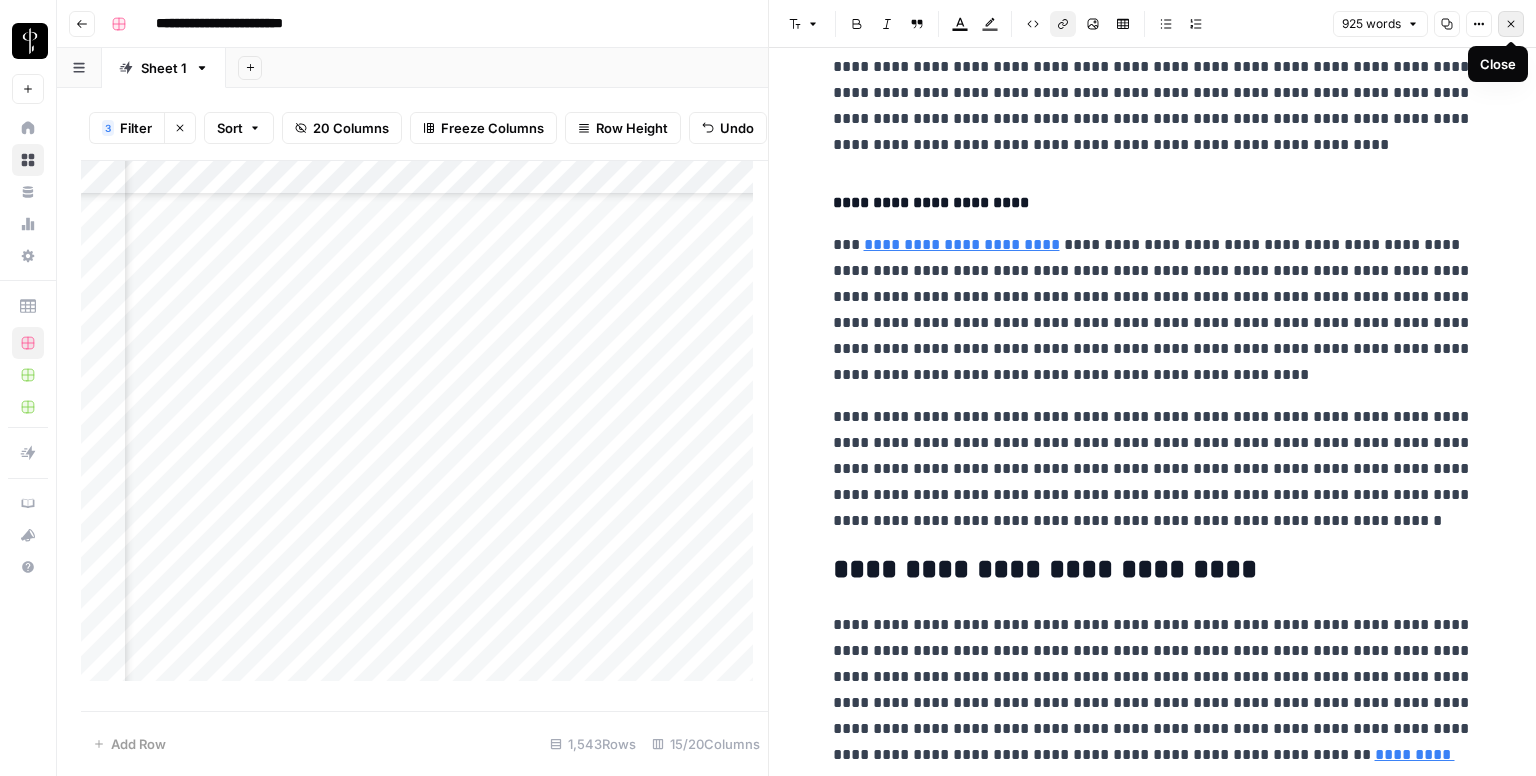 click 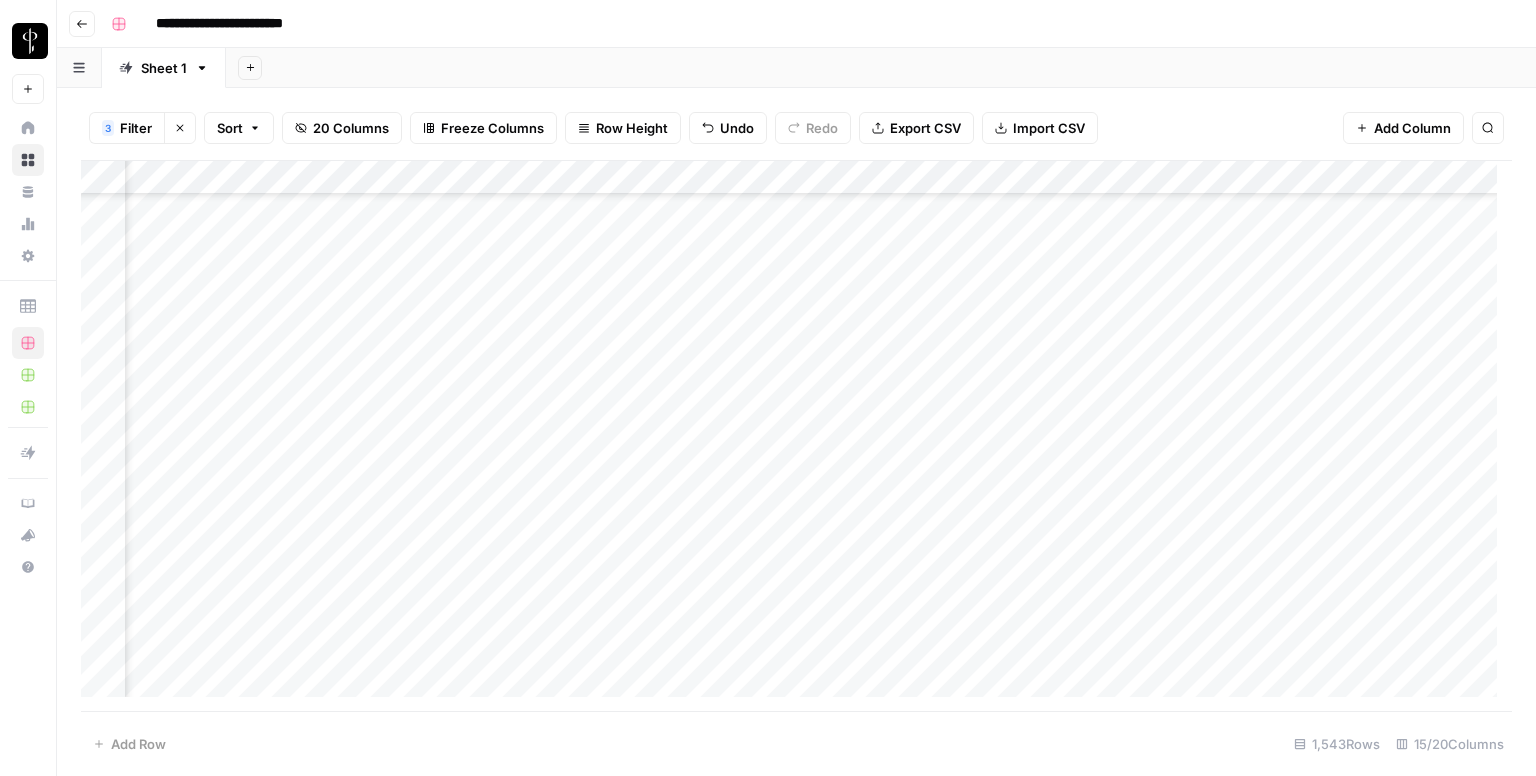 click on "Add Column" at bounding box center [796, 436] 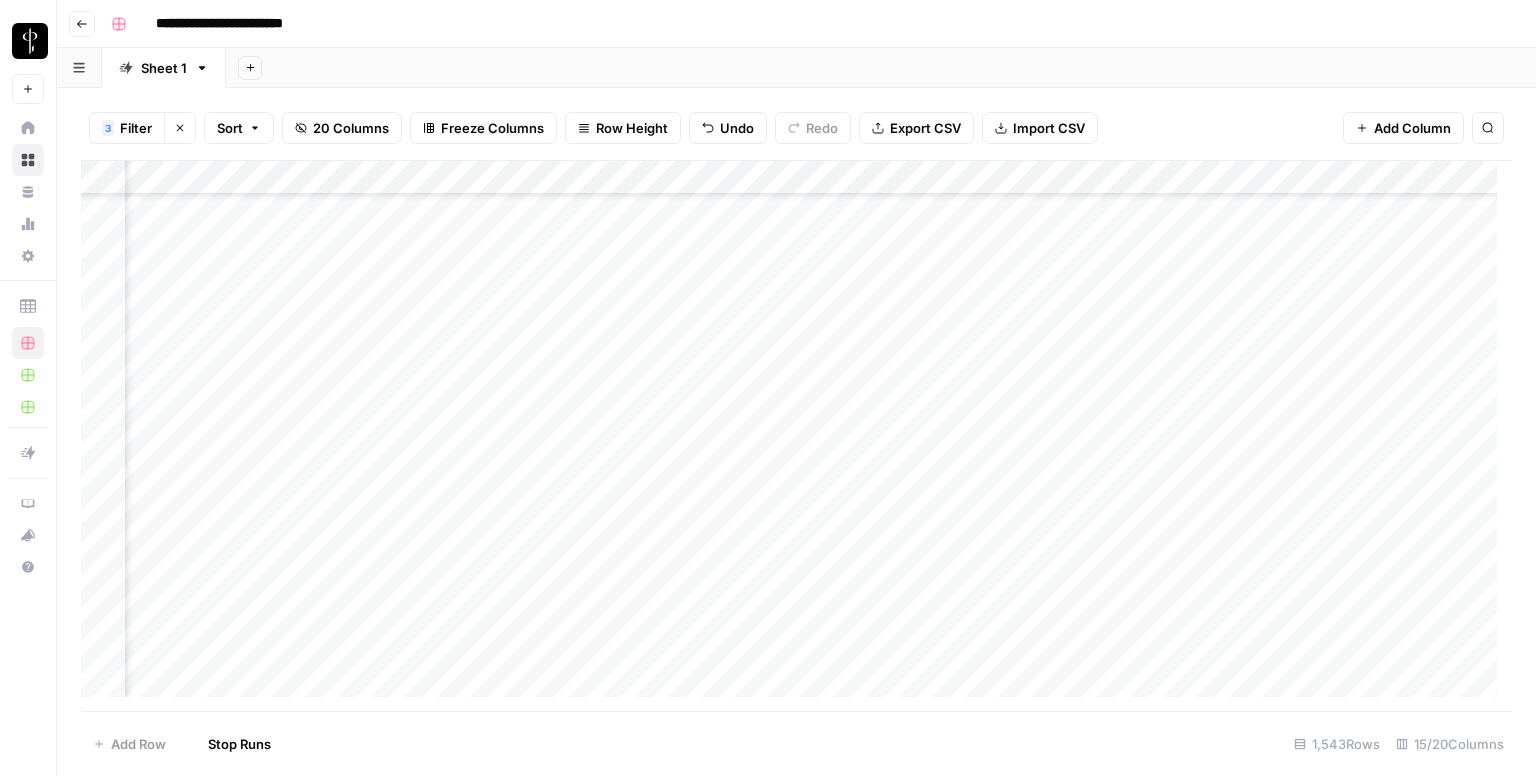 click on "Add Column" at bounding box center (796, 436) 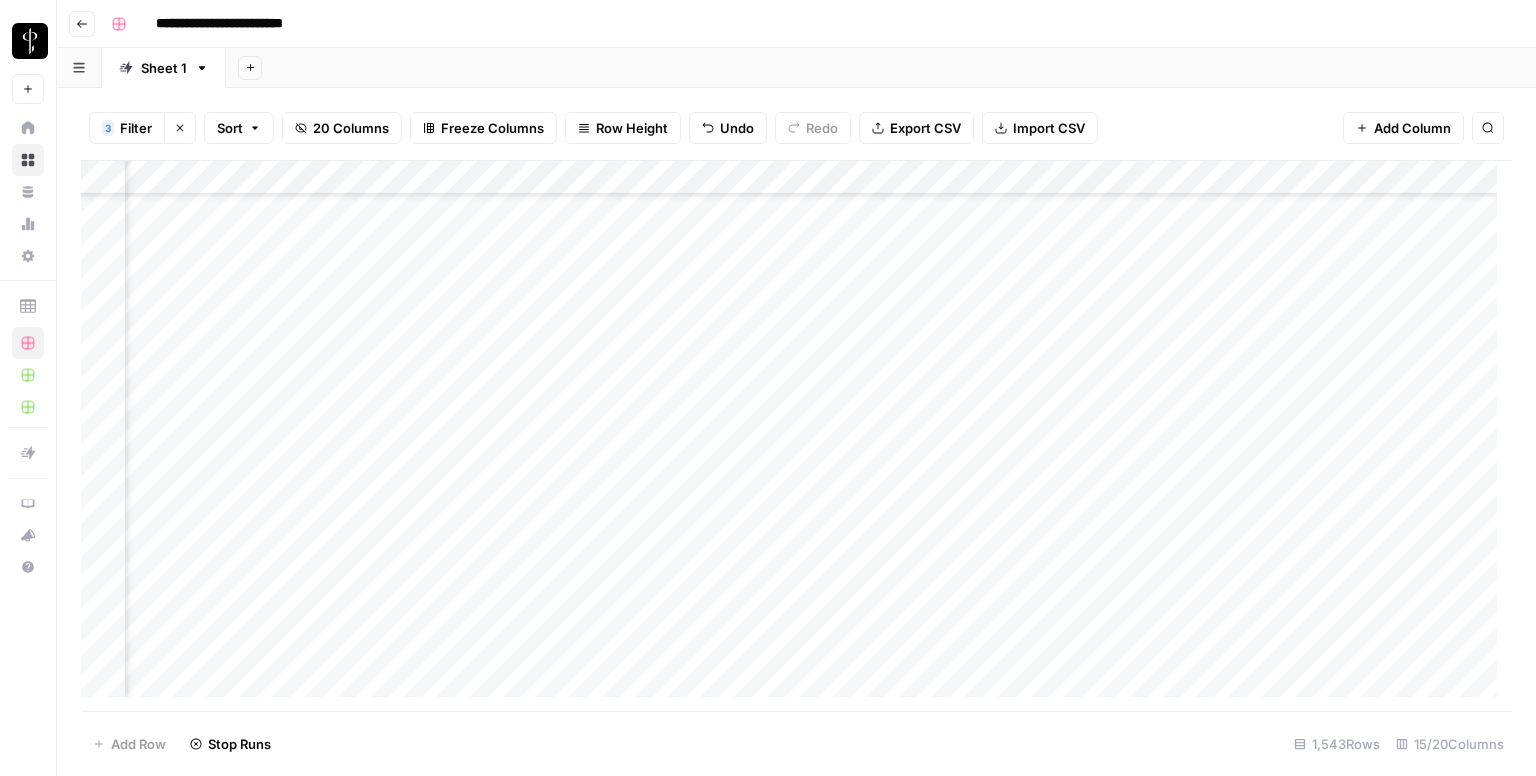 click on "Add Column" at bounding box center [796, 436] 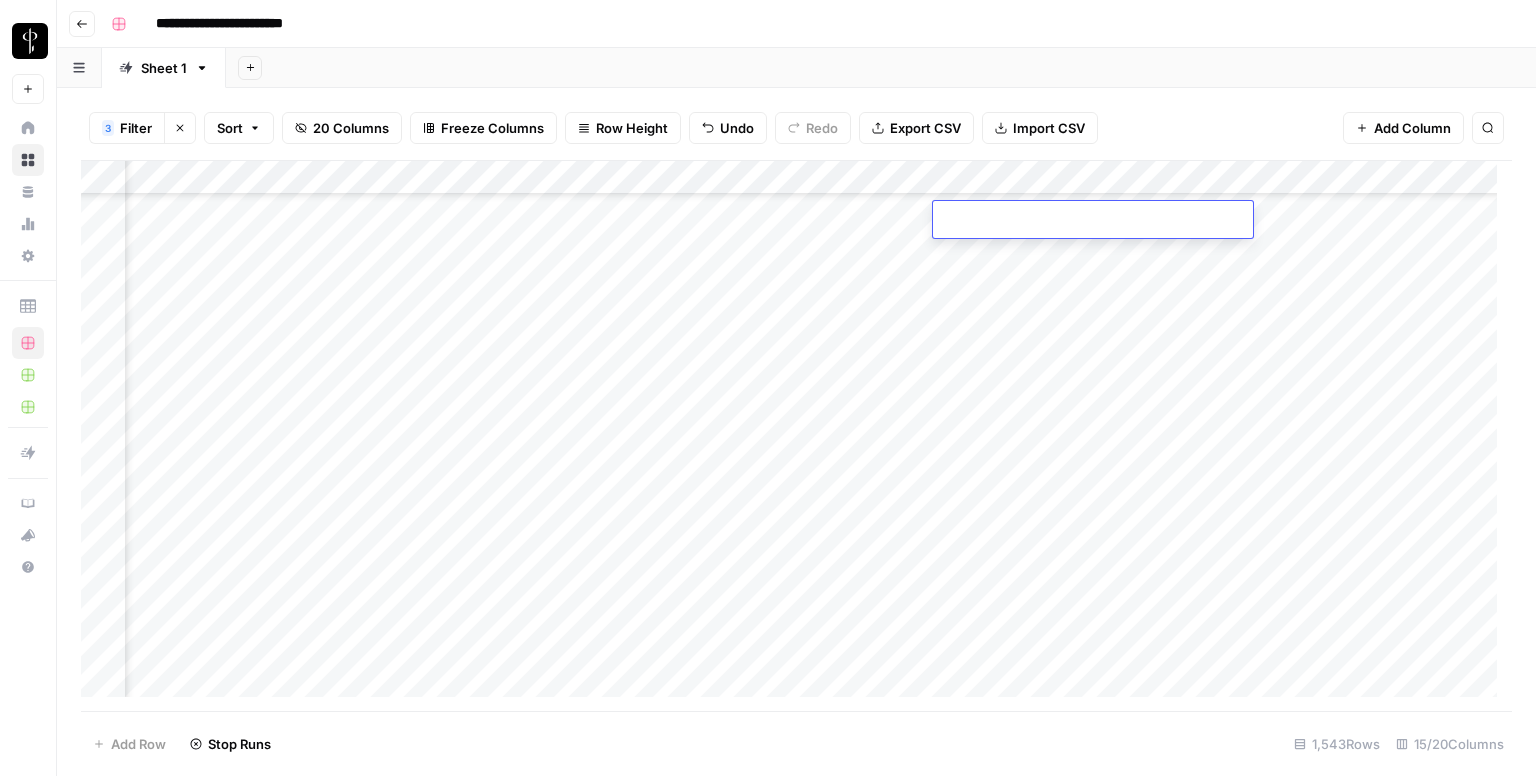 click at bounding box center [1093, 221] 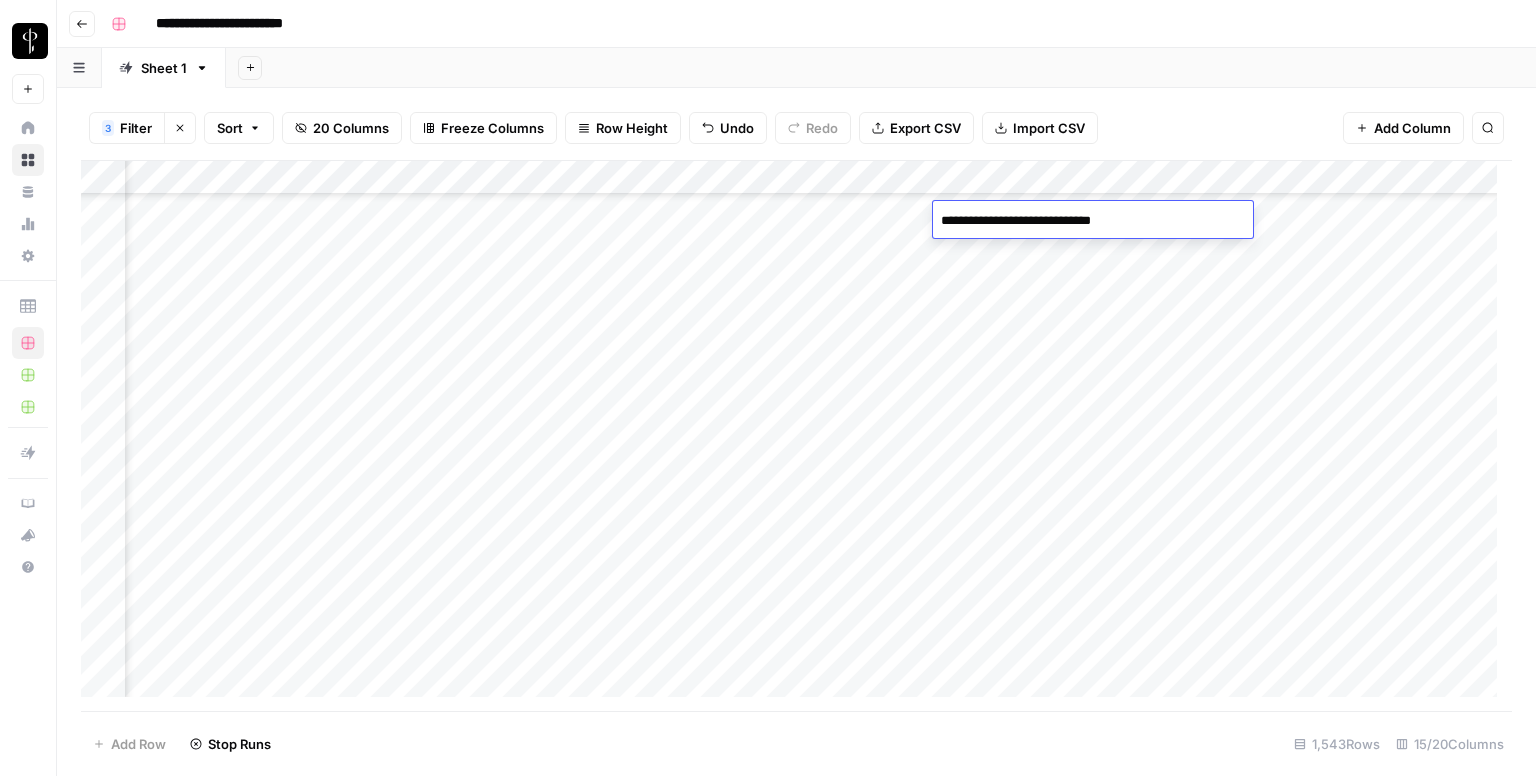 click on "Add Column" at bounding box center [796, 436] 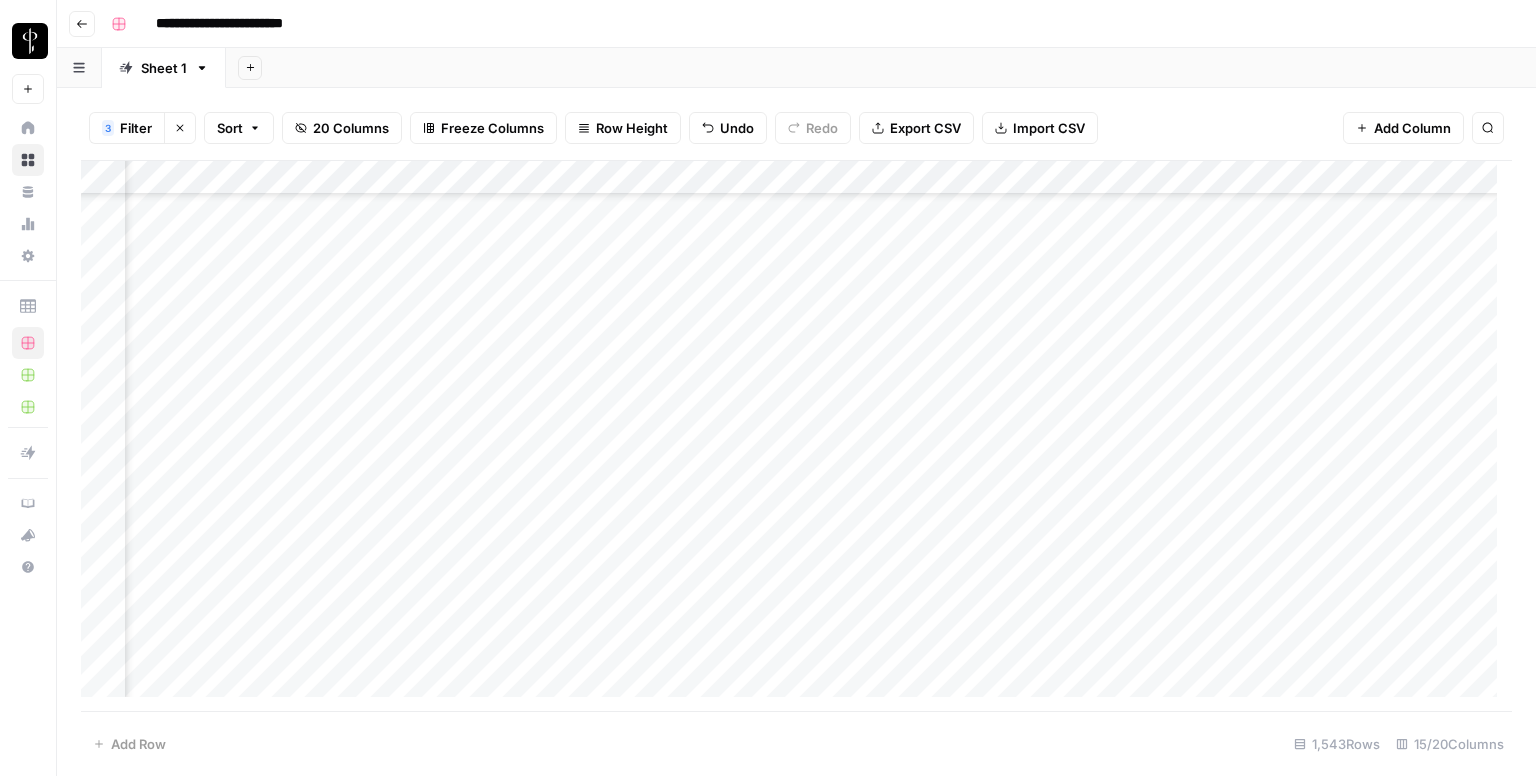click on "Add Column" at bounding box center [796, 436] 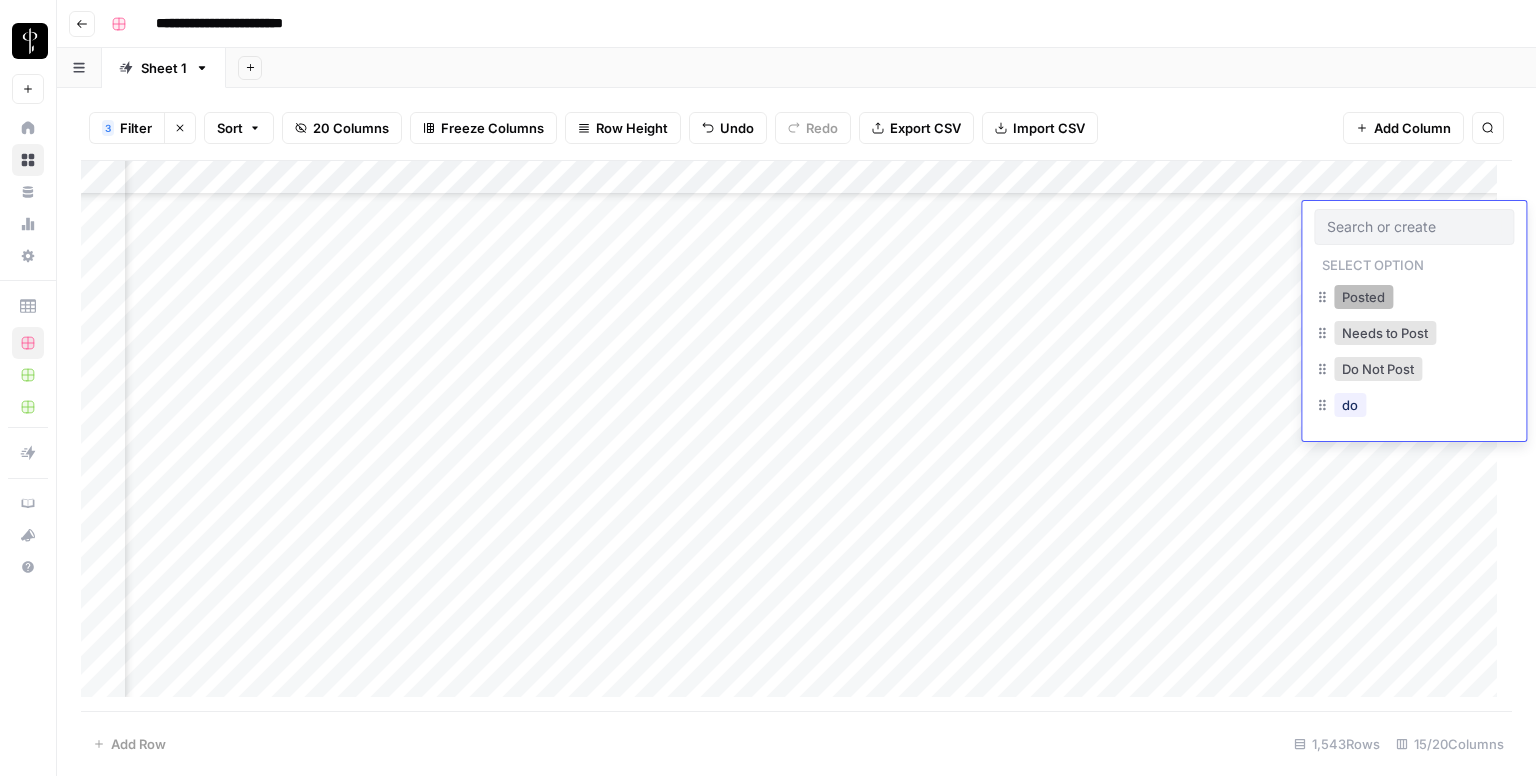 click on "Posted" at bounding box center (1363, 297) 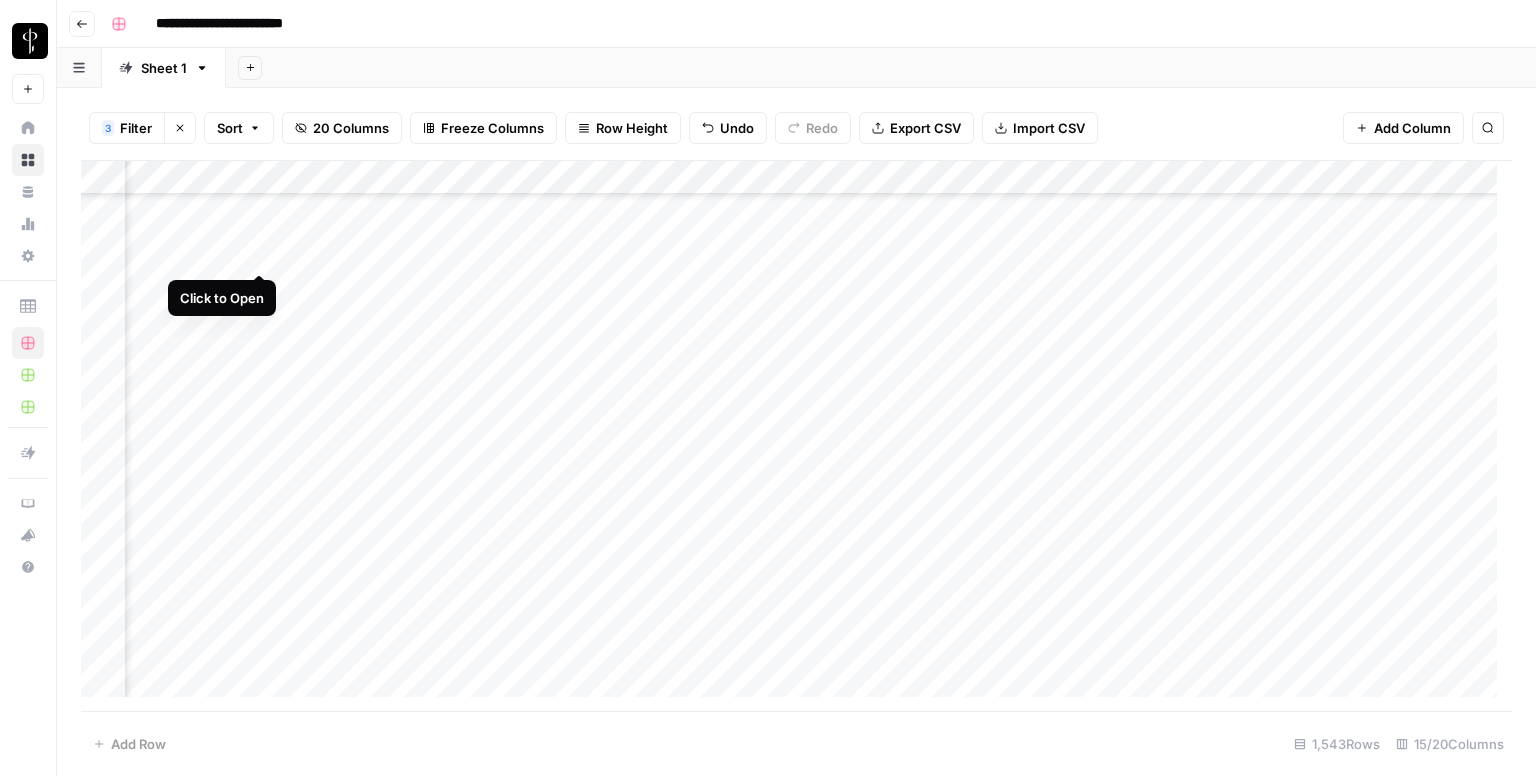 click on "Add Column" at bounding box center (796, 436) 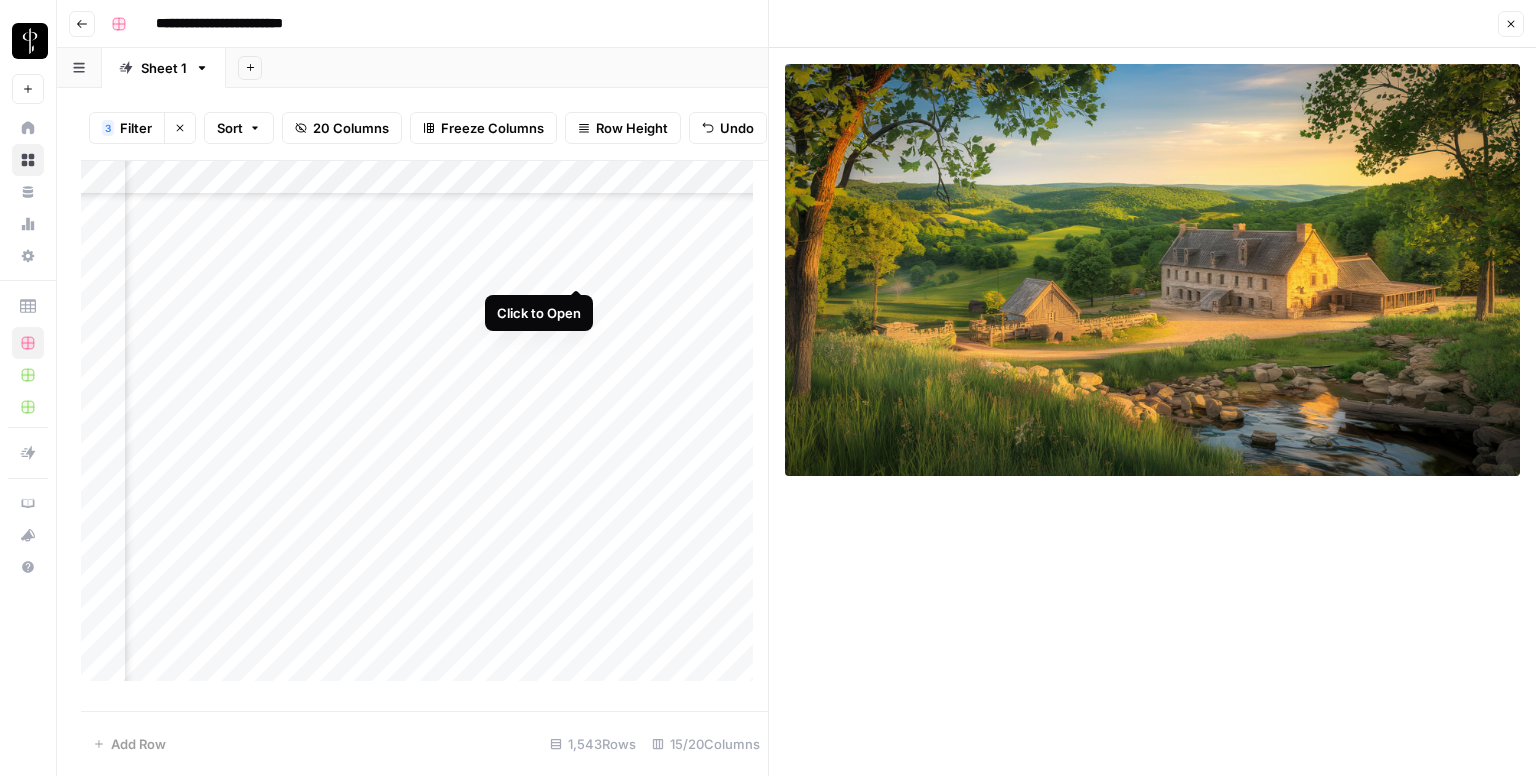 click on "Add Column" at bounding box center [424, 429] 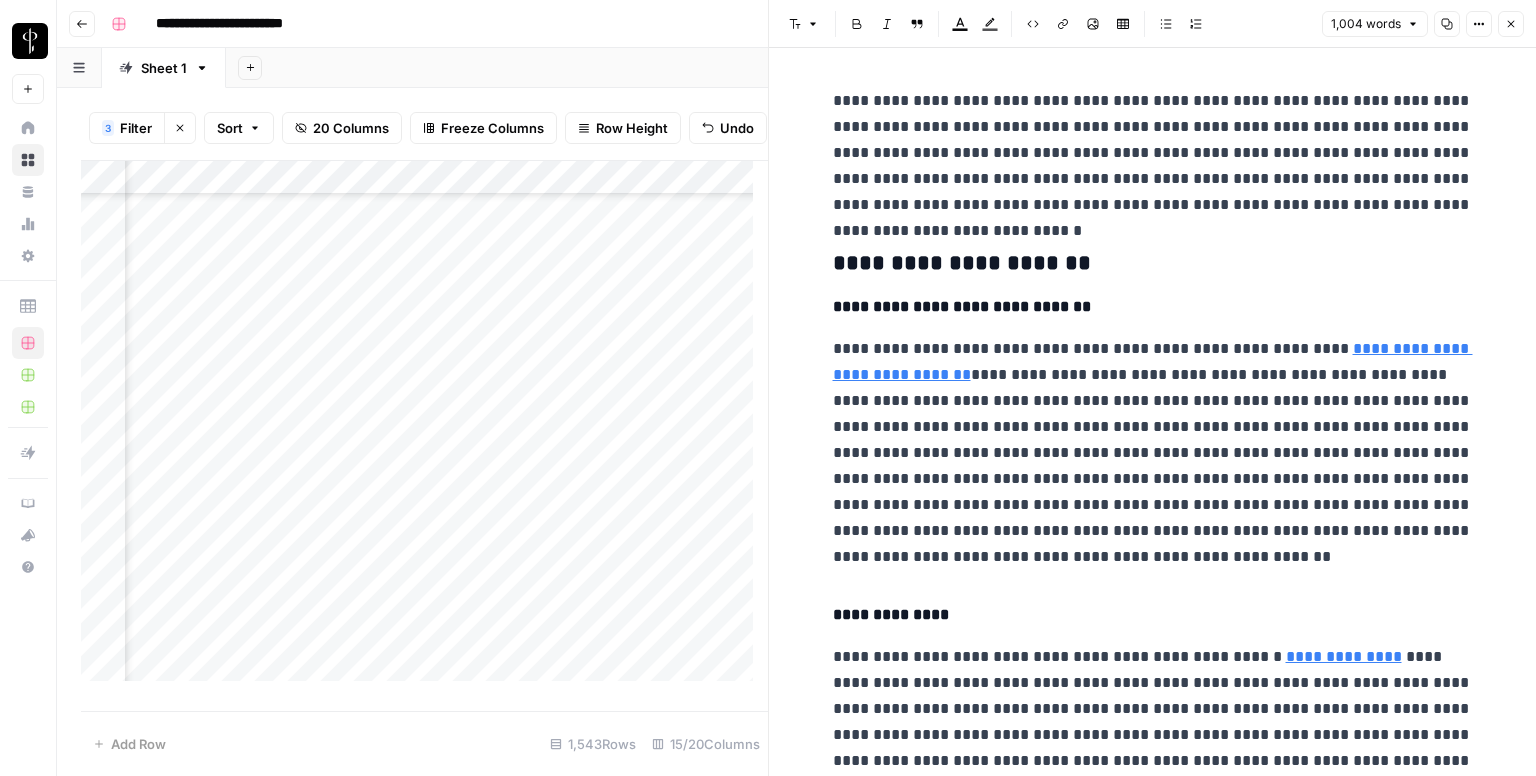 click on "**********" at bounding box center (1153, 264) 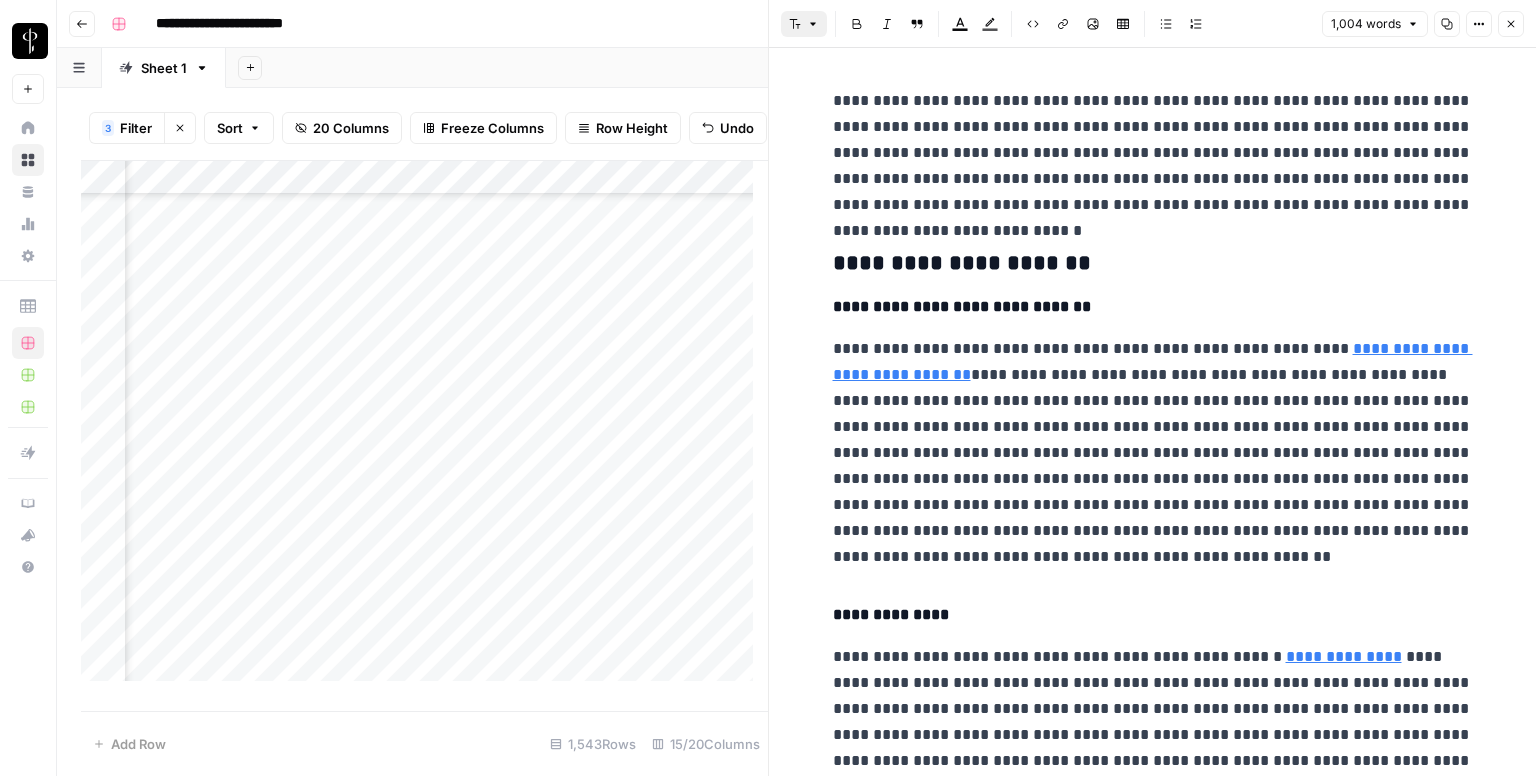 click on "Font style" at bounding box center [804, 24] 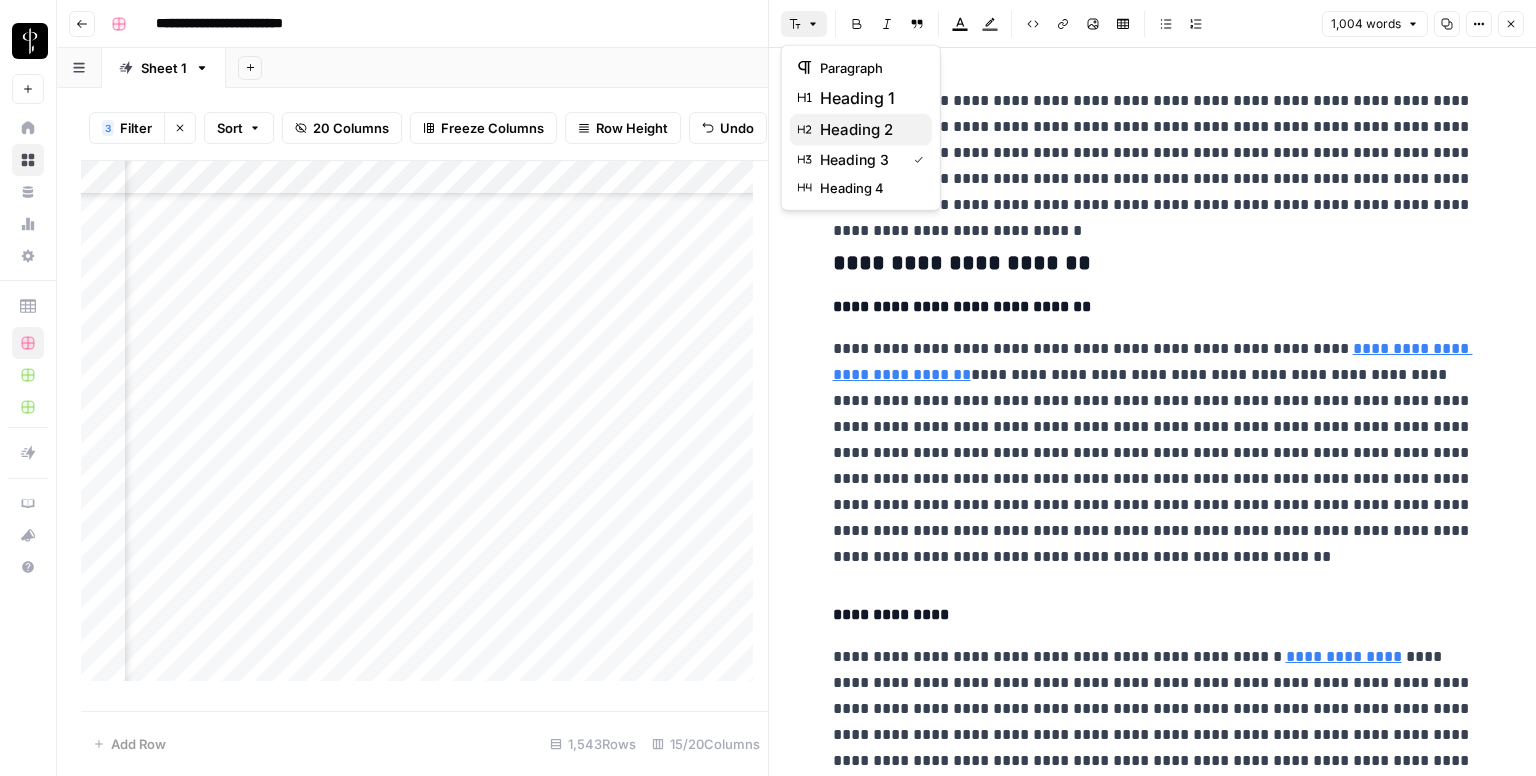 click on "heading 2" at bounding box center (856, 130) 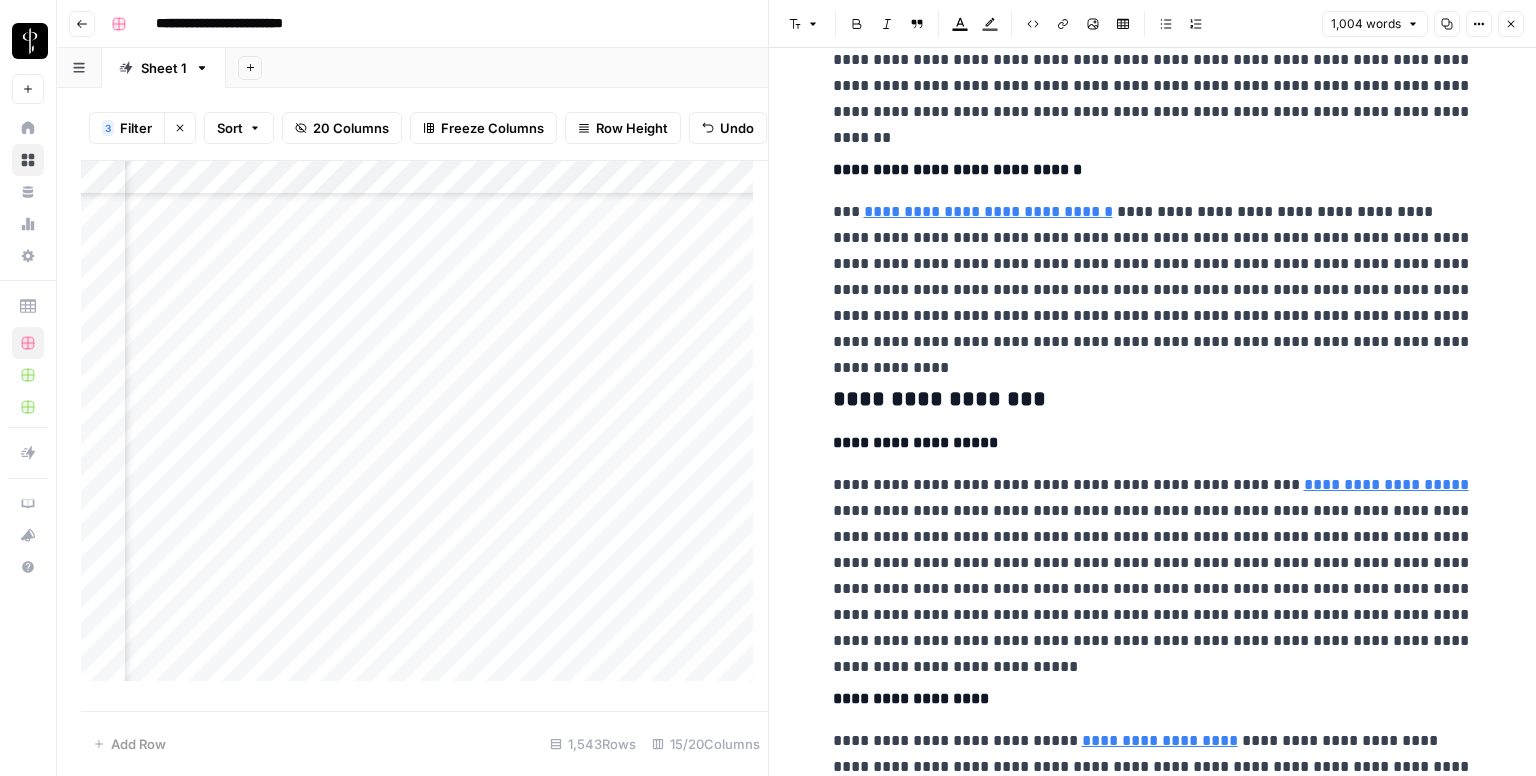 scroll, scrollTop: 679, scrollLeft: 0, axis: vertical 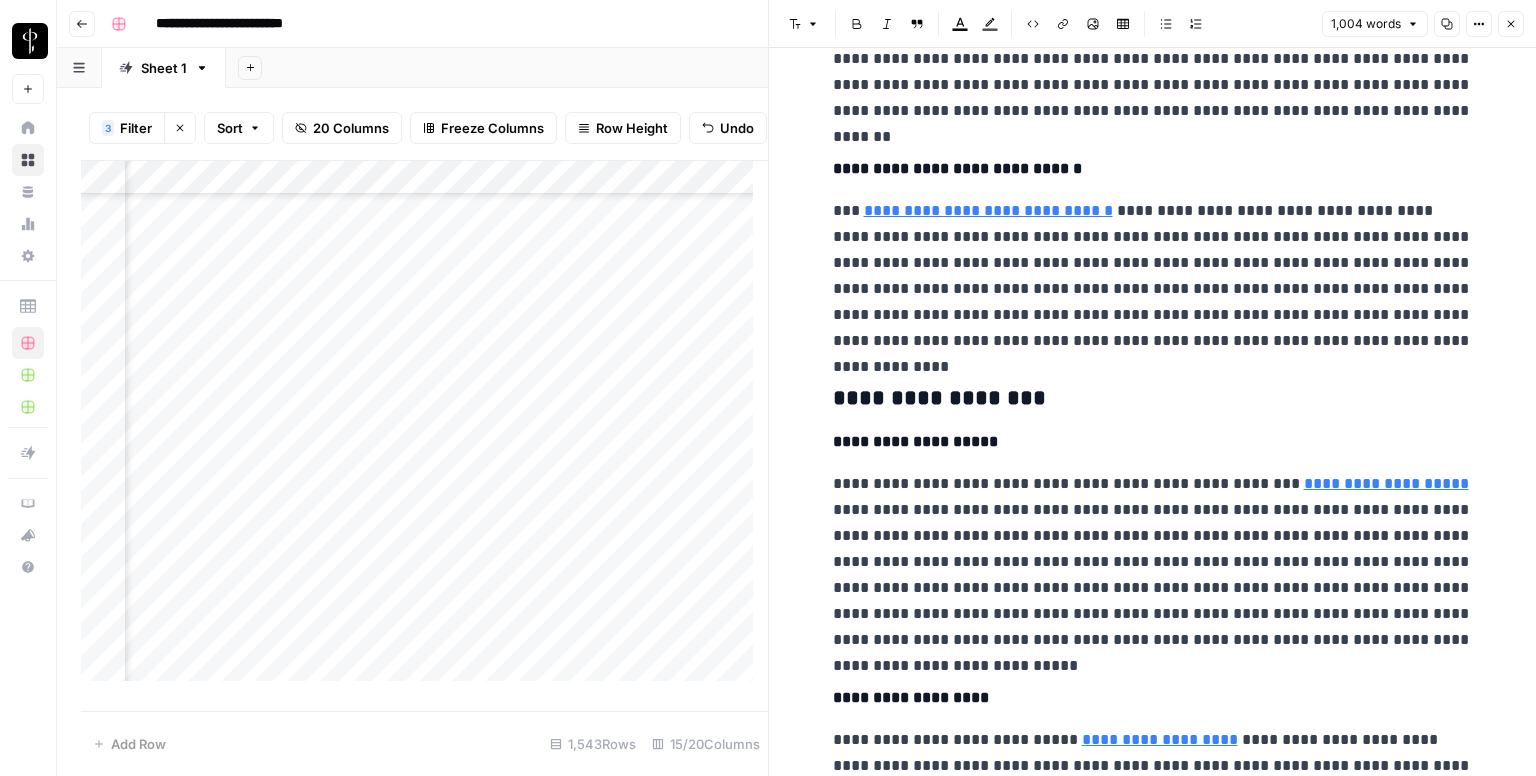 click on "**********" at bounding box center [1153, 399] 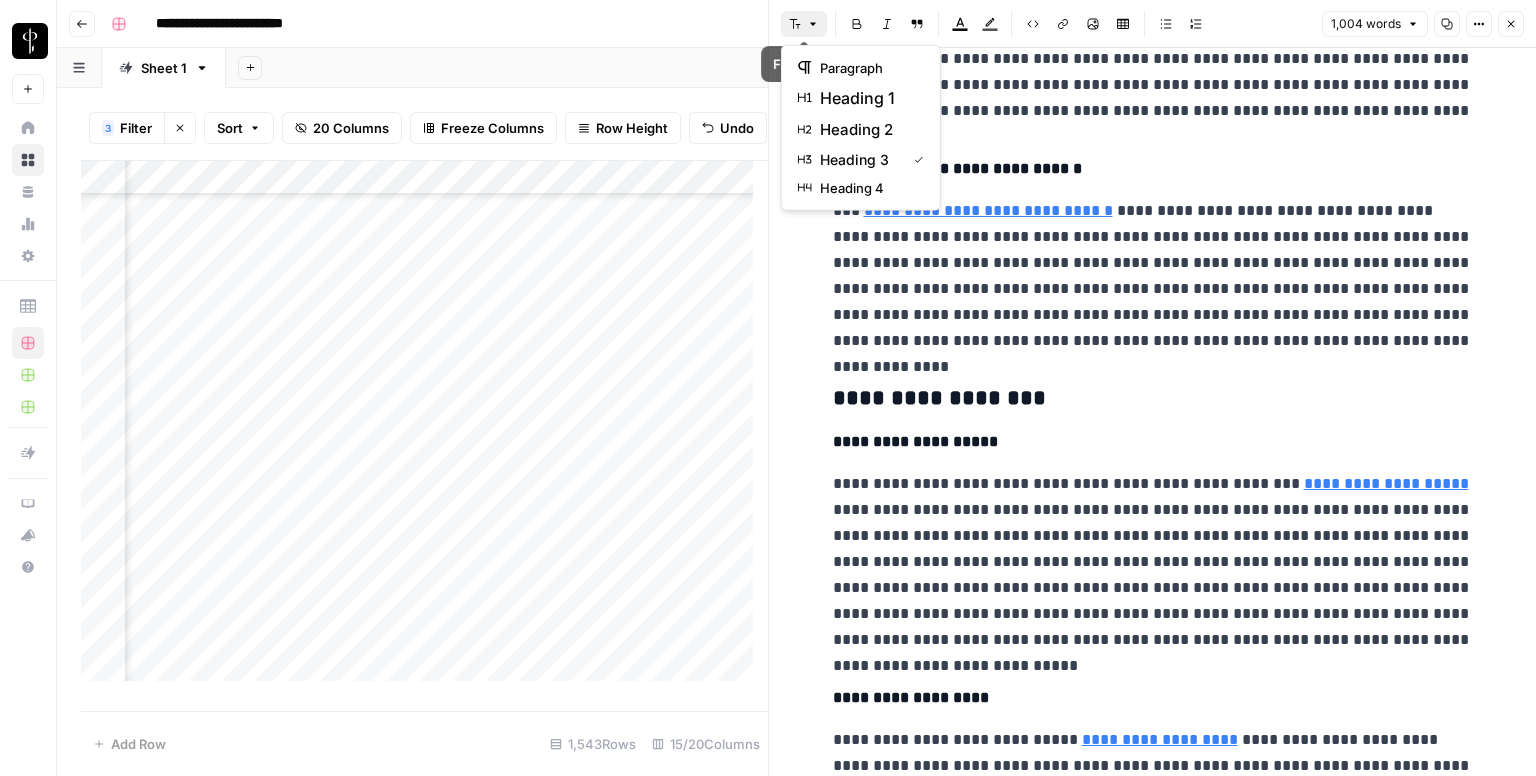 click 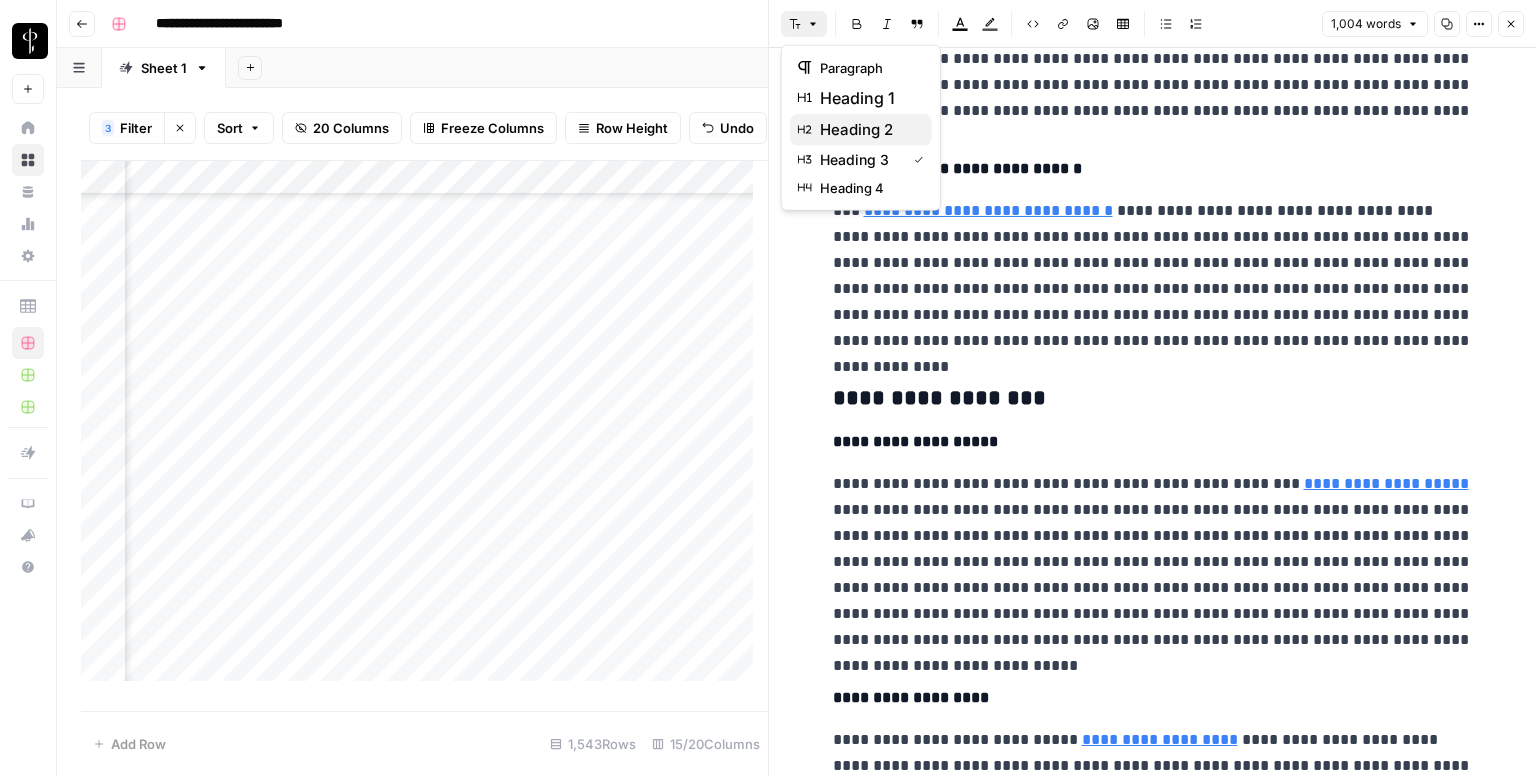 click on "heading 2" at bounding box center [856, 130] 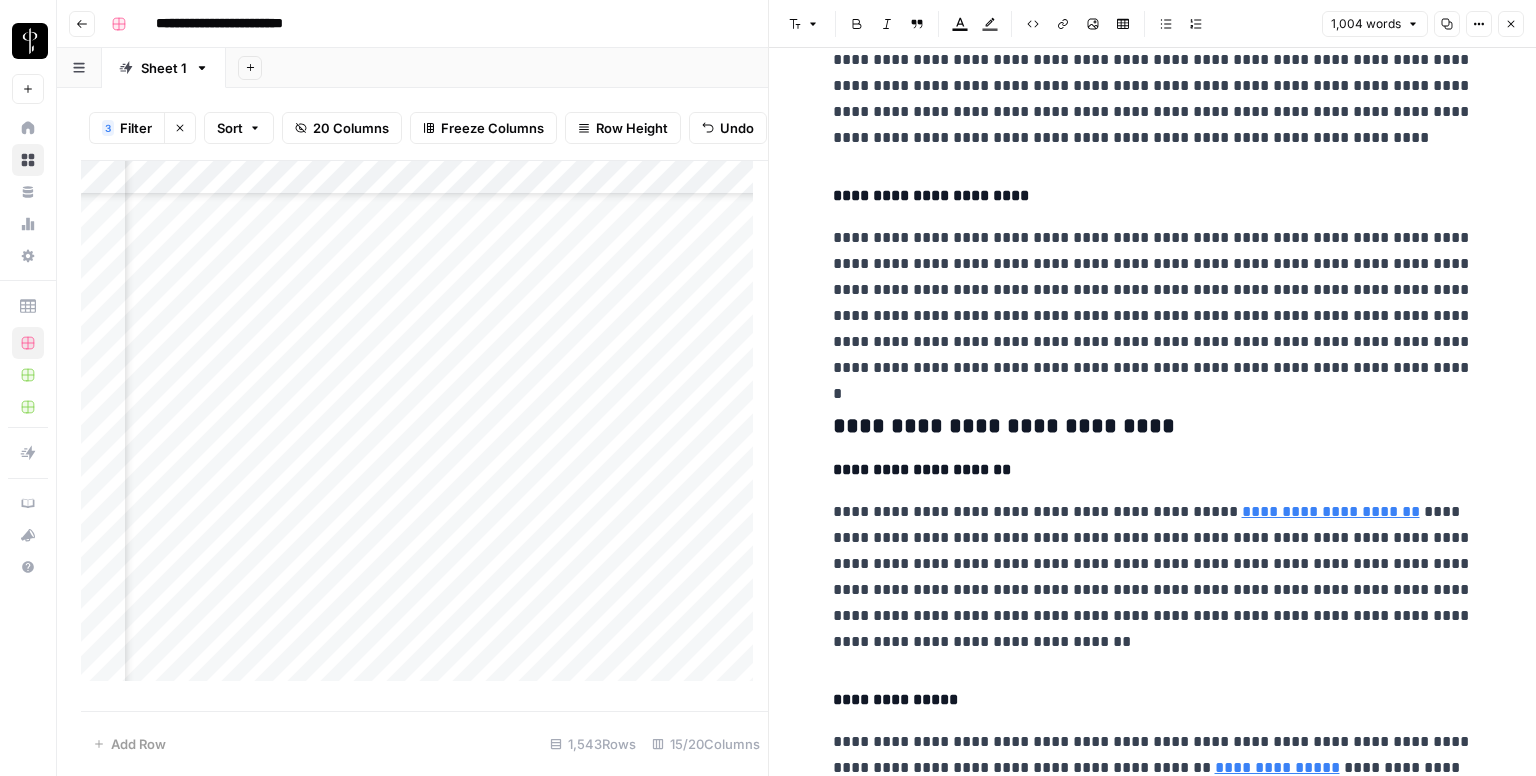 scroll, scrollTop: 1440, scrollLeft: 0, axis: vertical 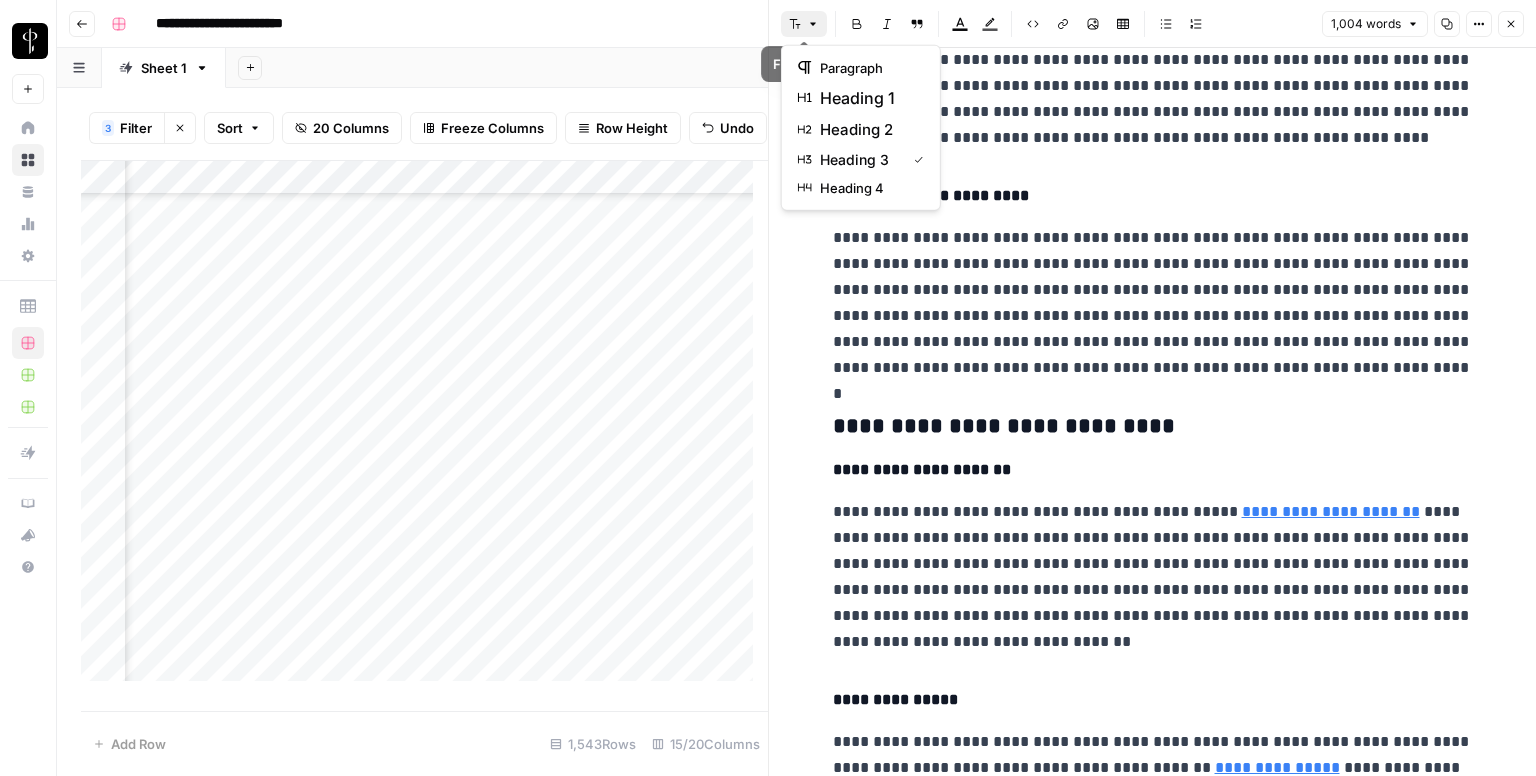 click 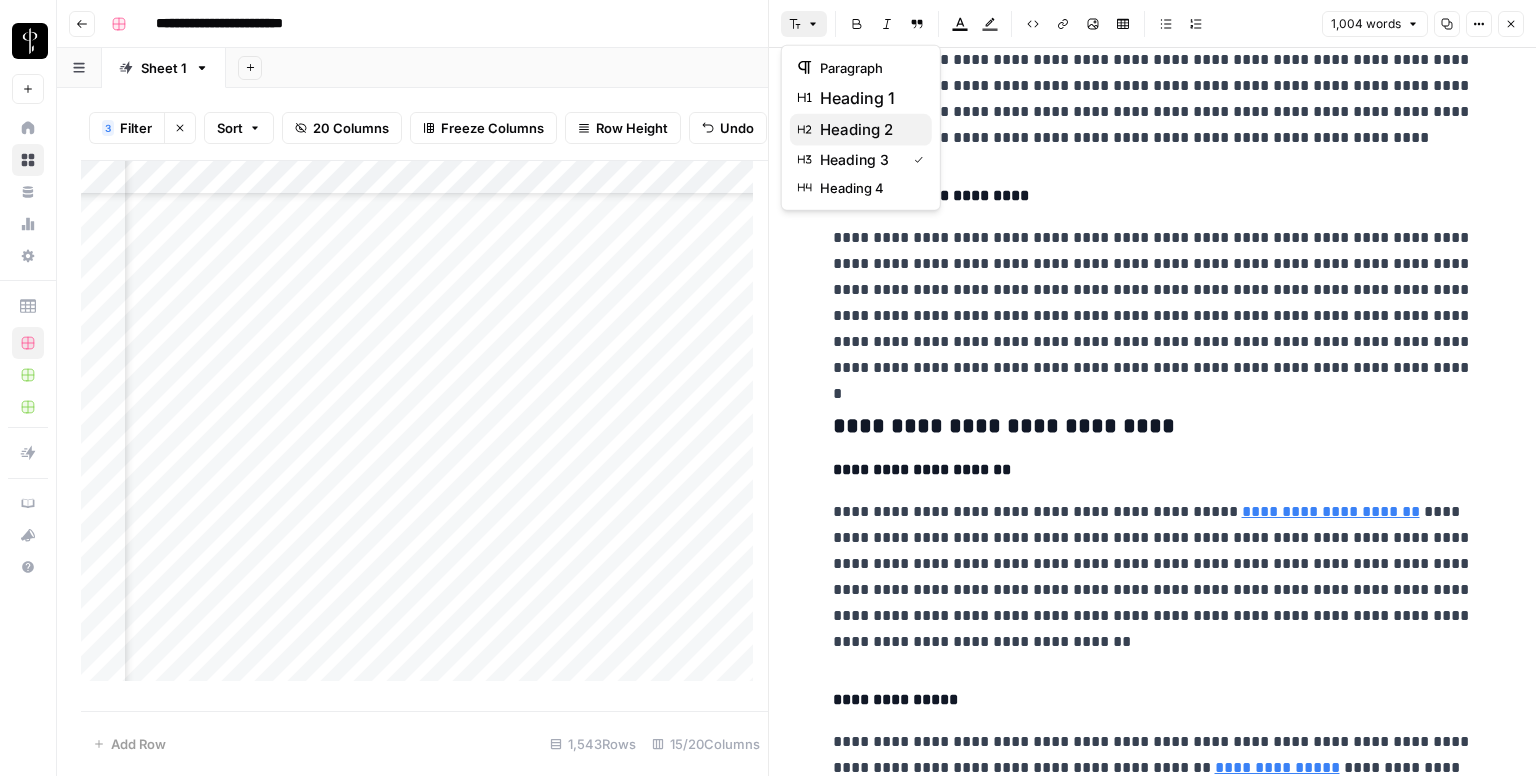 click on "heading 2" at bounding box center [856, 130] 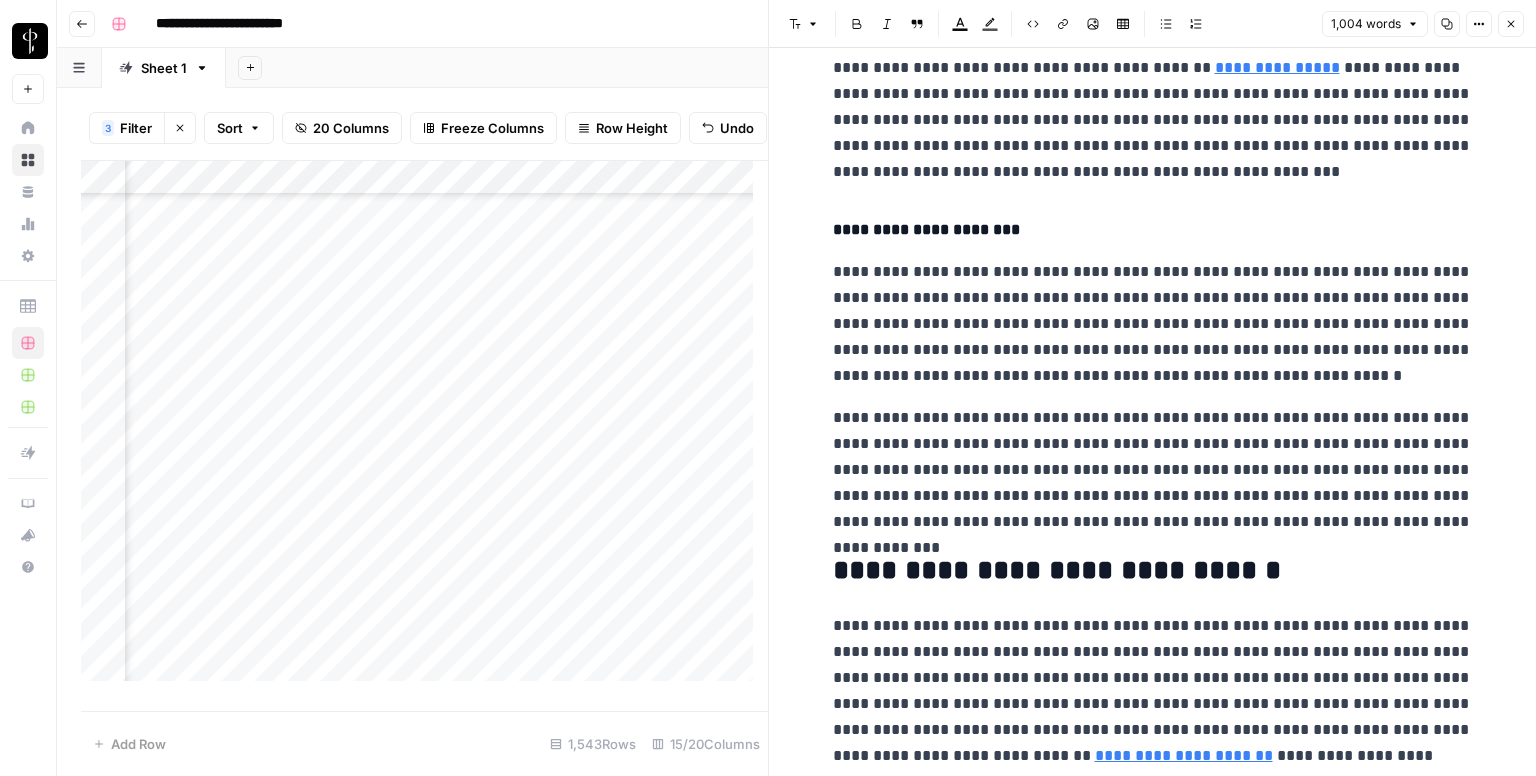 scroll, scrollTop: 2144, scrollLeft: 0, axis: vertical 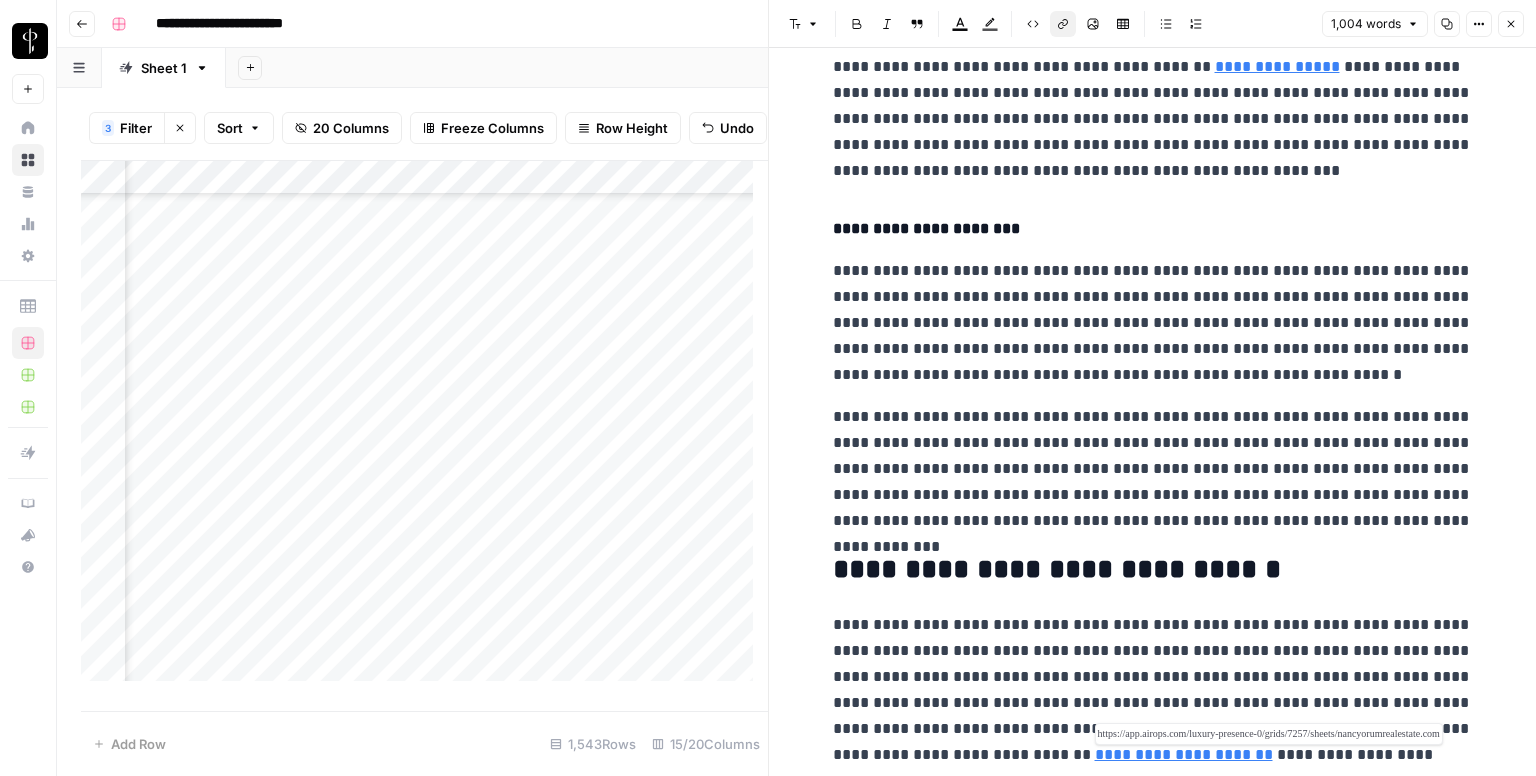 click on "**********" at bounding box center [1184, 754] 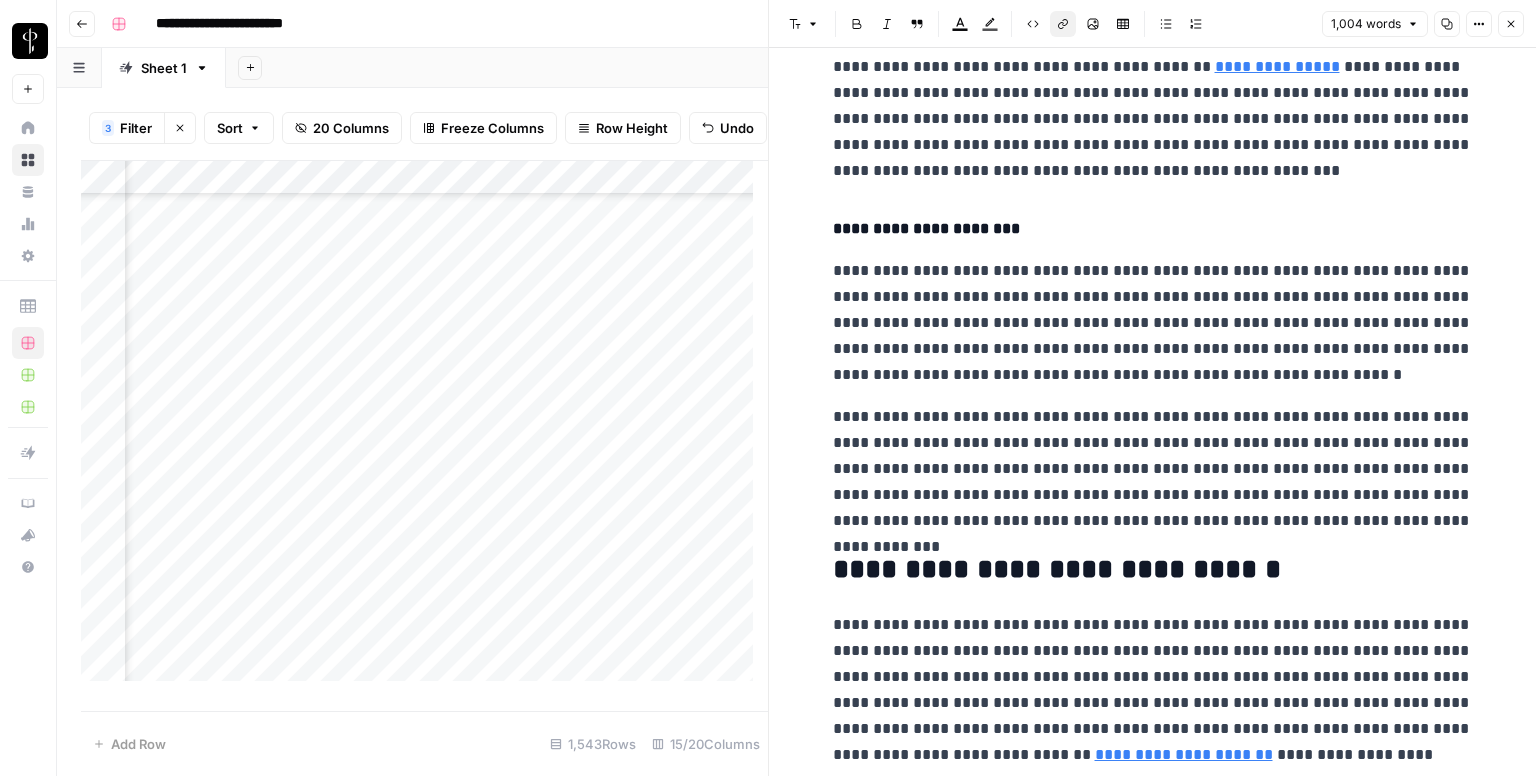 click on "**********" at bounding box center [1153, 690] 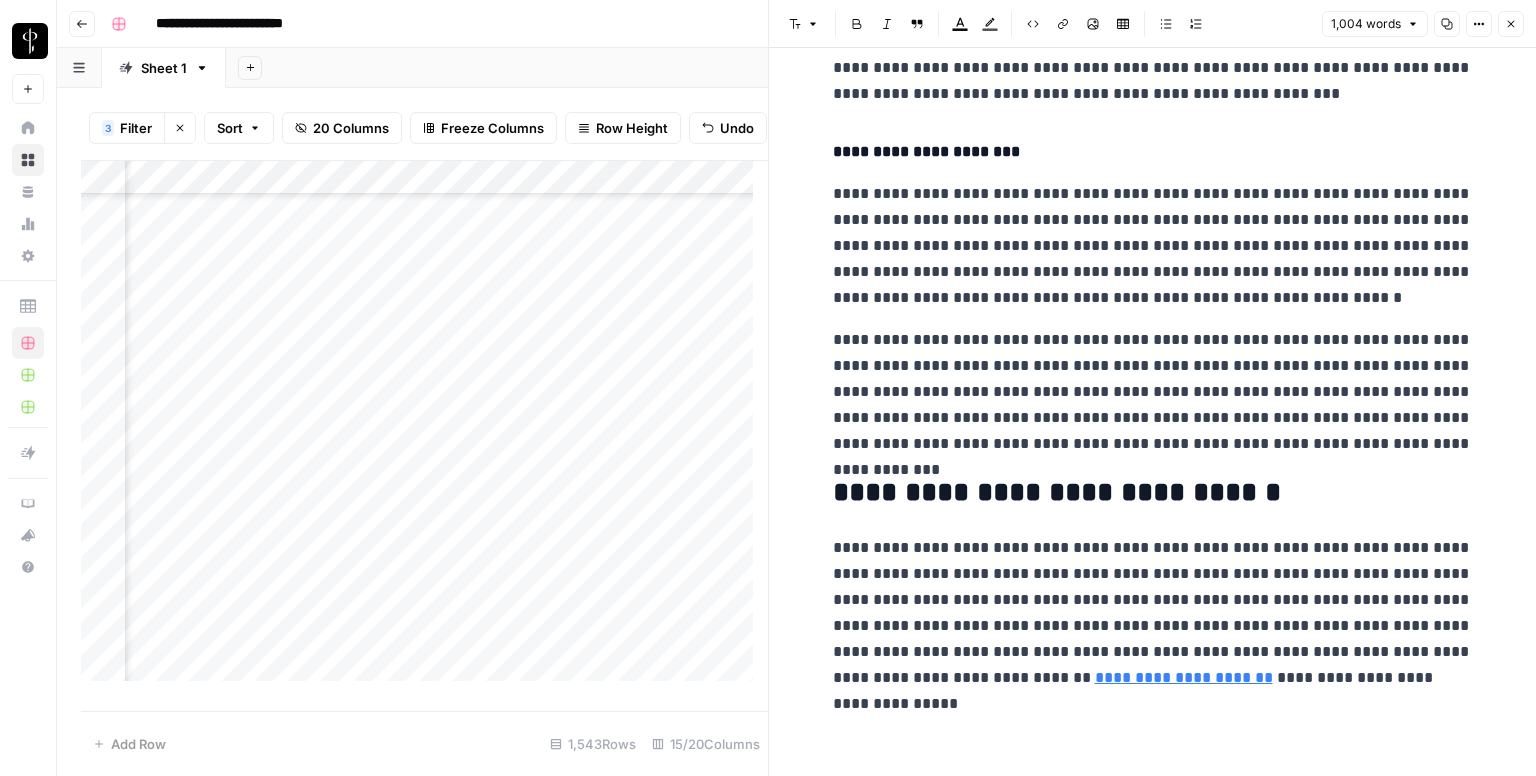 scroll, scrollTop: 2264, scrollLeft: 0, axis: vertical 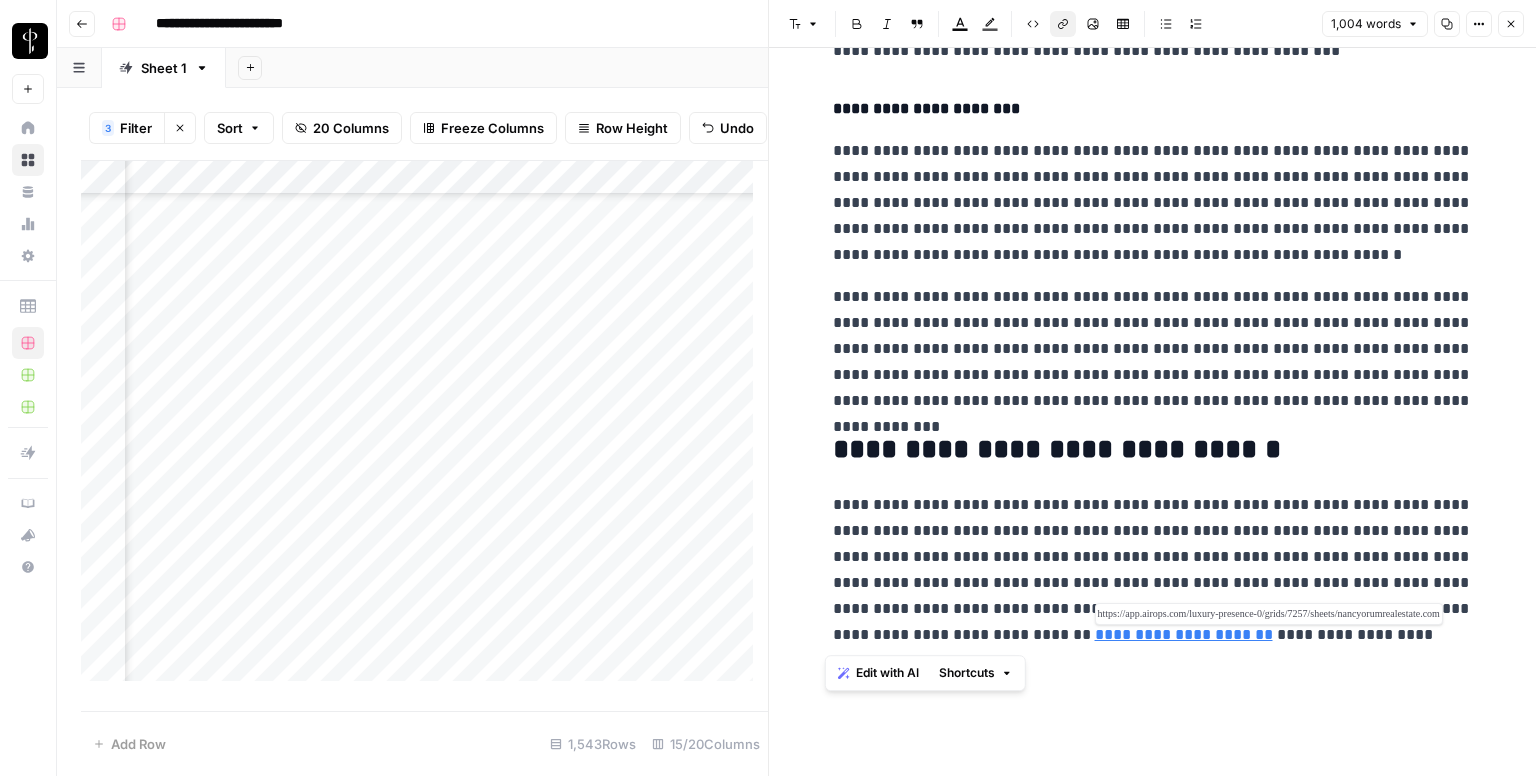 drag, startPoint x: 825, startPoint y: 638, endPoint x: 1000, endPoint y: 637, distance: 175.00285 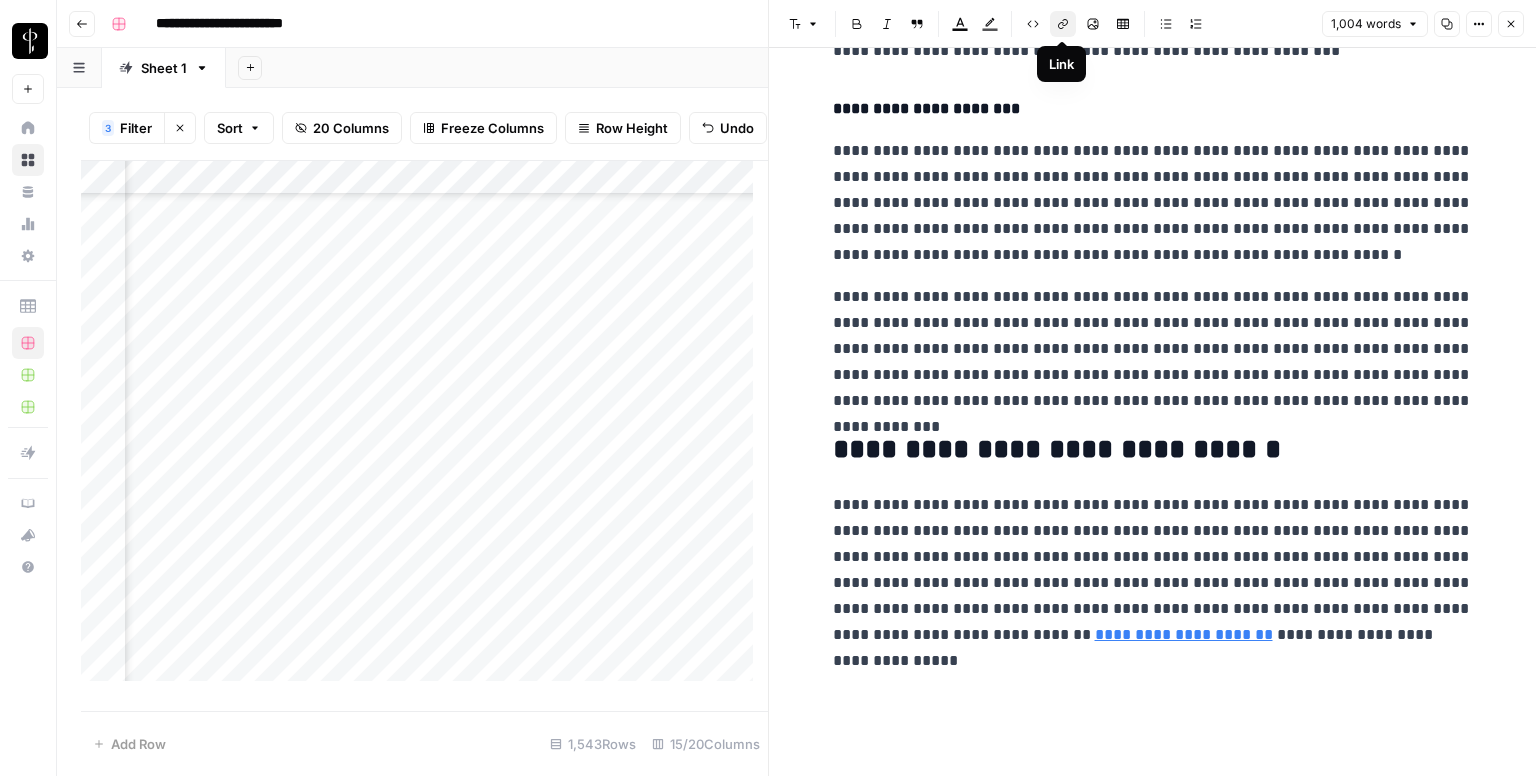 click on "Link" at bounding box center (1063, 24) 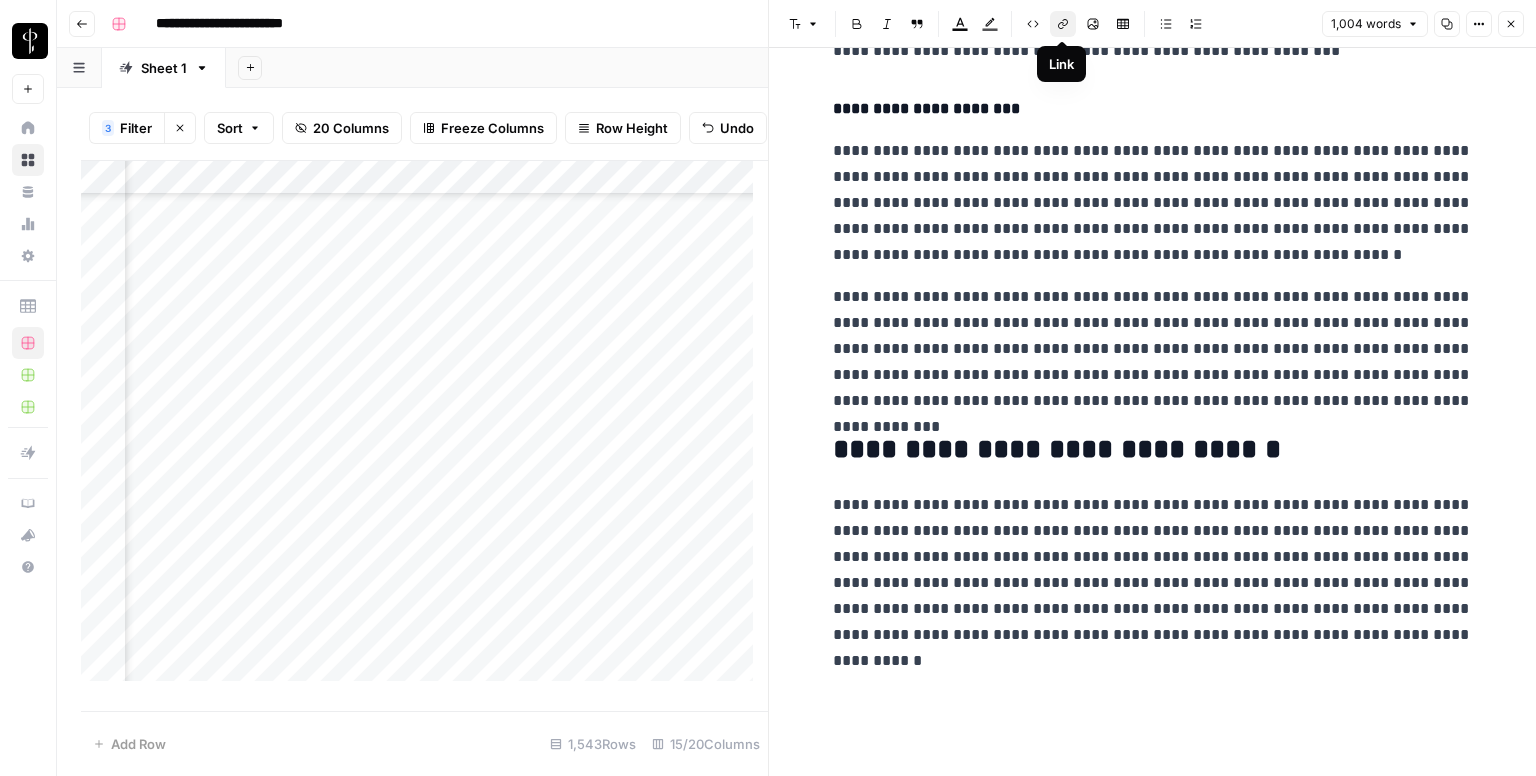 click 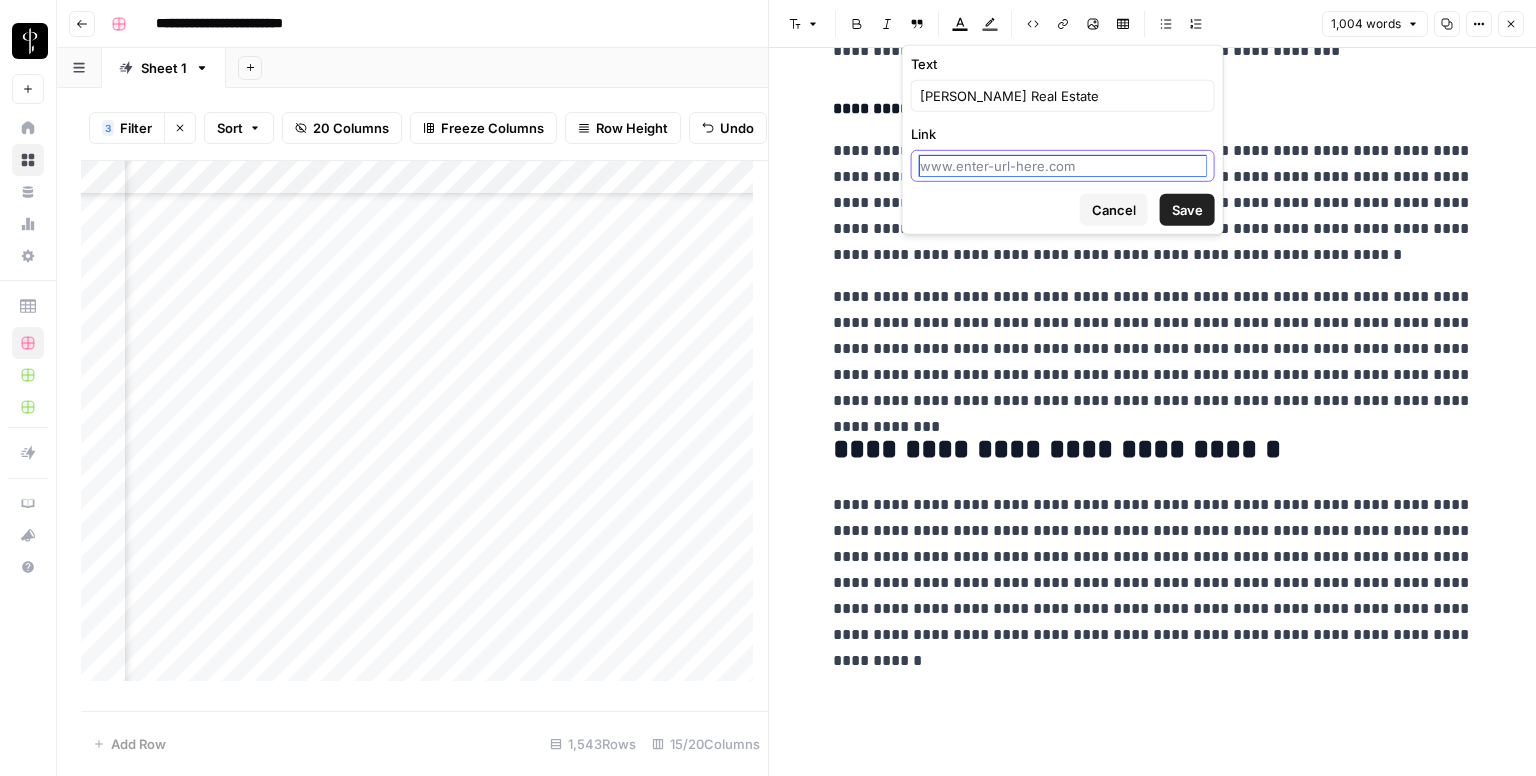 click on "Link" at bounding box center (1063, 166) 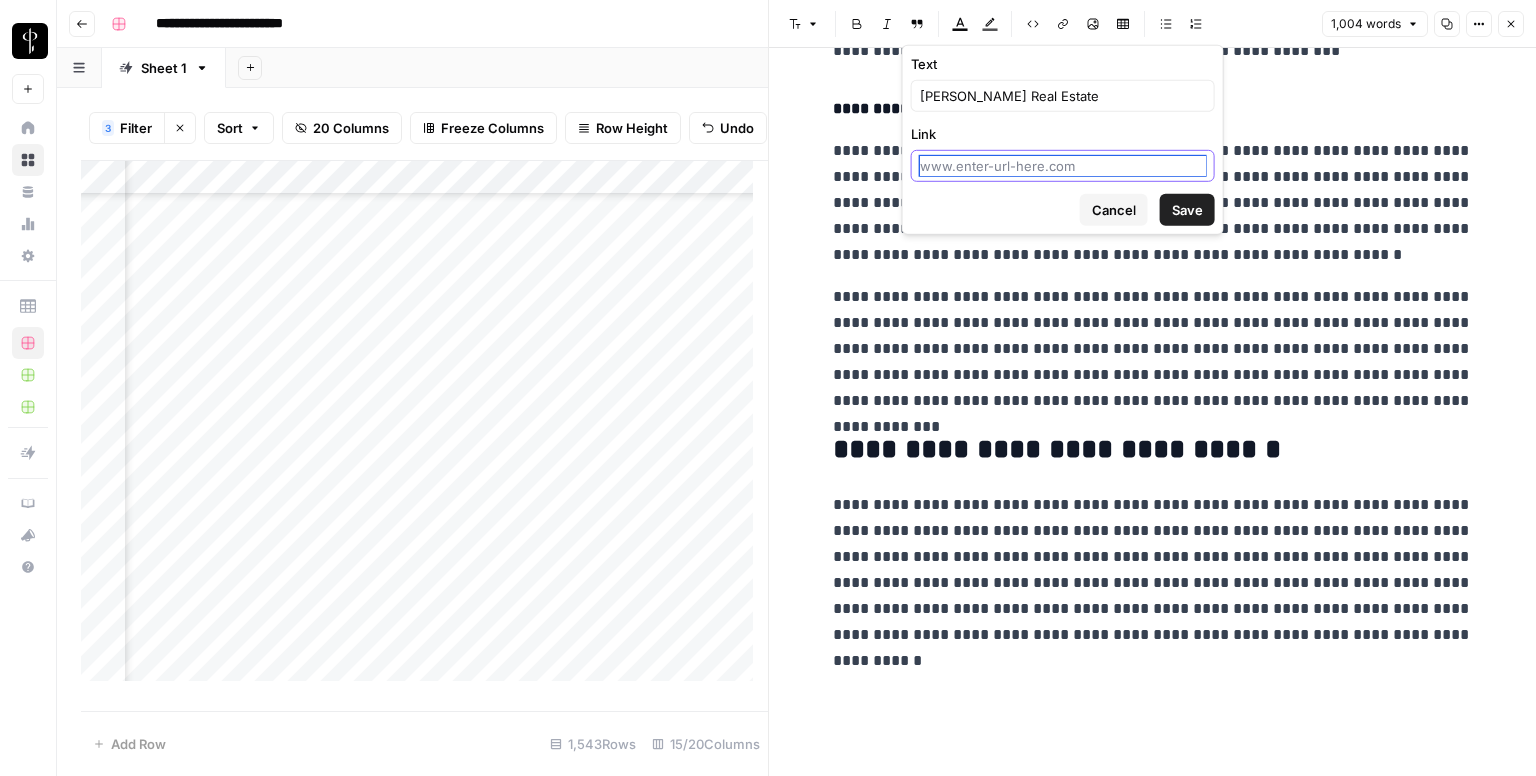 paste on "[URL][DOMAIN_NAME]" 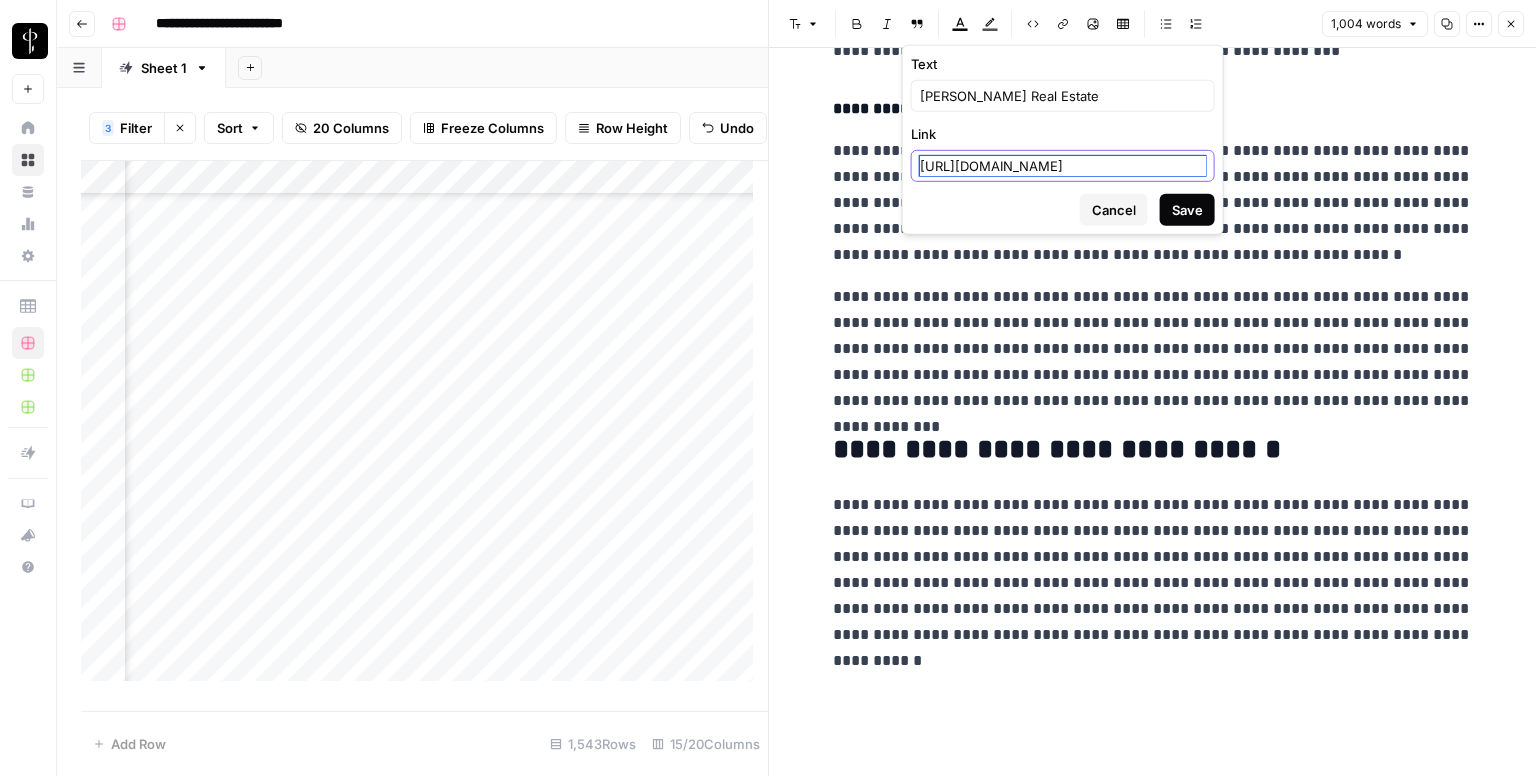 type on "[URL][DOMAIN_NAME]" 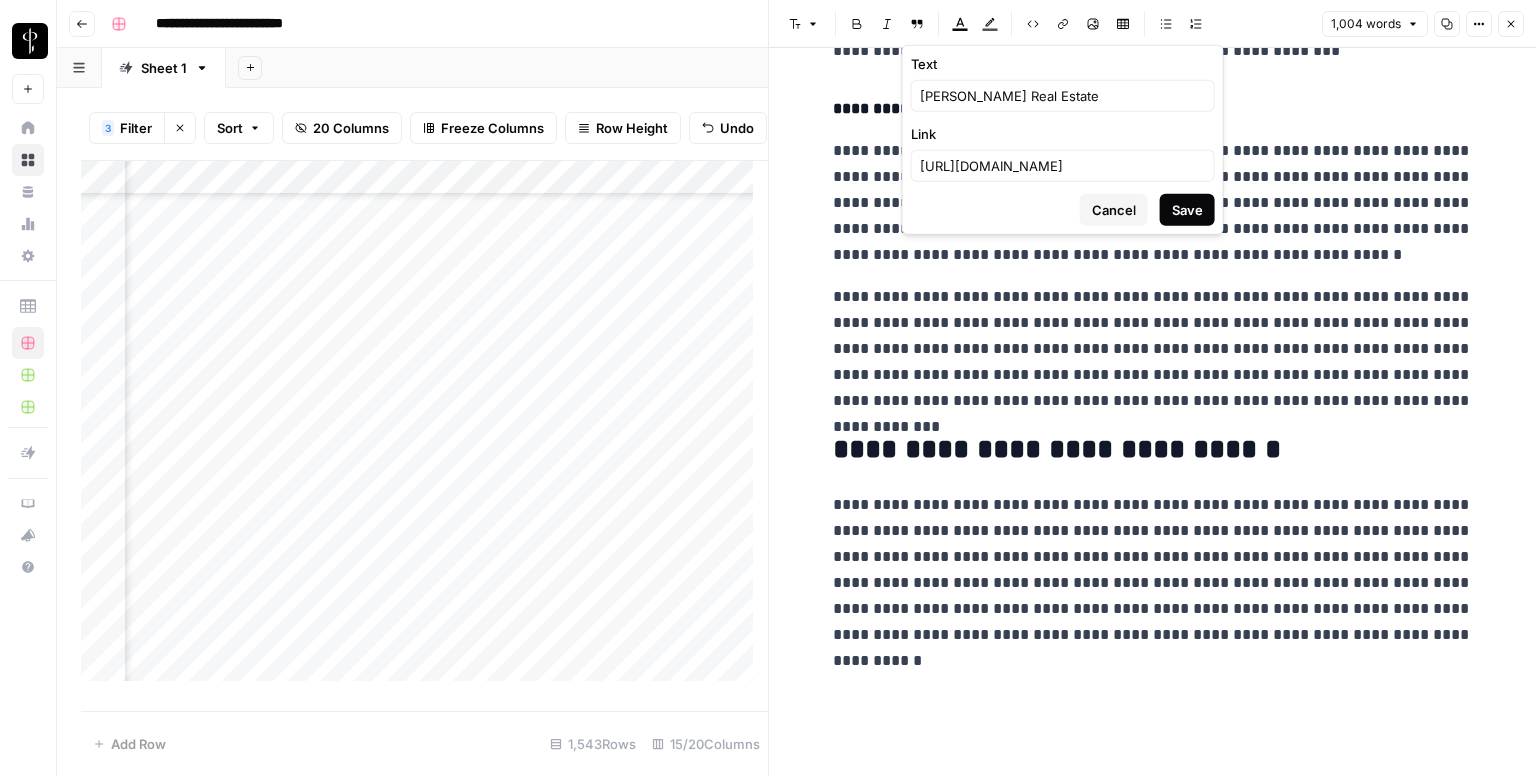 click on "Save" at bounding box center [1187, 210] 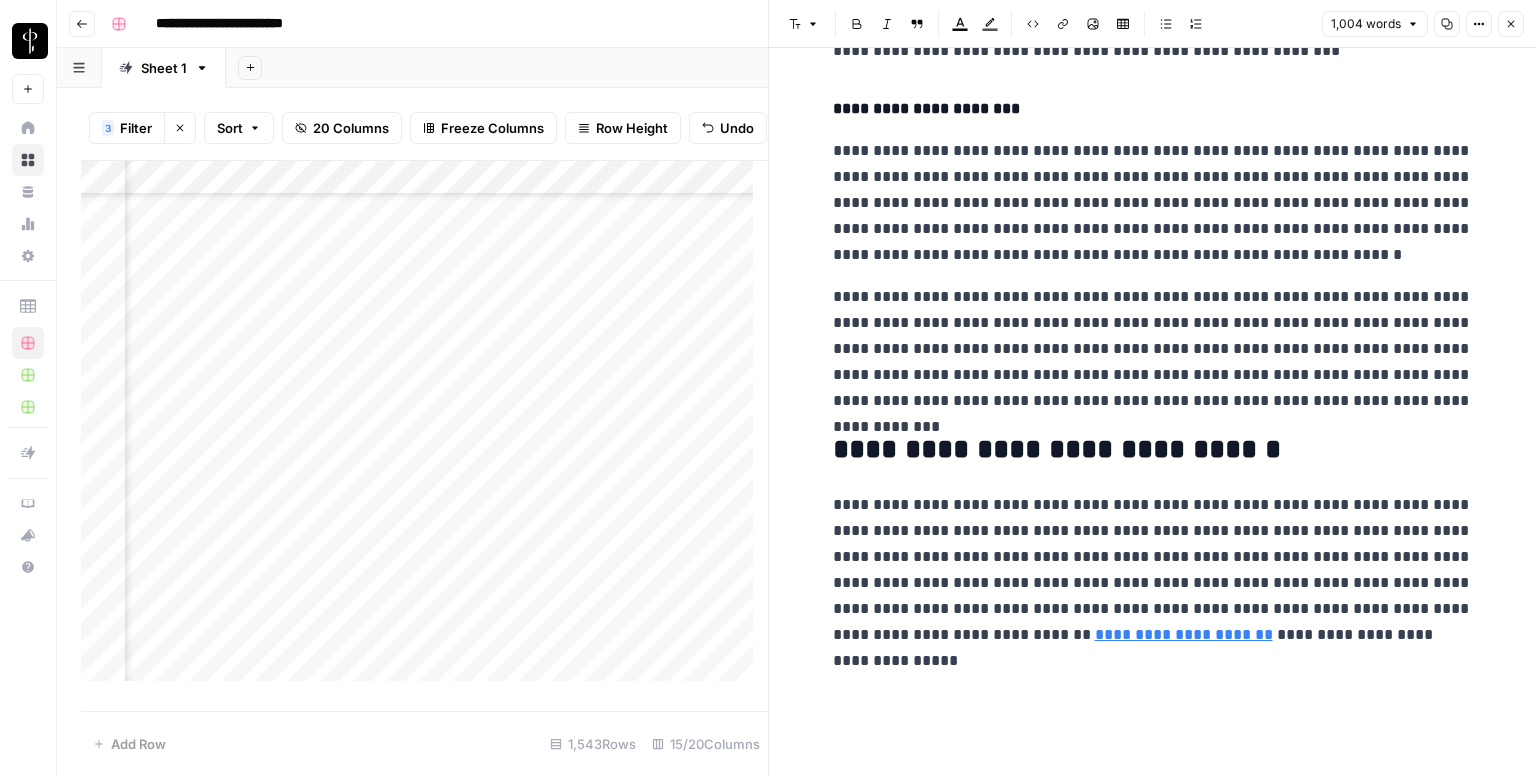 click at bounding box center [1153, 761] 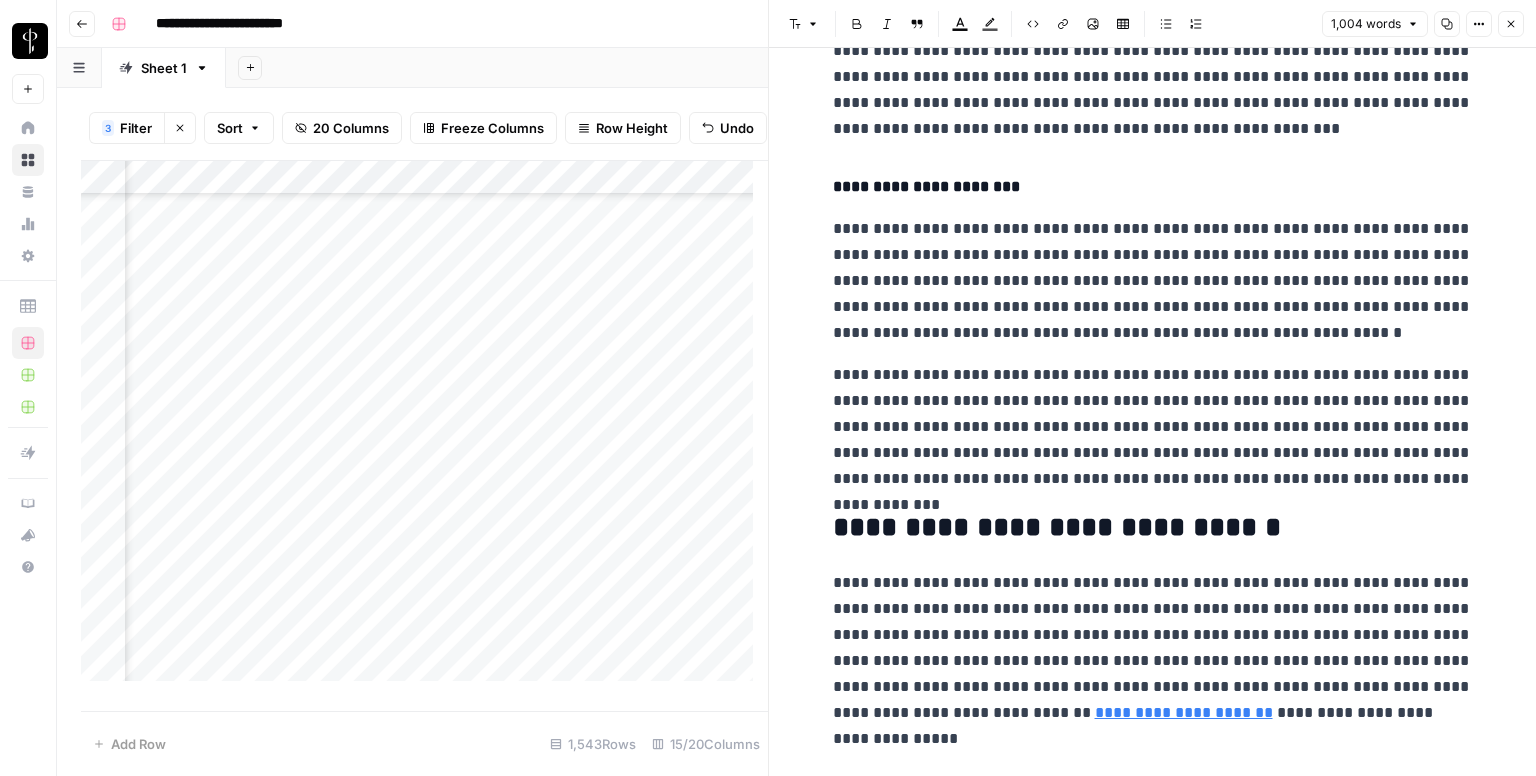 scroll, scrollTop: 2144, scrollLeft: 0, axis: vertical 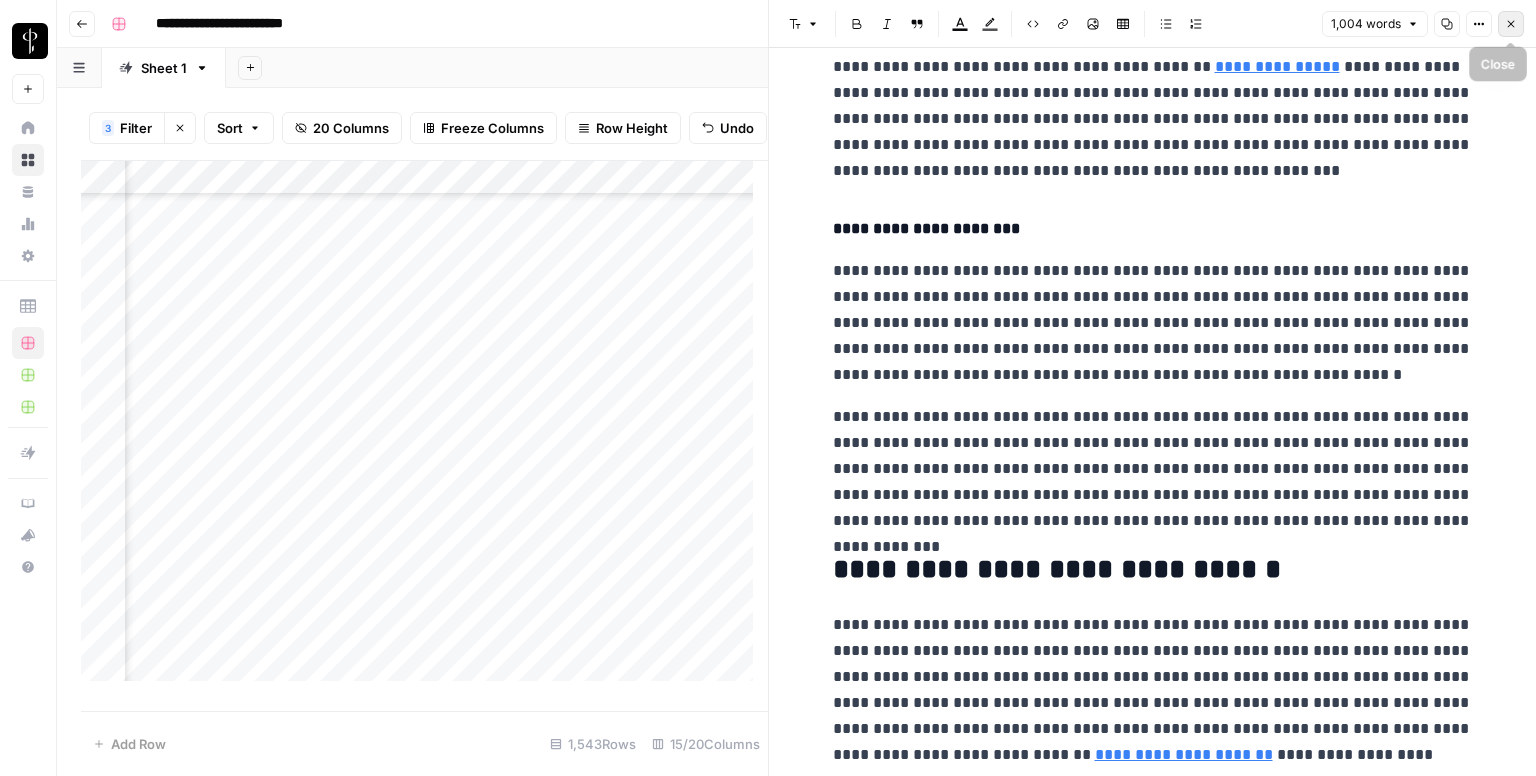 click 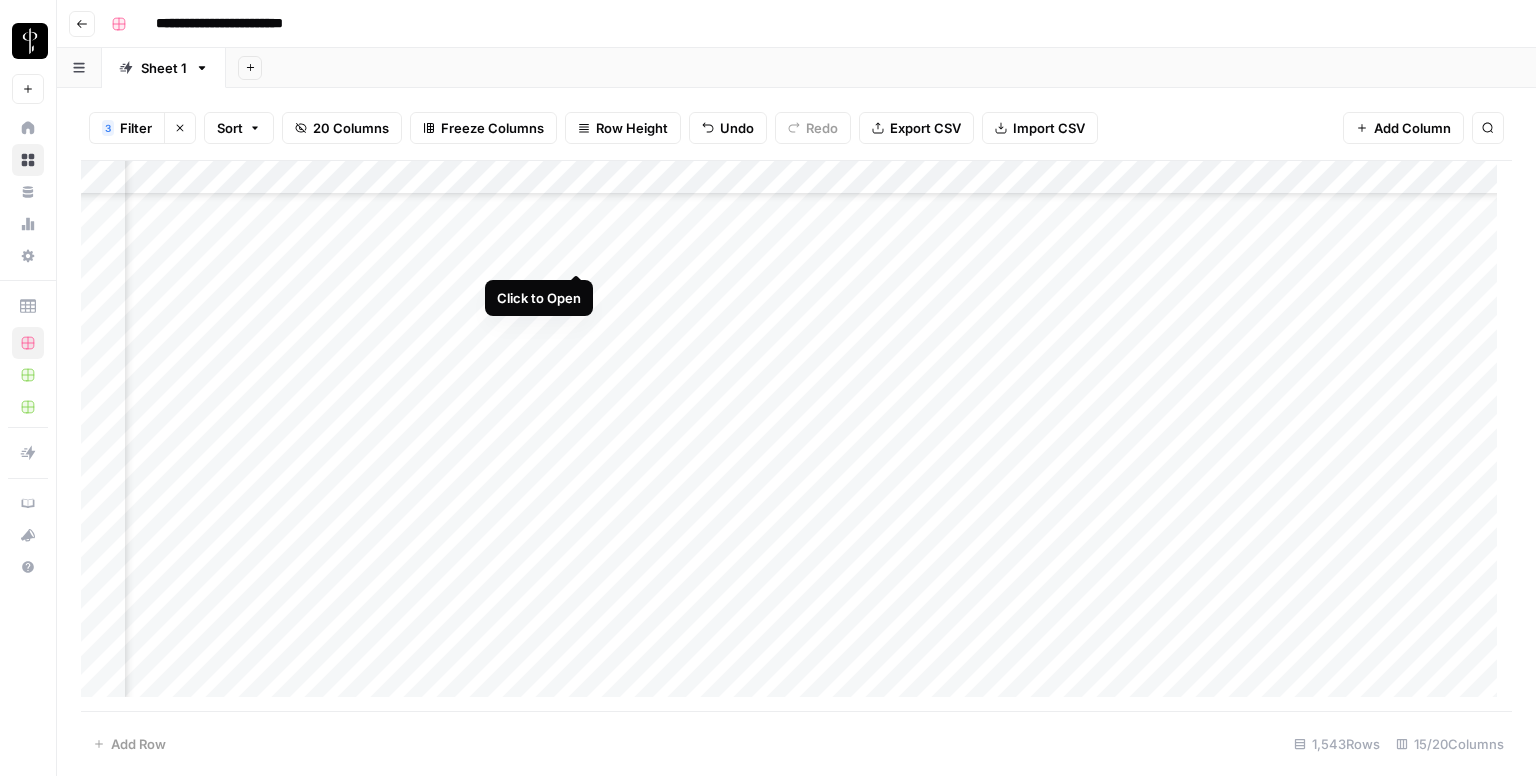 click on "Add Column" at bounding box center (796, 436) 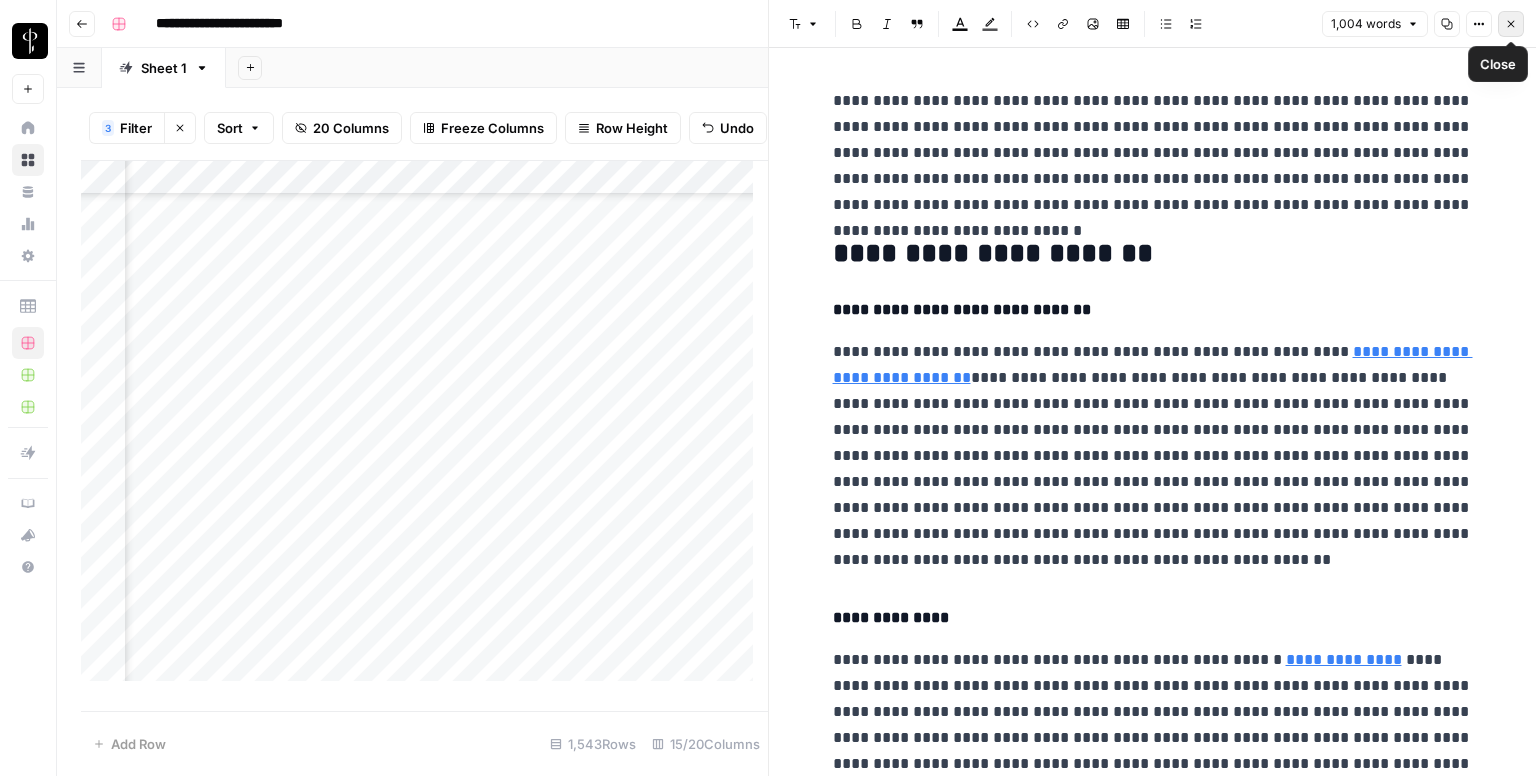 click 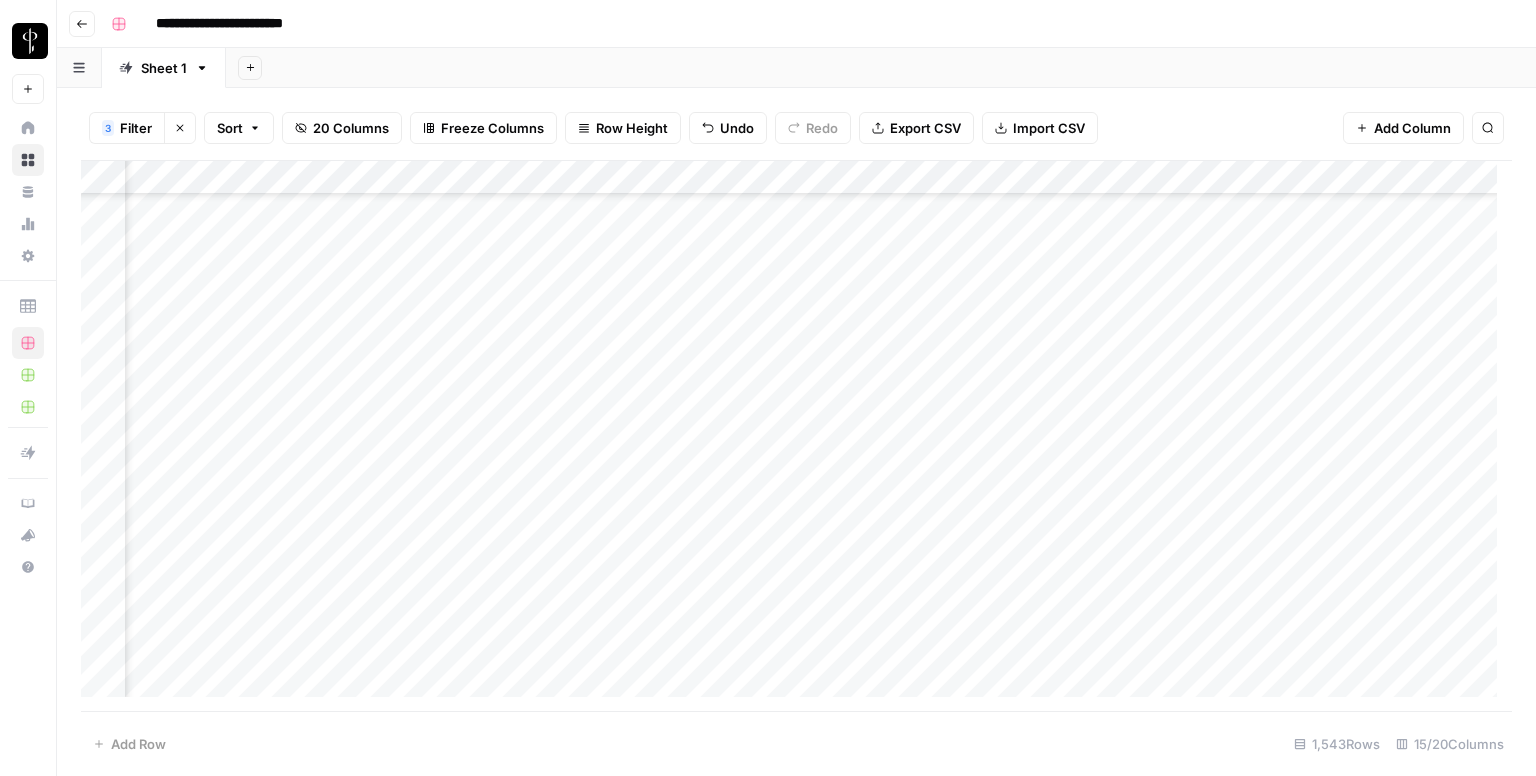 click on "Add Column" at bounding box center [796, 436] 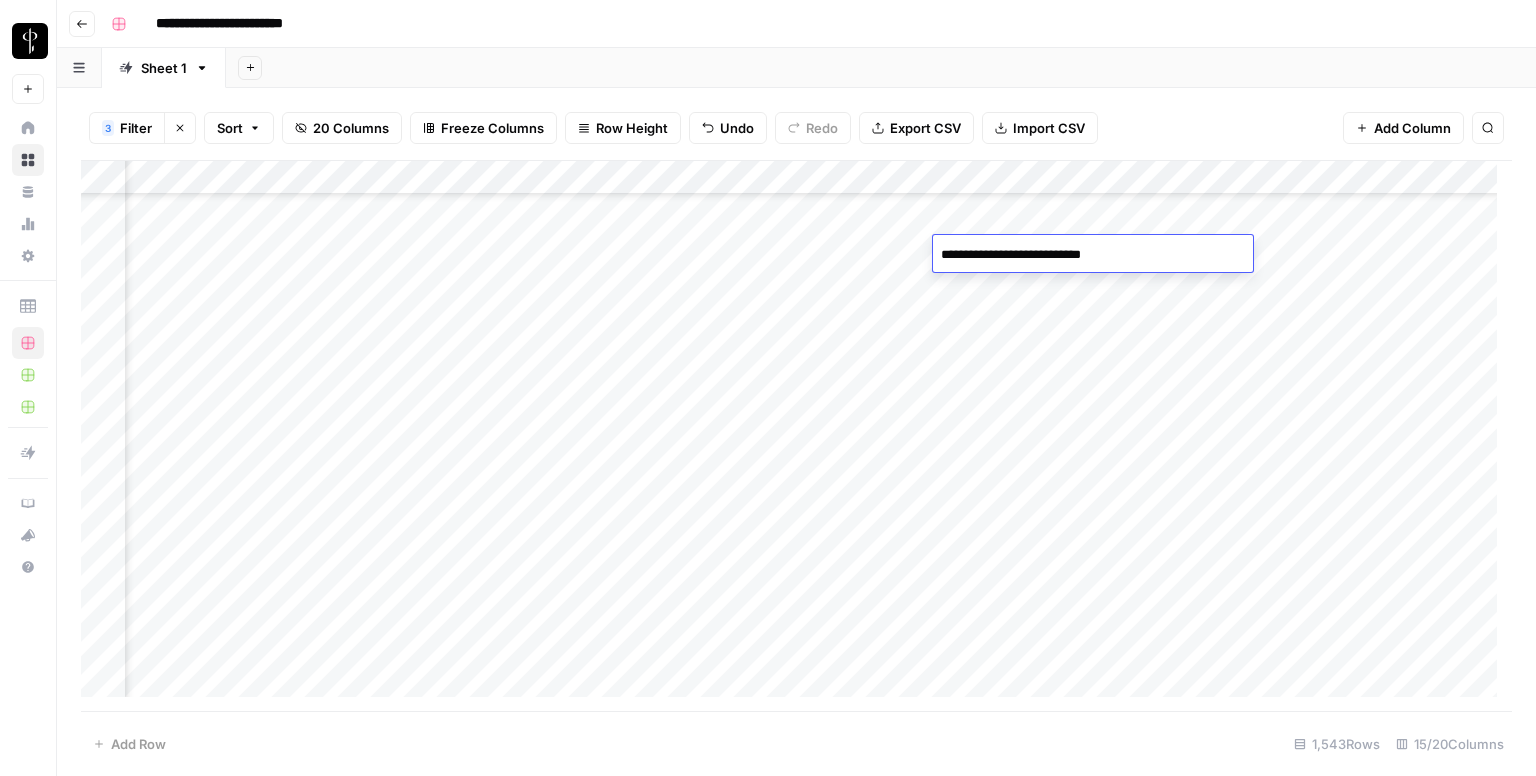 type on "**********" 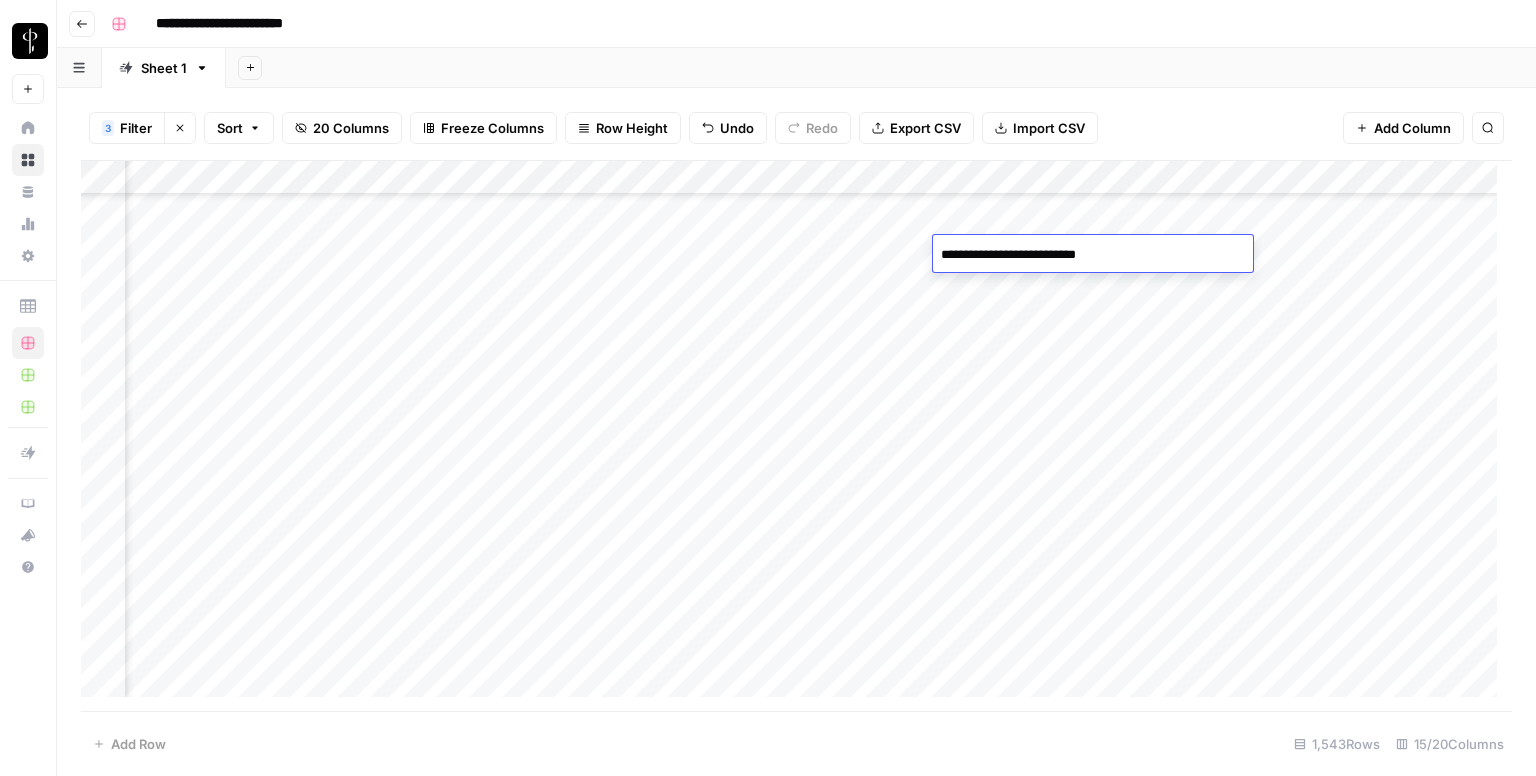 click on "Add Column" at bounding box center [796, 436] 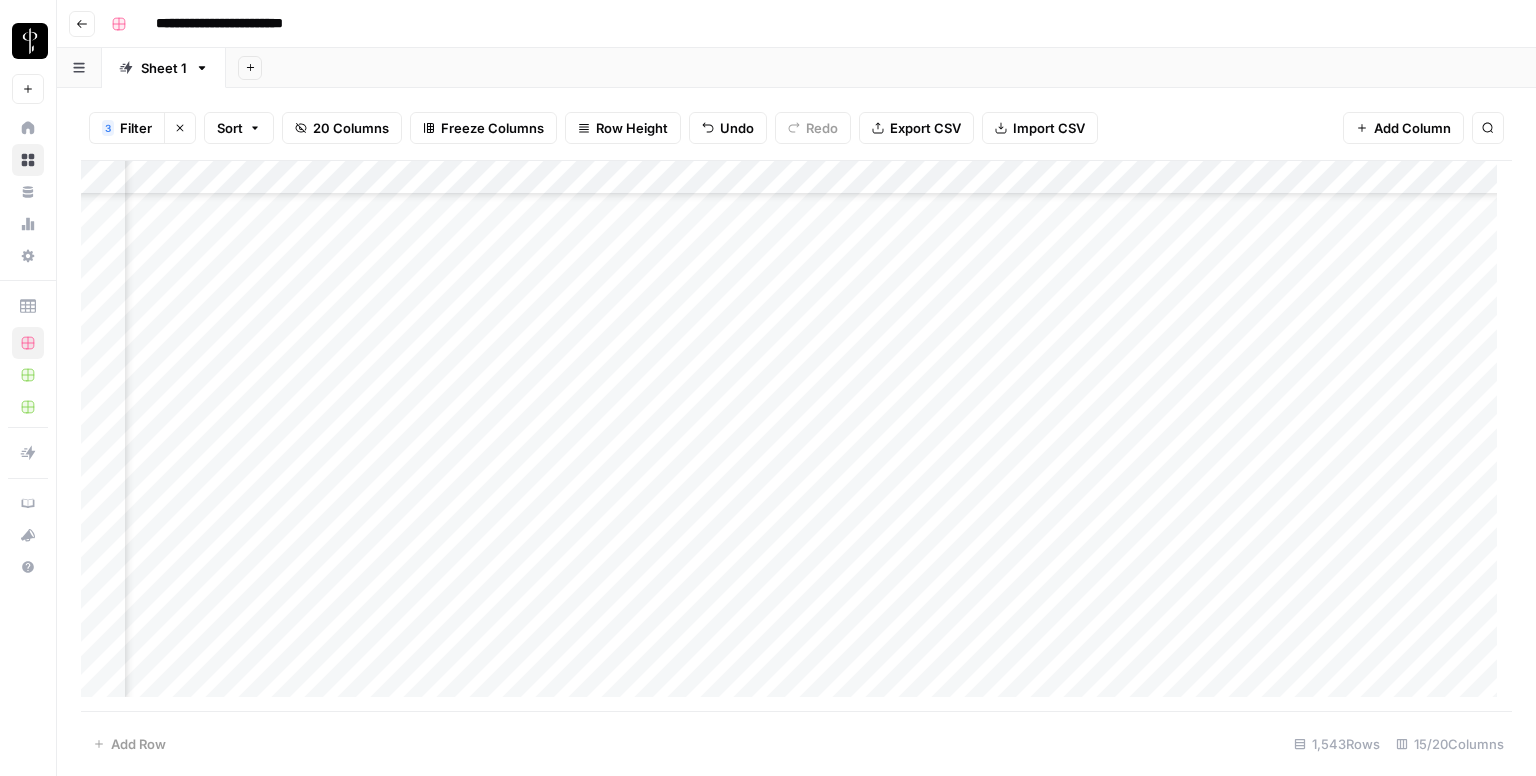 click on "Add Column" at bounding box center (796, 436) 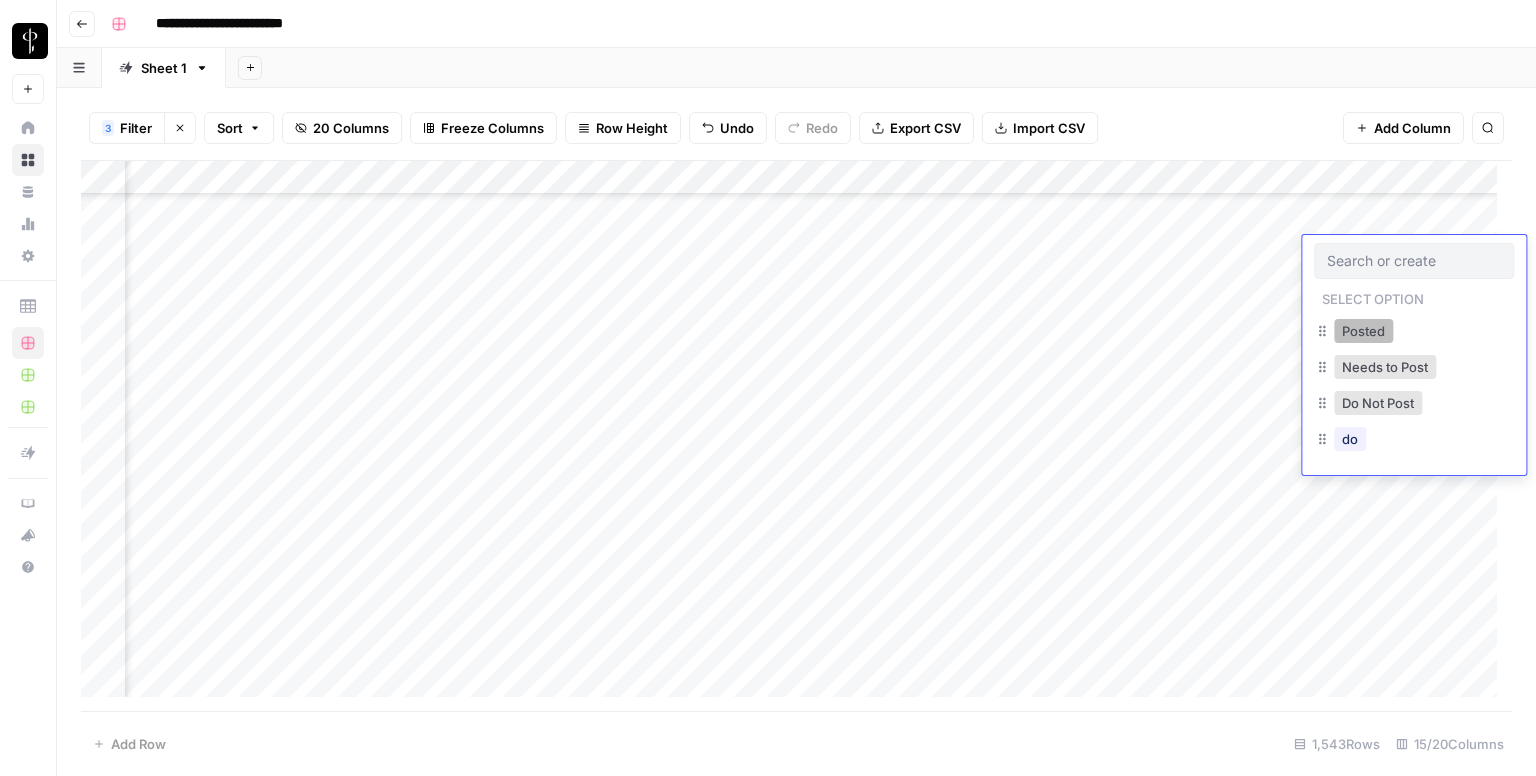 click on "Posted" at bounding box center (1363, 331) 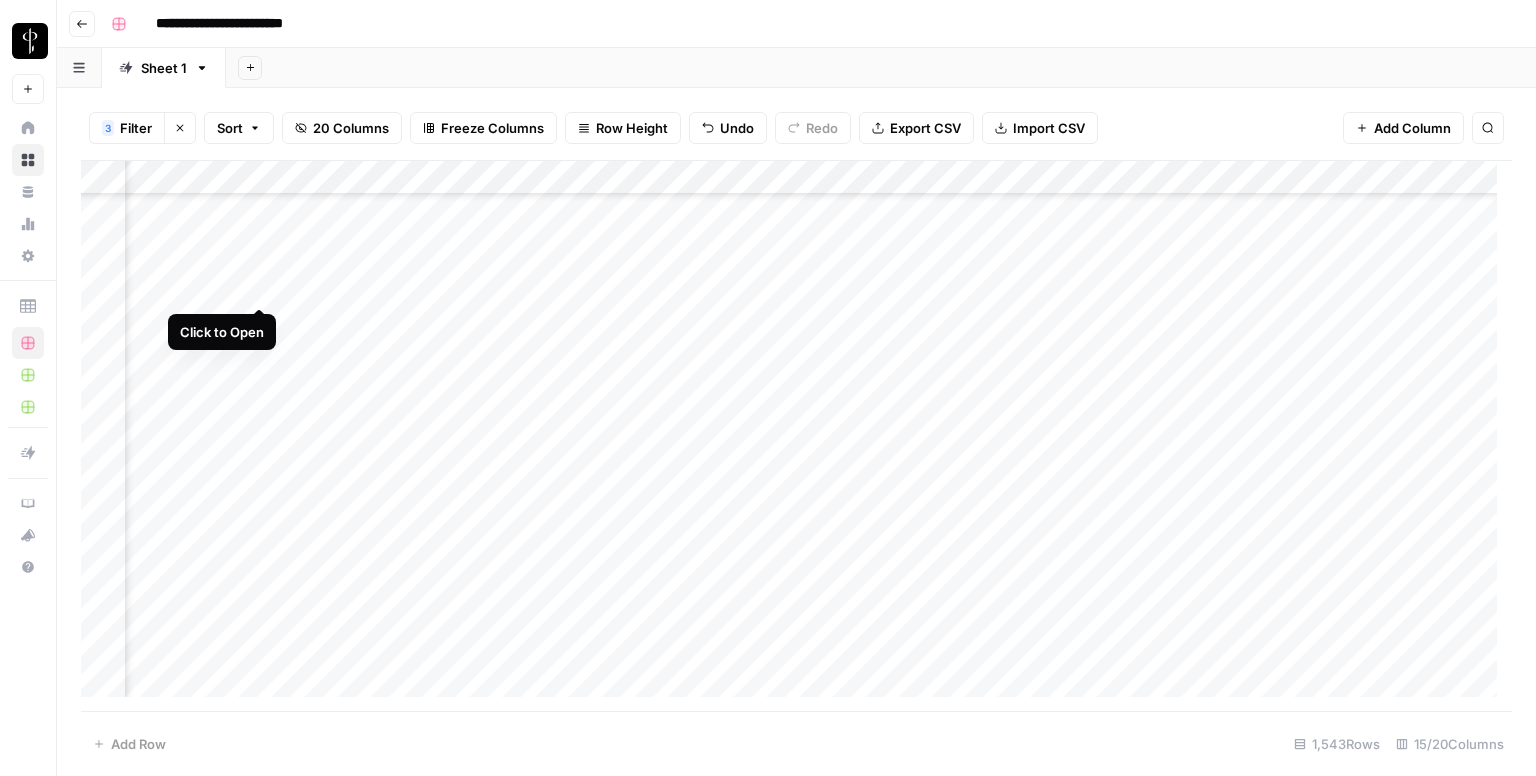 click on "Add Column" at bounding box center (796, 436) 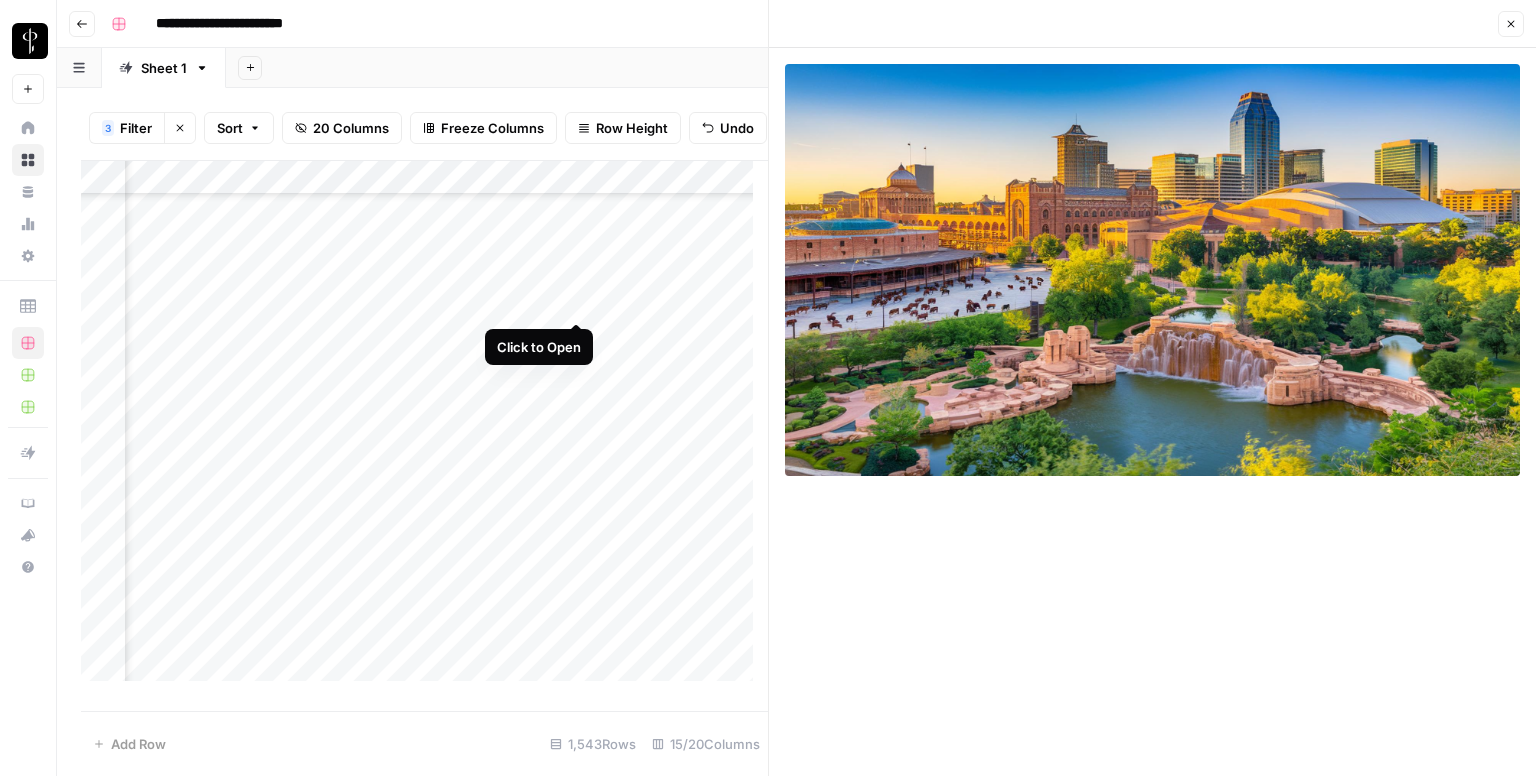 click on "Add Column" at bounding box center (424, 429) 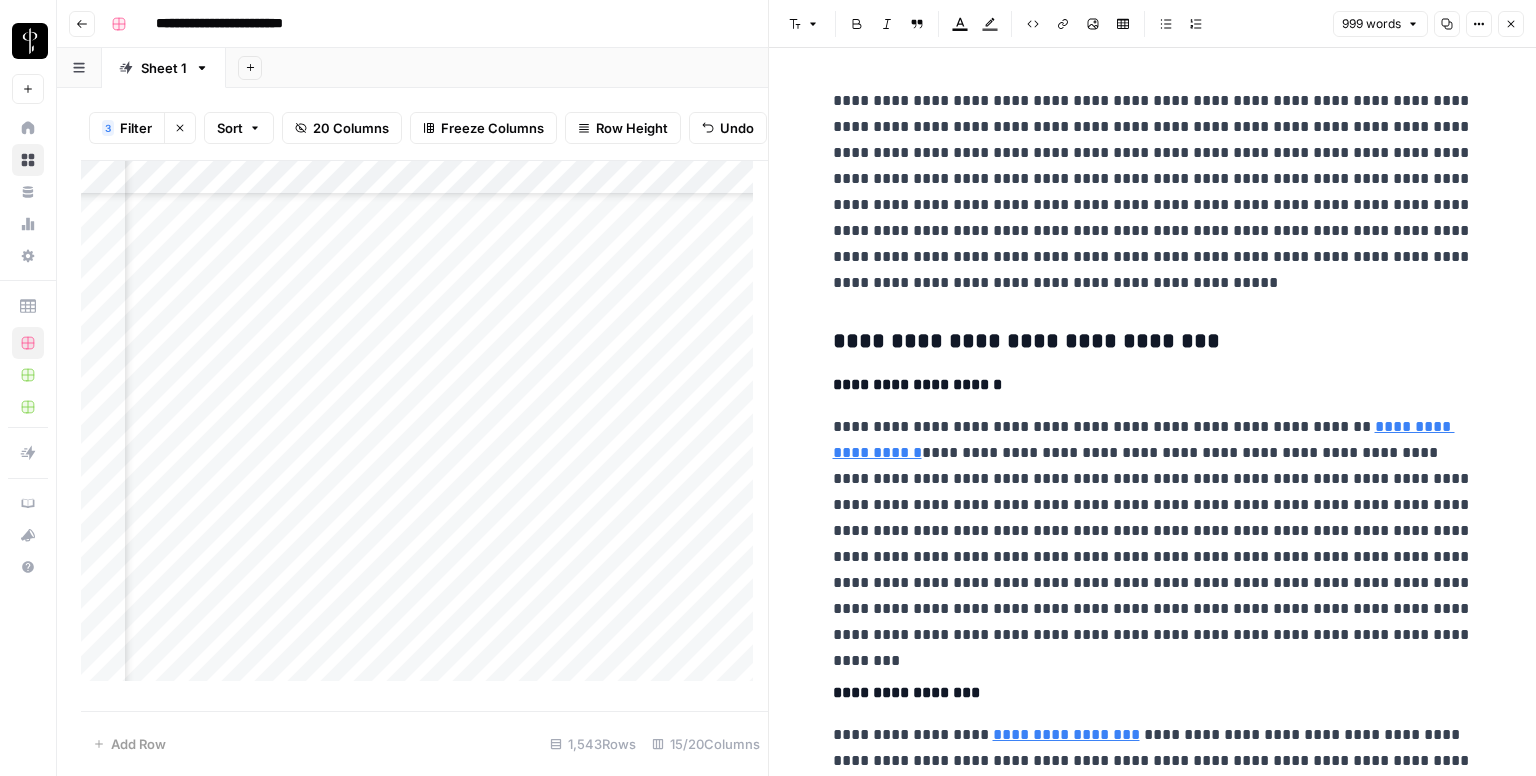 click on "**********" at bounding box center [1153, 342] 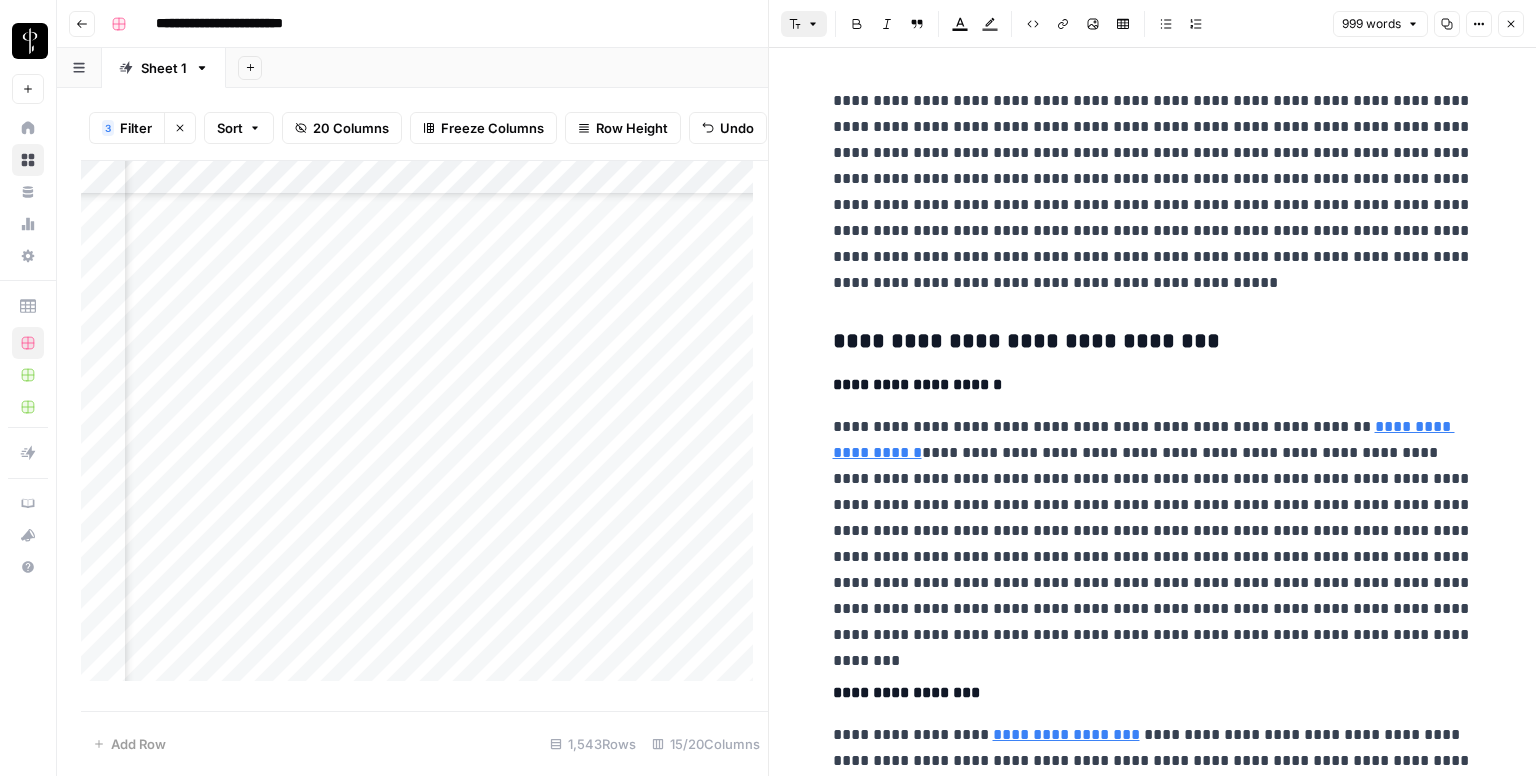click 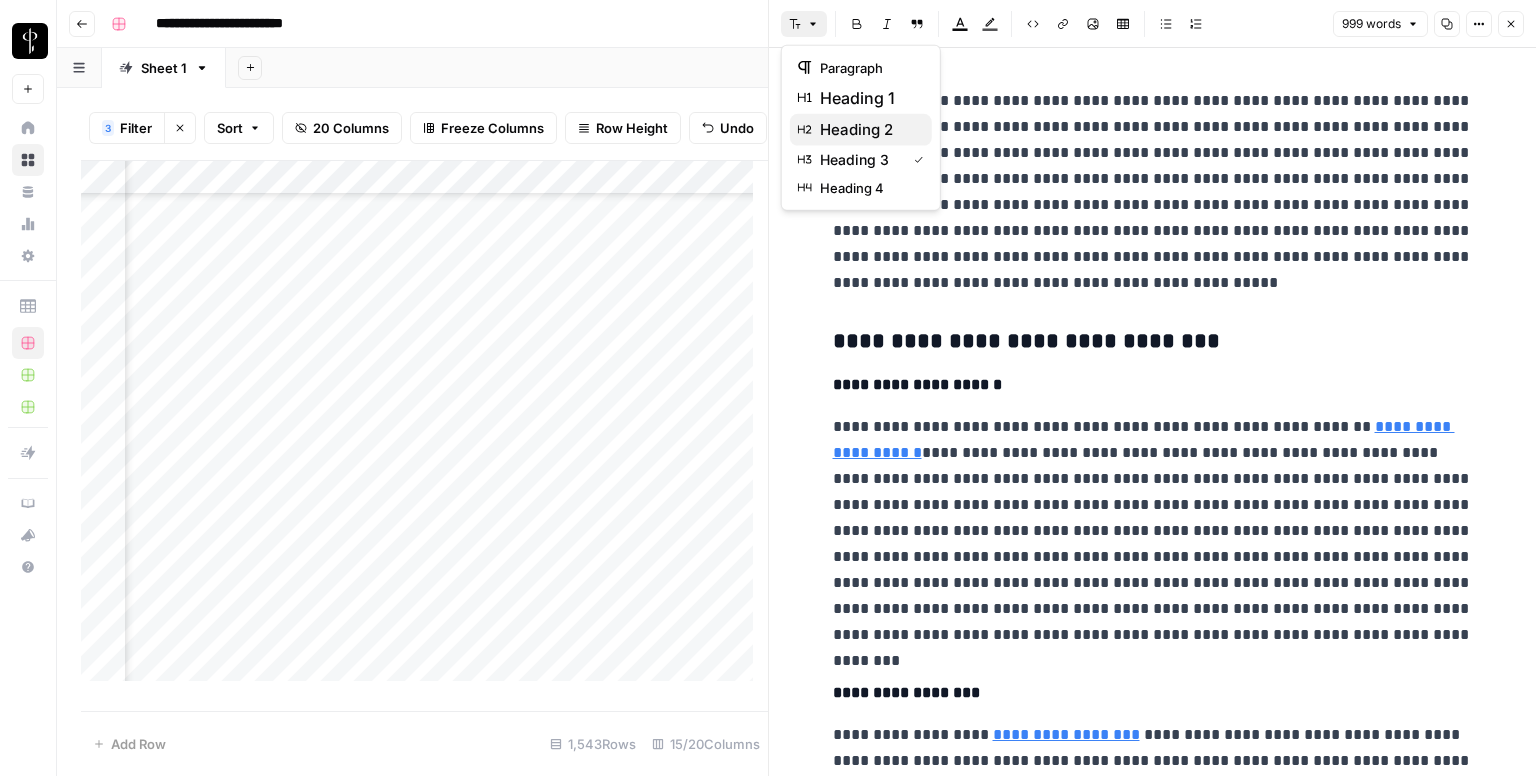 click on "heading 2" at bounding box center [856, 130] 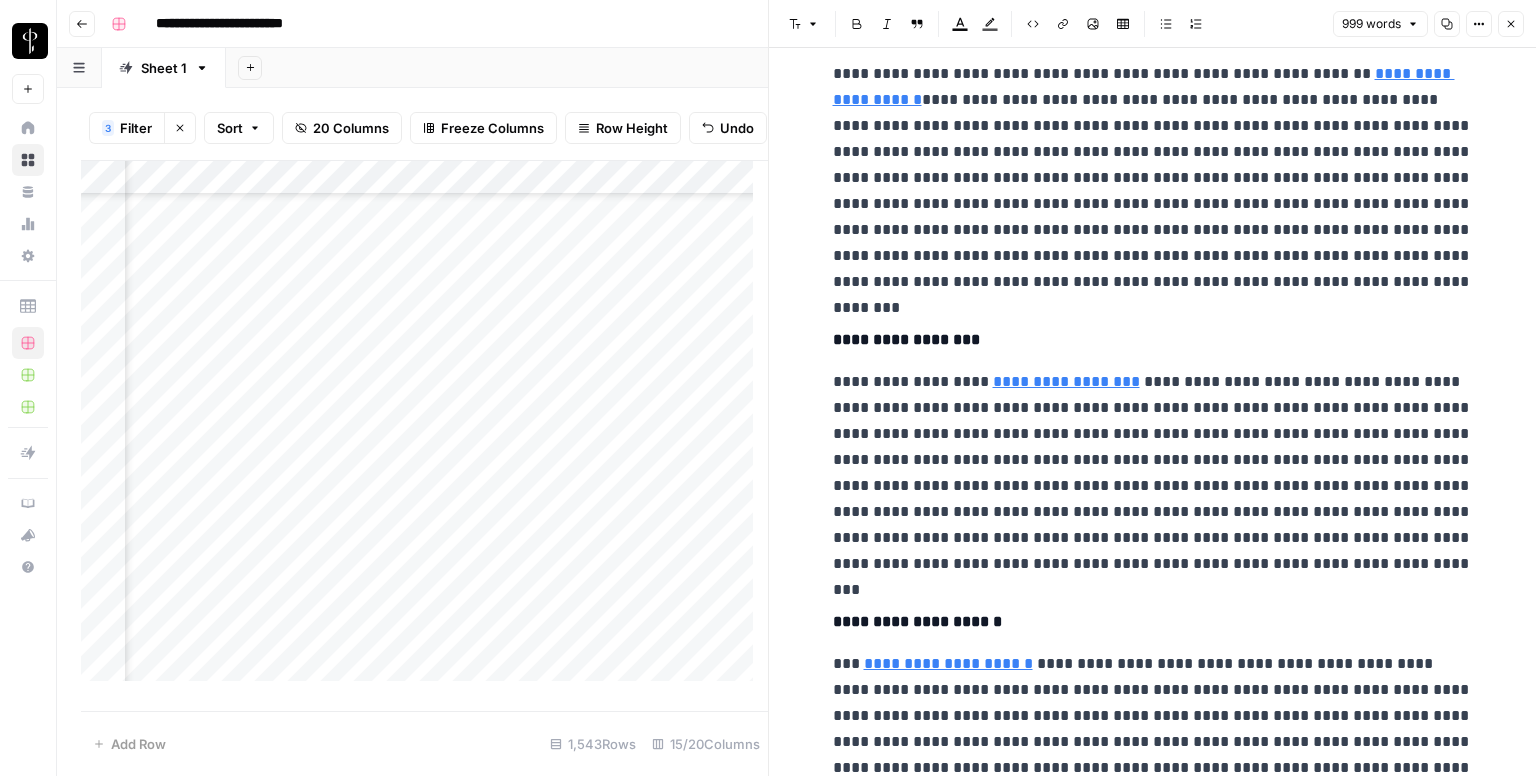 scroll, scrollTop: 559, scrollLeft: 0, axis: vertical 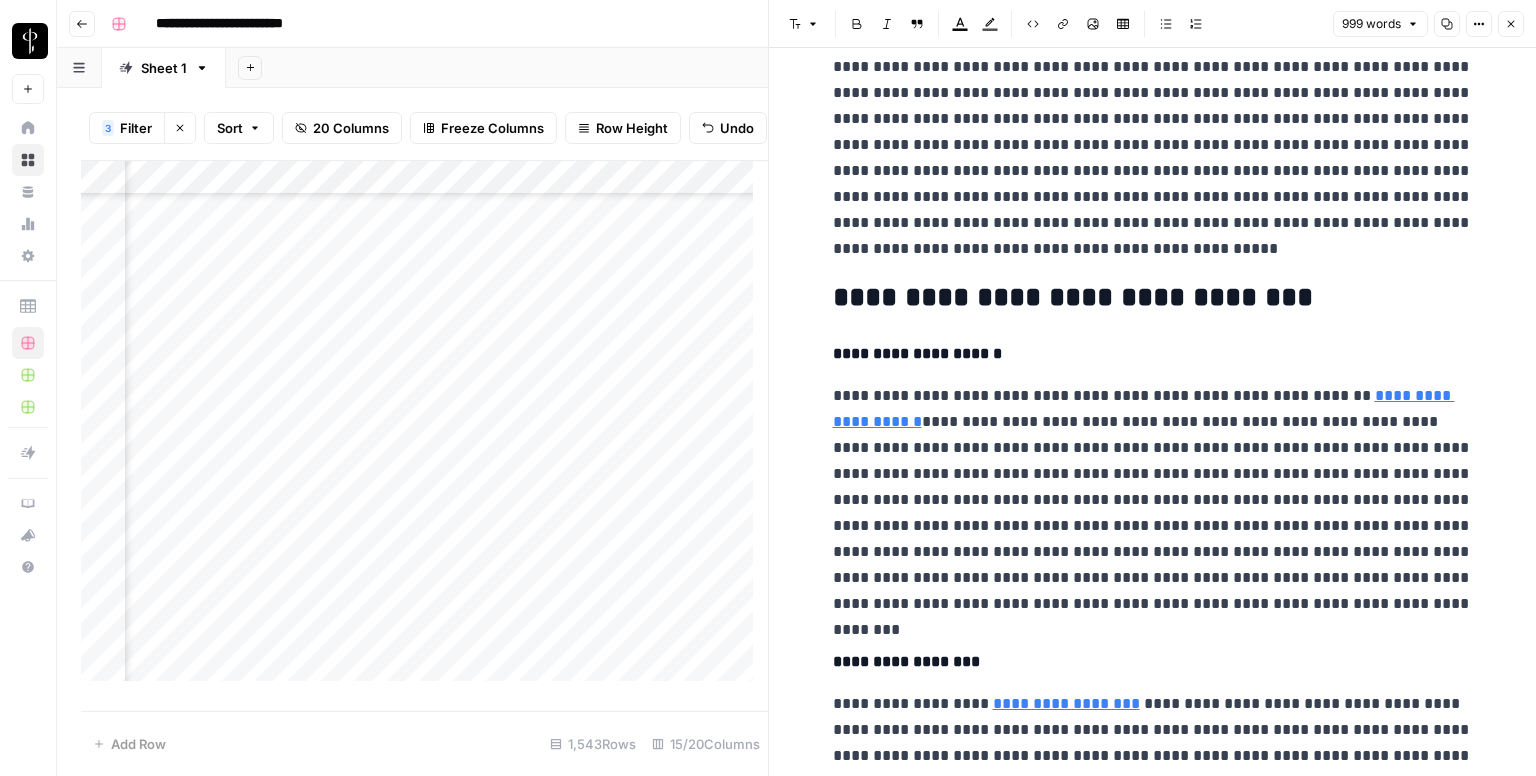 click on "**********" at bounding box center (1153, 298) 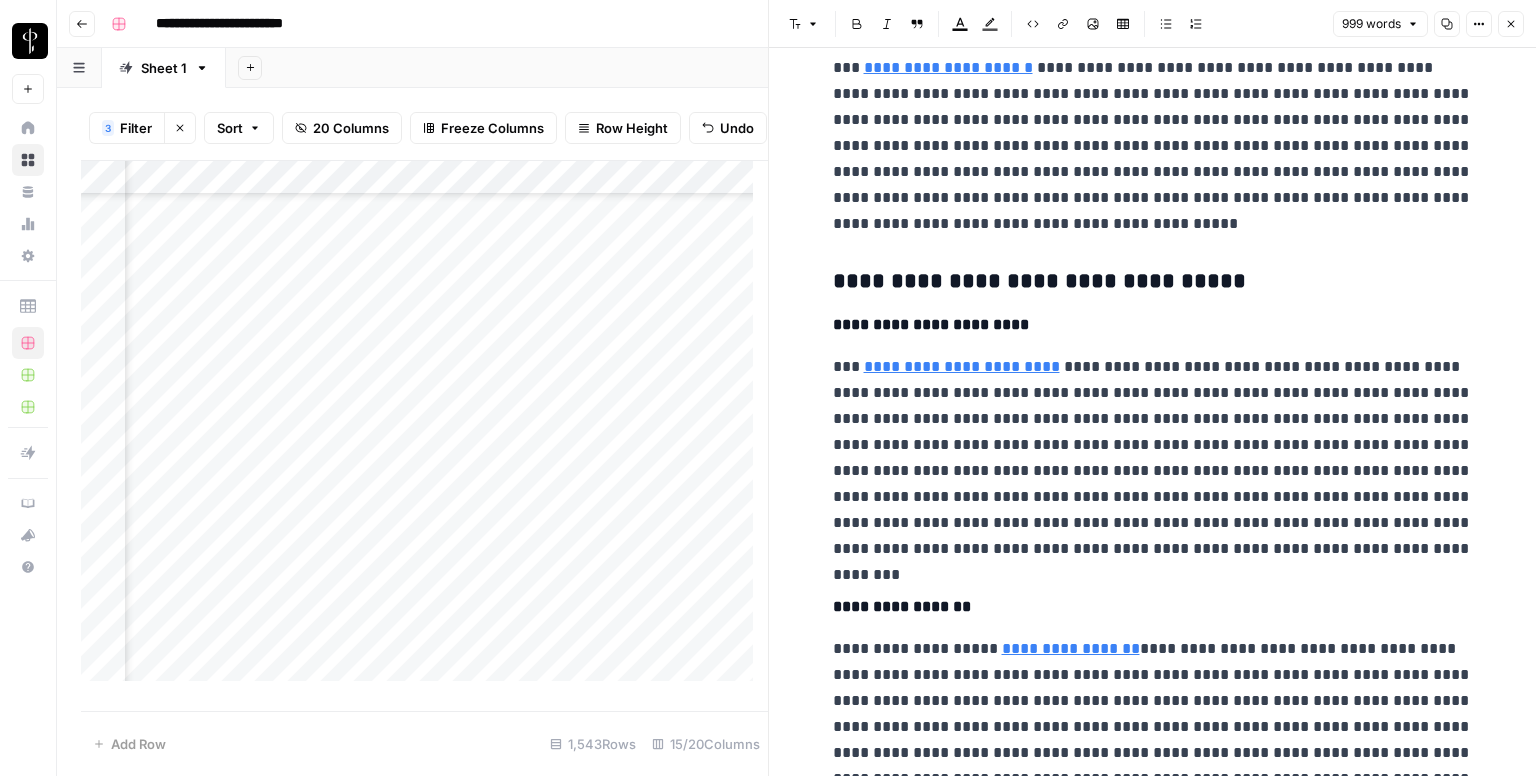 scroll, scrollTop: 962, scrollLeft: 0, axis: vertical 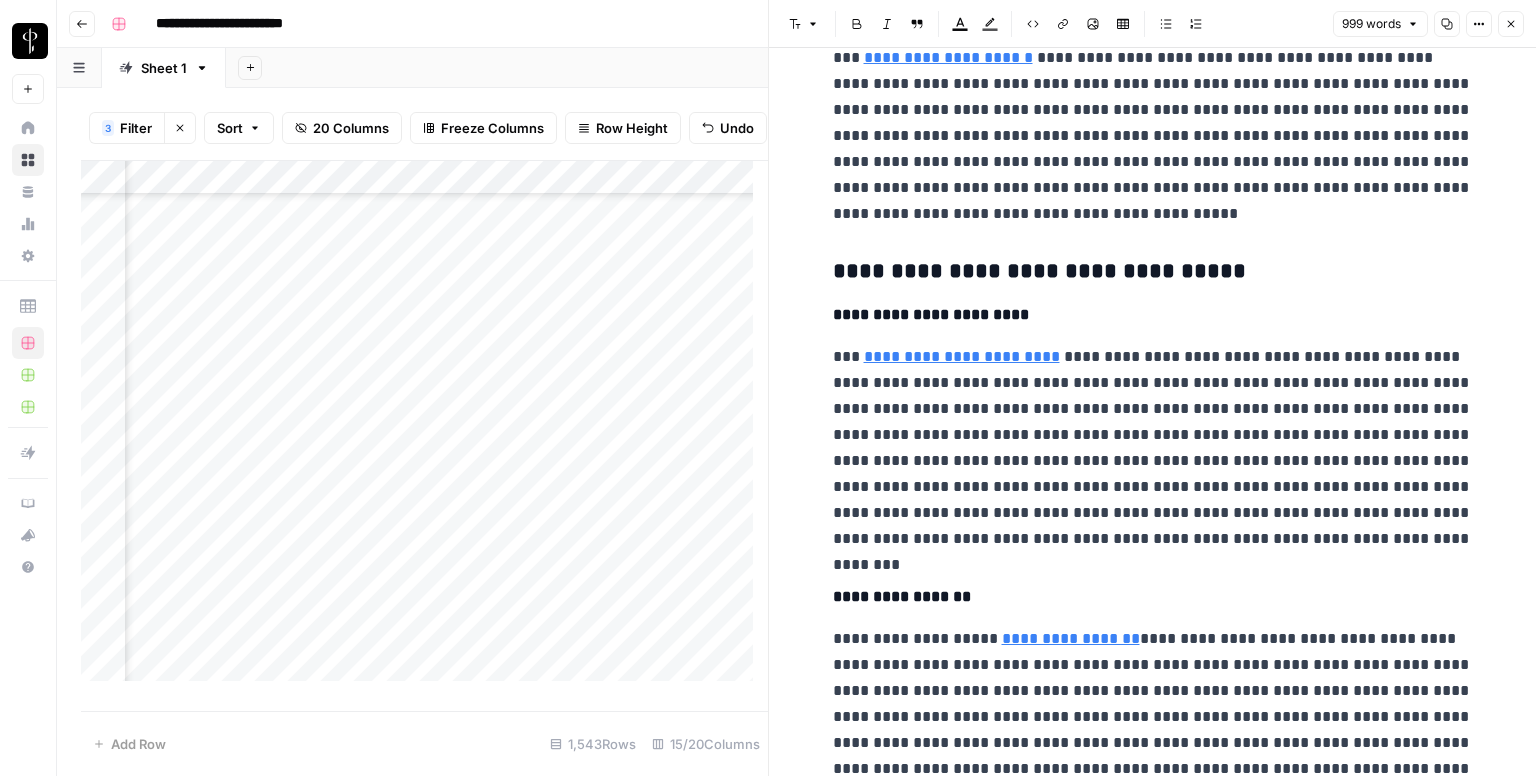 click on "**********" at bounding box center (1153, 272) 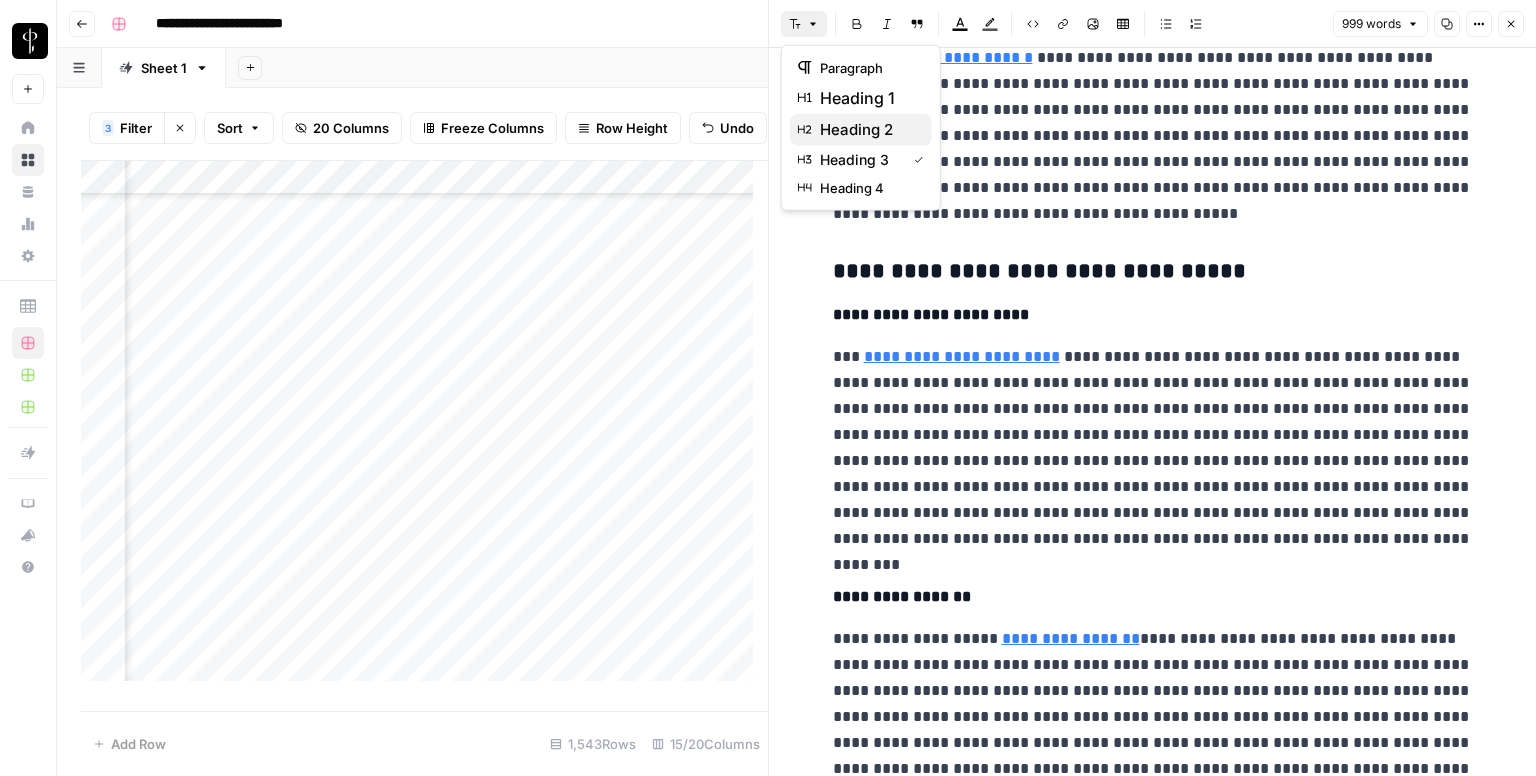 drag, startPoint x: 791, startPoint y: 24, endPoint x: 819, endPoint y: 122, distance: 101.92154 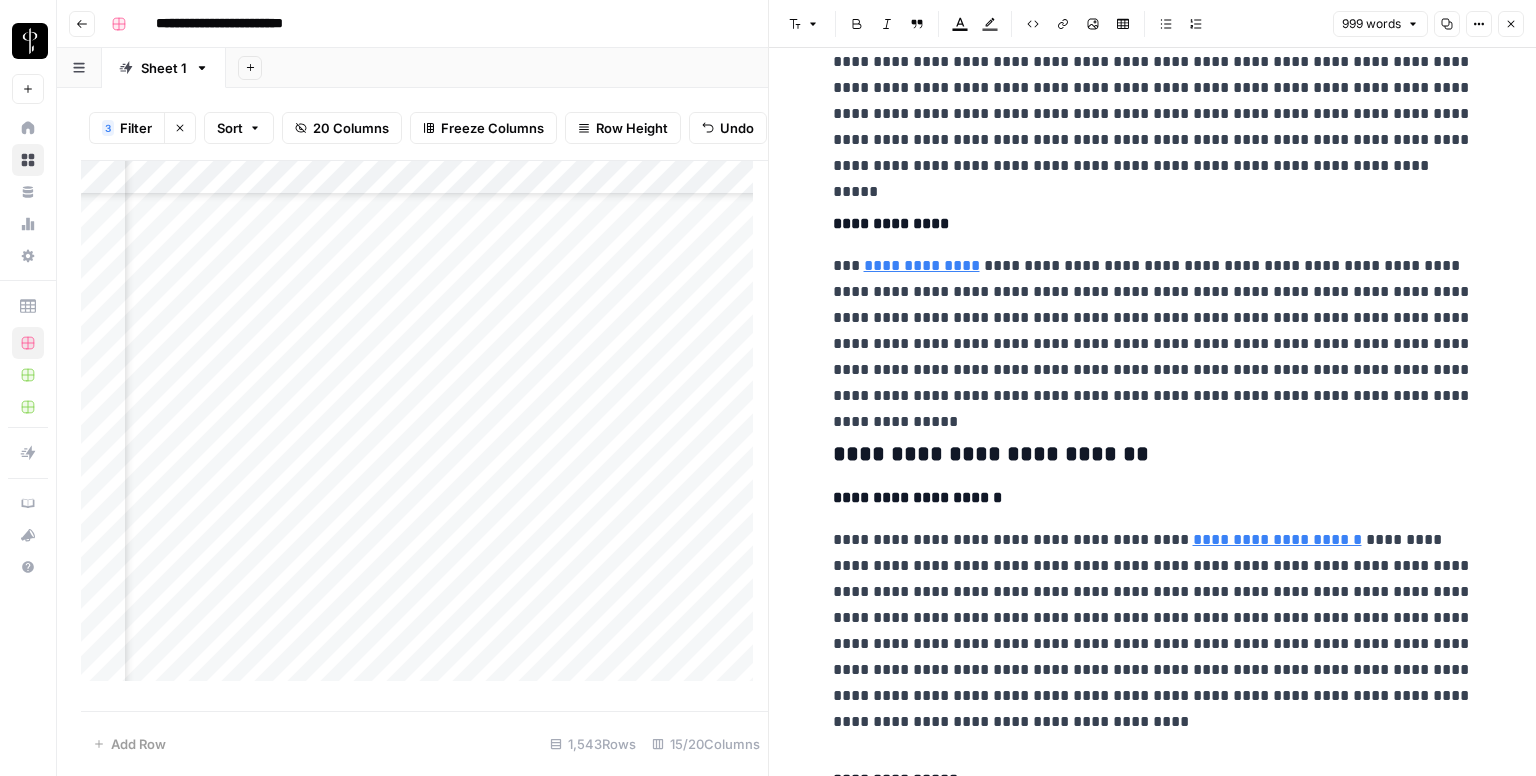 scroll, scrollTop: 1595, scrollLeft: 0, axis: vertical 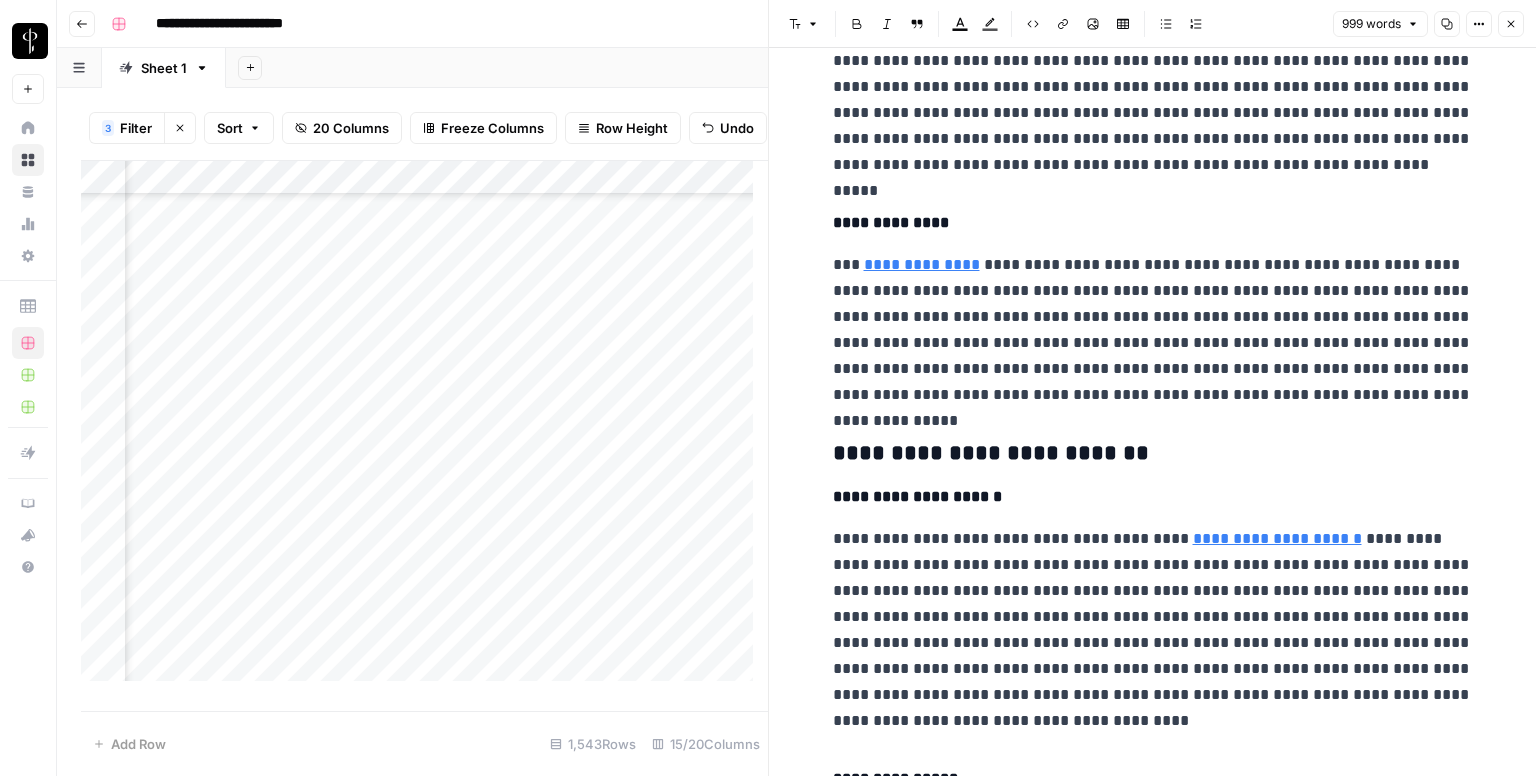 click on "**********" at bounding box center (1153, 454) 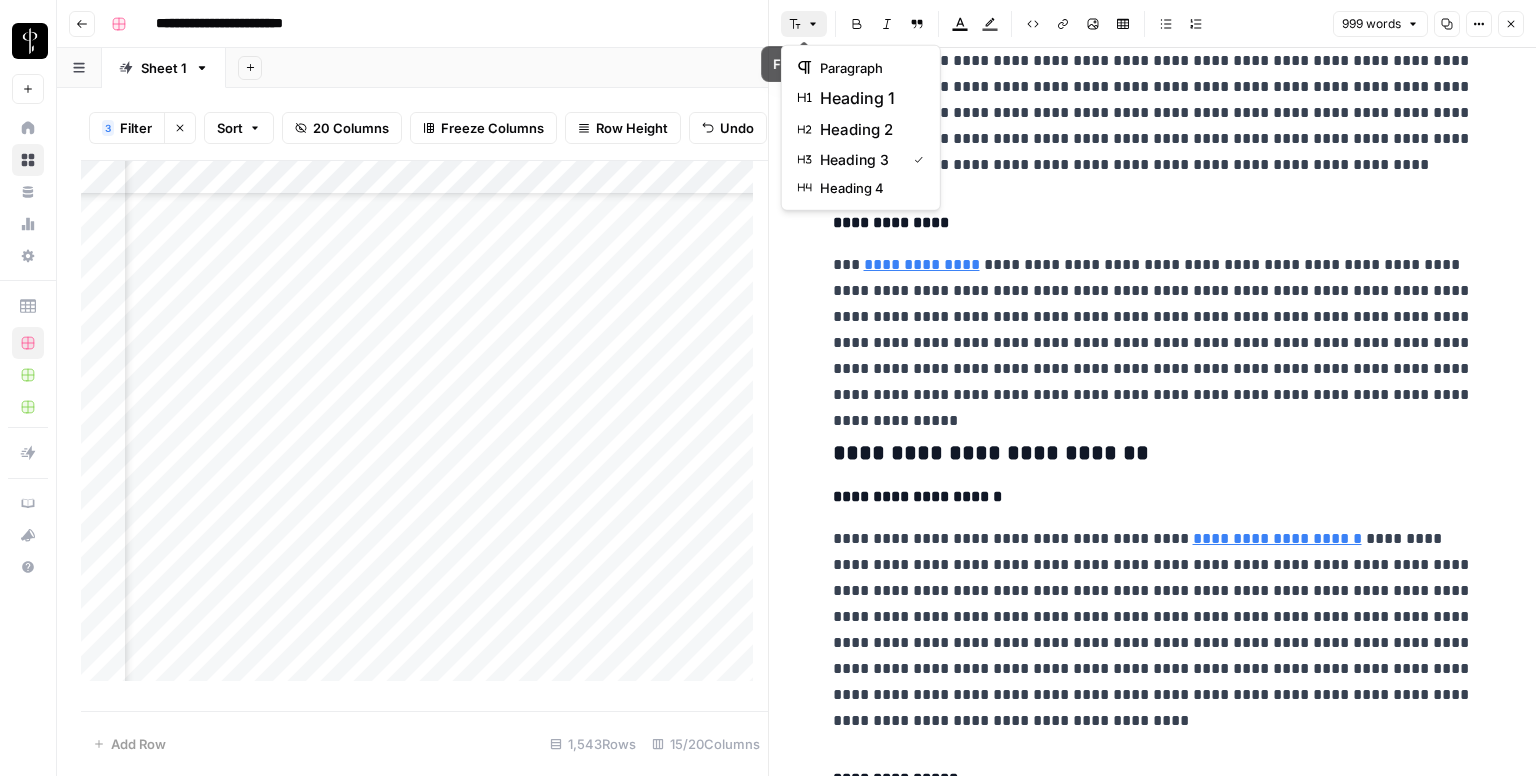 click 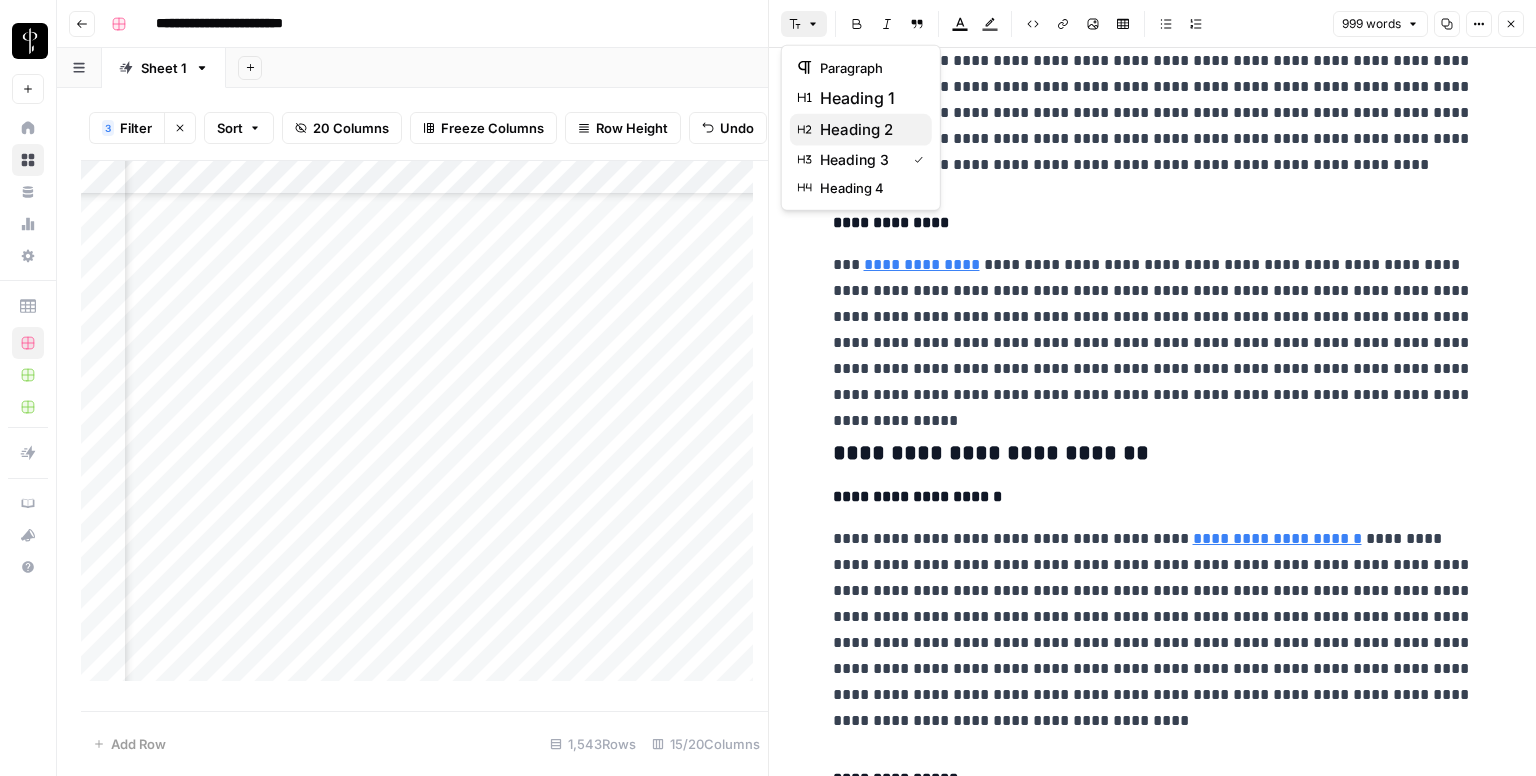 click on "heading 2" at bounding box center (856, 130) 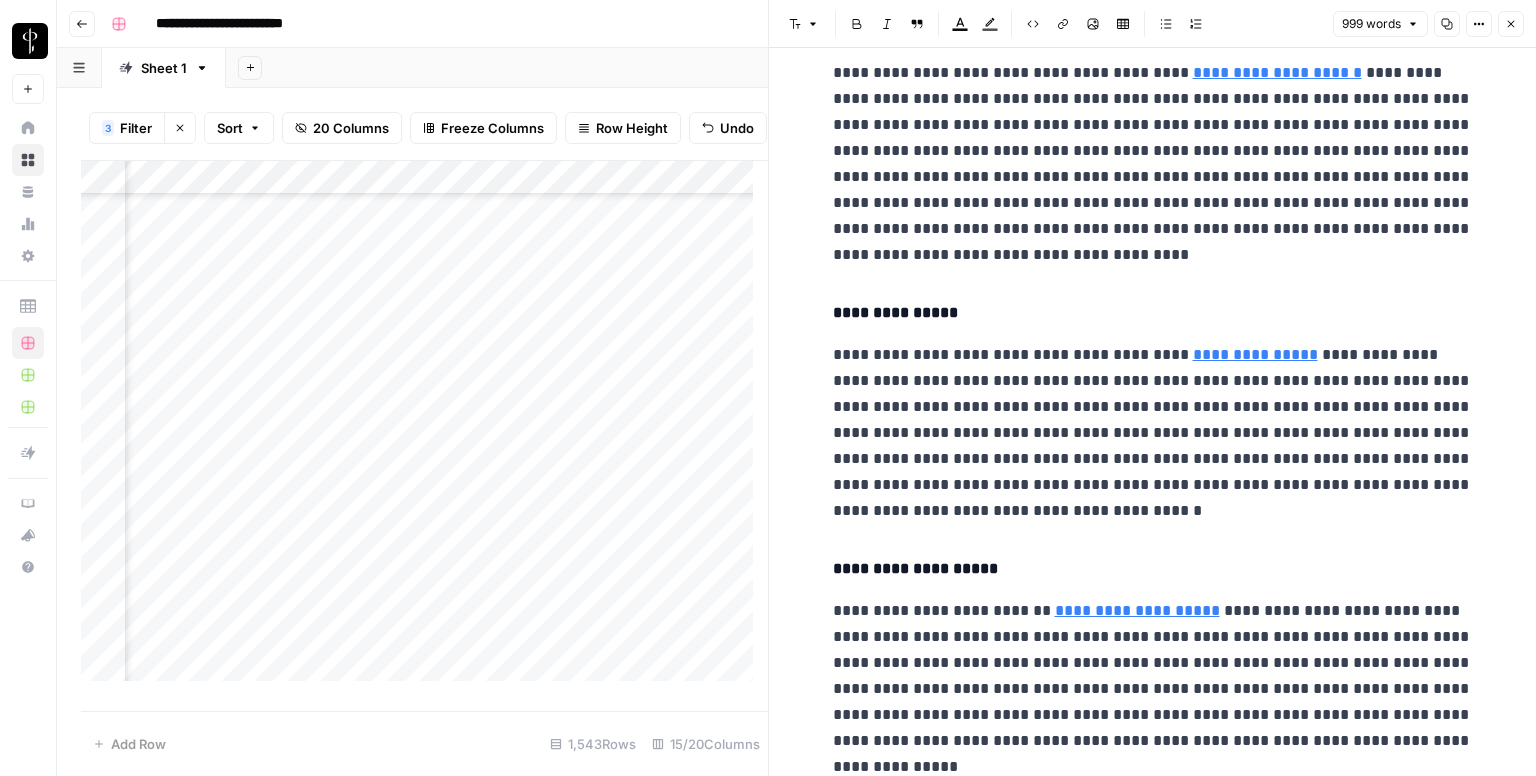 scroll, scrollTop: 2284, scrollLeft: 0, axis: vertical 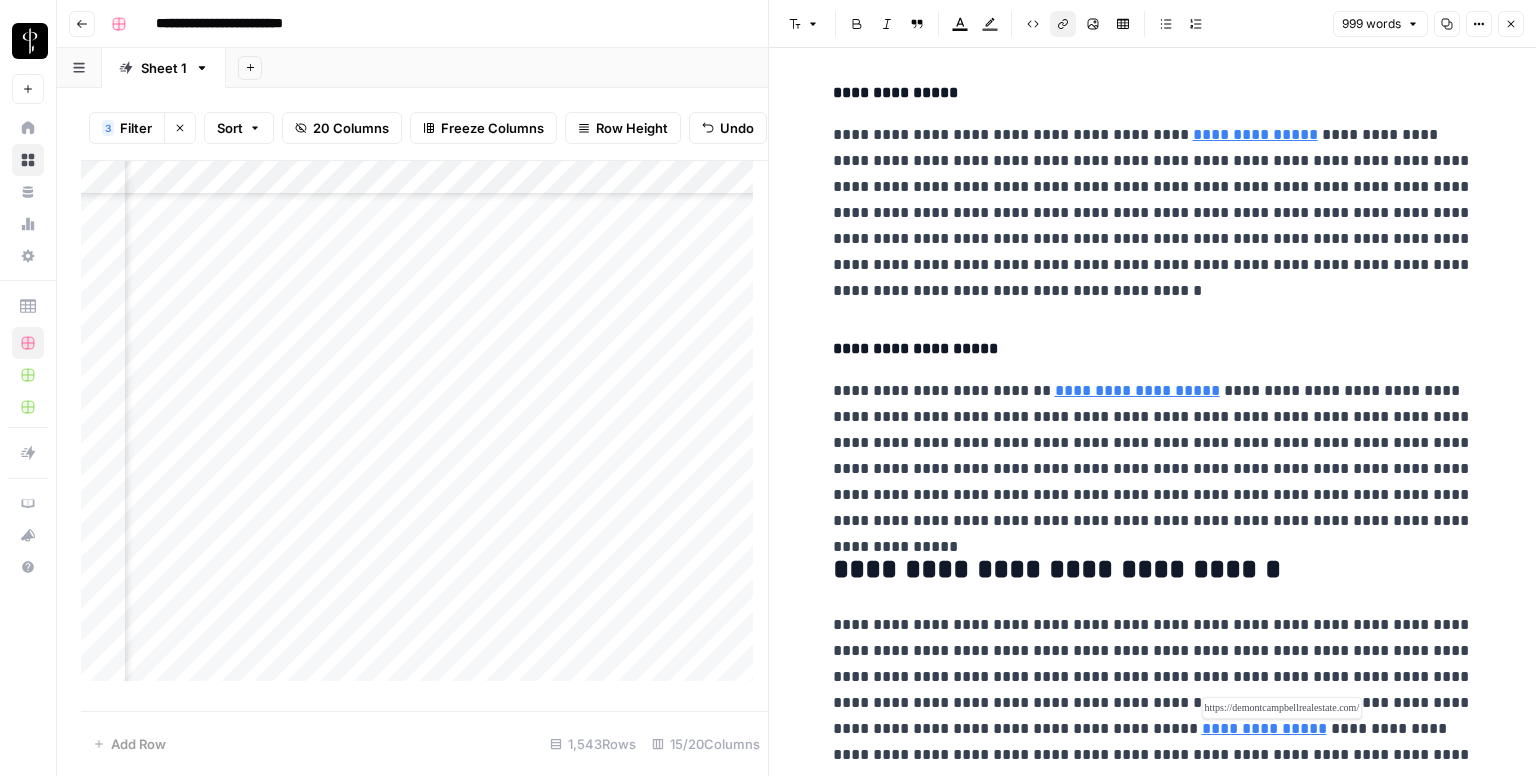 click on "**********" at bounding box center [1264, 728] 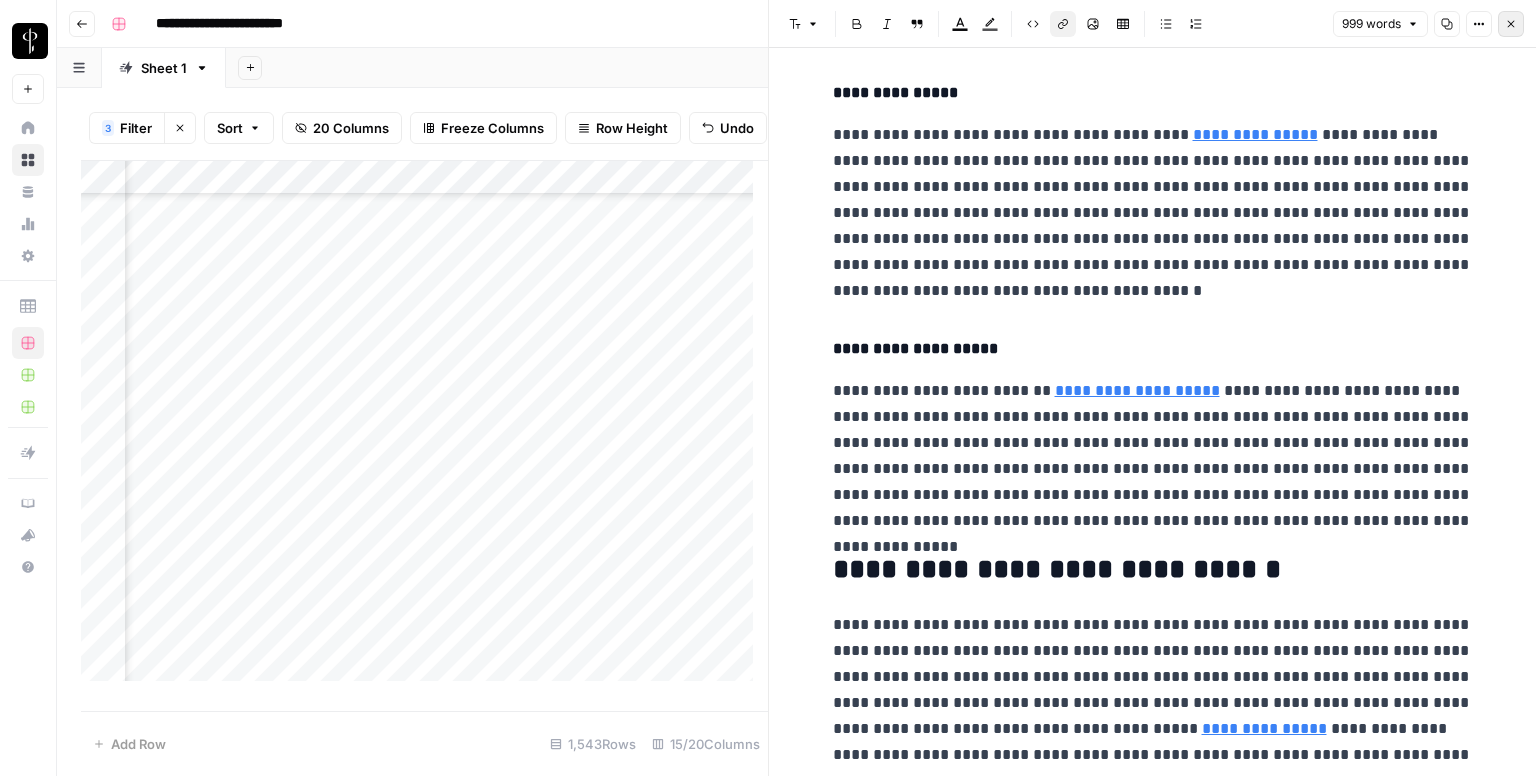 click 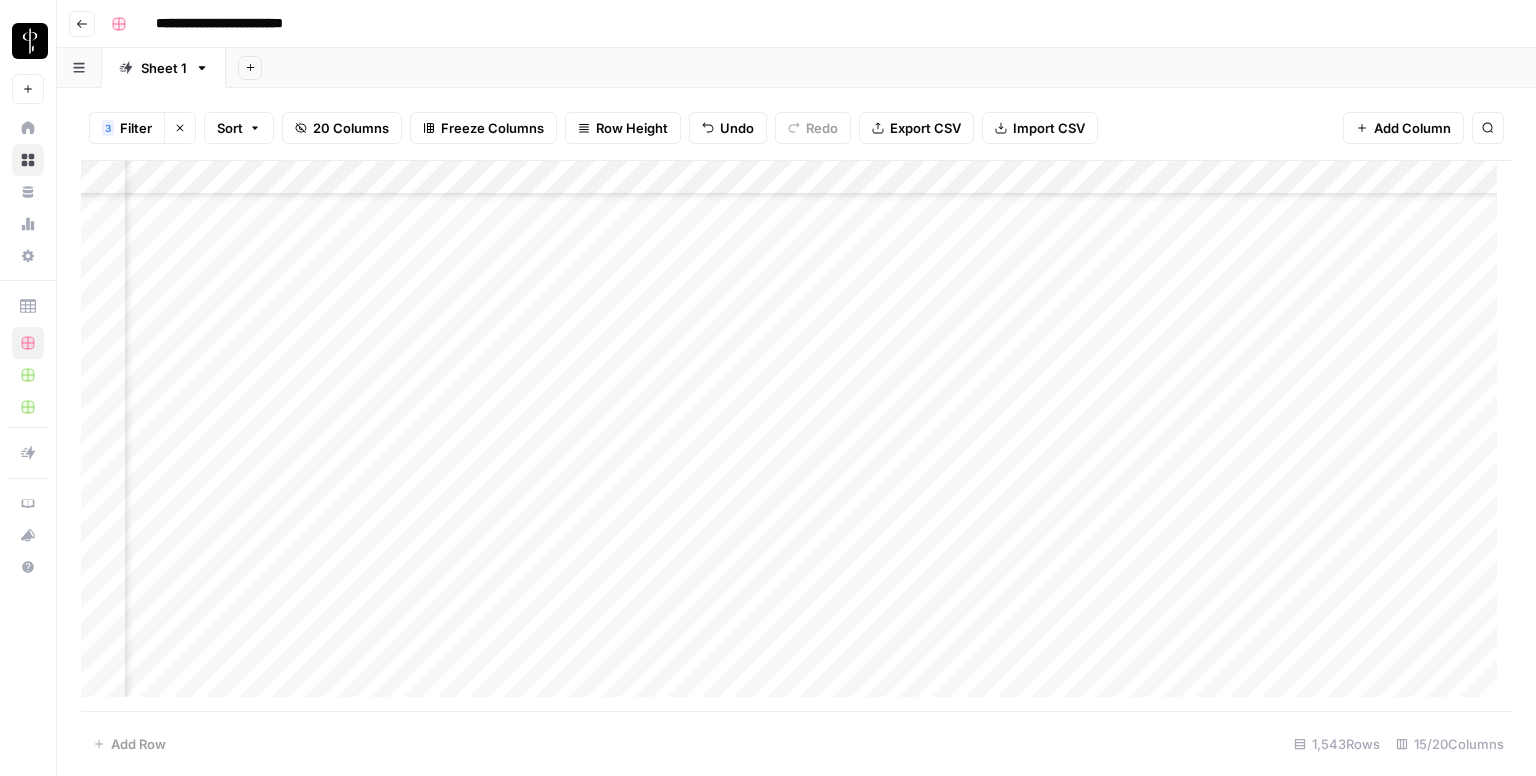 click on "Add Column" at bounding box center [796, 436] 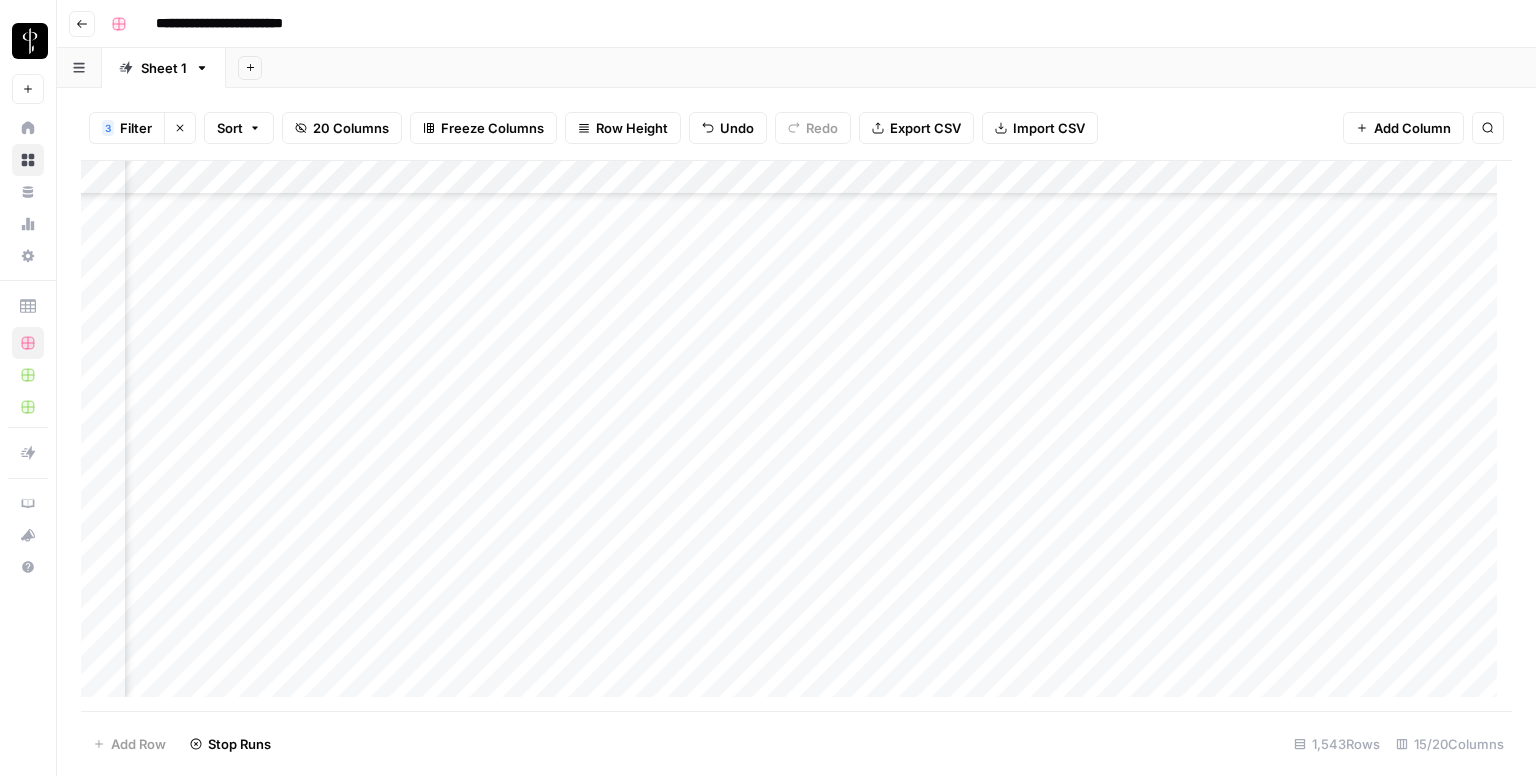 click on "Add Column" at bounding box center [796, 436] 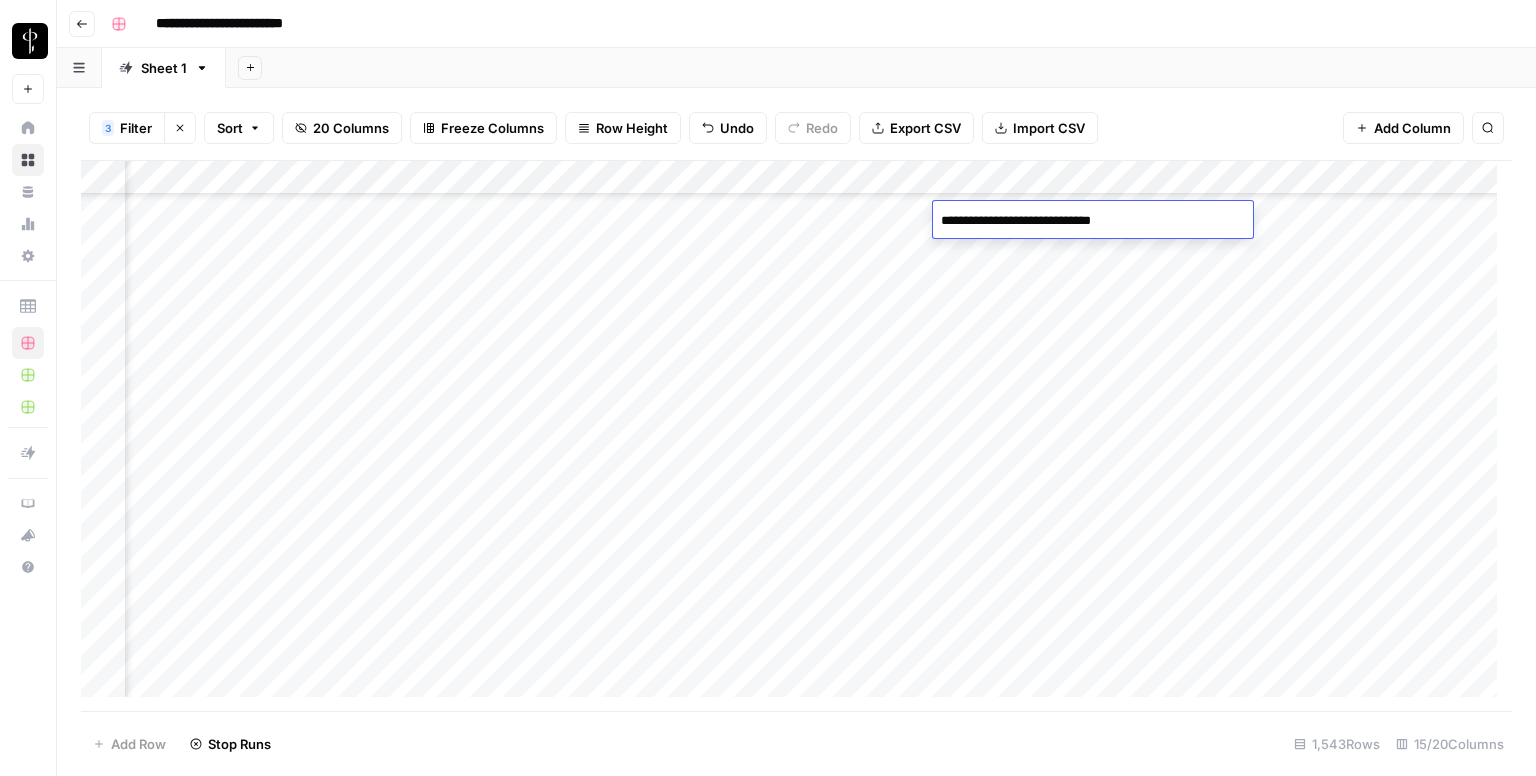 click on "**********" at bounding box center (1093, 221) 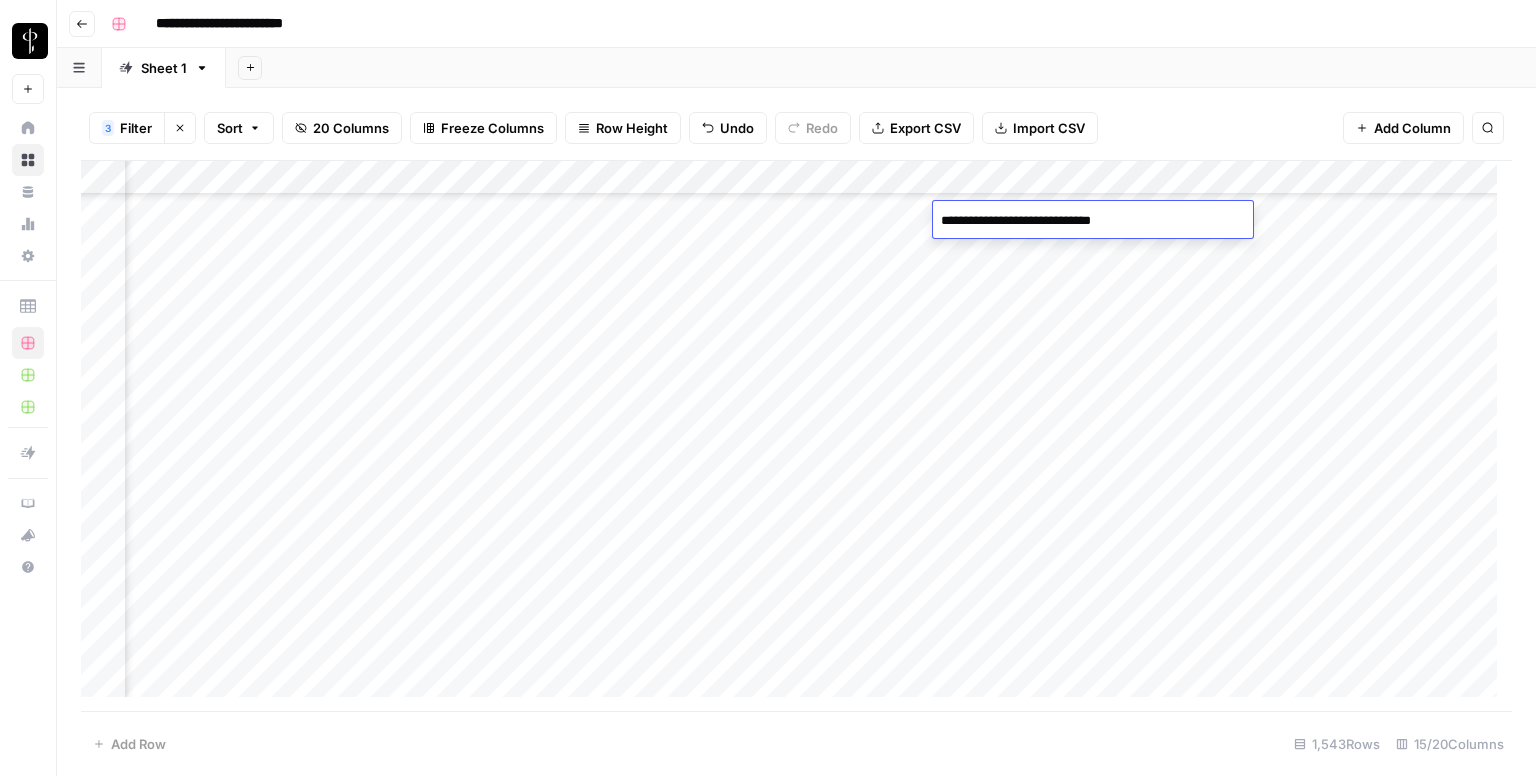click on "Add Column" at bounding box center (796, 436) 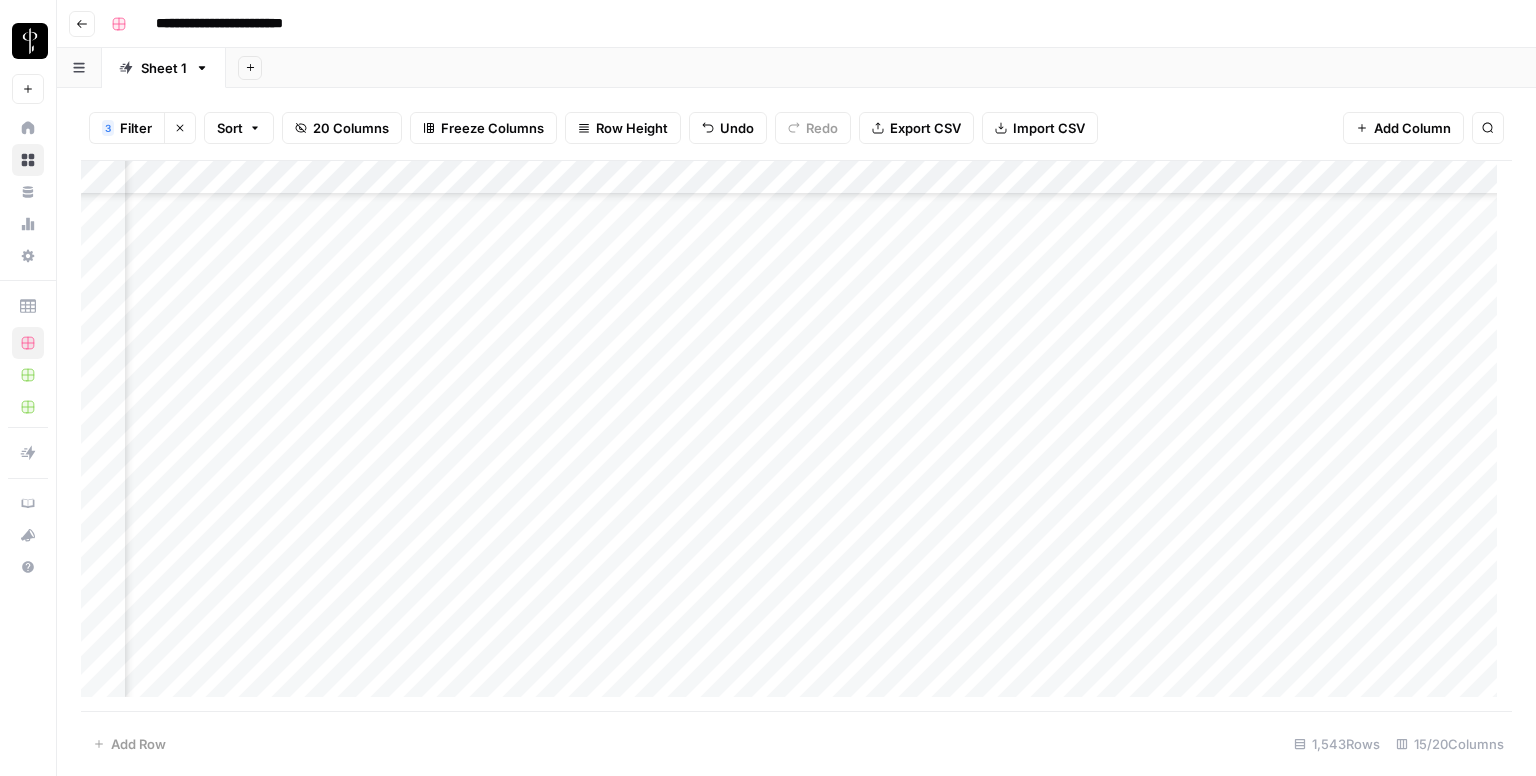 click on "Add Column" at bounding box center [796, 436] 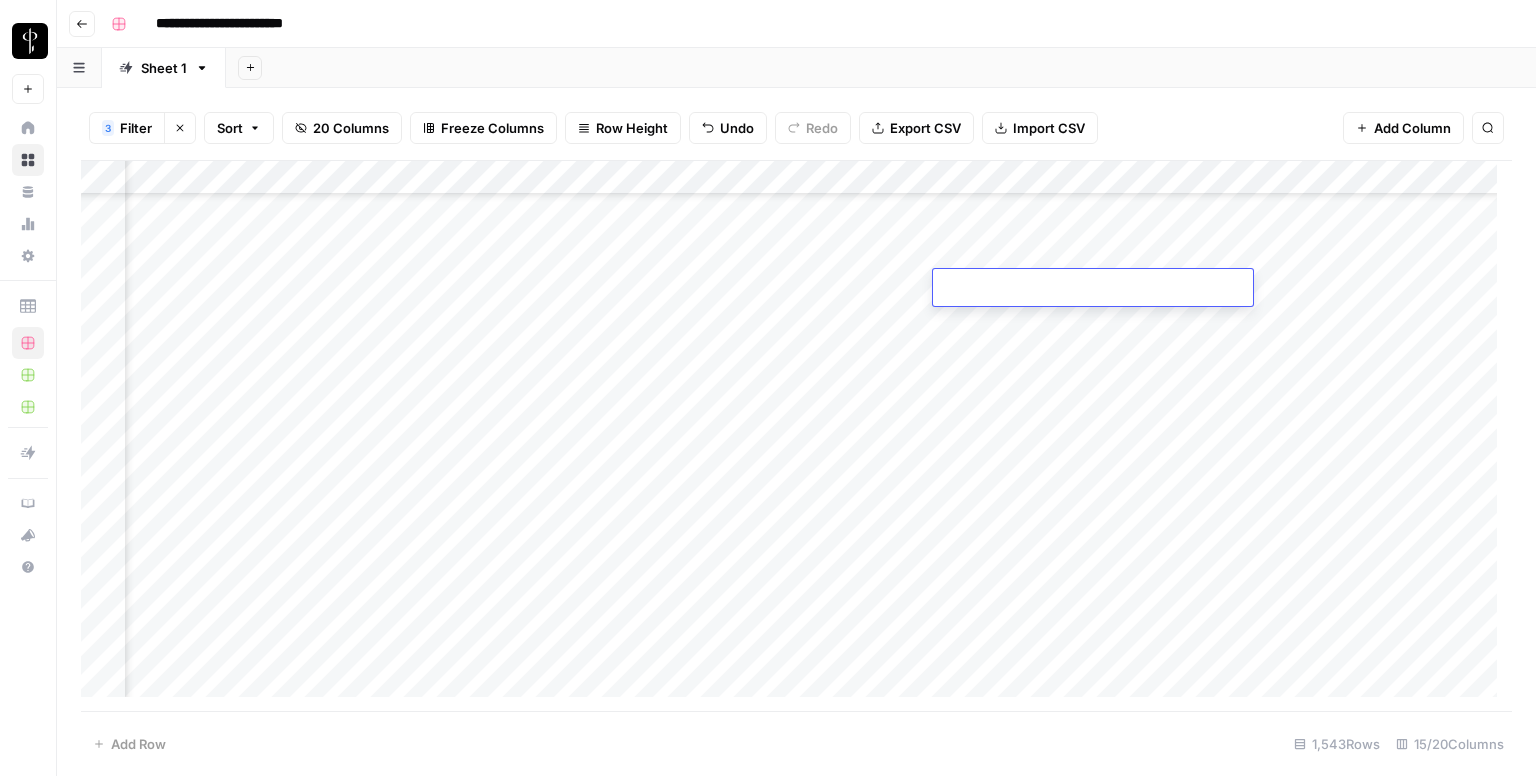 click at bounding box center [1093, 289] 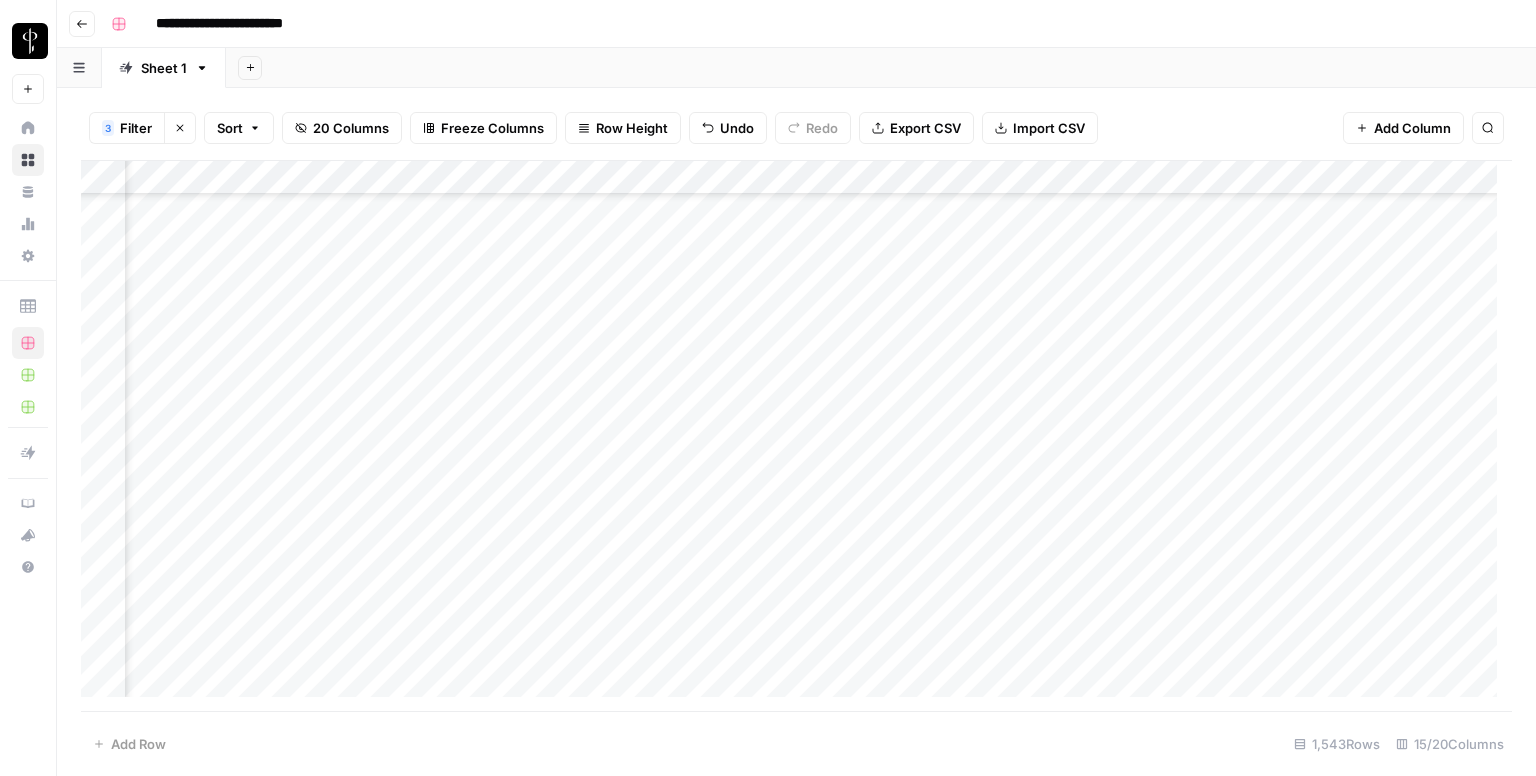 click on "Add Column" at bounding box center [796, 436] 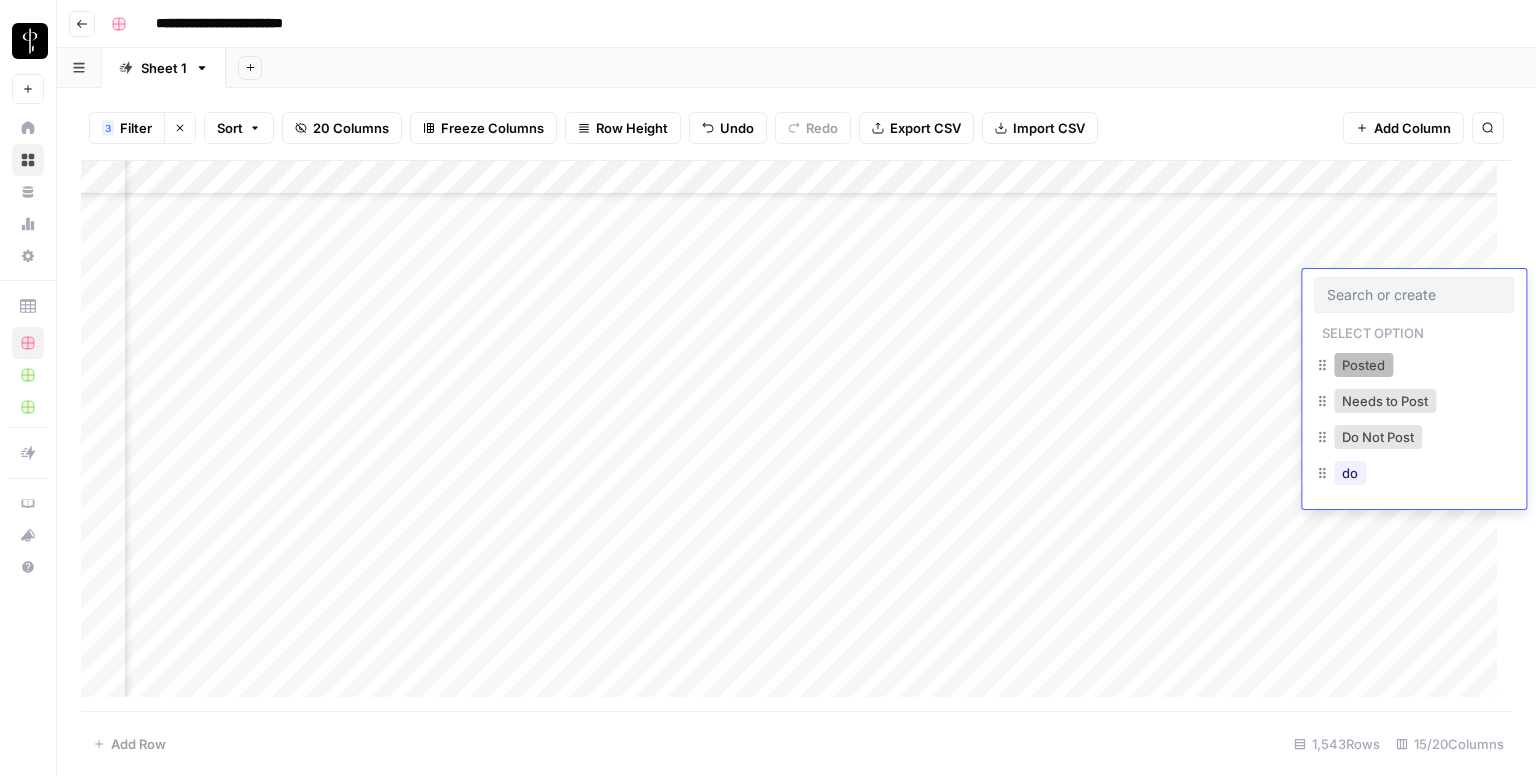 click on "Posted" at bounding box center (1363, 365) 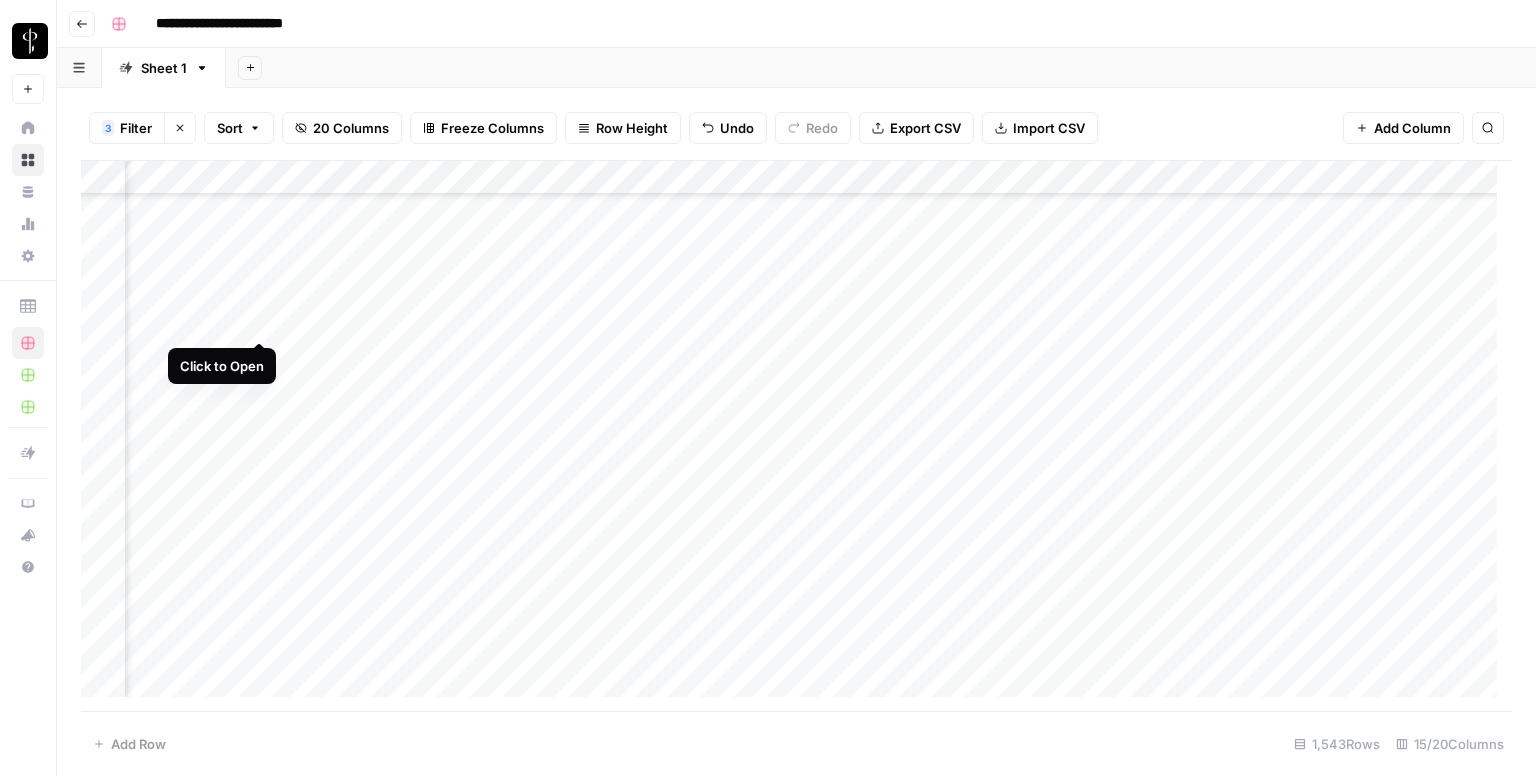 click on "Add Column" at bounding box center (796, 436) 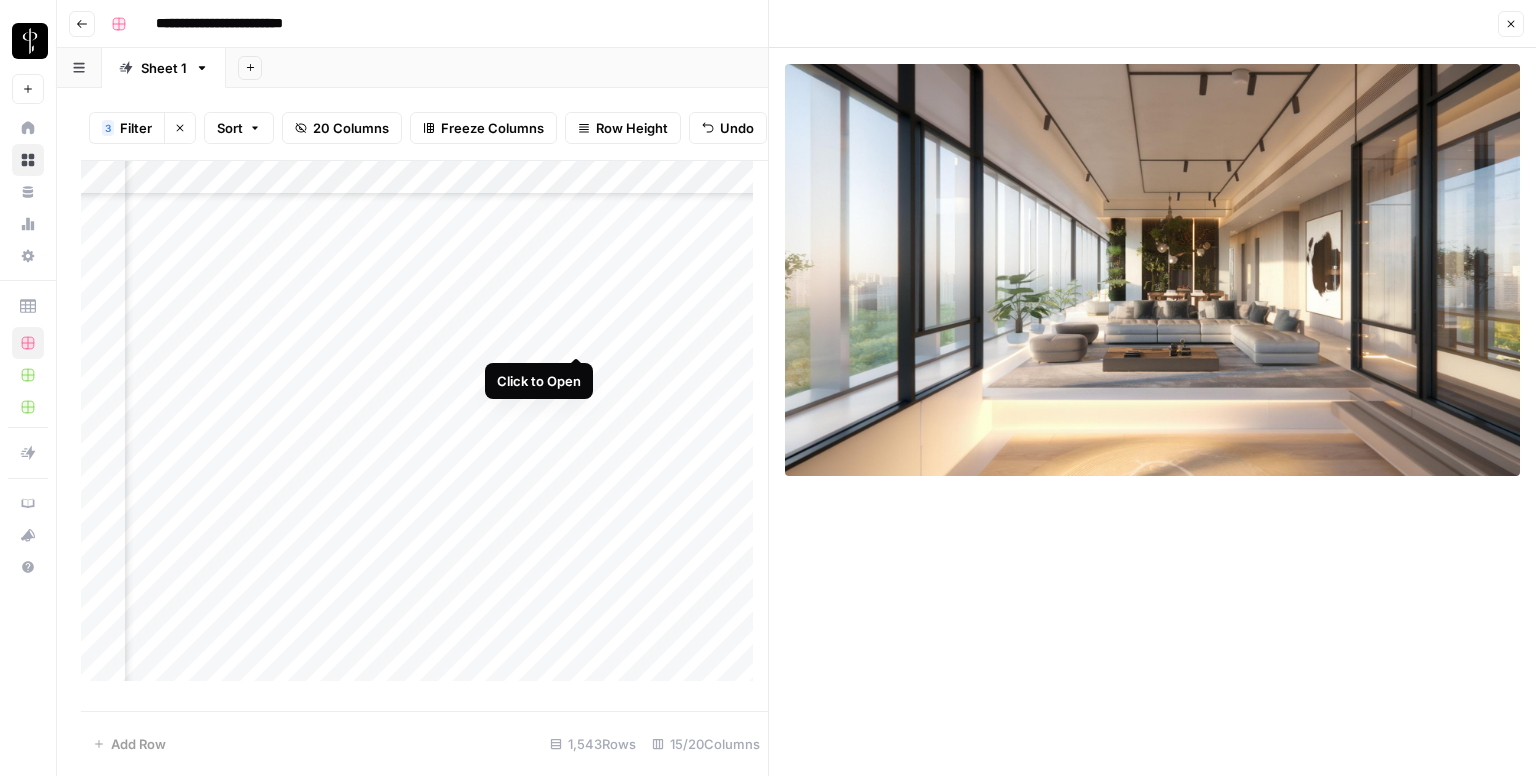 click on "Add Column" at bounding box center (424, 429) 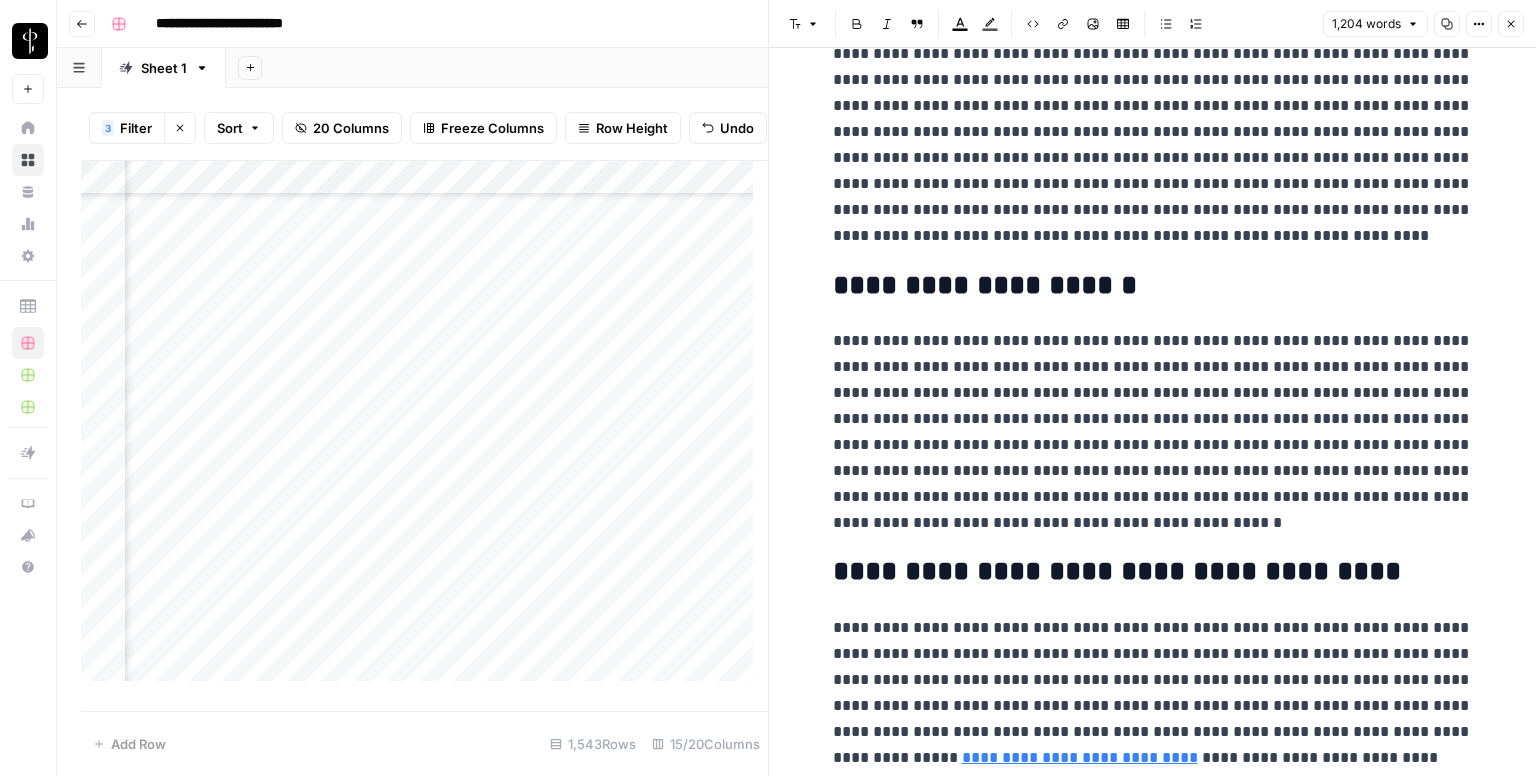 scroll, scrollTop: 2784, scrollLeft: 0, axis: vertical 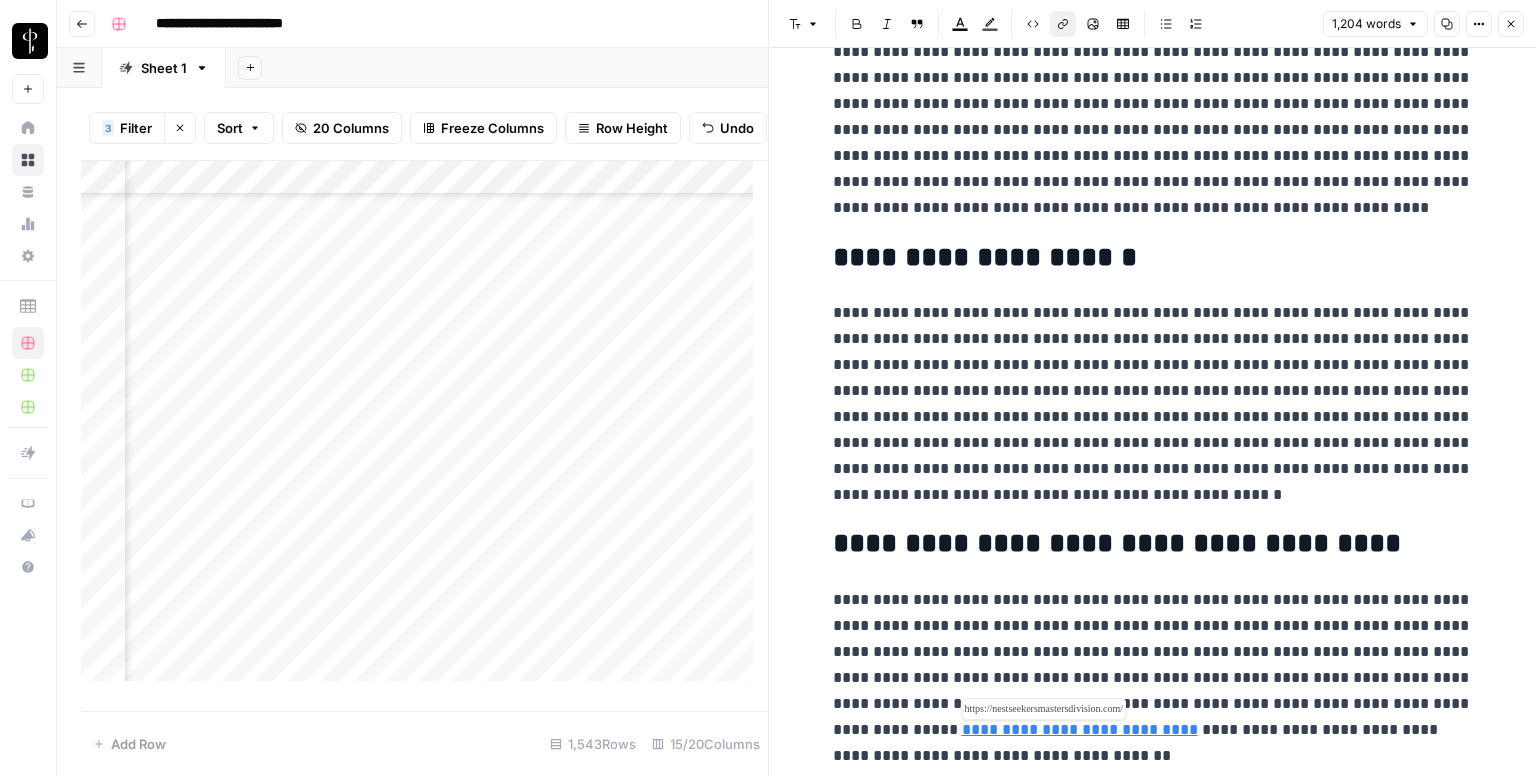 click on "**********" at bounding box center (1080, 729) 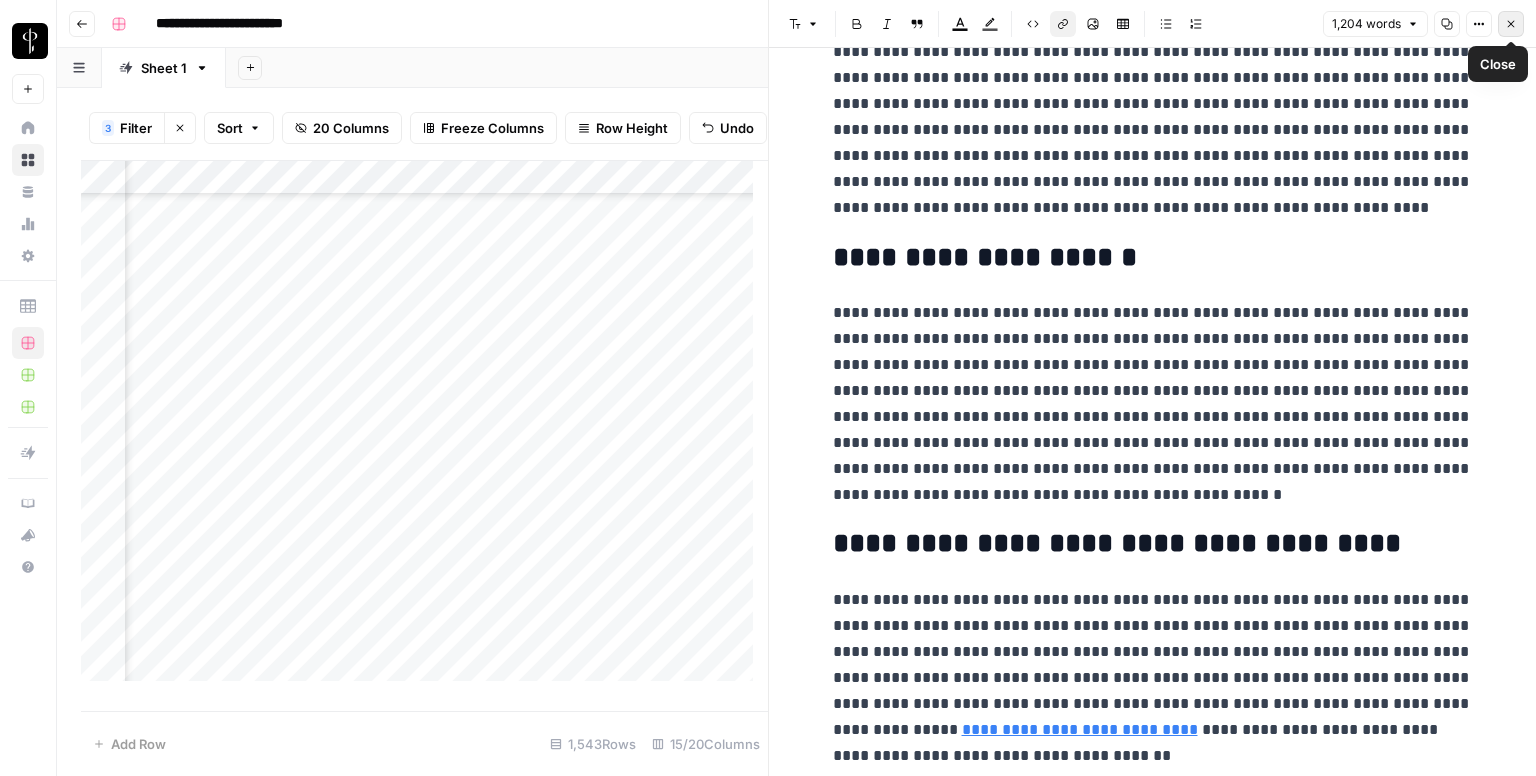 click 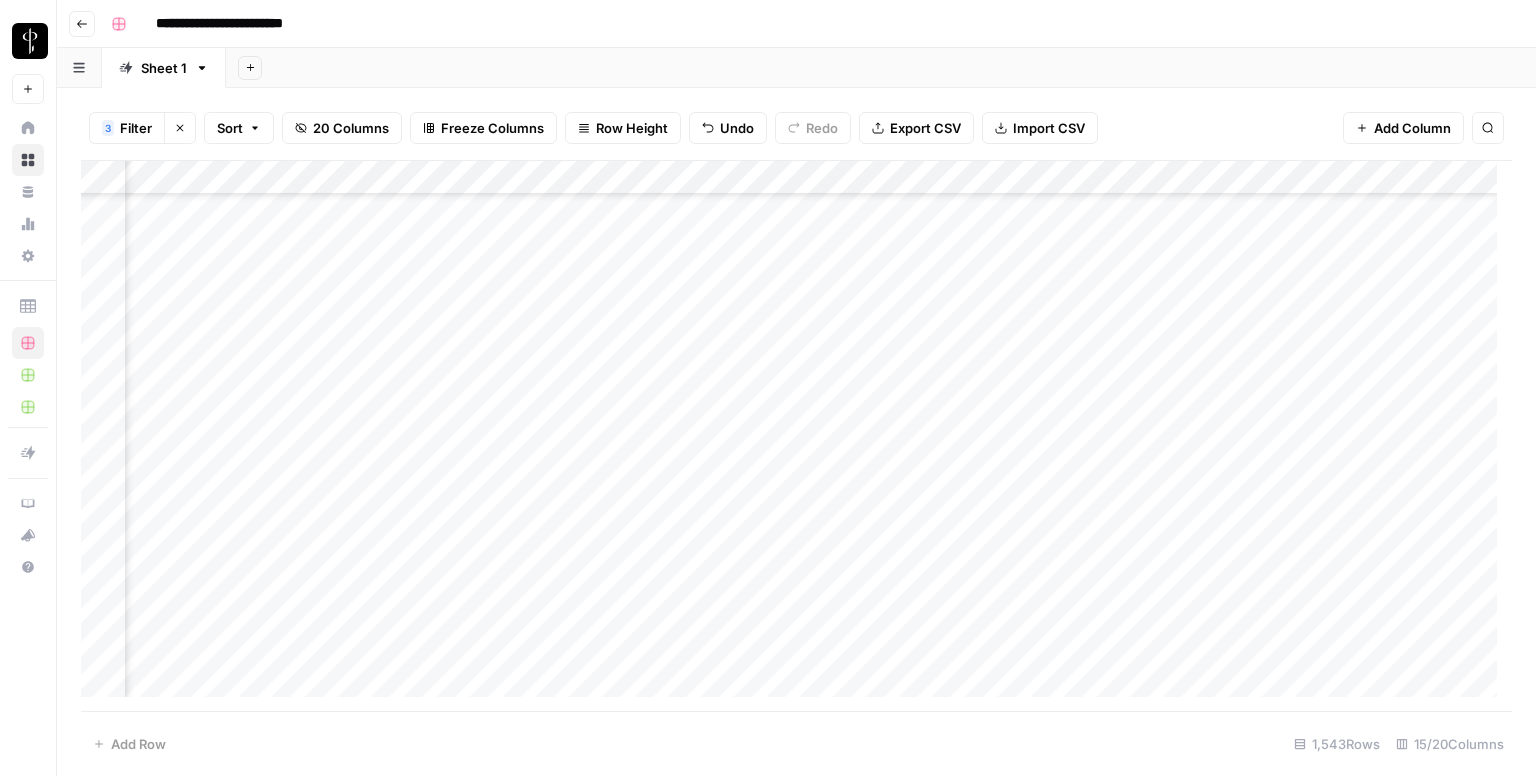 click on "Add Column" at bounding box center [796, 436] 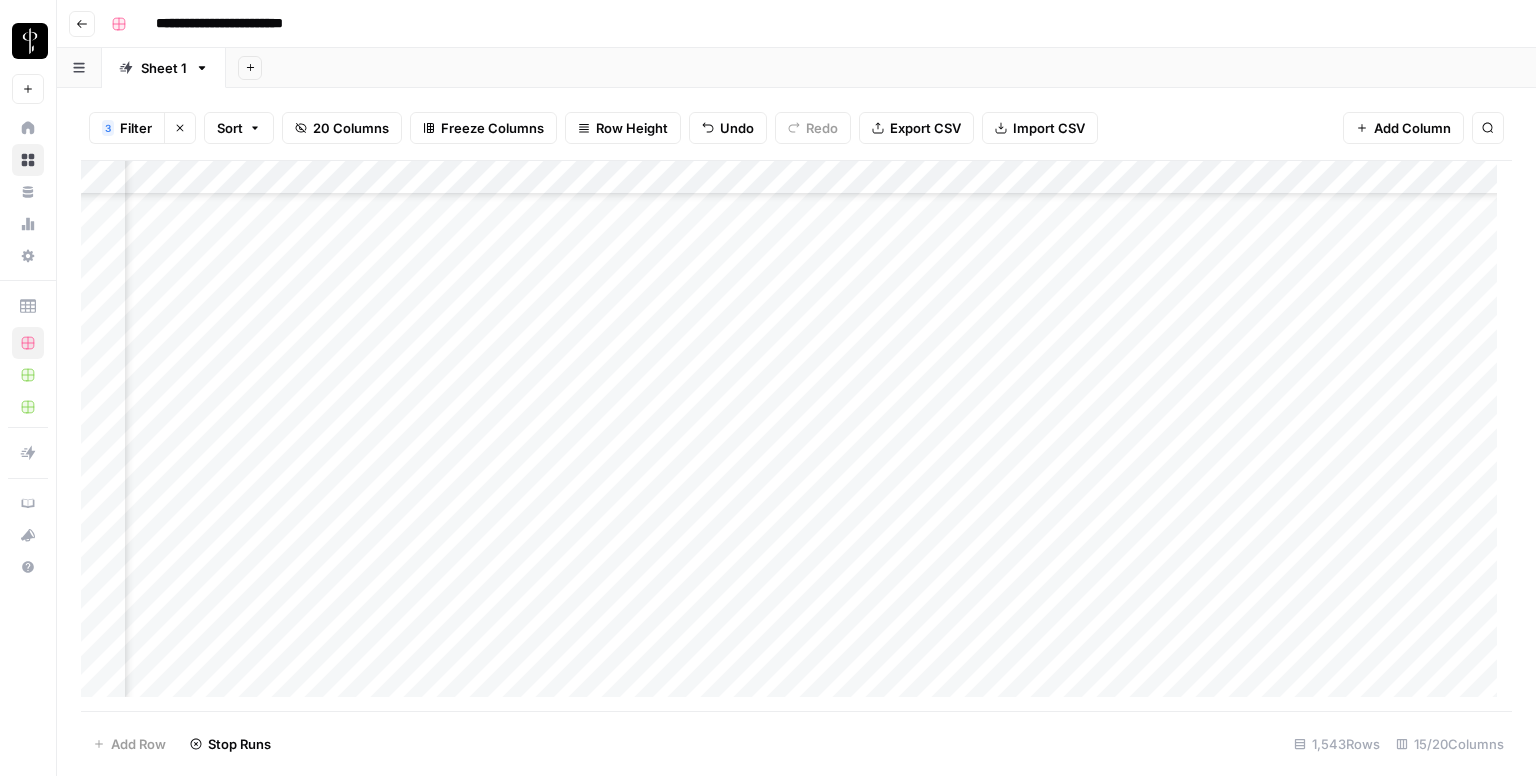 click on "Add Column" at bounding box center [796, 436] 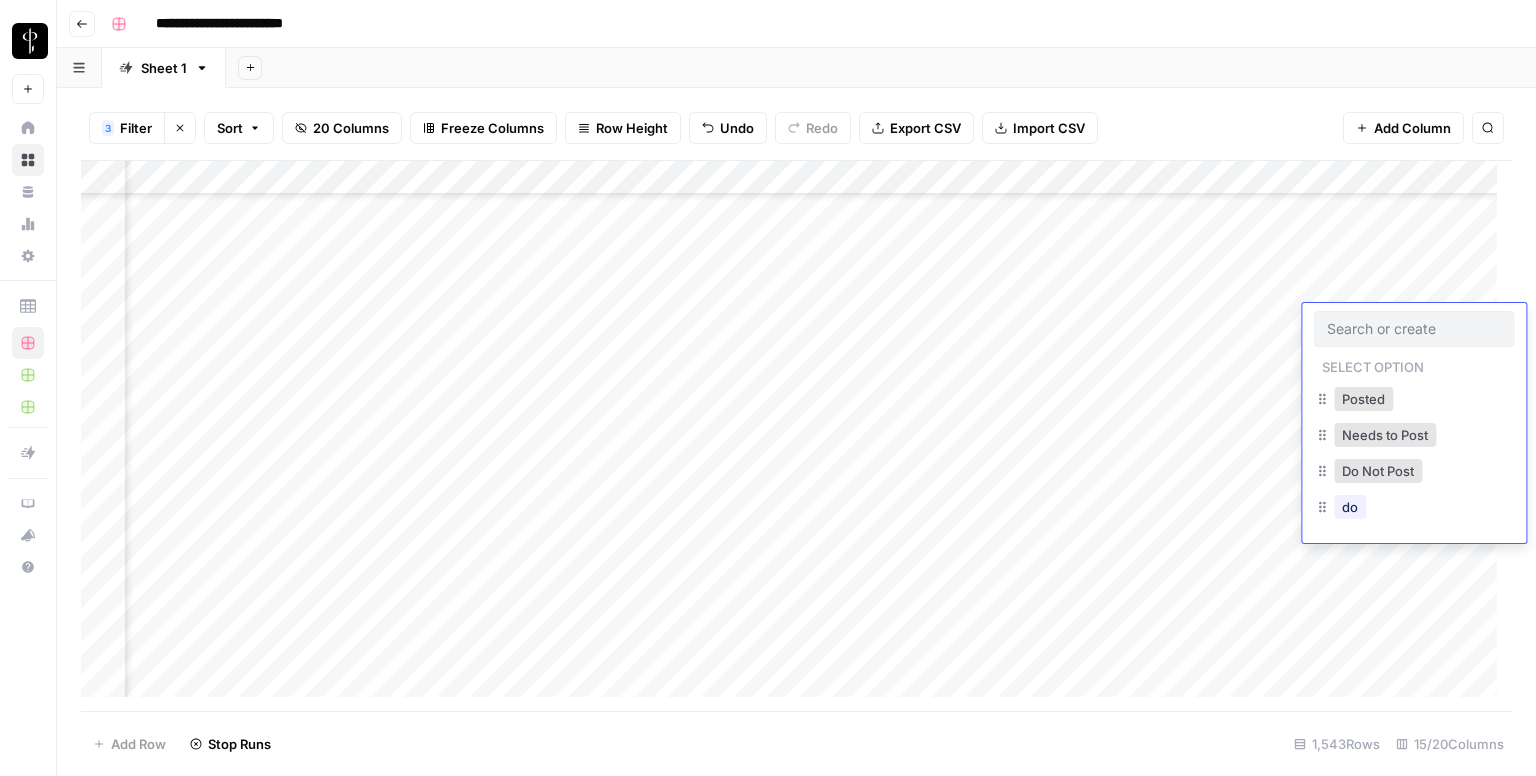 click at bounding box center [1414, 329] 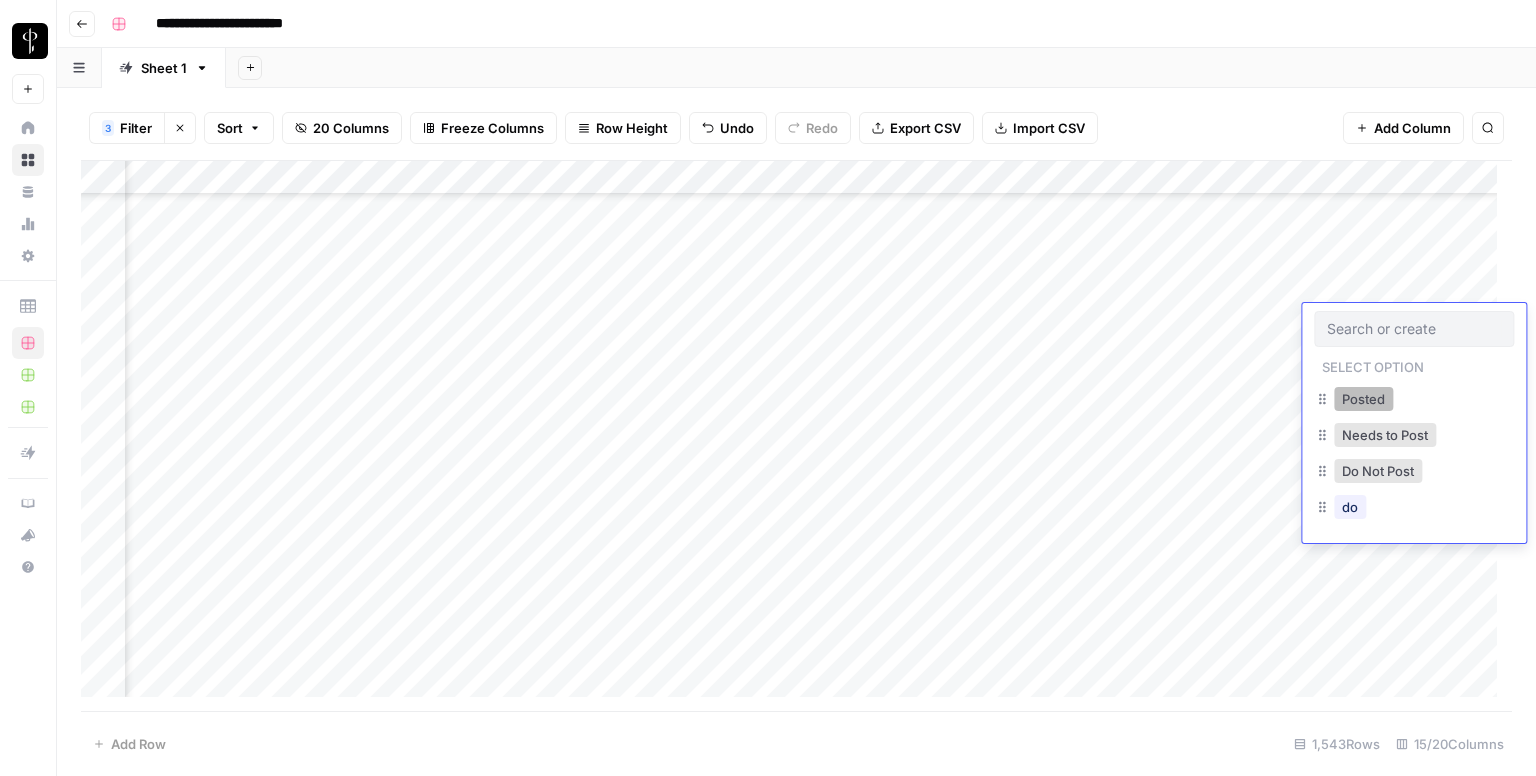 click on "Posted" at bounding box center [1363, 399] 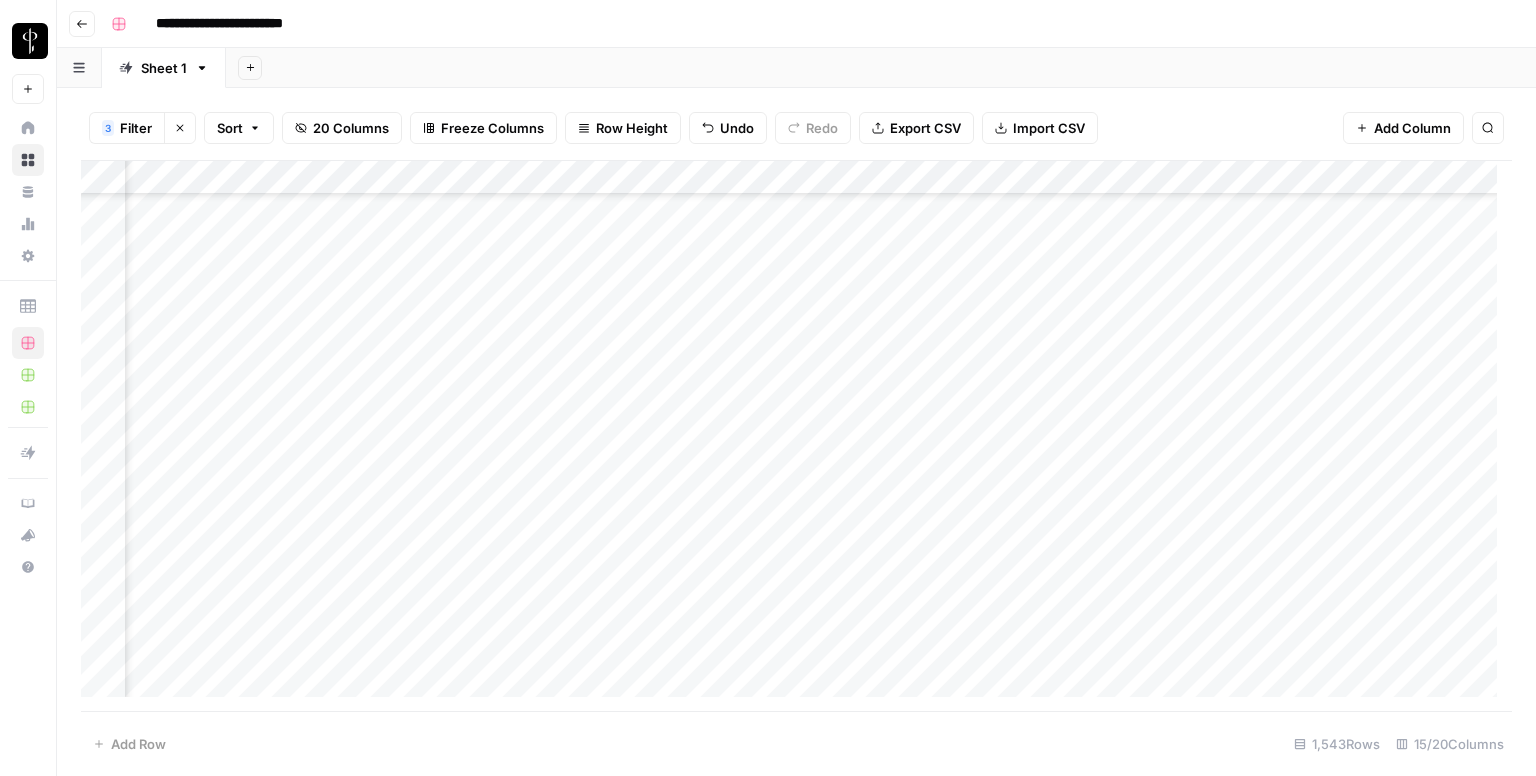 click on "Add Column" at bounding box center (796, 436) 